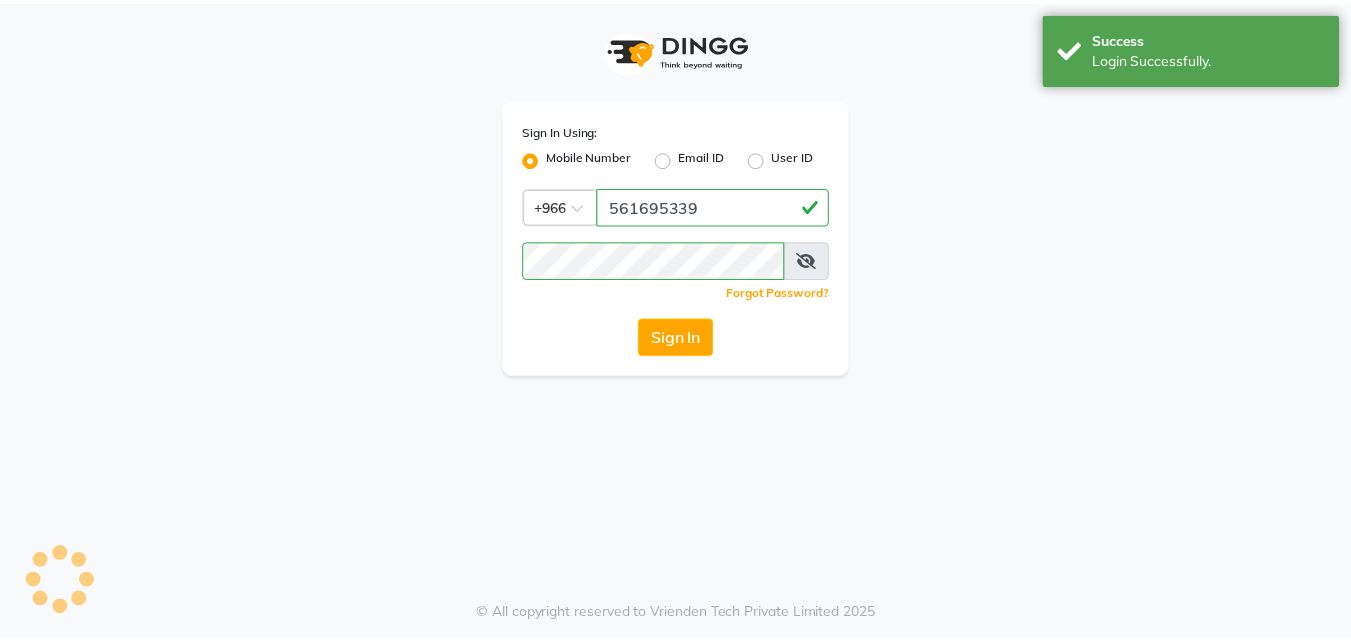 scroll, scrollTop: 0, scrollLeft: 0, axis: both 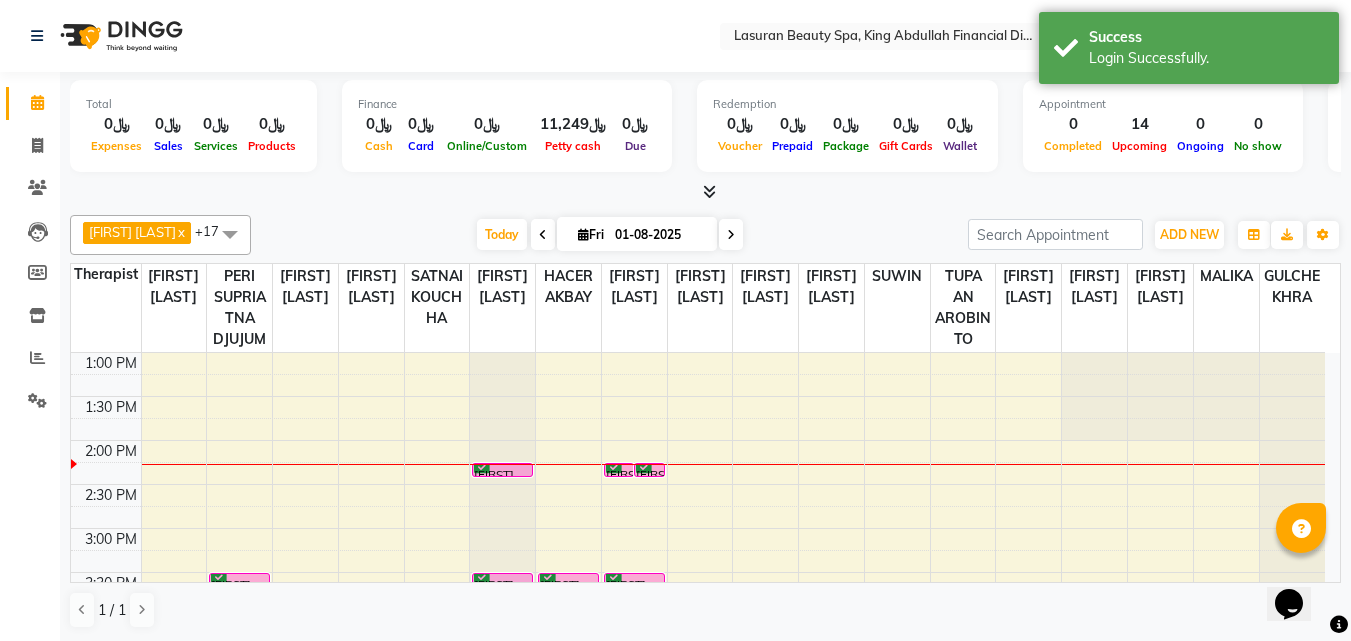 click on "[FIRST] [LAST], TK06, 02:15 PM-02:16 PM, CLASSIC PEDICURE | باديكير كلاسيك" at bounding box center (619, 470) 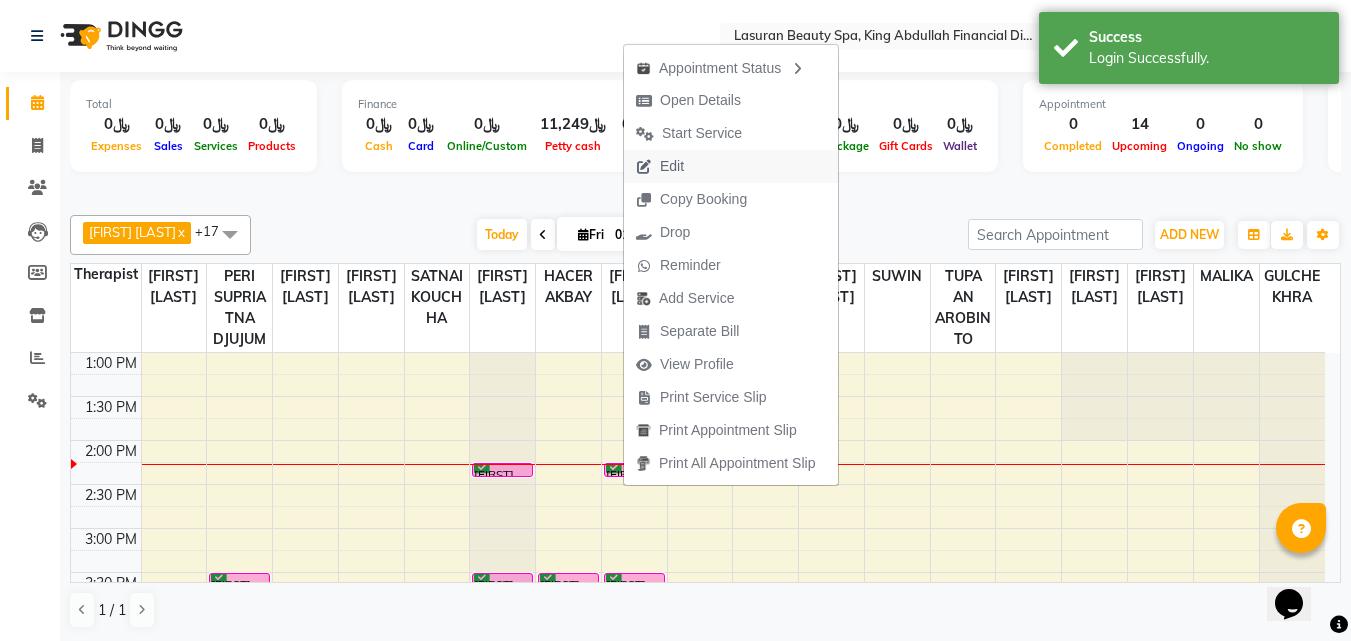 click on "Edit" at bounding box center [660, 166] 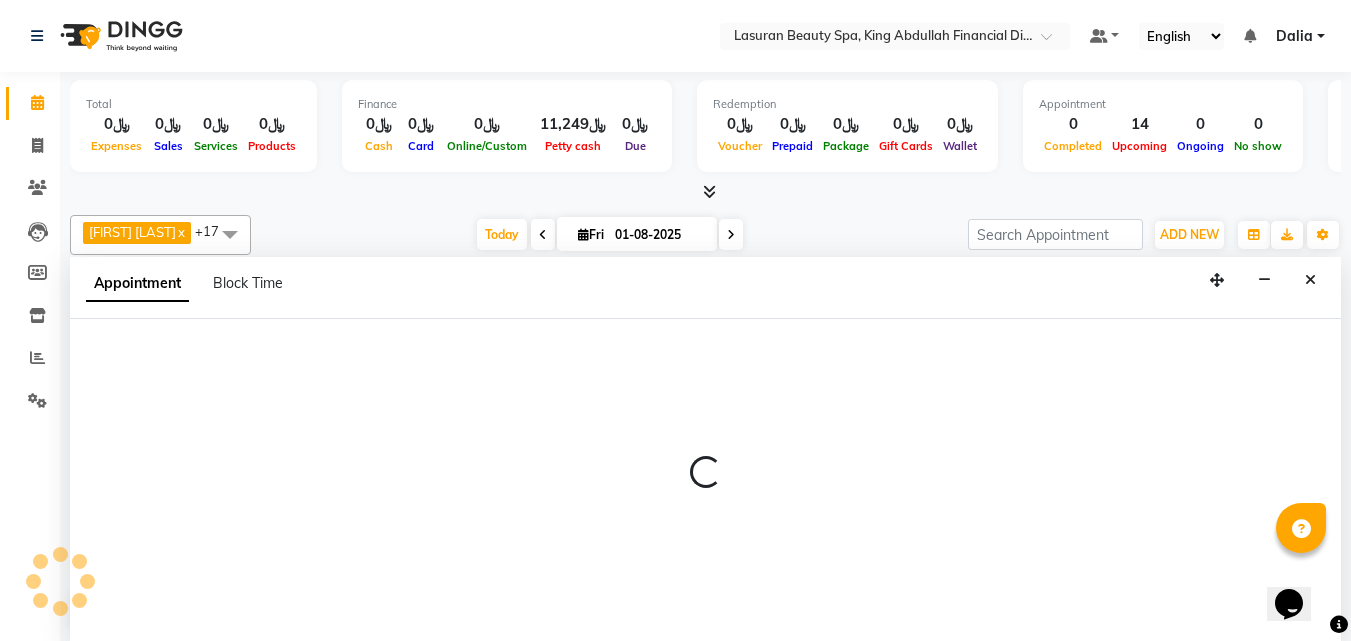 scroll, scrollTop: 1, scrollLeft: 0, axis: vertical 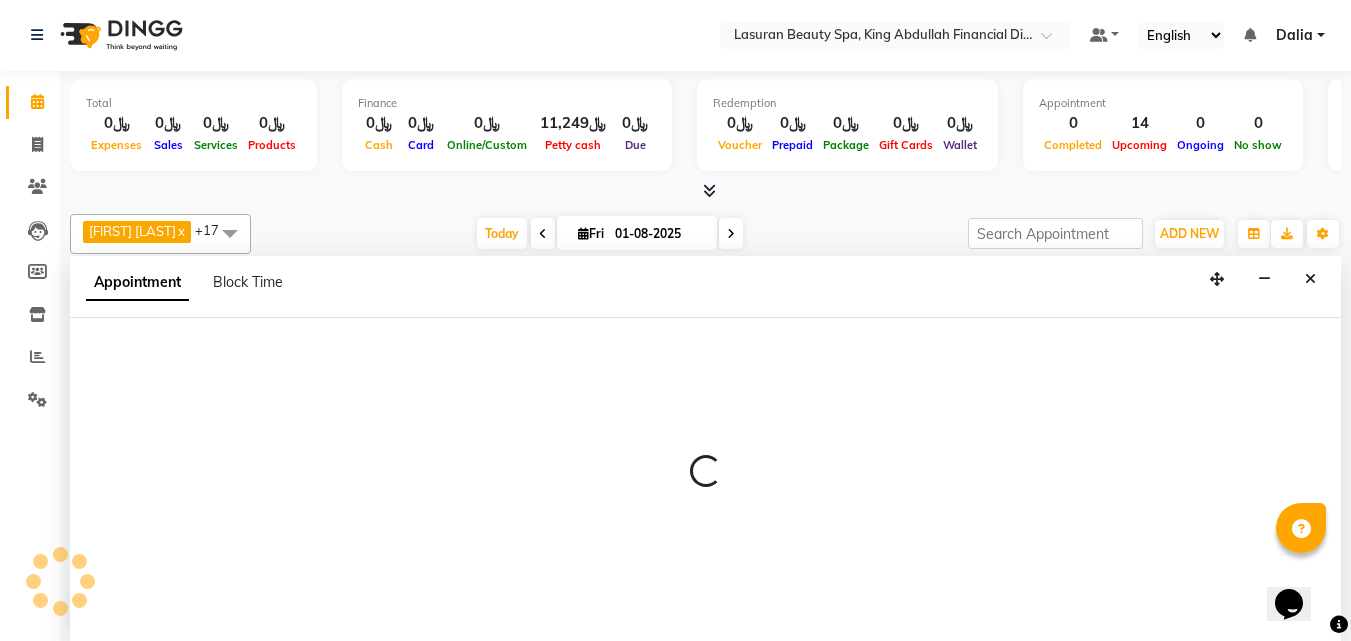 select on "tentative" 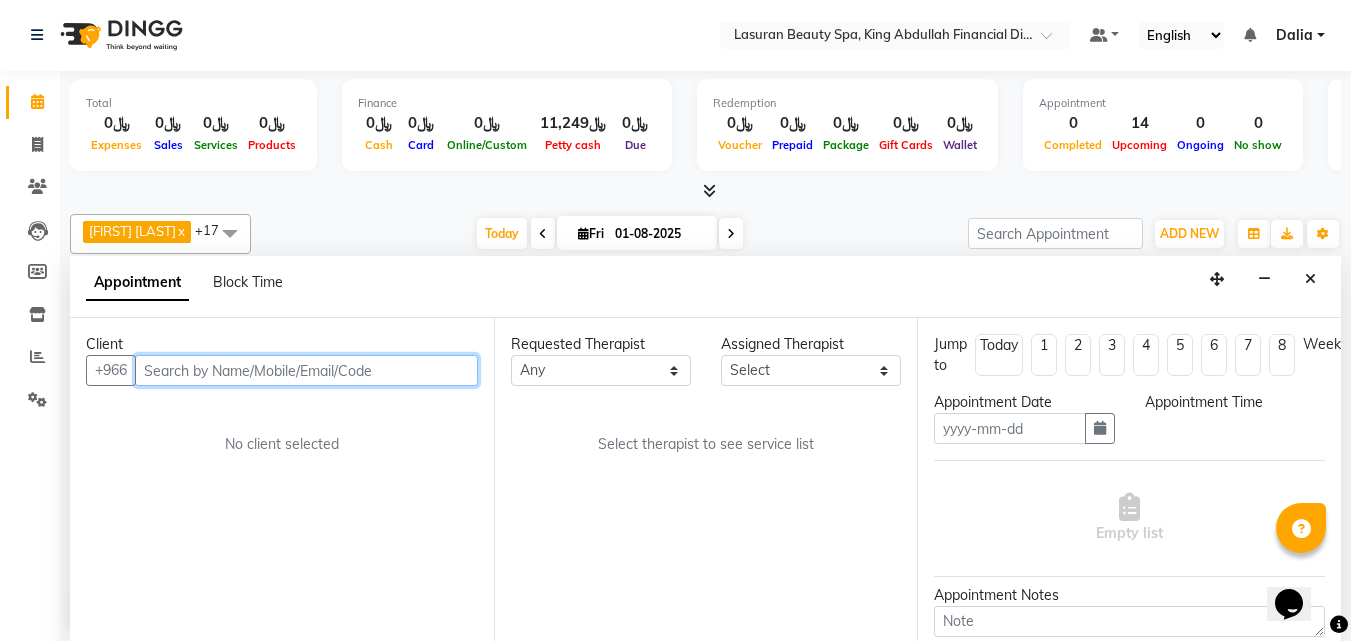 type on "01-08-2025" 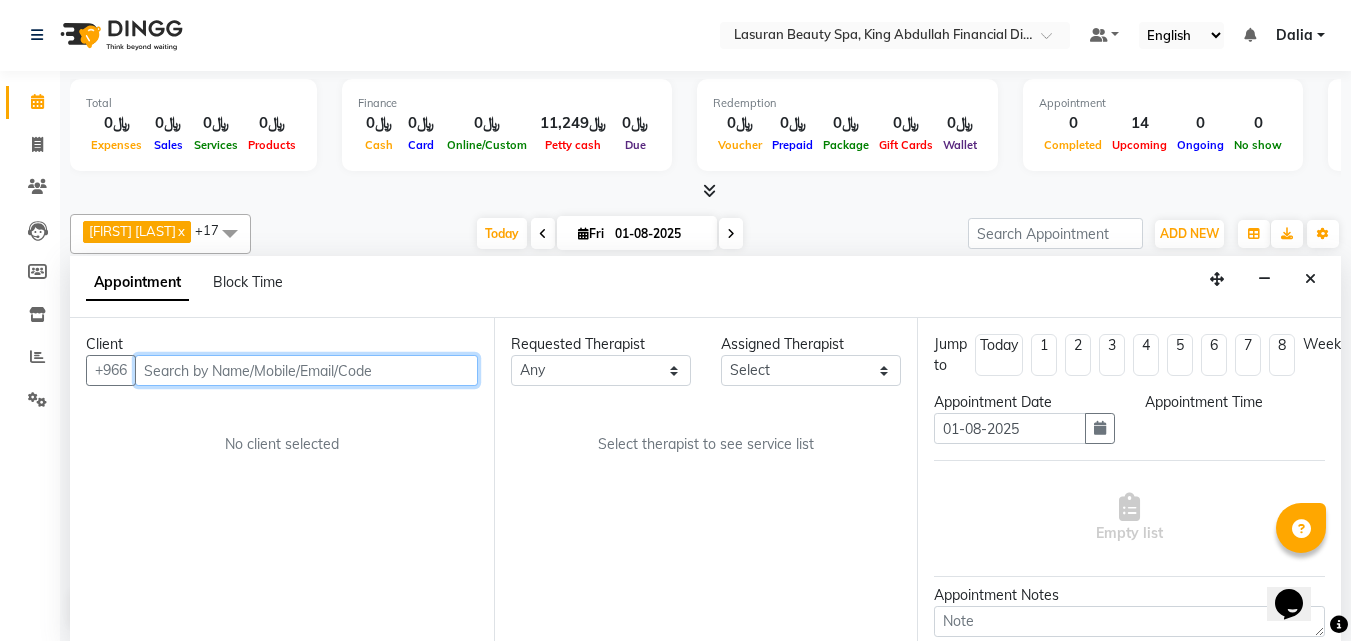 select on "confirm booking" 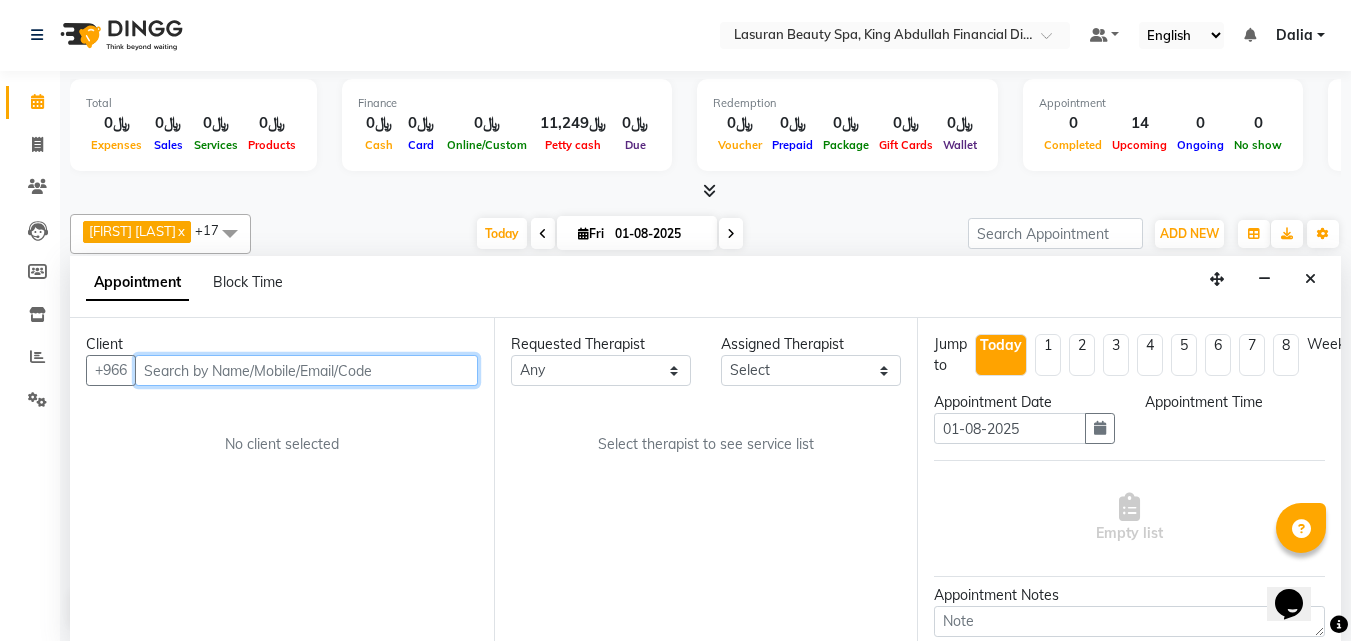 select on "855" 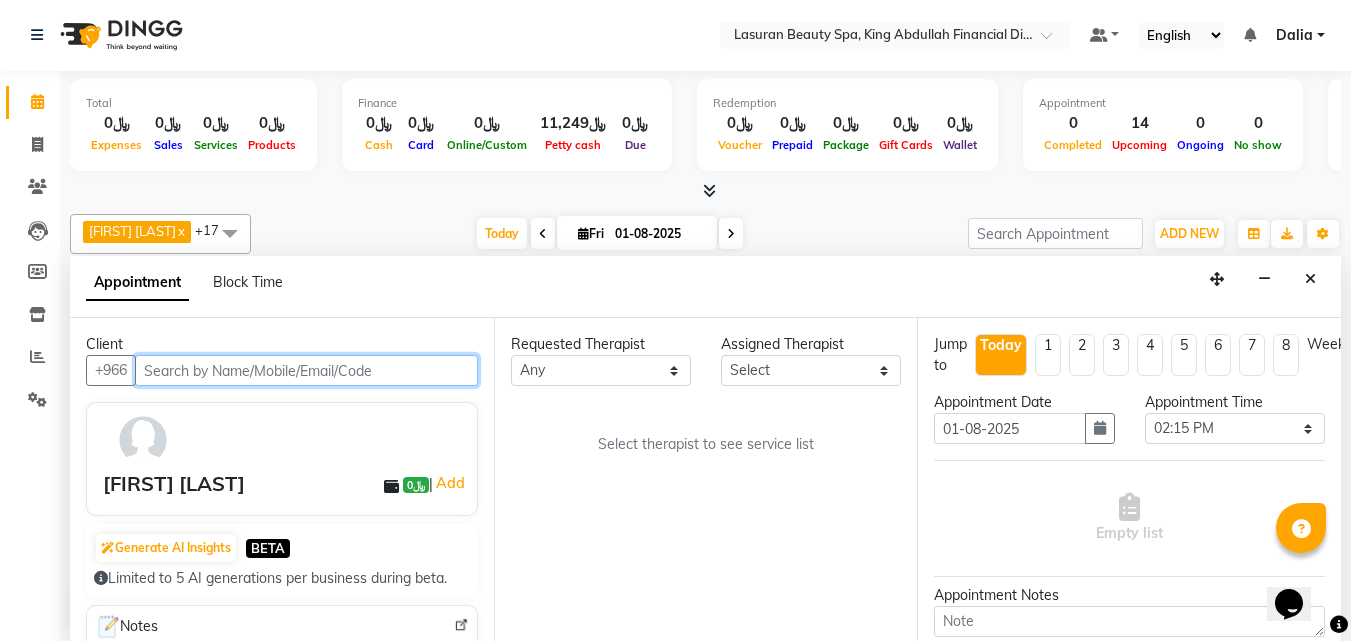 scroll, scrollTop: 89, scrollLeft: 0, axis: vertical 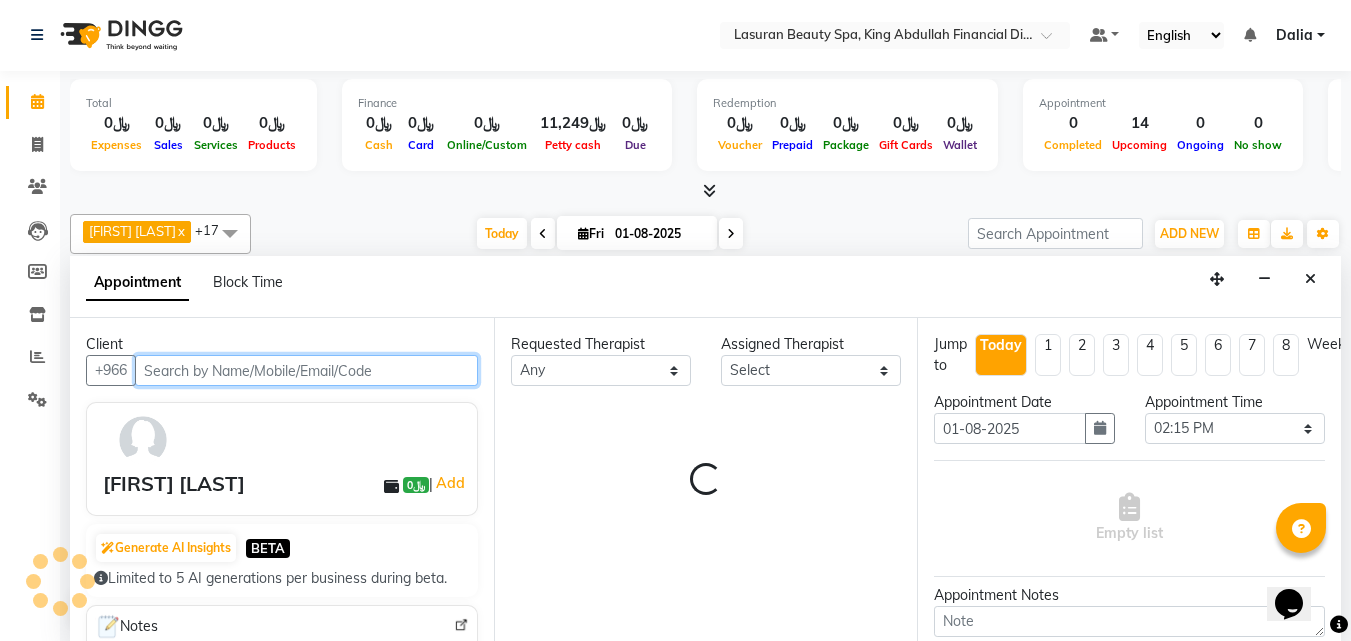 select on "54632" 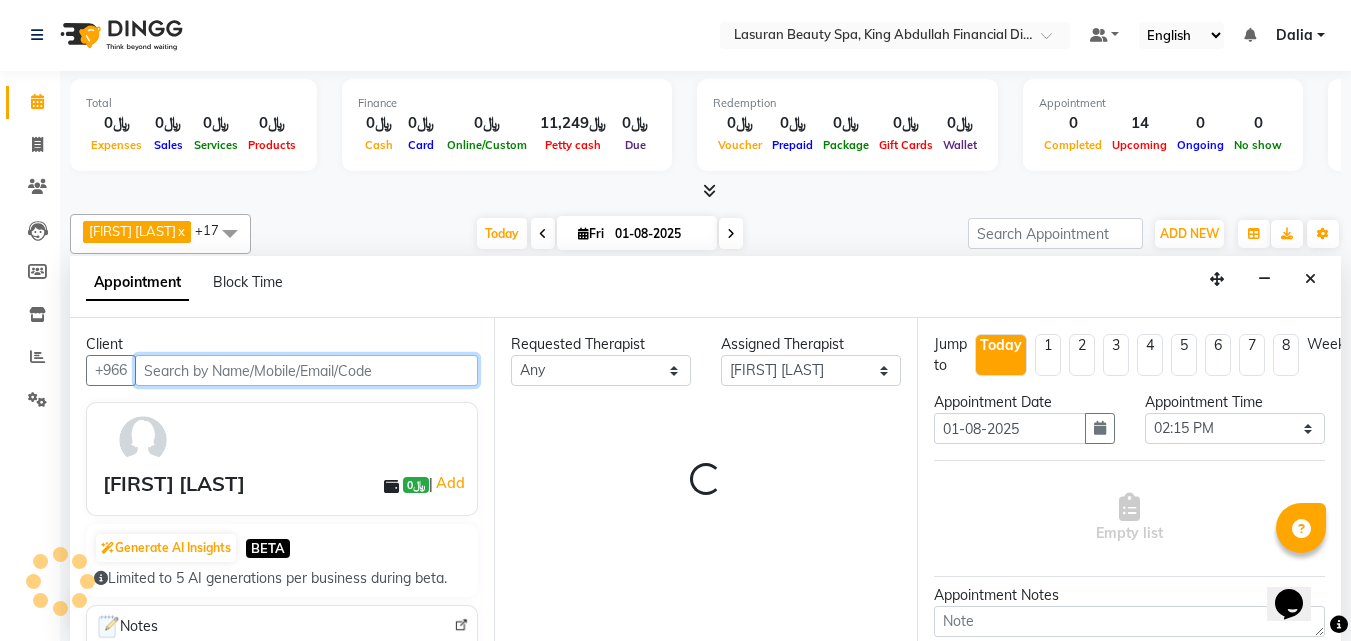 select on "3459" 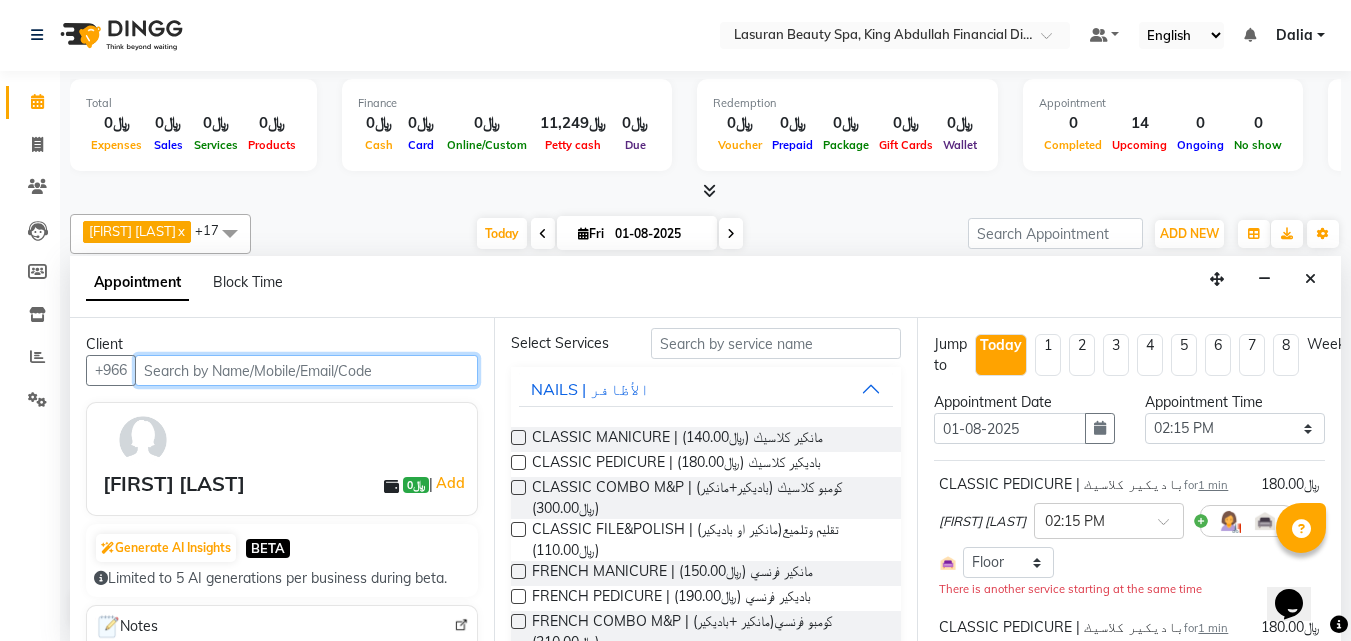 scroll, scrollTop: 0, scrollLeft: 0, axis: both 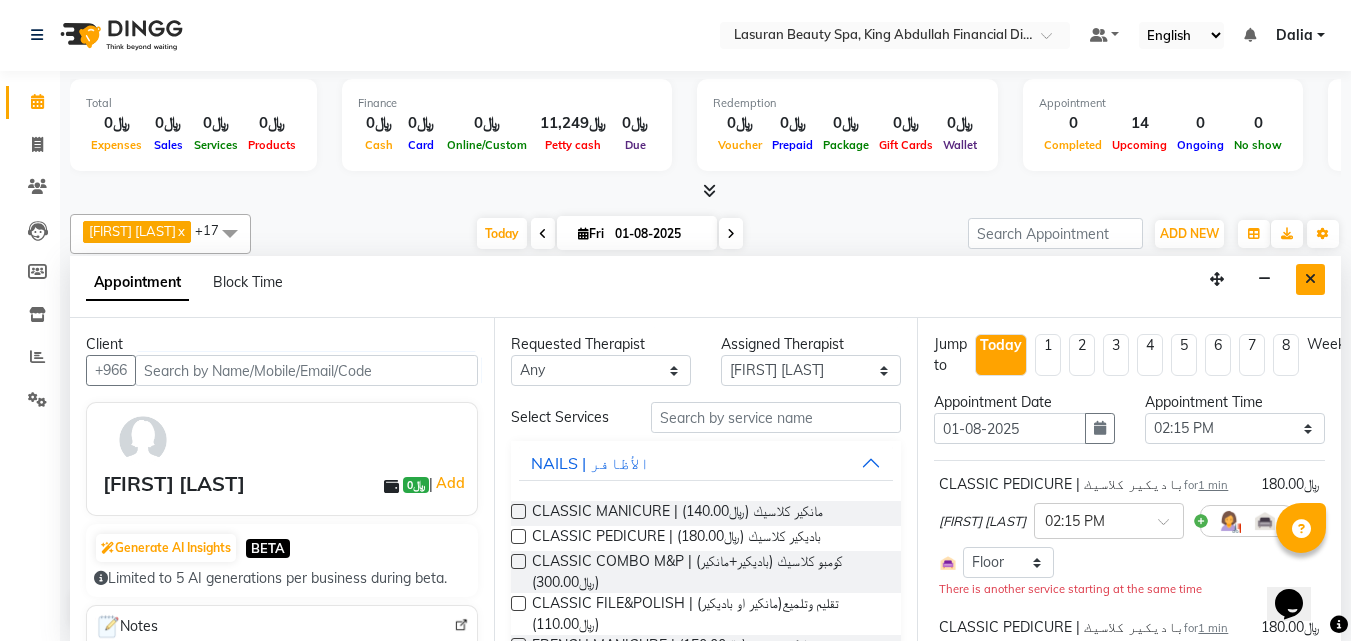 click at bounding box center [1310, 279] 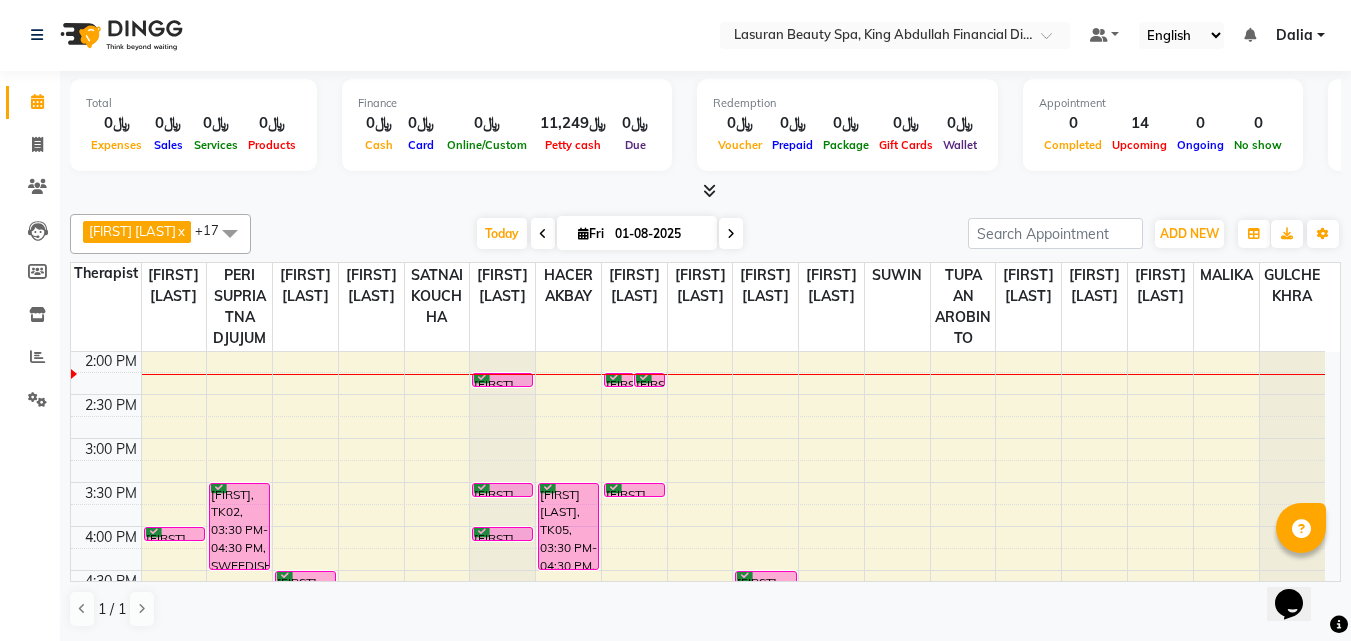 click on "[FIRST] [LAST], TK06, 02:15 PM-02:16 PM, CLASSIC PEDICURE | باديكير كلاسيك" at bounding box center [619, 380] 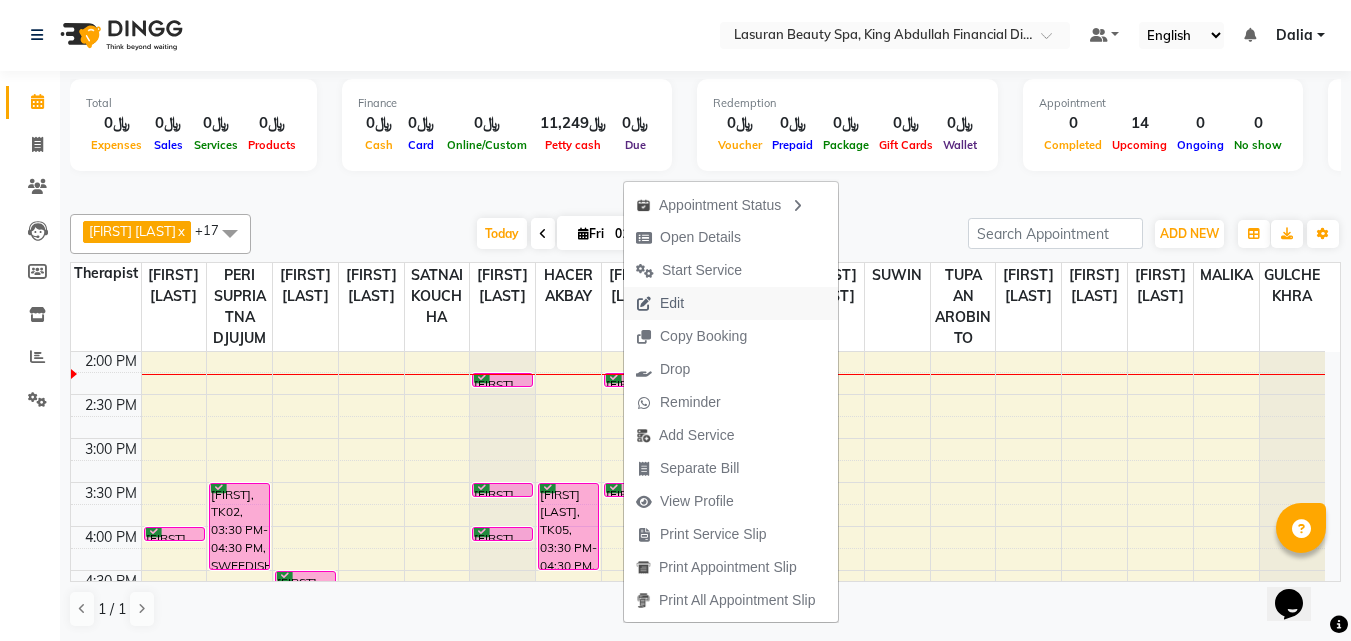 click on "Edit" at bounding box center [672, 303] 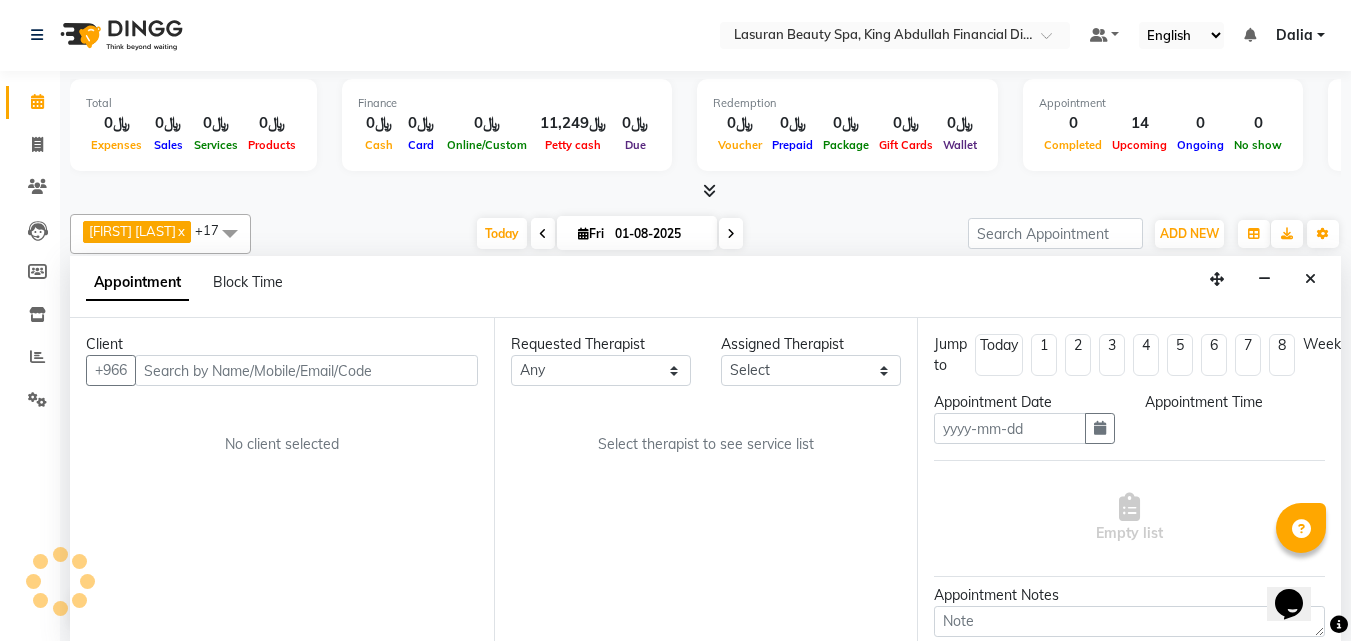 type on "01-08-2025" 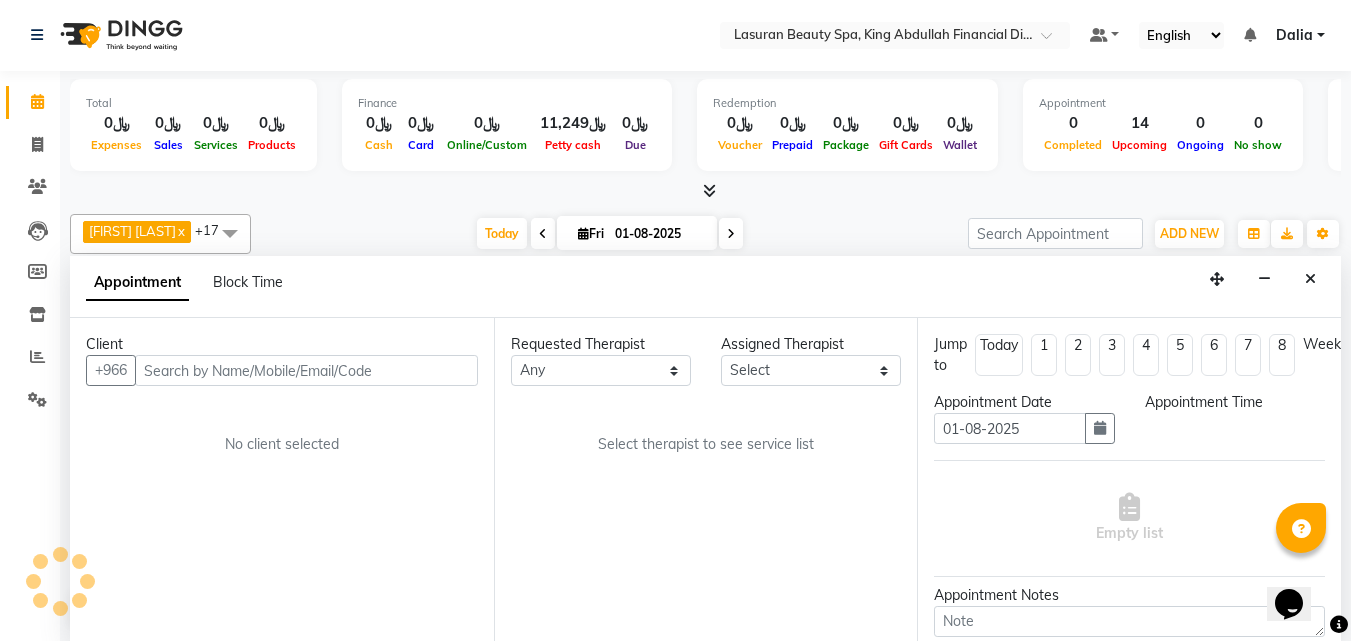 scroll, scrollTop: 0, scrollLeft: 0, axis: both 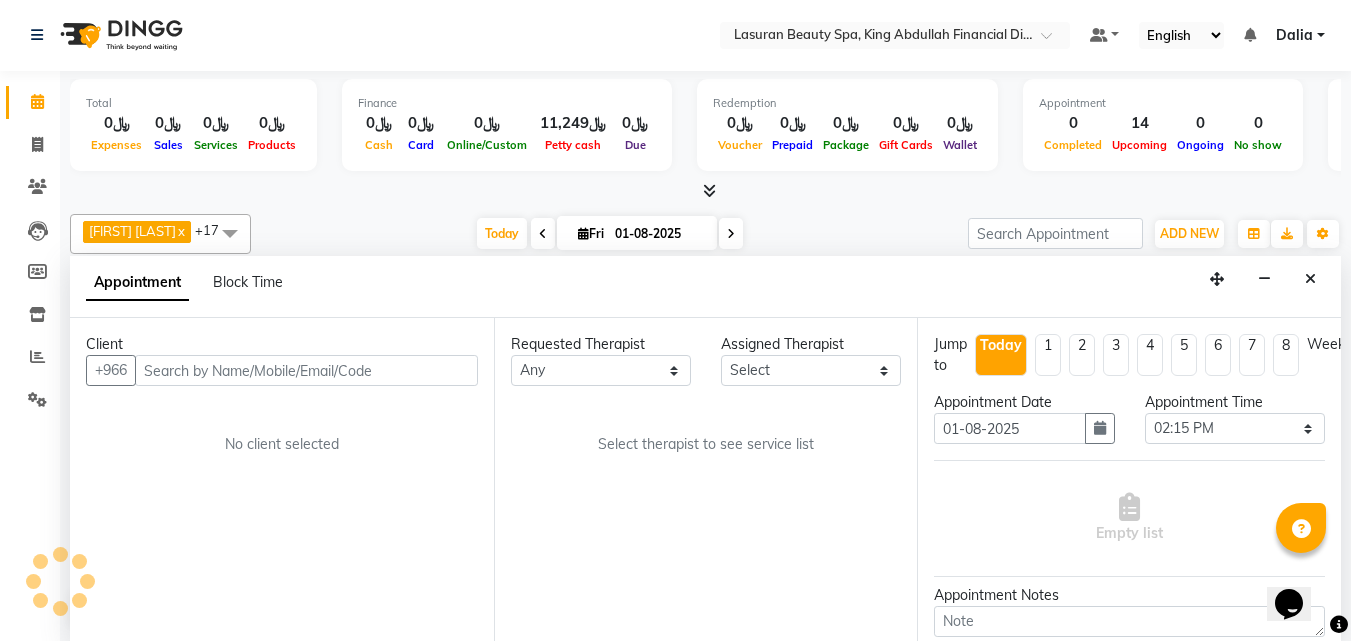 select on "54632" 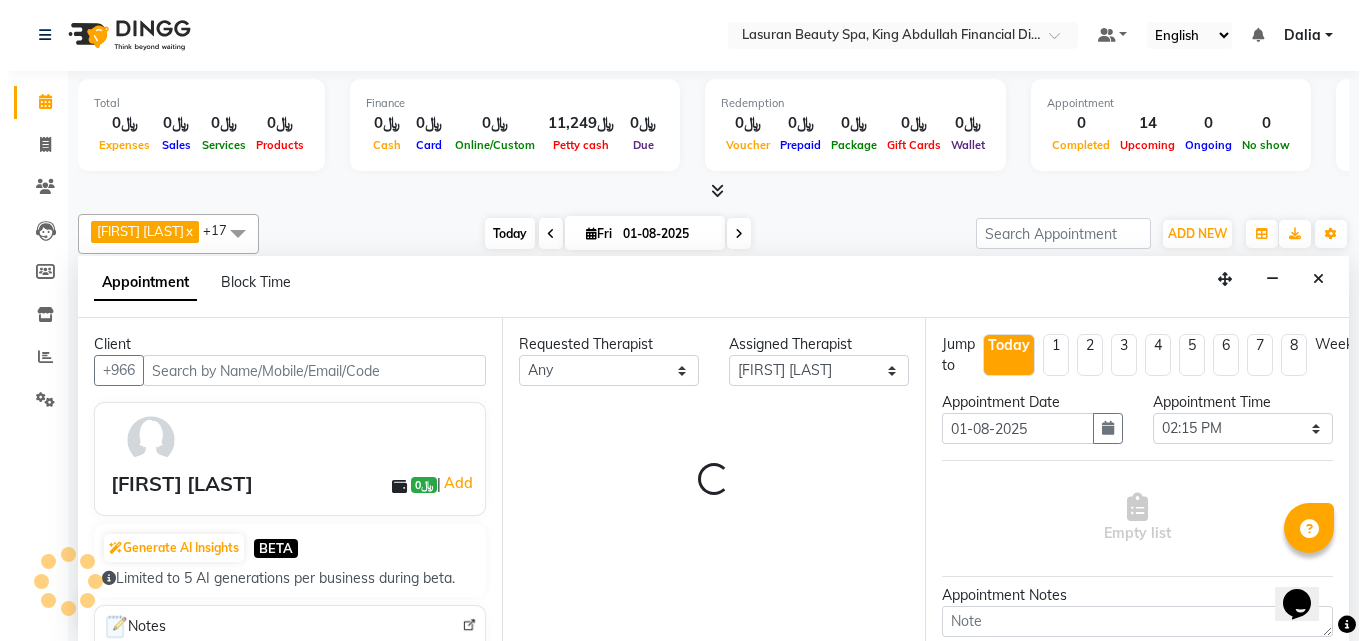 scroll, scrollTop: 89, scrollLeft: 0, axis: vertical 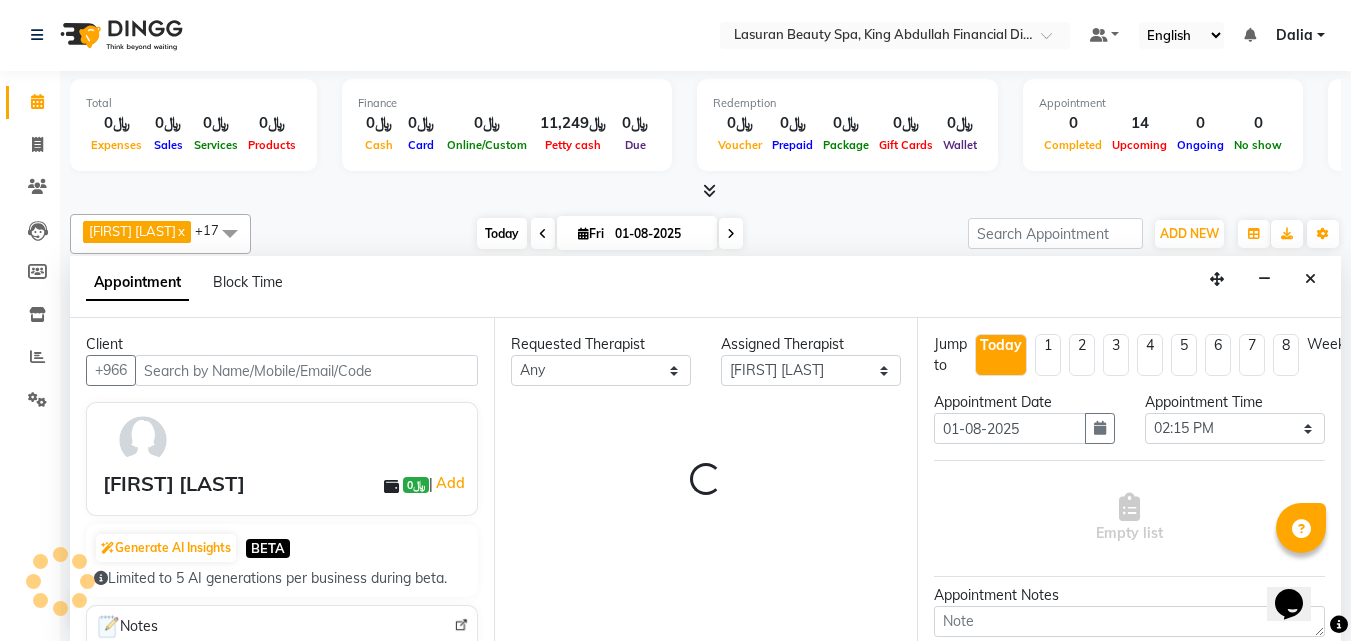 select on "3459" 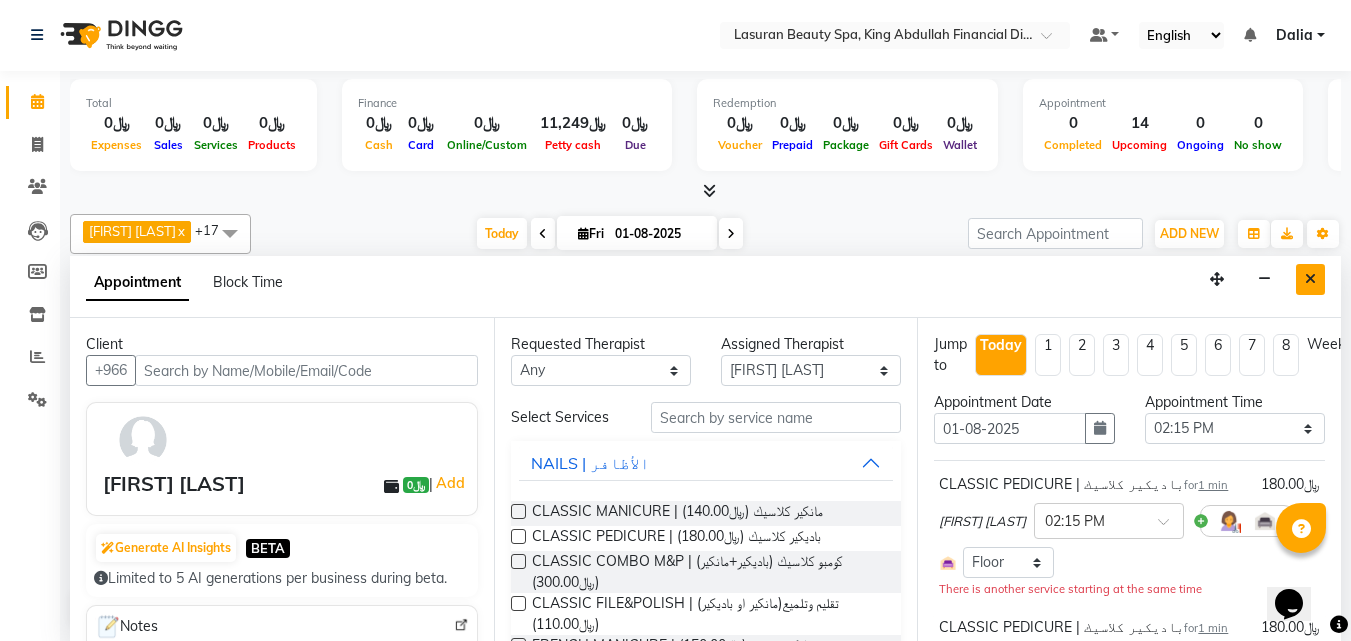 click at bounding box center (1310, 279) 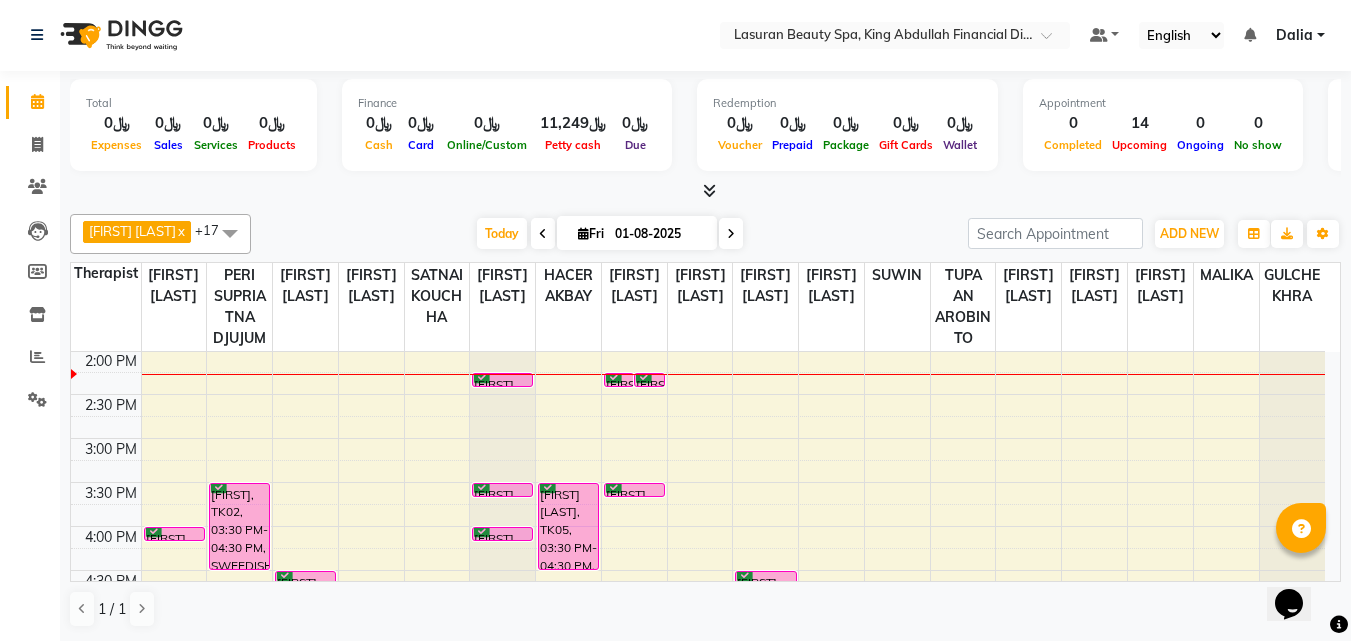 click at bounding box center [649, 386] 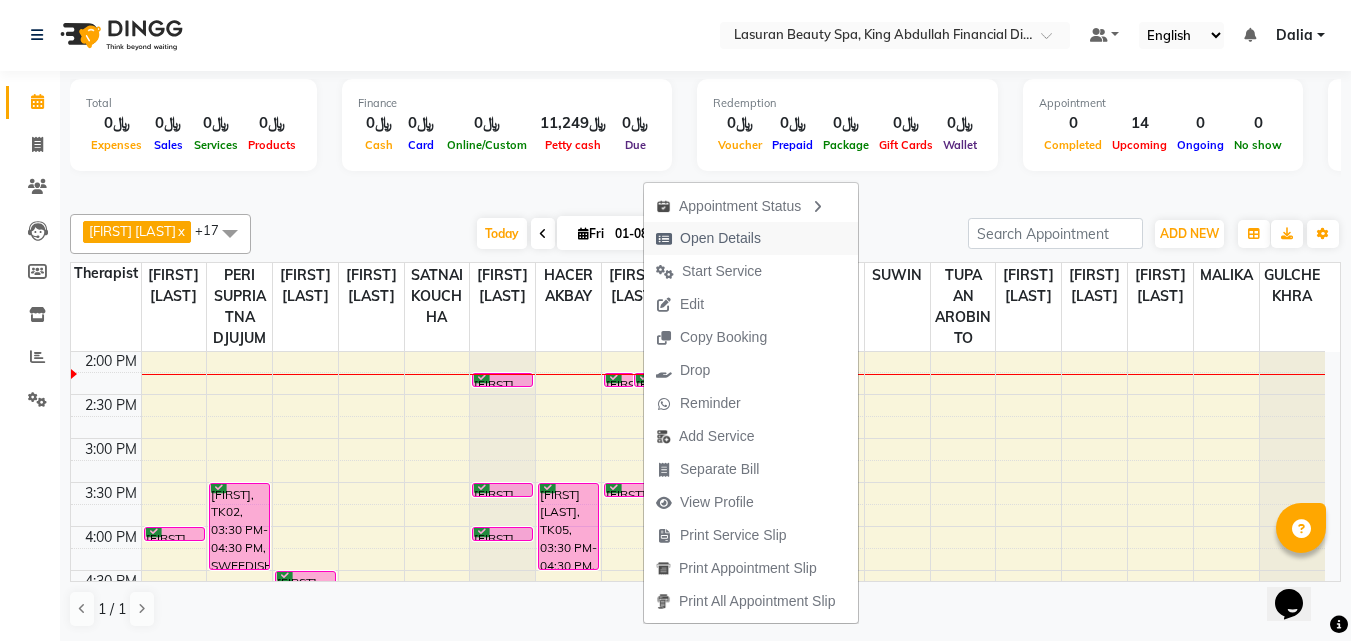 click on "Open Details" at bounding box center [720, 238] 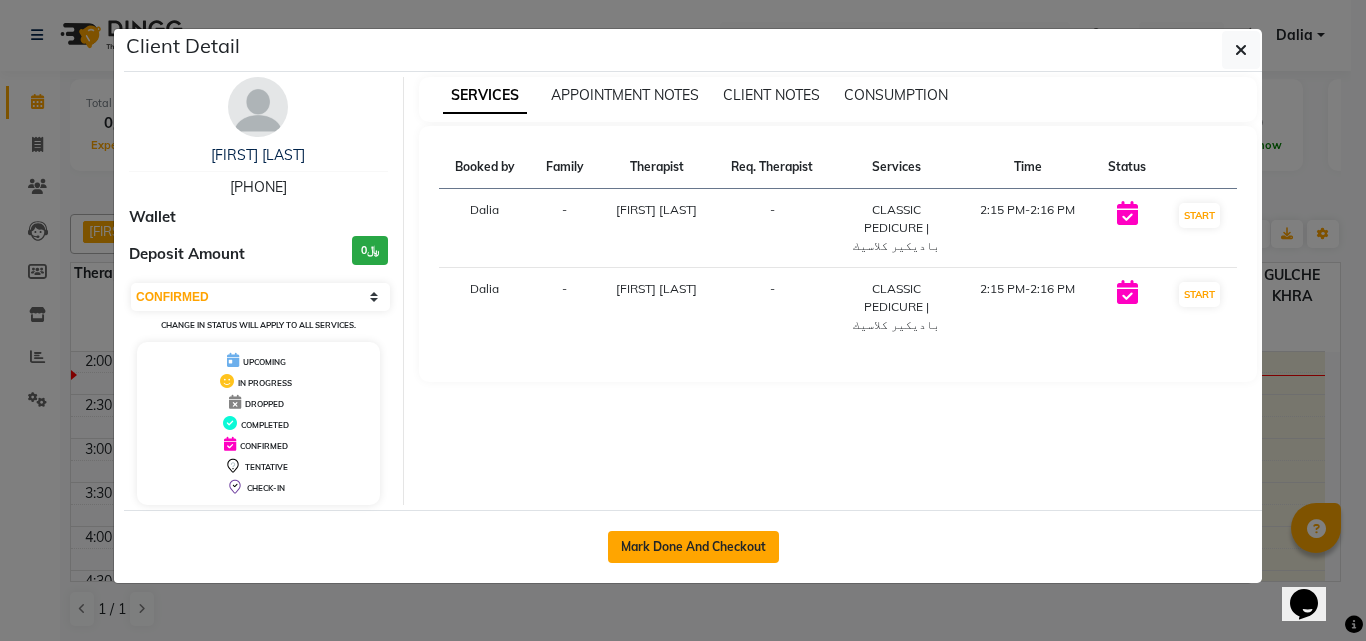 click on "Mark Done And Checkout" 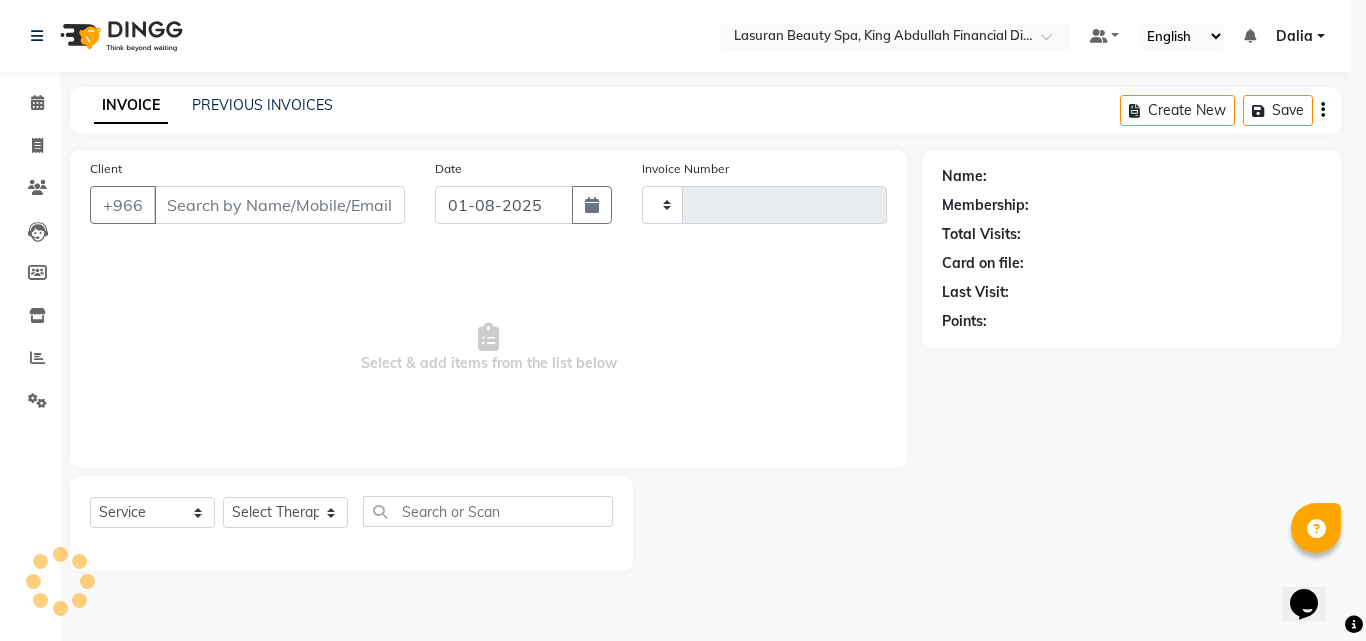 type on "1084" 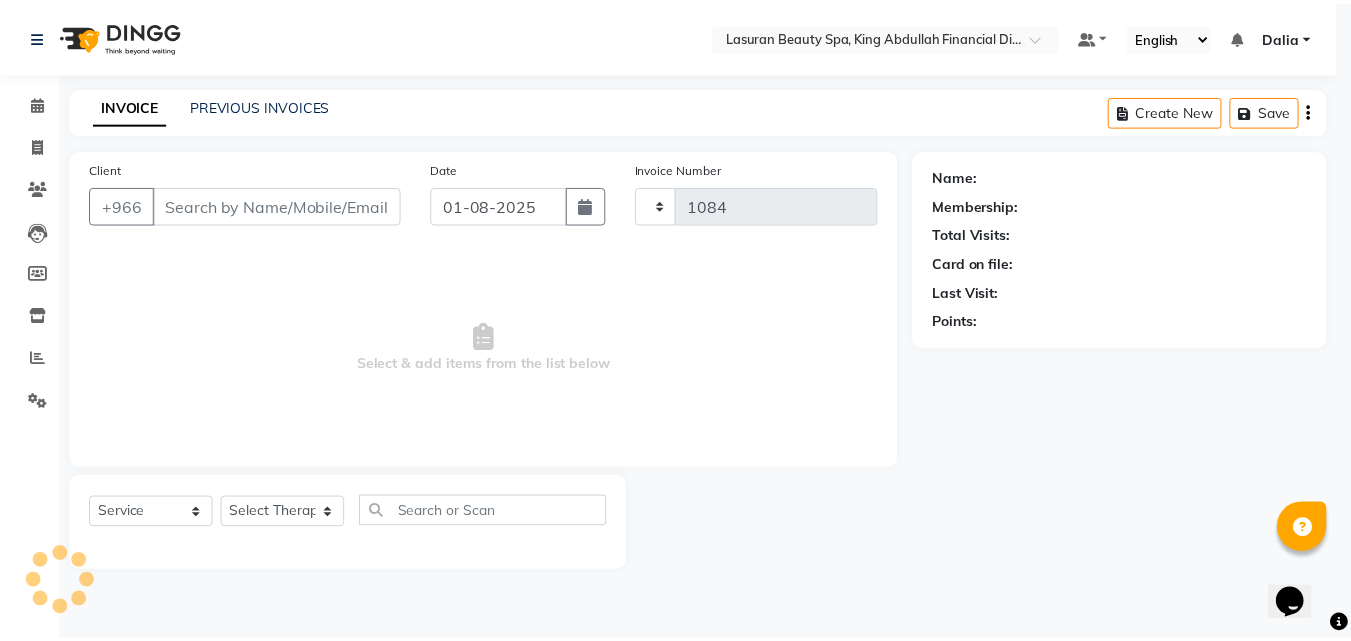 scroll, scrollTop: 0, scrollLeft: 0, axis: both 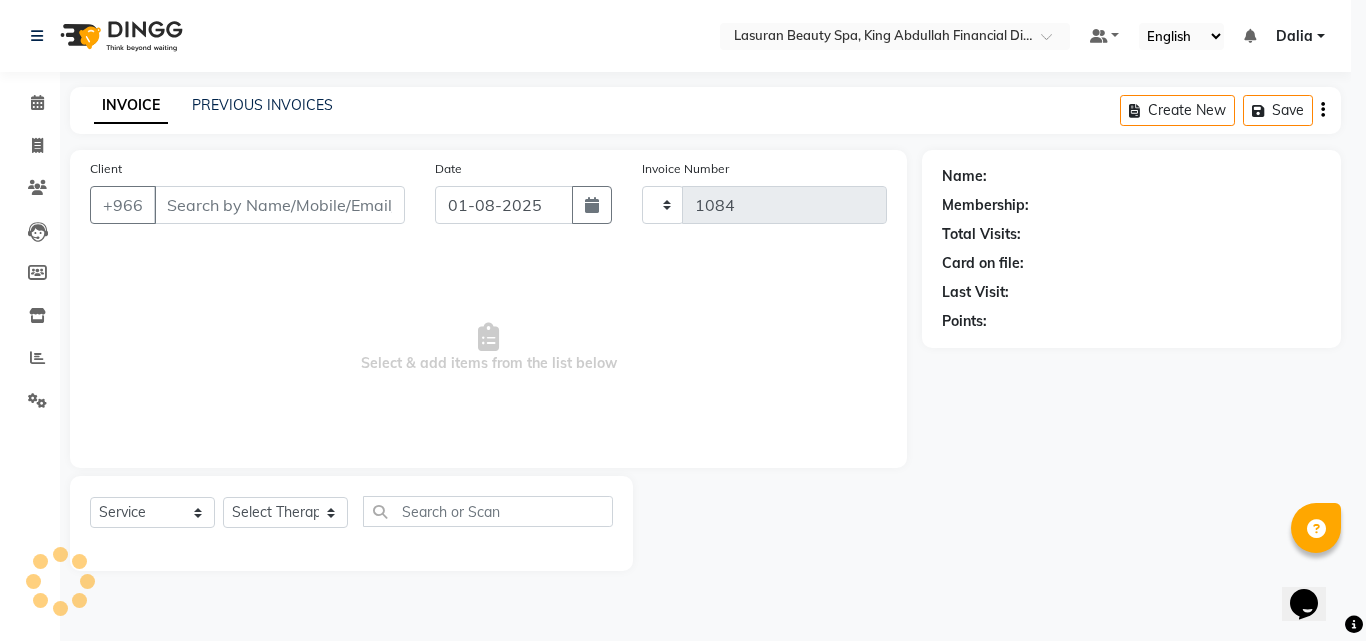select on "6941" 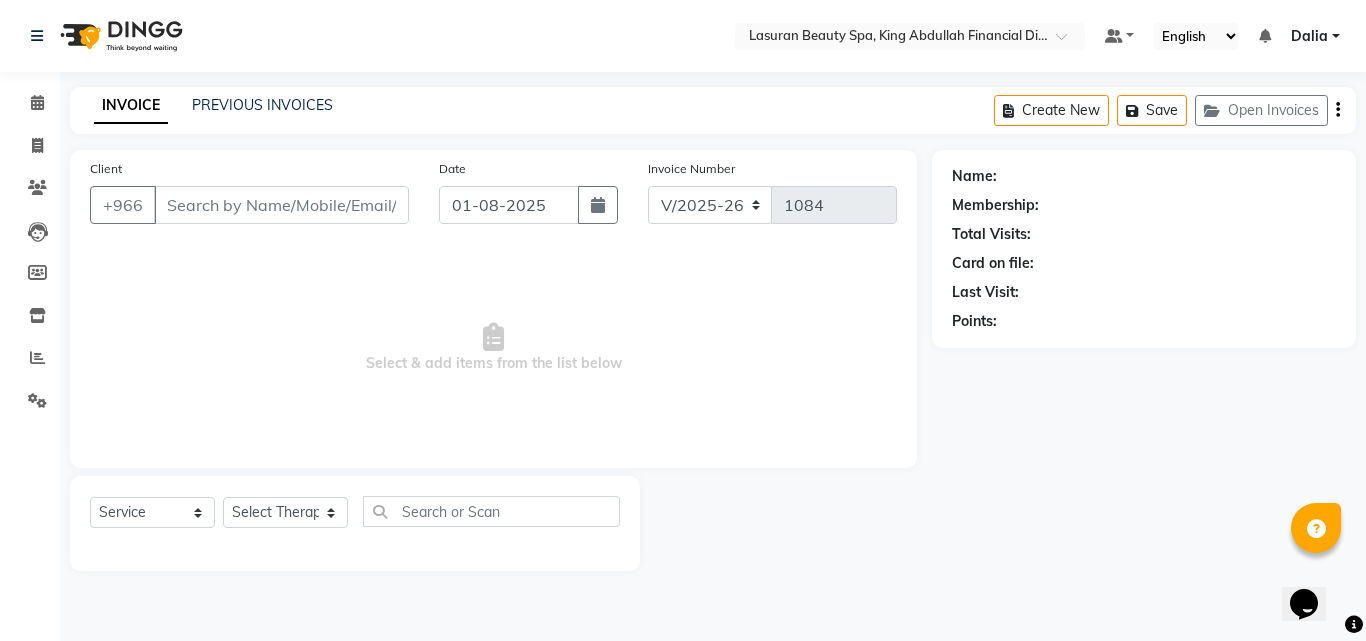 select on "V" 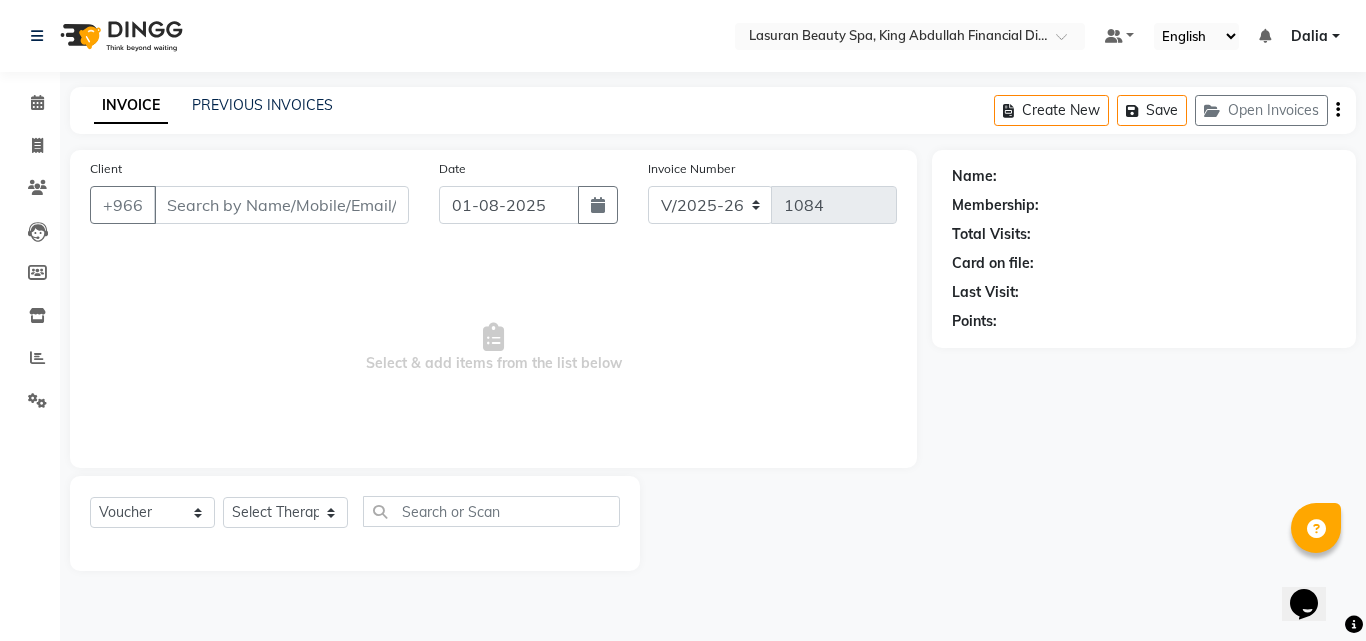 select on "66975" 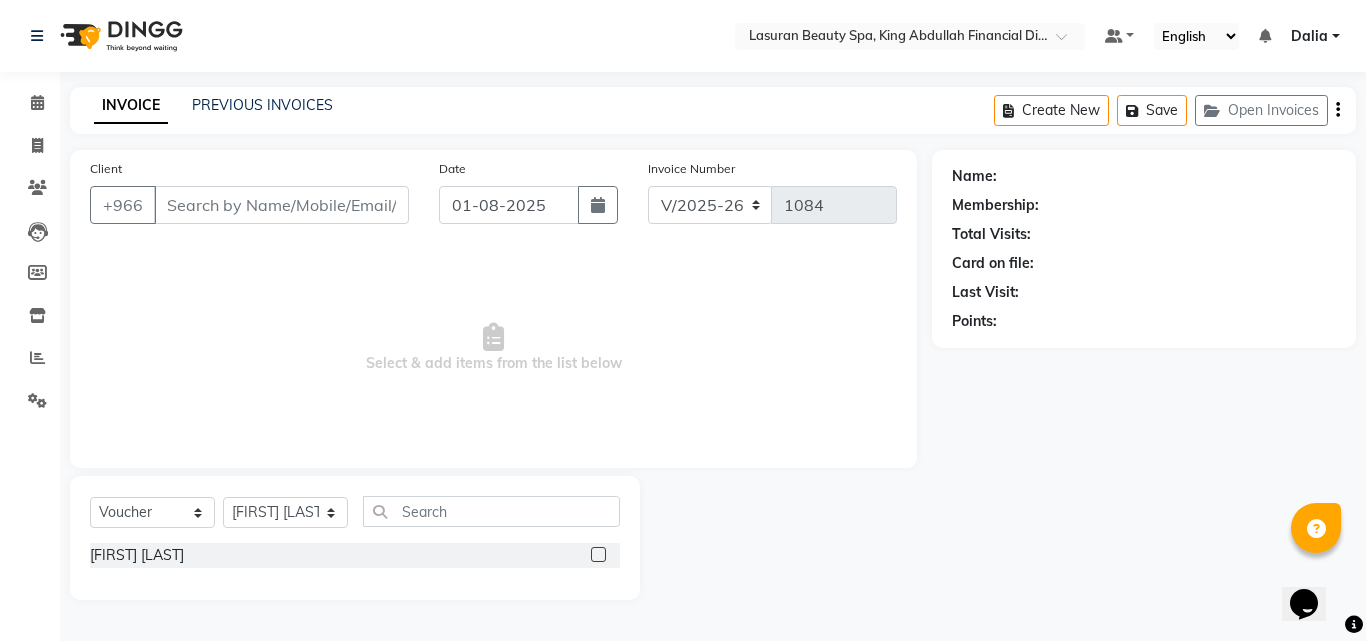 type on "[PHONE]" 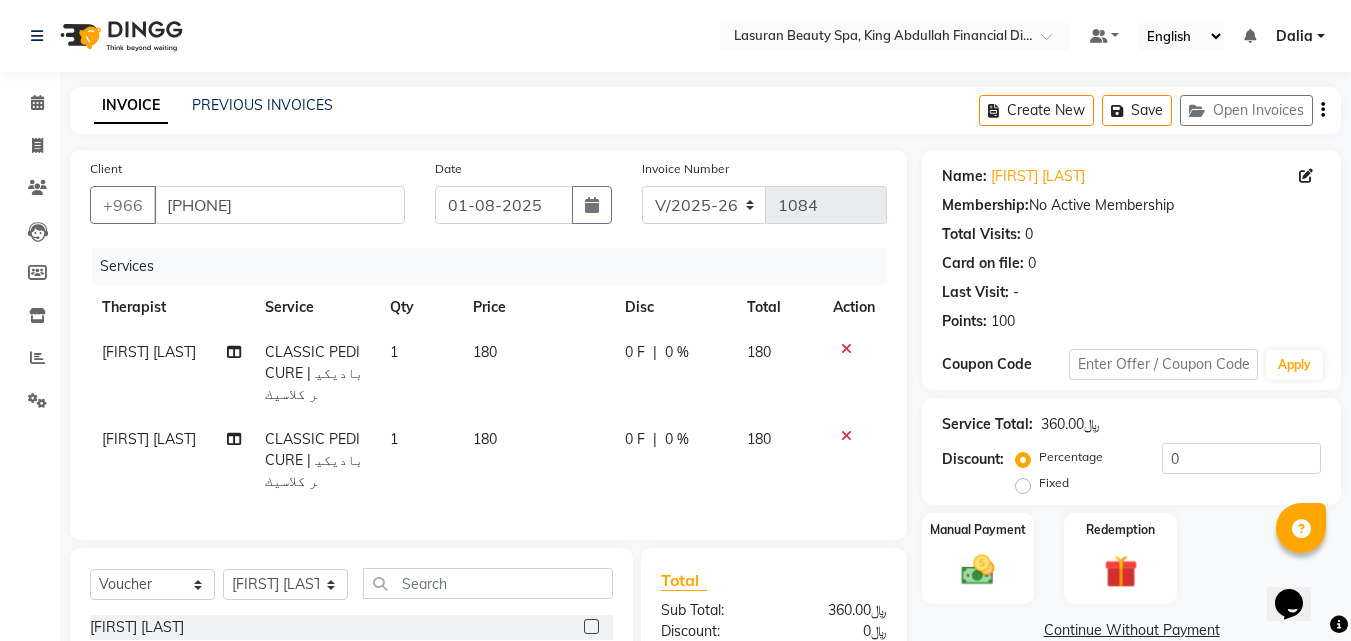 click 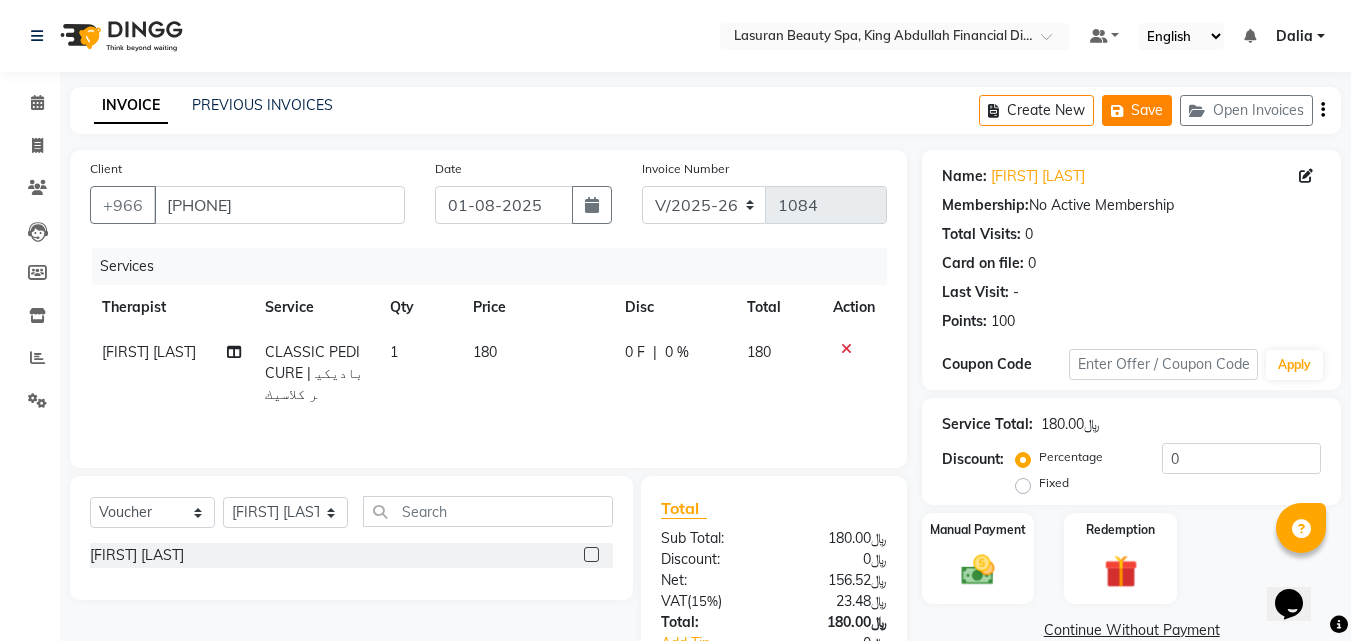 click 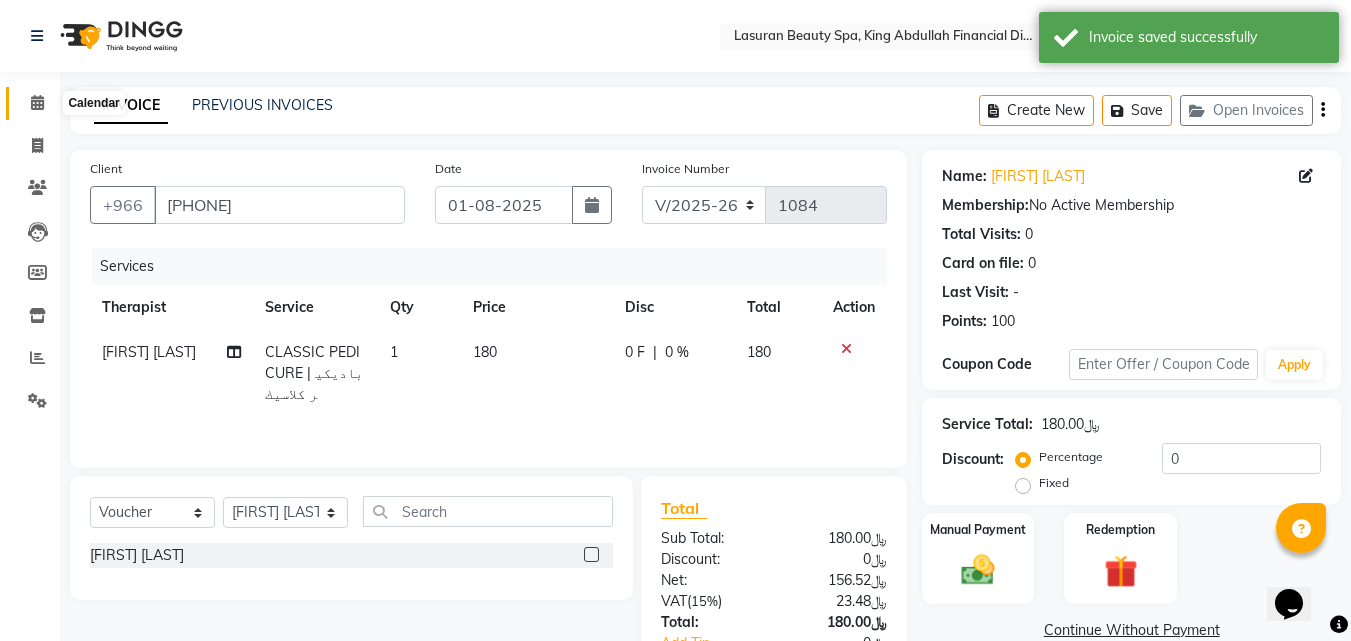 click 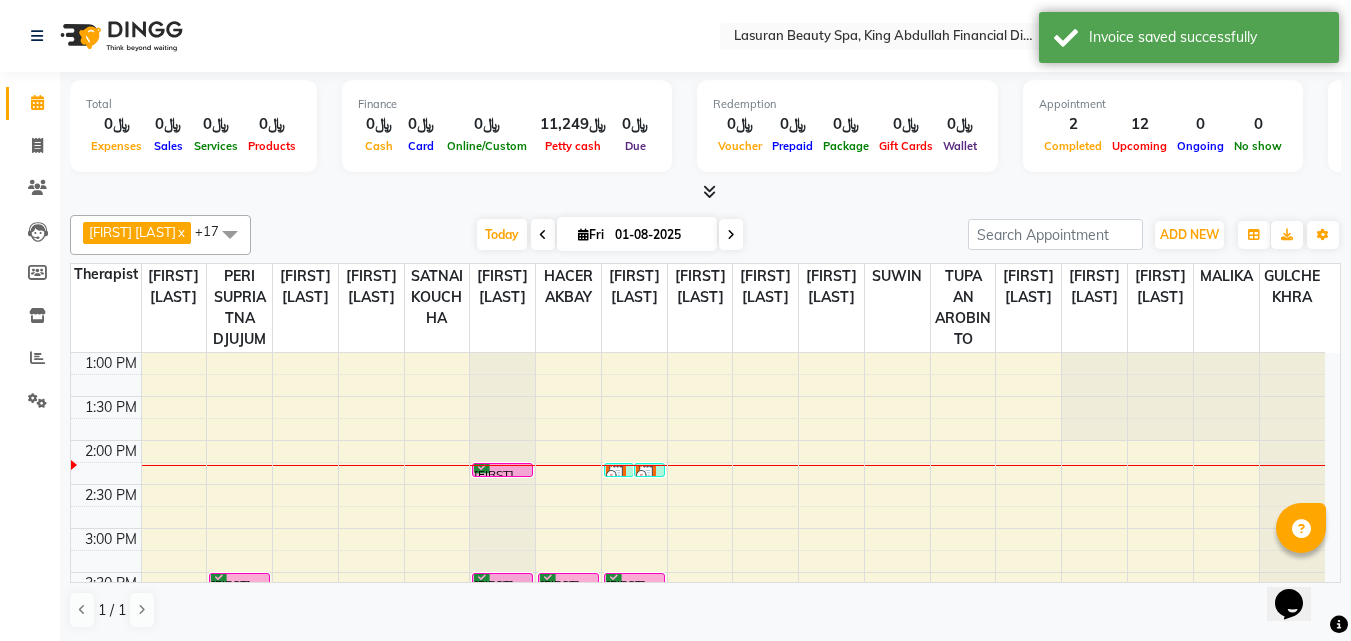 scroll, scrollTop: 89, scrollLeft: 0, axis: vertical 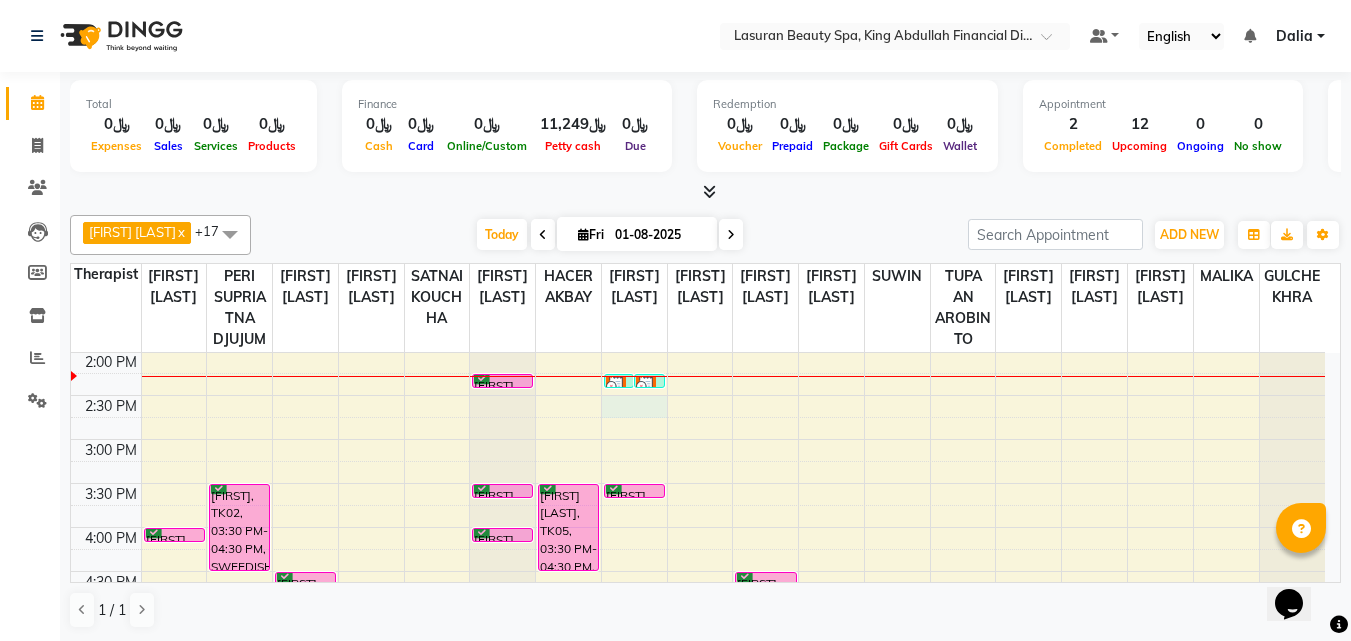 click on "[FIRST] [LAST], [CODE], [TIME]-[TIME], [SERVICE]     [FIRST], [CODE], [TIME]-[TIME], [SERVICE]     [FIRST], [CODE], [TIME]-[TIME], [SERVICE]     [FIRST], [CODE], [TIME]-[TIME], [SERVICE]     [FIRST] [LAST], [CODE], [TIME]-[TIME], [SERVICE]     [FIRST] [LAST], [CODE], [TIME]-[TIME], [SERVICE]     [FIRST] [LAST], [CODE], [TIME]-[TIME], [SERVICE]     [FIRST] [LAST], [CODE], [TIME]-[TIME], [SERVICE]" at bounding box center [698, 747] 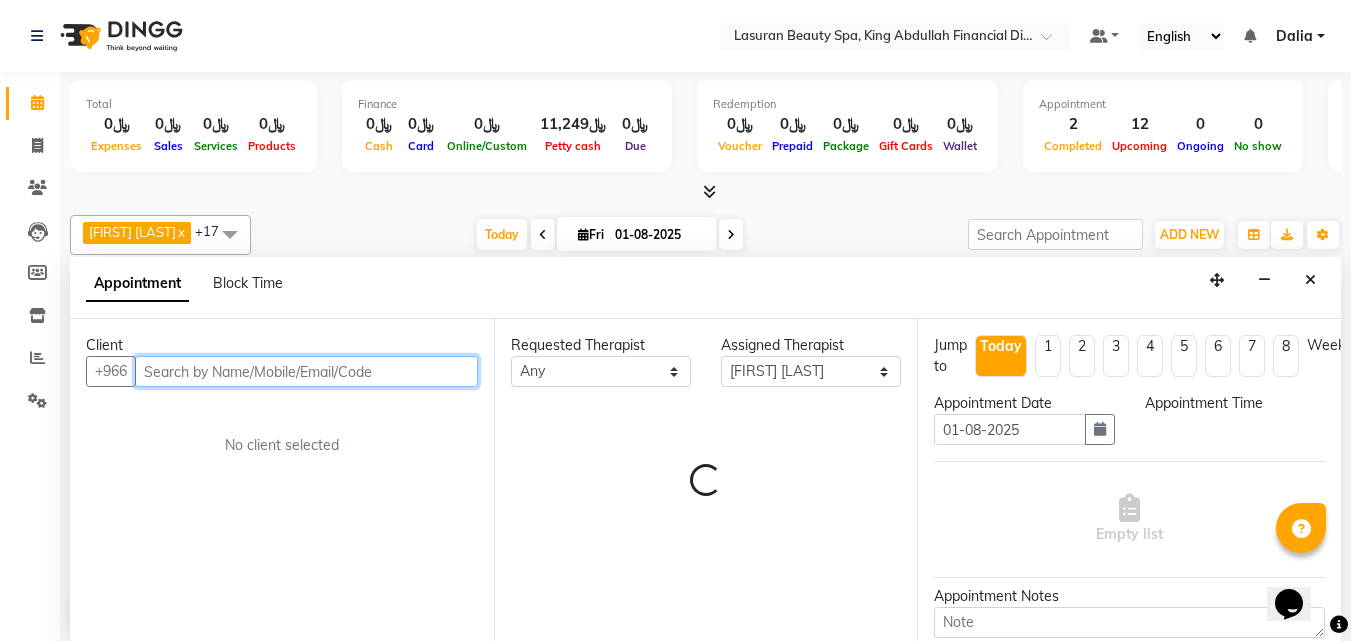 select on "870" 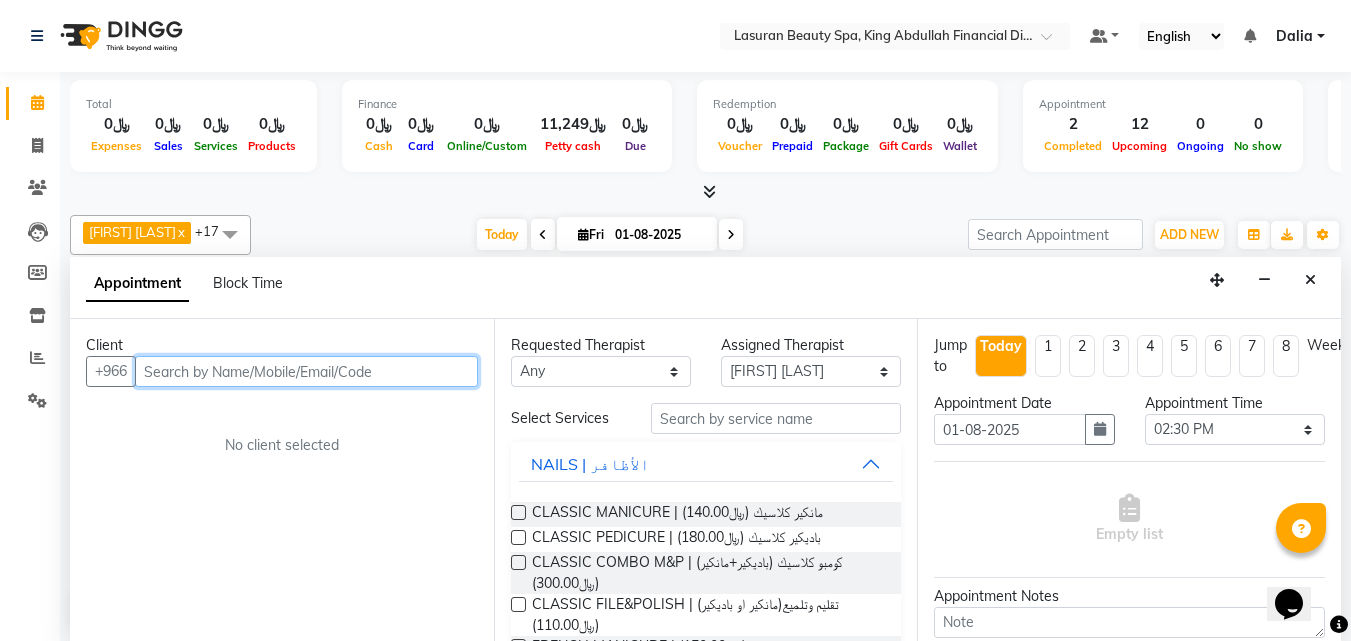 scroll, scrollTop: 1, scrollLeft: 0, axis: vertical 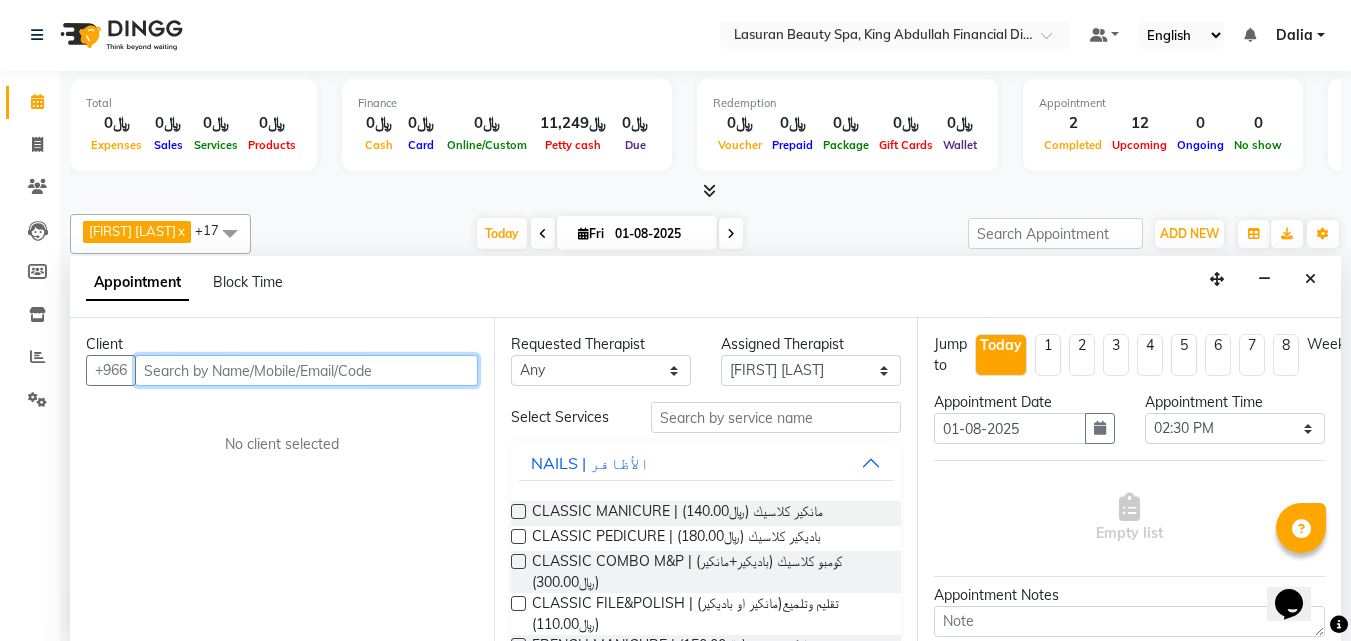 click at bounding box center (306, 370) 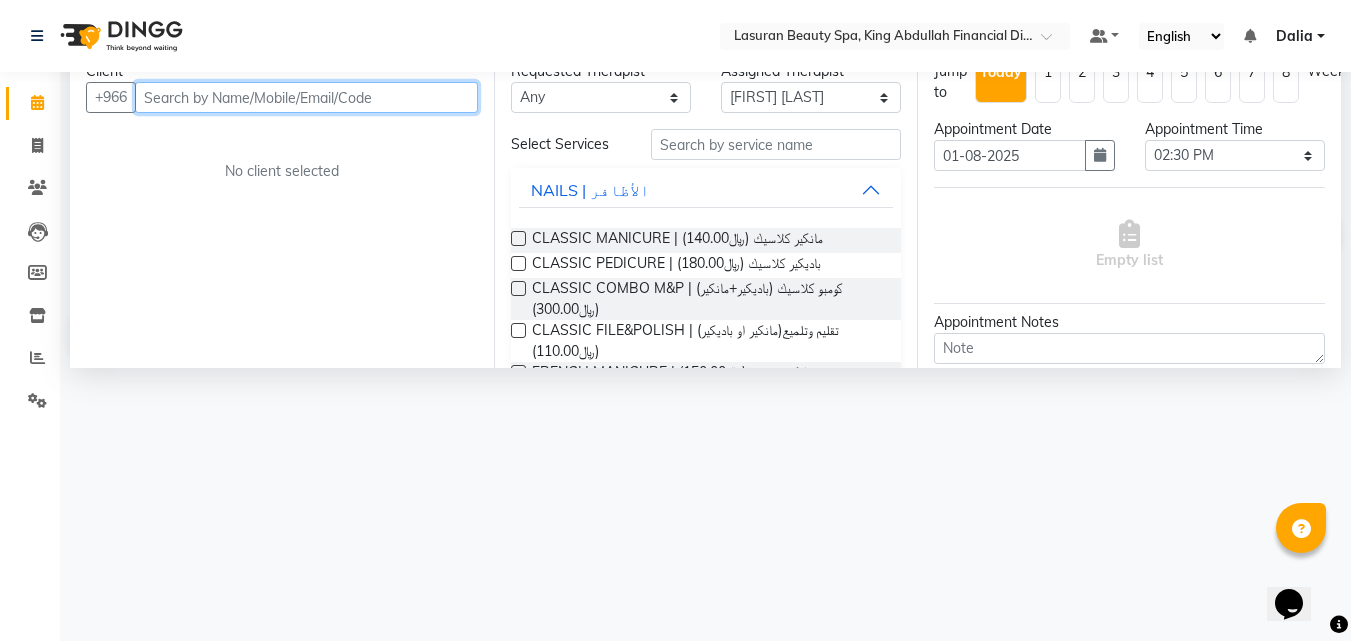 scroll, scrollTop: 0, scrollLeft: 0, axis: both 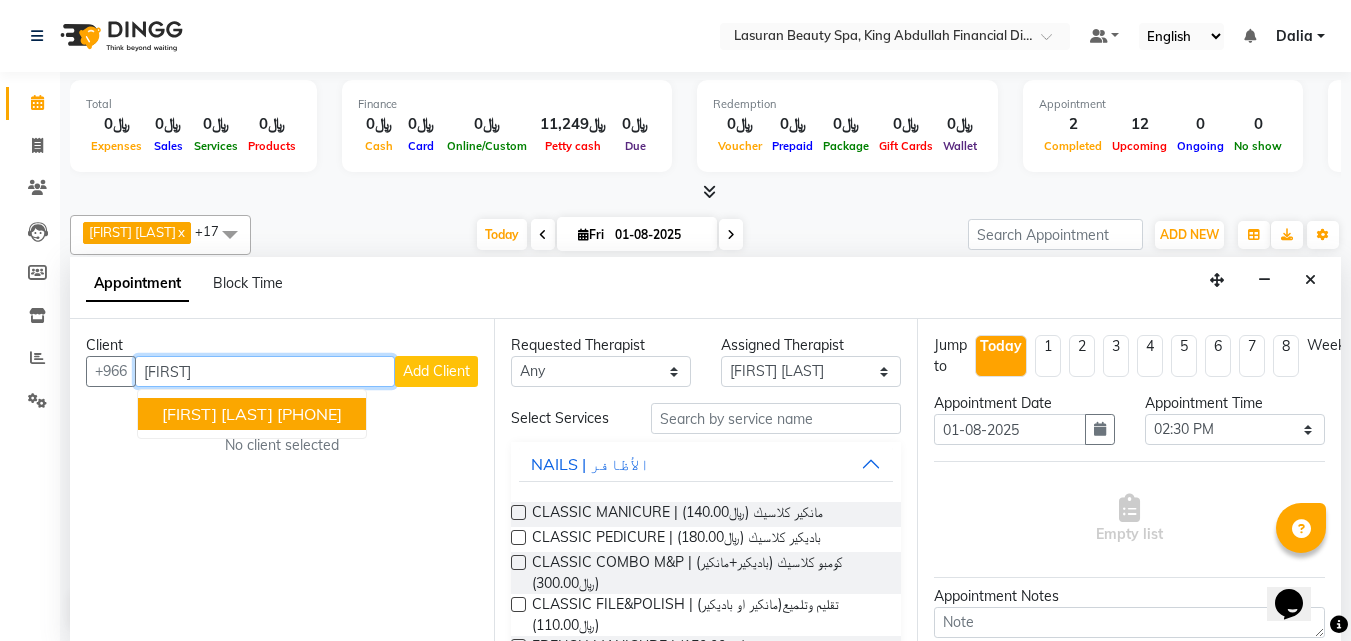 click on "[FIRST] [LAST]" at bounding box center [217, 414] 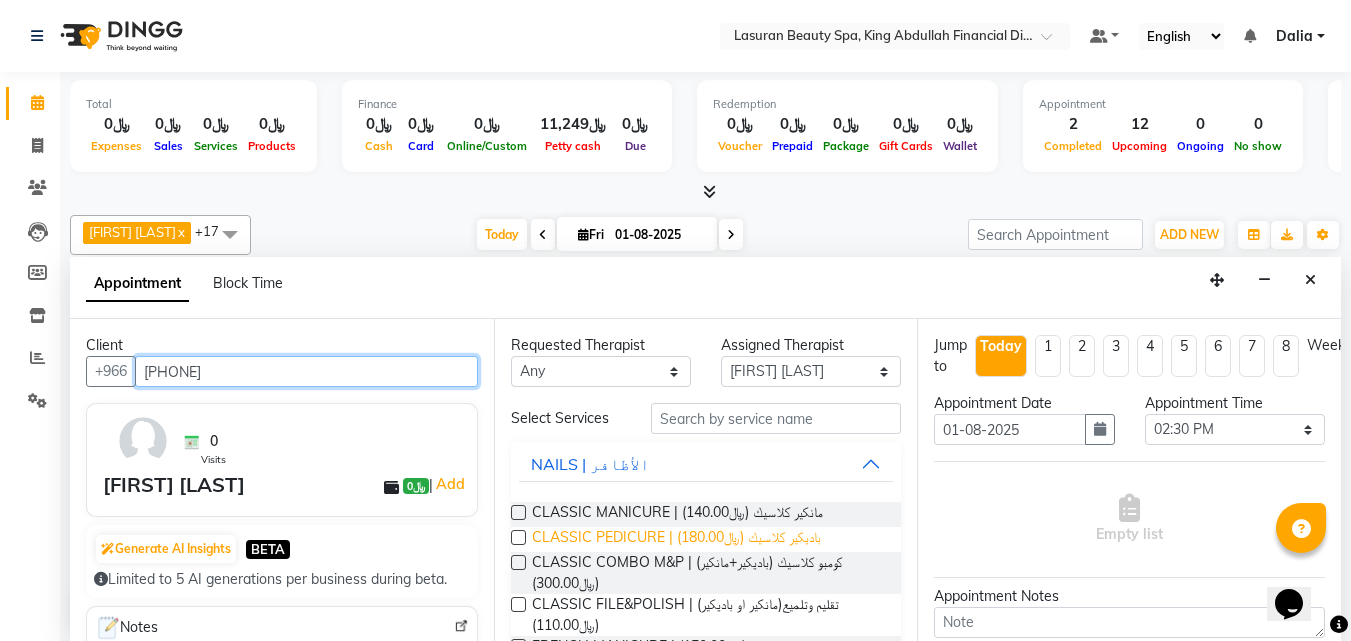 type on "[PHONE]" 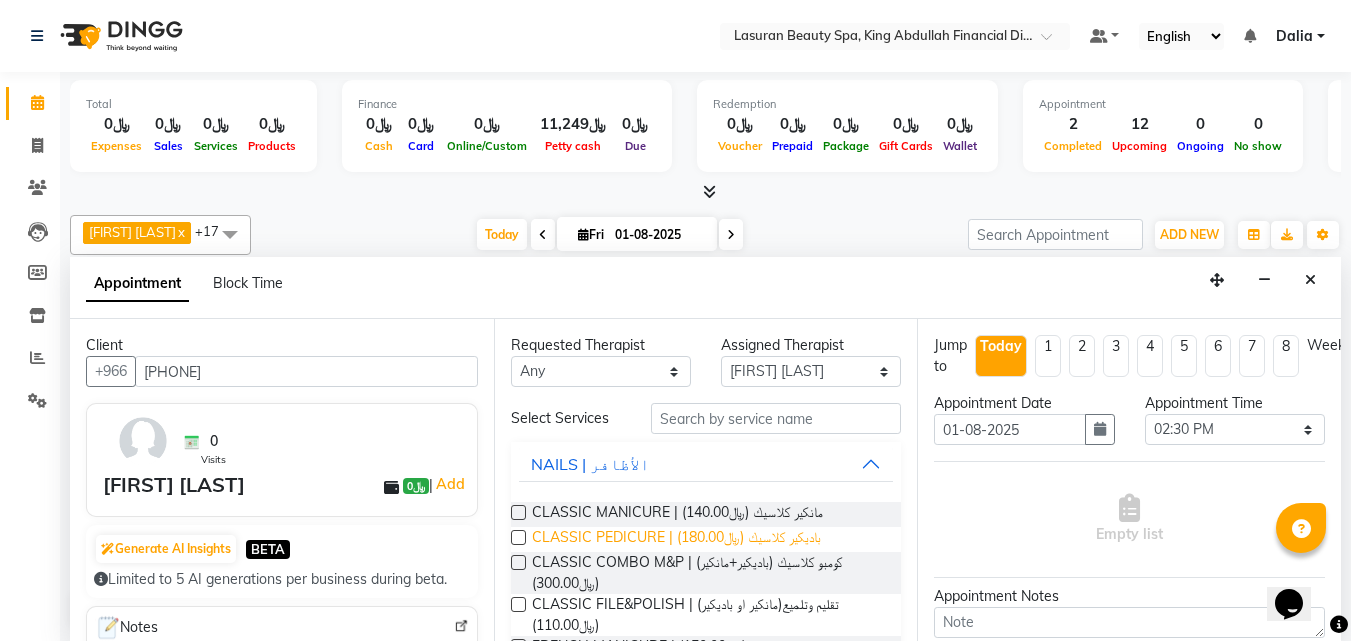 click on "CLASSIC PEDICURE | باديكير كلاسيك (﷼180.00)" at bounding box center (676, 539) 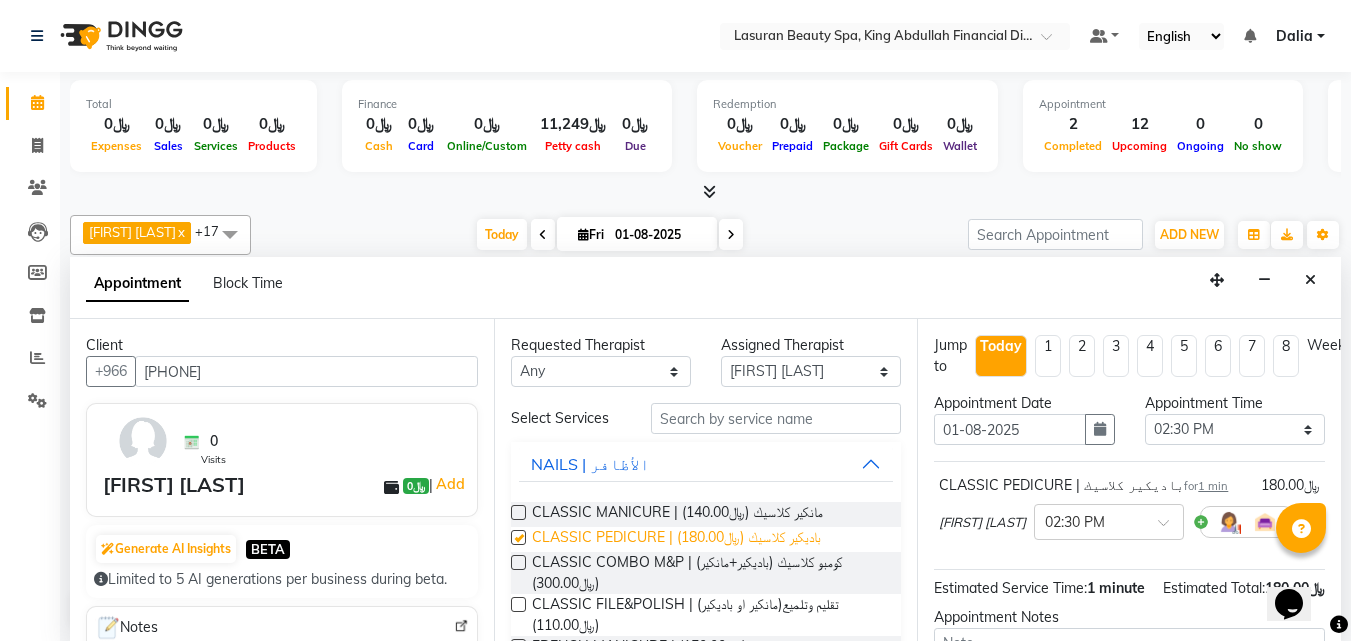 checkbox on "false" 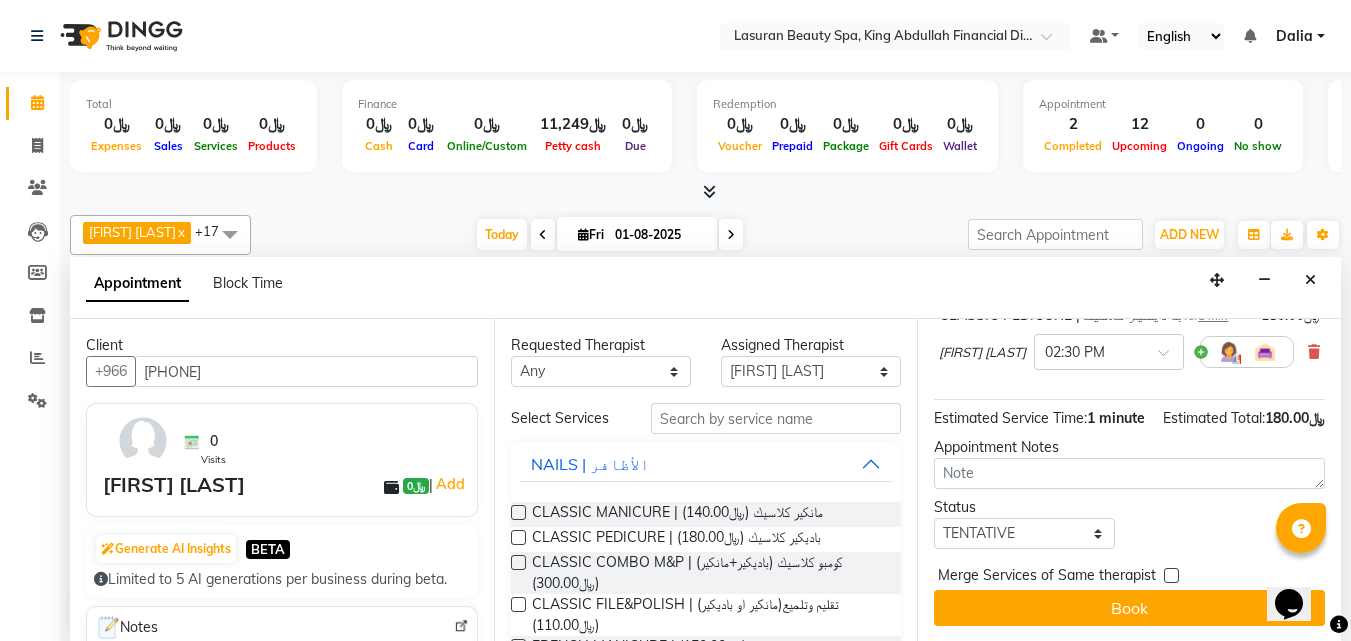 scroll, scrollTop: 209, scrollLeft: 0, axis: vertical 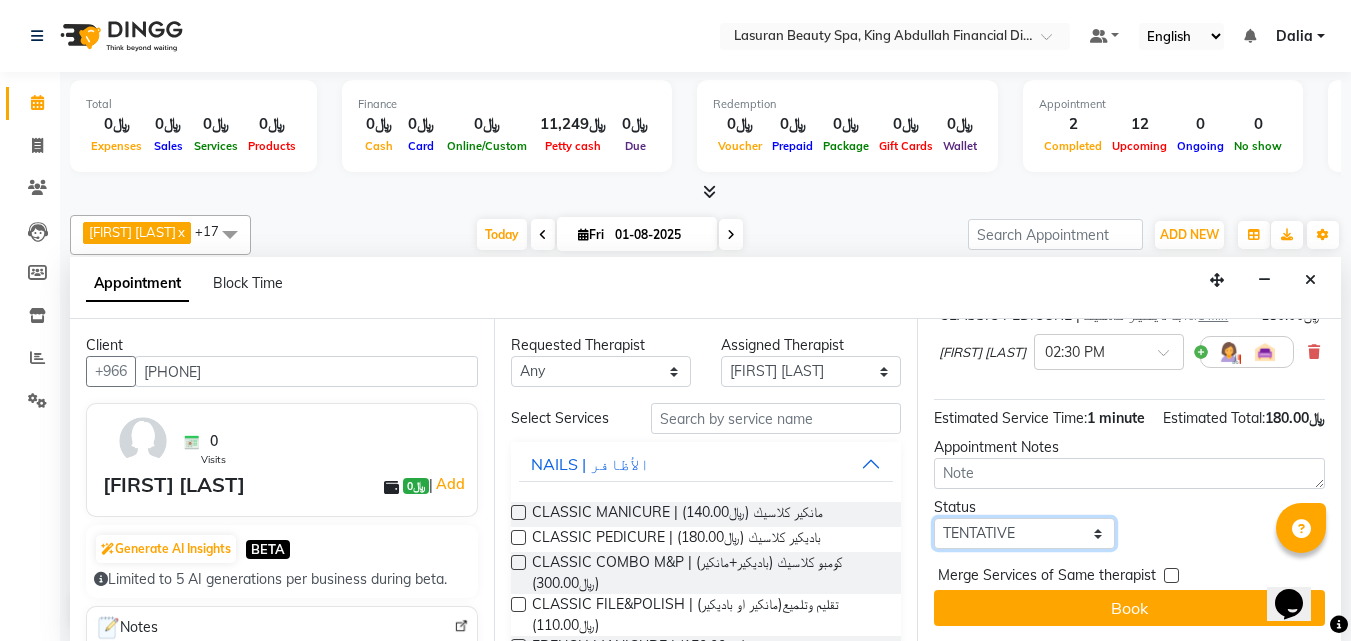 click on "Select TENTATIVE CONFIRM CHECK-IN UPCOMING" at bounding box center [1024, 533] 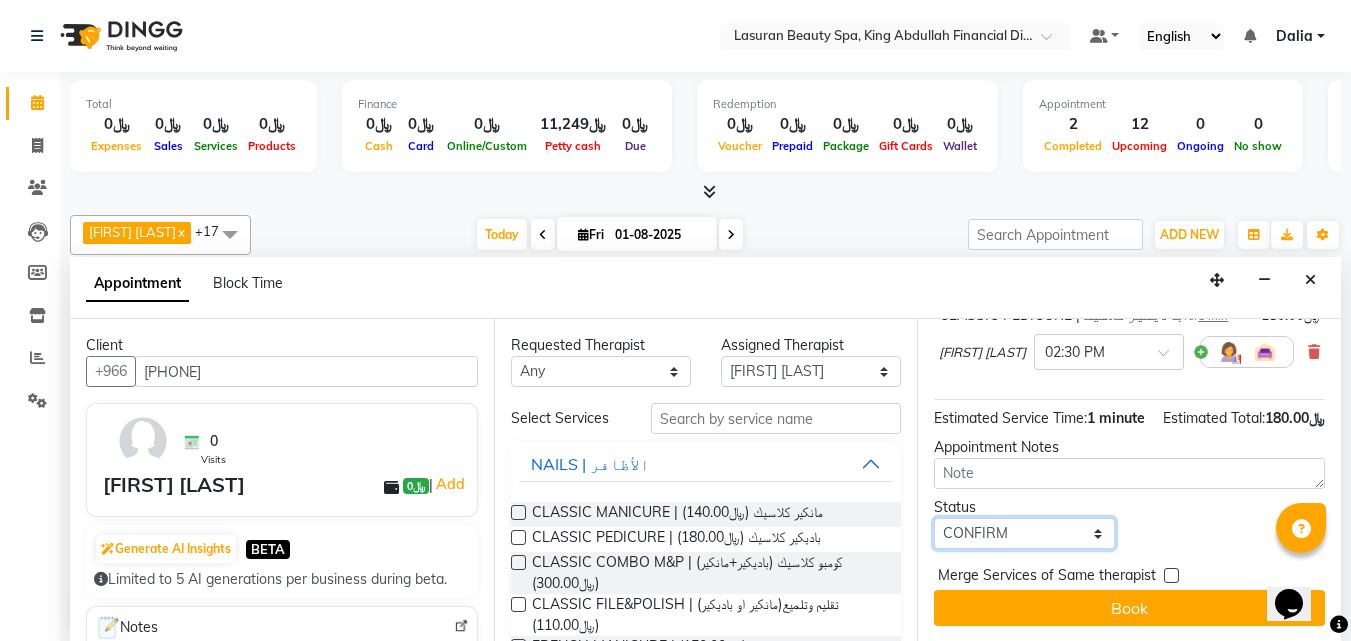 click on "Select TENTATIVE CONFIRM CHECK-IN UPCOMING" at bounding box center (1024, 533) 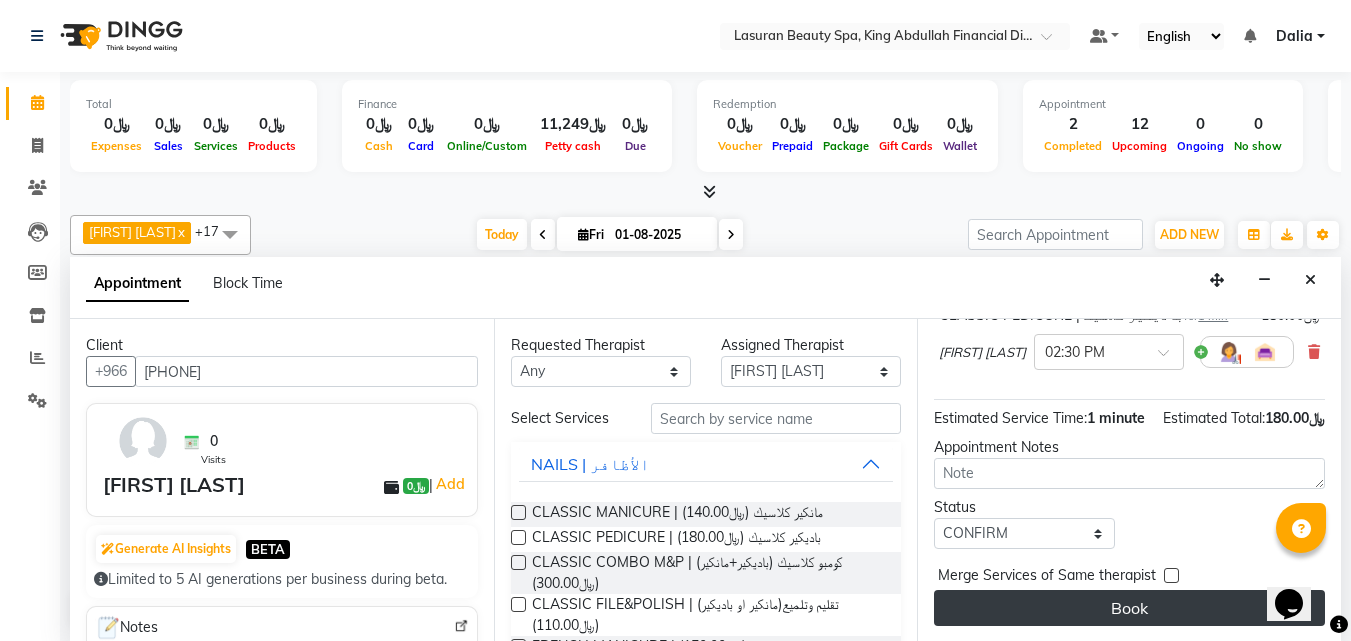 click on "Book" at bounding box center [1129, 608] 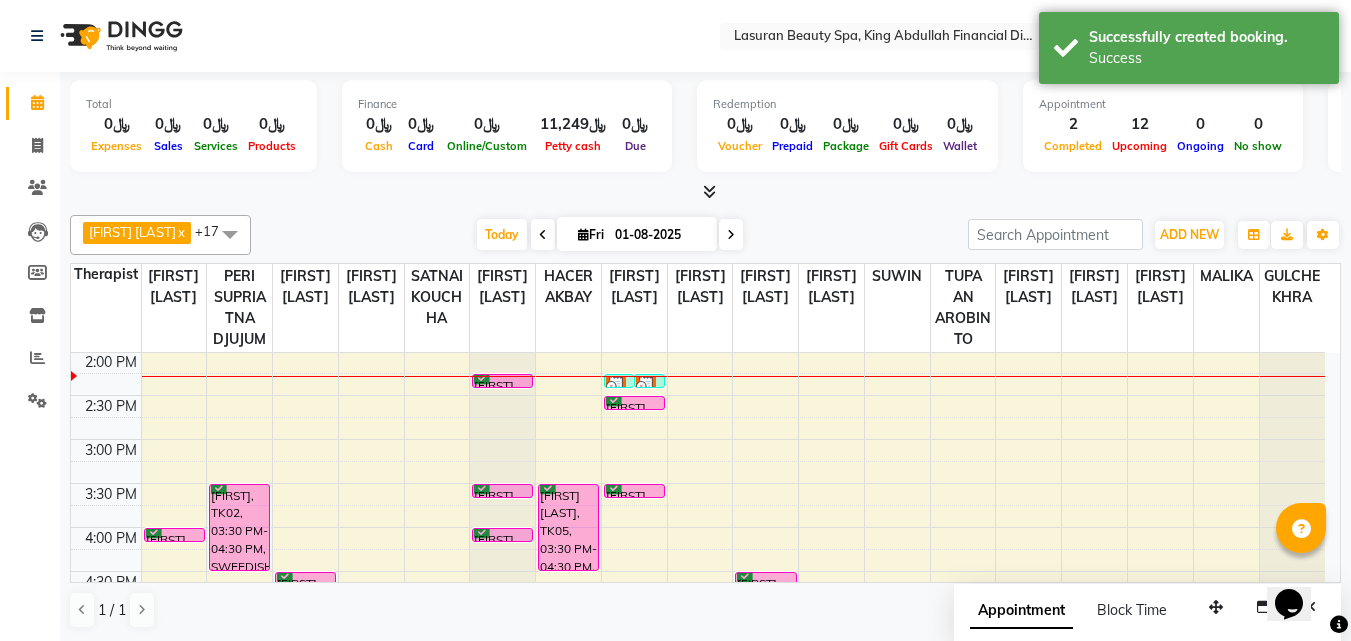 click at bounding box center (646, 386) 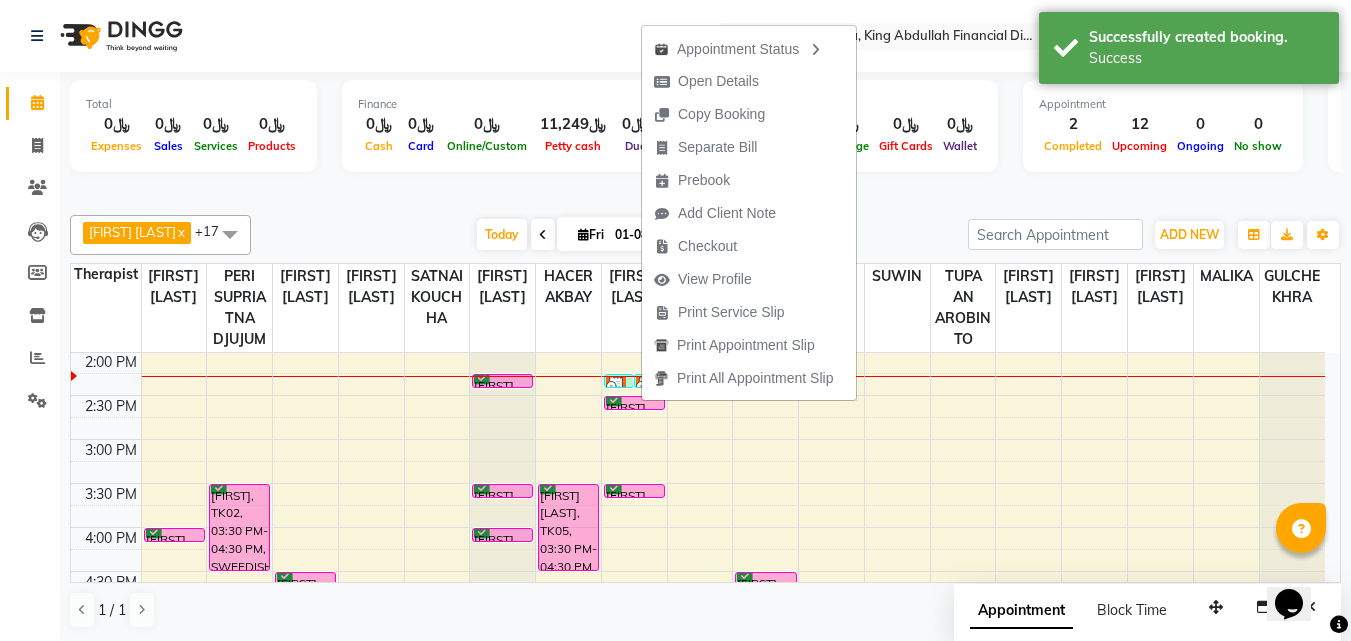 click on "Select Location ×  Lasuran Beauty Spa, King Abdullah Financial District Default Panel My Panel English ENGLISH Español العربية मराठी हिंदी ગુજરાતી தமிழ் 中文 Notifications nothing to show [FIRST] Manage Profile Change Password Sign out  Version:3.15.11" 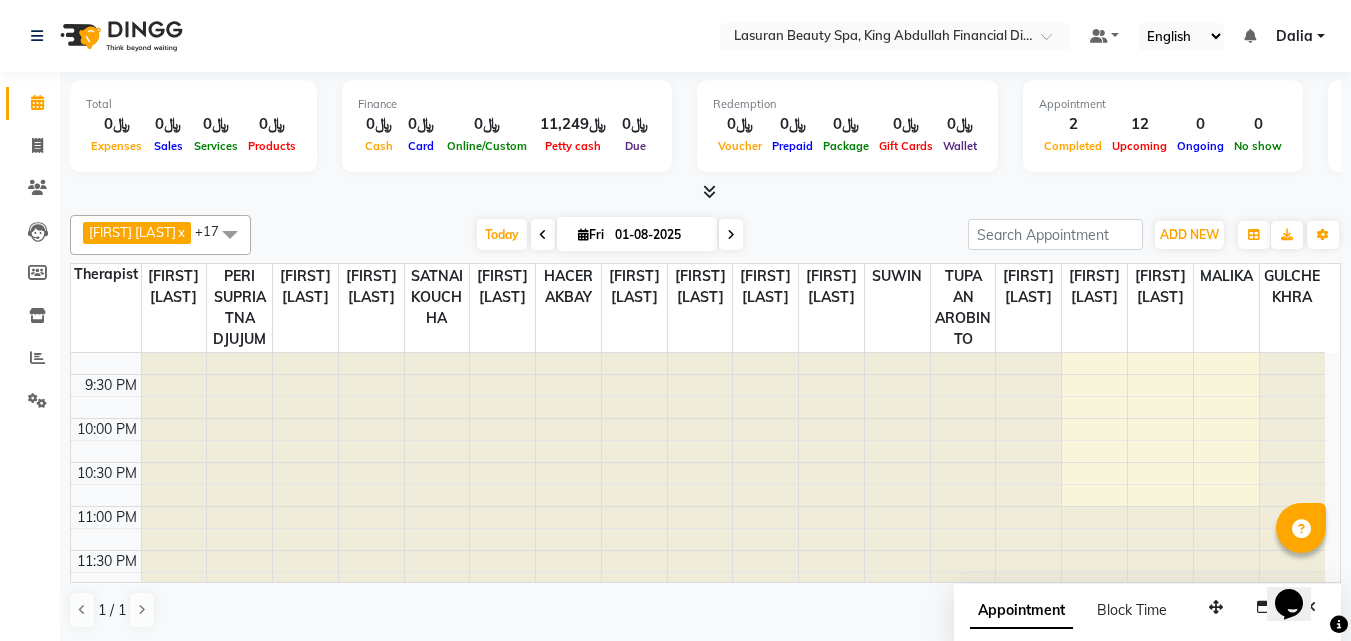 scroll, scrollTop: 759, scrollLeft: 0, axis: vertical 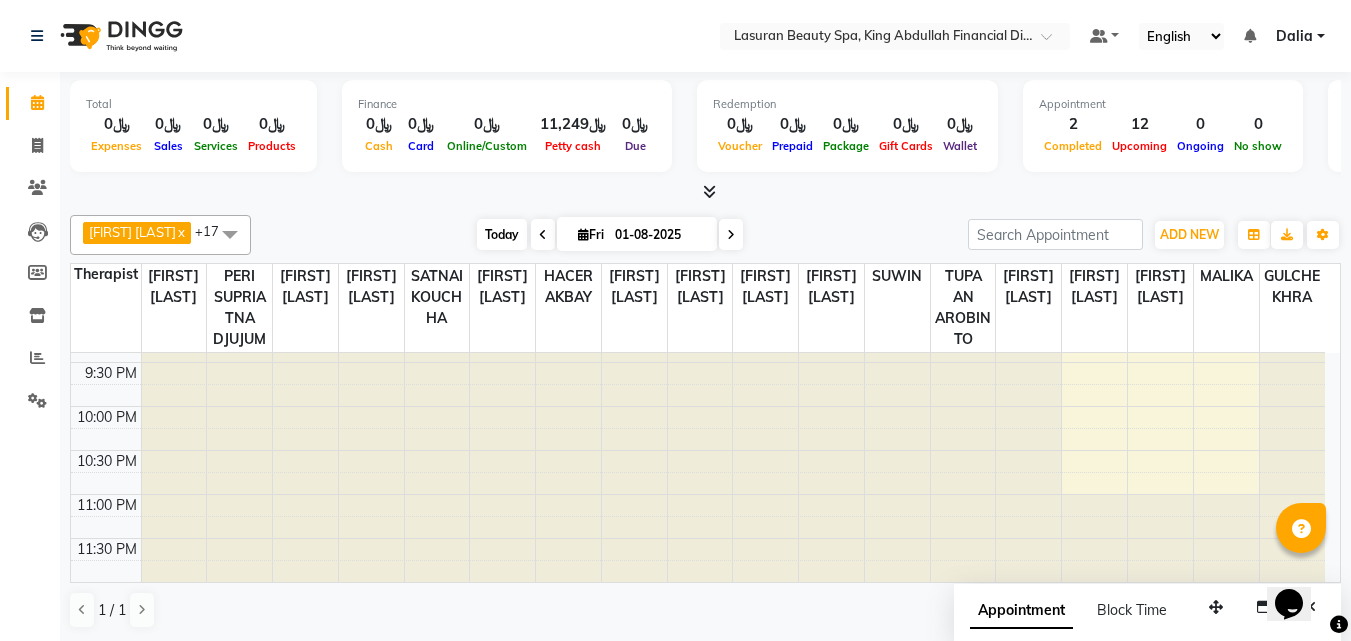 click on "Today" at bounding box center (502, 234) 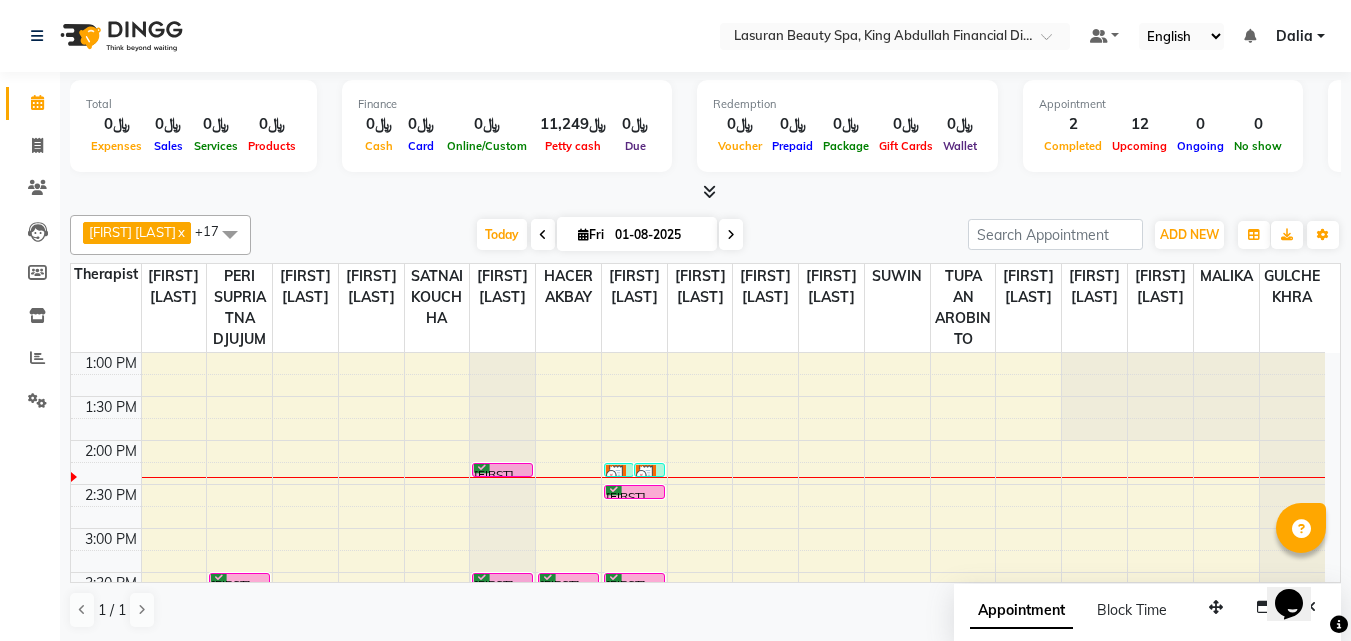 scroll, scrollTop: 100, scrollLeft: 0, axis: vertical 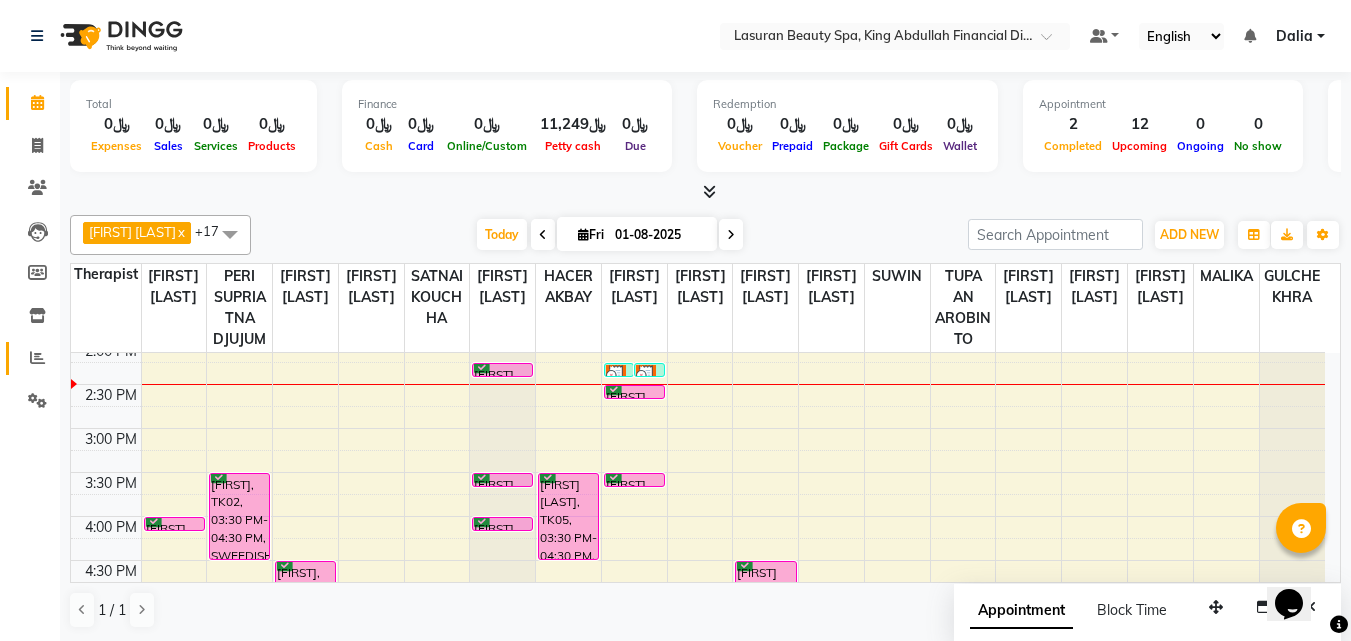 click on "Reports" 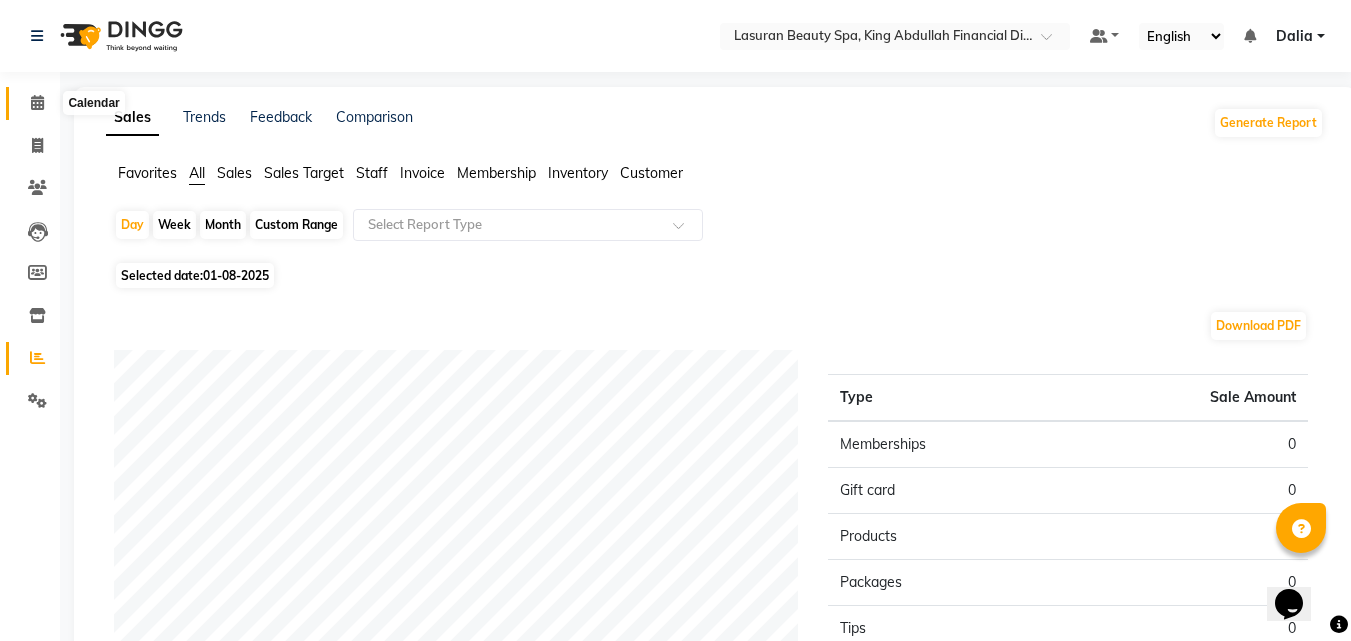 click 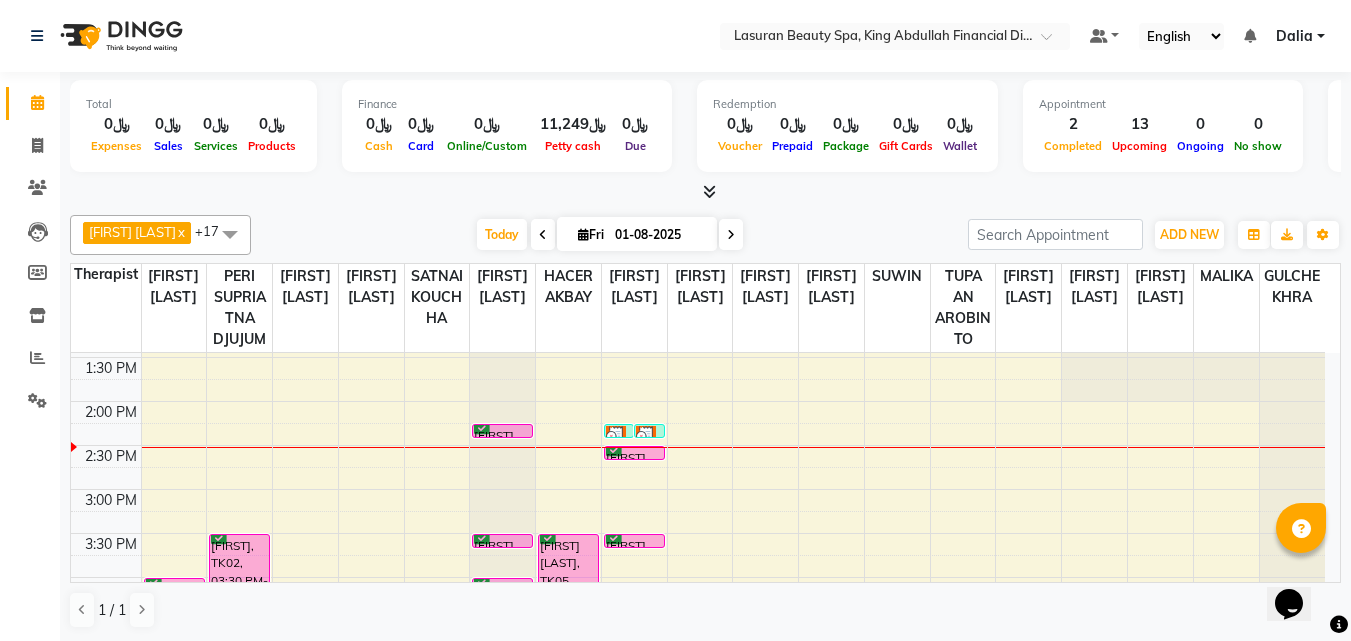 scroll, scrollTop: 100, scrollLeft: 0, axis: vertical 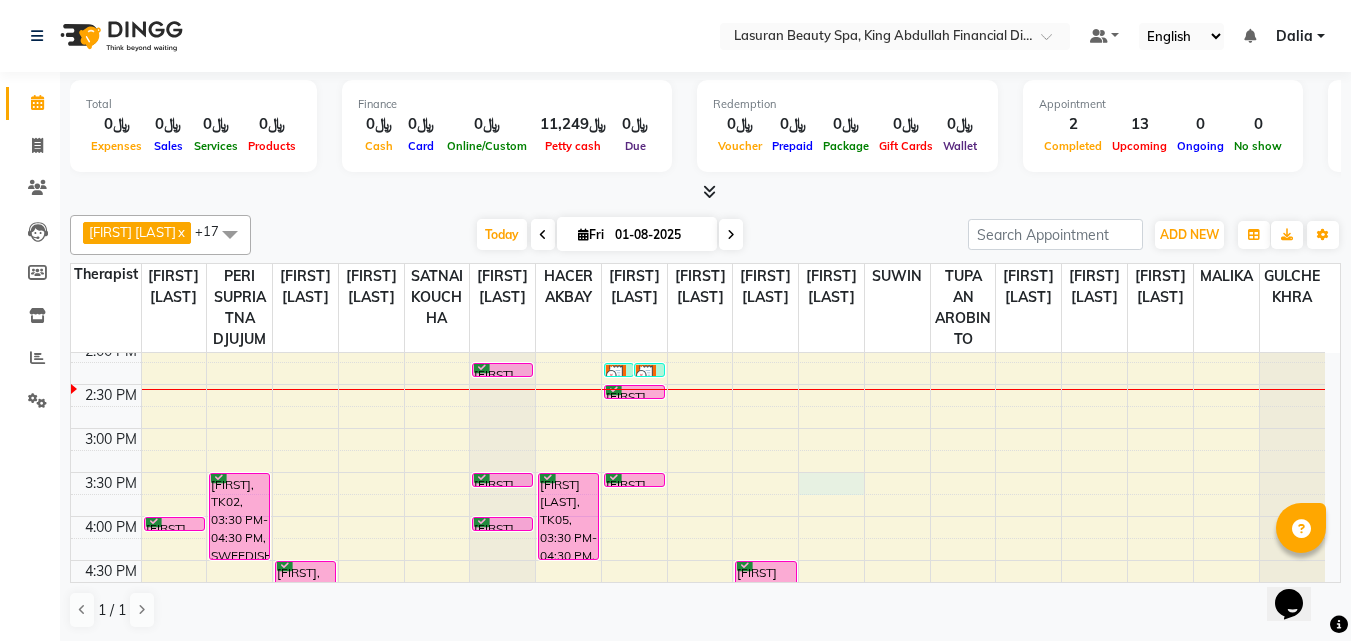 click on "[FIRST] [LAST], [CODE], [TIME]-[TIME], [SERVICE]     [FIRST], [CODE], [TIME]-[TIME], [SERVICE]     [FIRST], [CODE], [TIME]-[TIME], [SERVICE]     [FIRST], [CODE], [TIME]-[TIME], [SERVICE]     [FIRST] [LAST], [CODE], [TIME]-[TIME], [SERVICE]     [FIRST] [LAST], [CODE], [TIME]-[TIME], [SERVICE]     [FIRST] [LAST], [CODE], [TIME]-[TIME], [SERVICE]     [FIRST] [LAST], [CODE], [TIME]-[TIME], [SERVICE]" at bounding box center (698, 736) 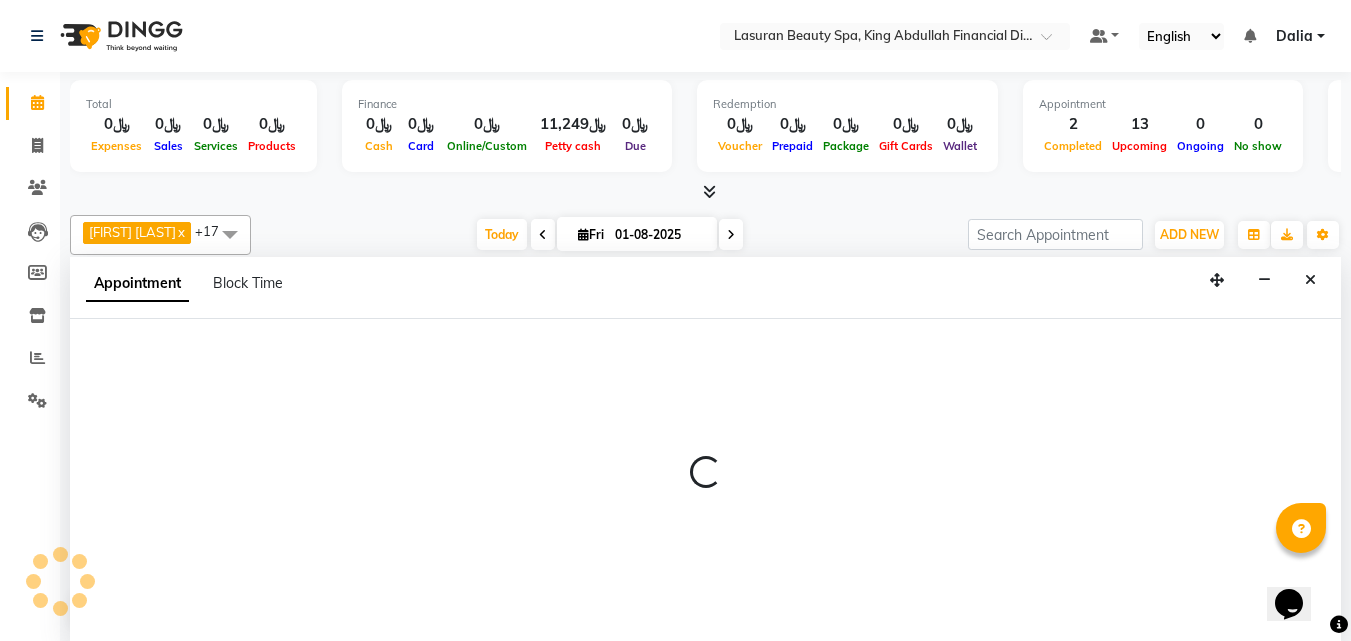 scroll, scrollTop: 1, scrollLeft: 0, axis: vertical 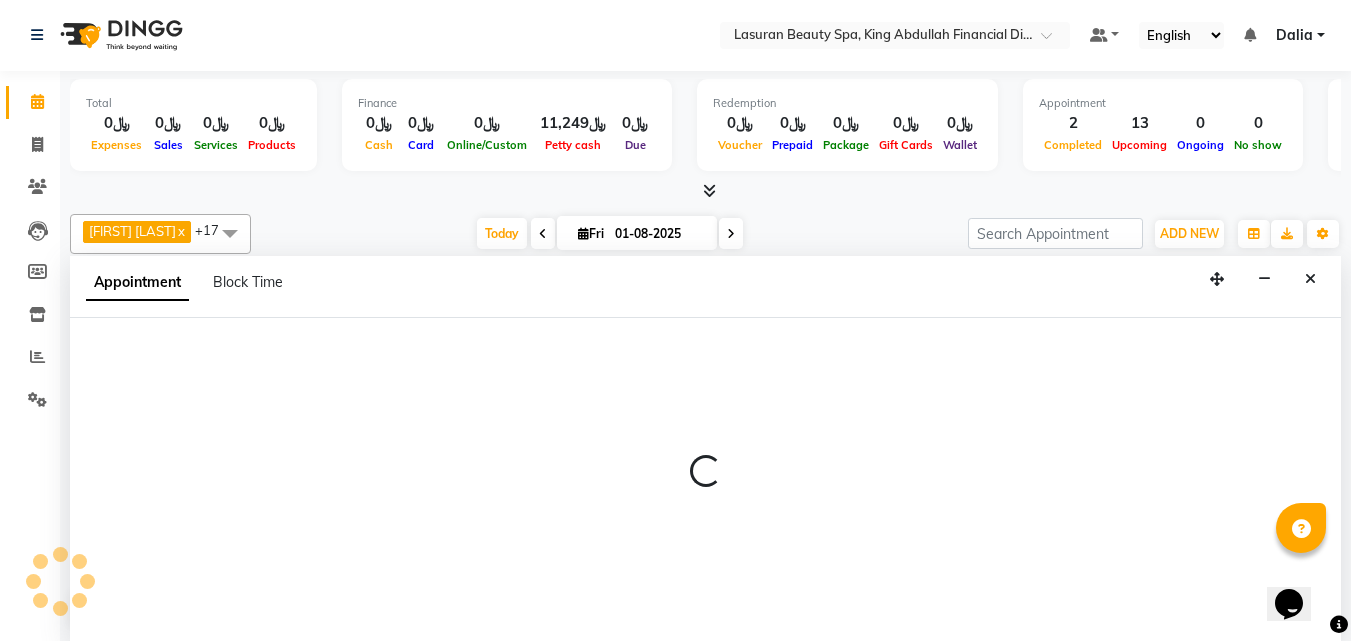 select on "54641" 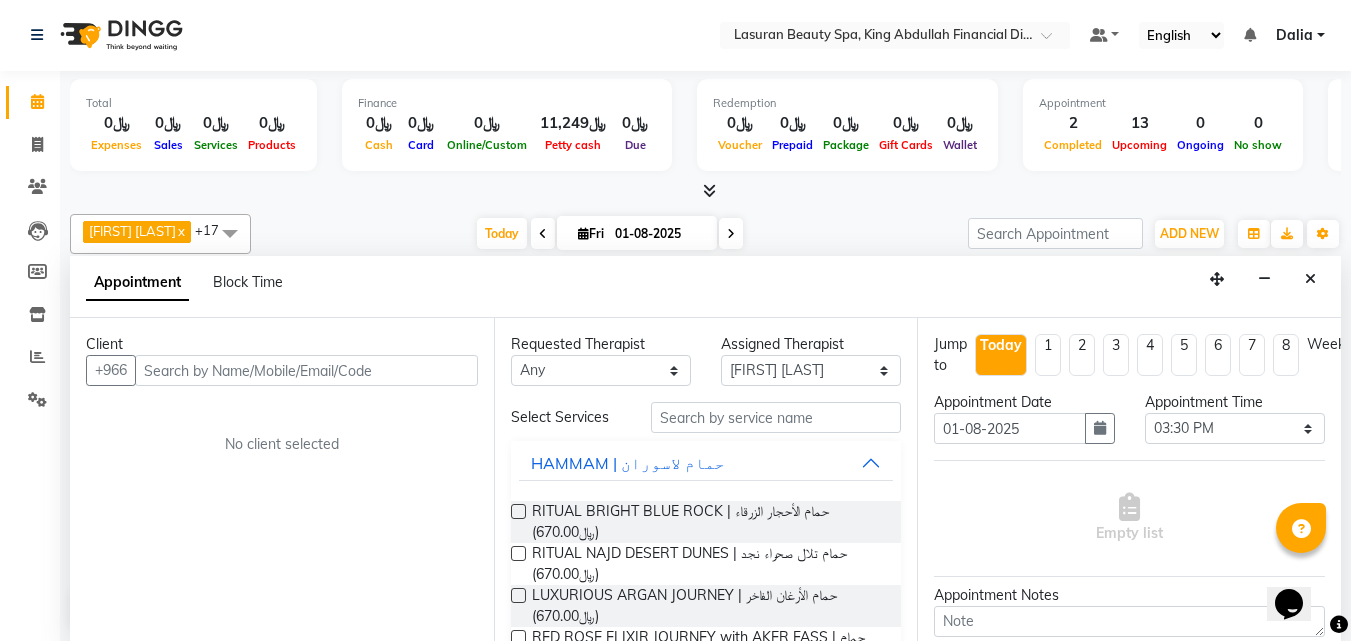 click at bounding box center (306, 370) 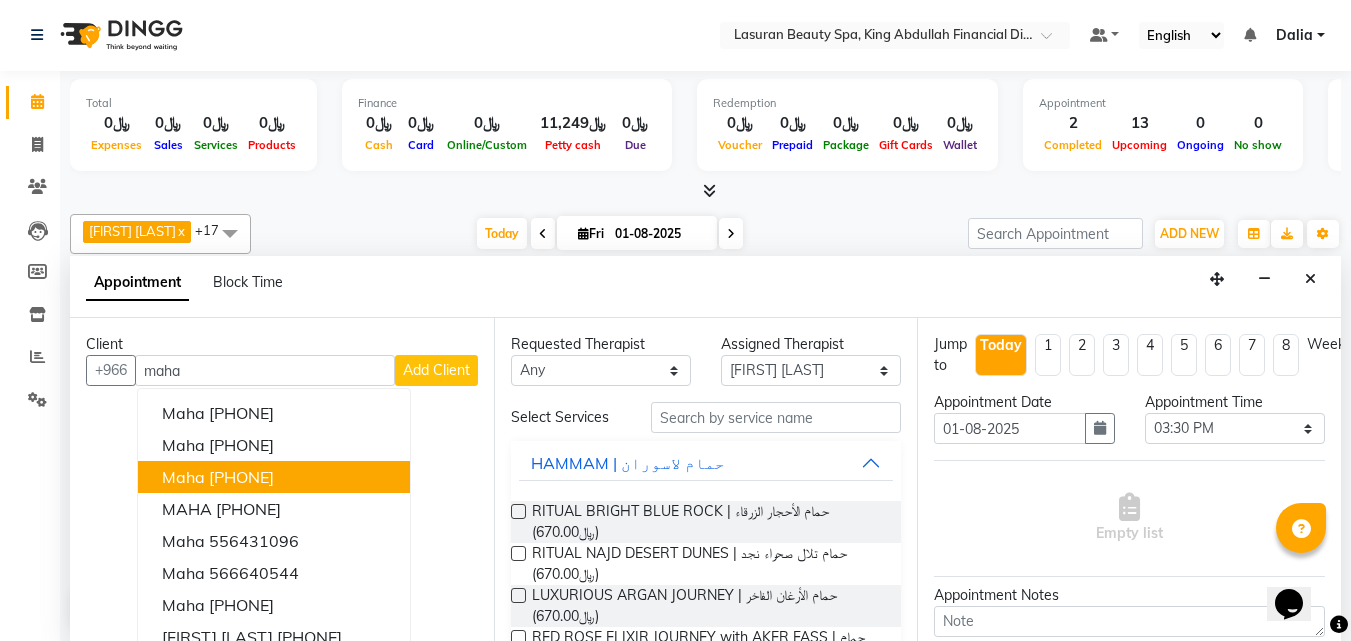 scroll, scrollTop: 85, scrollLeft: 0, axis: vertical 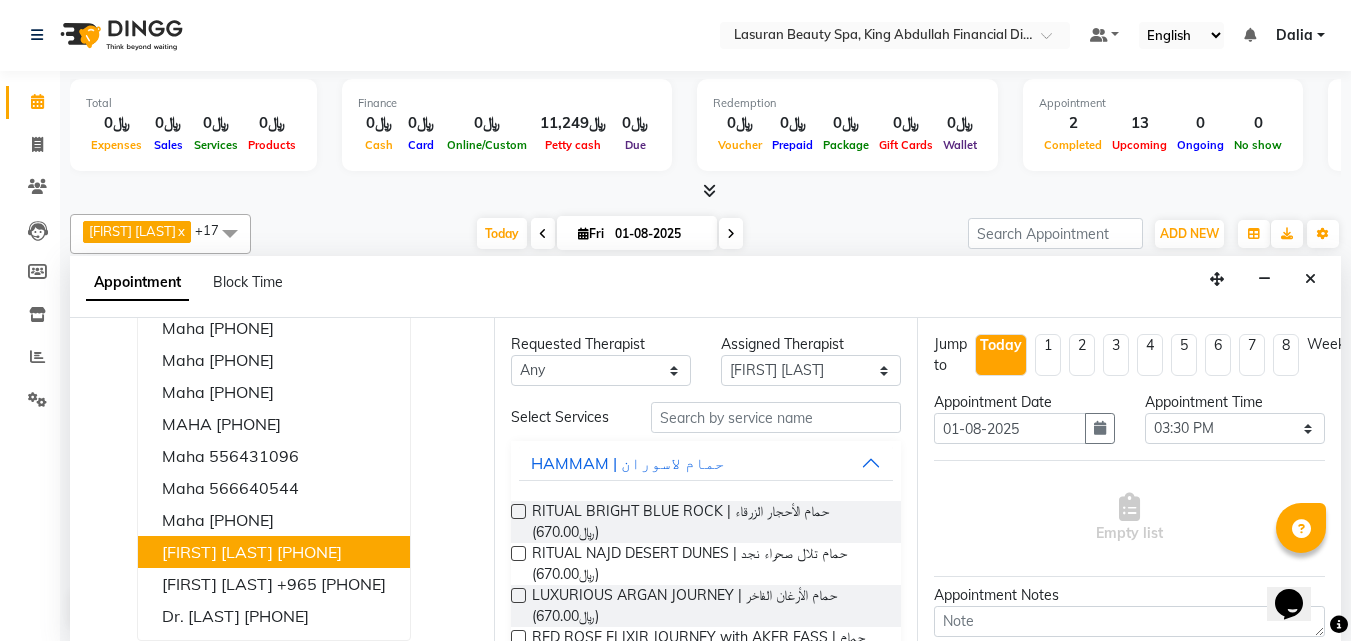 click on "[PHONE]" at bounding box center (309, 552) 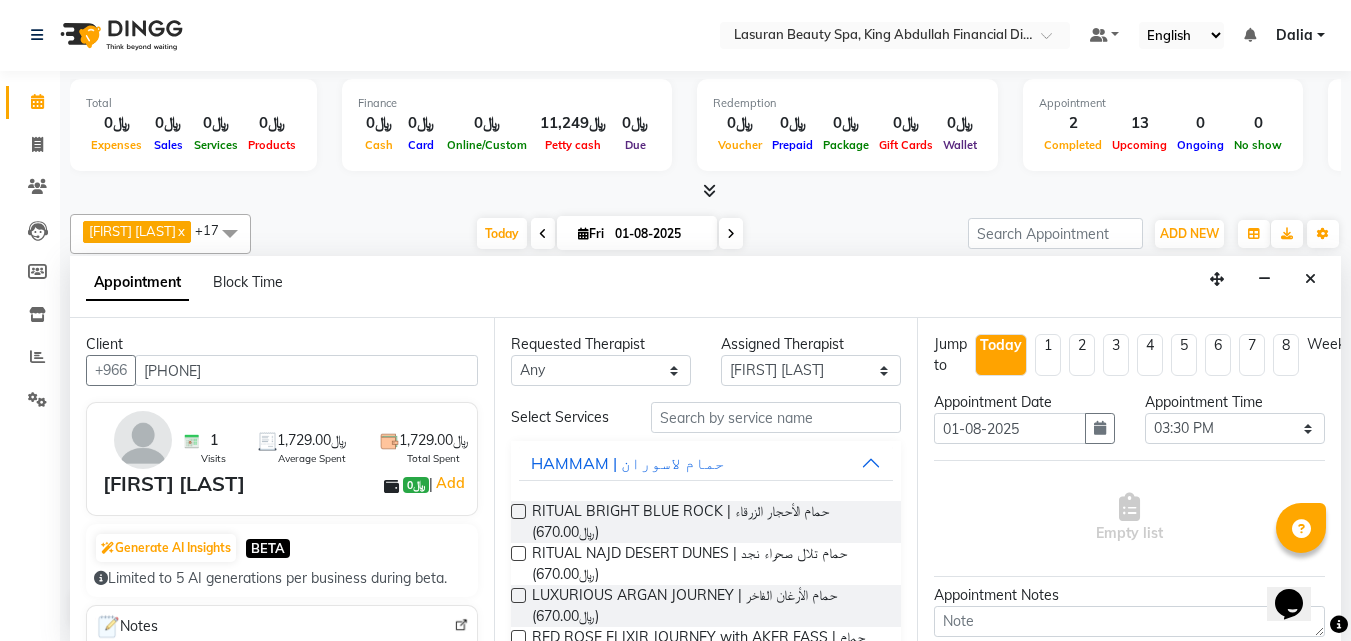 type on "[PHONE]" 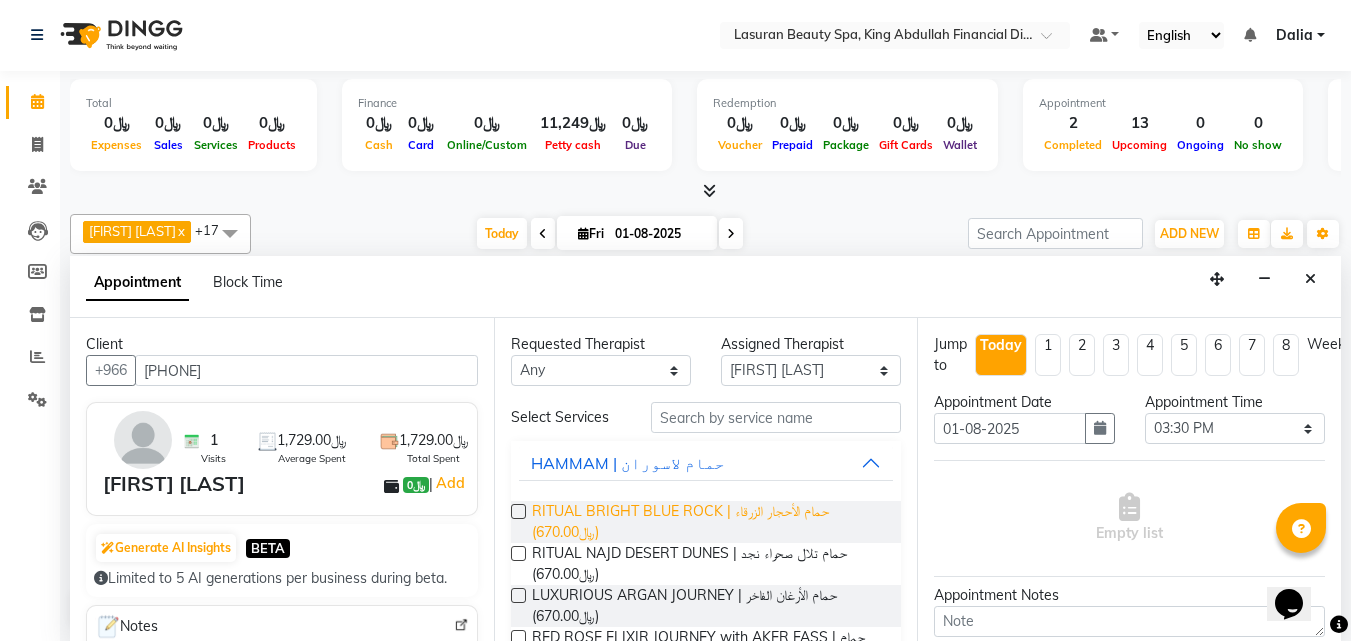 click on "RITUAL BRIGHT BLUE ROCK | حمام الأحجار الزرقاء (﷼670.00)" at bounding box center [709, 522] 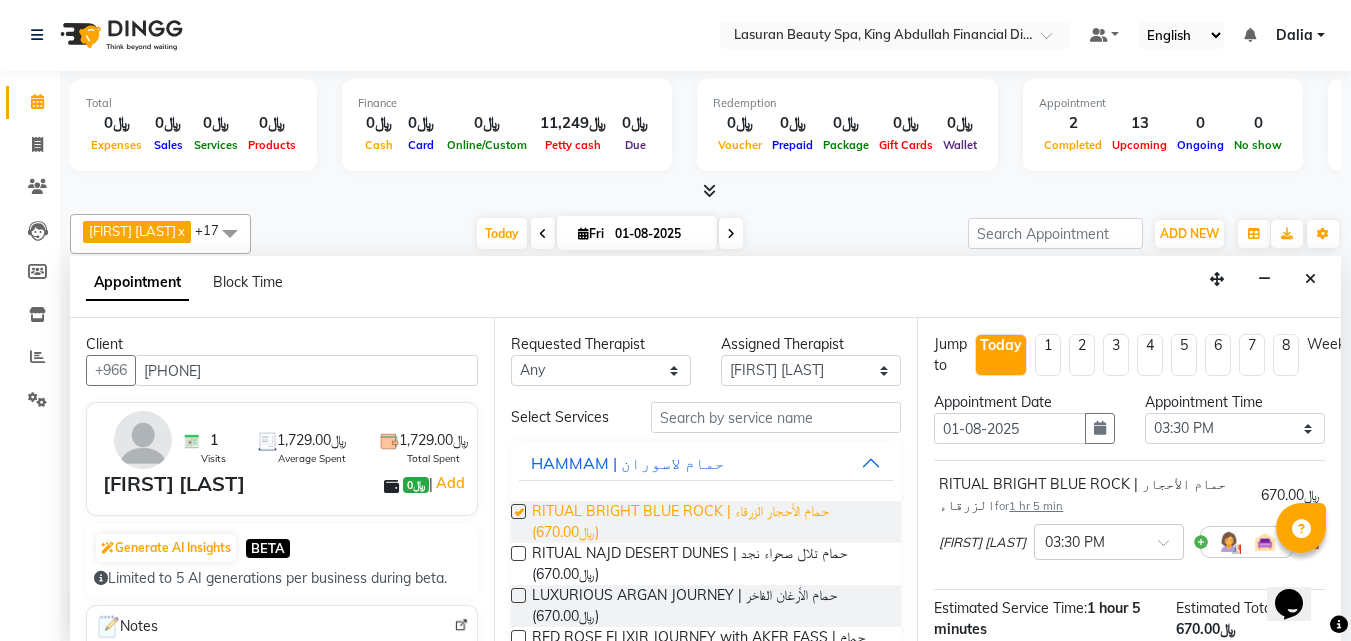 checkbox on "false" 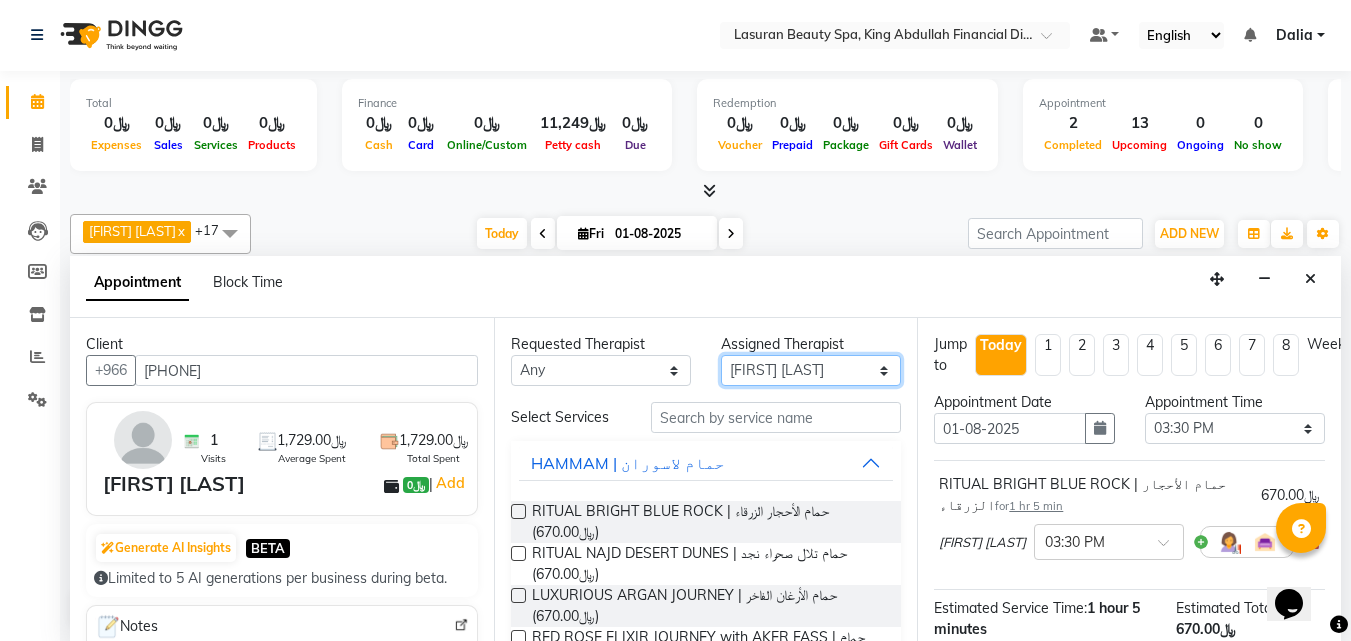 click on "Select [FIRST] [FIRST] [FIRST] [FIRST] [FIRST] [FIRST] [FIRST] [FIRST] [FIRST] [FIRST] [FIRST] [FIRST] [FIRST] [FIRST] [FIRST] [FIRST] [FIRST] [FIRST] [FIRST] [FIRST] [FIRST] [FIRST] [FIRST] [FIRST] [FIRST] [FIRST] [FIRST]" at bounding box center (811, 370) 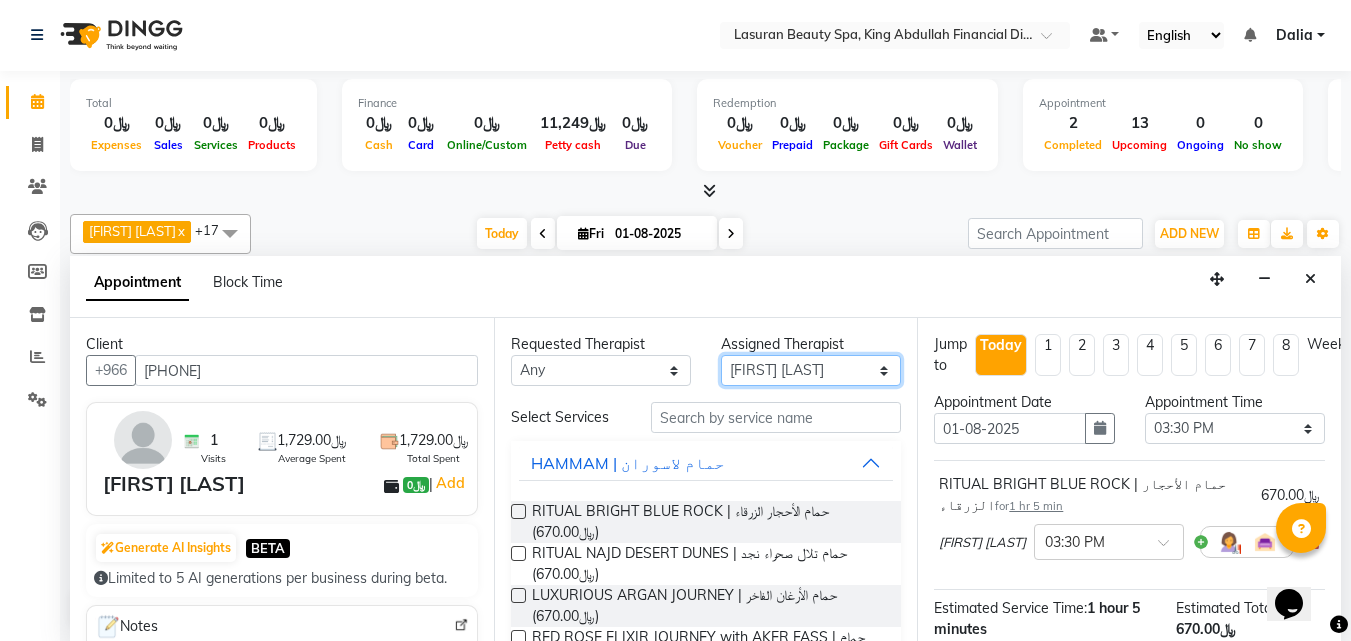 select on "66975" 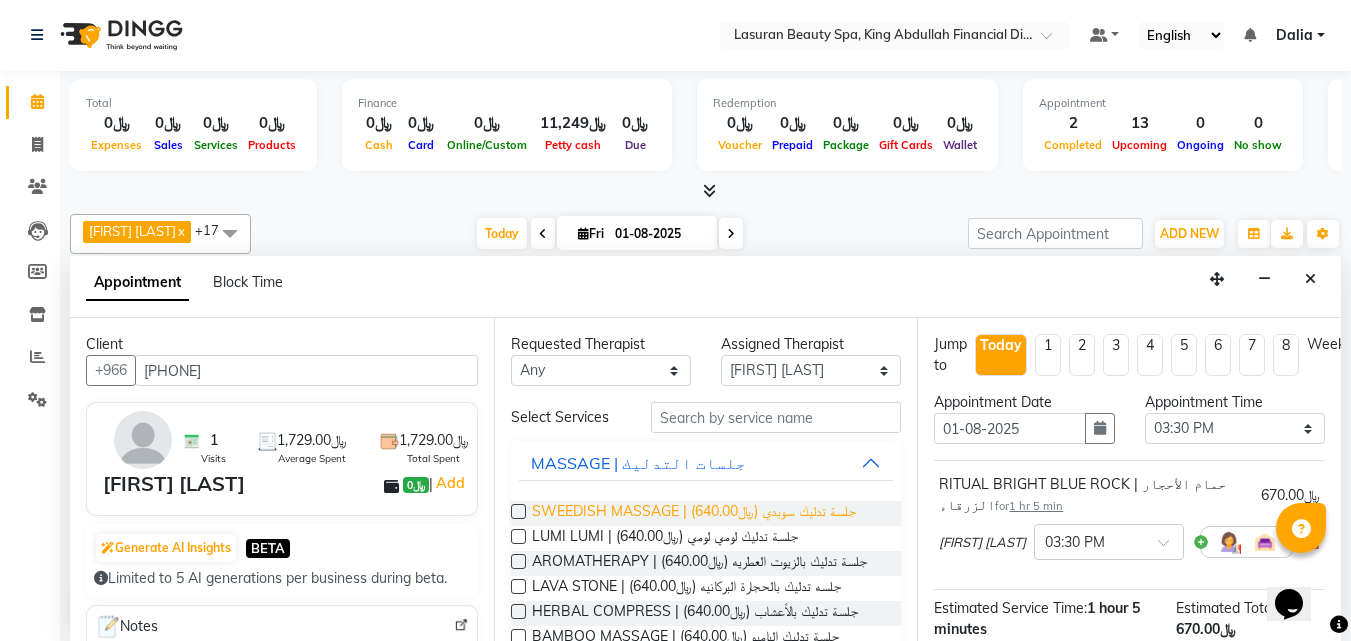 click on "SWEEDISH MASSAGE | جلسة تدليك سويدي (﷼640.00)" at bounding box center [694, 513] 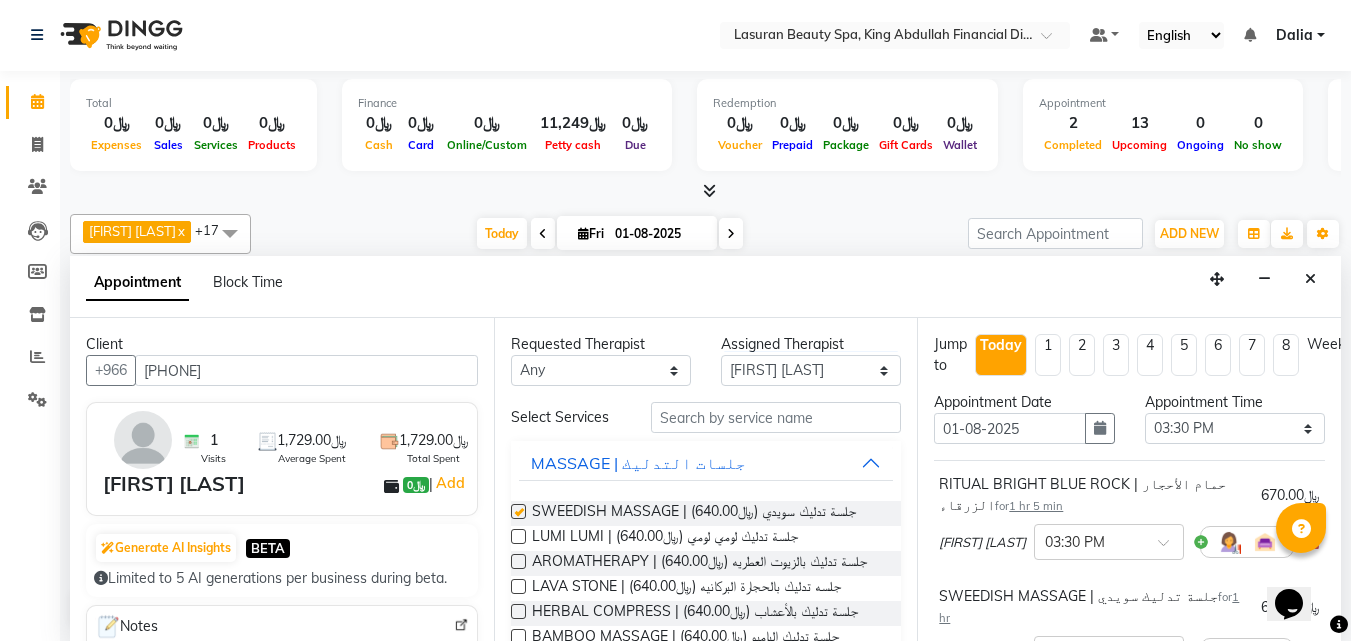 checkbox on "false" 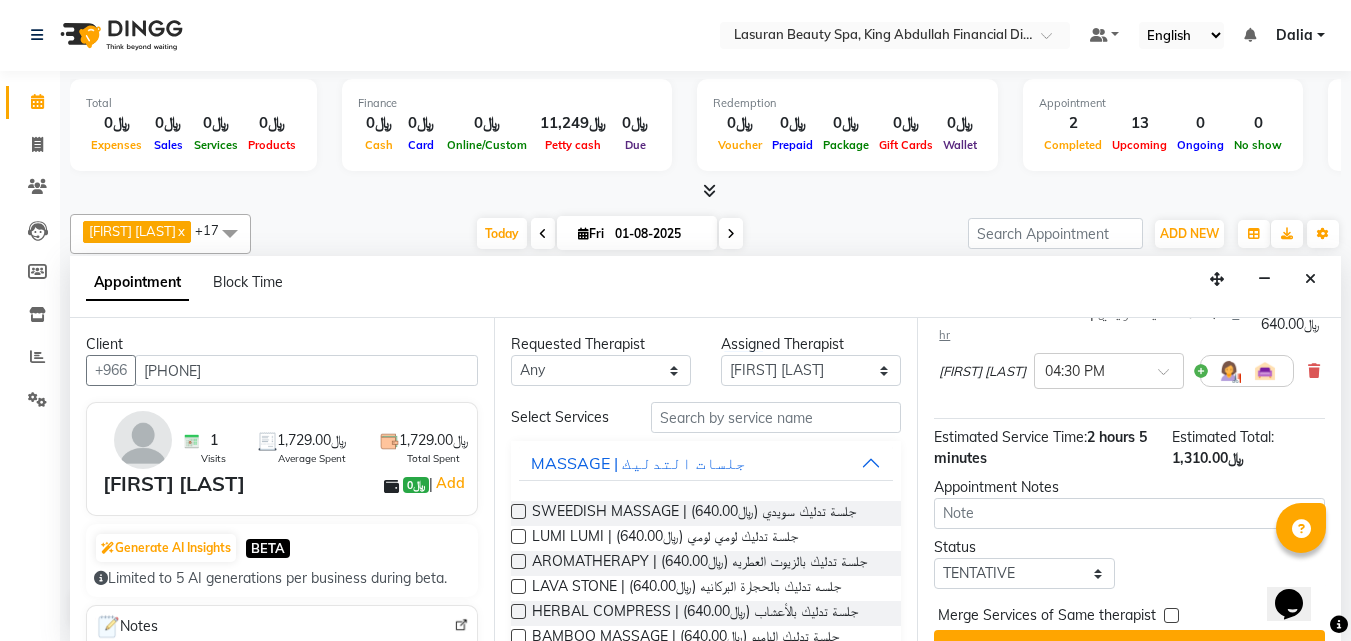scroll, scrollTop: 321, scrollLeft: 0, axis: vertical 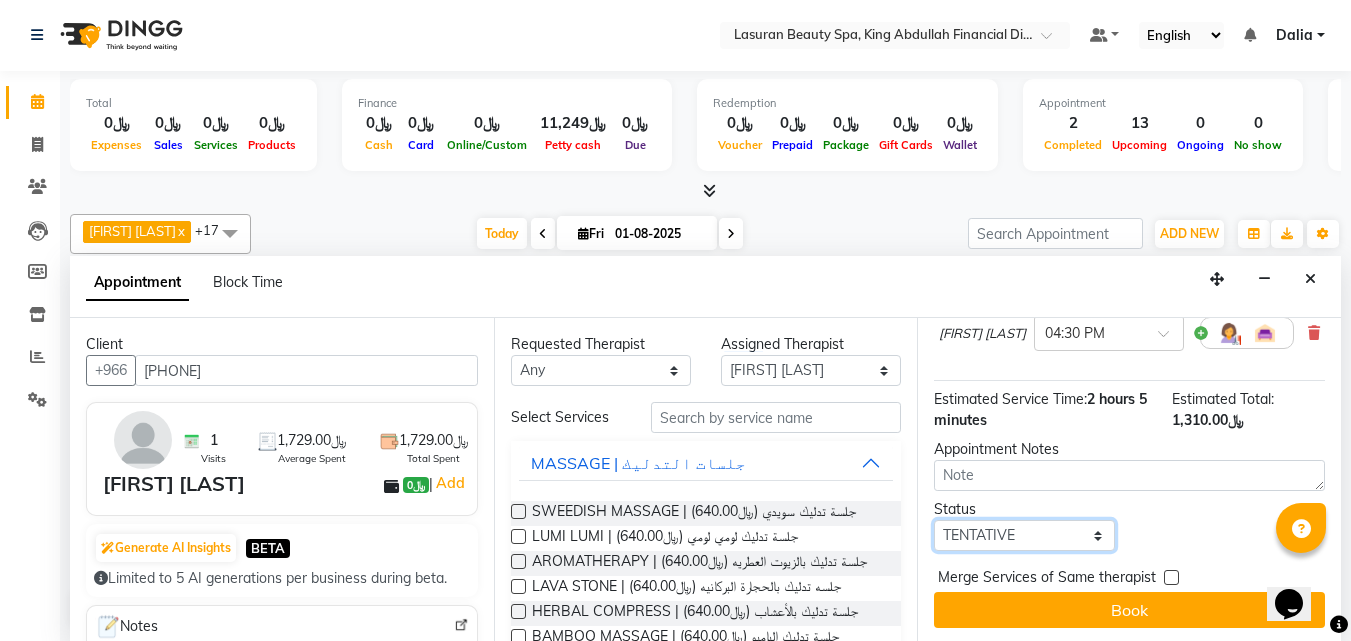 click on "Select TENTATIVE CONFIRM CHECK-IN UPCOMING" at bounding box center (1024, 535) 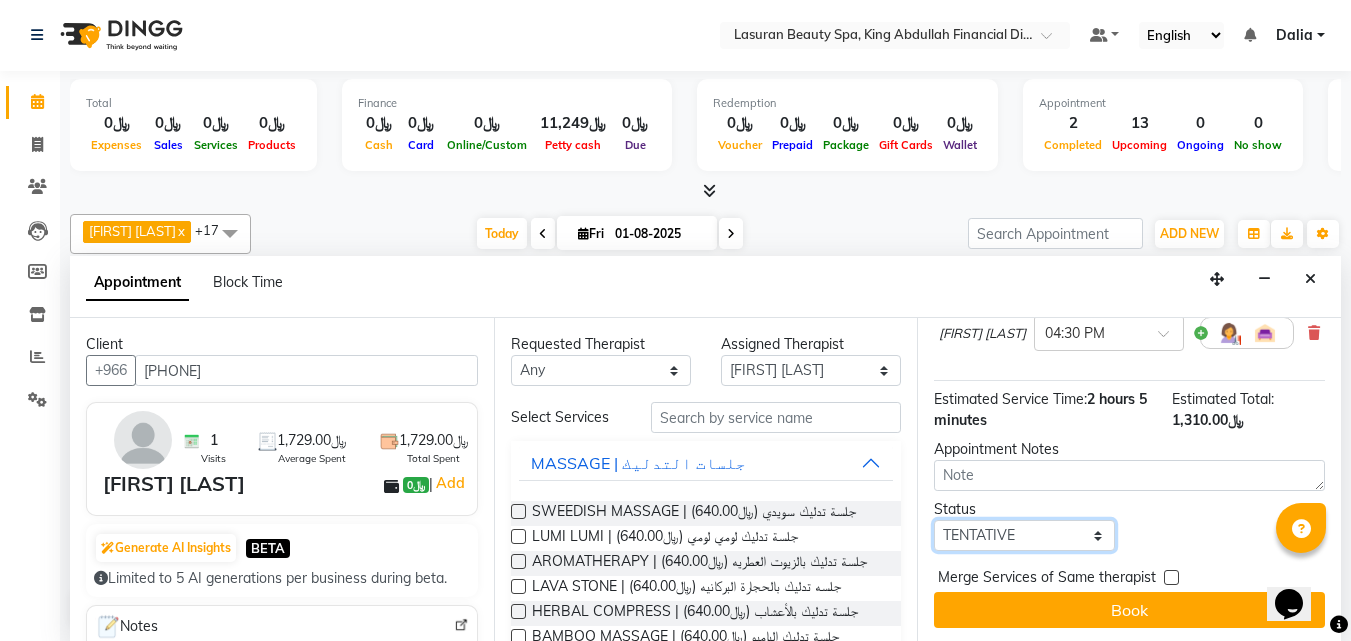 select on "confirm booking" 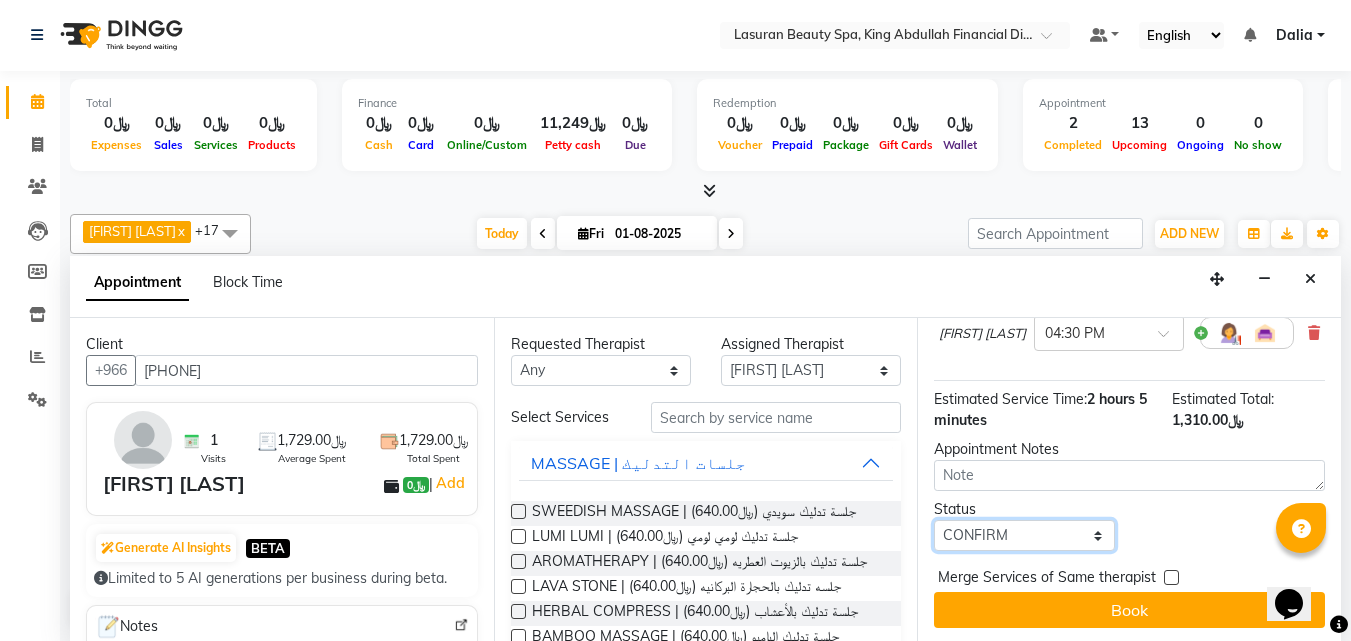 click on "Select TENTATIVE CONFIRM CHECK-IN UPCOMING" at bounding box center (1024, 535) 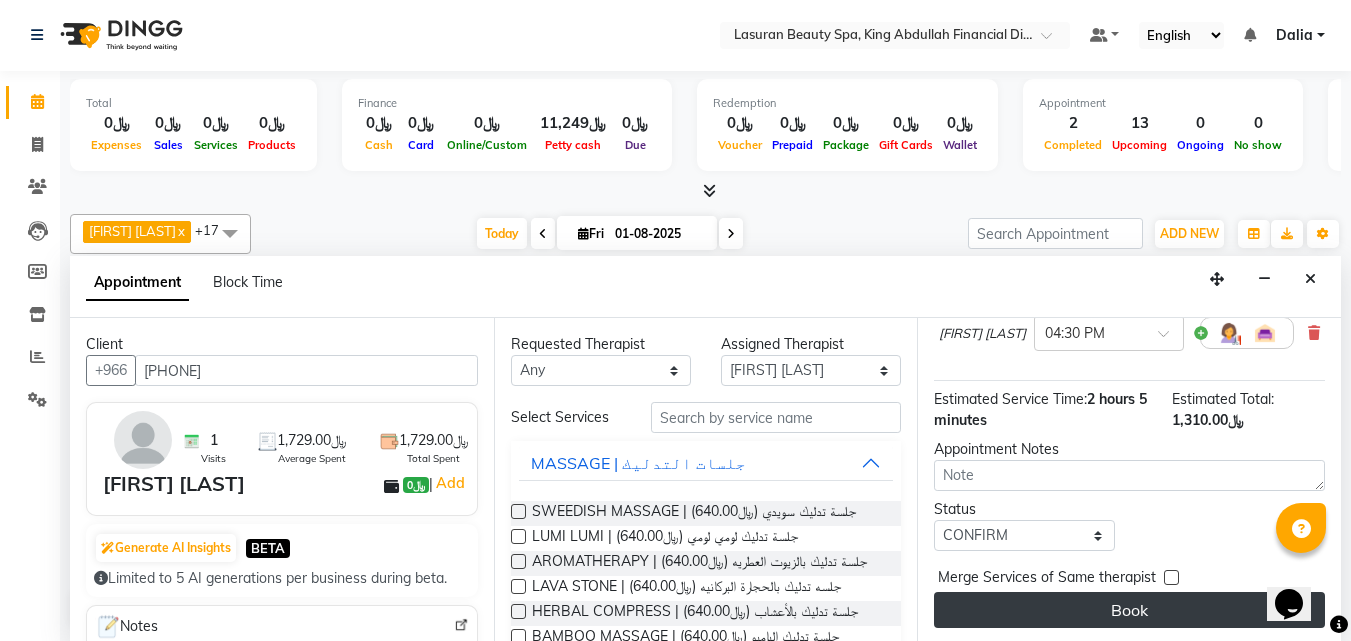 click on "Book" at bounding box center (1129, 610) 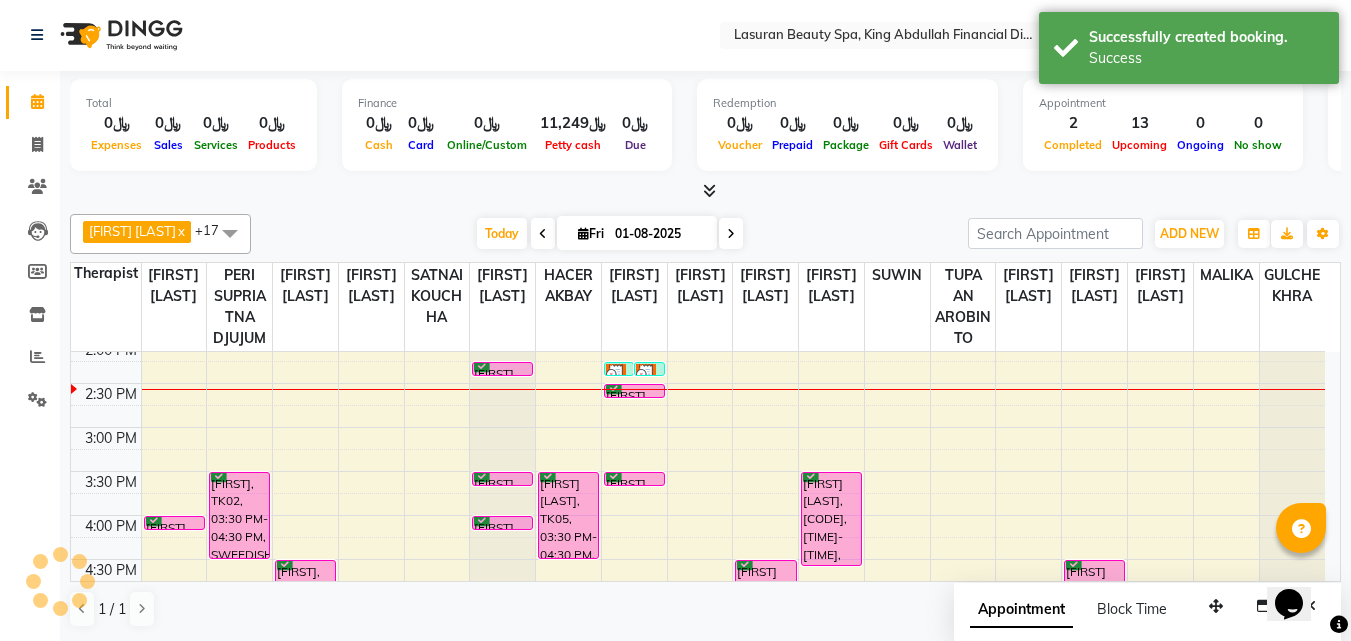 scroll, scrollTop: 0, scrollLeft: 0, axis: both 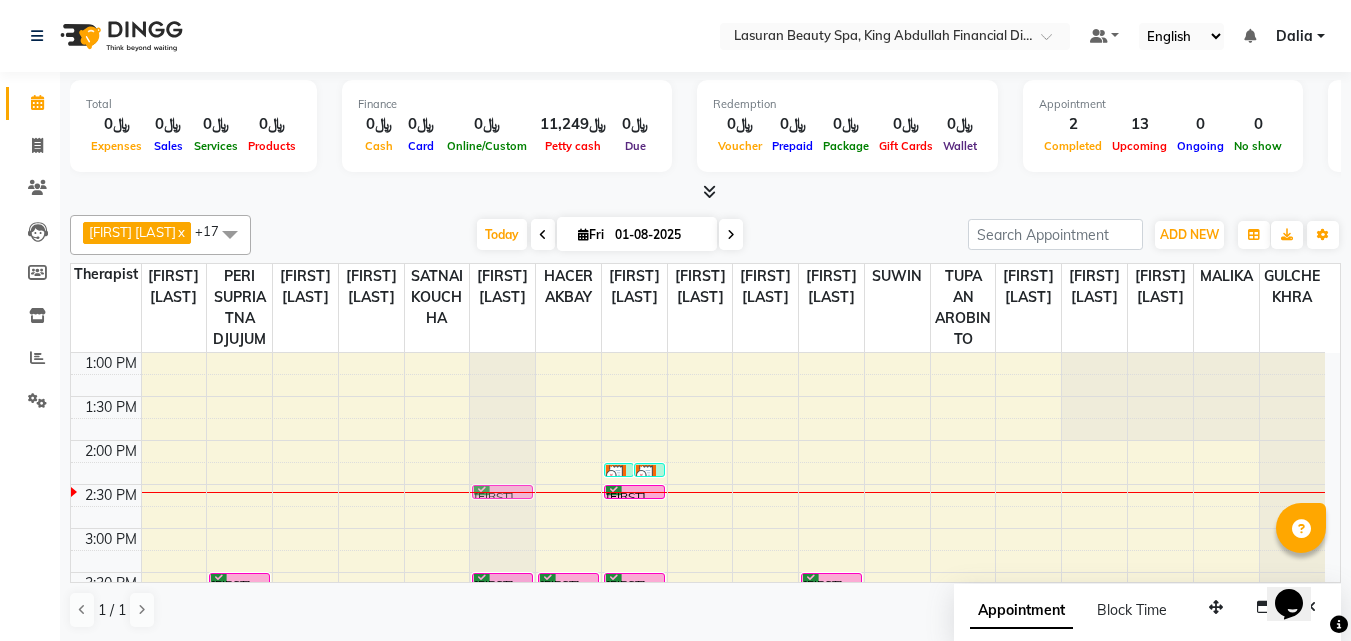 drag, startPoint x: 506, startPoint y: 490, endPoint x: 507, endPoint y: 508, distance: 18.027756 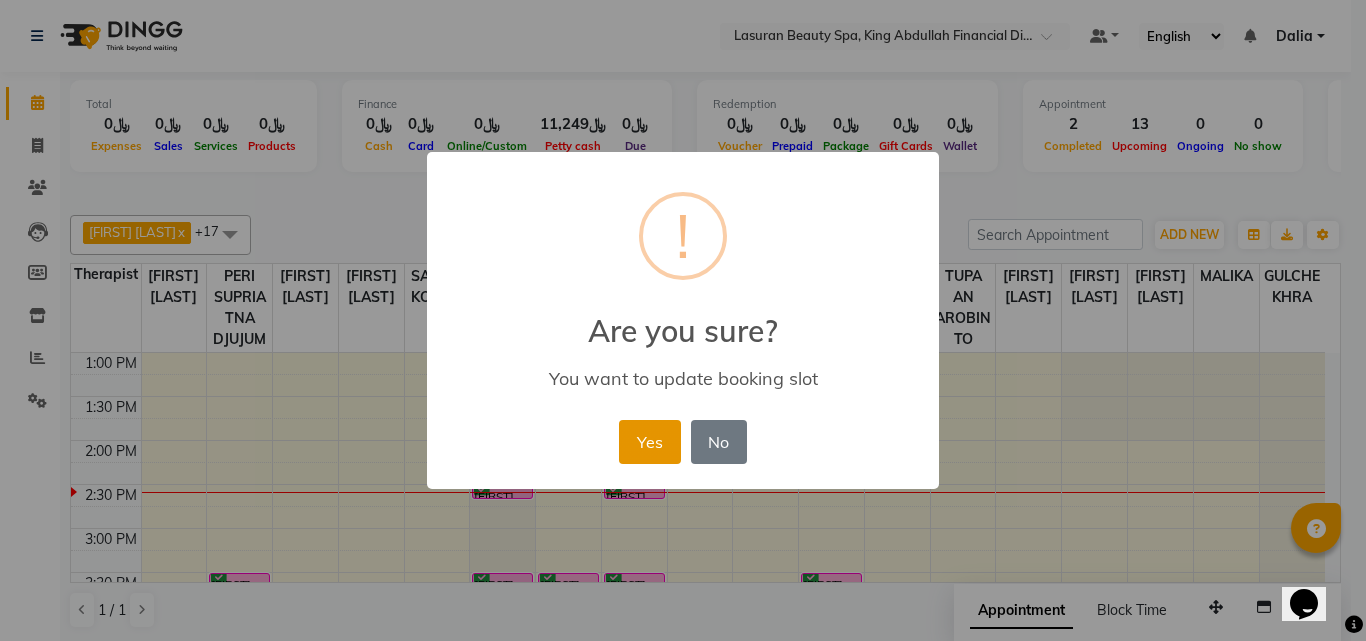 click on "Yes" at bounding box center [649, 442] 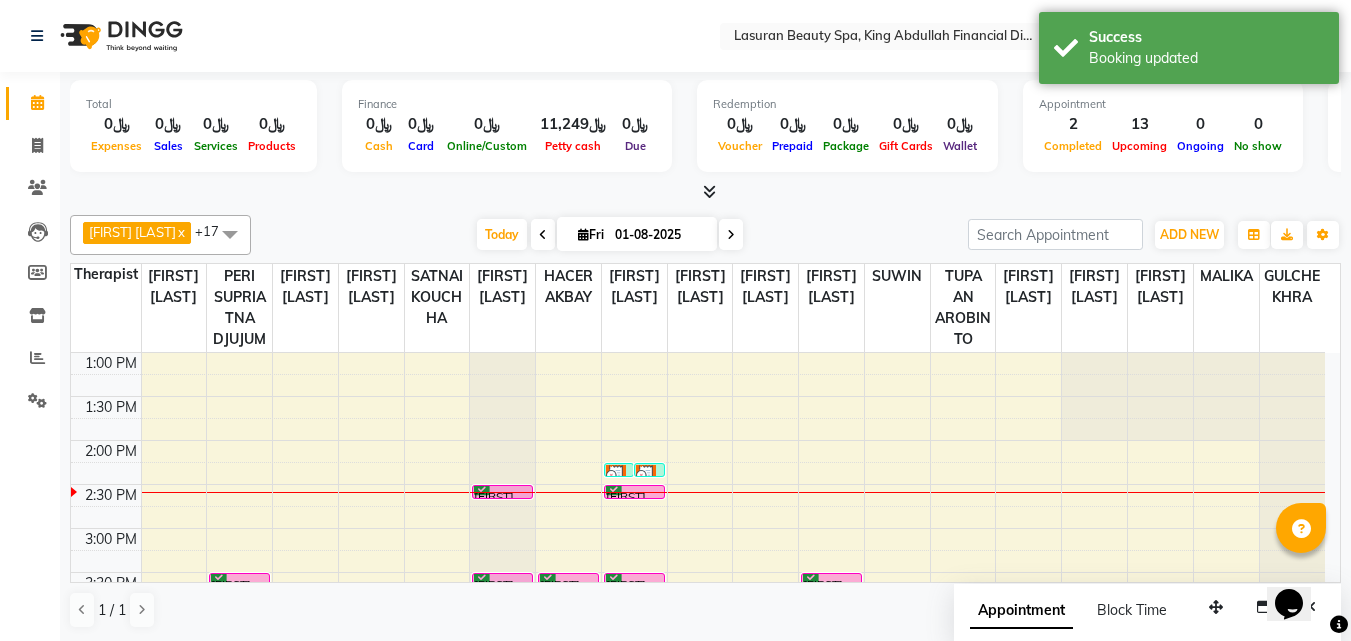 click on "[FIRST] [LAST], TK03, 02:30 PM-02:31 PM, HAIR CUT | قص الشعر" at bounding box center (502, 492) 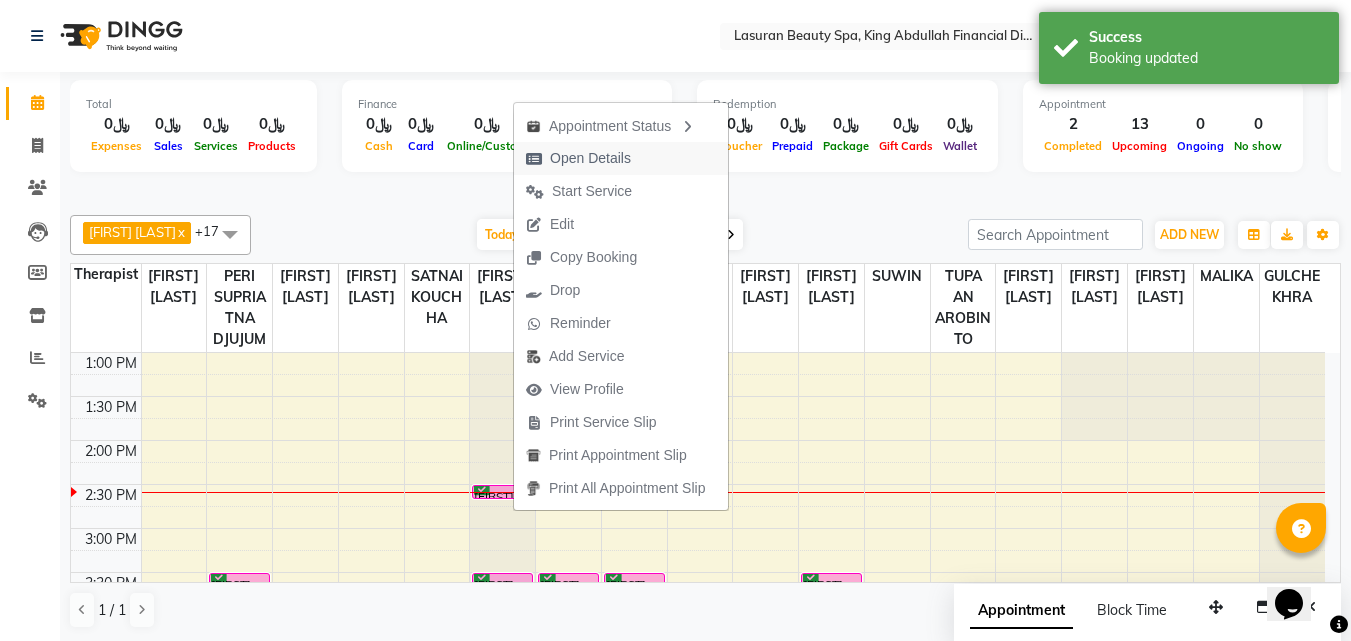 click on "Open Details" at bounding box center [590, 158] 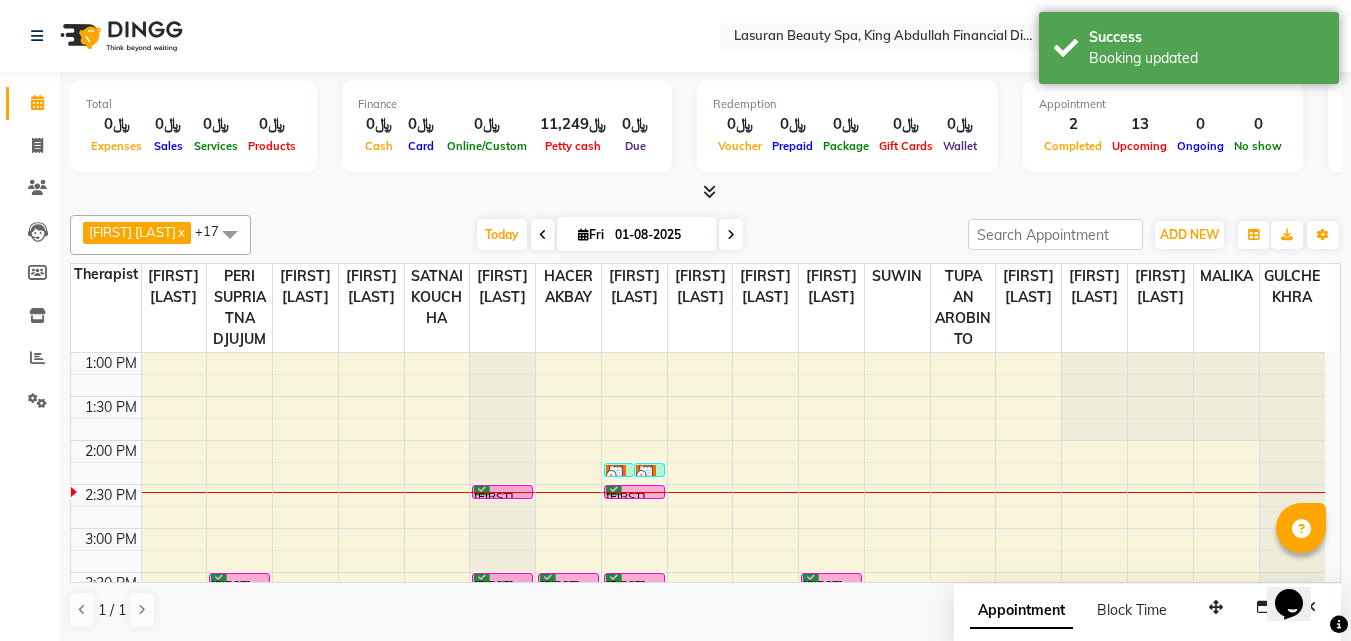 click at bounding box center [502, 492] 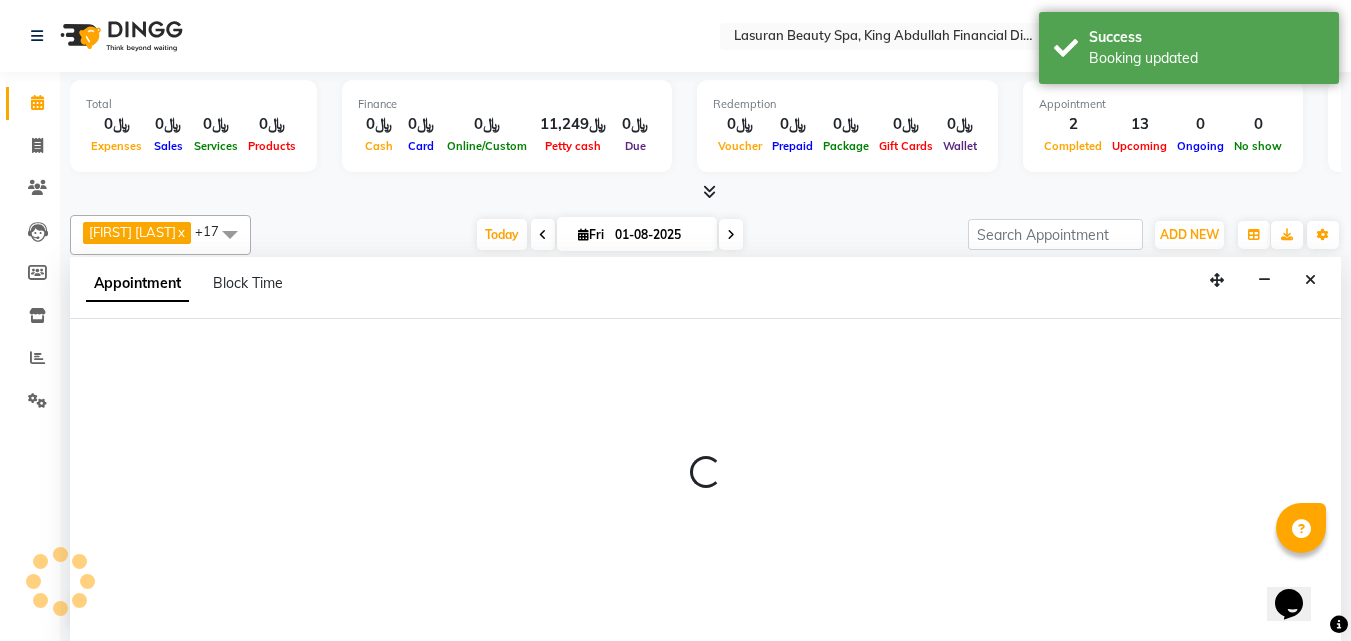 select on "[PHONE]" 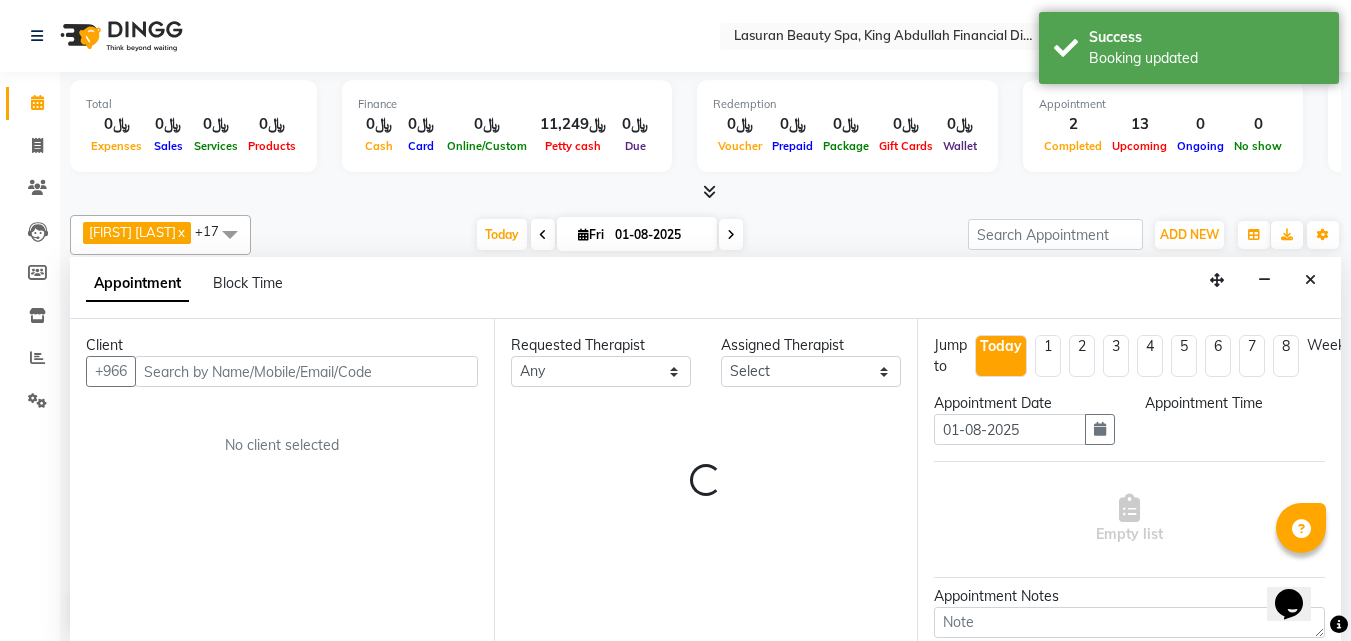 scroll, scrollTop: 1, scrollLeft: 0, axis: vertical 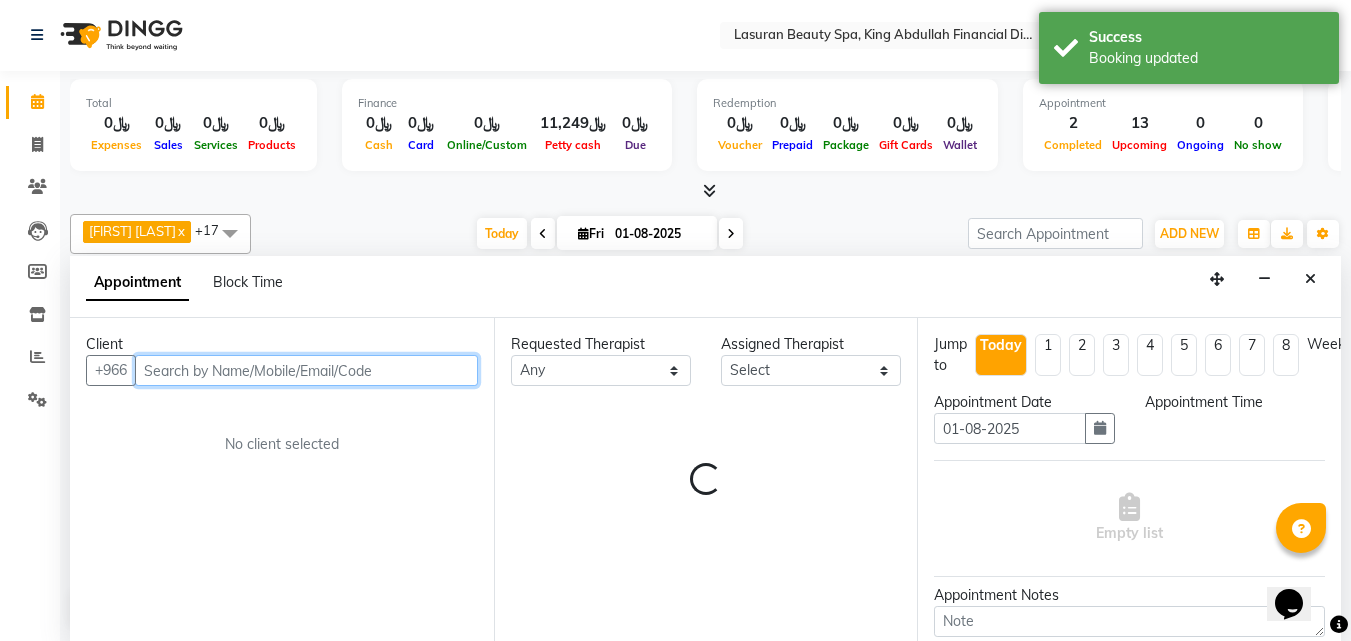 select on "870" 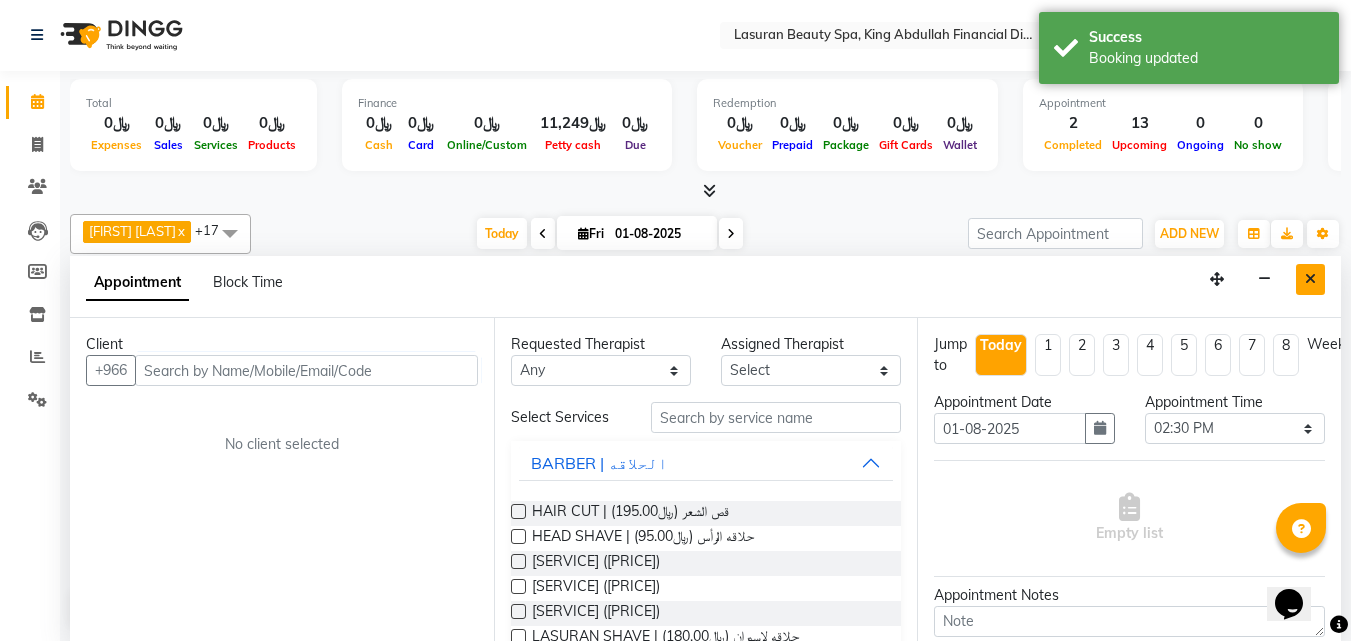click at bounding box center [1310, 279] 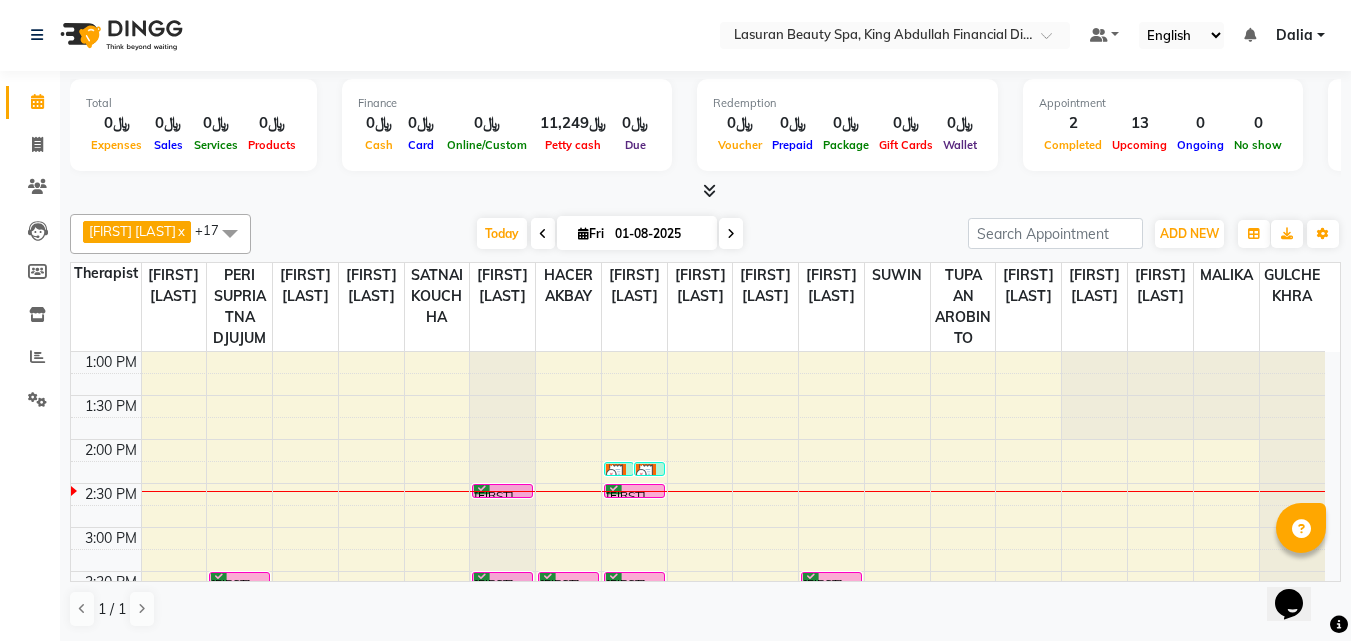 click on "[FIRST] [LAST], TK03, 02:30 PM-02:31 PM, HAIR CUT | قص الشعر" at bounding box center (502, 491) 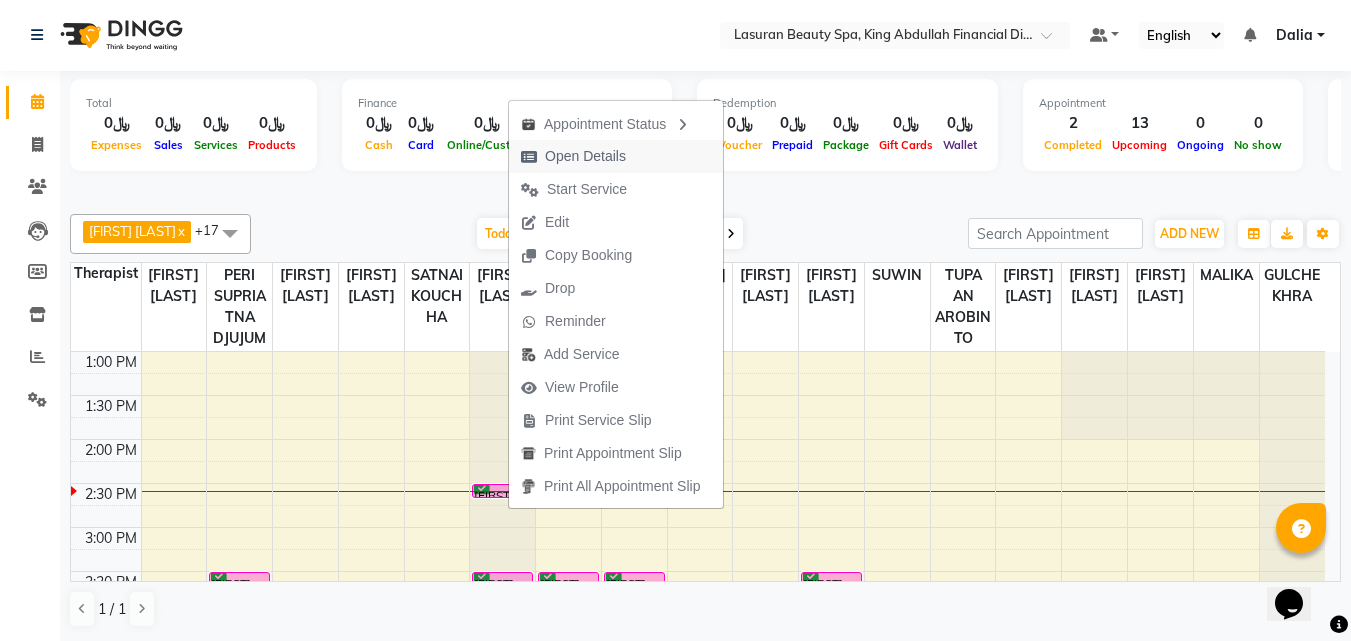 click on "Open Details" at bounding box center [585, 156] 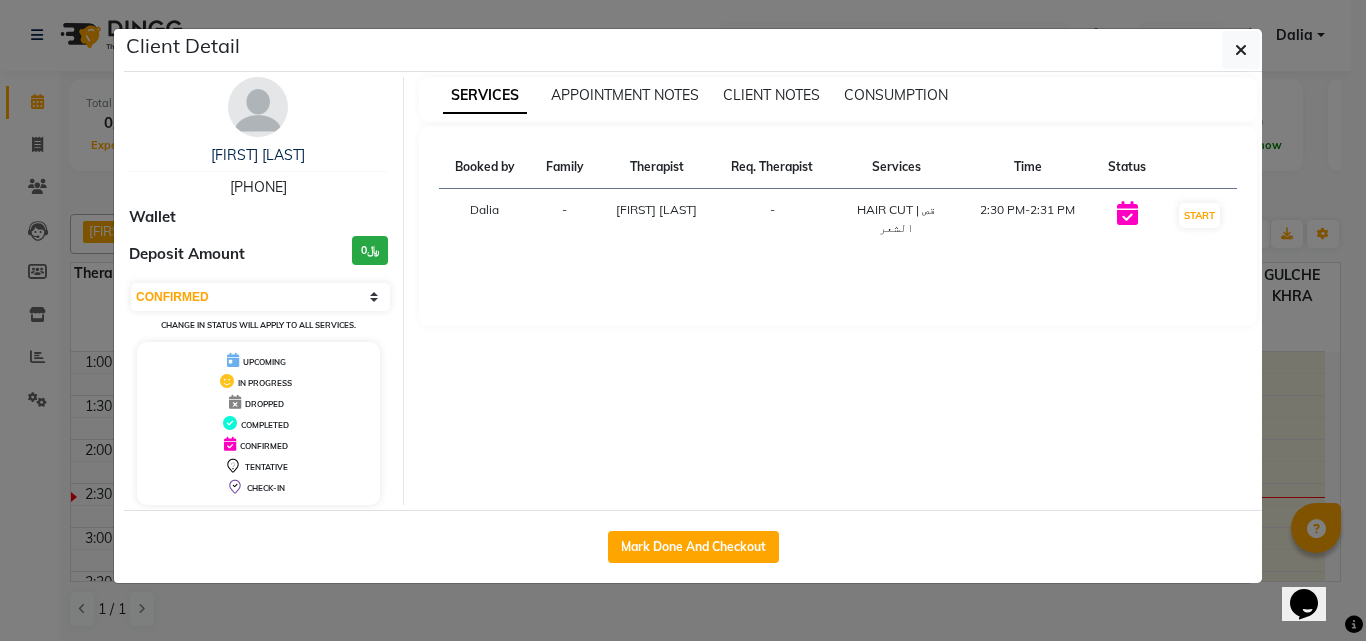 click on "SERVICES APPOINTMENT NOTES CLIENT NOTES CONSUMPTION Booked by Family Therapist Req. Therapist Services Time Status  Dalia  - Ali Marlea -  HAIR CUT | قص الشعر   2:30 PM-2:31 PM   START" at bounding box center [838, 291] 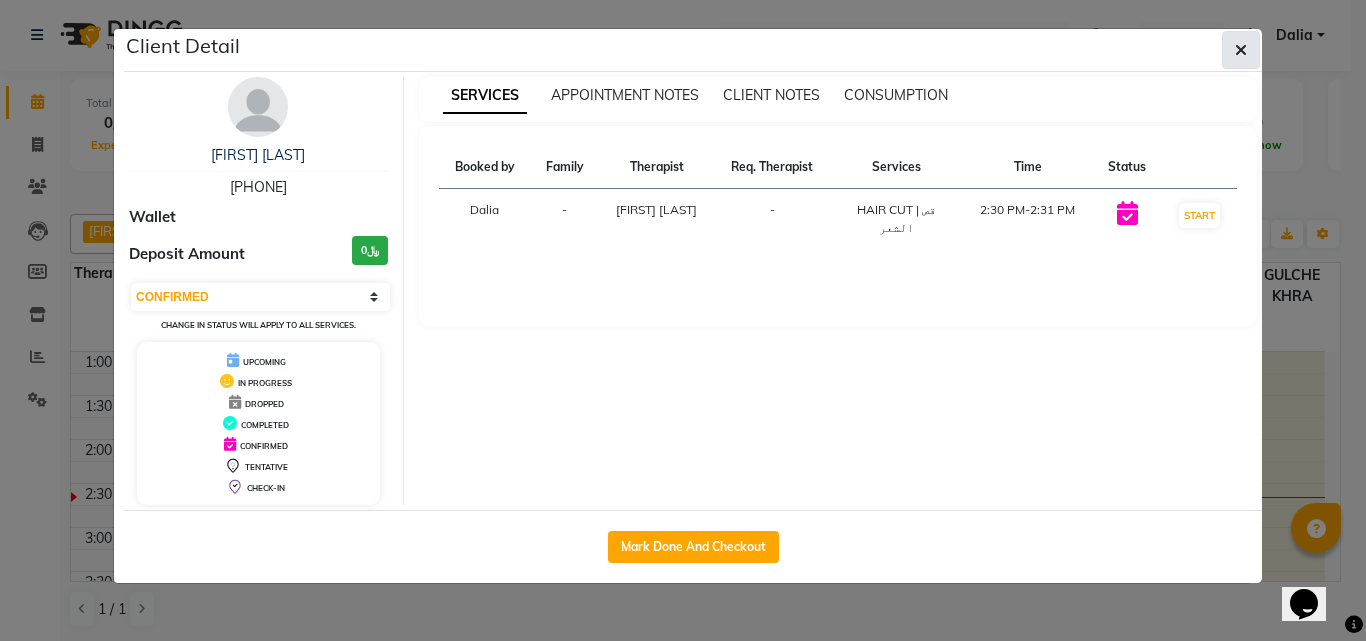 click 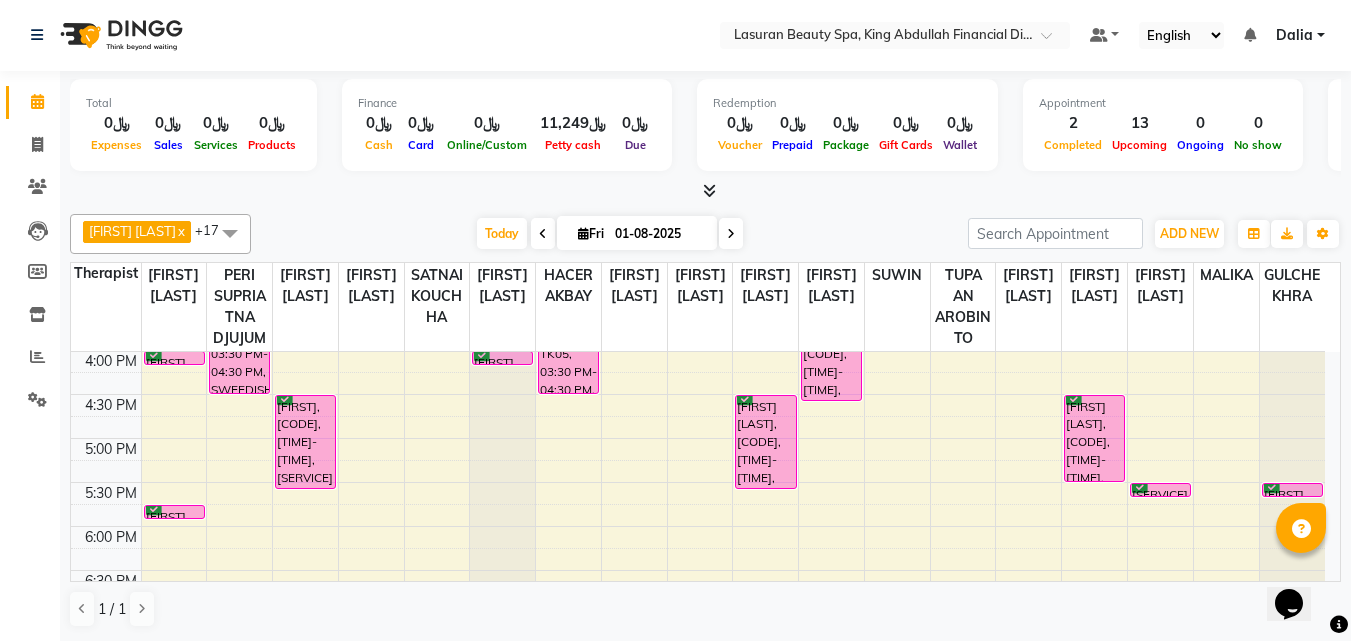 scroll, scrollTop: 300, scrollLeft: 0, axis: vertical 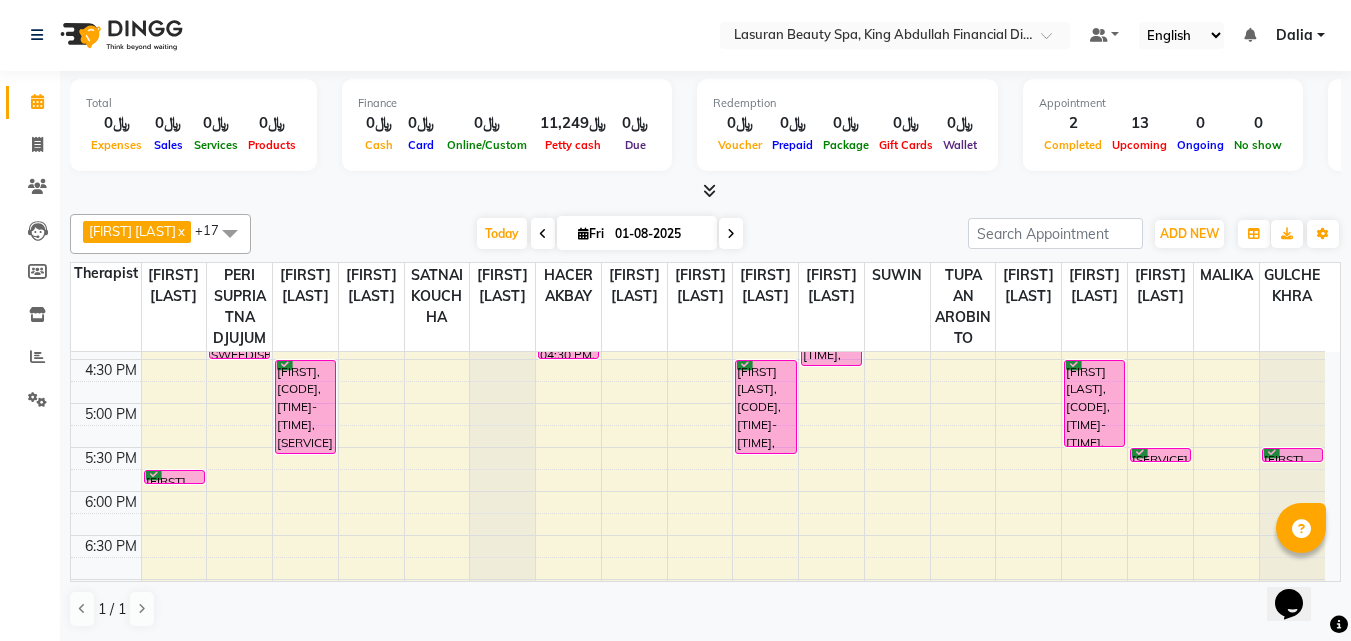 click on "[FIRST] [LAST] x [FIRST] [LAST] x [FIRST] [LAST] x BENJIE CABAHUG SUMANDO x CHAIMAE BALHAMIDIYA x CHARITO AZARCON x CHARLYN AZARCON x GULCHEKHRA x HACER AKBAY x Hiba Ramadan x MALIKA x PERI  SUPRIATNA DJUJUM x RACHIDA BOUSSETTA x SATNAI KOUCHHA x SHAUN ALBOPERA x SUWIN x TUPA AN AROBINTO x Liza Castro x +17 Select All [FIRST] [LAST] [FIRST] [LAST] [FIRST] [LAST] Angel BENJIE CABAHUG SUMANDO CHAIMAE BALHAMIDIYA CHARITO AZARCON CHARLYN AZARCON Dalia ELMA LAGRIMAS Fouad Nah GULCHEKHRA HACER AKBAY Hiba Ramadan Liza Castro MALIKA Mohsen Amaui PERI  SUPRIATNA DJUJUM Rachelle RACHIDA BOUSSETTA SATNAI KOUCHHA SHAUN ALBOPERA SUWIN Taha Hussien TUPA AN AROBINTO zainab Today  Fri 01-08-2025 Toggle Dropdown Add Appointment Add Invoice Add Attendance Add Client Add Transaction Toggle Dropdown Add Appointment Add Invoice Add Attendance Add Client ADD NEW Toggle Dropdown Add Appointment Add Invoice Add Attendance Add Client Add Transaction [FIRST] [LAST] x [FIRST] [LAST] x [FIRST] [LAST] x x" at bounding box center (705, 234) 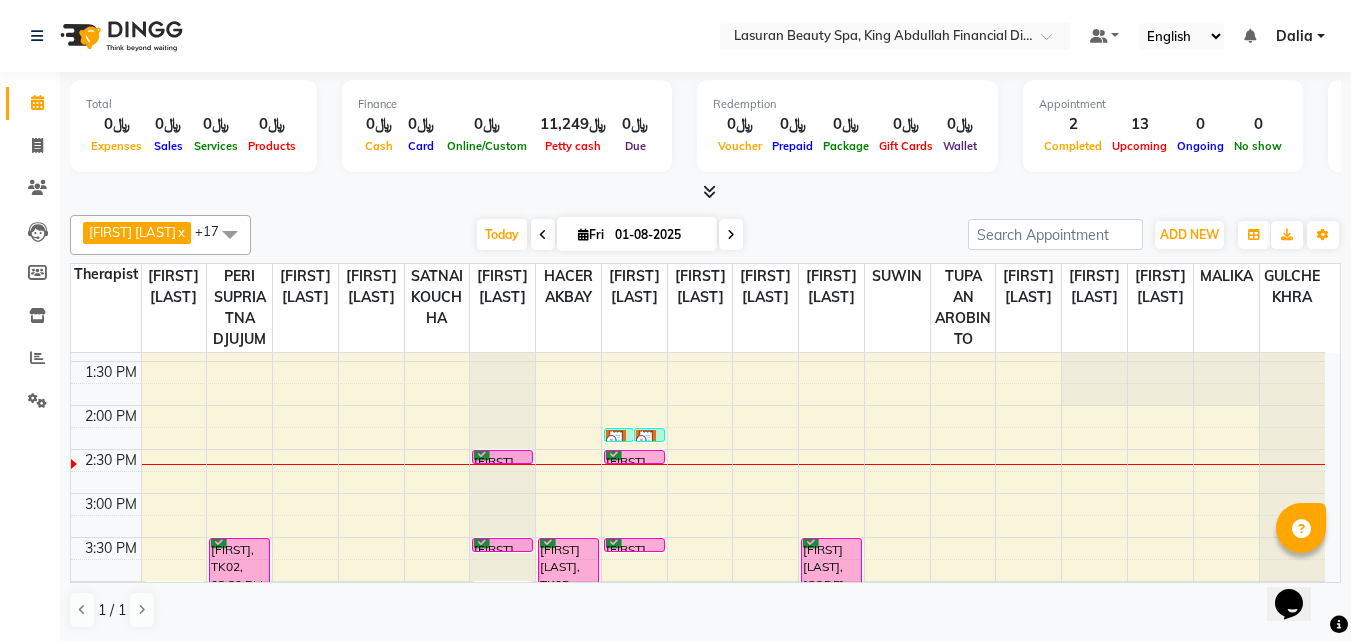 scroll, scrollTop: 0, scrollLeft: 0, axis: both 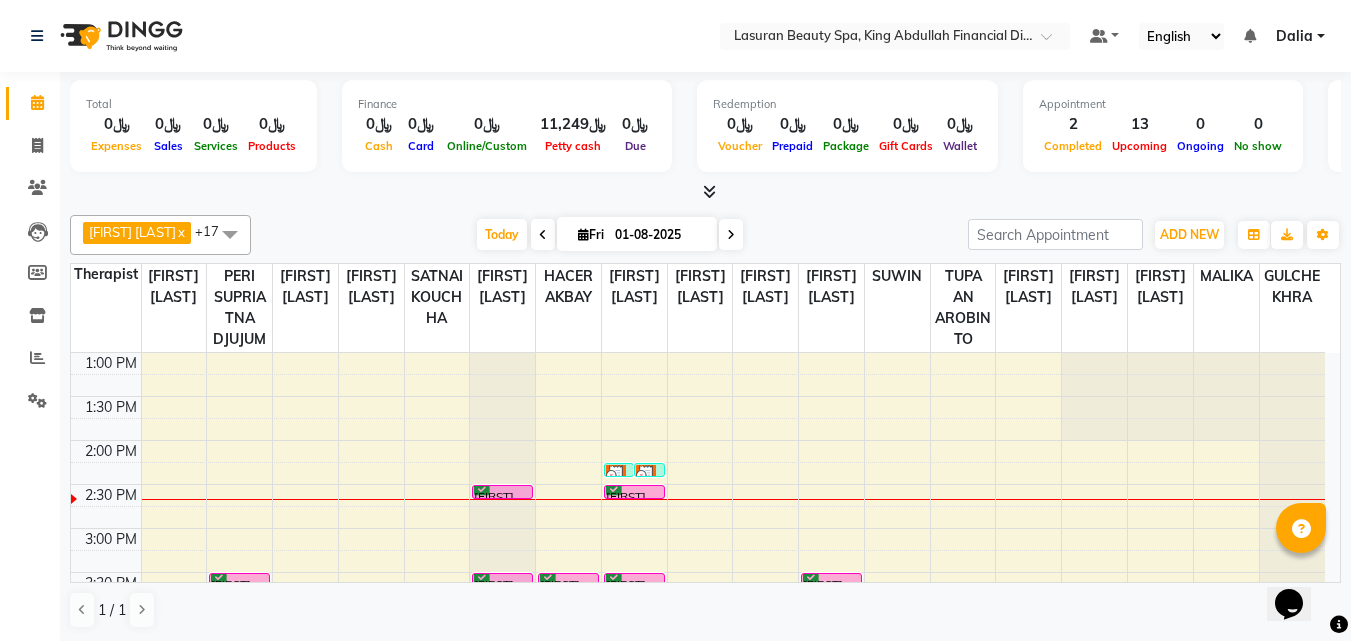 click on "[FIRST] [LAST], TK03, 02:30 PM-02:31 PM, HAIR CUT | قص الشعر" at bounding box center (502, 492) 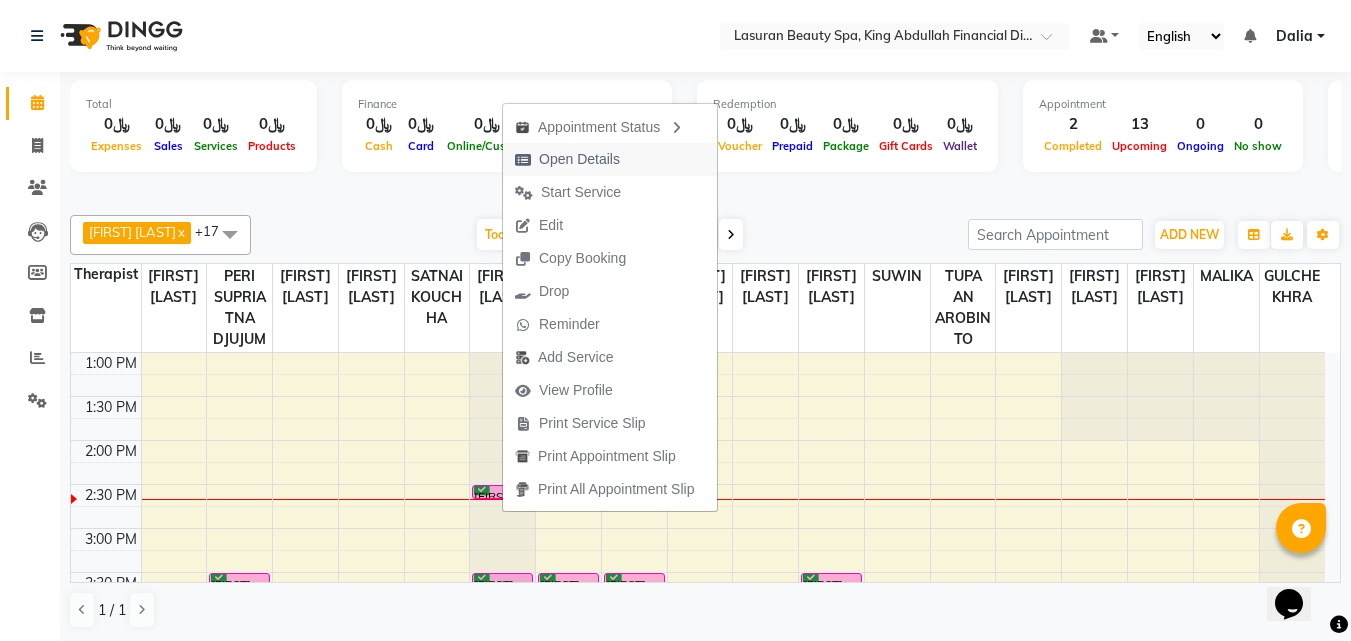 click on "Open Details" at bounding box center [579, 159] 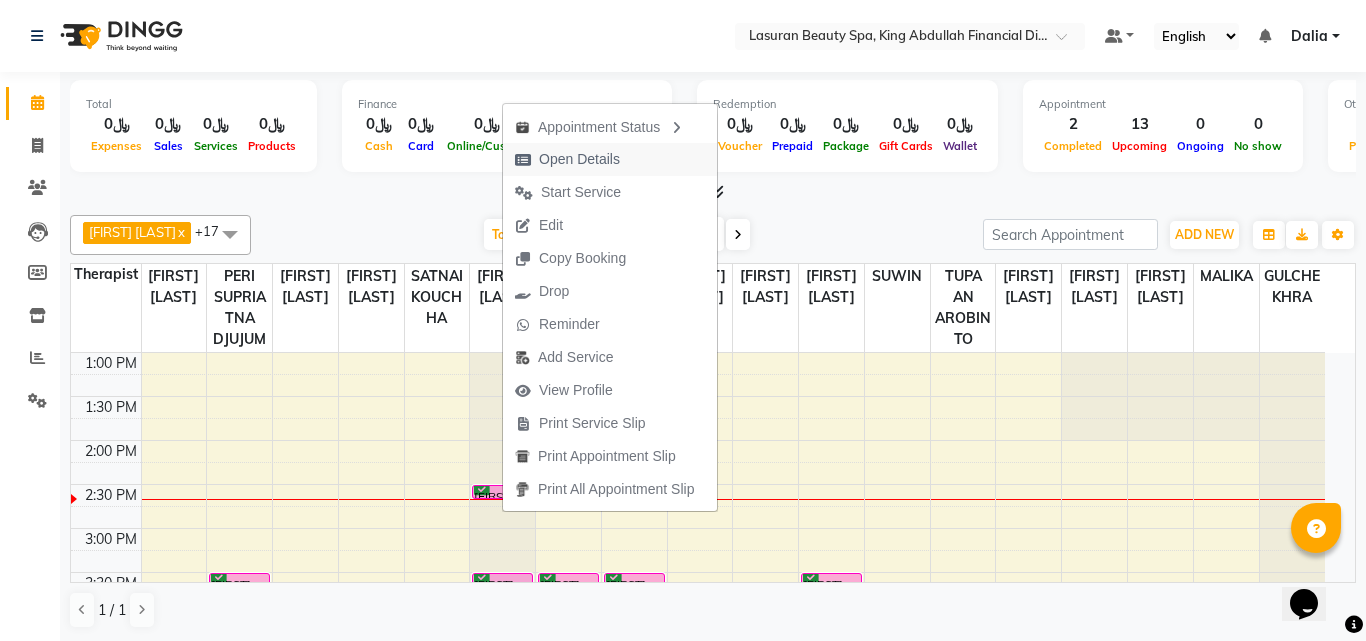 select on "6" 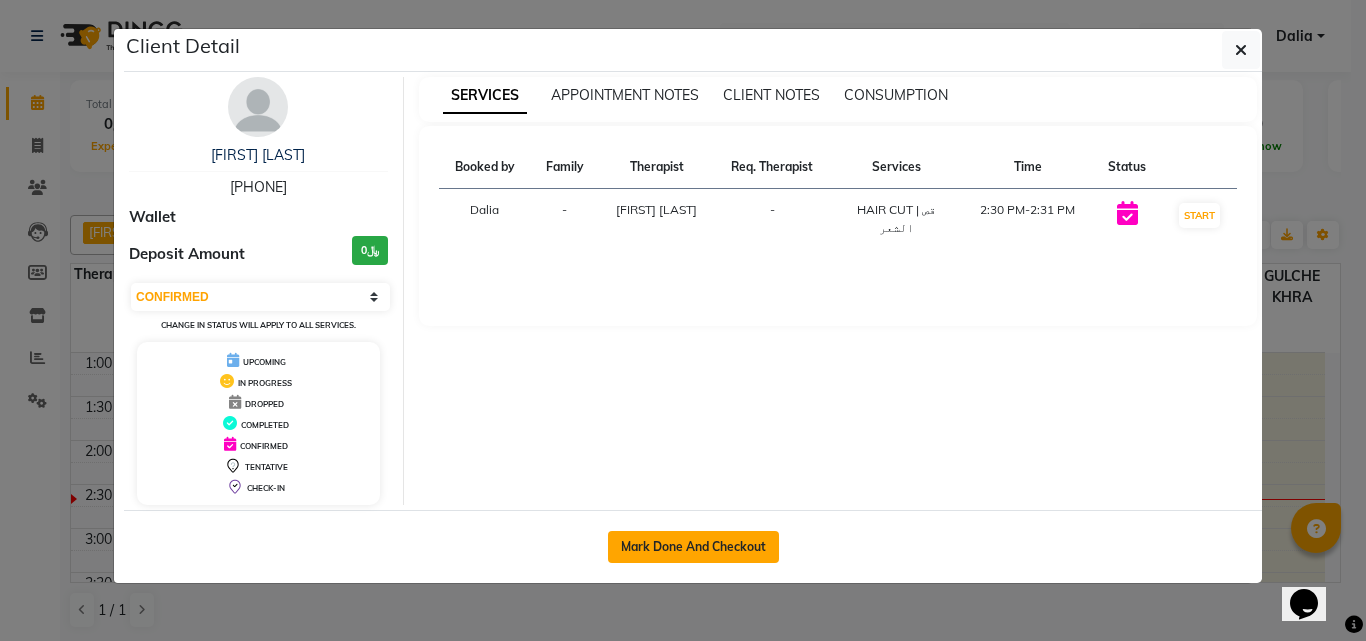 click on "Mark Done And Checkout" 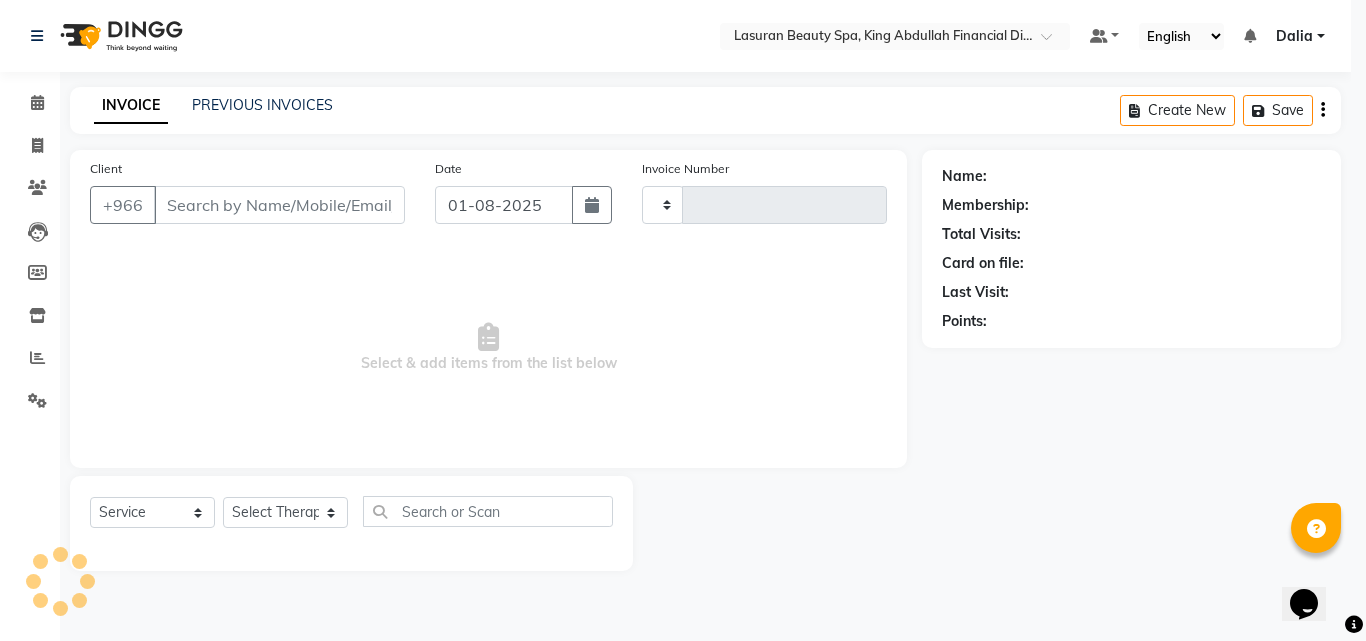 type on "1084" 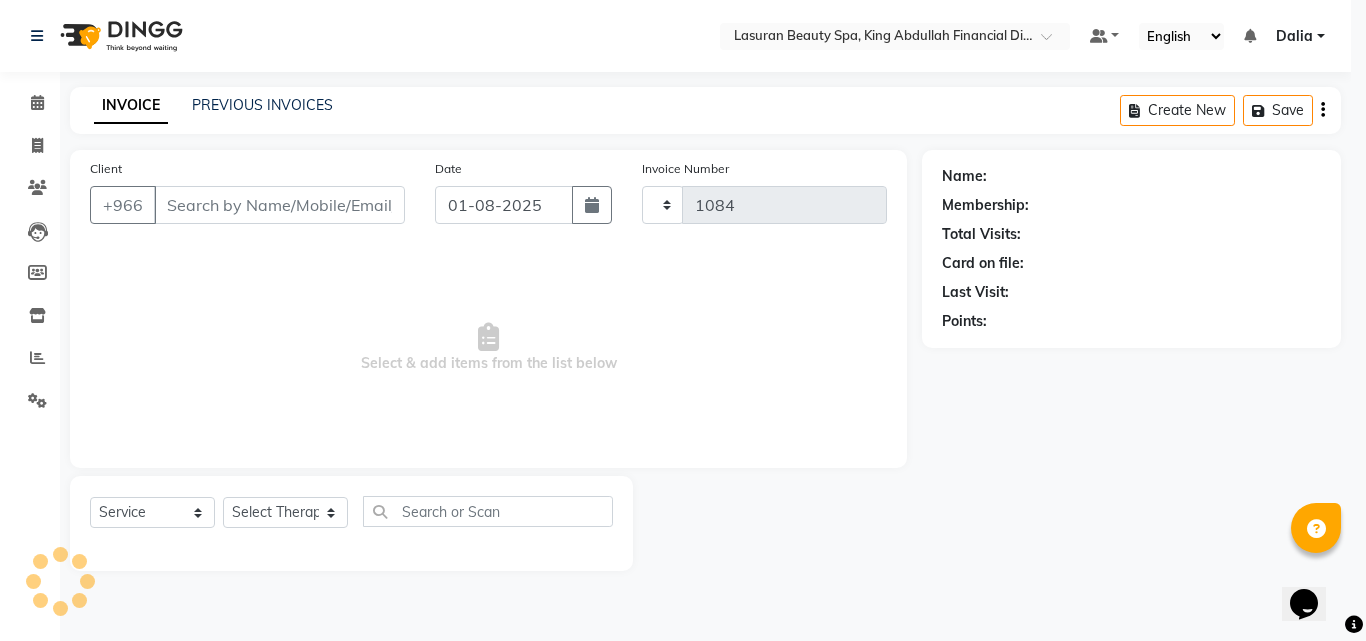 select on "6941" 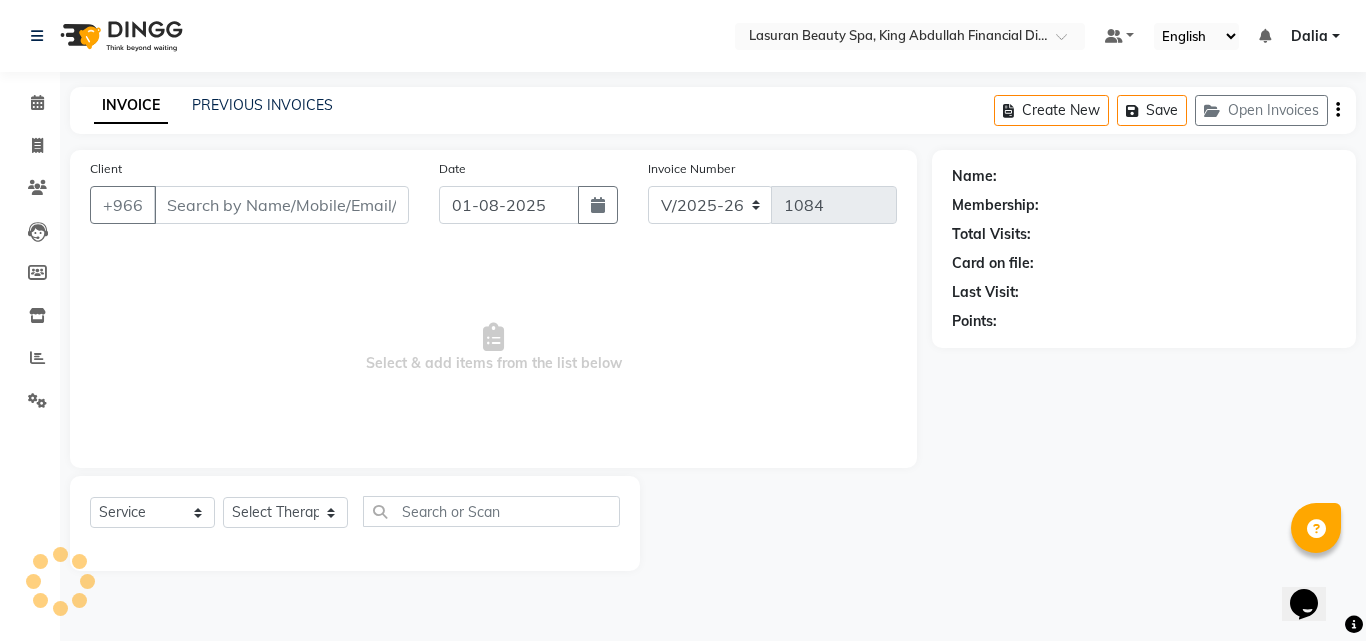 select on "V" 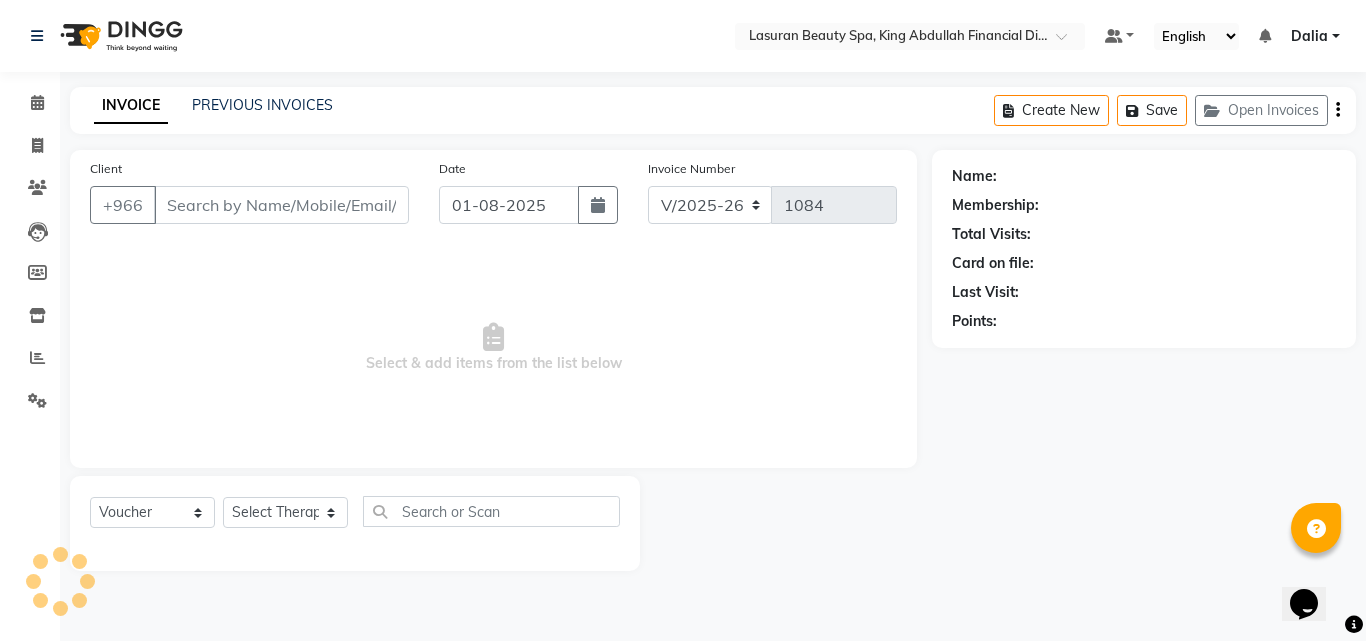 select on "66975" 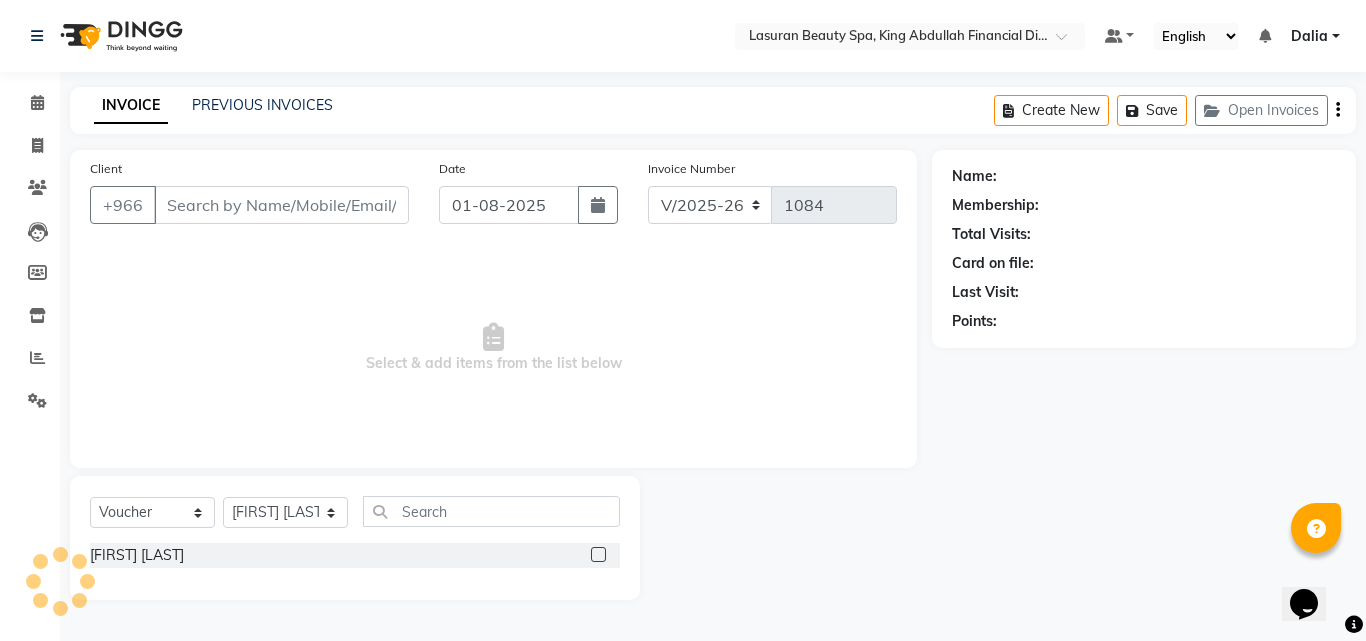 type on "[PHONE]" 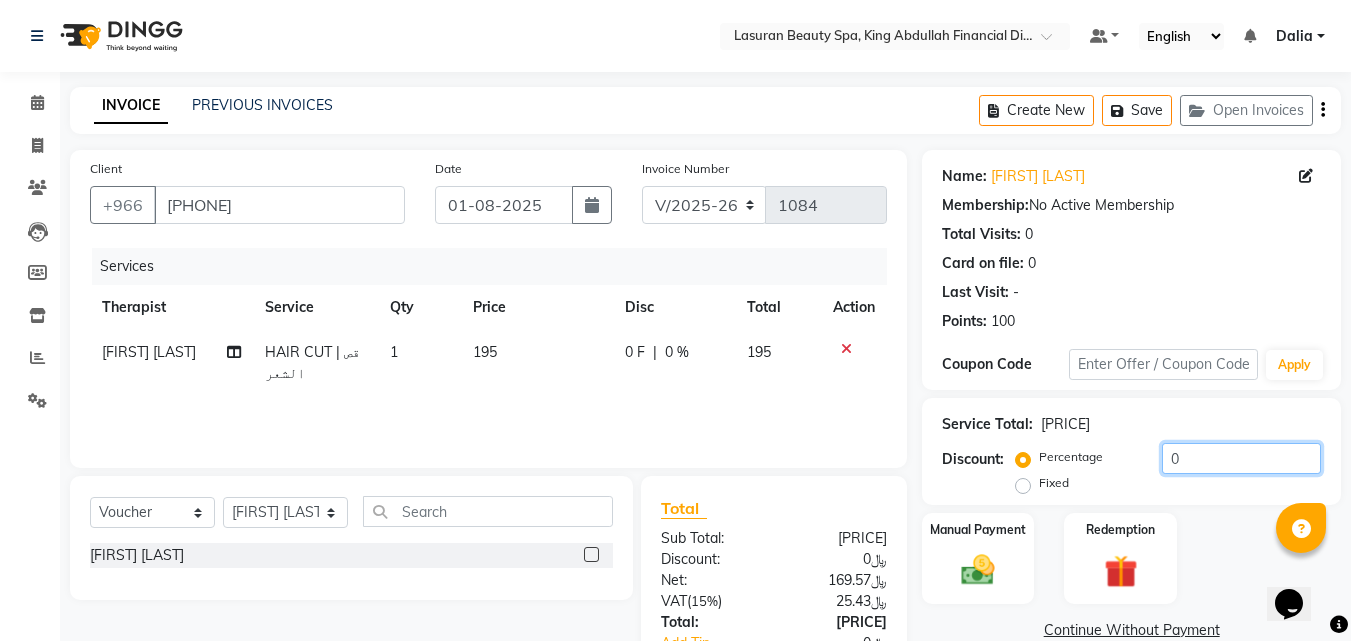 drag, startPoint x: 1213, startPoint y: 451, endPoint x: 1149, endPoint y: 452, distance: 64.00781 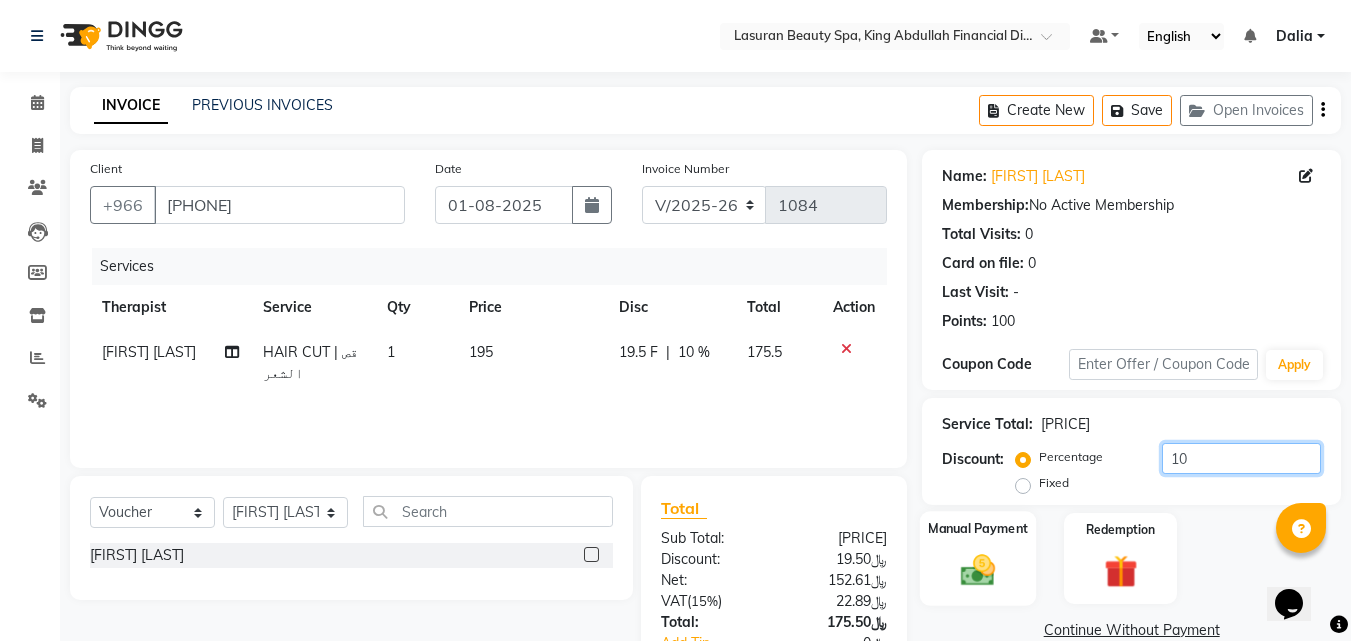 type on "10" 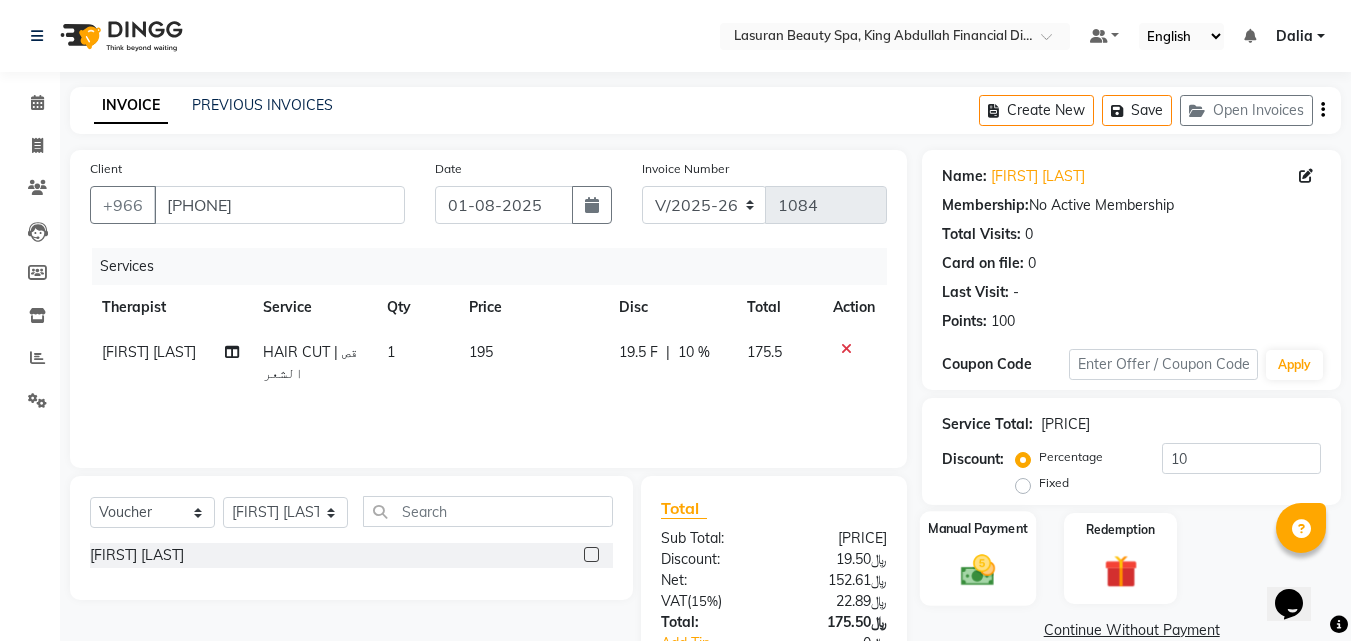 click on "Manual Payment" 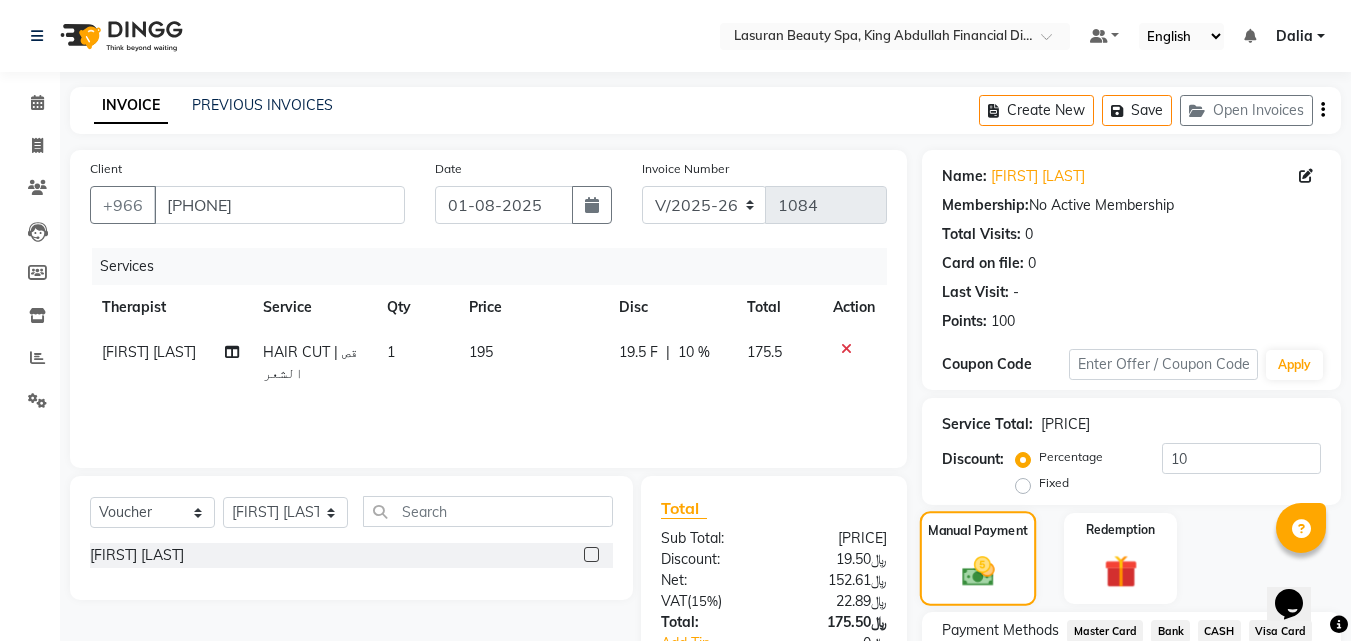 scroll, scrollTop: 138, scrollLeft: 0, axis: vertical 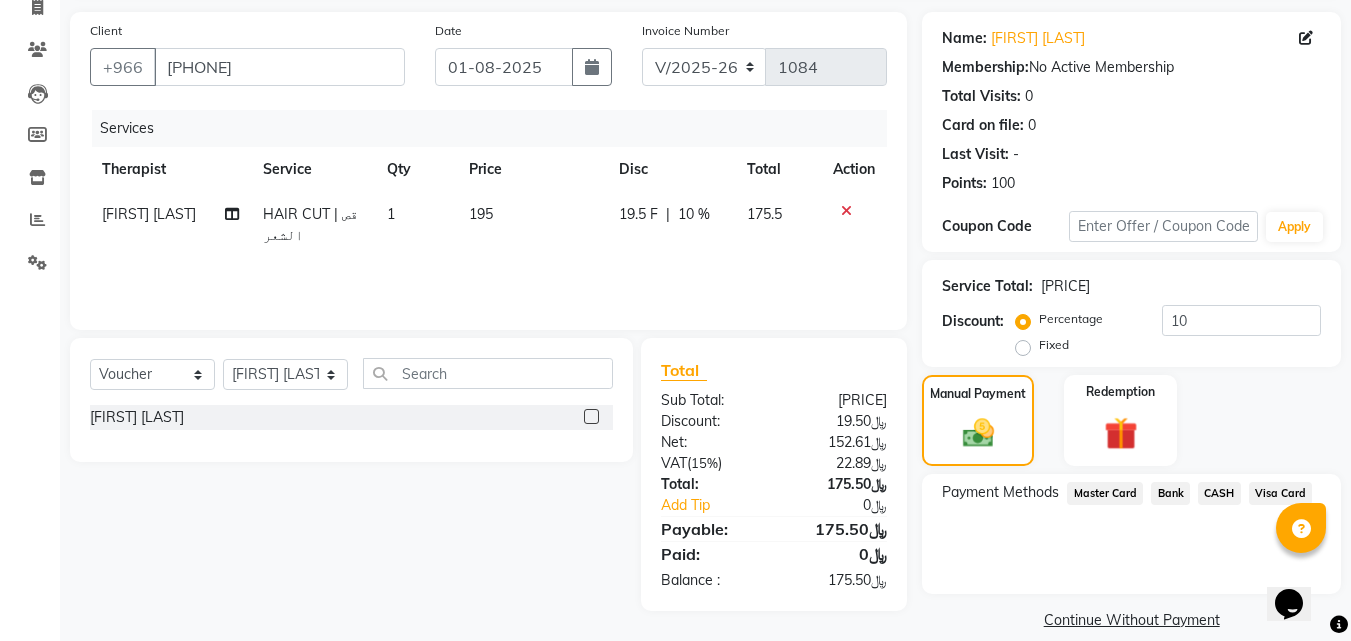 click on "Visa Card" 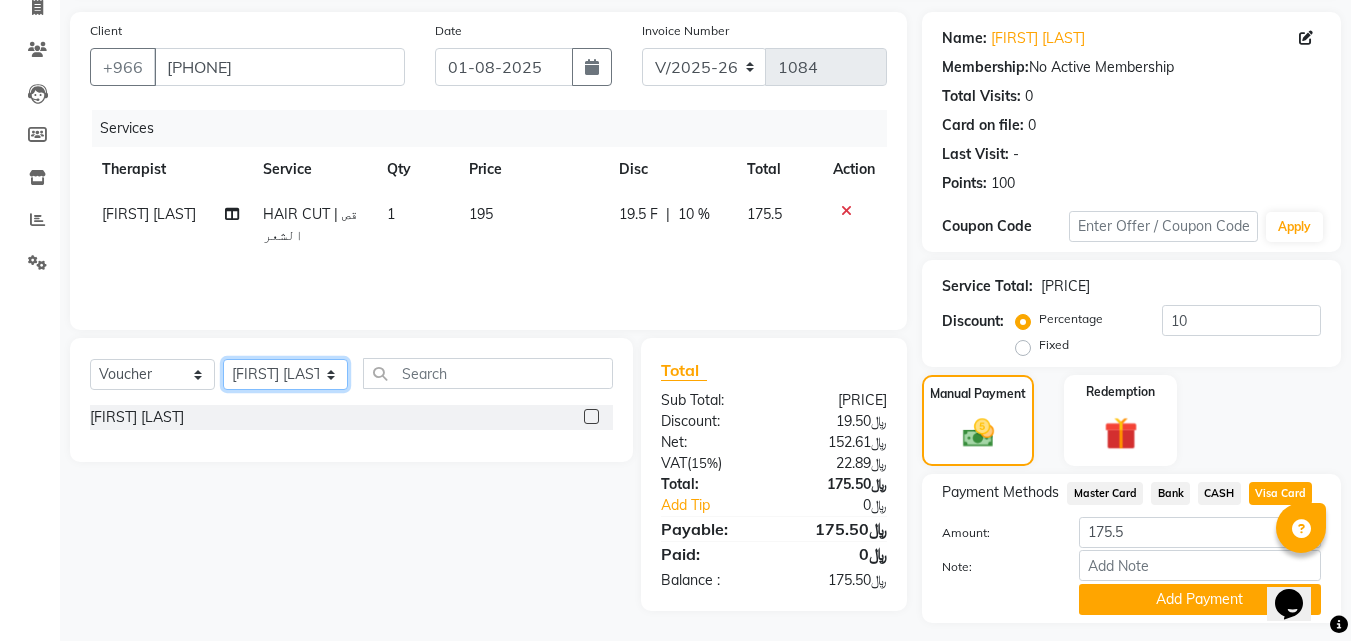click on "Select Therapist Abdulellah [FIRST] [LAST] [FIRST] [LAST] [FIRST] [LAST] Angel ASHISH TAMANG BENJIE CABAHUG SUMANDO BIBEK TAMANG BISHAL THAPA BISHUN DEV MANDAL CHAIMAE BALHAMIDIYA CHARITO AZARCON CHARLYN AZARCON Dalia ELMA LAGRIMAS Fouad Nah Ghada Yaseen GULCHEKHRA HACER AKBAY Hiba Ramadan Liza Castro MABELL BORCELIS MALIKA Mariam Barakat MARIFE MASTE Mohamed ELfarargy MOHAMED JAMAL Mohsen Amaui NABI KADDUS PERI  SUPRIATNA DJUJUM Rachelle RACHIDA BOUSSETTA Ranim Al Hasnaoui SATNAI KOUCHHA SHAUN ALBOPERA SUWIN Taha Hussien TUPA AN AROBINTO zainab عمرو" 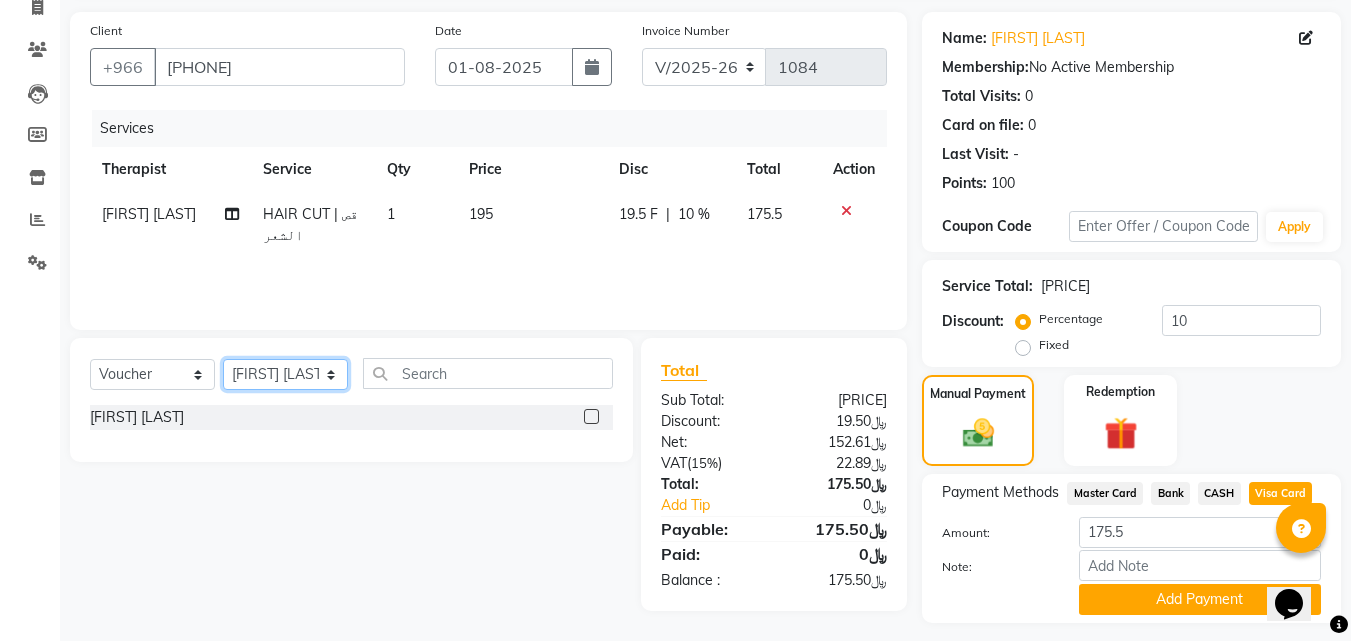 select on "54632" 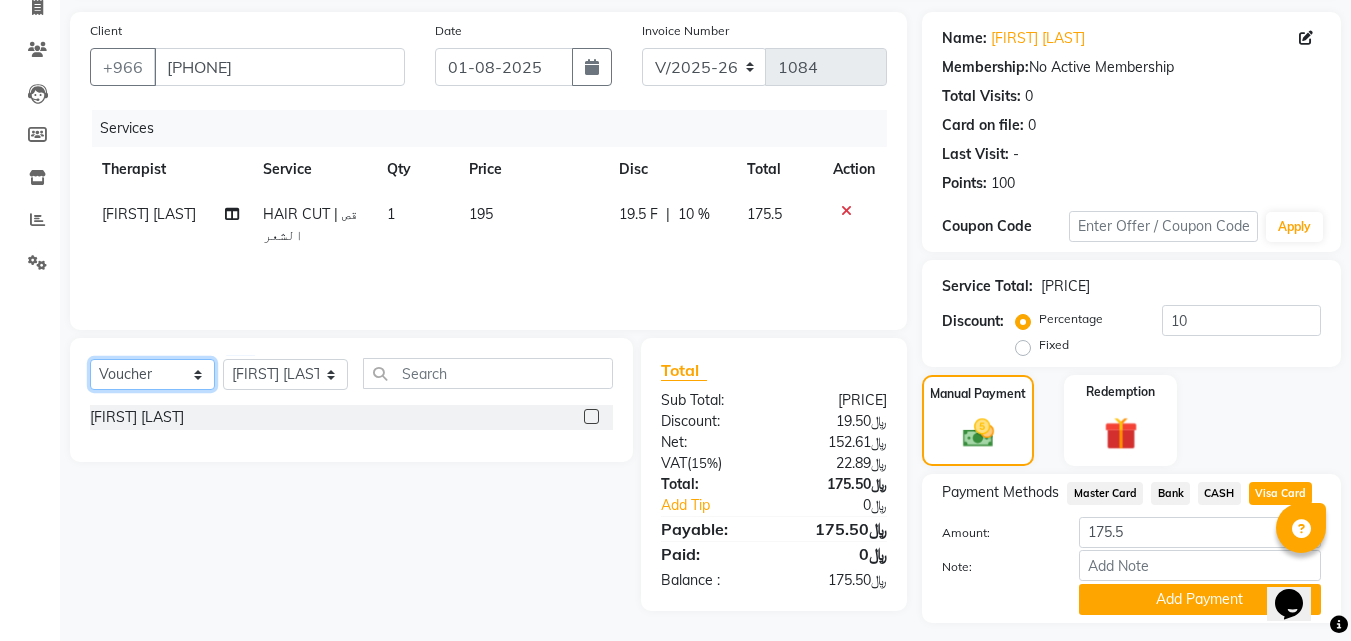 click on "Select  Service  Product  Membership  Package Voucher Prepaid Gift Card" 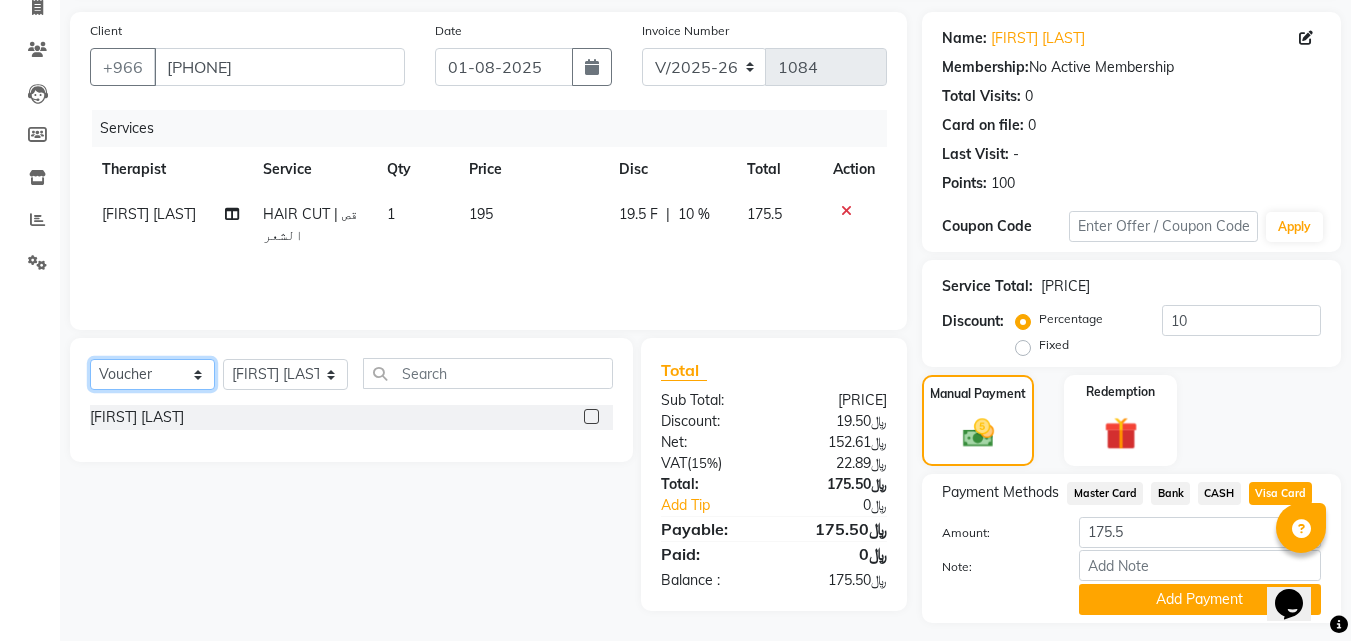 select on "service" 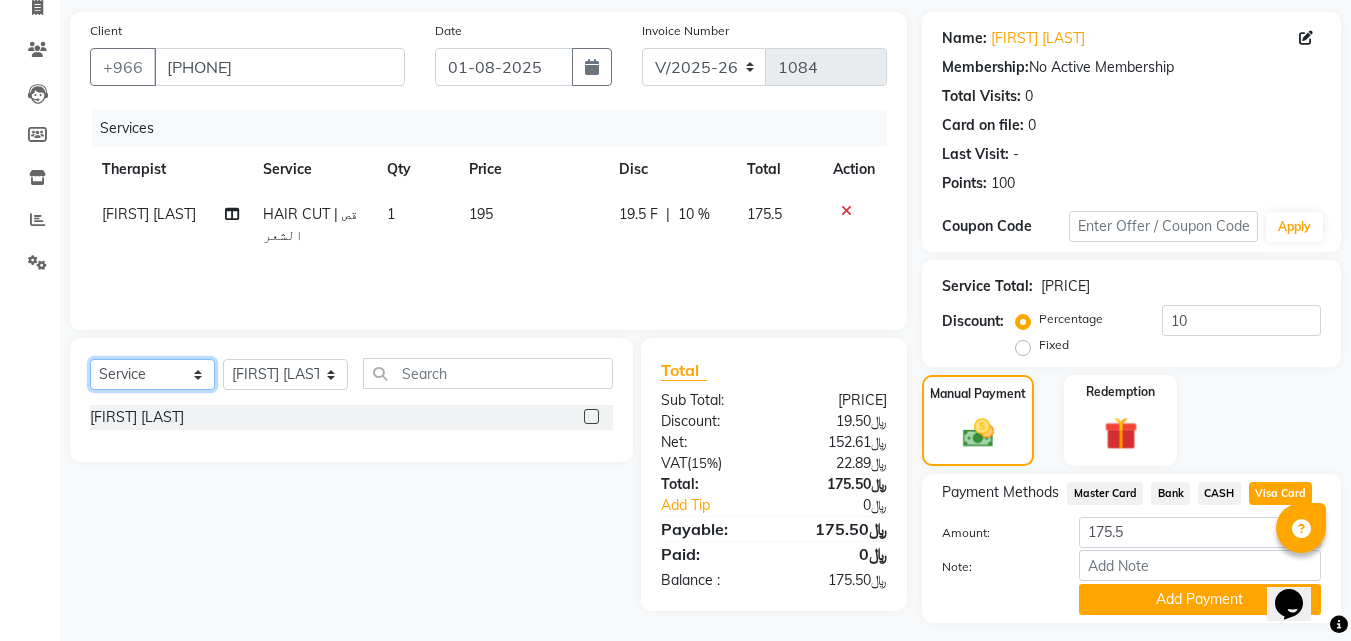 click on "Select  Service  Product  Membership  Package Voucher Prepaid Gift Card" 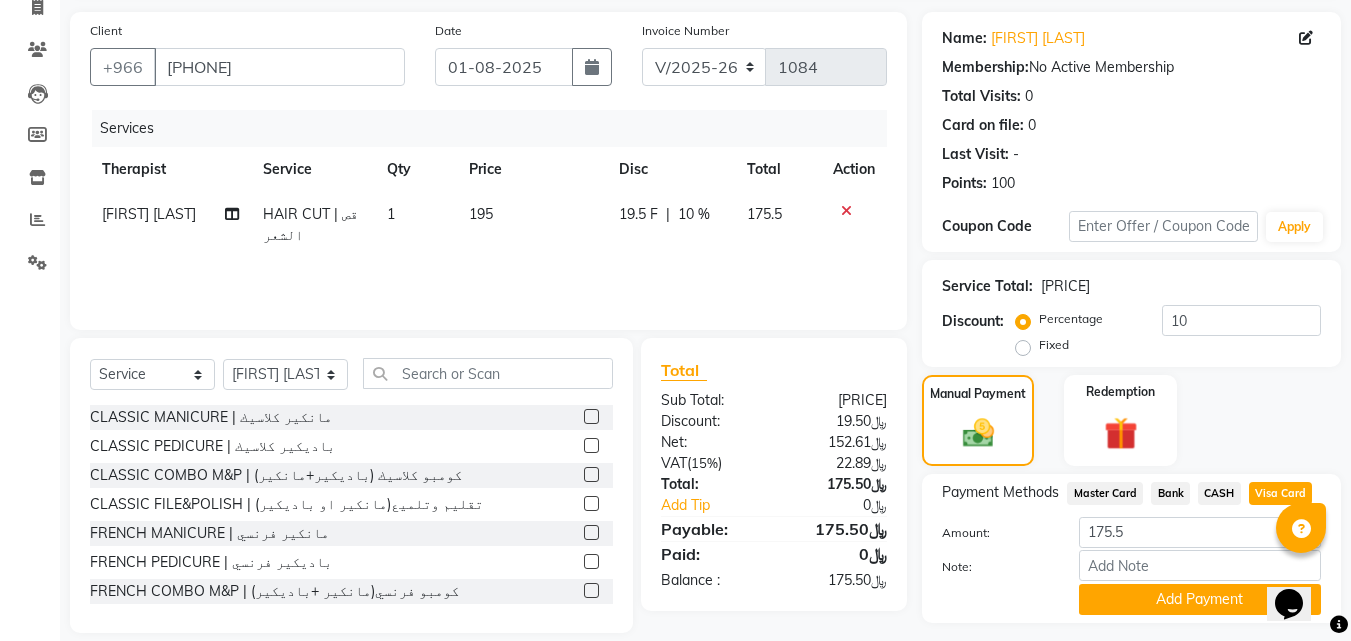 click 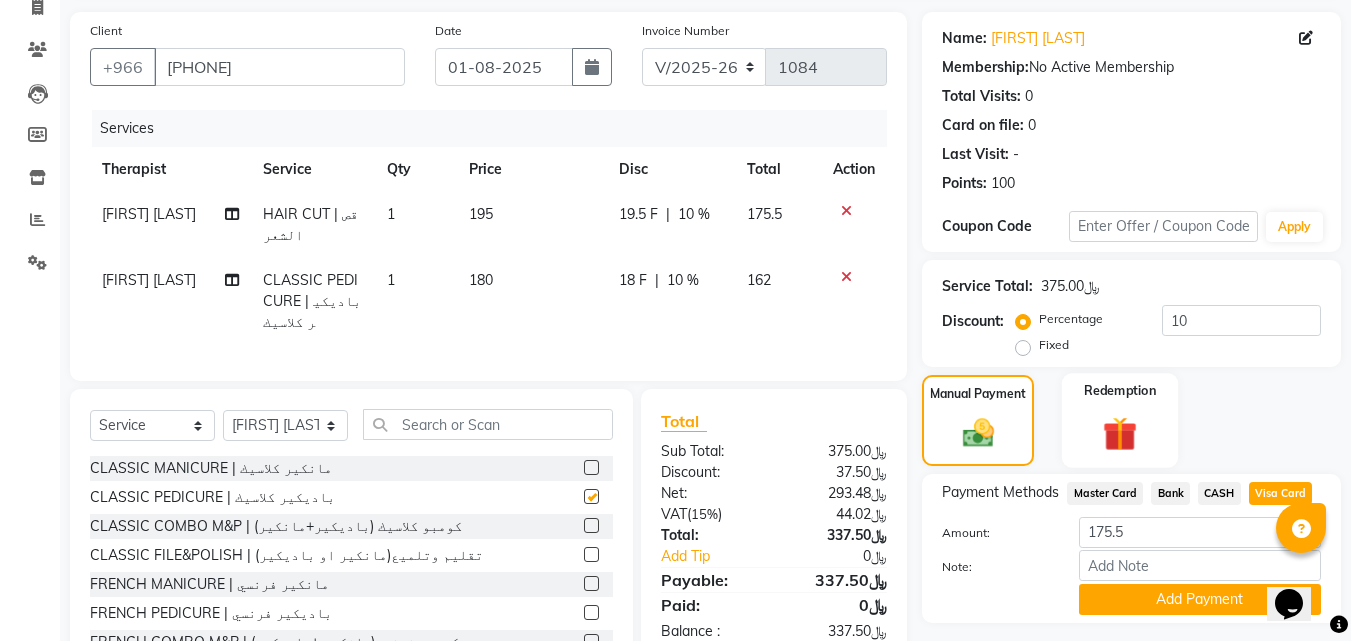 checkbox on "false" 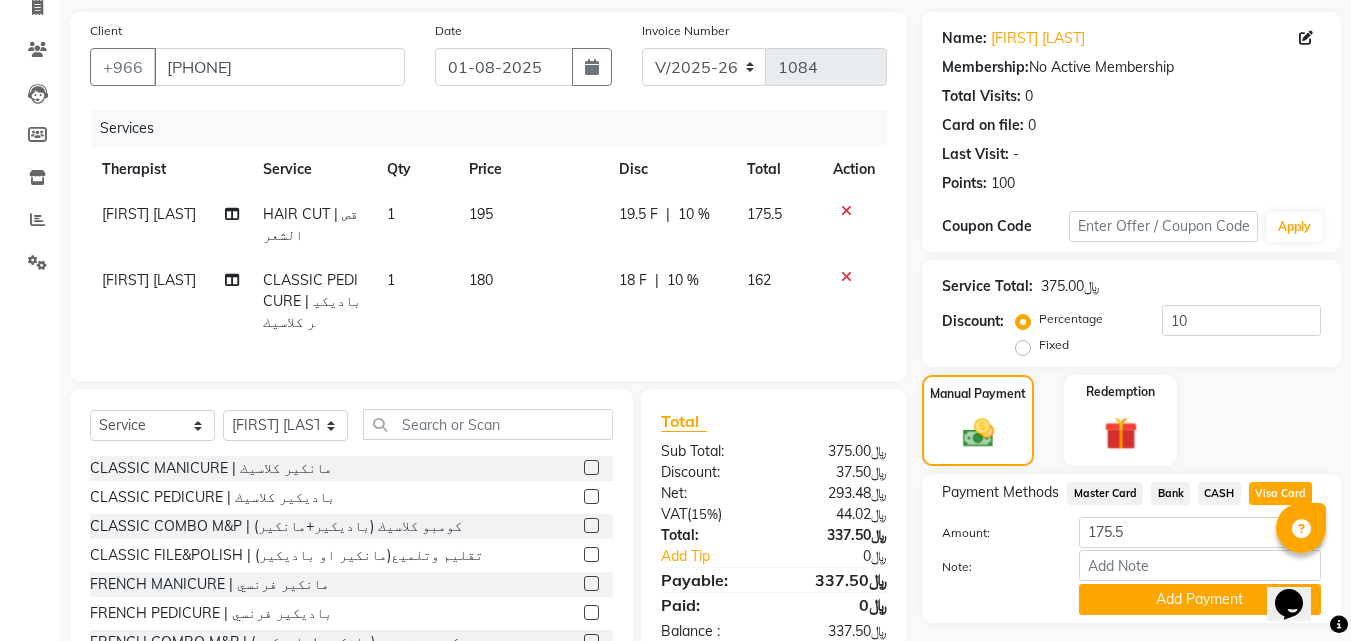 scroll, scrollTop: 226, scrollLeft: 0, axis: vertical 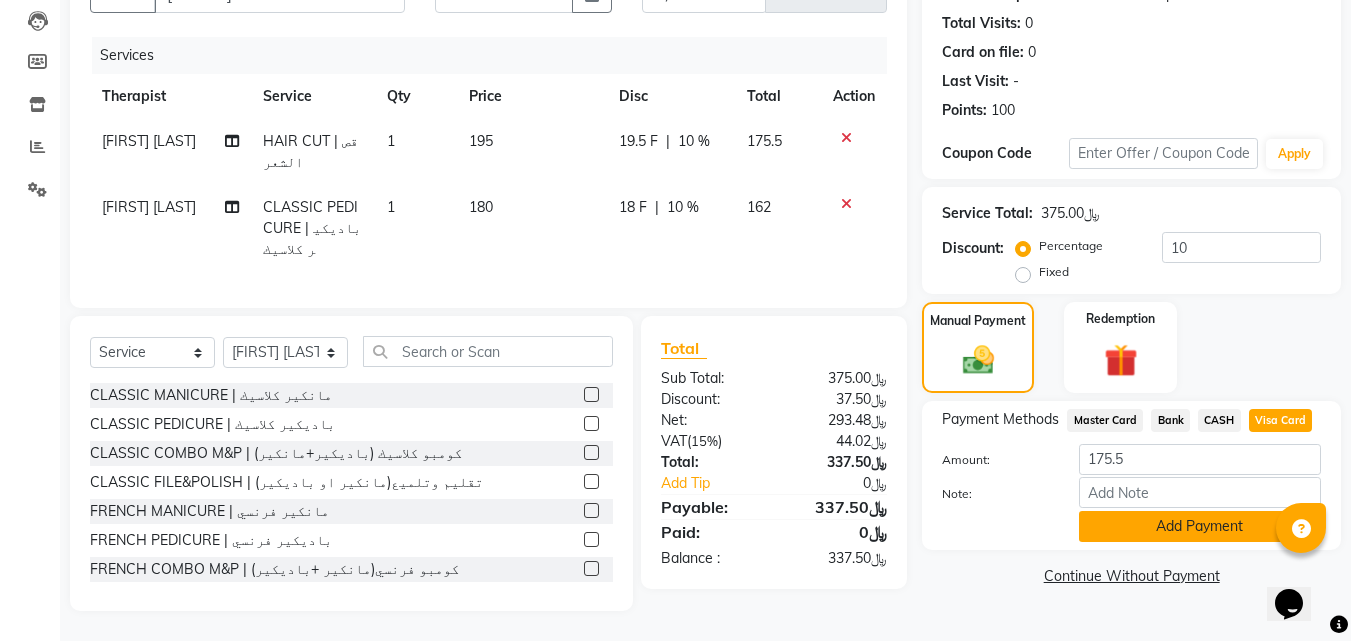 click on "Add Payment" 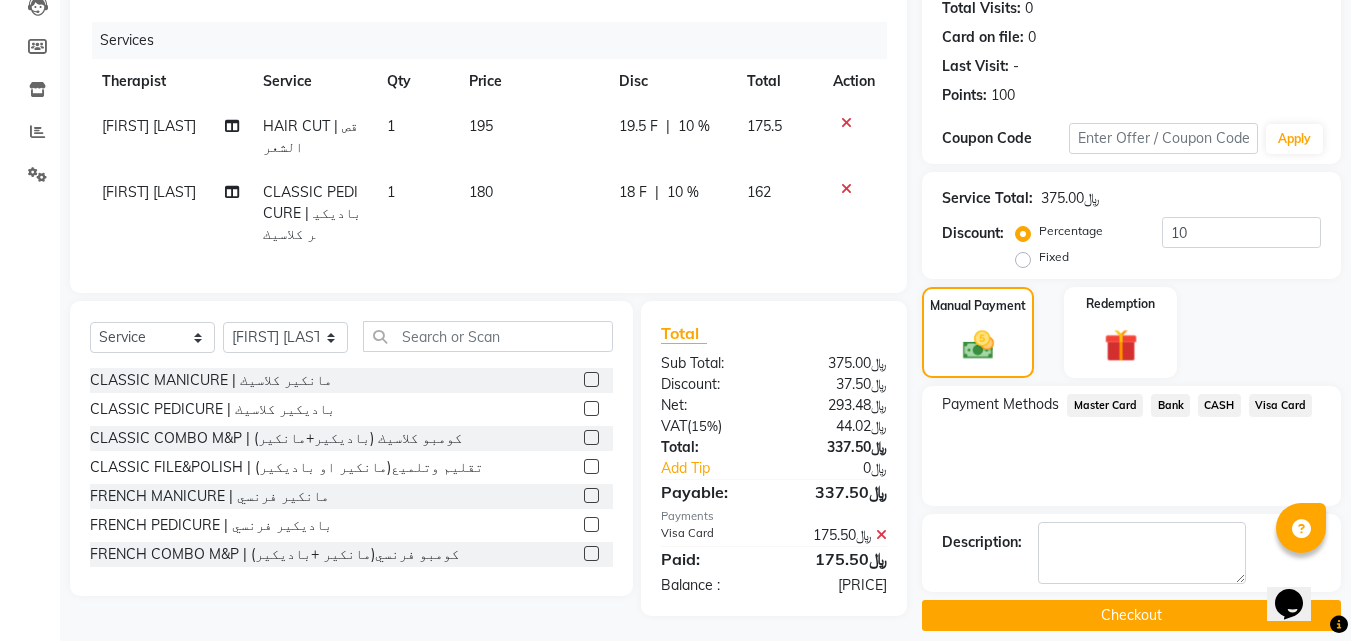 scroll, scrollTop: 246, scrollLeft: 0, axis: vertical 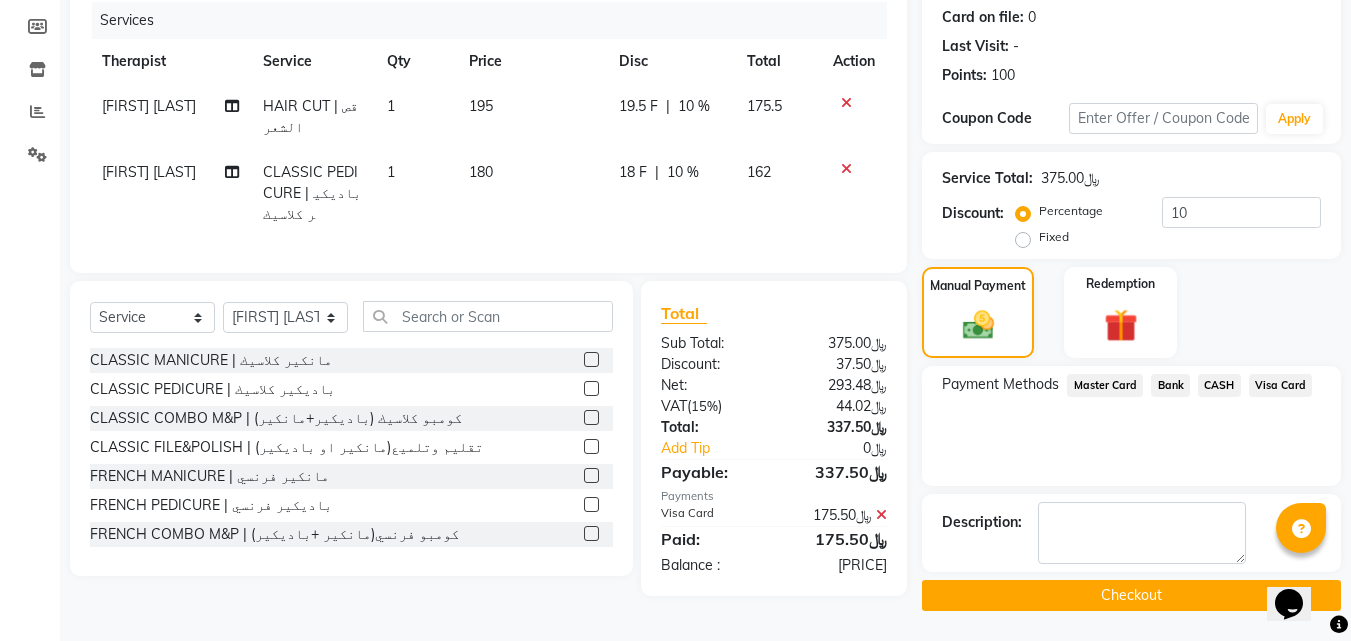 click on "Visa Card" 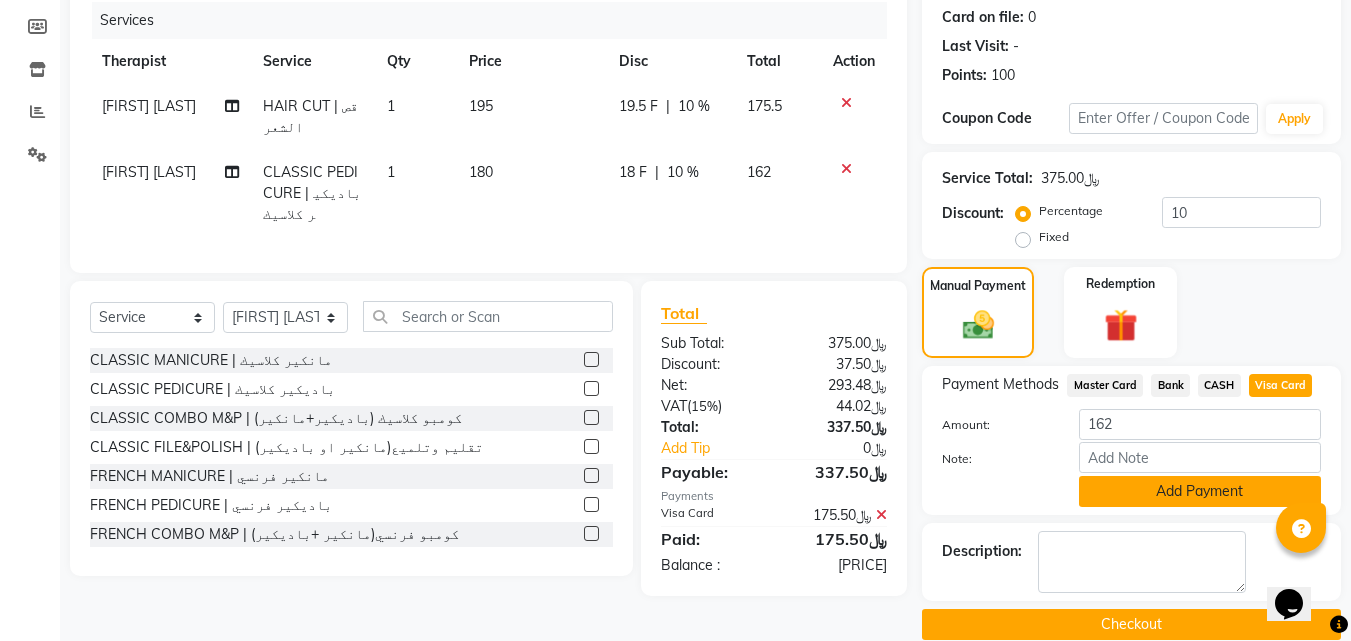 click on "Add Payment" 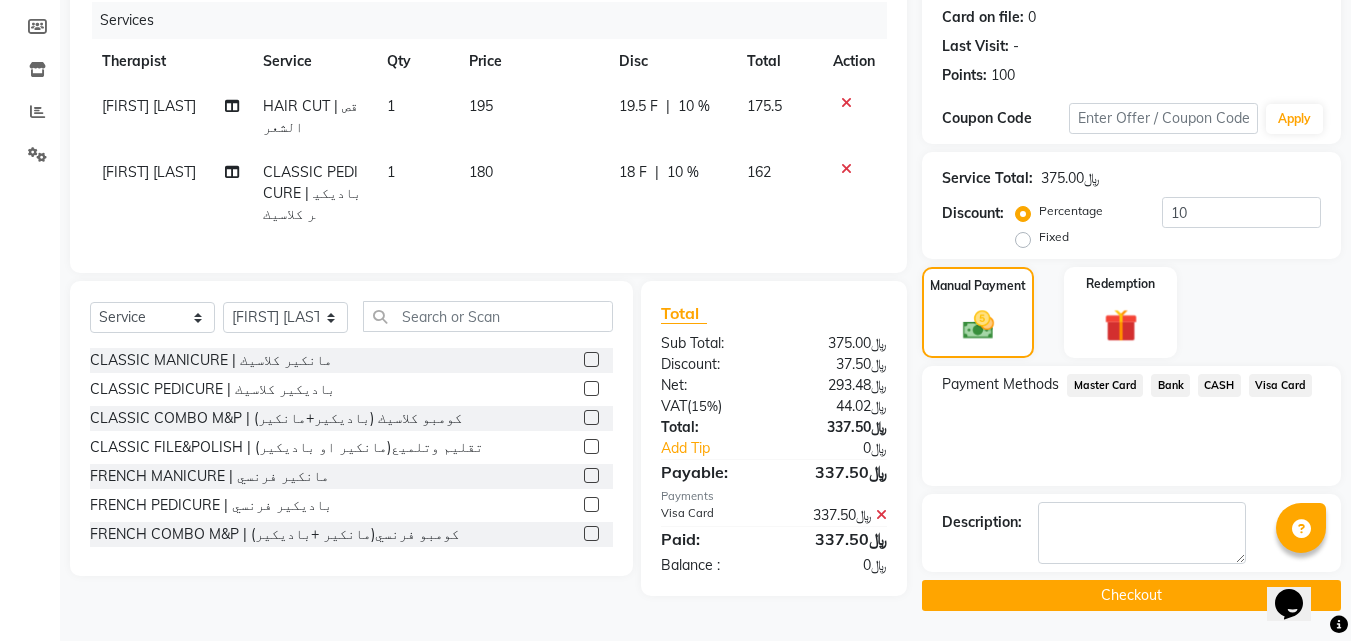 click on "Visa Card" 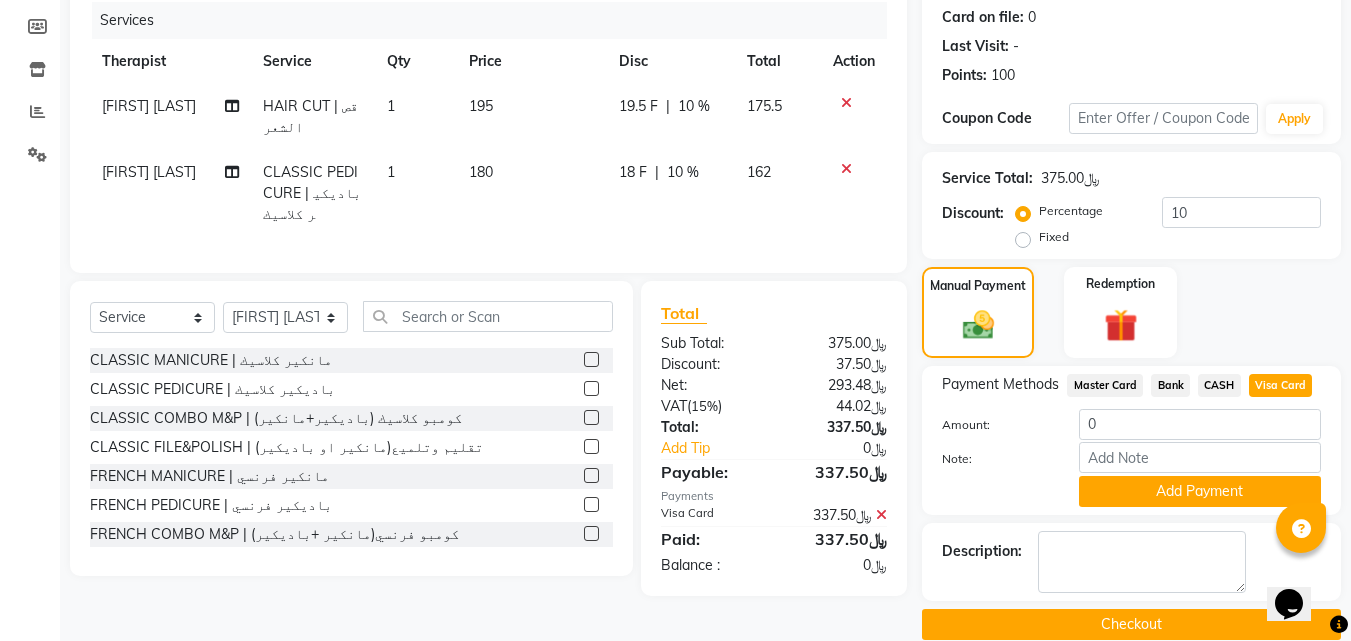 click on "Checkout" 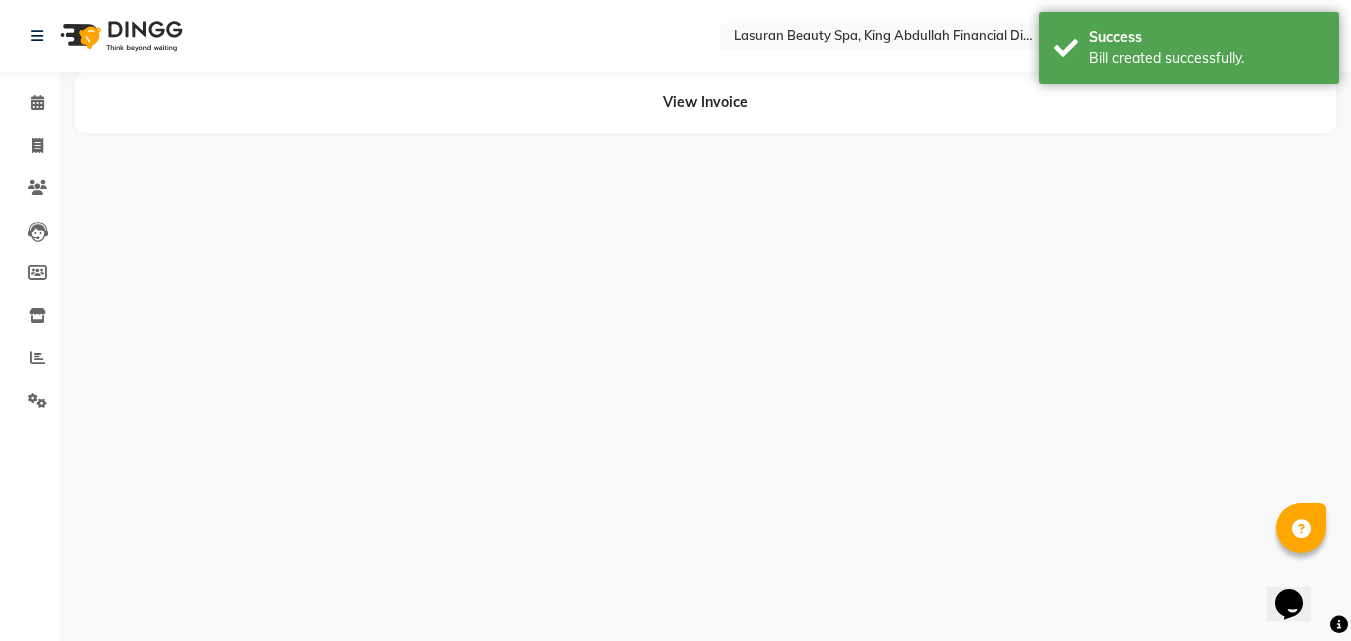 scroll, scrollTop: 0, scrollLeft: 0, axis: both 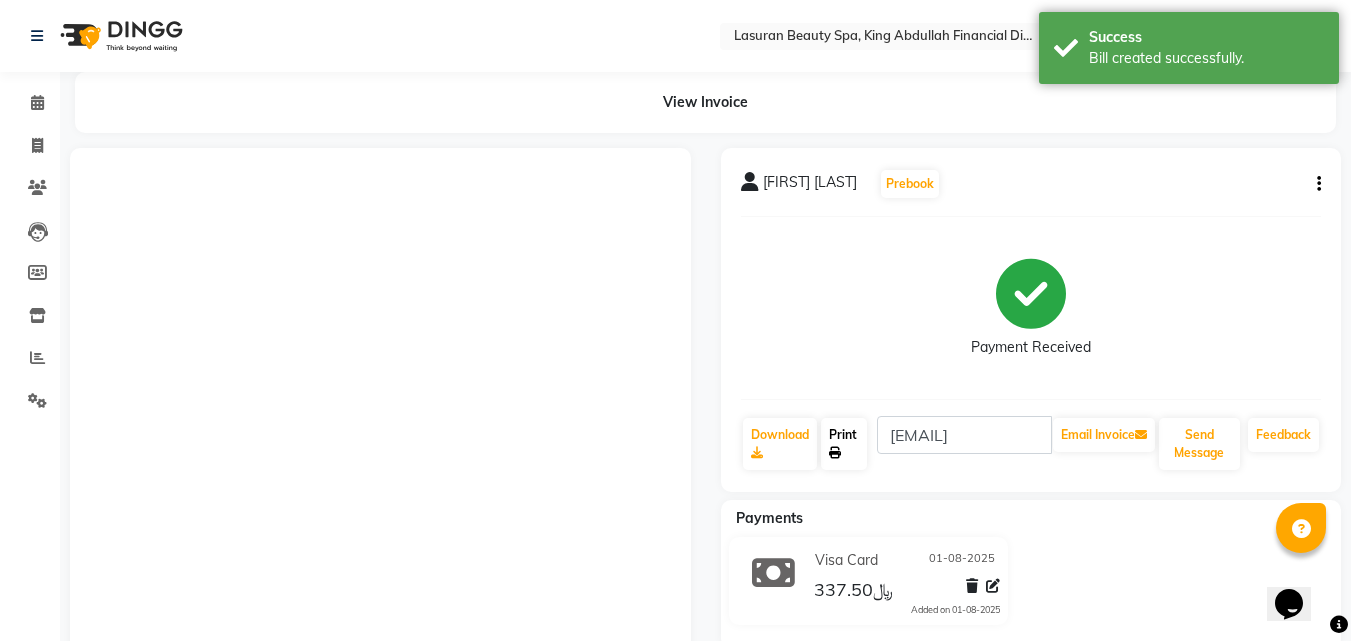 click on "Print" 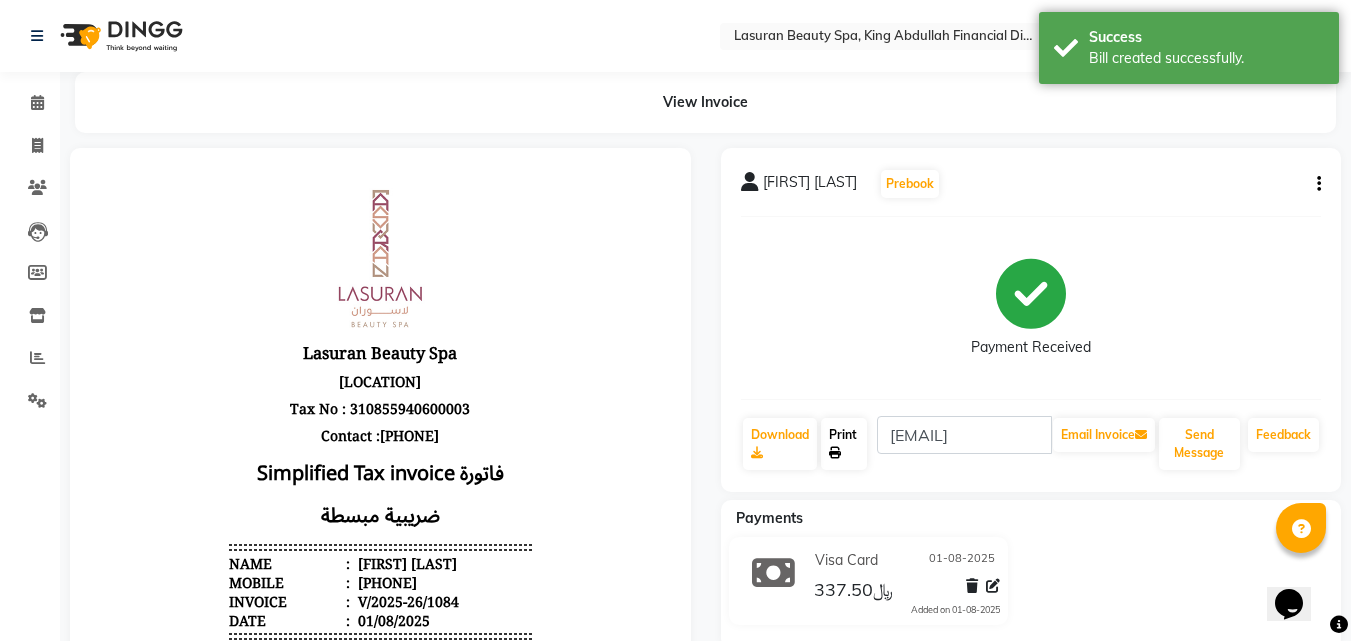 scroll, scrollTop: 0, scrollLeft: 0, axis: both 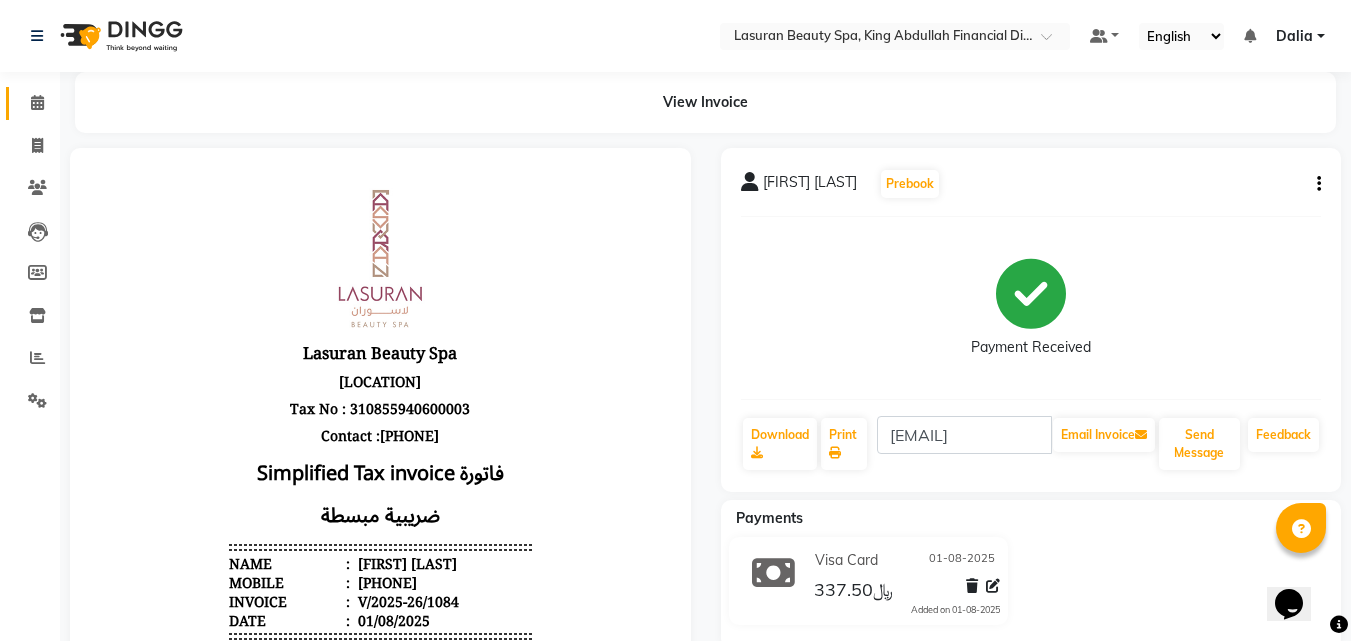 click 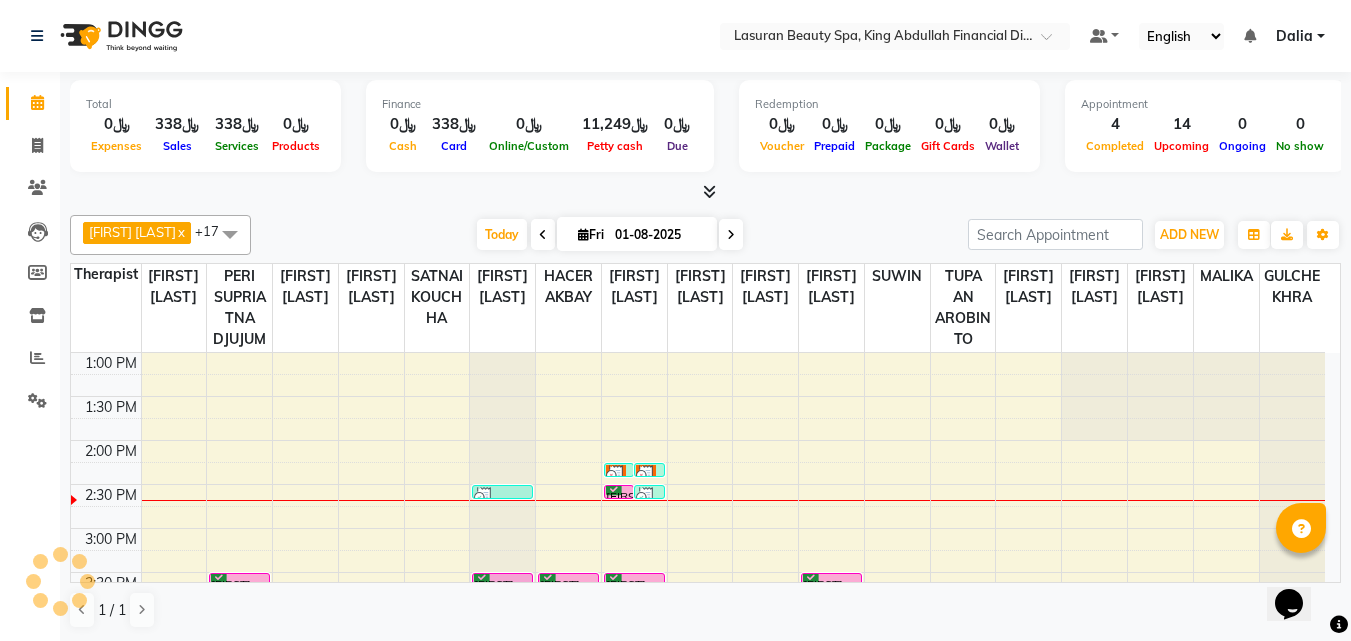 scroll, scrollTop: 0, scrollLeft: 0, axis: both 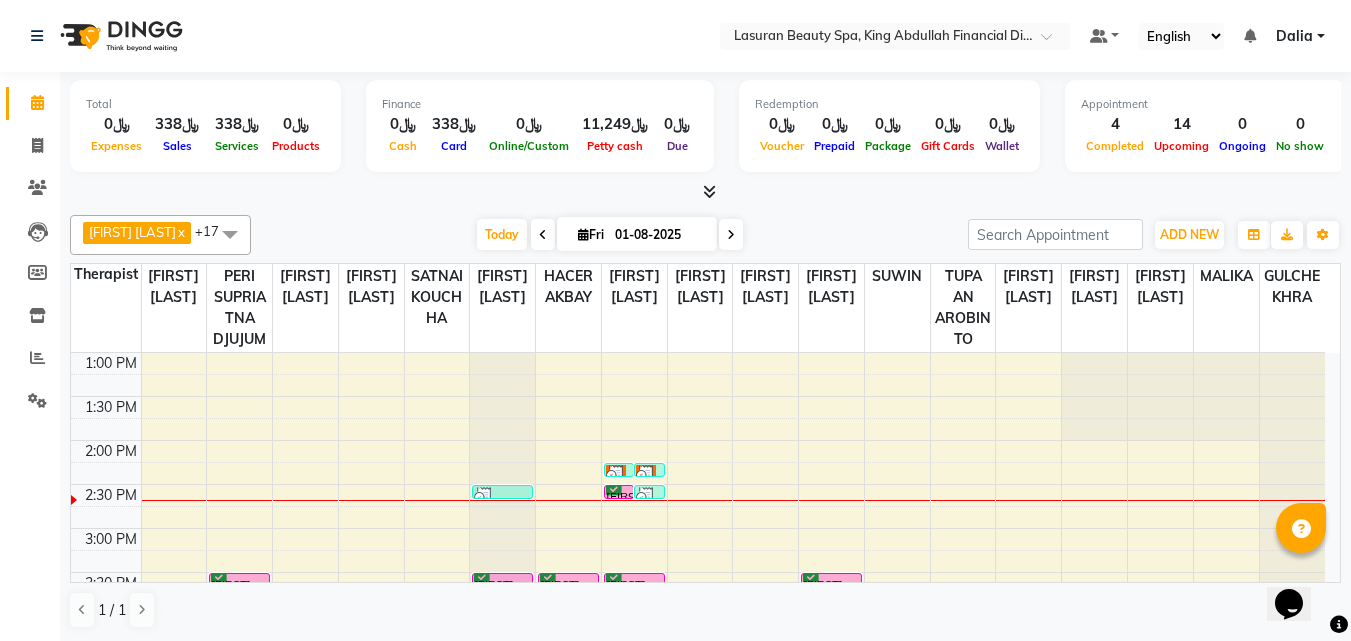 click at bounding box center [646, 475] 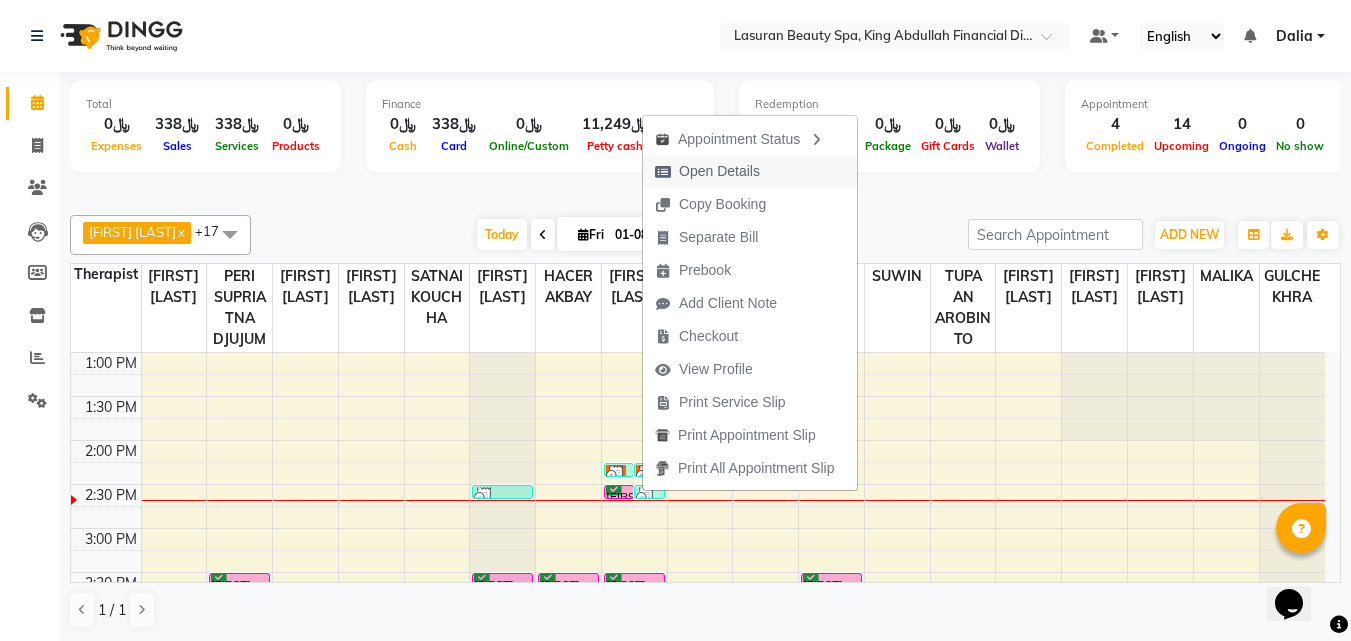 click on "Open Details" at bounding box center (707, 171) 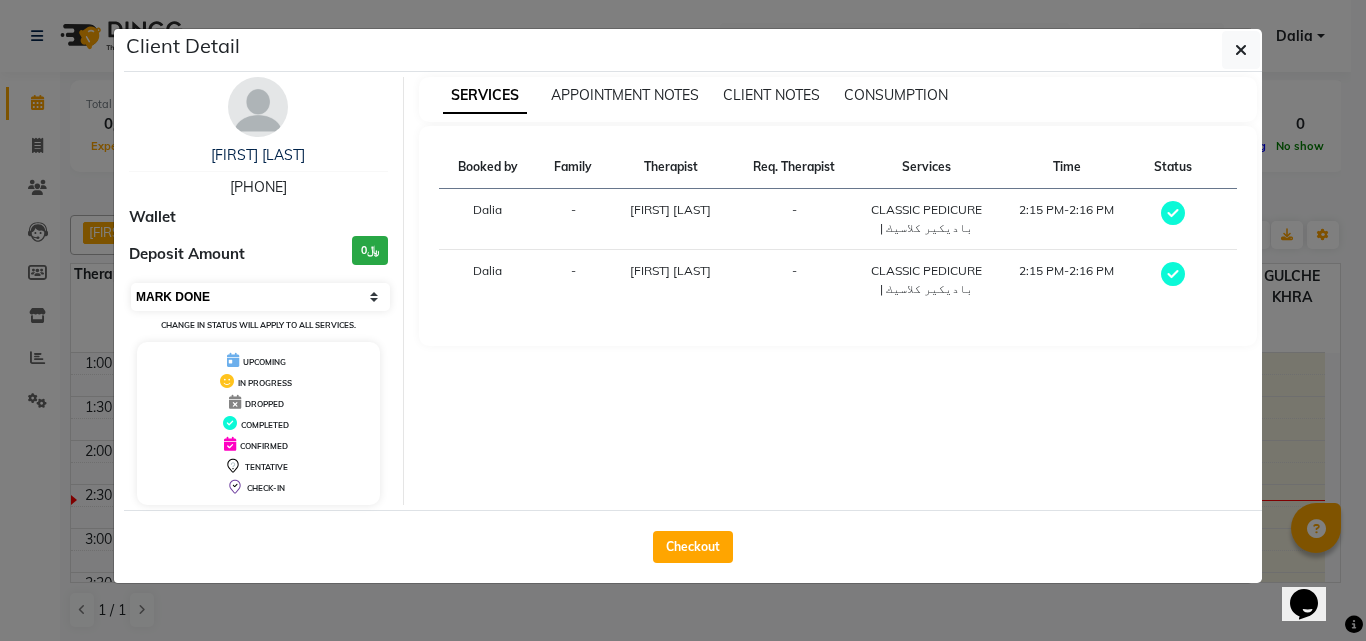 click on "Select MARK DONE UPCOMING" at bounding box center [260, 297] 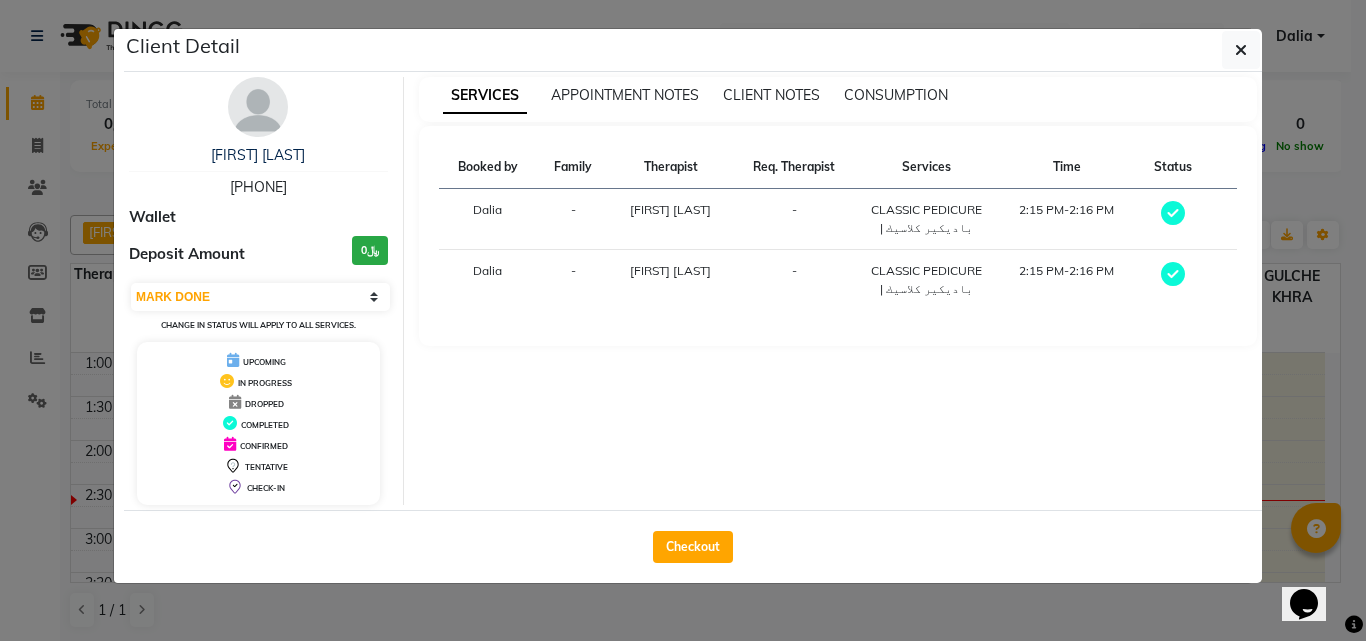 click on "IN PROGRESS" at bounding box center (258, 381) 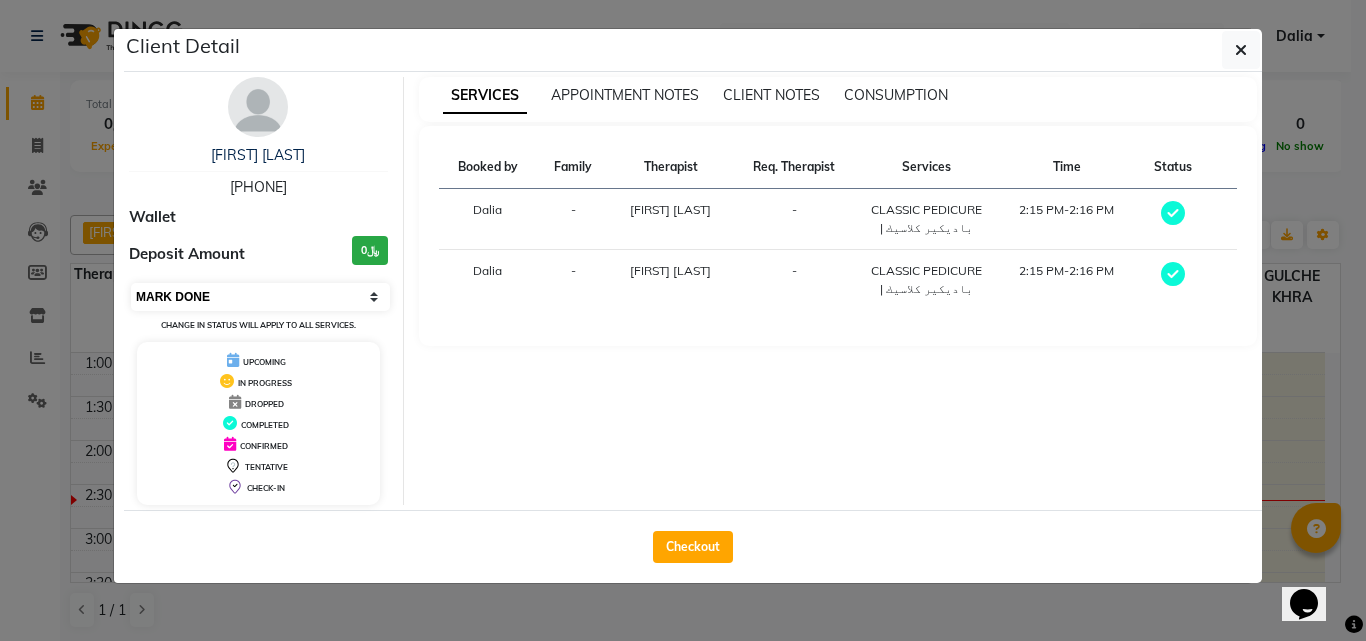 drag, startPoint x: 246, startPoint y: 292, endPoint x: 242, endPoint y: 309, distance: 17.464249 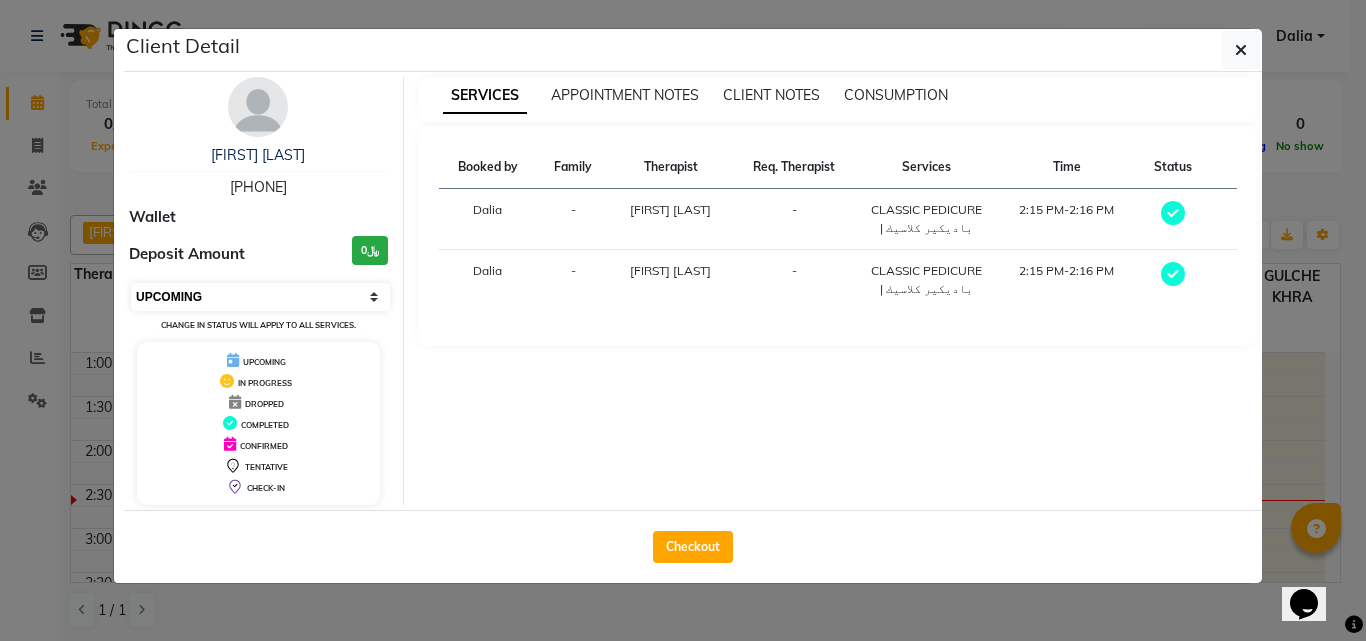 click on "Select MARK DONE UPCOMING" at bounding box center [260, 297] 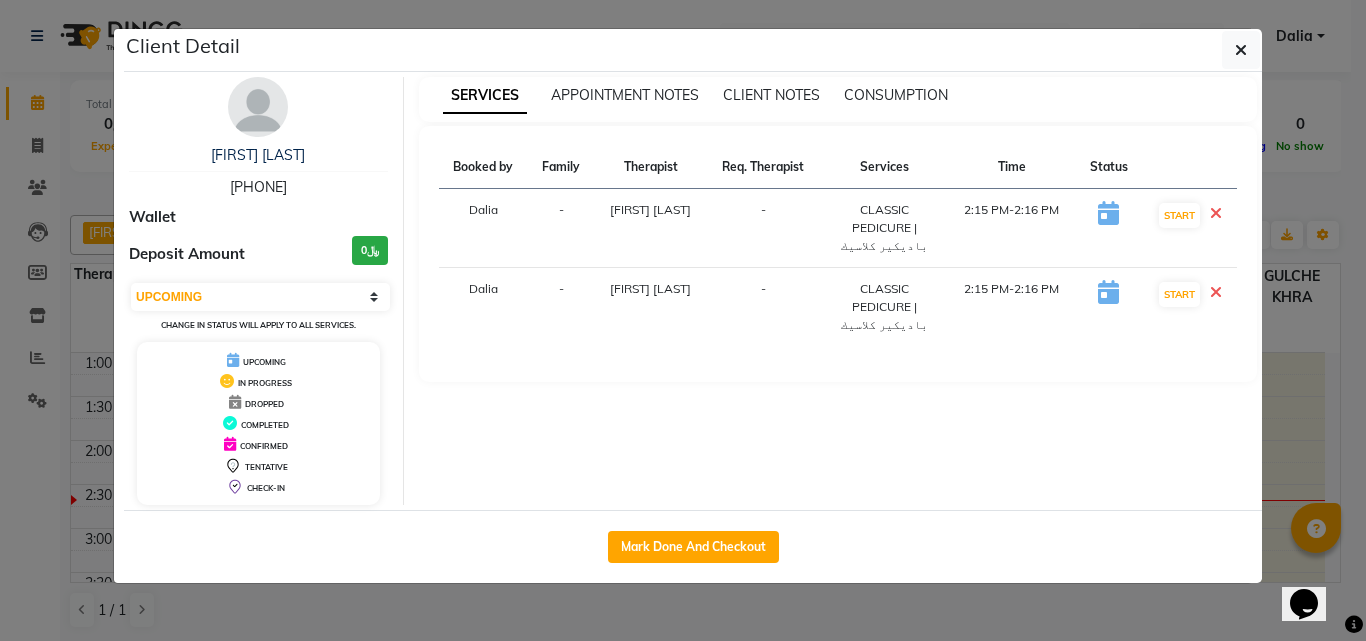 click on "START" at bounding box center [1189, 228] 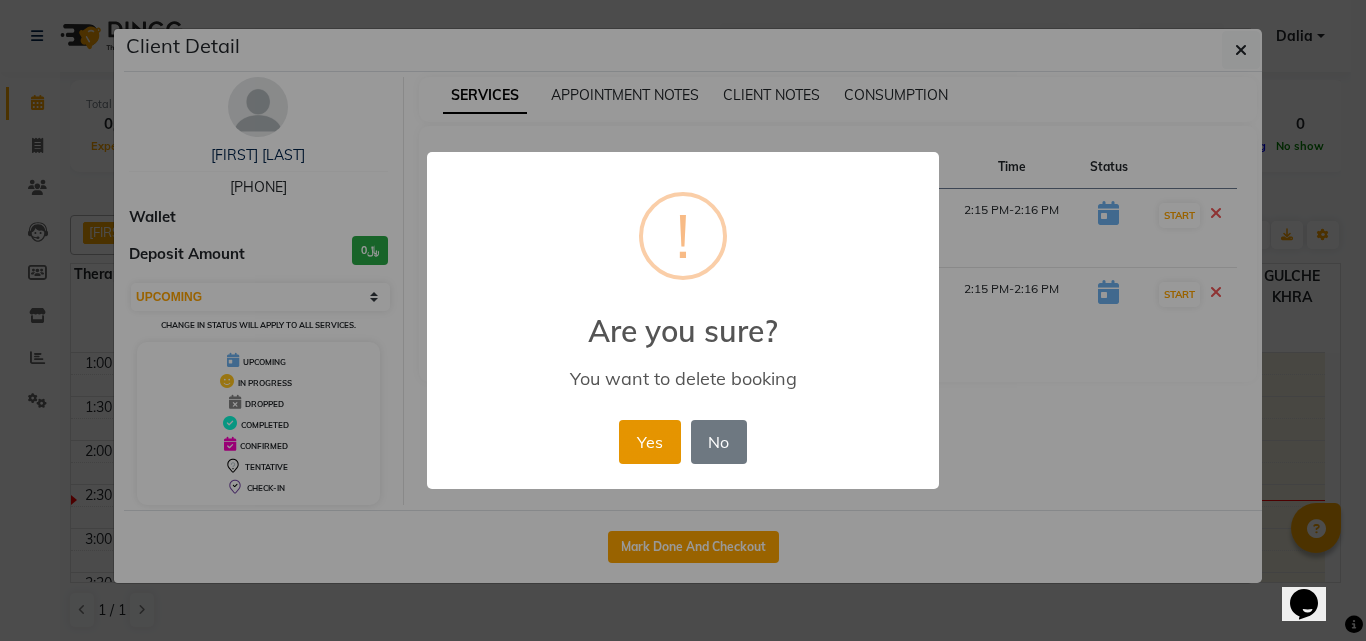 click on "Yes" at bounding box center [649, 442] 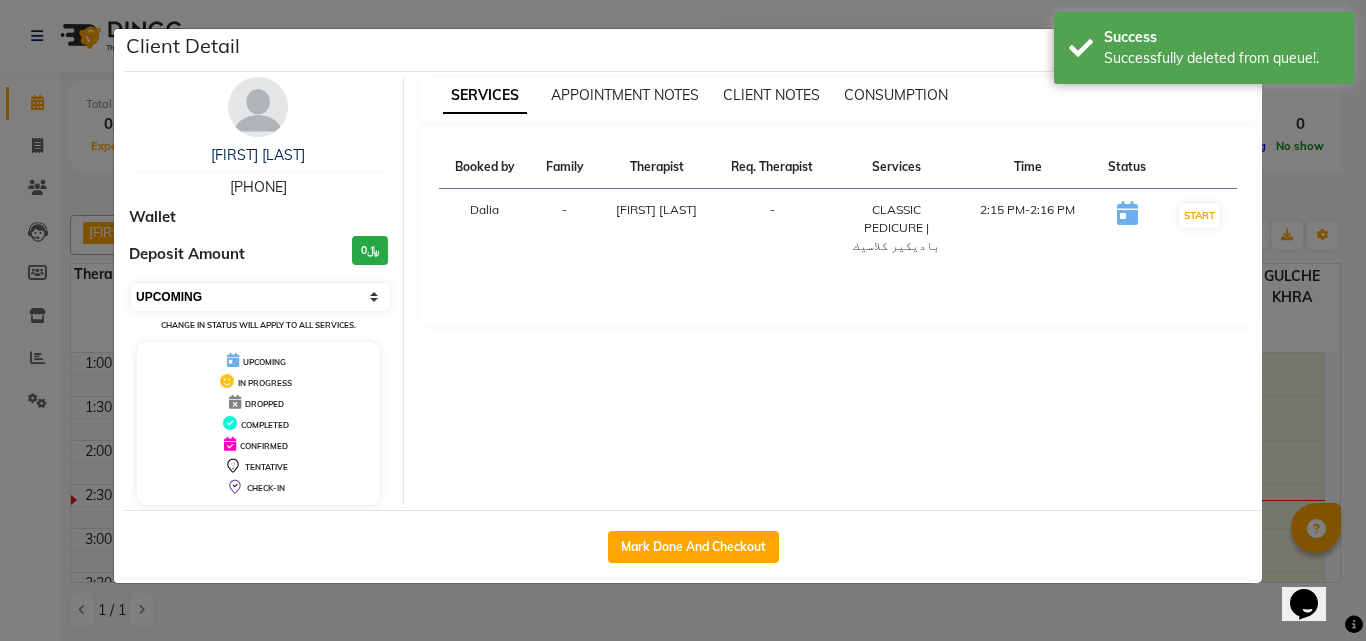 click on "Select IN SERVICE CONFIRMED TENTATIVE CHECK IN MARK DONE DROPPED UPCOMING" at bounding box center [260, 297] 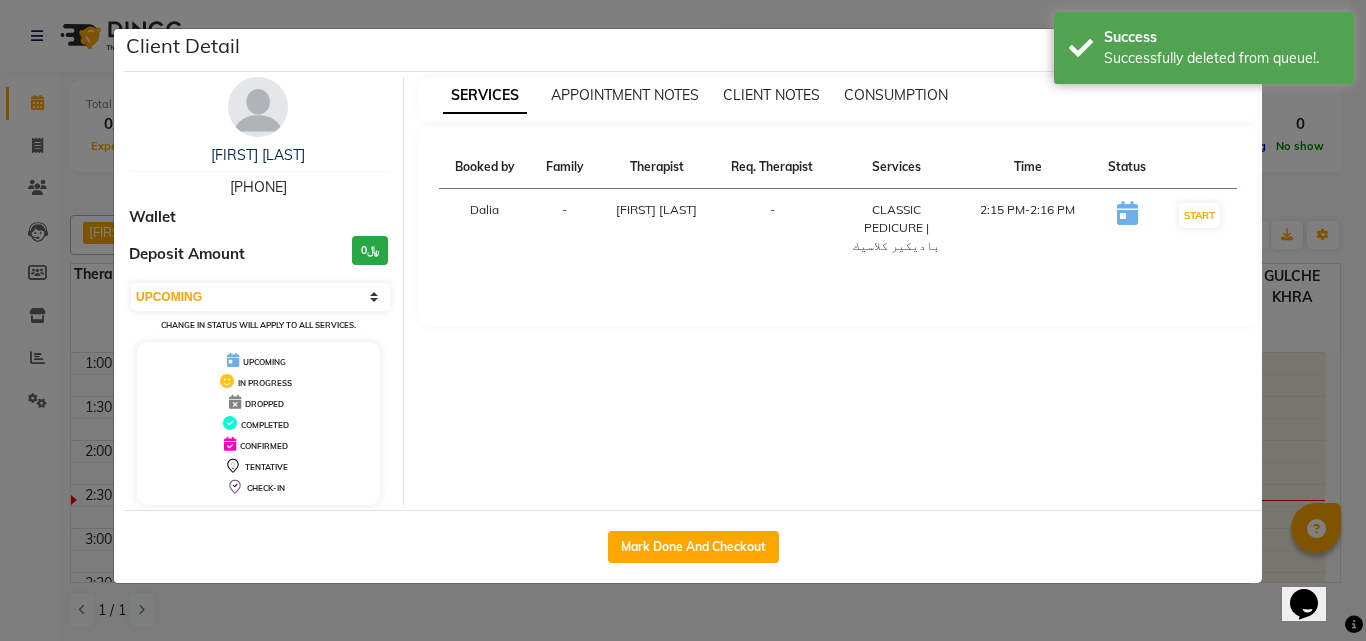click on "SERVICES APPOINTMENT NOTES CLIENT NOTES CONSUMPTION Booked by Family Therapist Req. Therapist Services Time Status  Dalia  - Ali Marlea -  CLASSIC PEDICURE | باديكير كلاسيك   2:15 PM-2:16 PM   START" at bounding box center [838, 291] 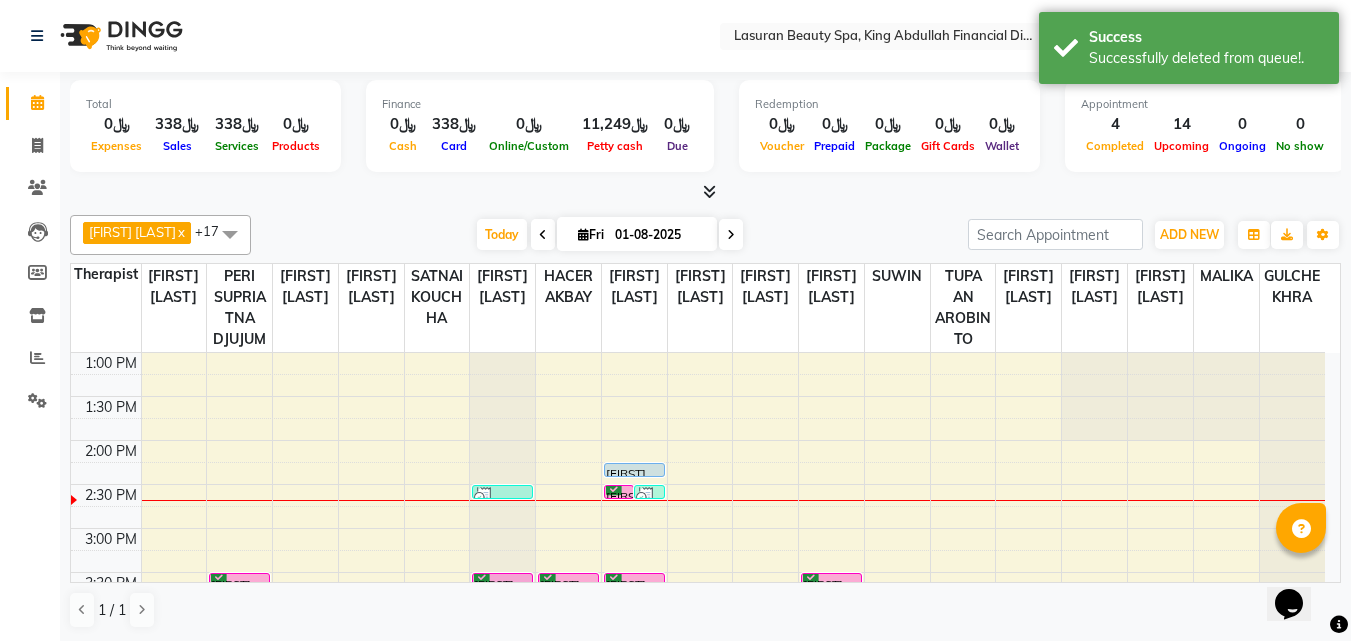 click on "[FIRST] [LAST], TK07, 02:30 PM-02:31 PM, CLASSIC PEDICURE | باديكير كلاسيك" at bounding box center [619, 492] 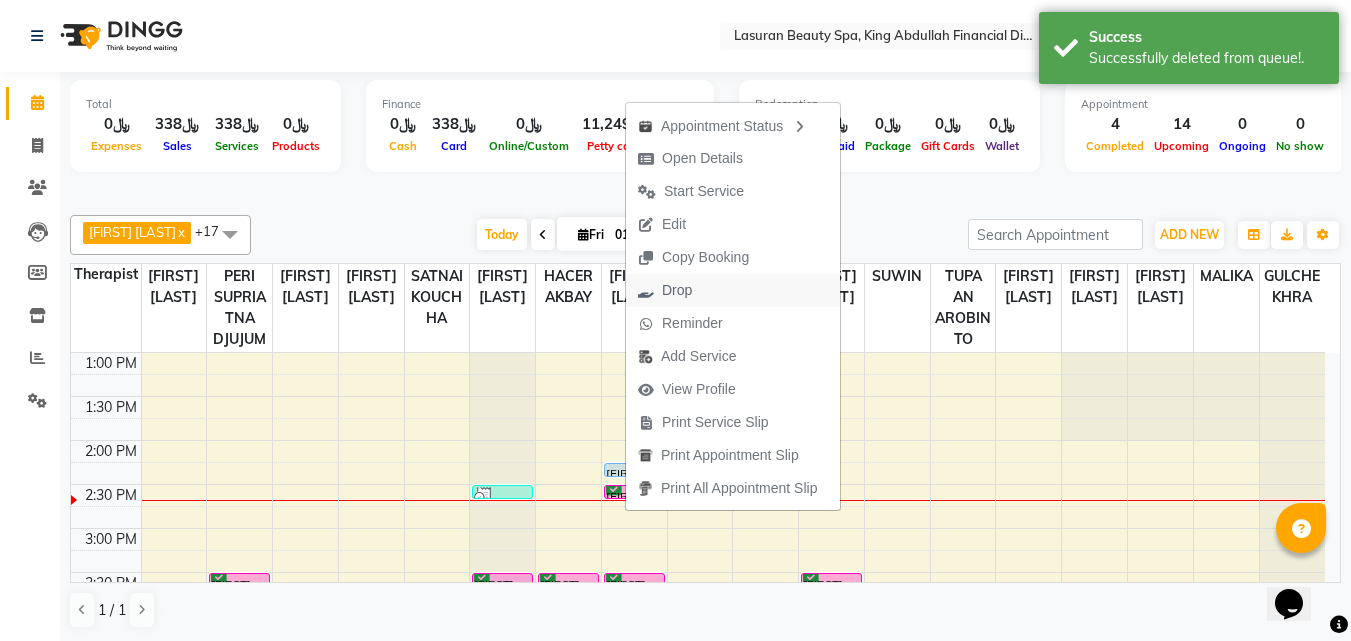 click on "Drop" at bounding box center (665, 290) 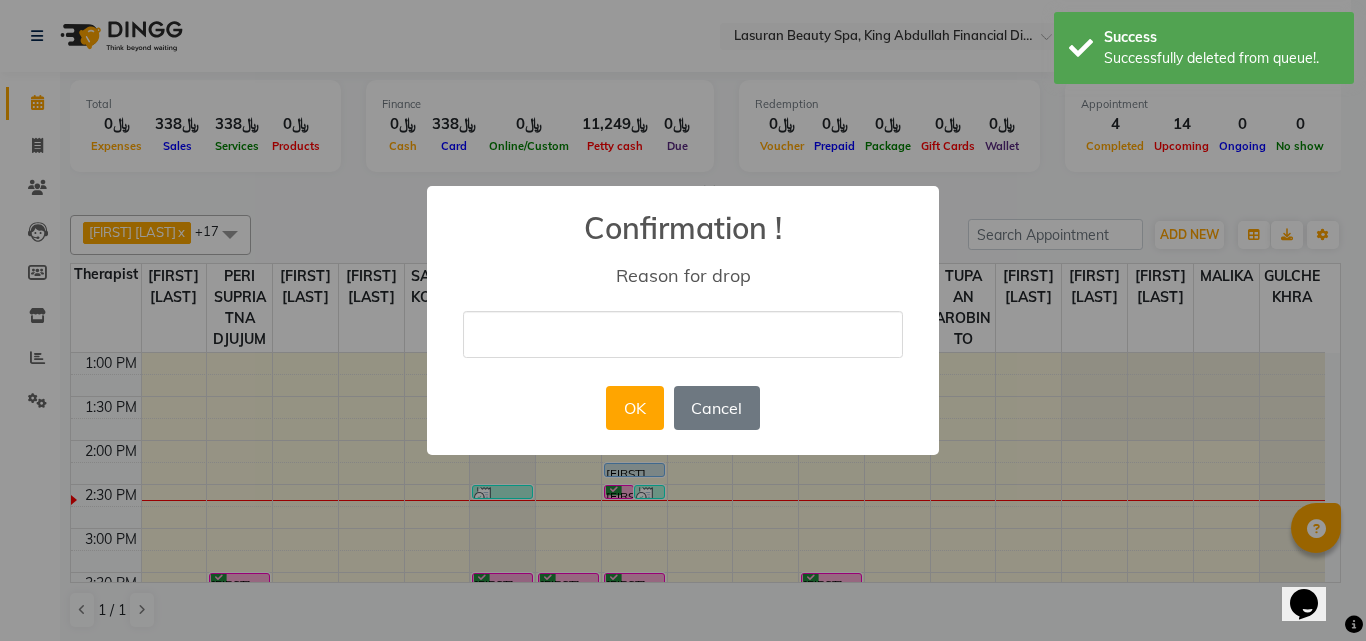 click at bounding box center (683, 334) 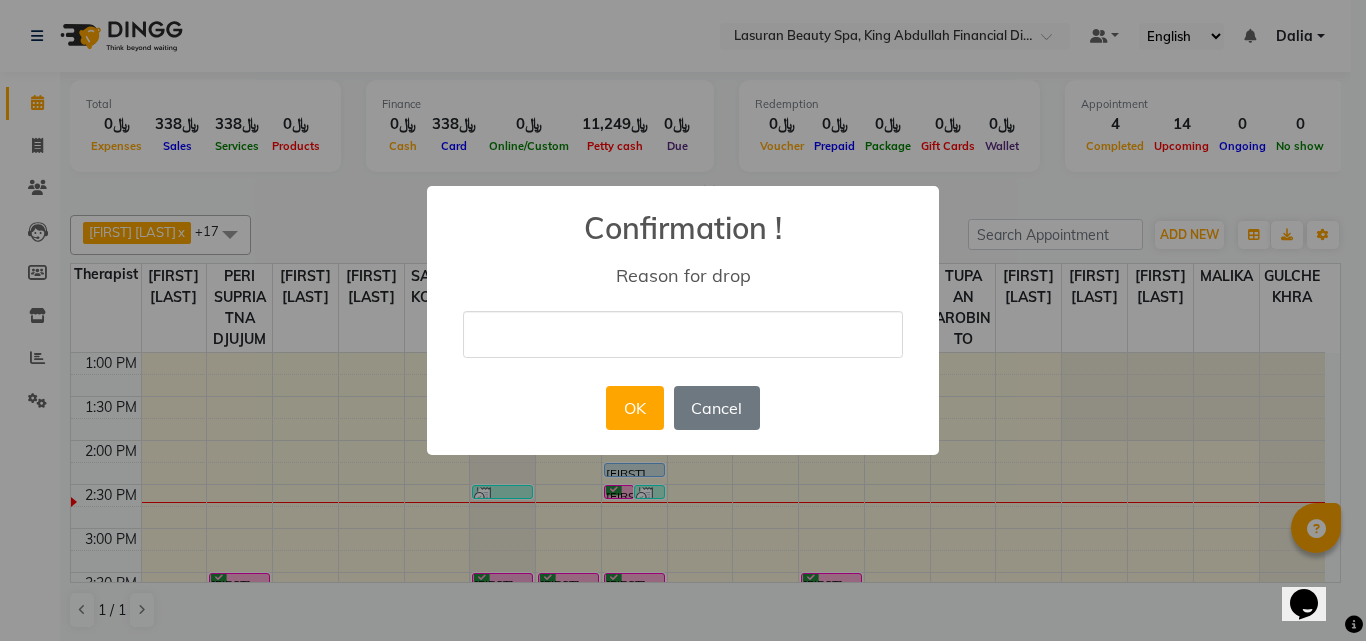 type on "Change the service" 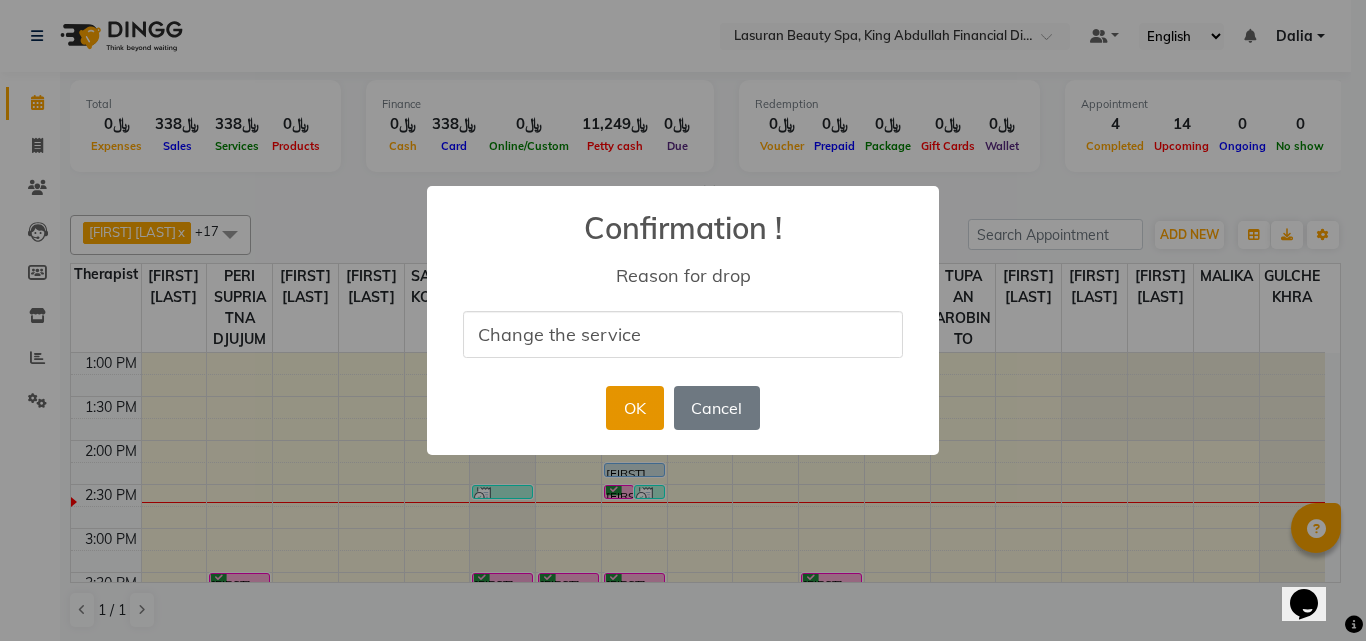 click on "OK" at bounding box center (634, 408) 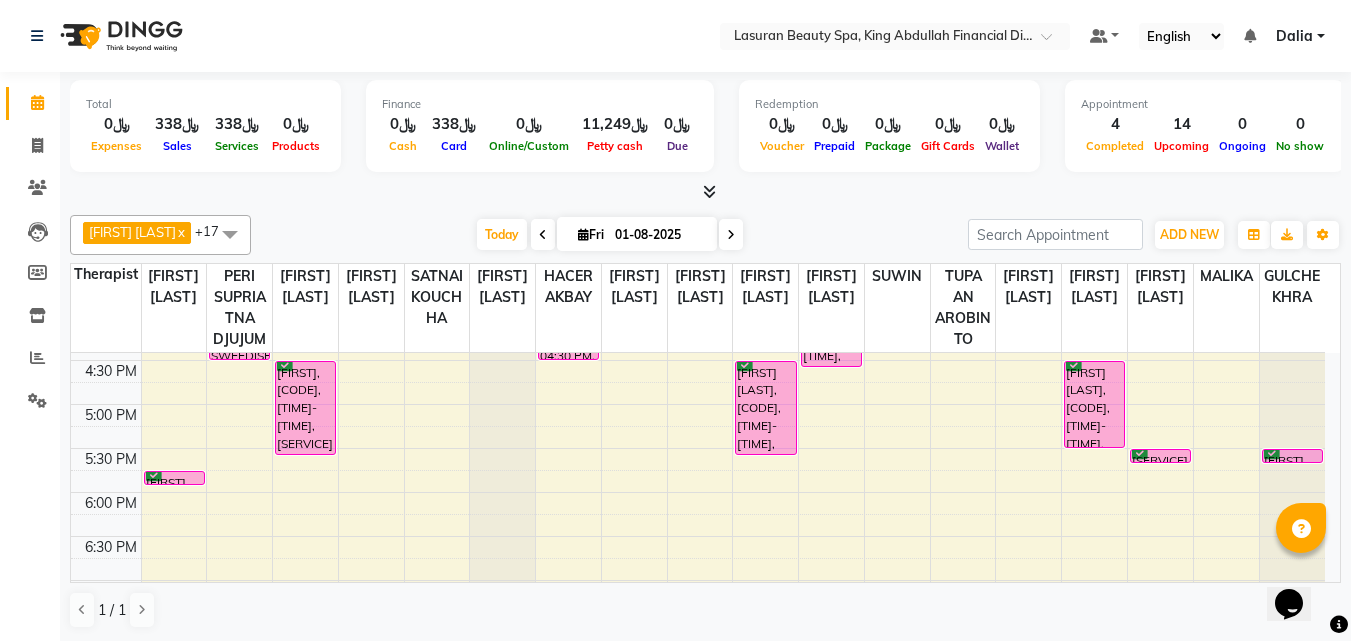 scroll, scrollTop: 200, scrollLeft: 0, axis: vertical 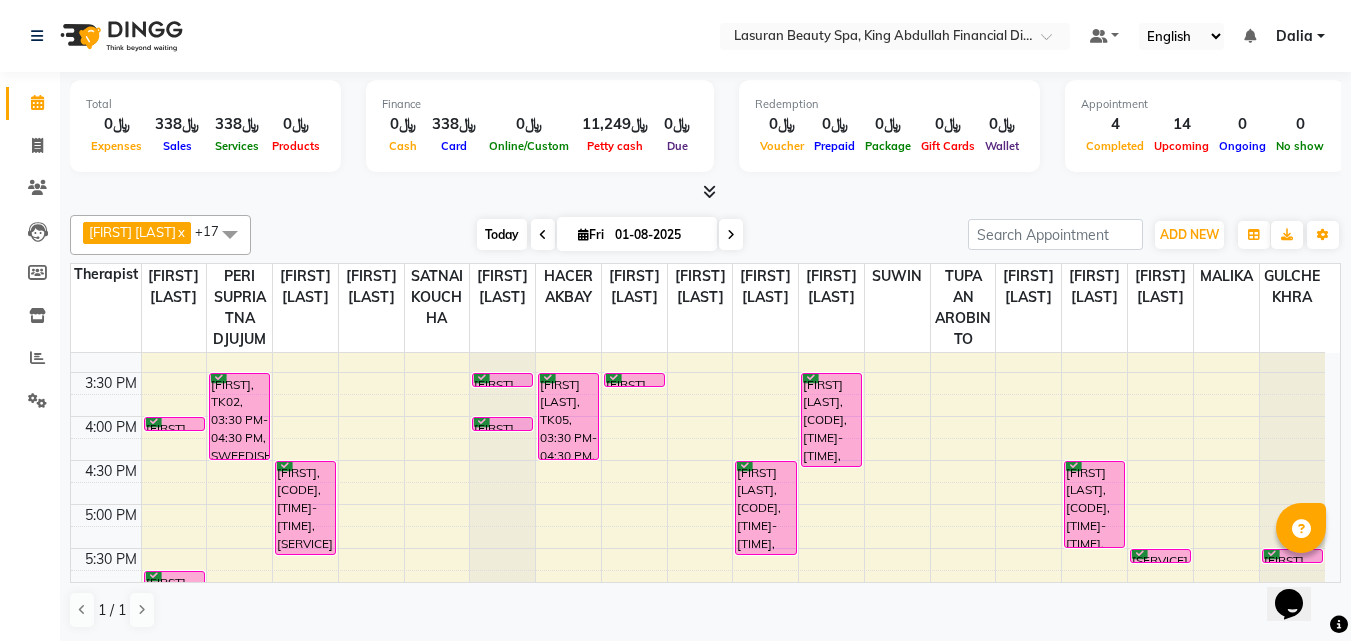 click on "Today" at bounding box center (502, 234) 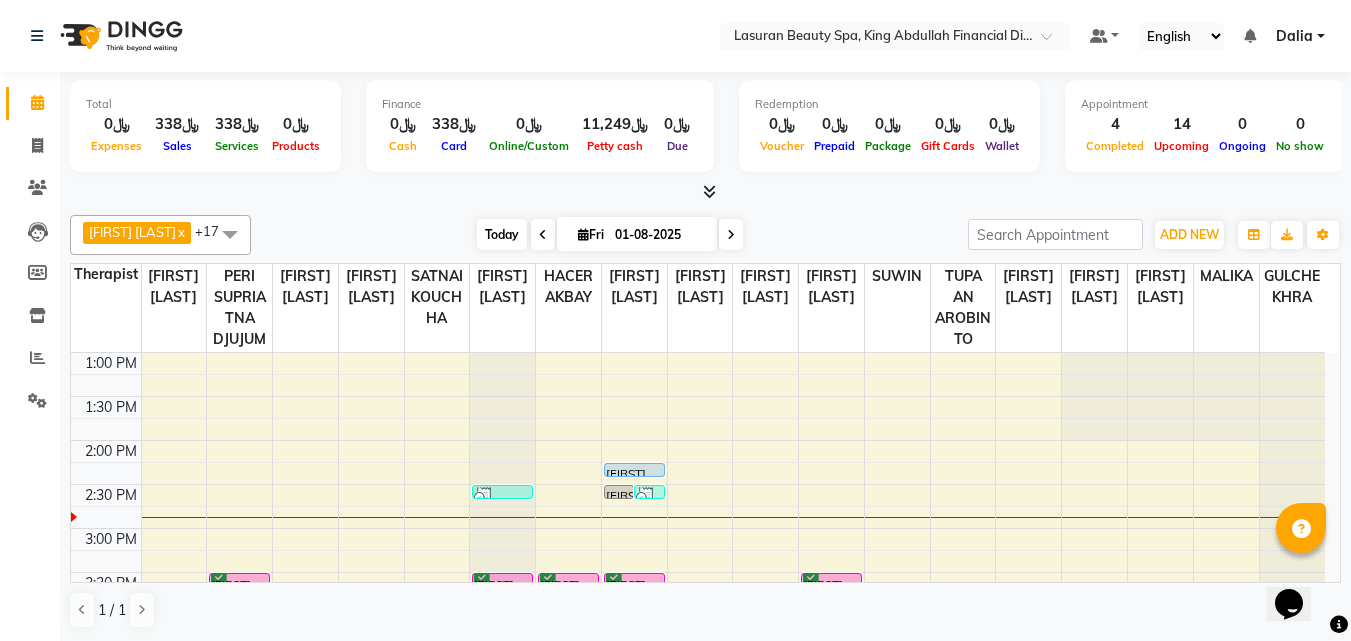 scroll, scrollTop: 89, scrollLeft: 0, axis: vertical 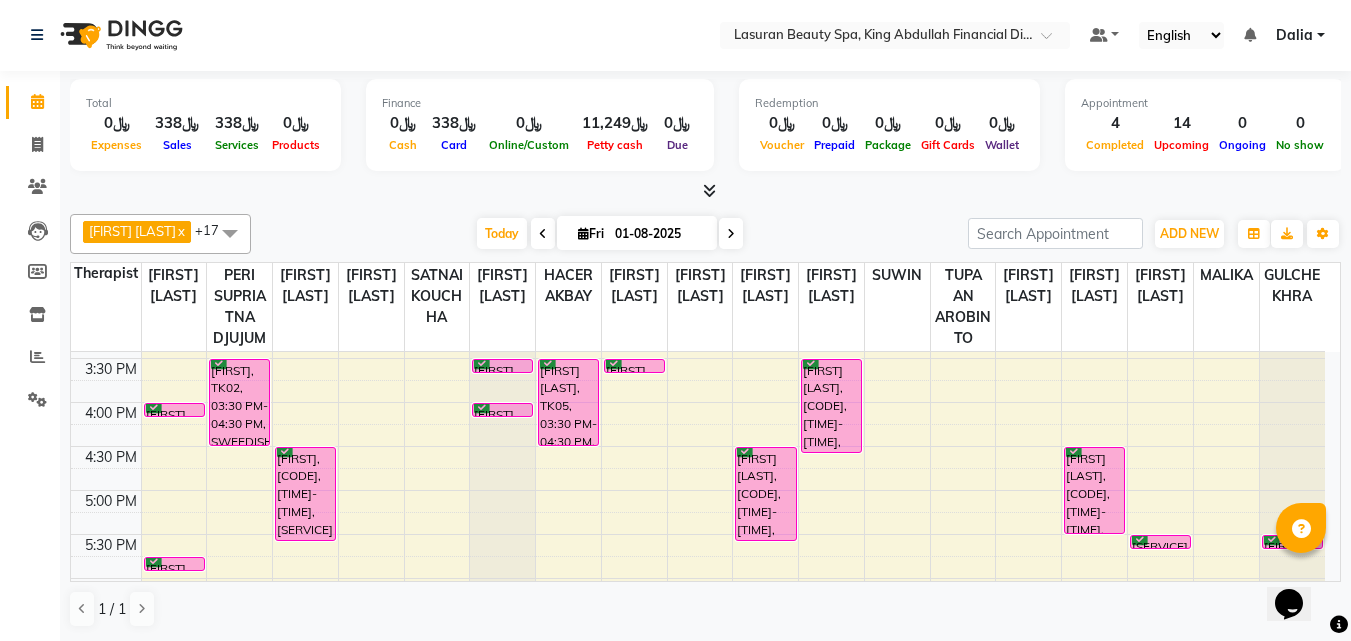 click on "[FIRST] [LAST], TK04, 03:30 PM-03:31 PM, CLASSIC PEDICURE | باديكير كلاسيك" at bounding box center [634, 366] 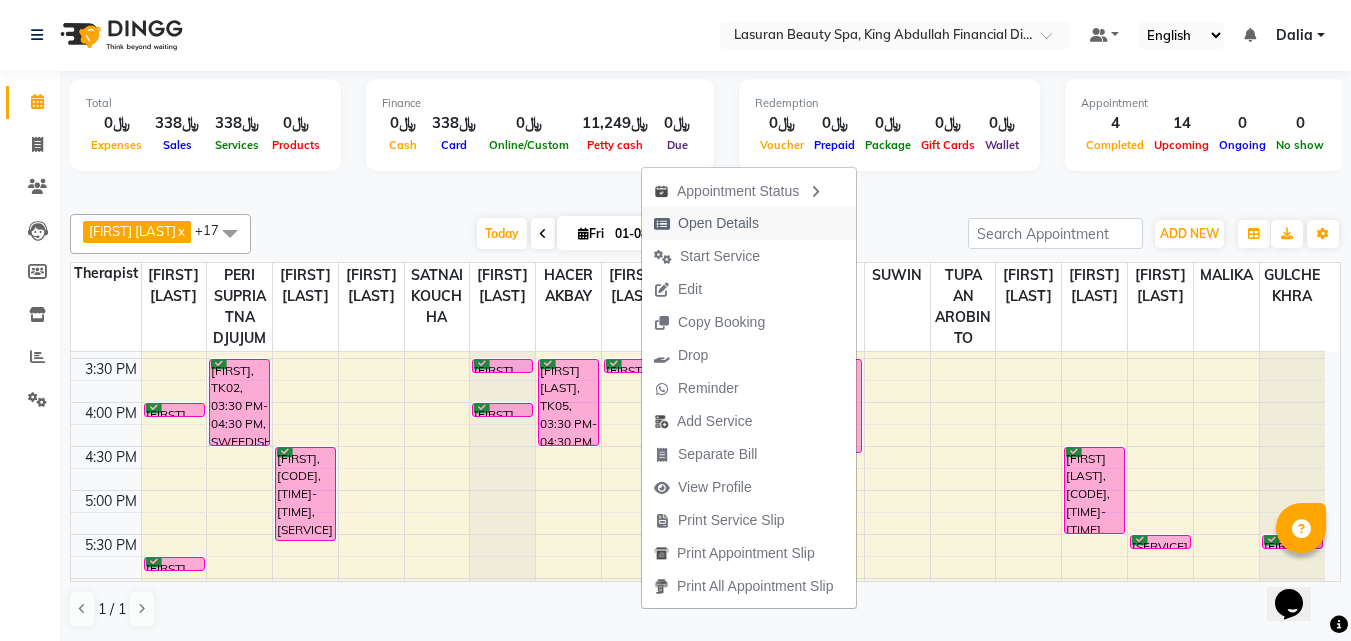 click on "Open Details" at bounding box center (718, 223) 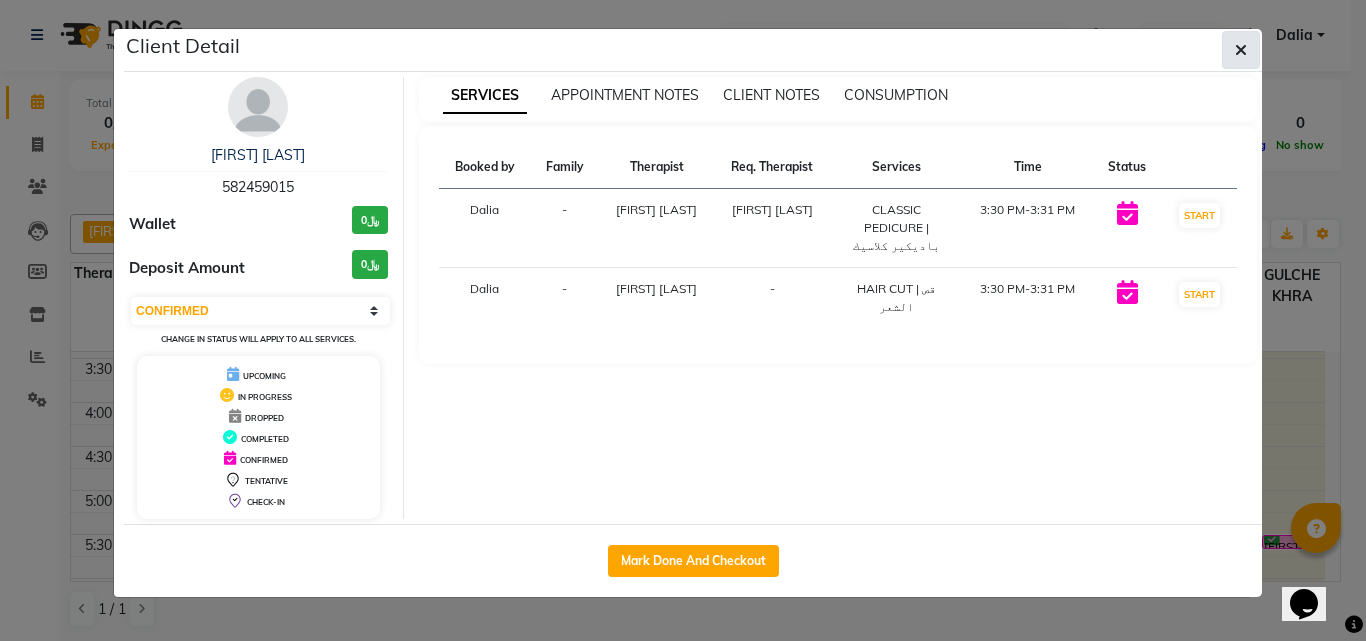 click 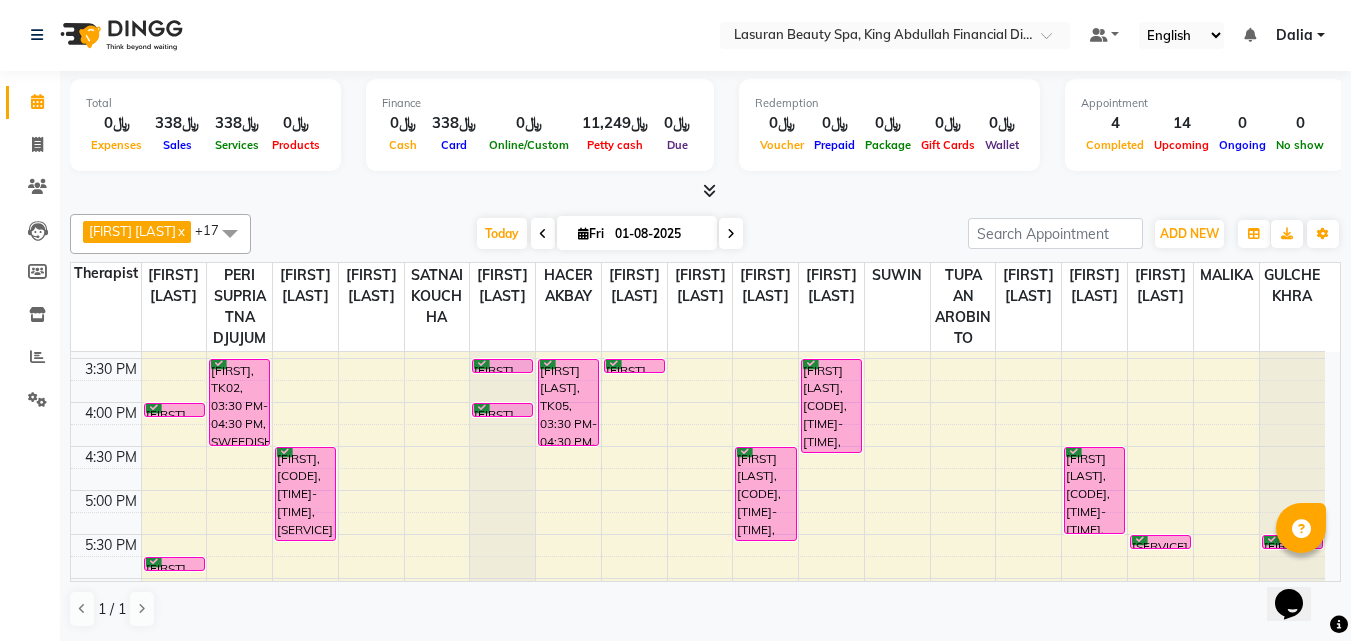 click on "[FIRST] [LAST], TK04, 03:30 PM-03:31 PM, CLASSIC PEDICURE | باديكير كلاسيك" at bounding box center (634, 366) 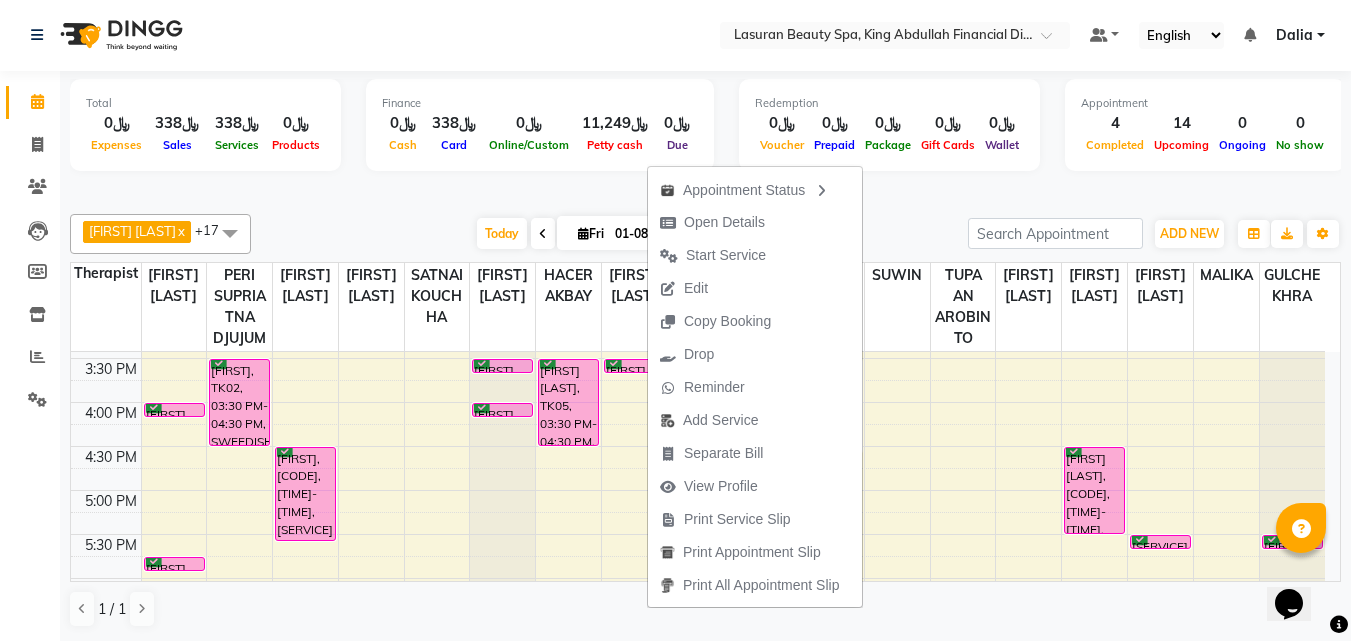 click at bounding box center [705, 191] 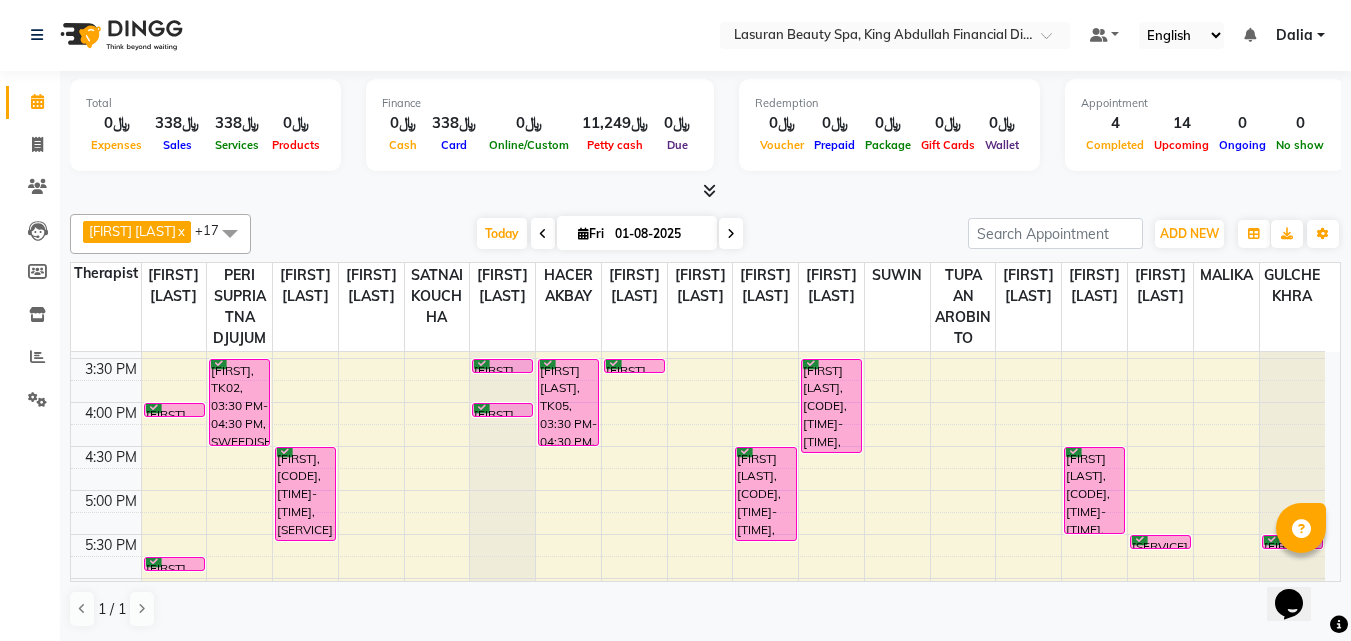 click on "[FIRST] [LAST] x [FIRST] [LAST] x [FIRST] [LAST] x BENJIE CABAHUG SUMANDO x CHAIMAE BALHAMIDIYA x CHARITO AZARCON x CHARLYN AZARCON x GULCHEKHRA x HACER AKBAY x Hiba Ramadan x MALIKA x PERI  SUPRIATNA DJUJUM x RACHIDA BOUSSETTA x SATNAI KOUCHHA x SHAUN ALBOPERA x SUWIN x TUPA AN AROBINTO x Liza Castro x +17 Select All [FIRST] [LAST] [FIRST] [LAST] [FIRST] [LAST] Angel BENJIE CABAHUG SUMANDO CHAIMAE BALHAMIDIYA CHARITO AZARCON CHARLYN AZARCON Dalia ELMA LAGRIMAS Fouad Nah GULCHEKHRA HACER AKBAY Hiba Ramadan Liza Castro MALIKA Mohsen Amaui PERI  SUPRIATNA DJUJUM Rachelle RACHIDA BOUSSETTA SATNAI KOUCHHA SHAUN ALBOPERA SUWIN Taha Hussien TUPA AN AROBINTO zainab Today  Fri 01-08-2025 Toggle Dropdown Add Appointment Add Invoice Add Attendance Add Client Add Transaction Toggle Dropdown Add Appointment Add Invoice Add Attendance Add Client ADD NEW Toggle Dropdown Add Appointment Add Invoice Add Attendance Add Client Add Transaction [FIRST] [LAST] x [FIRST] [LAST] x [FIRST] [LAST] x x" at bounding box center (705, 234) 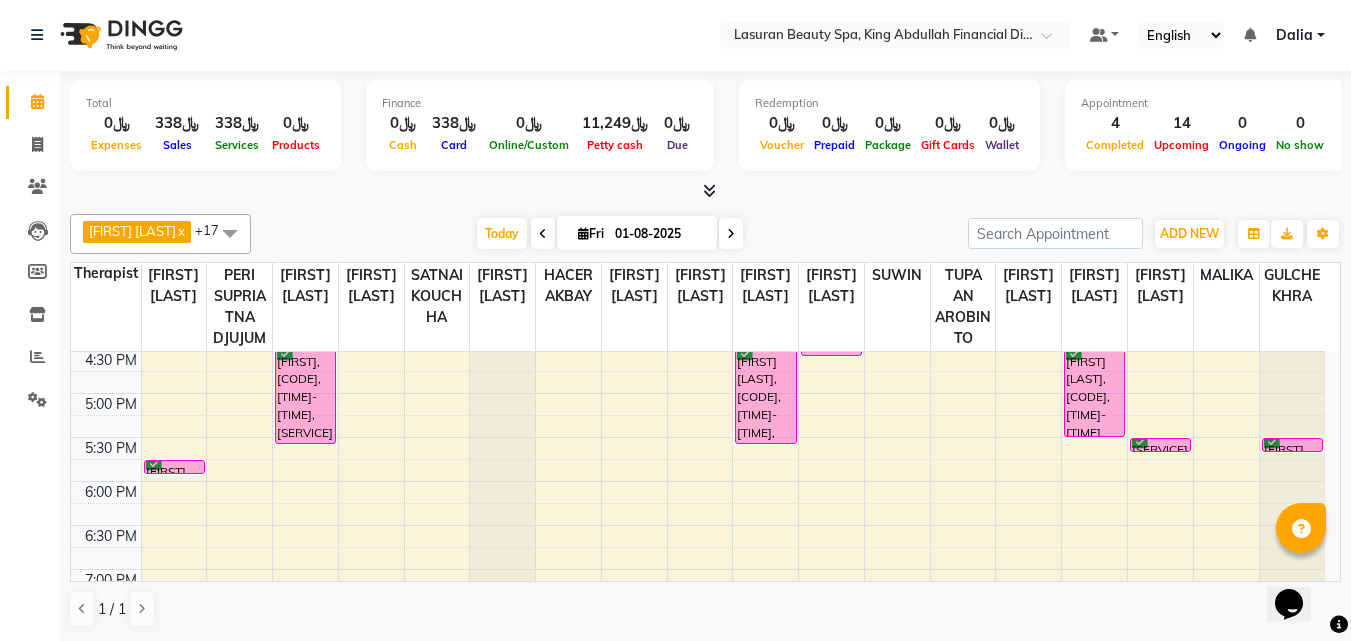 scroll, scrollTop: 213, scrollLeft: 0, axis: vertical 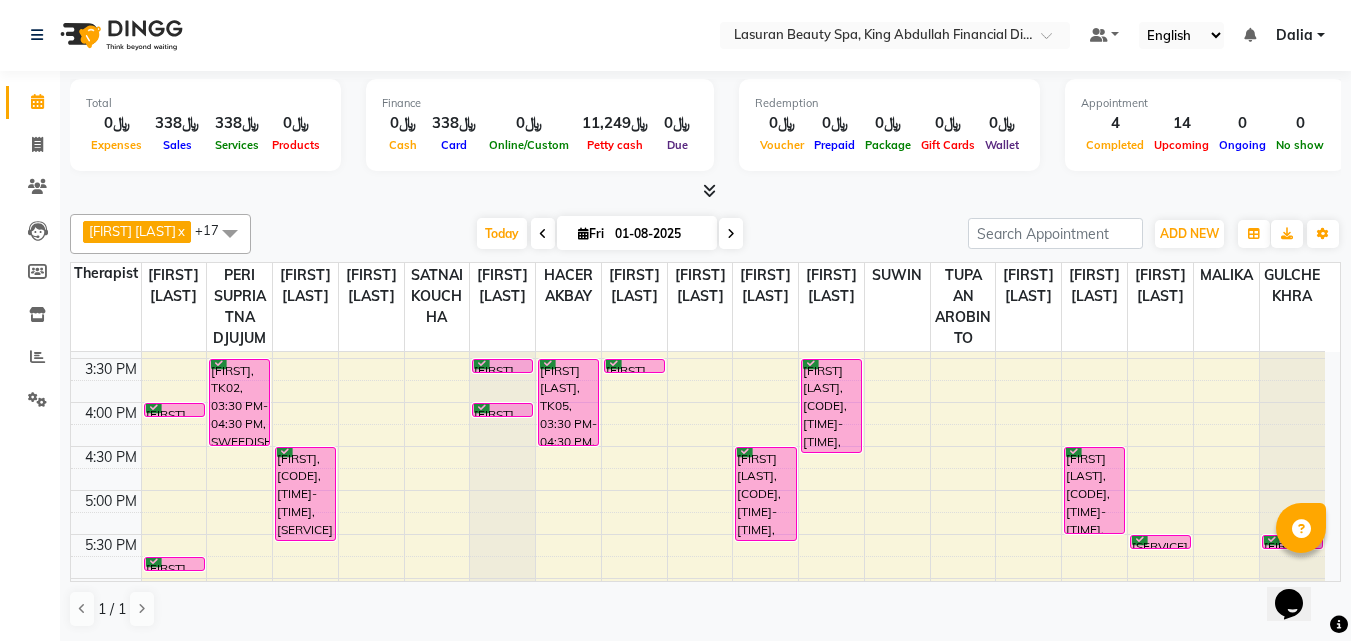 click on "[FIRST] [LAST] x [FIRST] [LAST] x [FIRST] [LAST] x BENJIE CABAHUG SUMANDO x CHAIMAE BALHAMIDIYA x CHARITO AZARCON x CHARLYN AZARCON x GULCHEKHRA x HACER AKBAY x Hiba Ramadan x MALIKA x PERI  SUPRIATNA DJUJUM x RACHIDA BOUSSETTA x SATNAI KOUCHHA x SHAUN ALBOPERA x SUWIN x TUPA AN AROBINTO x Liza Castro x +17 Select All [FIRST] [LAST] [FIRST] [LAST] [FIRST] [LAST] Angel BENJIE CABAHUG SUMANDO CHAIMAE BALHAMIDIYA CHARITO AZARCON CHARLYN AZARCON Dalia ELMA LAGRIMAS Fouad Nah GULCHEKHRA HACER AKBAY Hiba Ramadan Liza Castro MALIKA Mohsen Amaui PERI  SUPRIATNA DJUJUM Rachelle RACHIDA BOUSSETTA SATNAI KOUCHHA SHAUN ALBOPERA SUWIN Taha Hussien TUPA AN AROBINTO zainab Today  Fri 01-08-2025 Toggle Dropdown Add Appointment Add Invoice Add Attendance Add Client Add Transaction Toggle Dropdown Add Appointment Add Invoice Add Attendance Add Client ADD NEW Toggle Dropdown Add Appointment Add Invoice Add Attendance Add Client Add Transaction [FIRST] [LAST] x [FIRST] [LAST] x [FIRST] [LAST] x x" 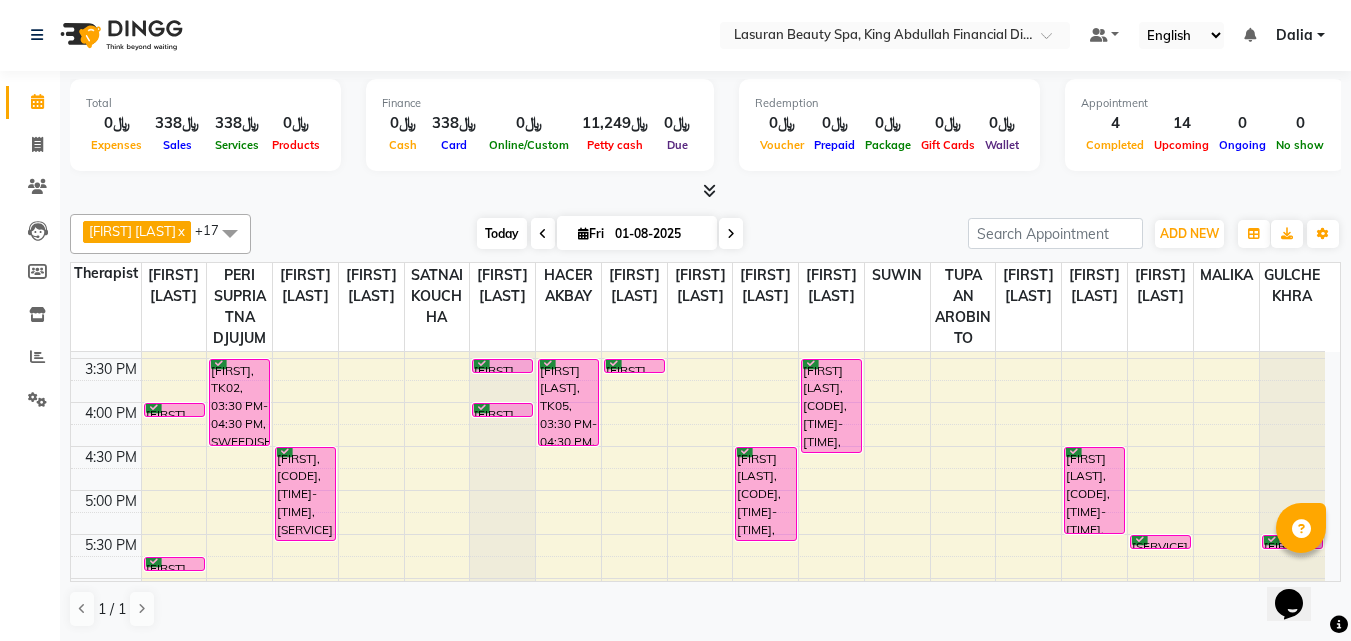 click on "Today" at bounding box center [502, 233] 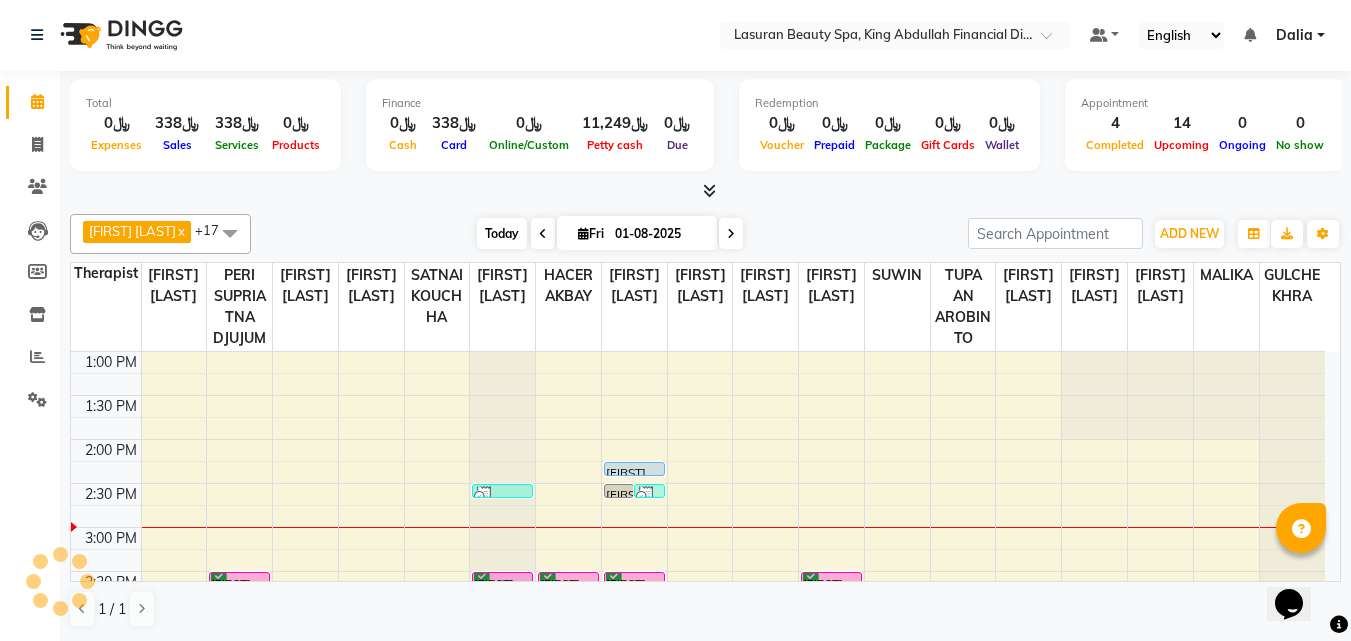 scroll, scrollTop: 177, scrollLeft: 0, axis: vertical 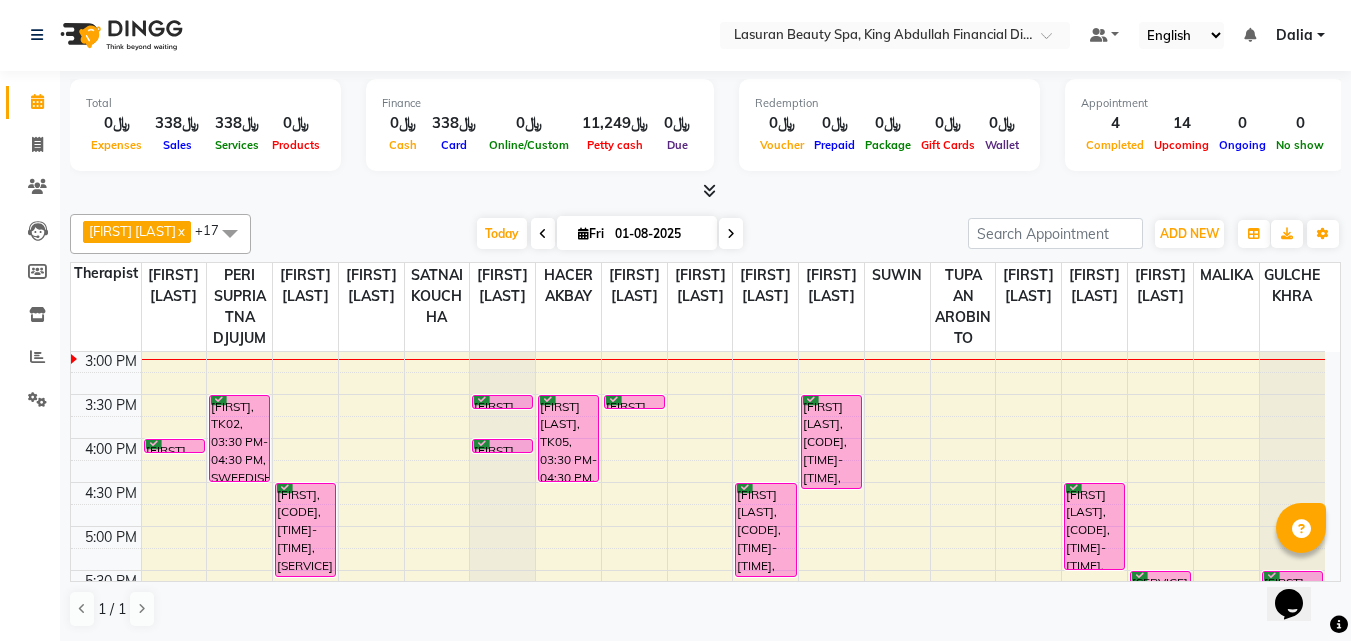 click at bounding box center [705, 191] 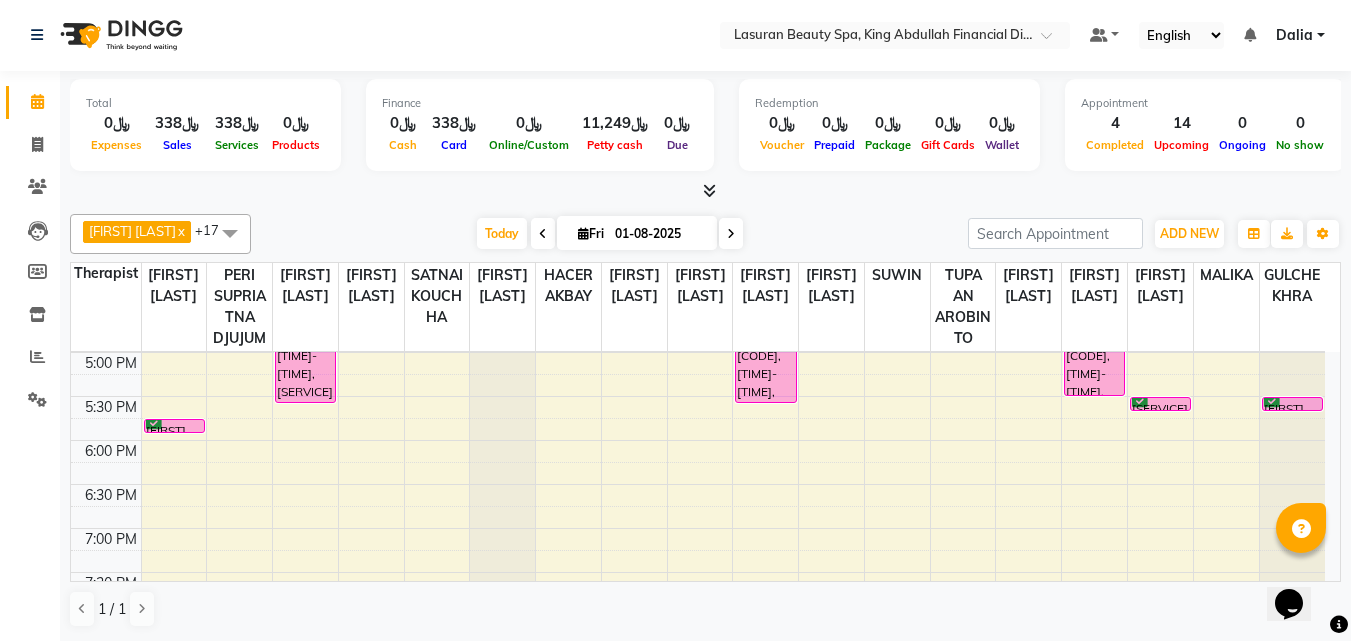 scroll, scrollTop: 377, scrollLeft: 0, axis: vertical 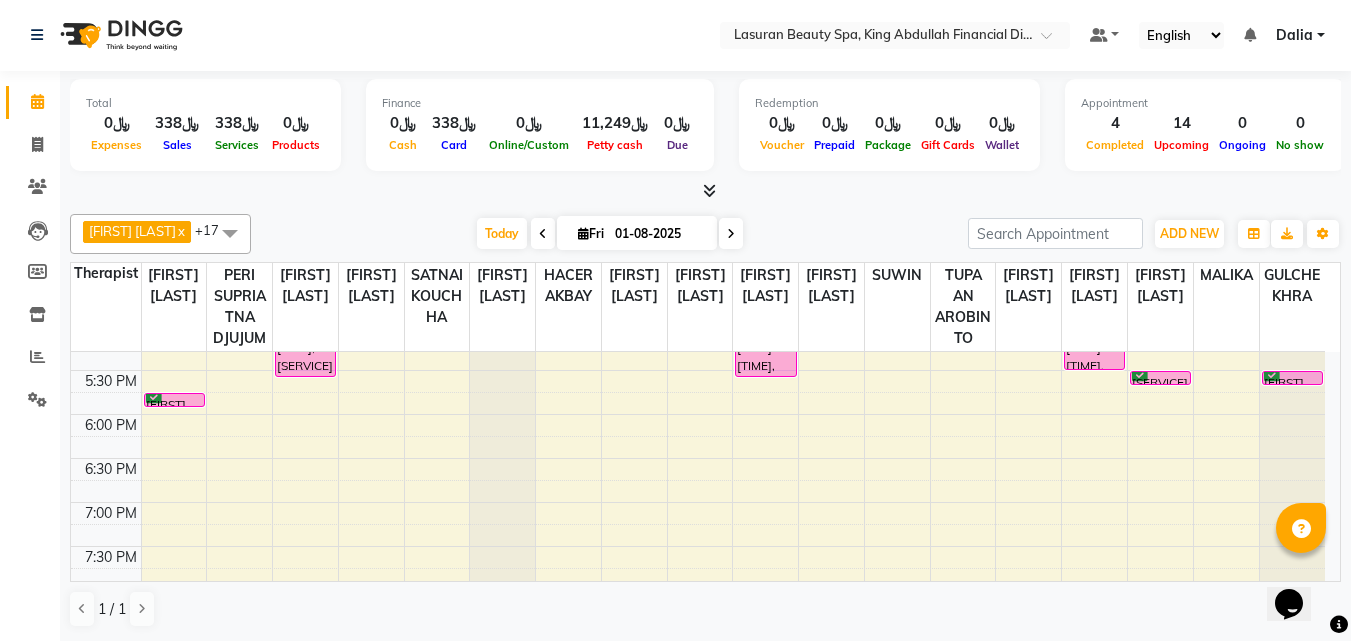 click on "[FIRST] [LAST], [CODE], [TIME]-[TIME], [SERVICE]     [FIRST], [CODE], [TIME]-[TIME], [SERVICE]     [FIRST], [CODE], [TIME]-[TIME], [SERVICE]     [FIRST], [CODE], [TIME]-[TIME], [SERVICE]     [FIRST] [LAST], [CODE], [TIME]-[TIME], [SERVICE]     [FIRST] [LAST], [CODE], [TIME]-[TIME], [SERVICE]     [FIRST] [LAST], [CODE], [TIME]-[TIME], [SERVICE]     [FIRST] [LAST], [CODE], [TIME]-[TIME], [SERVICE]" at bounding box center (698, 458) 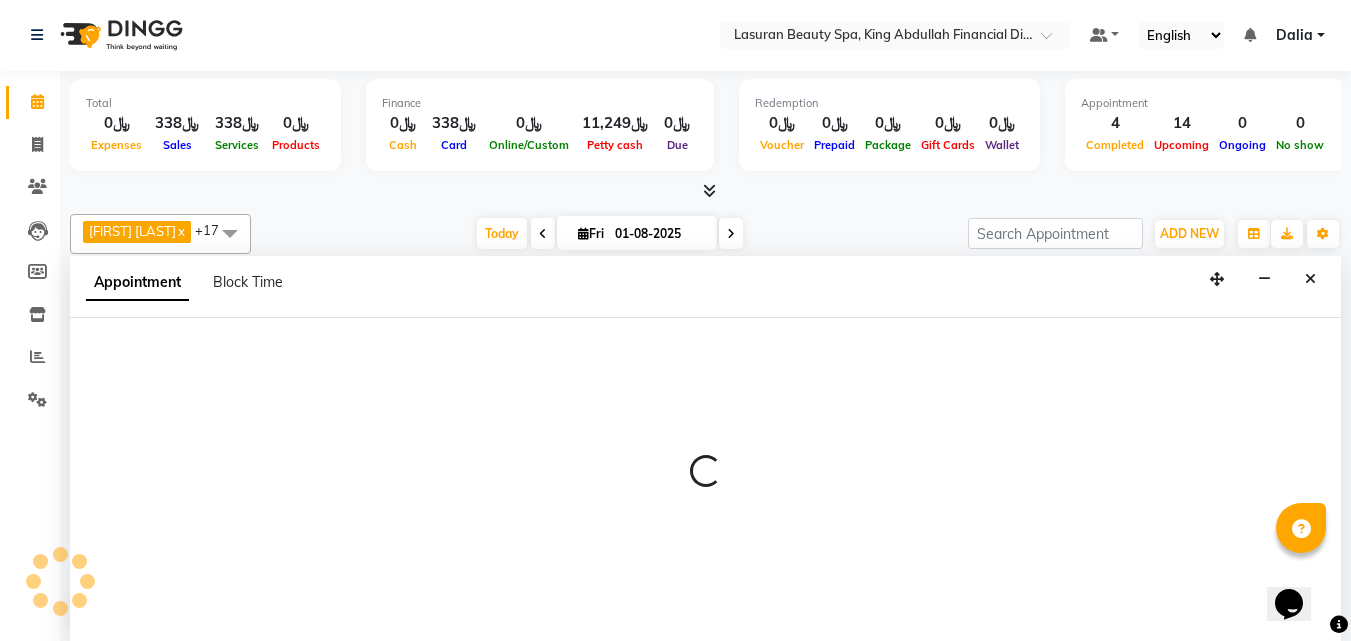 select on "54626" 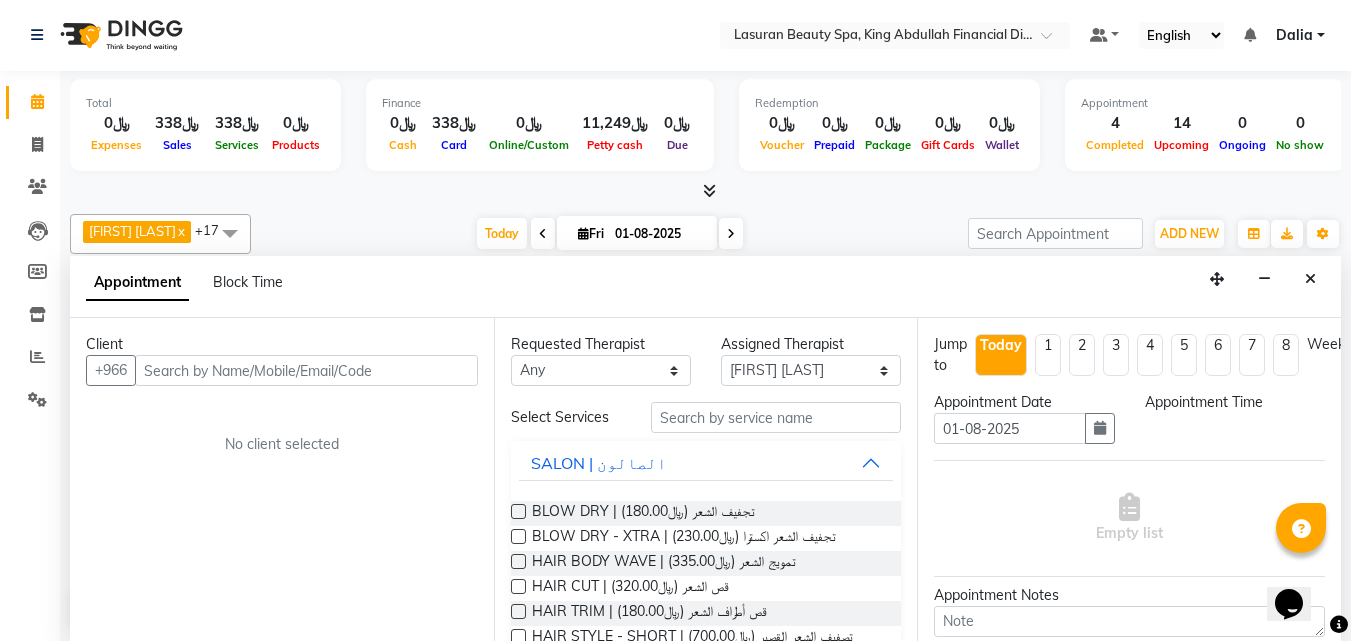 select on "1110" 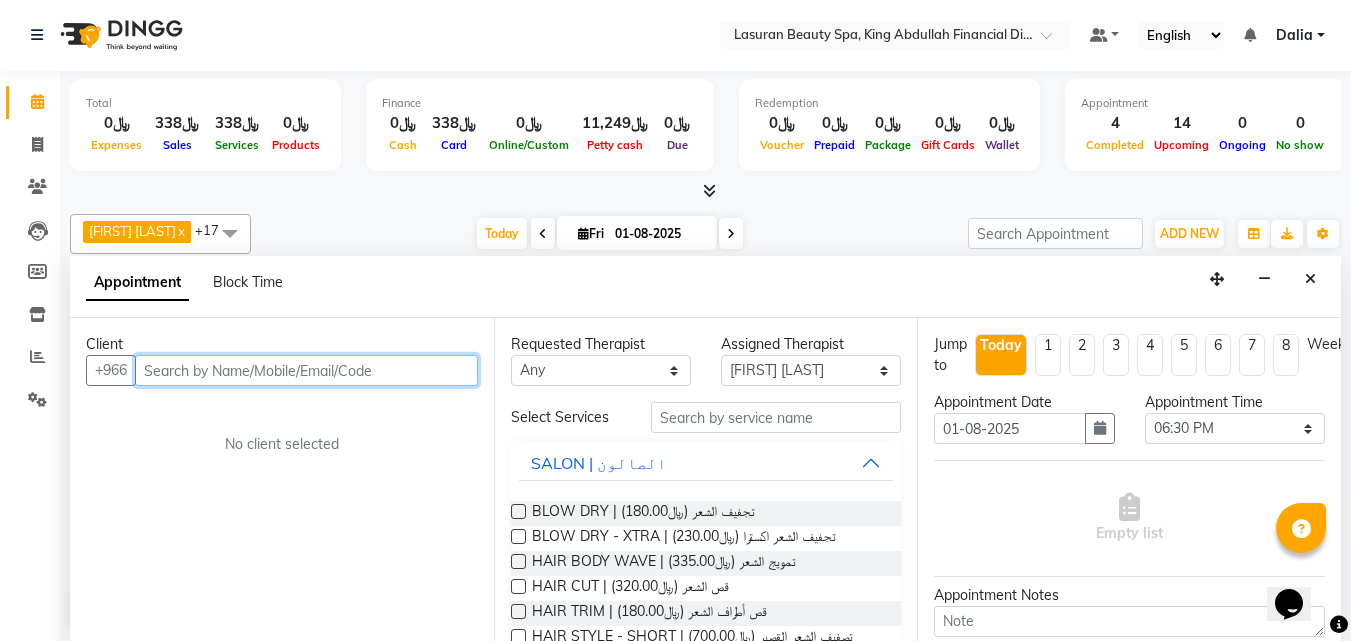 paste on "[PHONE]" 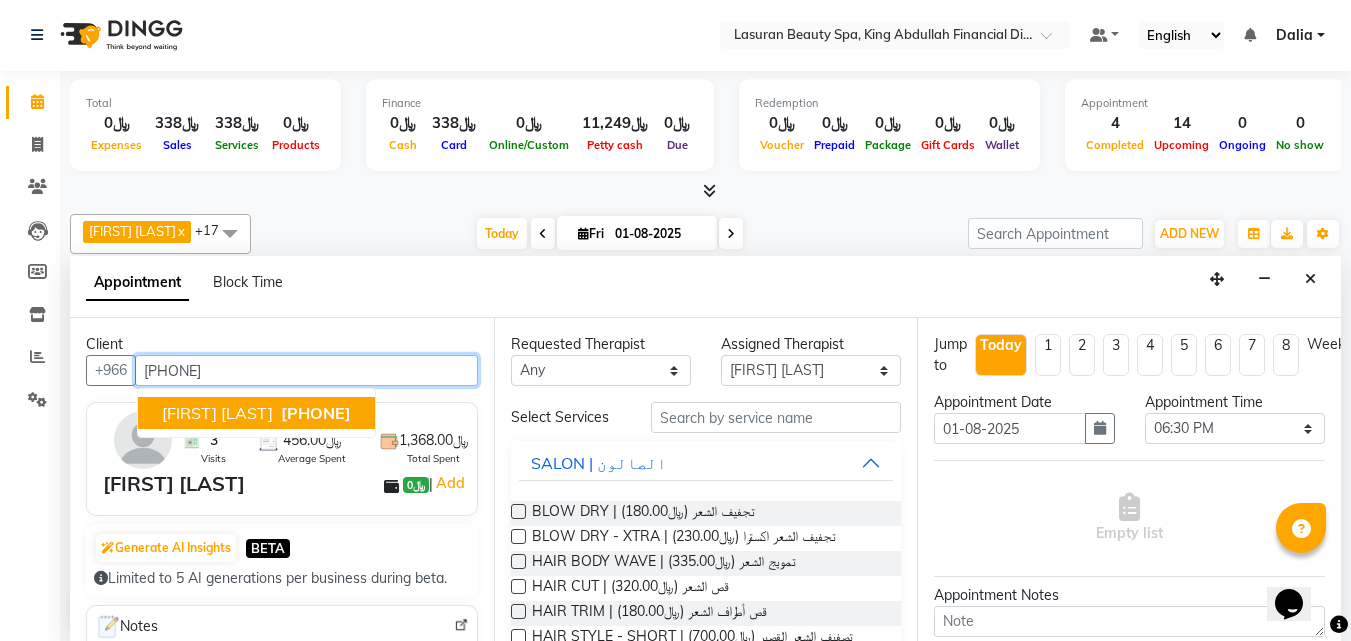 click on "[FIRST] [LAST]" at bounding box center [217, 413] 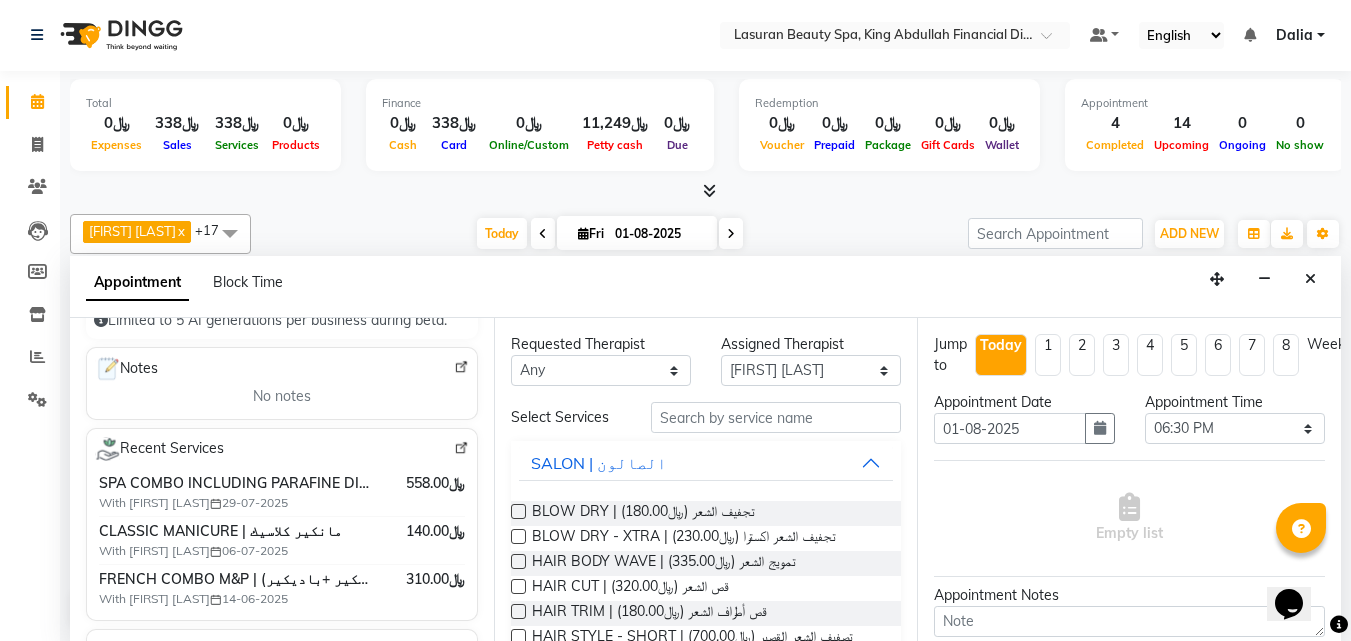 scroll, scrollTop: 300, scrollLeft: 0, axis: vertical 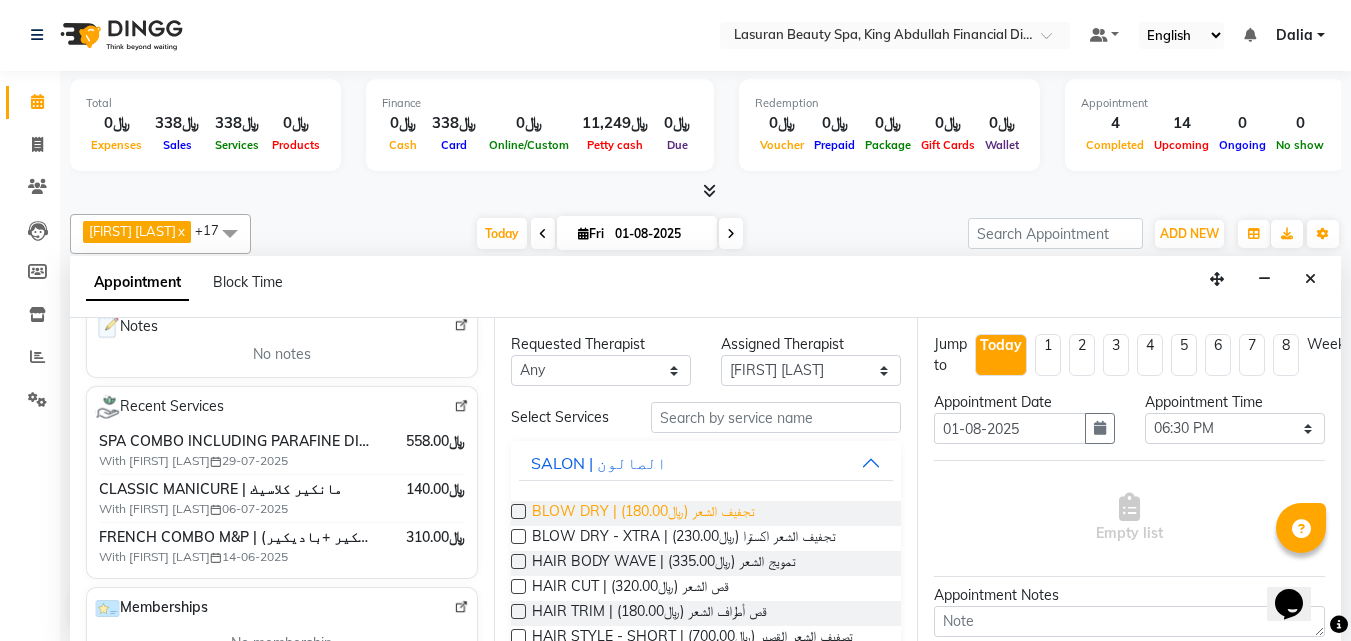 type on "[PHONE]" 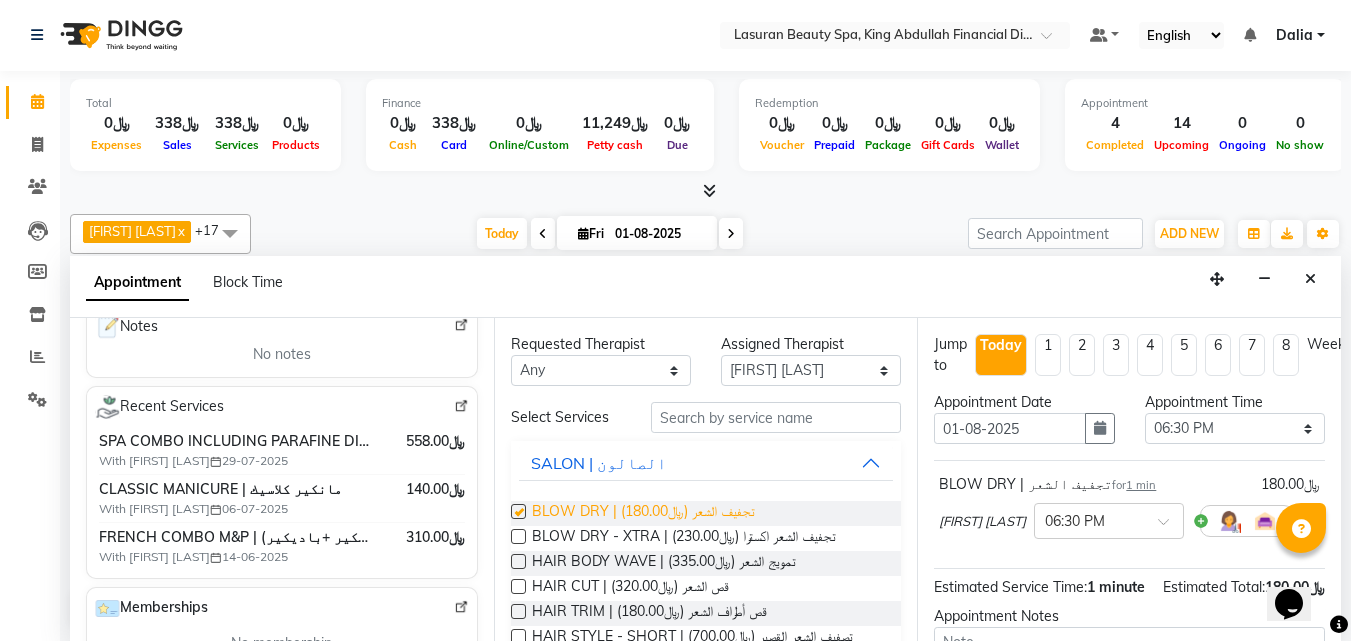 checkbox on "false" 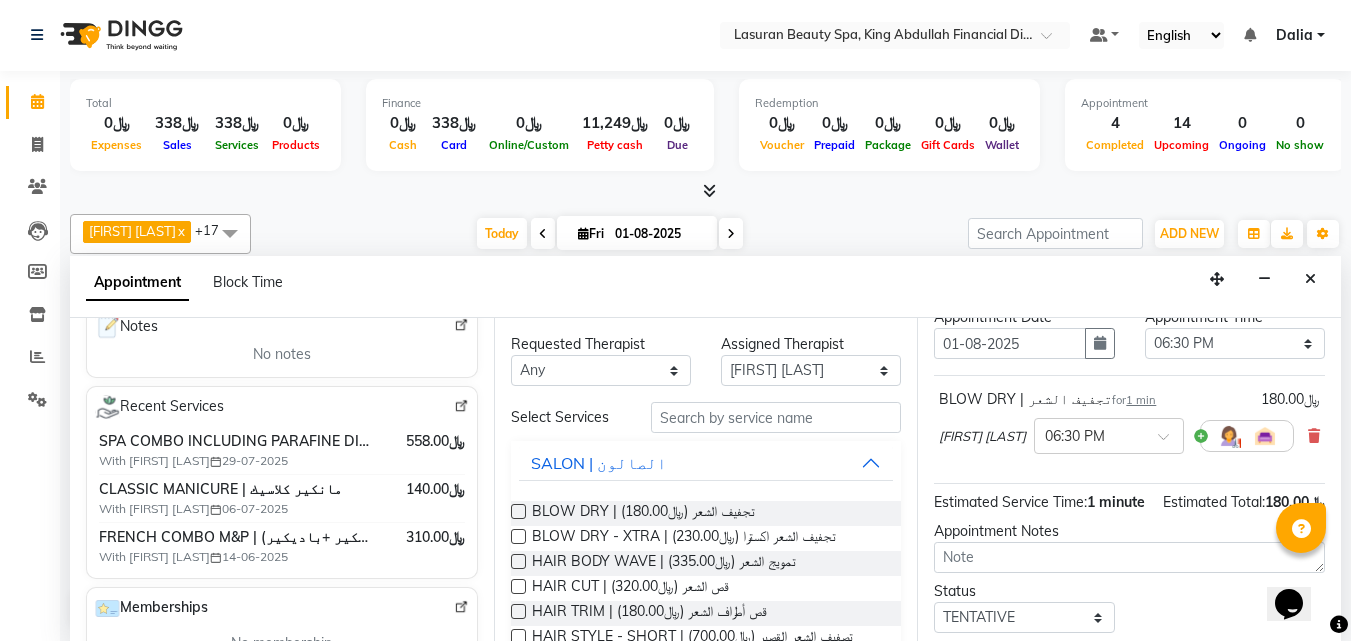 scroll, scrollTop: 209, scrollLeft: 0, axis: vertical 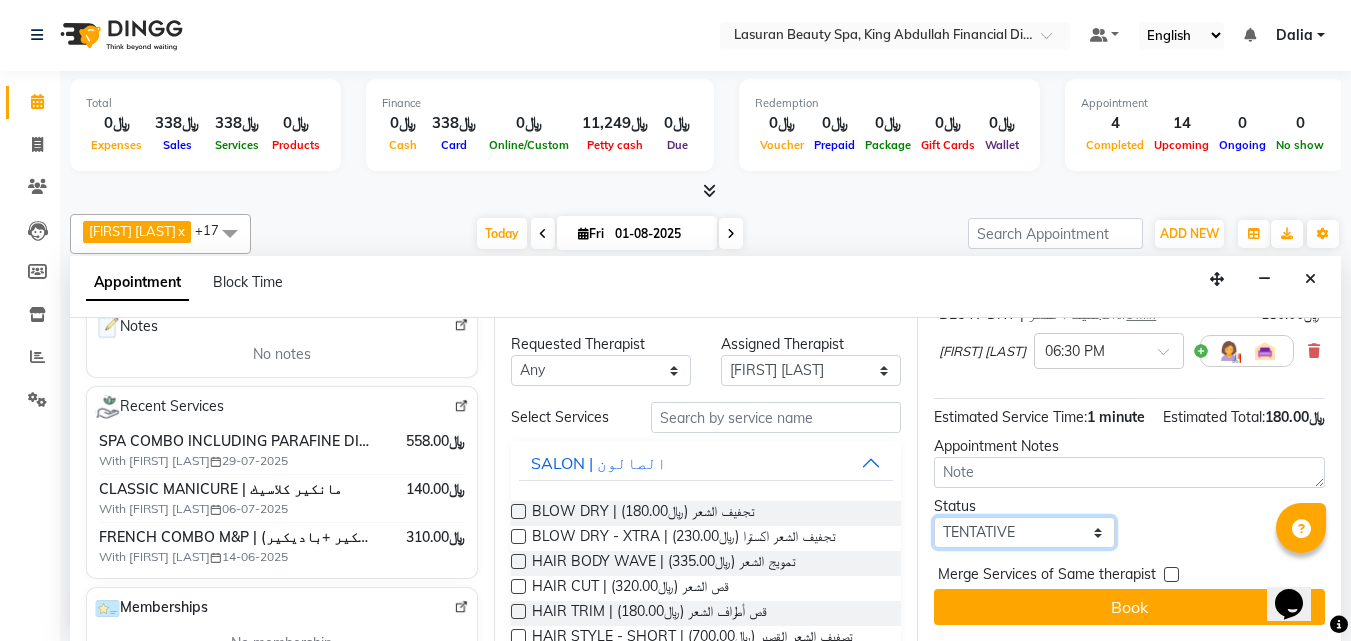 click on "Select TENTATIVE CONFIRM CHECK-IN UPCOMING" at bounding box center (1024, 532) 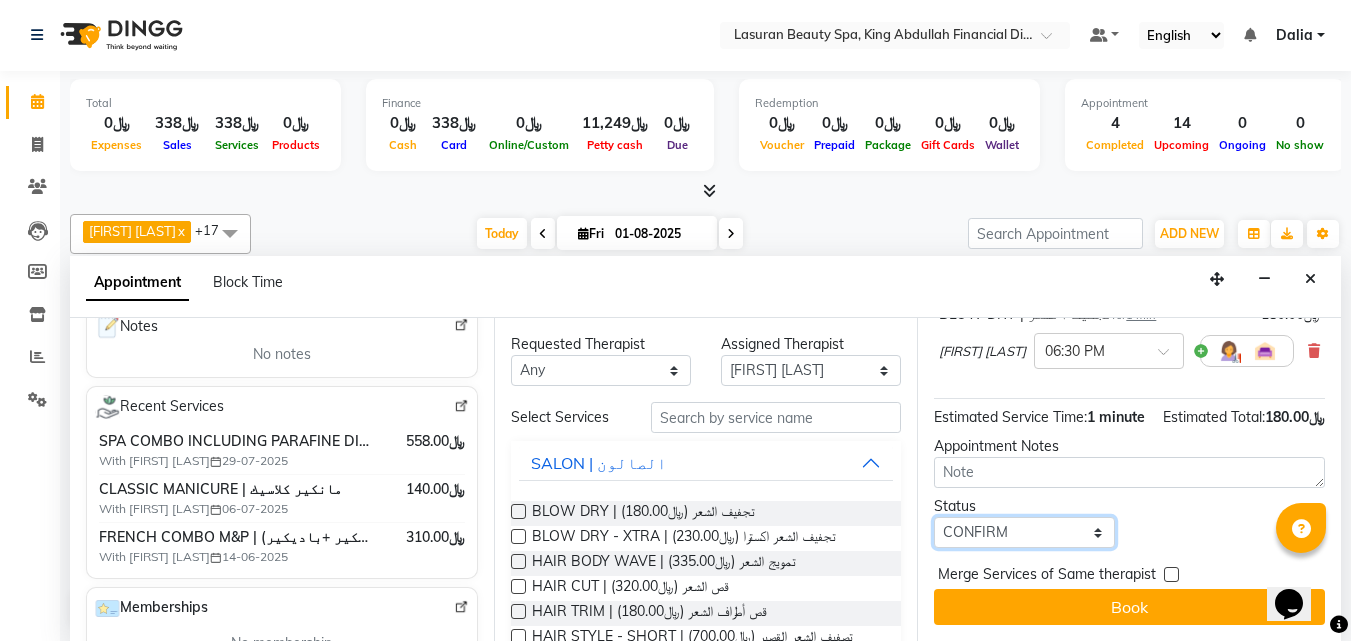 click on "Select TENTATIVE CONFIRM CHECK-IN UPCOMING" at bounding box center (1024, 532) 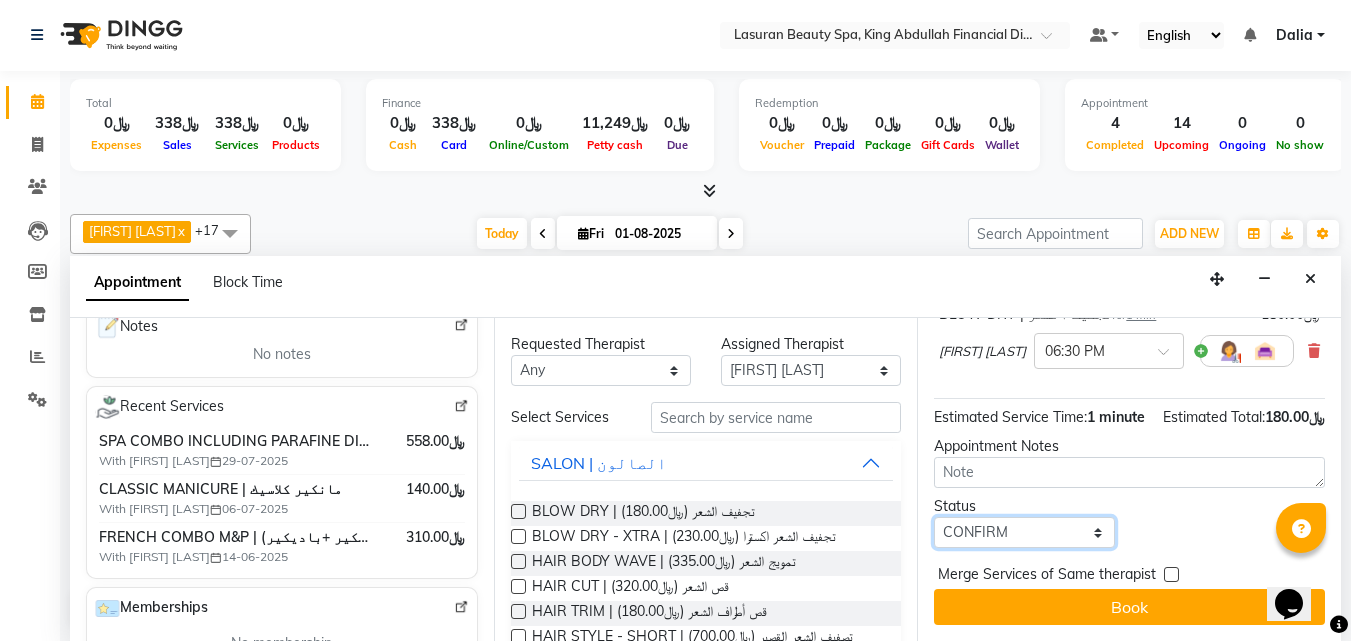 scroll, scrollTop: 209, scrollLeft: 0, axis: vertical 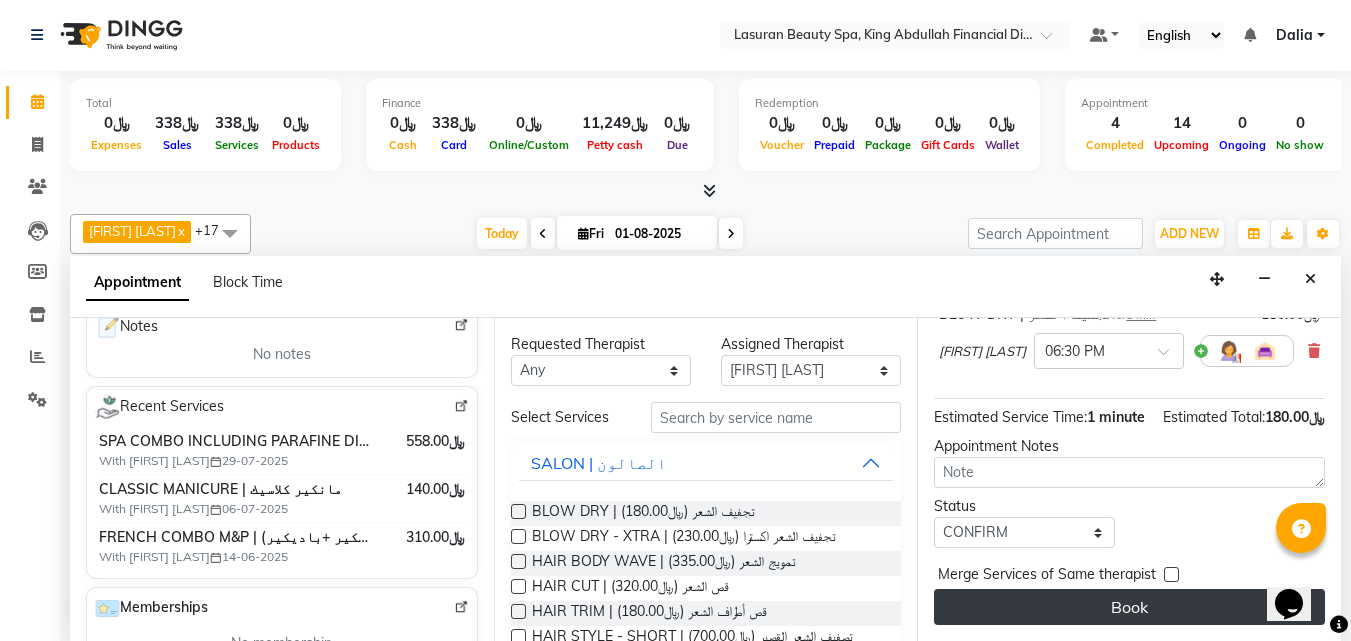 click on "Book" at bounding box center [1129, 607] 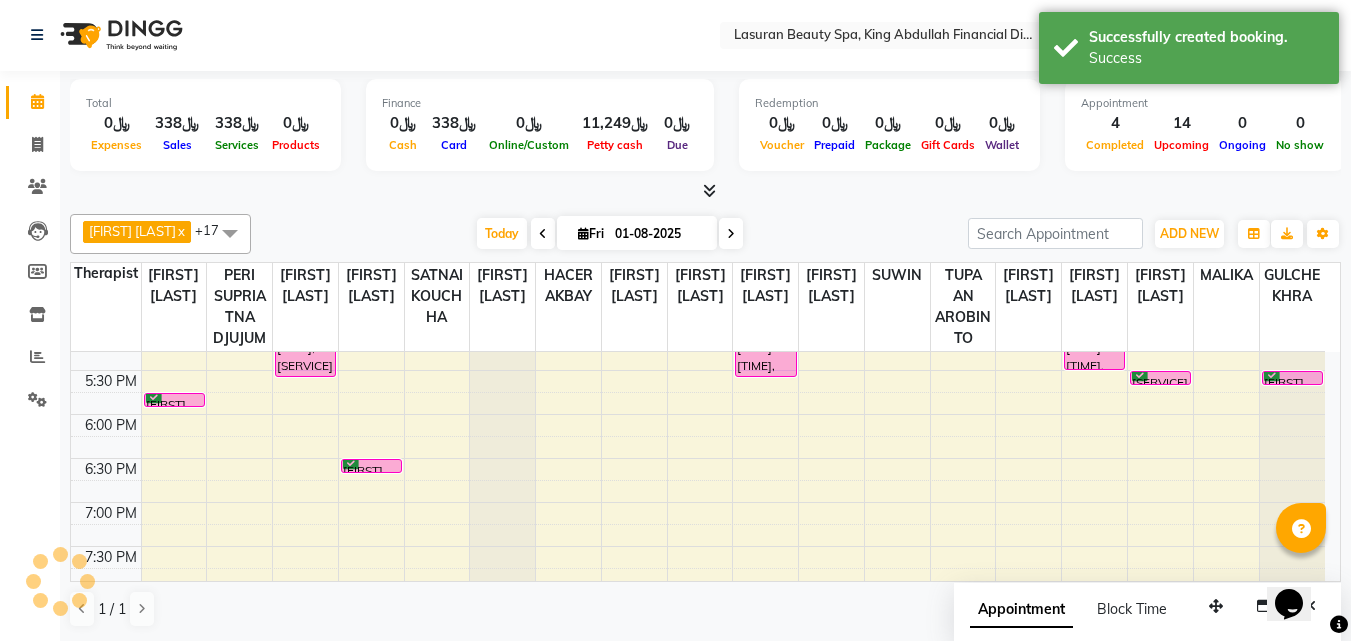 scroll, scrollTop: 0, scrollLeft: 0, axis: both 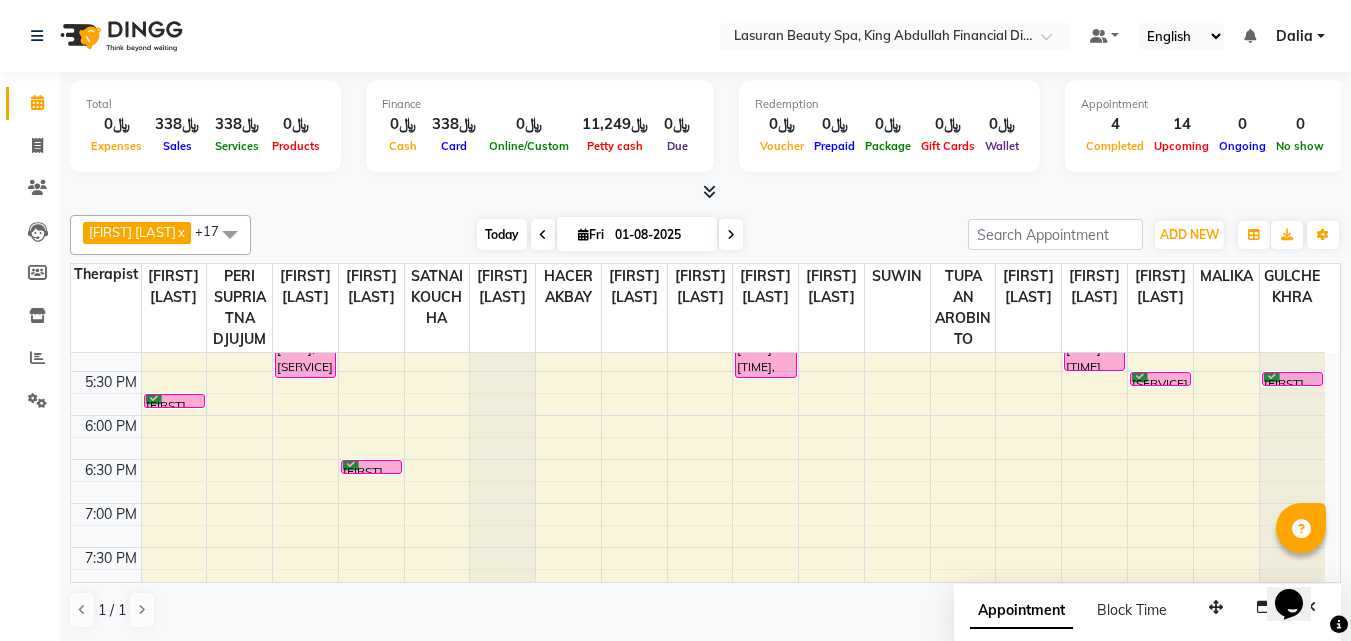 click on "Today" at bounding box center [502, 234] 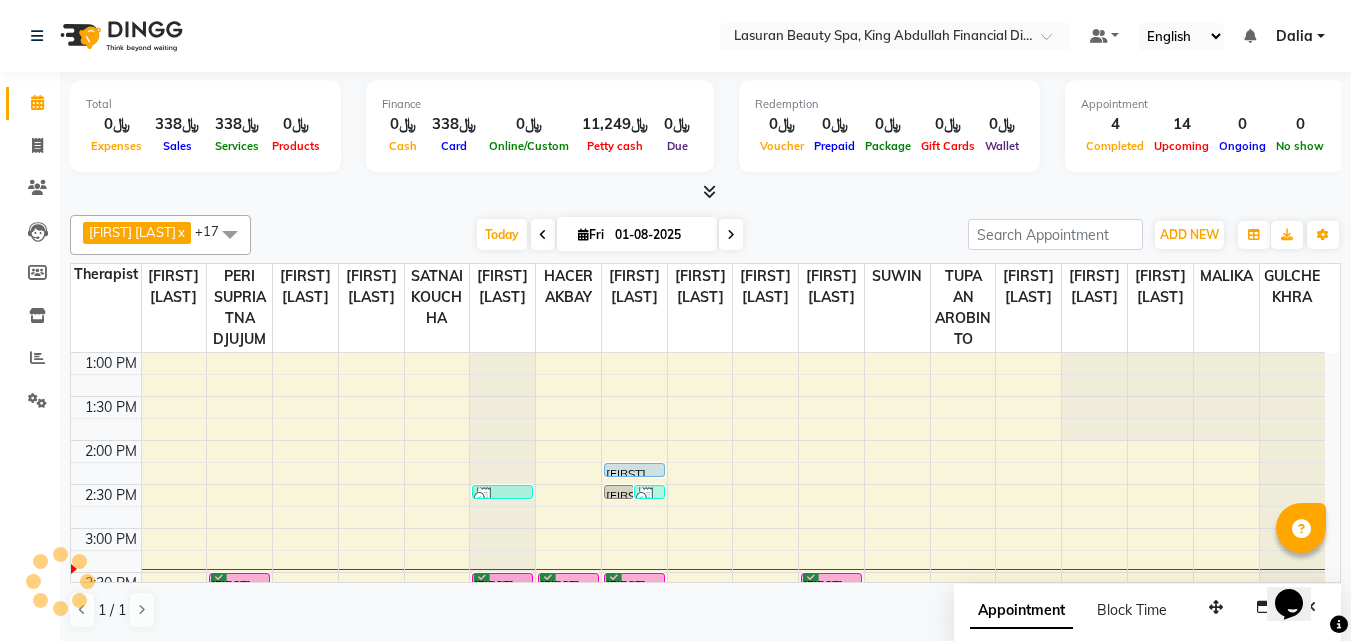 scroll, scrollTop: 177, scrollLeft: 0, axis: vertical 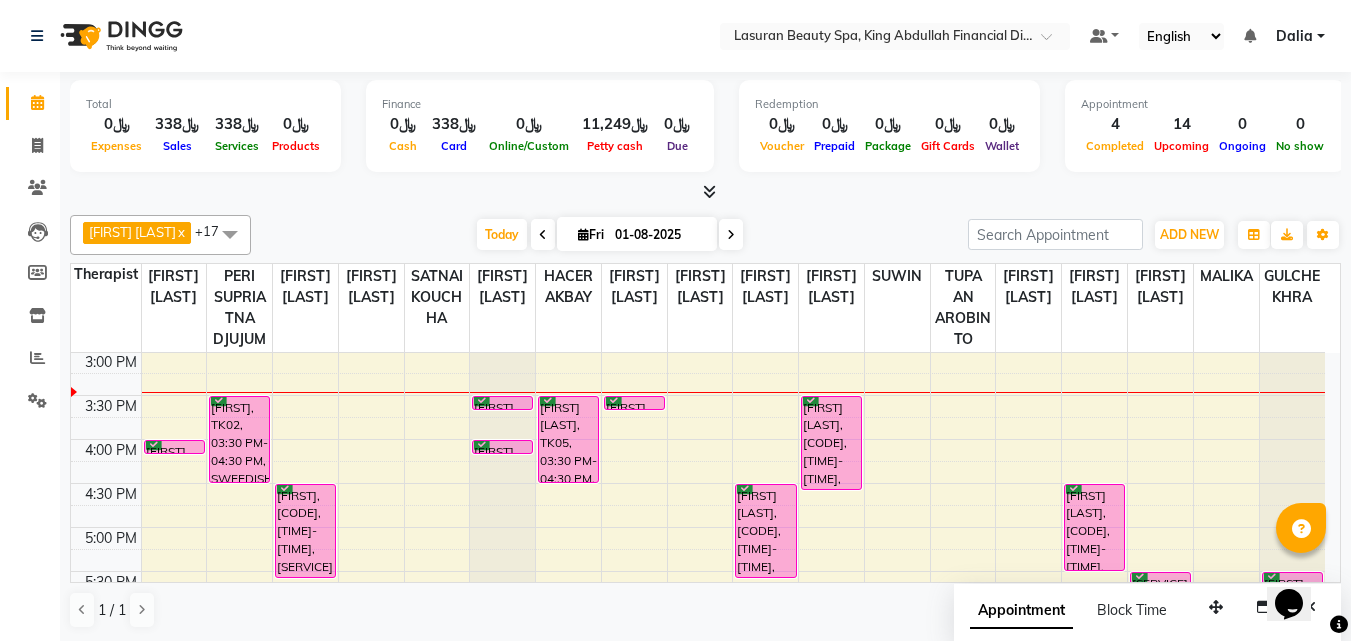 click on "[FIRST] [LAST], [CODE], [TIME]-[TIME], [SERVICE]" at bounding box center [831, 443] 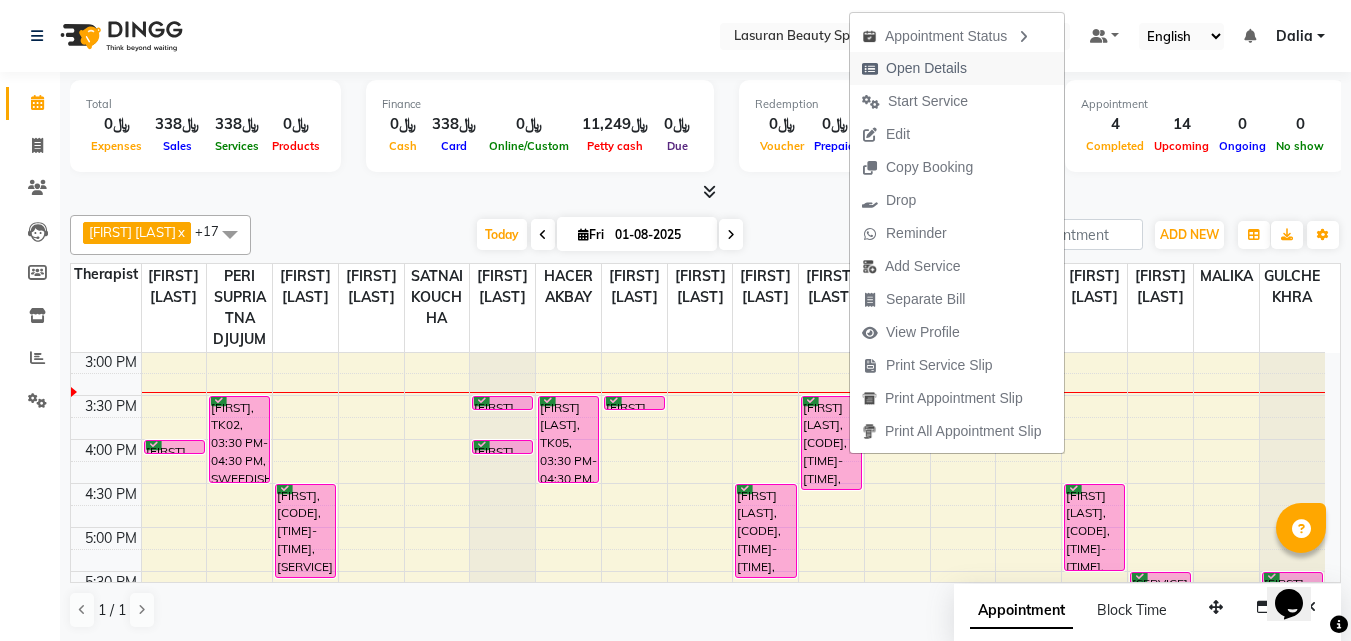 click on "Open Details" at bounding box center (926, 68) 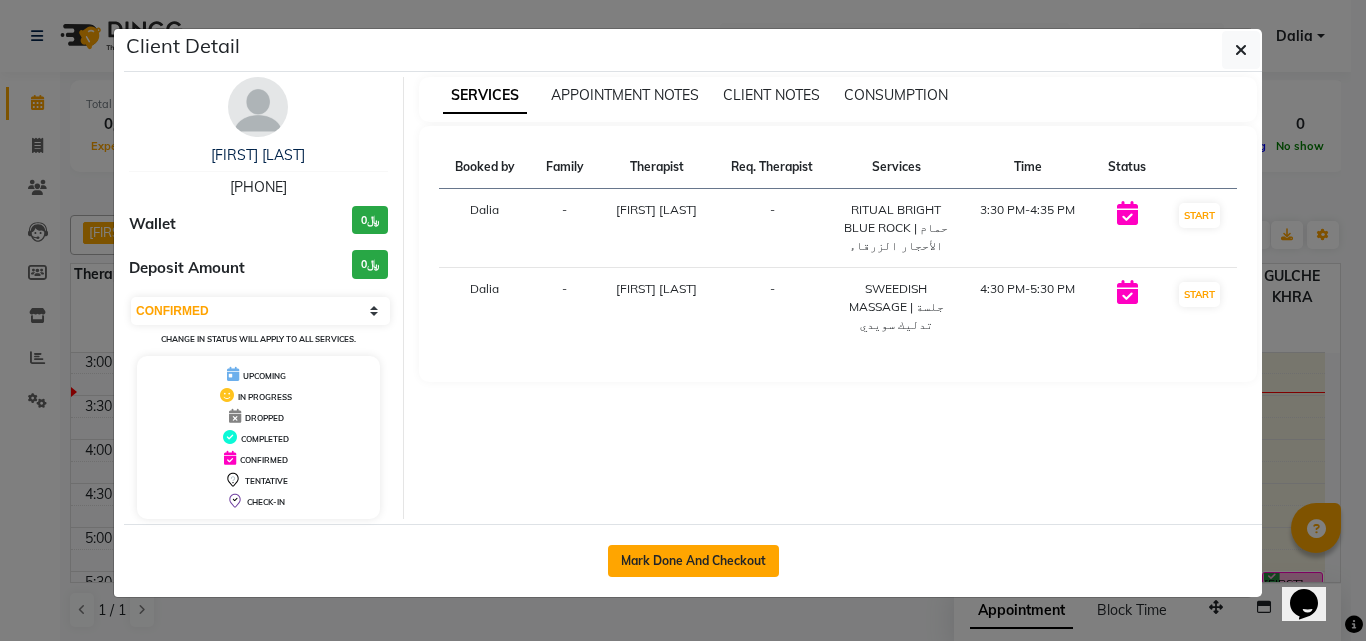 click on "Mark Done And Checkout" 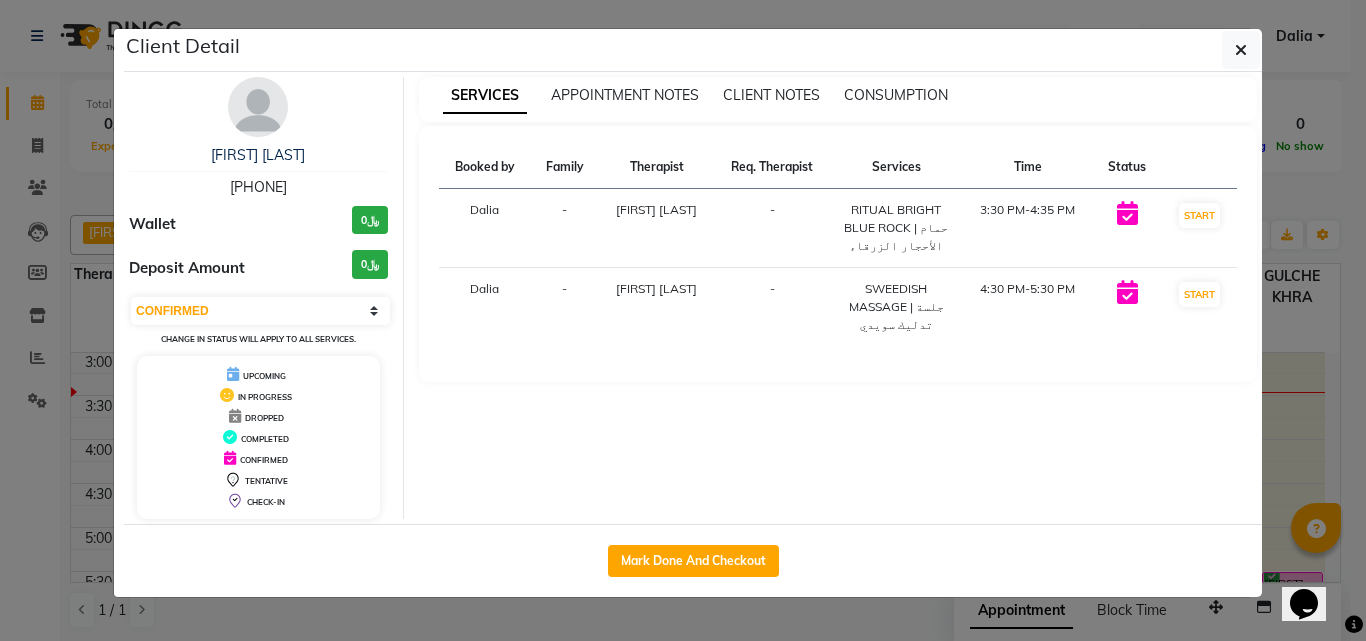 select on "service" 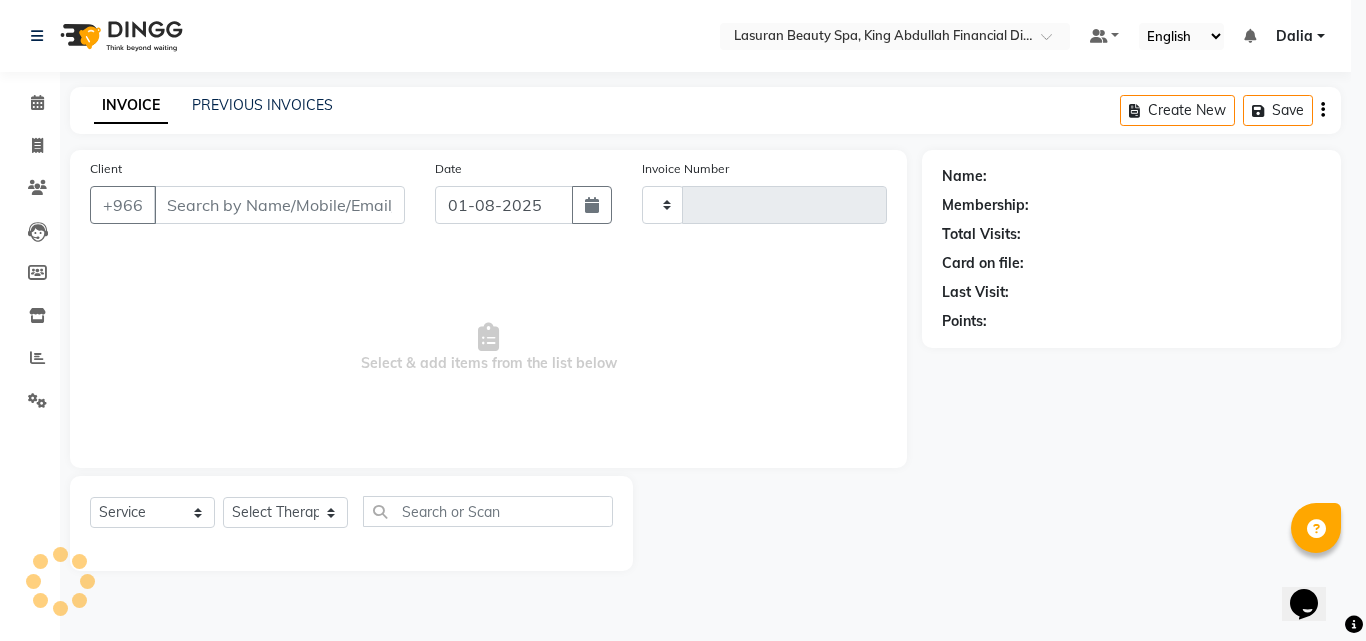 type on "1085" 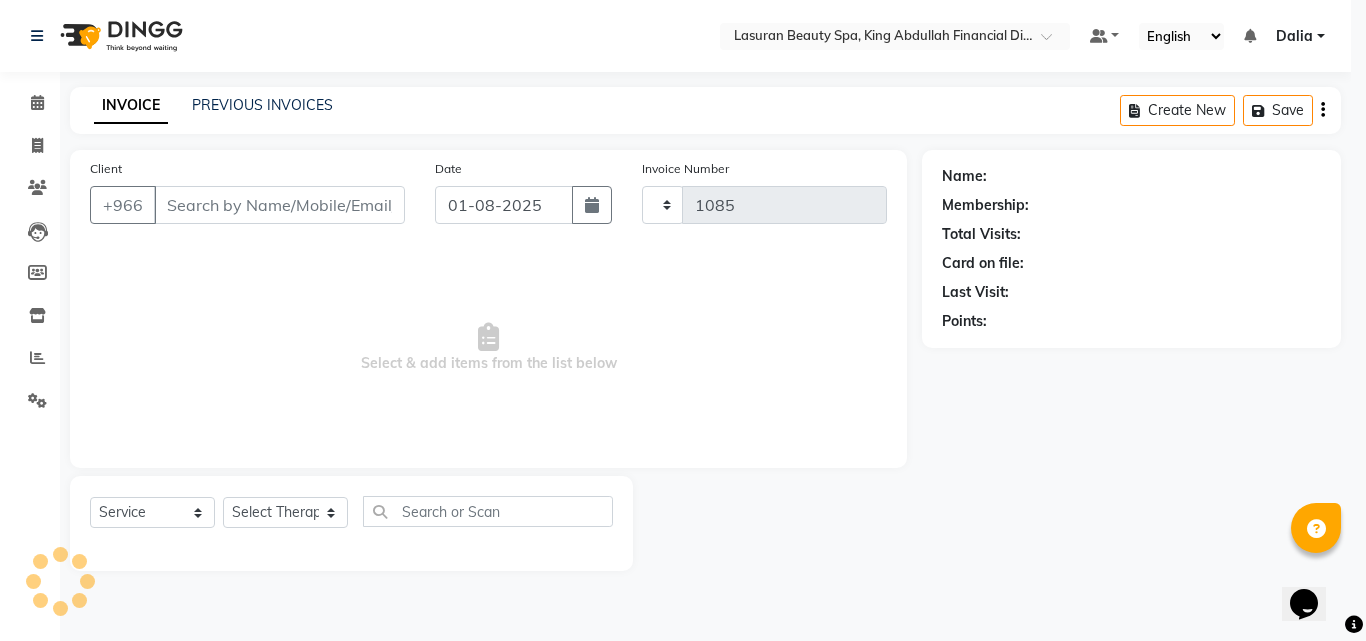 select on "6941" 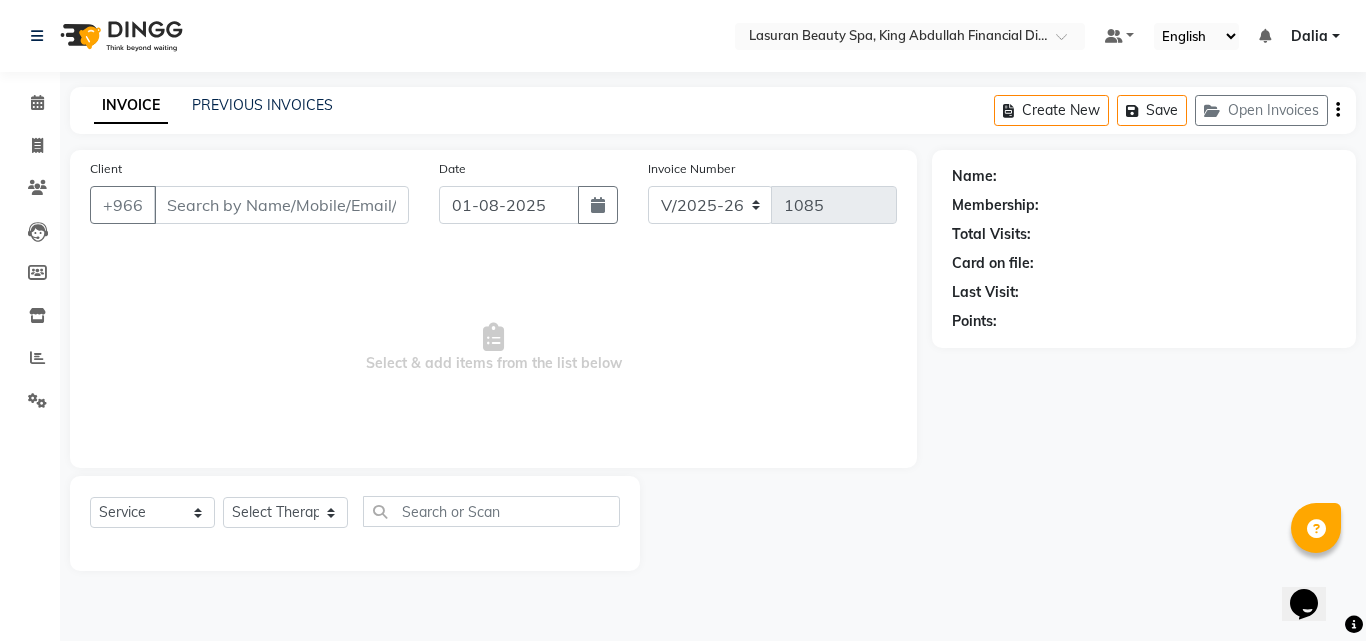 select on "V" 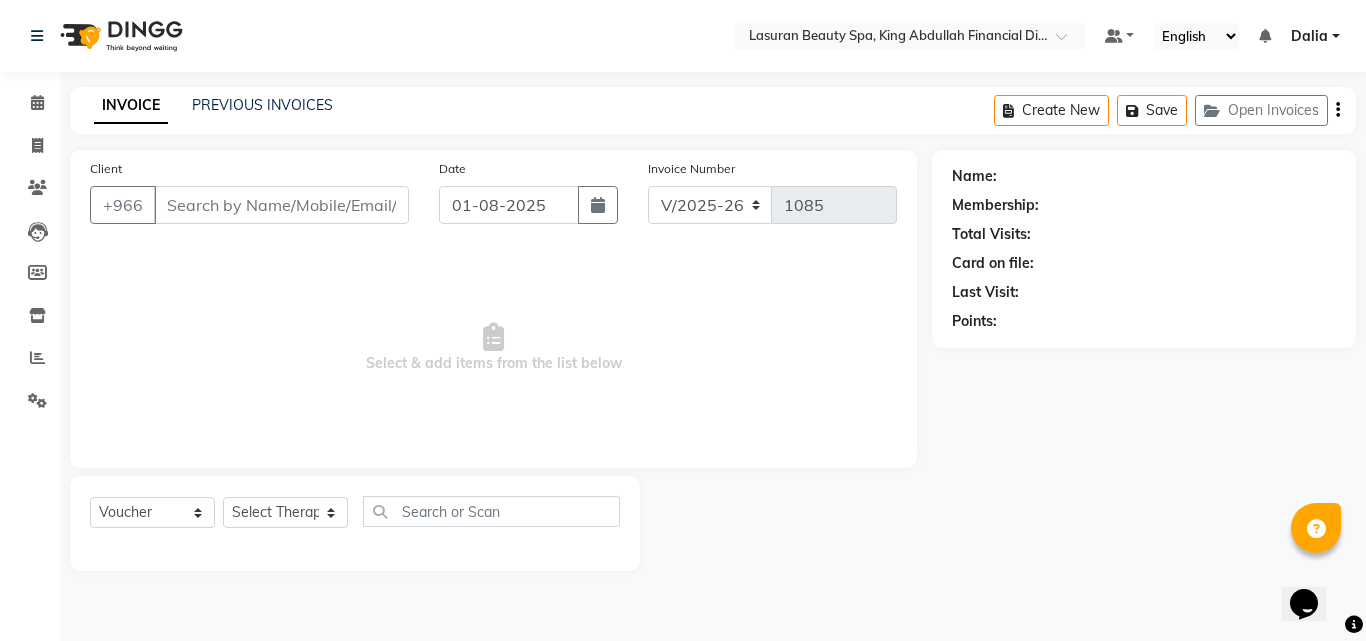 select on "66975" 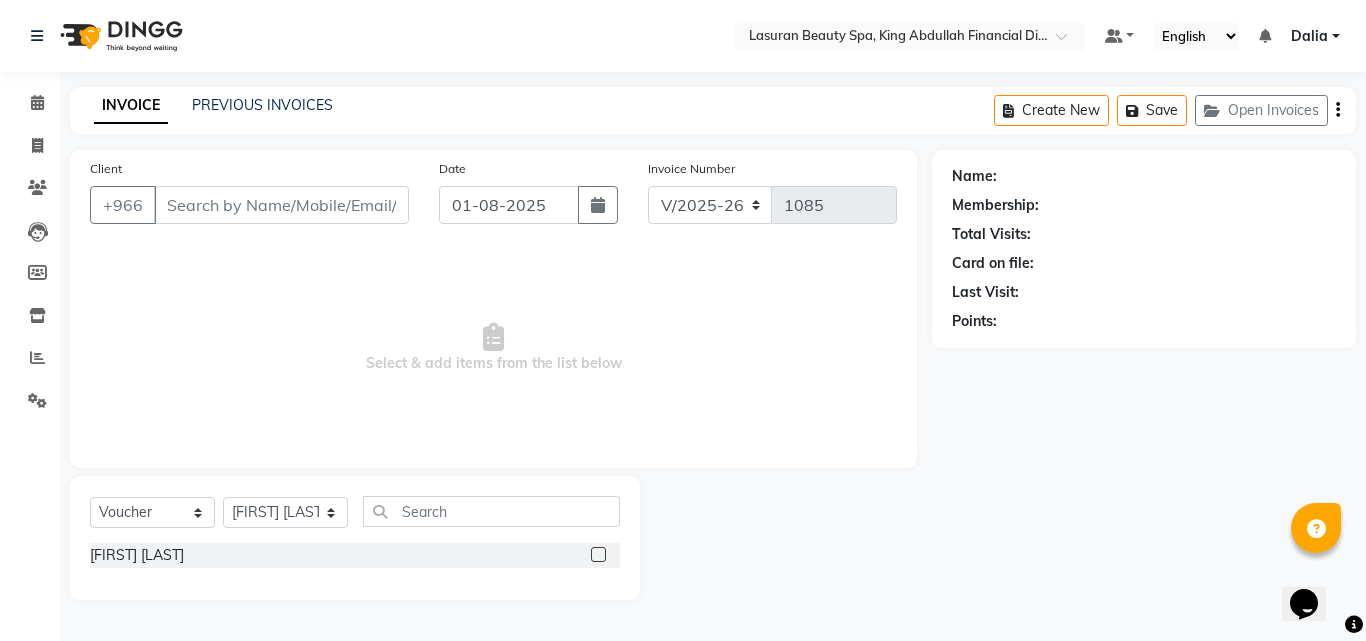 type on "[PHONE]" 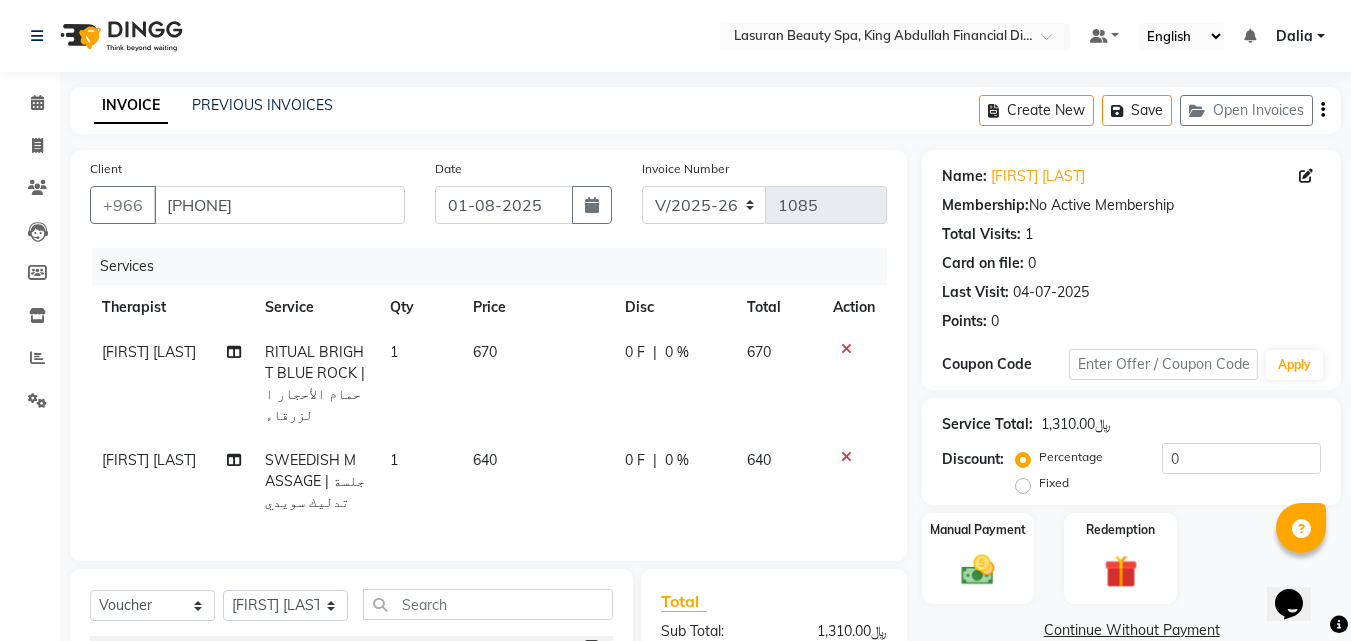 click 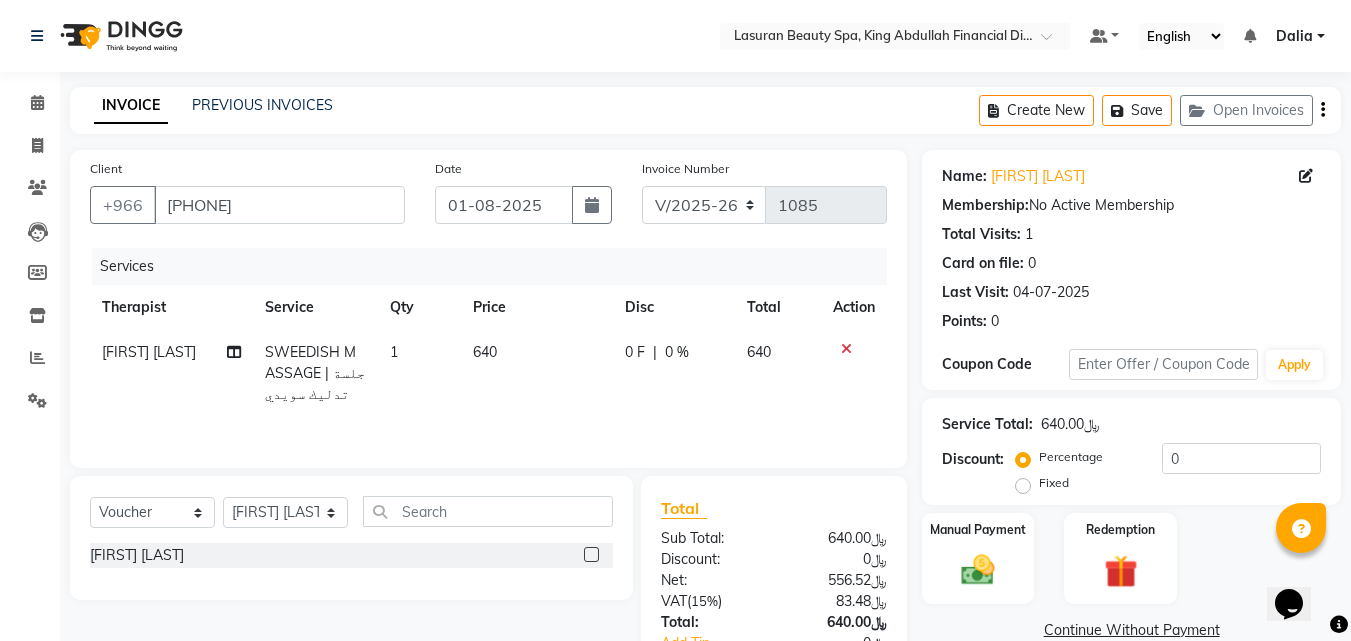 click 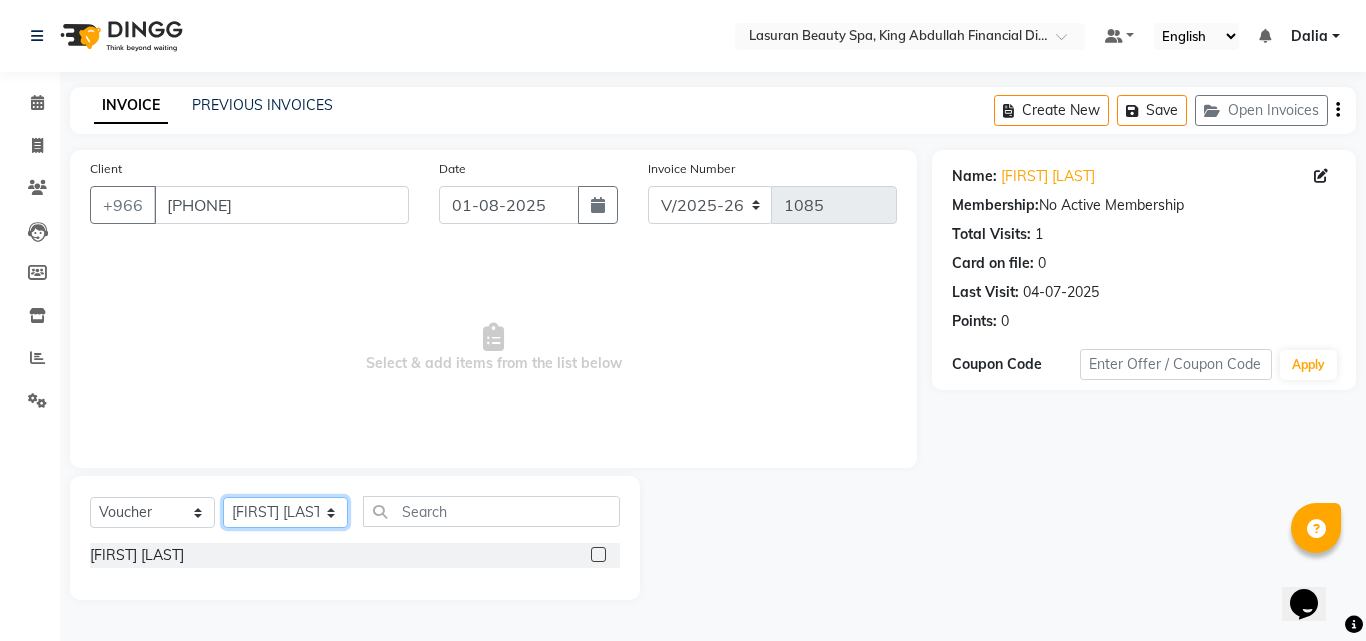 click on "Select Therapist Abdulellah [FIRST] [LAST] [FIRST] [LAST] [FIRST] [LAST] Angel ASHISH TAMANG BENJIE CABAHUG SUMANDO BIBEK TAMANG BISHAL THAPA BISHUN DEV MANDAL CHAIMAE BALHAMIDIYA CHARITO AZARCON CHARLYN AZARCON Dalia ELMA LAGRIMAS Fouad Nah Ghada Yaseen GULCHEKHRA HACER AKBAY Hiba Ramadan Liza Castro MABELL BORCELIS MALIKA Mariam Barakat MARIFE MASTE Mohamed ELfarargy MOHAMED JAMAL Mohsen Amaui NABI KADDUS PERI  SUPRIATNA DJUJUM Rachelle RACHIDA BOUSSETTA Ranim Al Hasnaoui SATNAI KOUCHHA SHAUN ALBOPERA SUWIN Taha Hussien TUPA AN AROBINTO zainab عمرو" 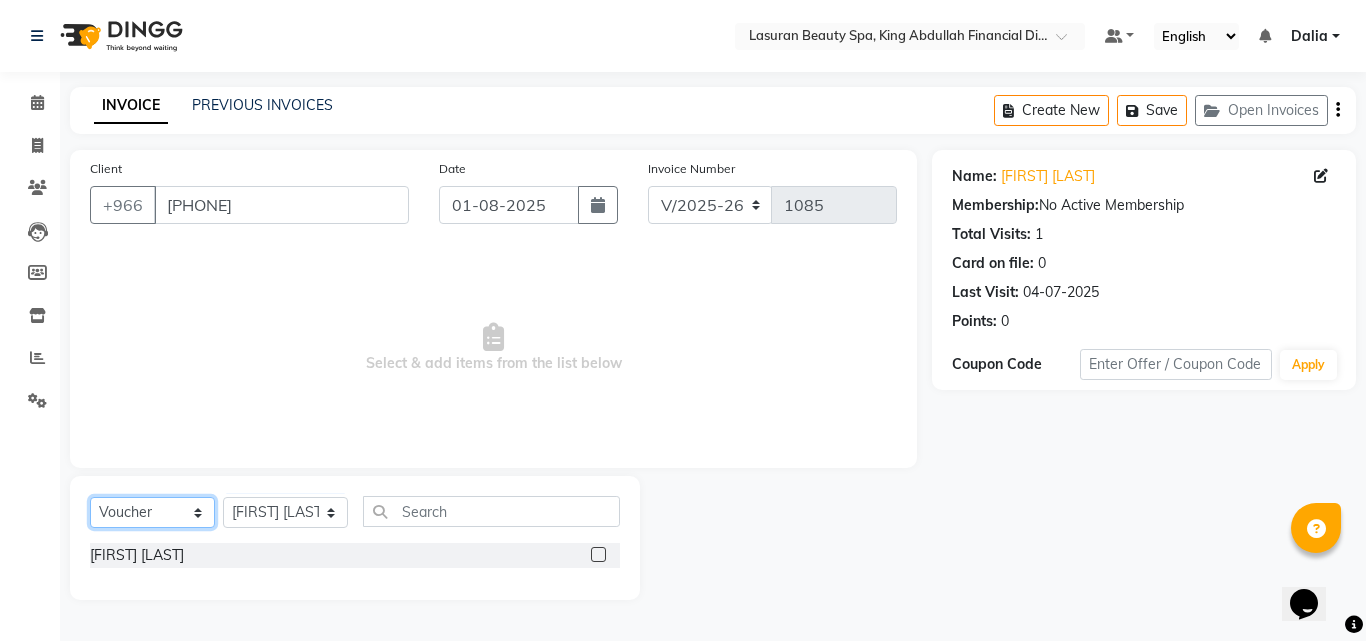 click on "Select  Service  Product  Membership  Package Voucher Prepaid Gift Card" 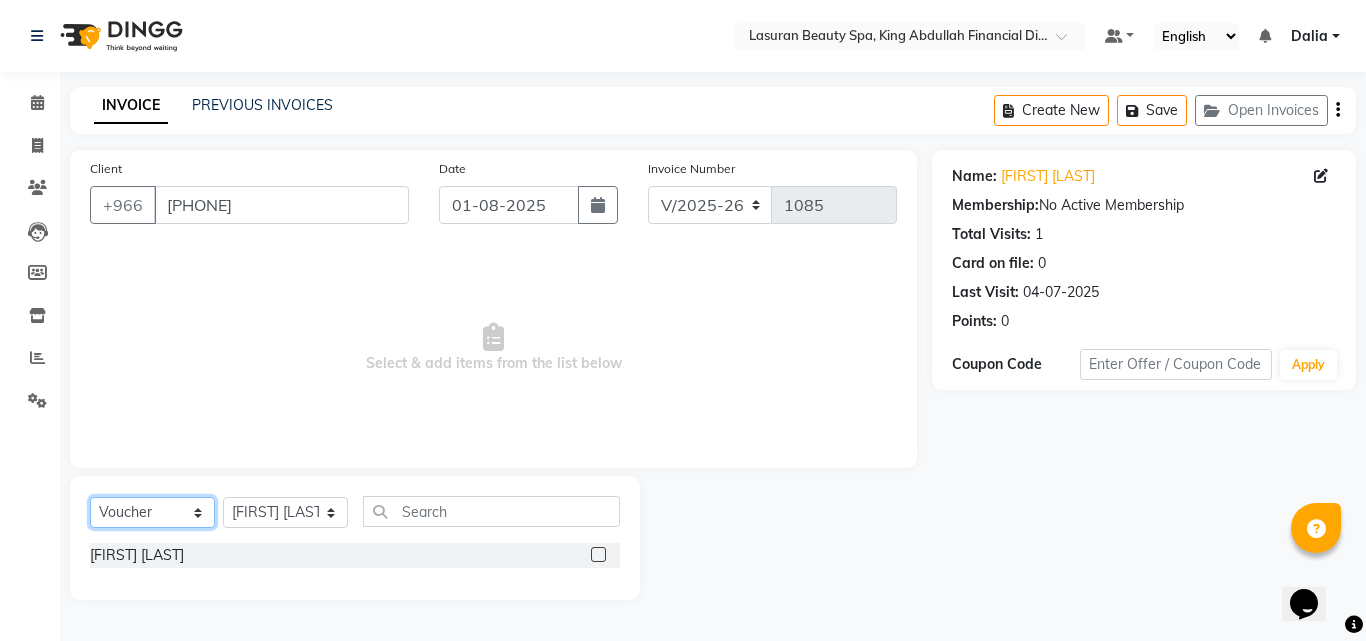 select on "package" 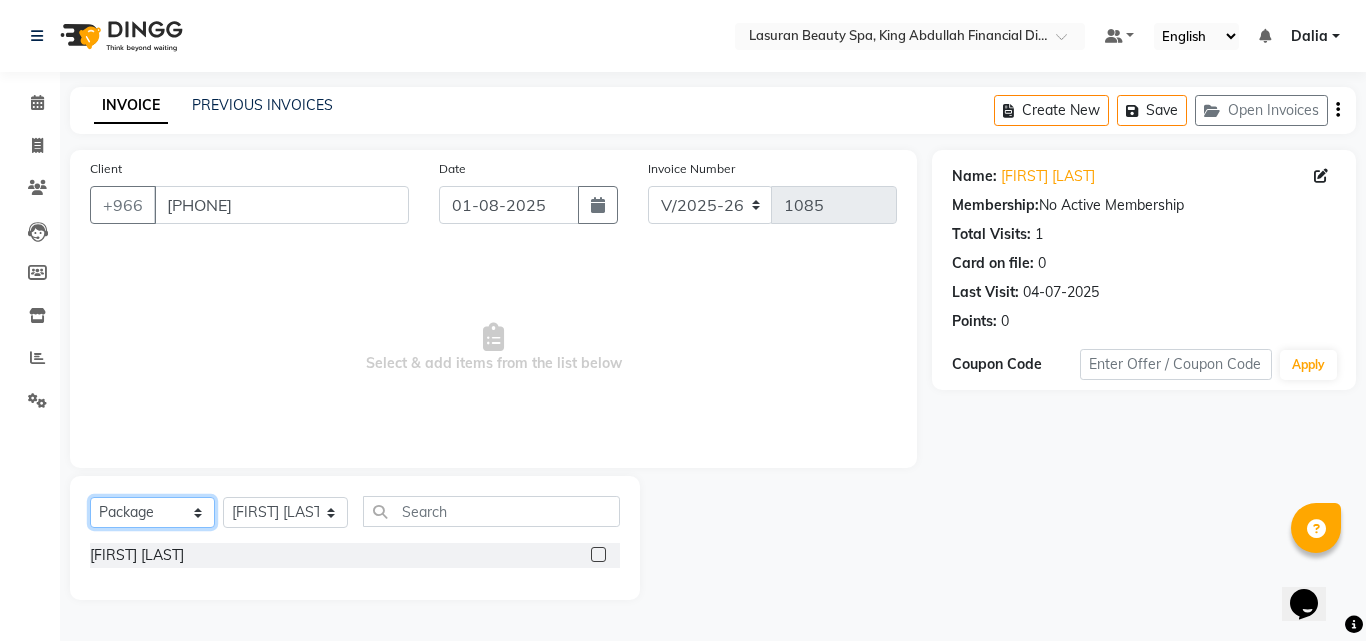 click on "Select  Service  Product  Membership  Package Voucher Prepaid Gift Card" 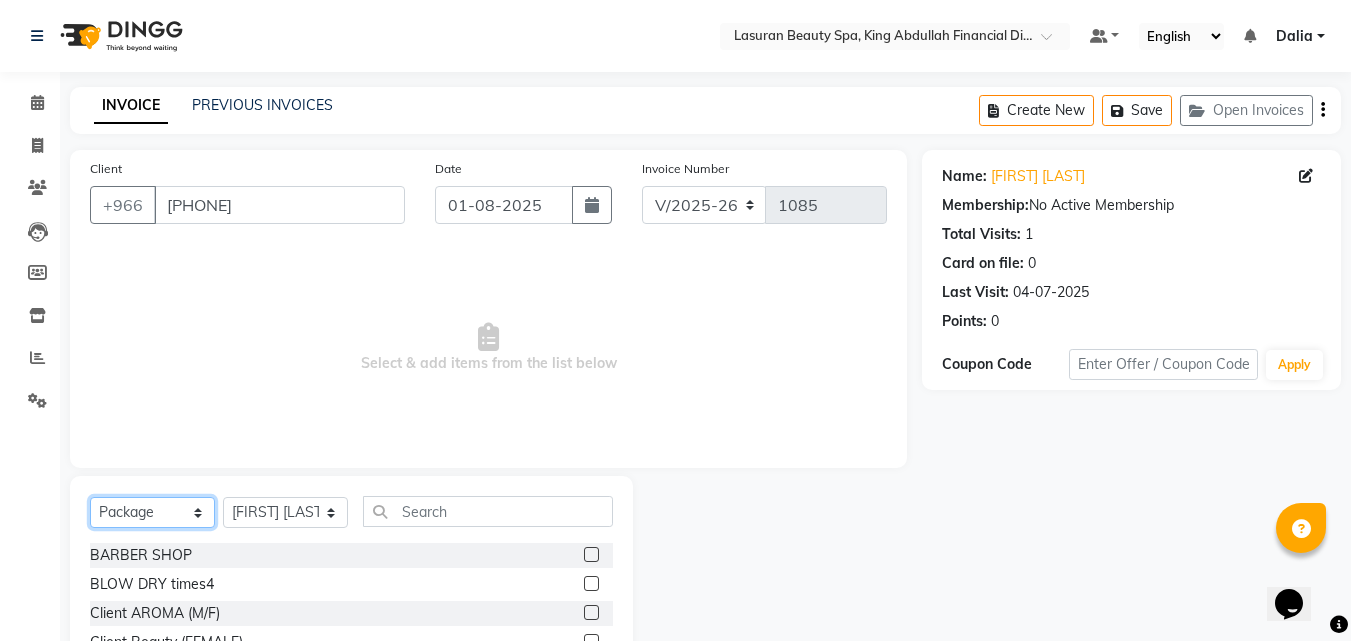 scroll, scrollTop: 100, scrollLeft: 0, axis: vertical 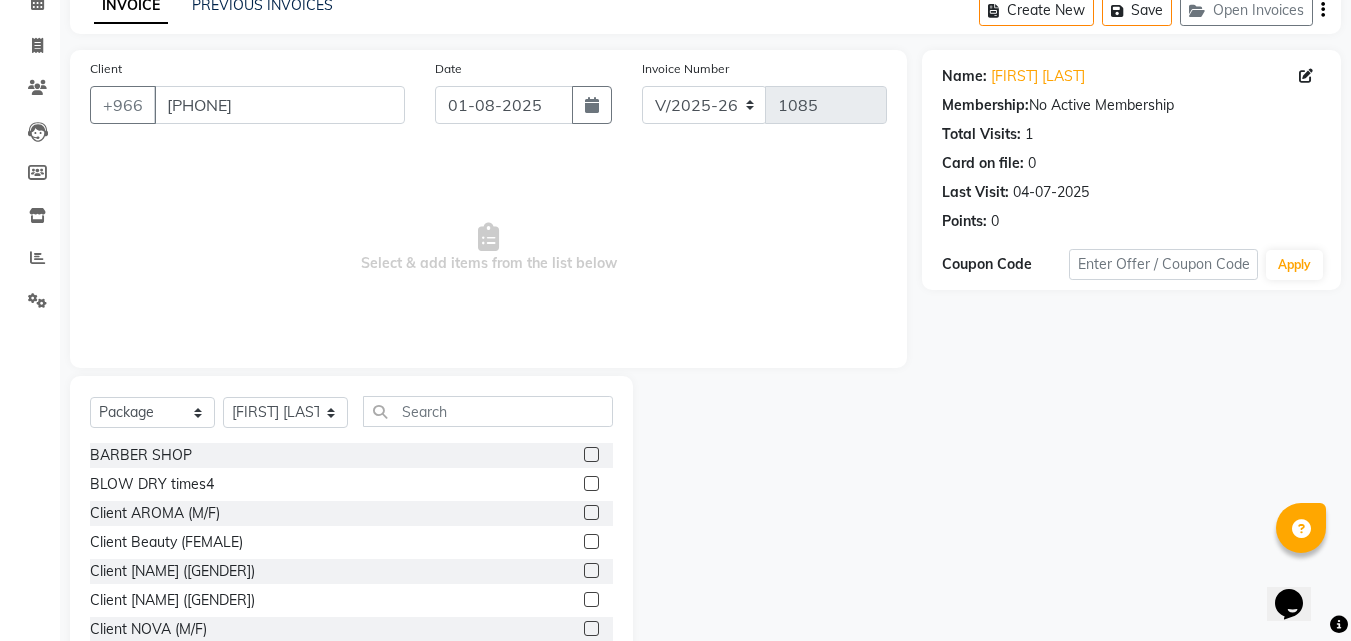 click 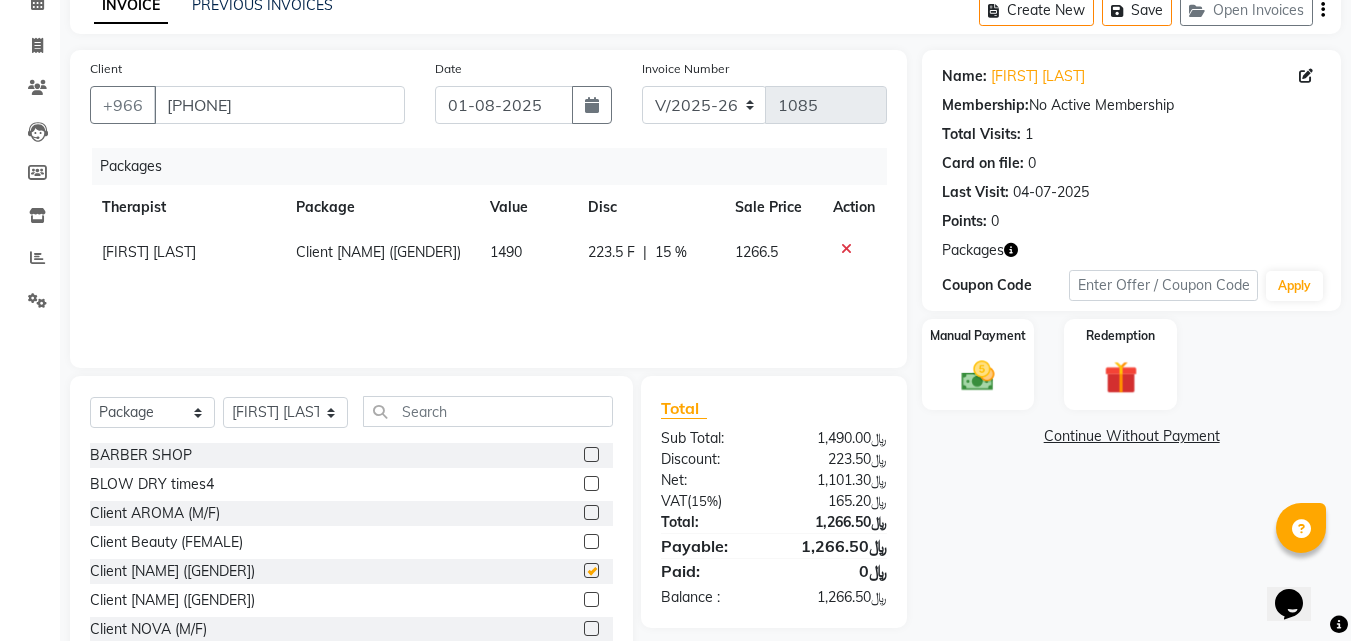checkbox on "false" 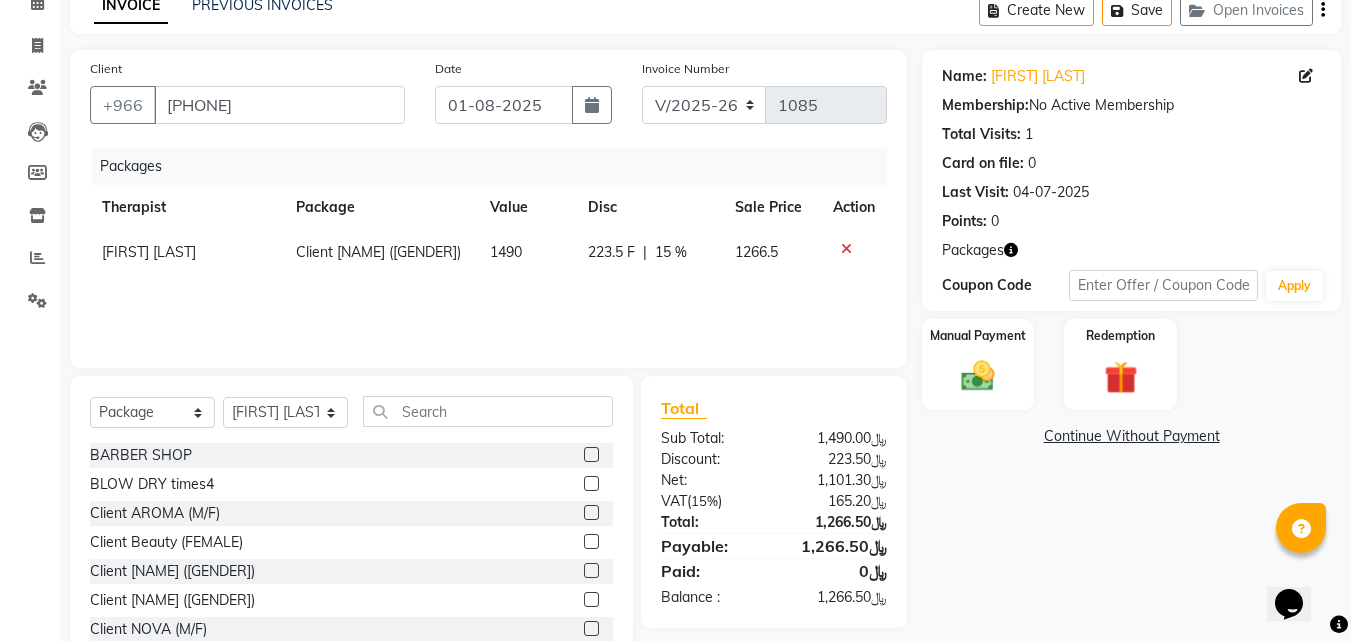 scroll, scrollTop: 160, scrollLeft: 0, axis: vertical 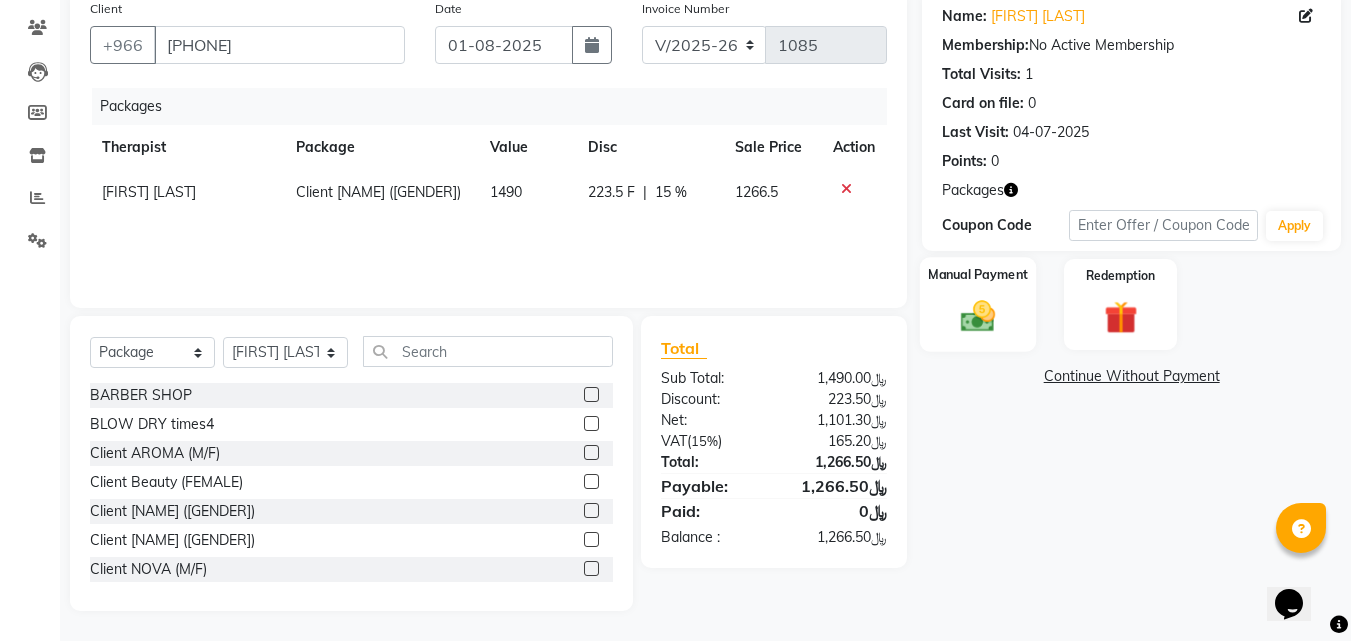 click 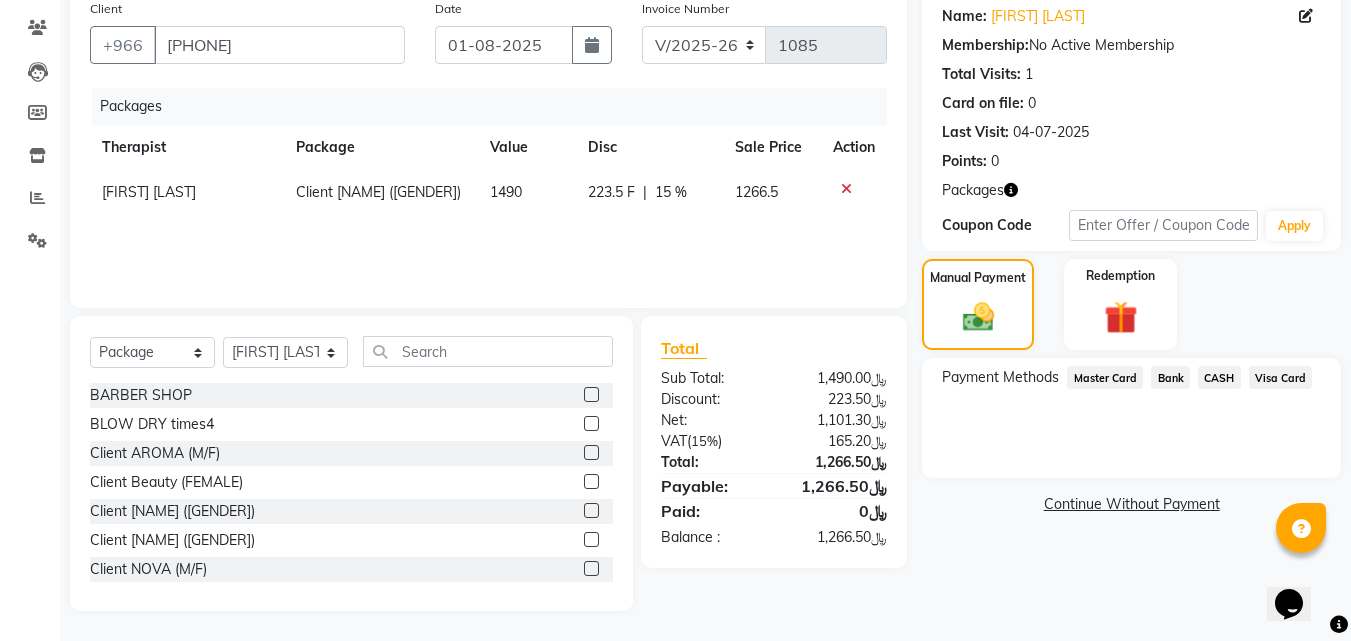 click on "Visa Card" 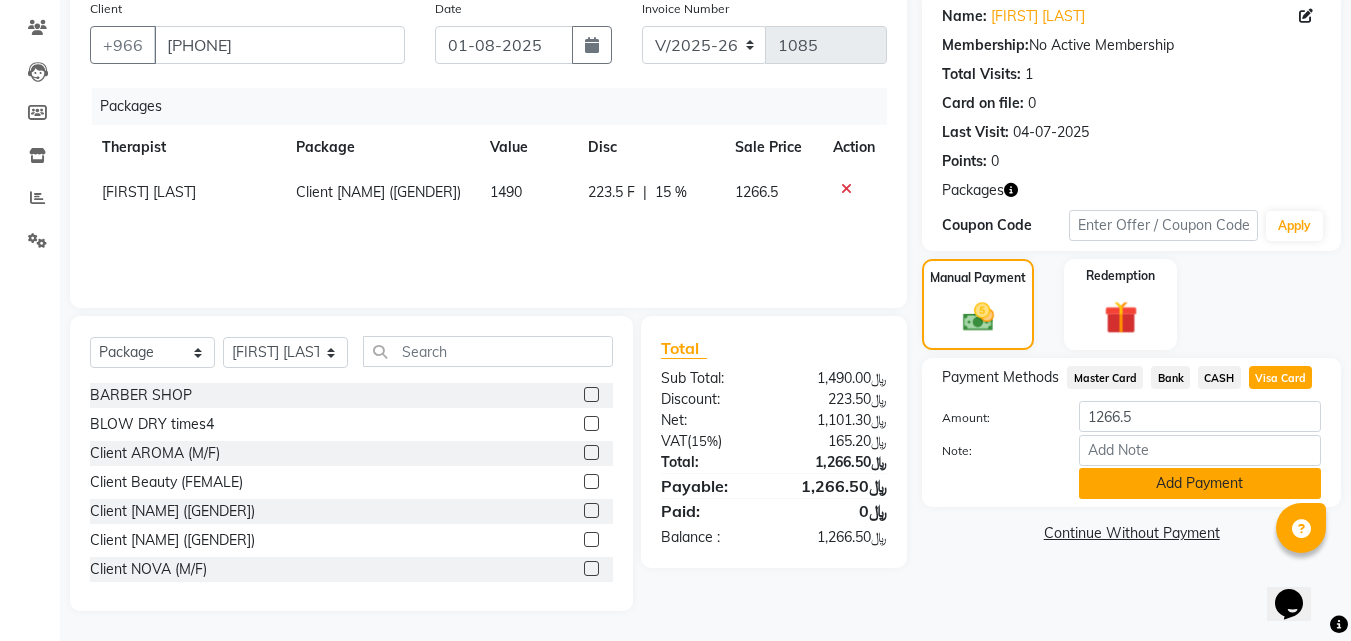 click on "Add Payment" 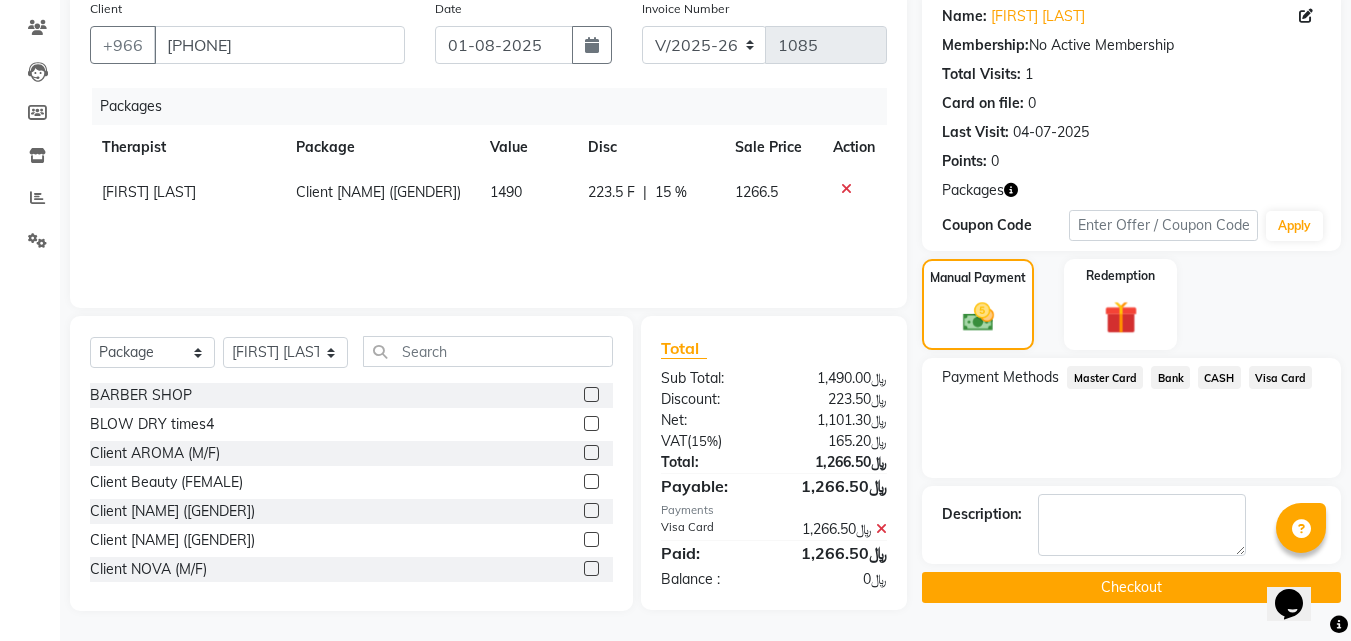 click on "Checkout" 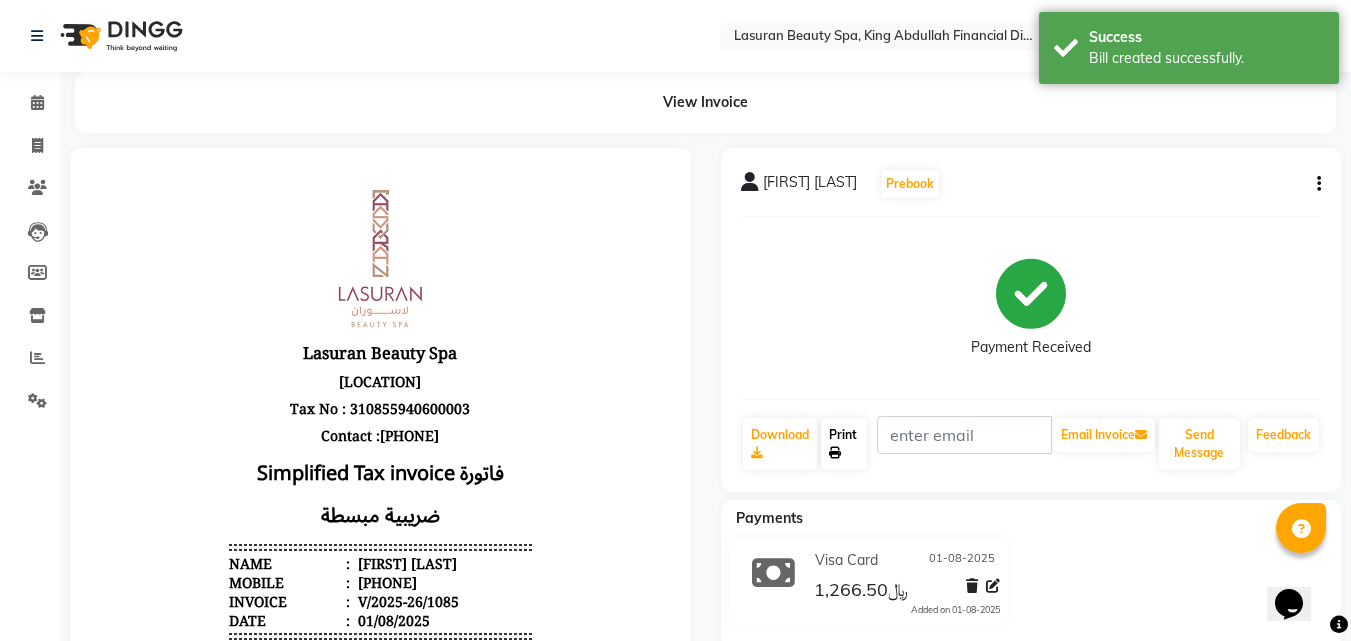 scroll, scrollTop: 0, scrollLeft: 0, axis: both 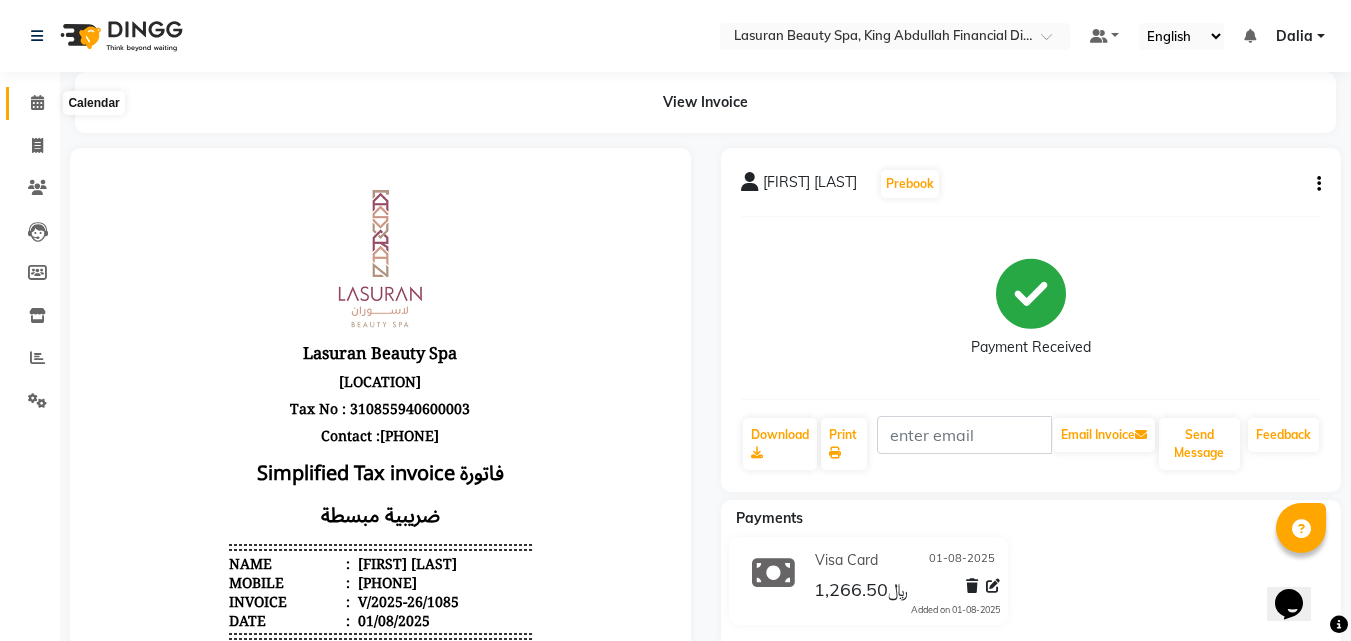 click 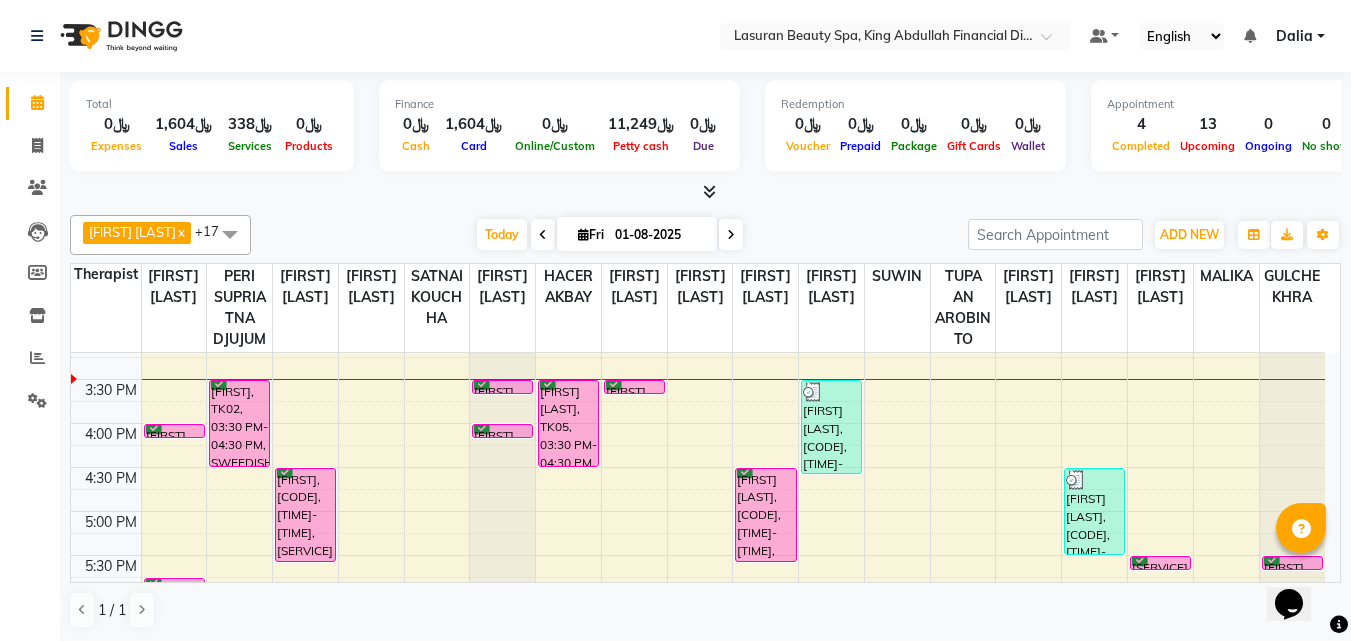 scroll, scrollTop: 177, scrollLeft: 0, axis: vertical 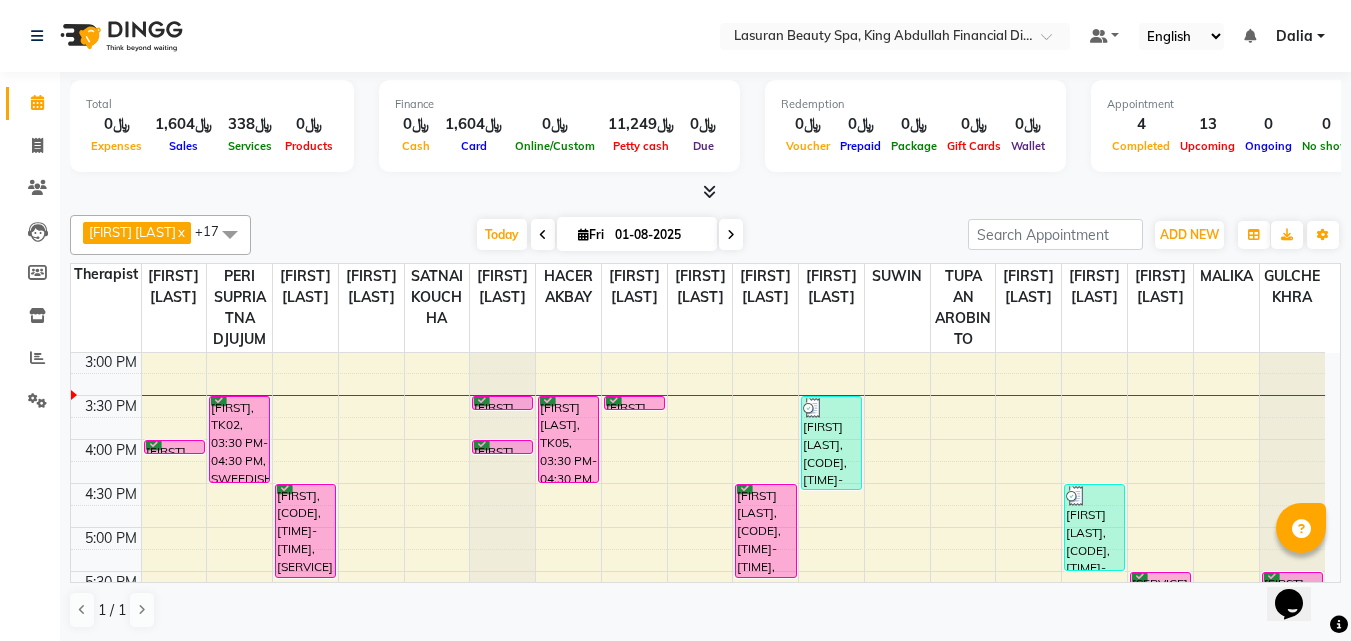 click on "Today  Fri 01-08-2025" at bounding box center [609, 235] 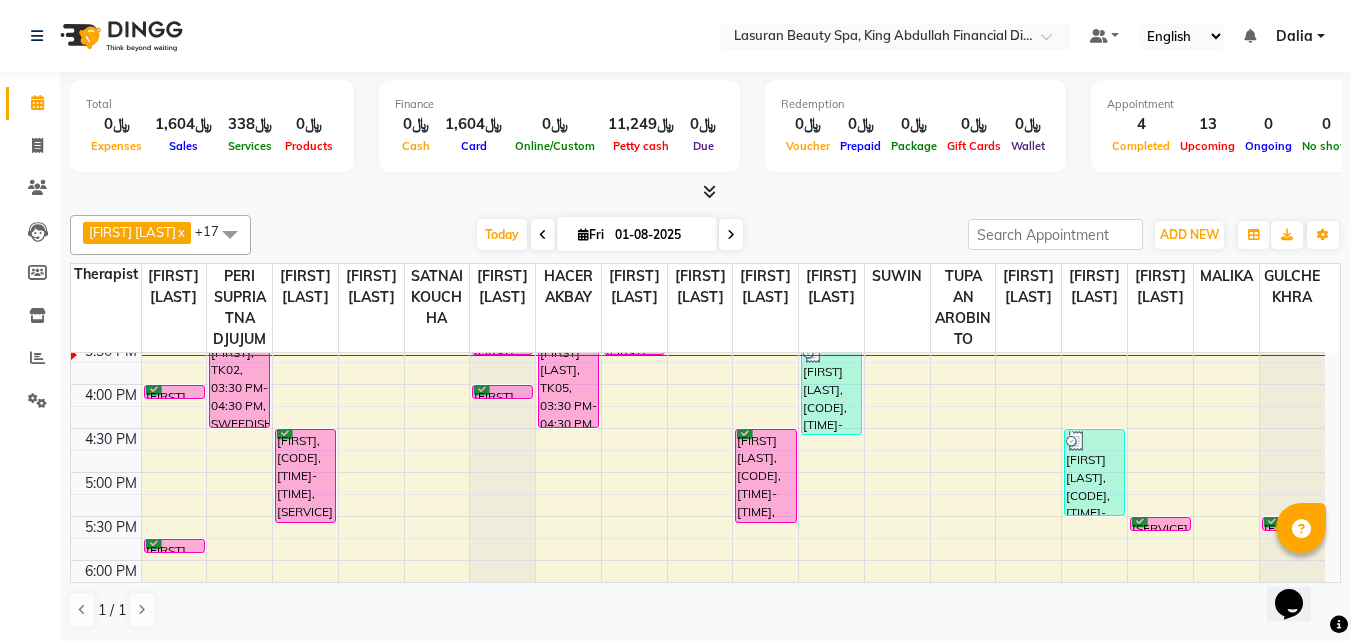 scroll, scrollTop: 277, scrollLeft: 0, axis: vertical 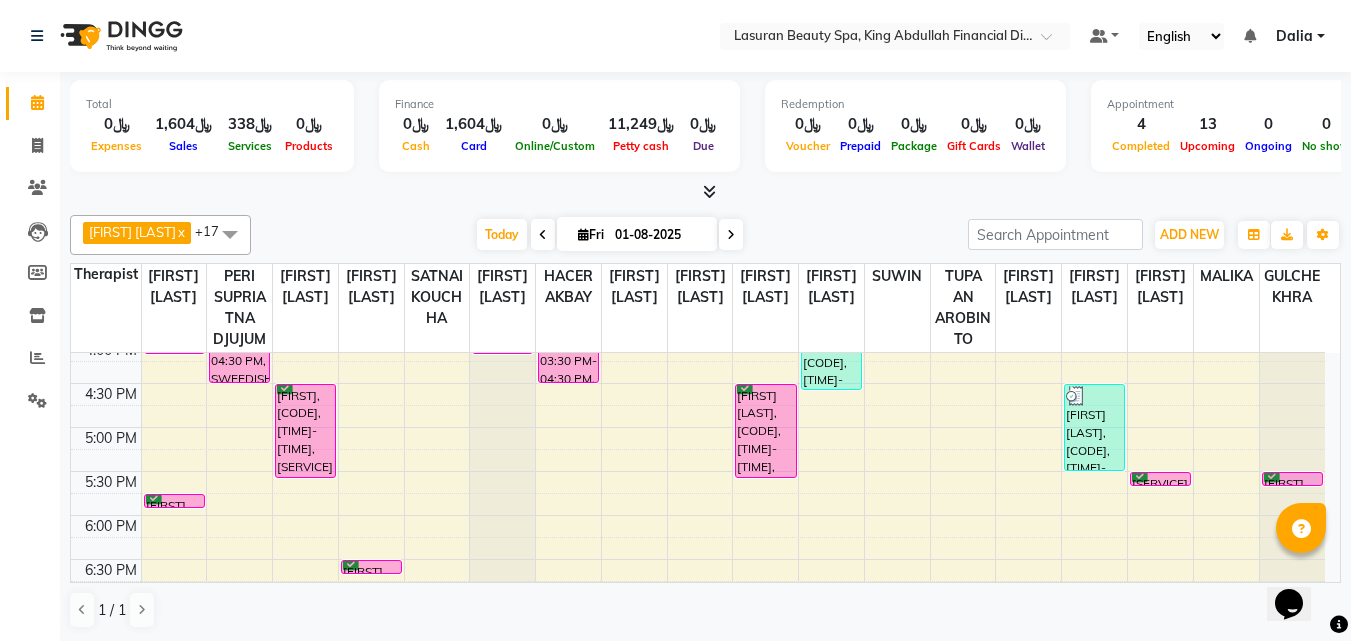 click at bounding box center (502, 76) 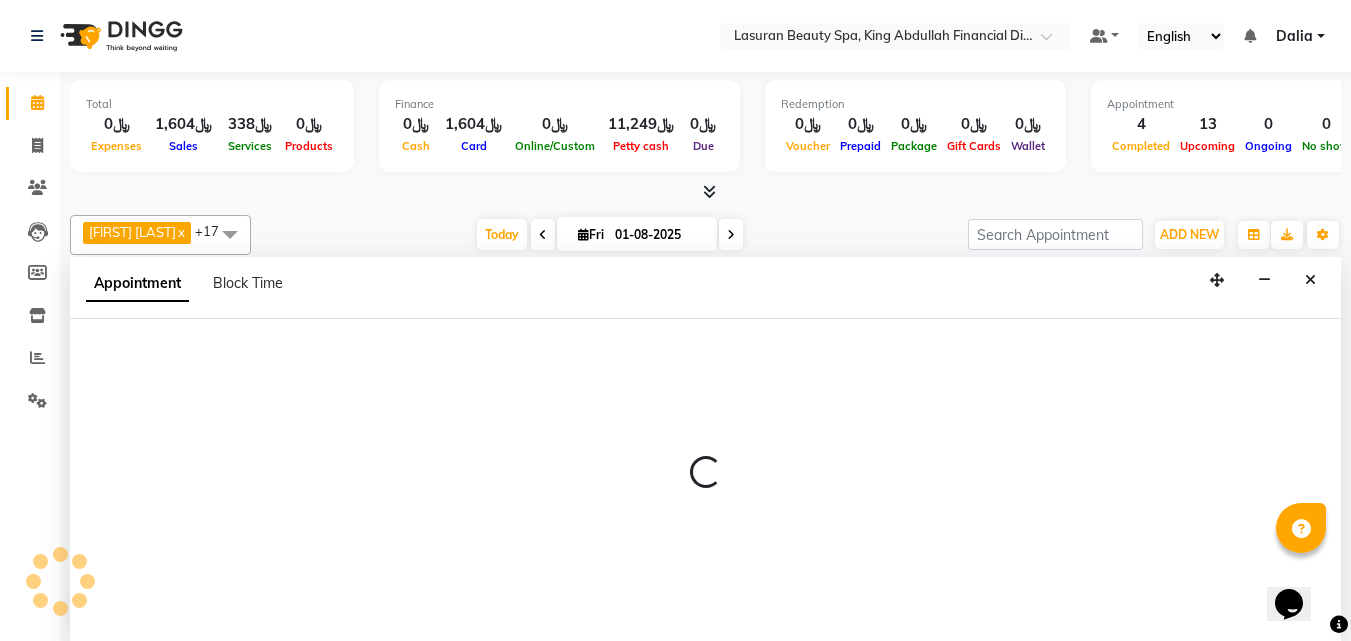 select on "[PHONE]" 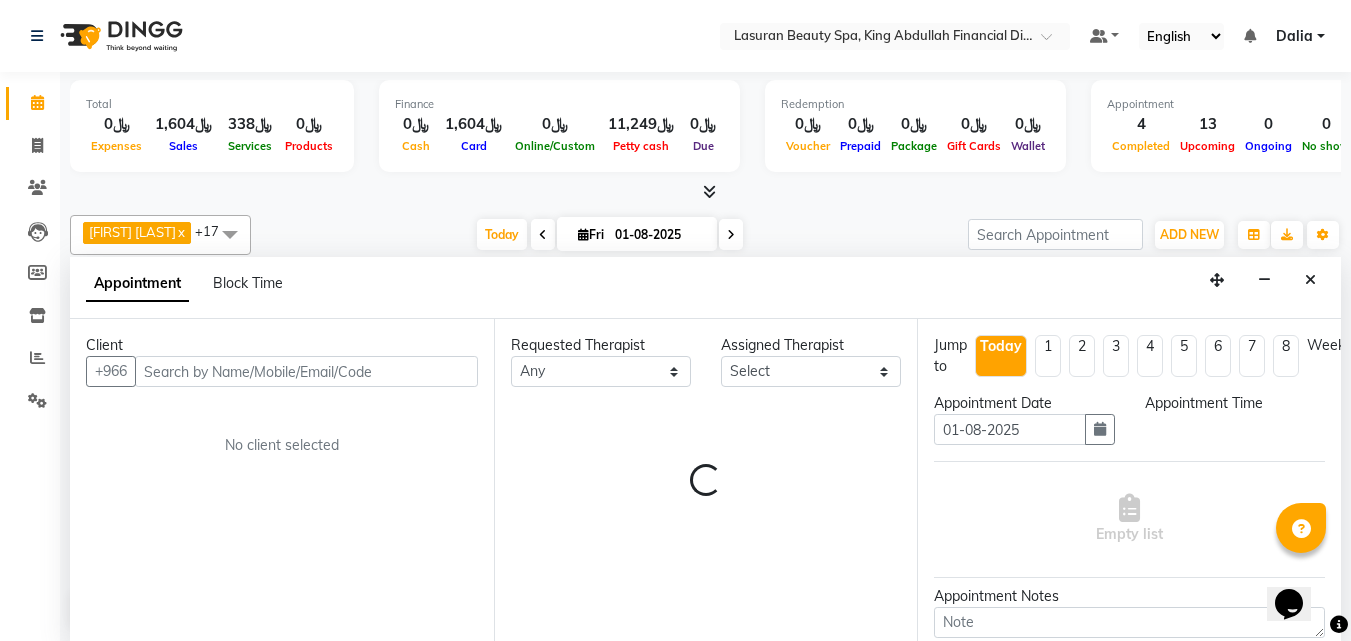select on "1050" 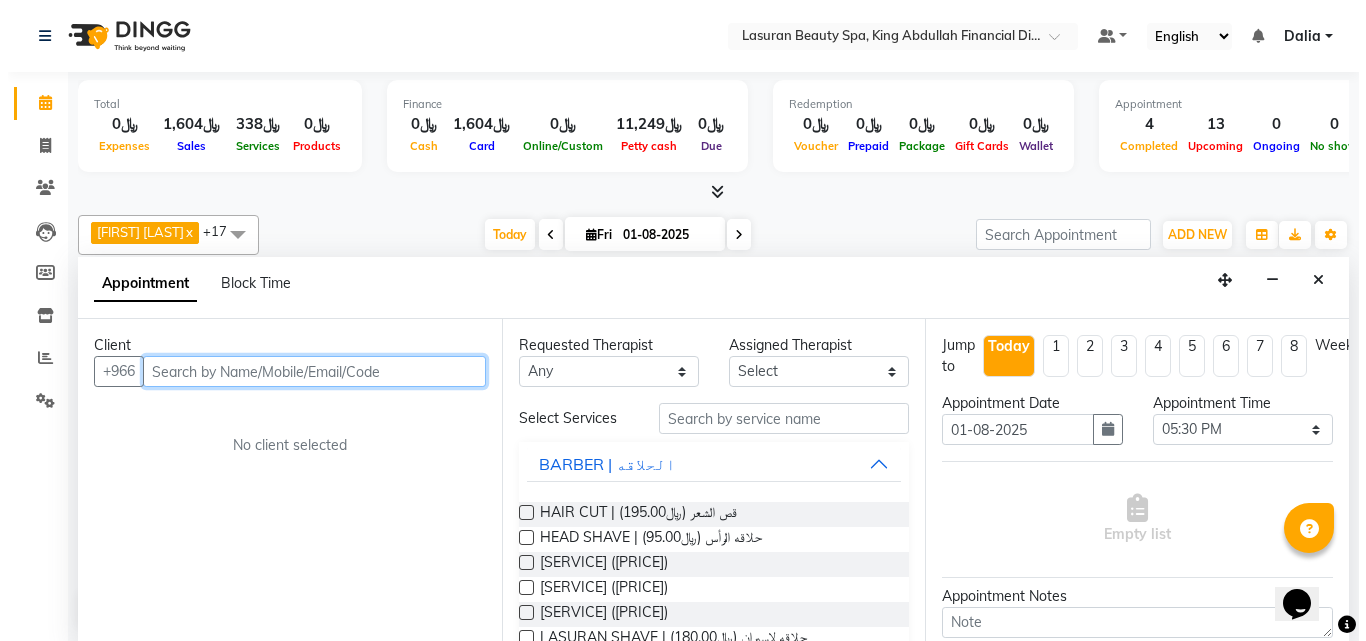 scroll, scrollTop: 1, scrollLeft: 0, axis: vertical 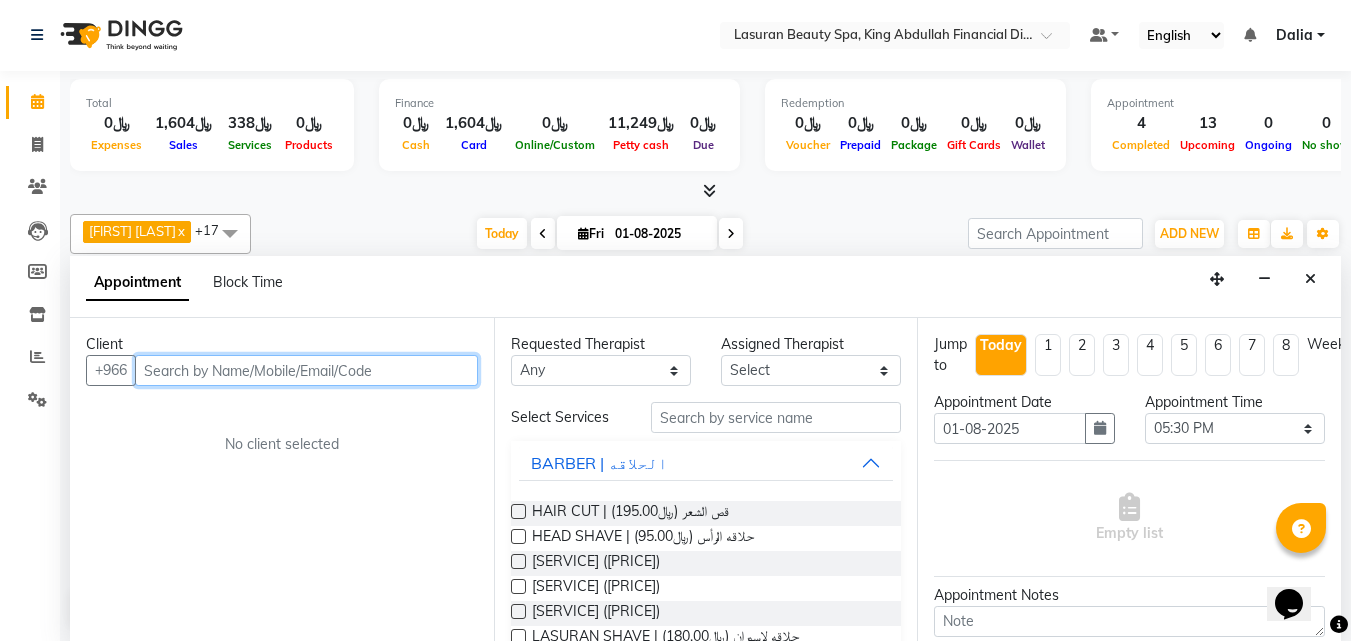 paste on "502999974" 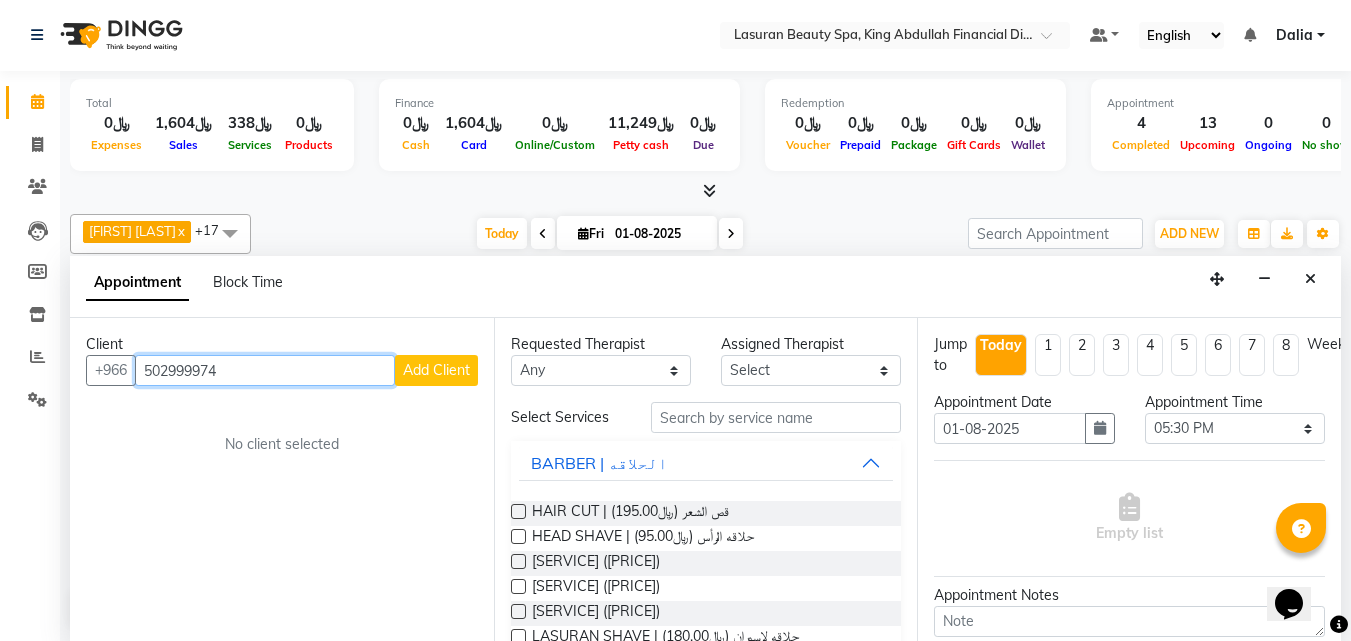 type on "502999974" 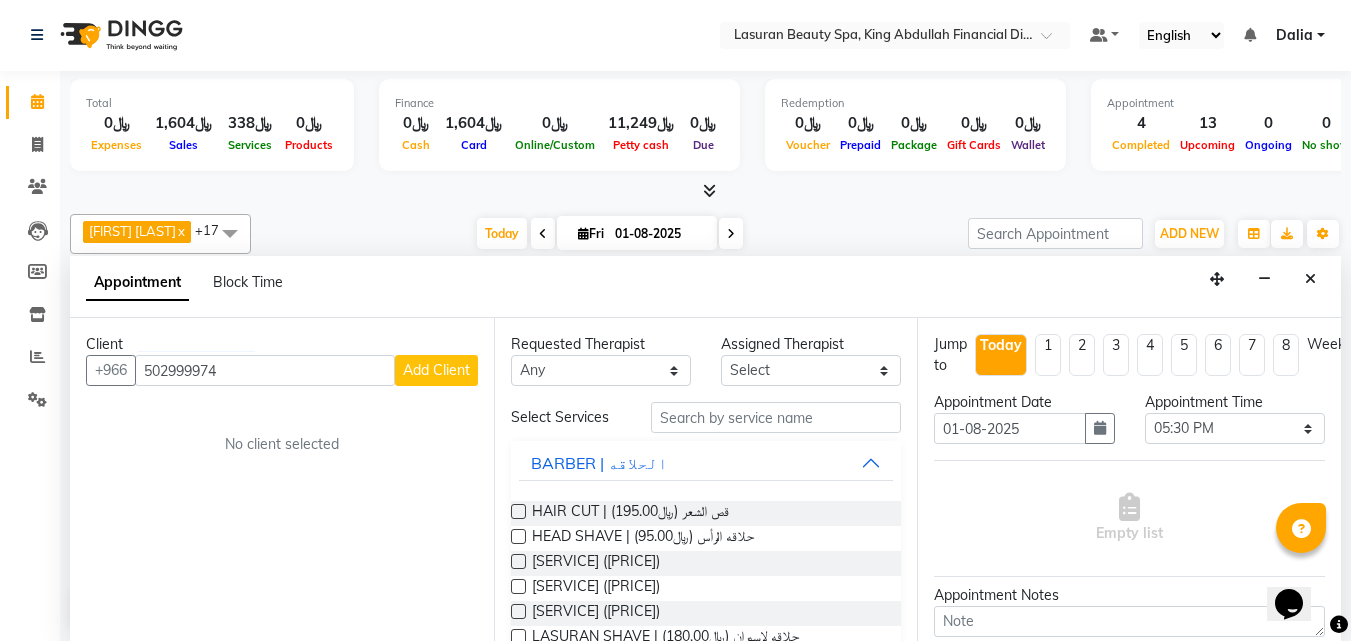 click on "Add Client" at bounding box center [436, 370] 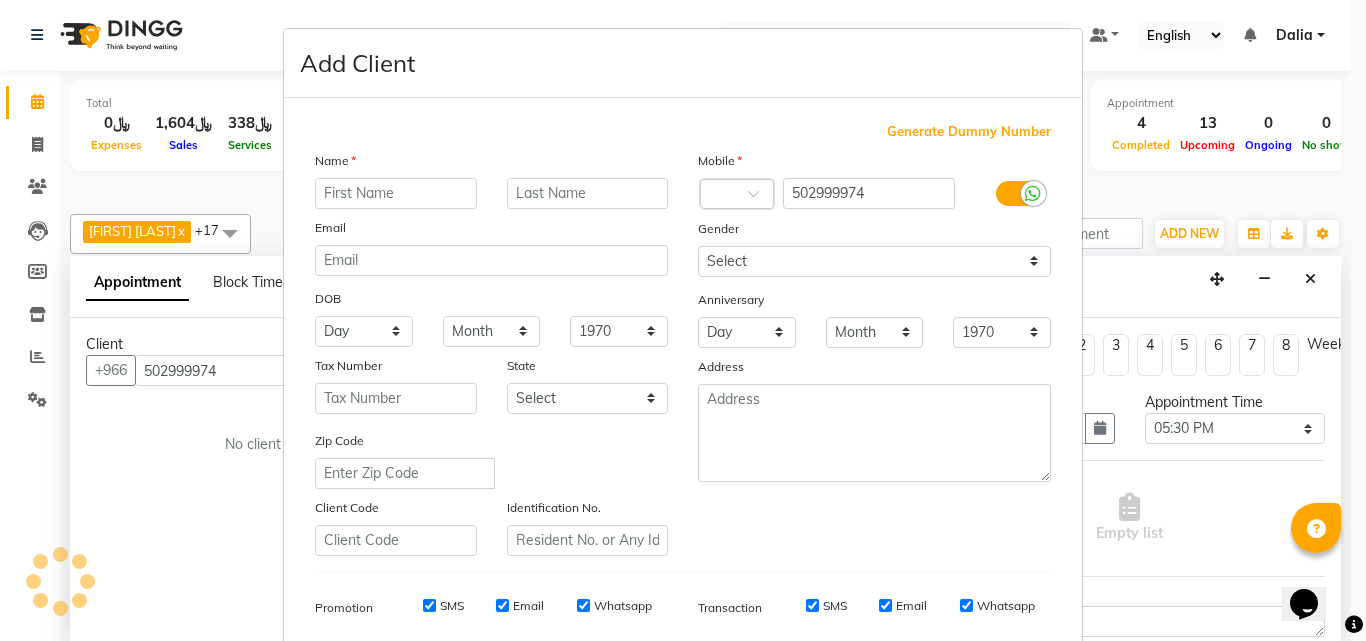 click at bounding box center (396, 193) 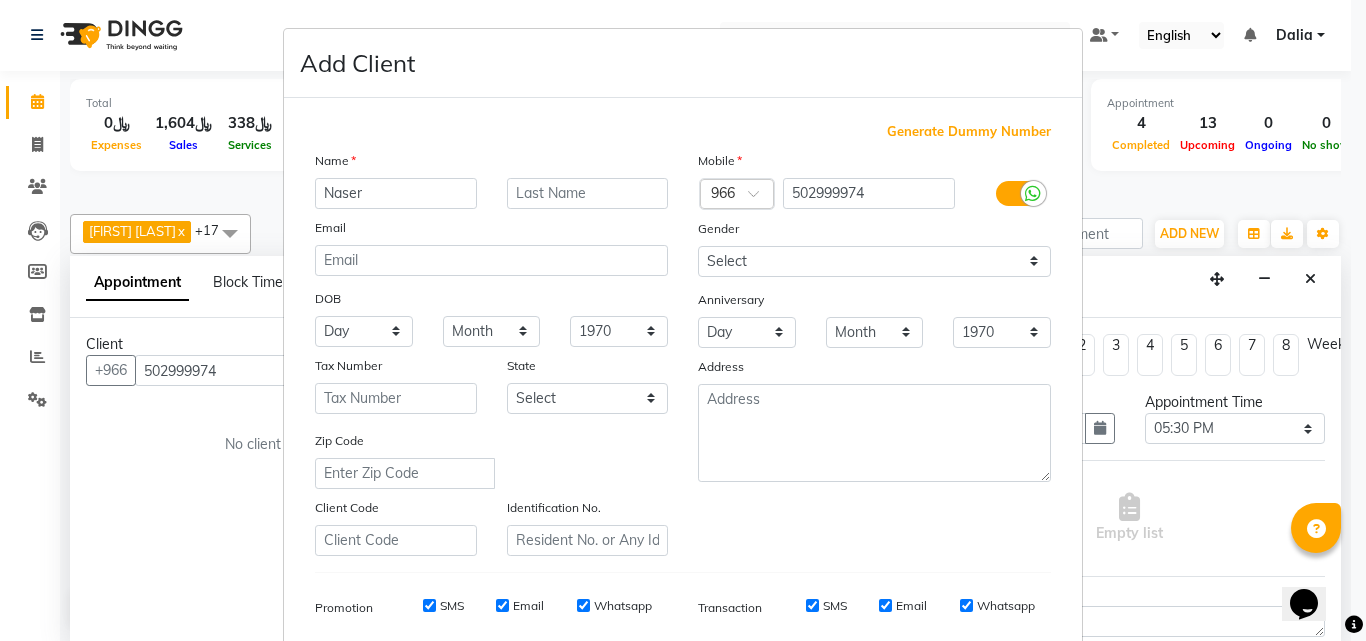 type on "Naser" 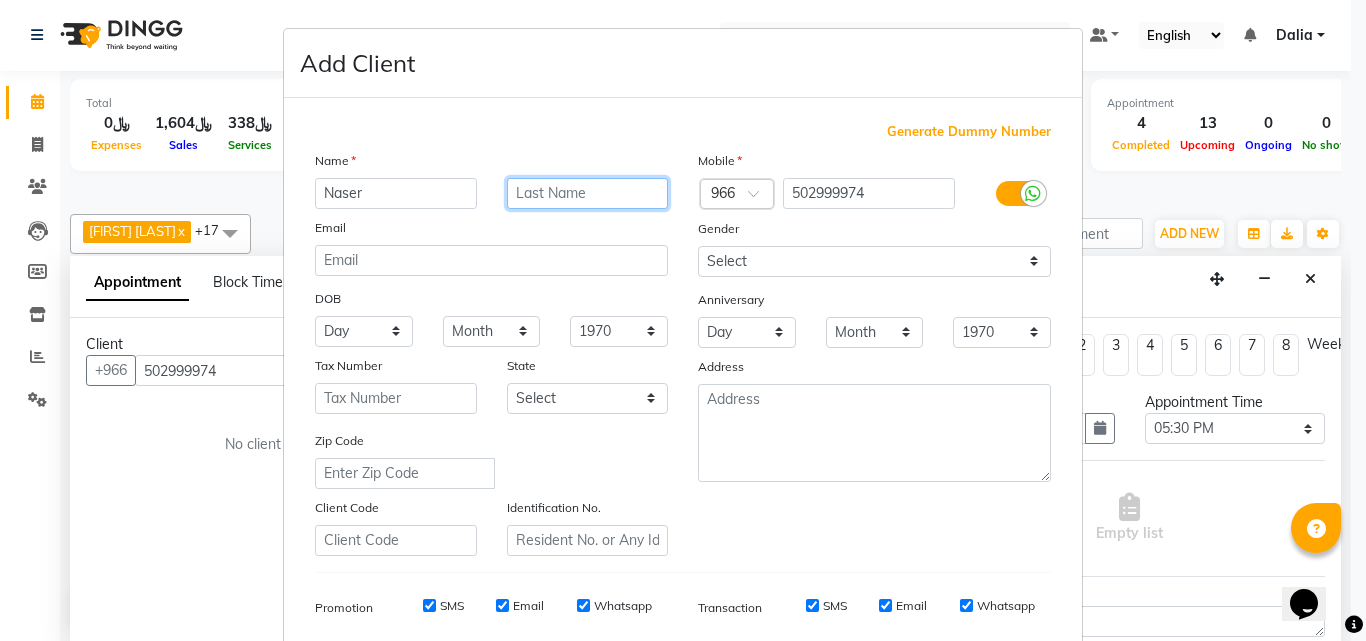 click at bounding box center (588, 193) 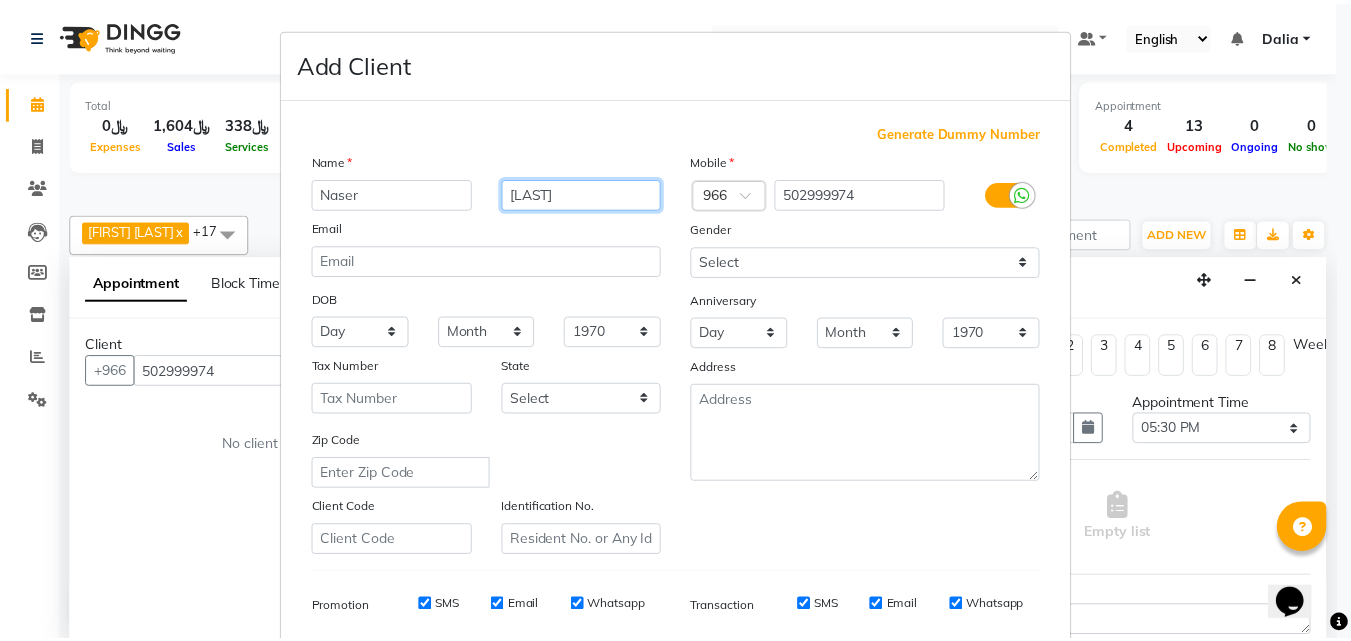 scroll, scrollTop: 282, scrollLeft: 0, axis: vertical 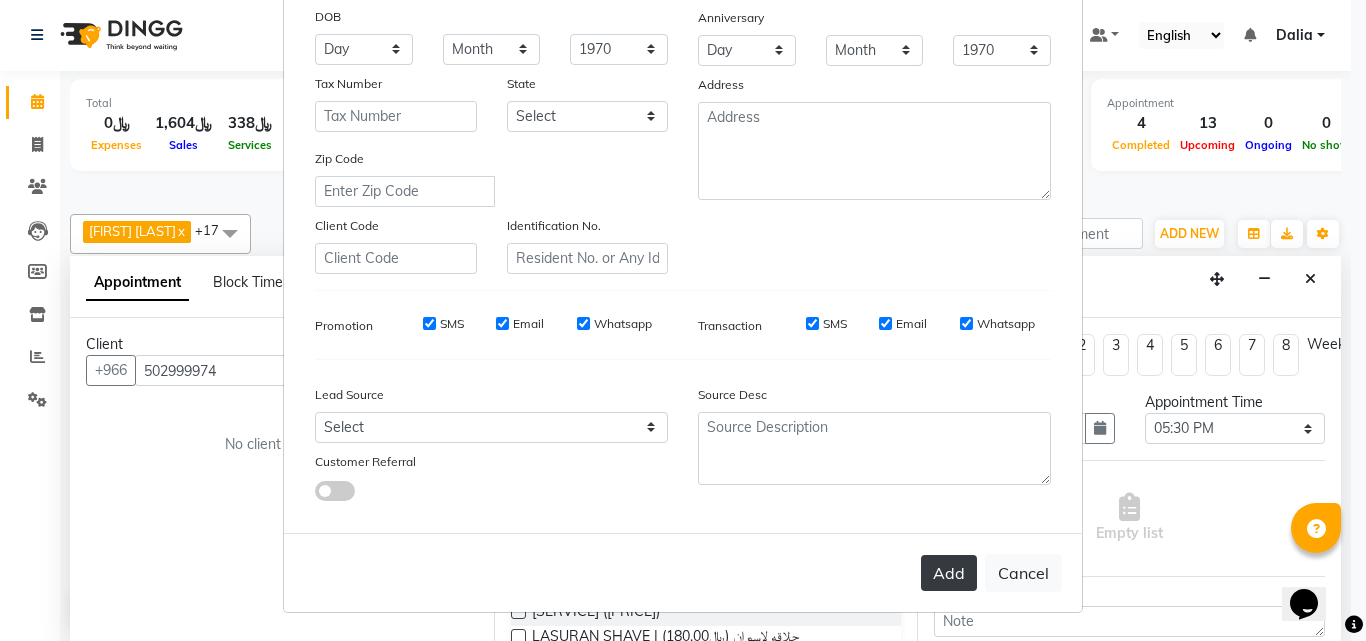 type on "[LAST]" 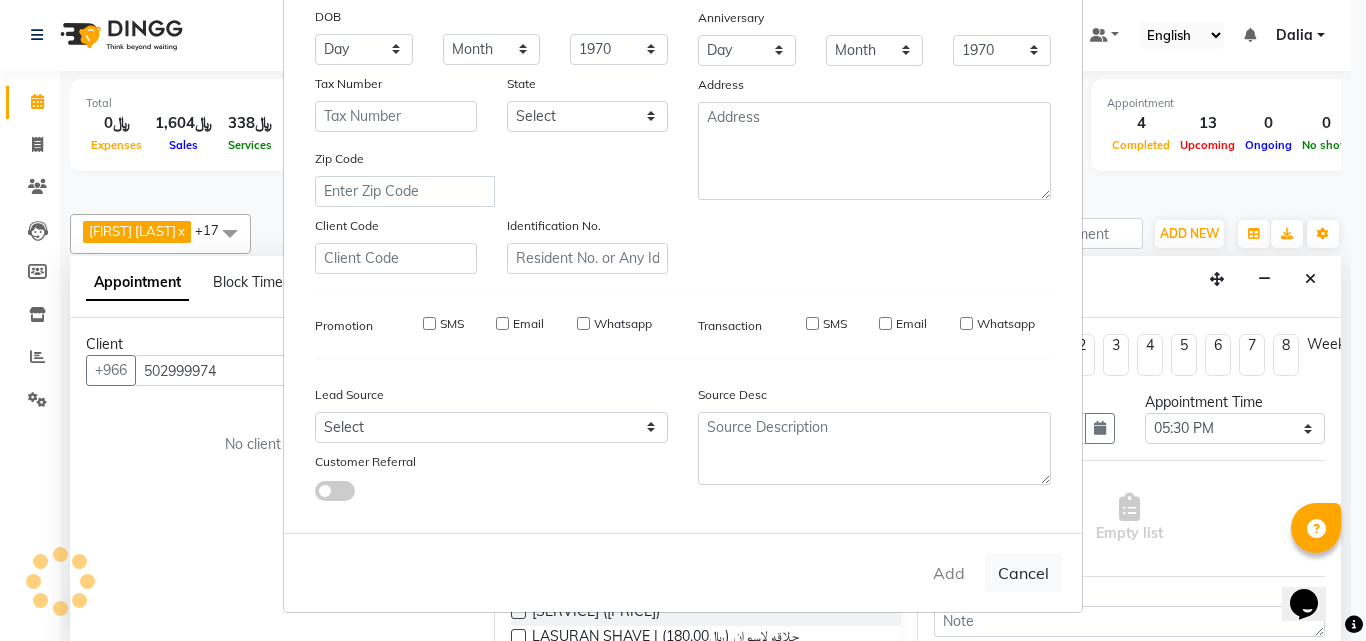type 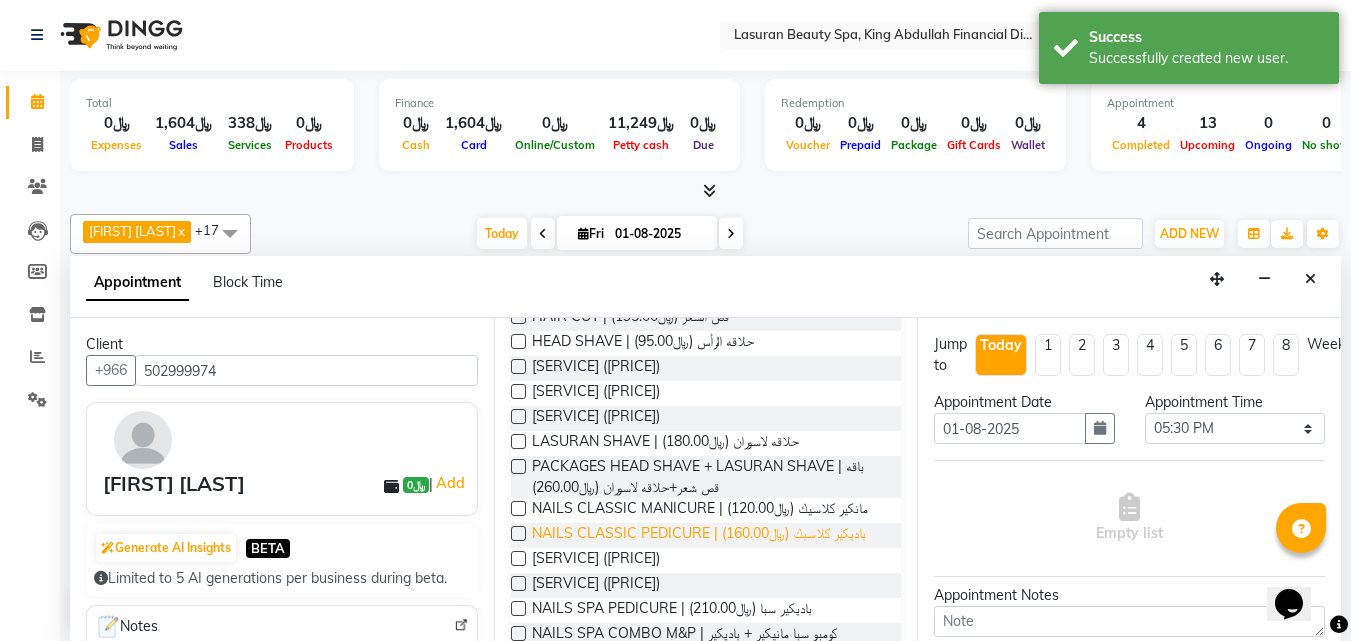 scroll, scrollTop: 200, scrollLeft: 0, axis: vertical 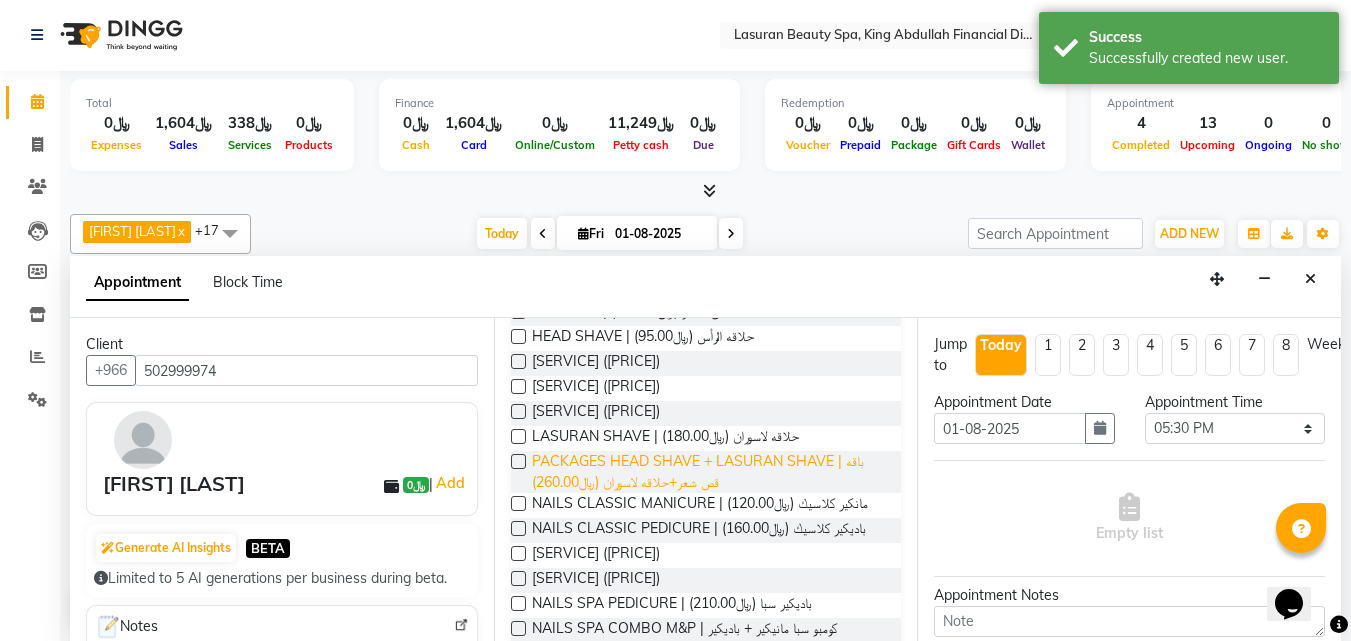 click on "PACKAGES HEAD SHAVE + LASURAN SHAVE | باقه قص شعر+حلاقه لاسوران (﷼260.00)" at bounding box center (709, 472) 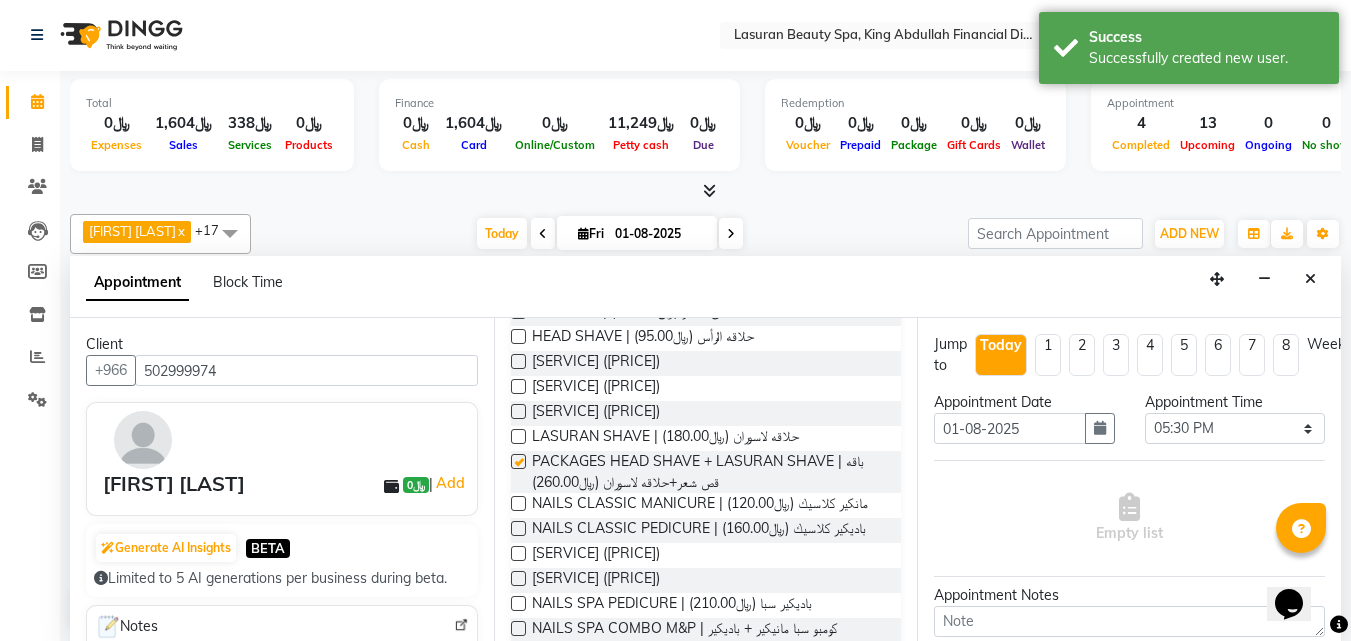 checkbox on "false" 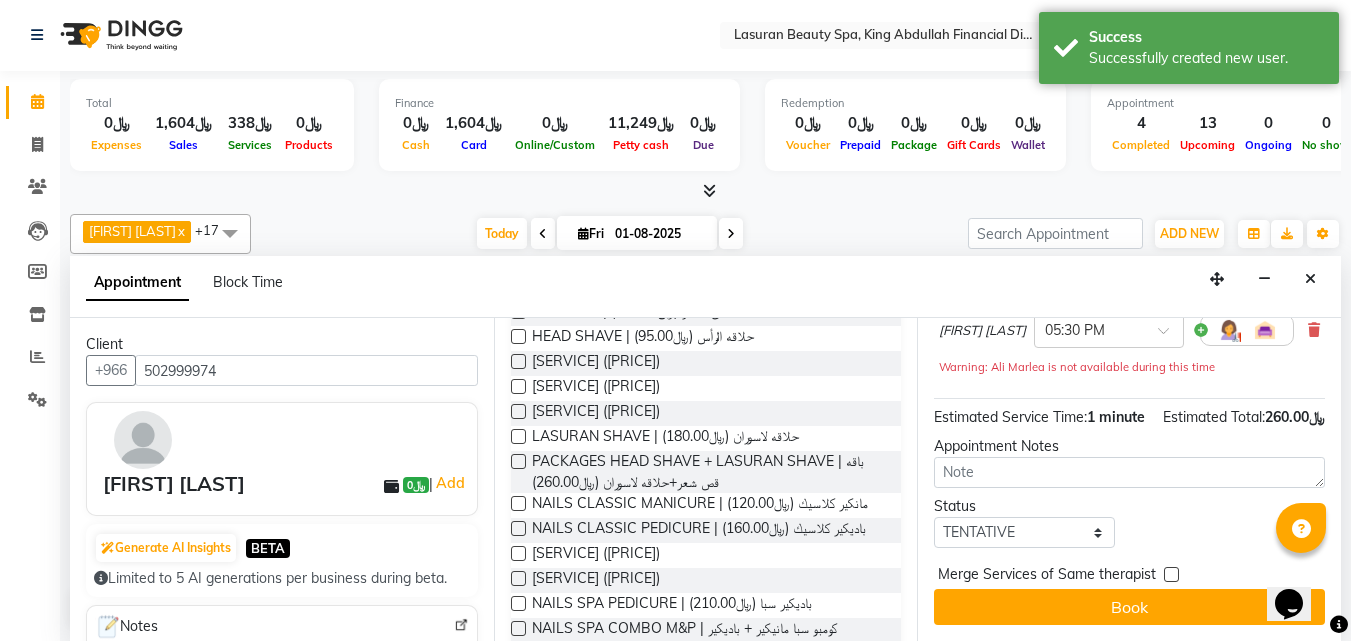scroll, scrollTop: 248, scrollLeft: 0, axis: vertical 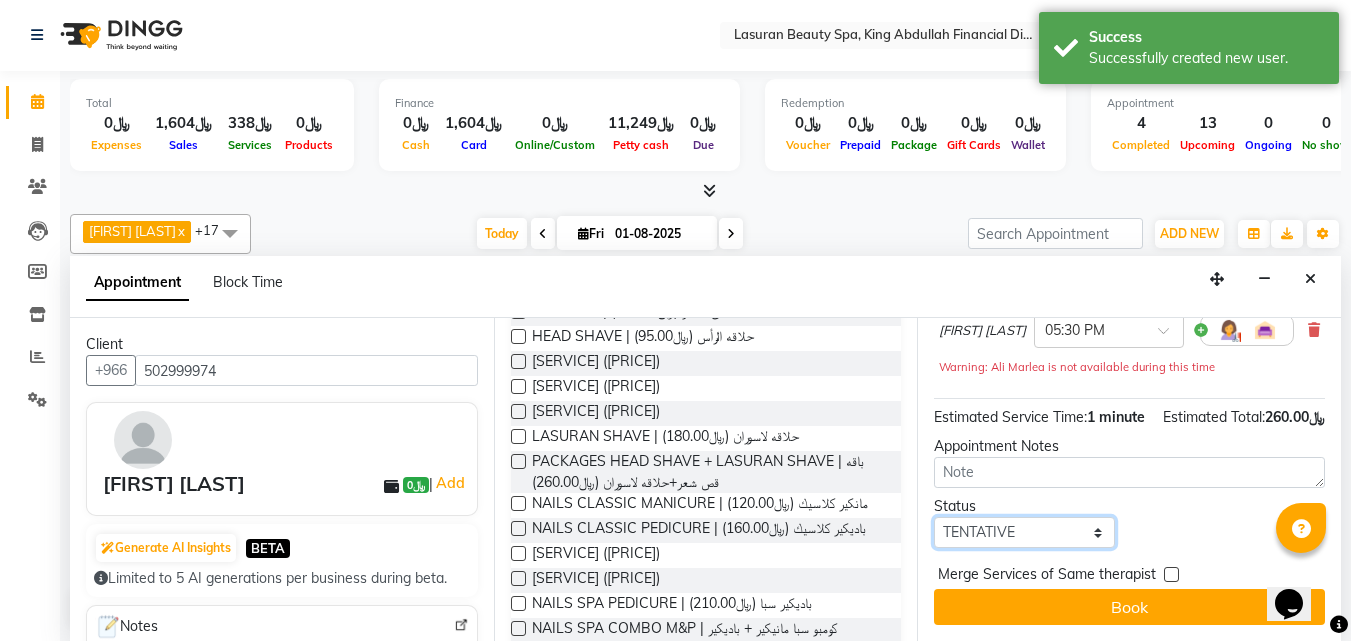 click on "Select TENTATIVE CONFIRM CHECK-IN UPCOMING" at bounding box center [1024, 532] 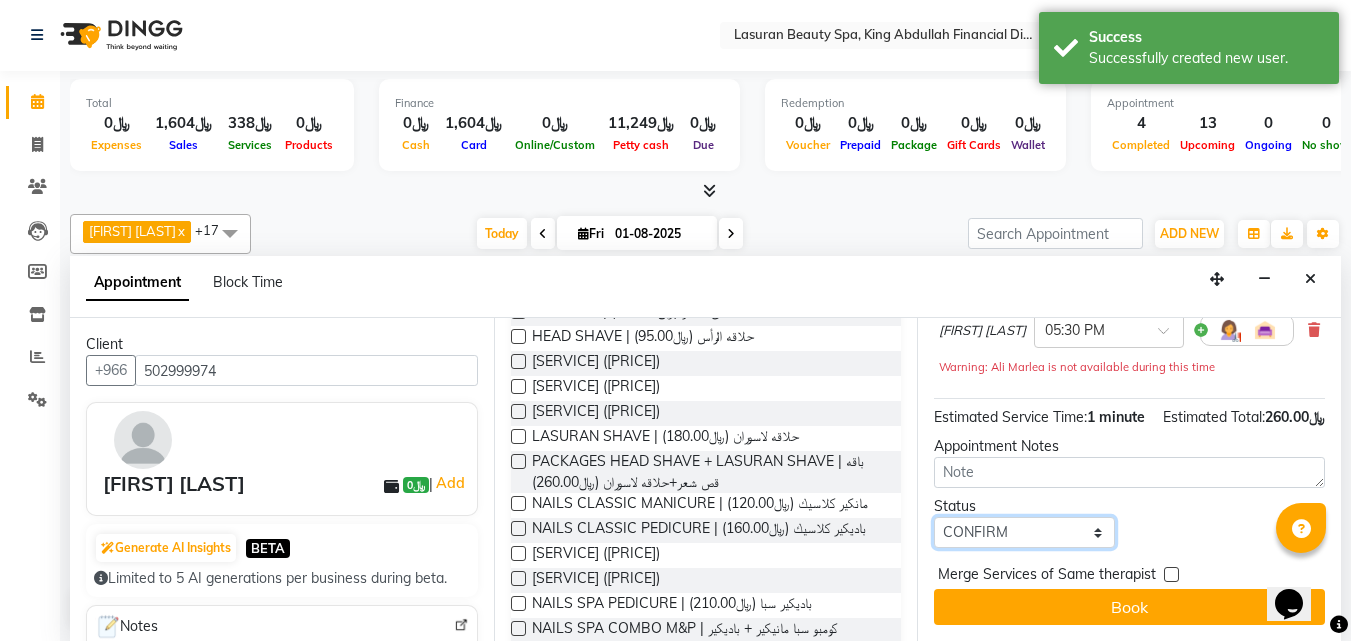 click on "Select TENTATIVE CONFIRM CHECK-IN UPCOMING" at bounding box center [1024, 532] 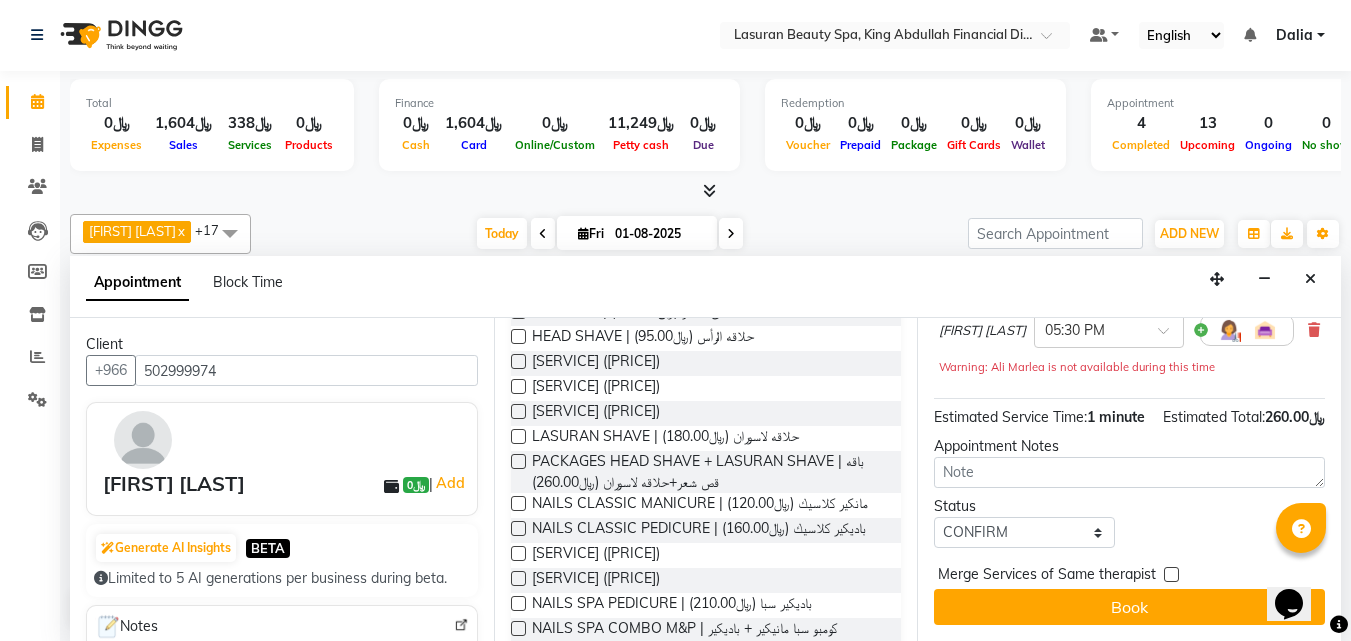 click on "Status Select TENTATIVE CONFIRM CHECK-IN UPCOMING" at bounding box center [1129, 522] 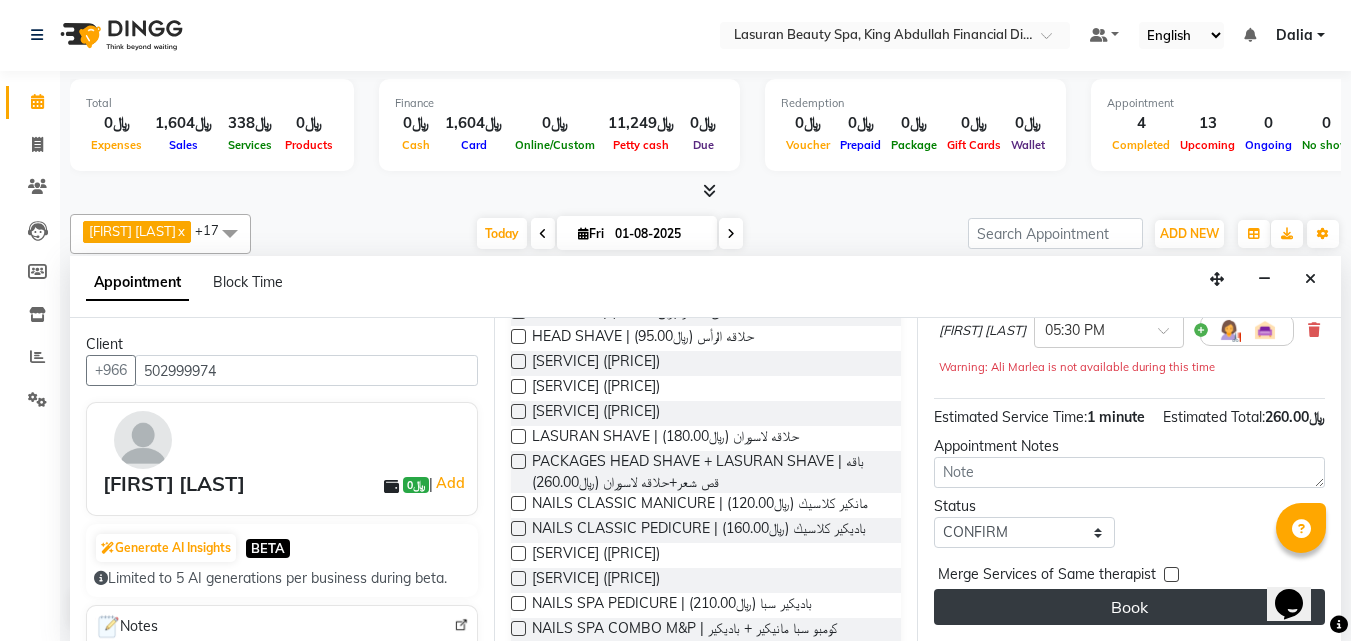 click on "Book" at bounding box center [1129, 607] 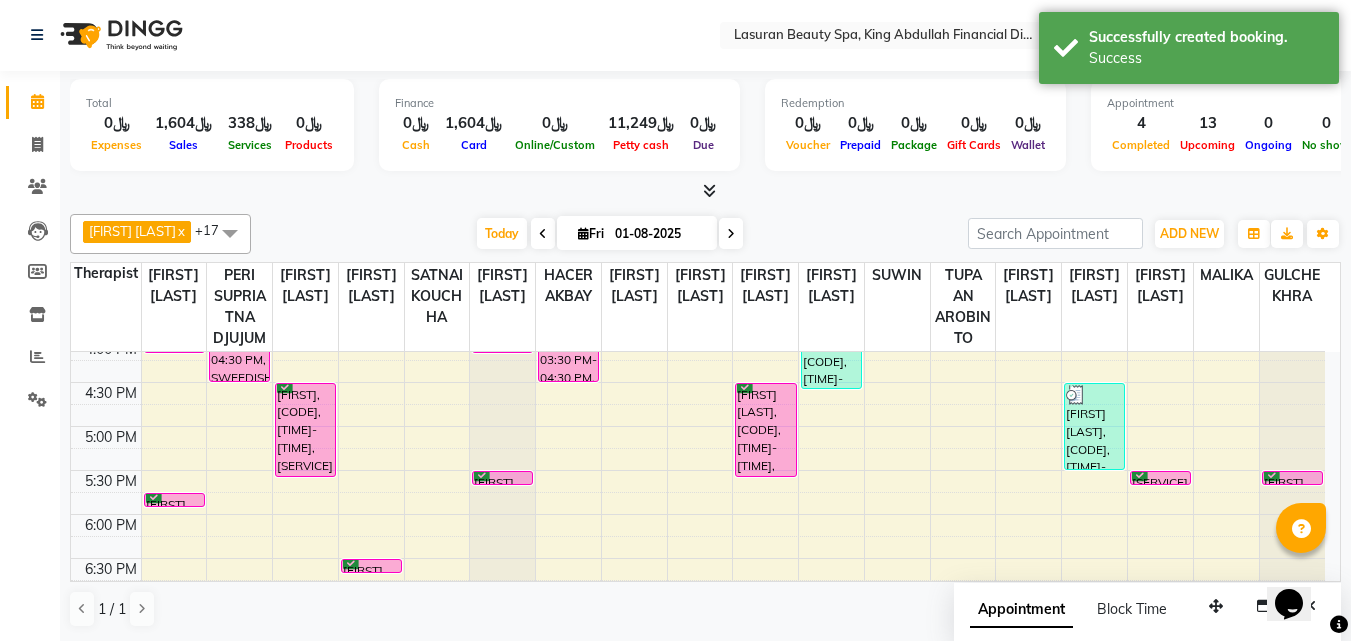 scroll, scrollTop: 0, scrollLeft: 0, axis: both 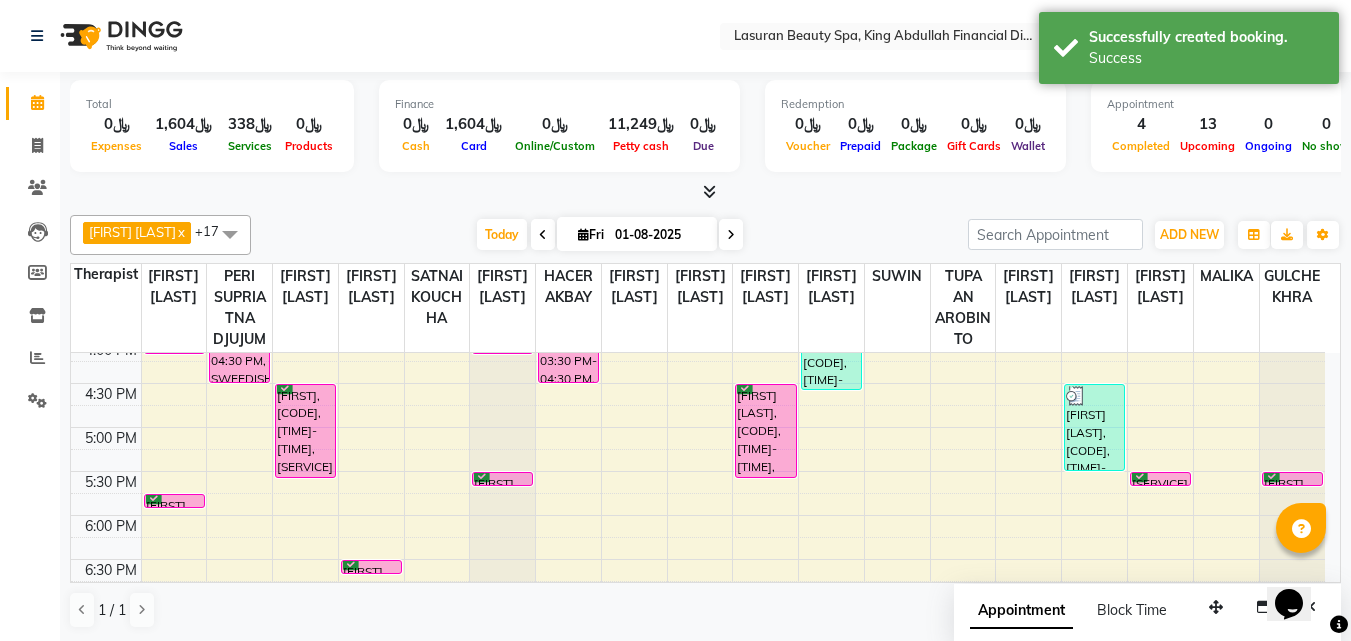 click on "[FIRST] [LAST] x [FIRST] [LAST] x [FIRST] [LAST] x BENJIE CABAHUG SUMANDO x CHAIMAE BALHAMIDIYA x CHARITO AZARCON x CHARLYN AZARCON x GULCHEKHRA x HACER AKBAY x Hiba Ramadan x MALIKA x PERI  SUPRIATNA DJUJUM x RACHIDA BOUSSETTA x SATNAI KOUCHHA x SHAUN ALBOPERA x SUWIN x TUPA AN AROBINTO x Liza Castro x +17 Select All [FIRST] [LAST] [FIRST] [LAST] [FIRST] [LAST] Angel BENJIE CABAHUG SUMANDO CHAIMAE BALHAMIDIYA CHARITO AZARCON CHARLYN AZARCON Dalia ELMA LAGRIMAS Fouad Nah GULCHEKHRA HACER AKBAY Hiba Ramadan Liza Castro MALIKA Mohsen Amaui PERI  SUPRIATNA DJUJUM Rachelle RACHIDA BOUSSETTA SATNAI KOUCHHA SHAUN ALBOPERA SUWIN Taha Hussien TUPA AN AROBINTO zainab Today  Fri 01-08-2025 Toggle Dropdown Add Appointment Add Invoice Add Attendance Add Client Add Transaction Toggle Dropdown Add Appointment Add Invoice Add Attendance Add Client ADD NEW Toggle Dropdown Add Appointment Add Invoice Add Attendance Add Client Add Transaction [FIRST] [LAST] x [FIRST] [LAST] x [FIRST] [LAST] x x" 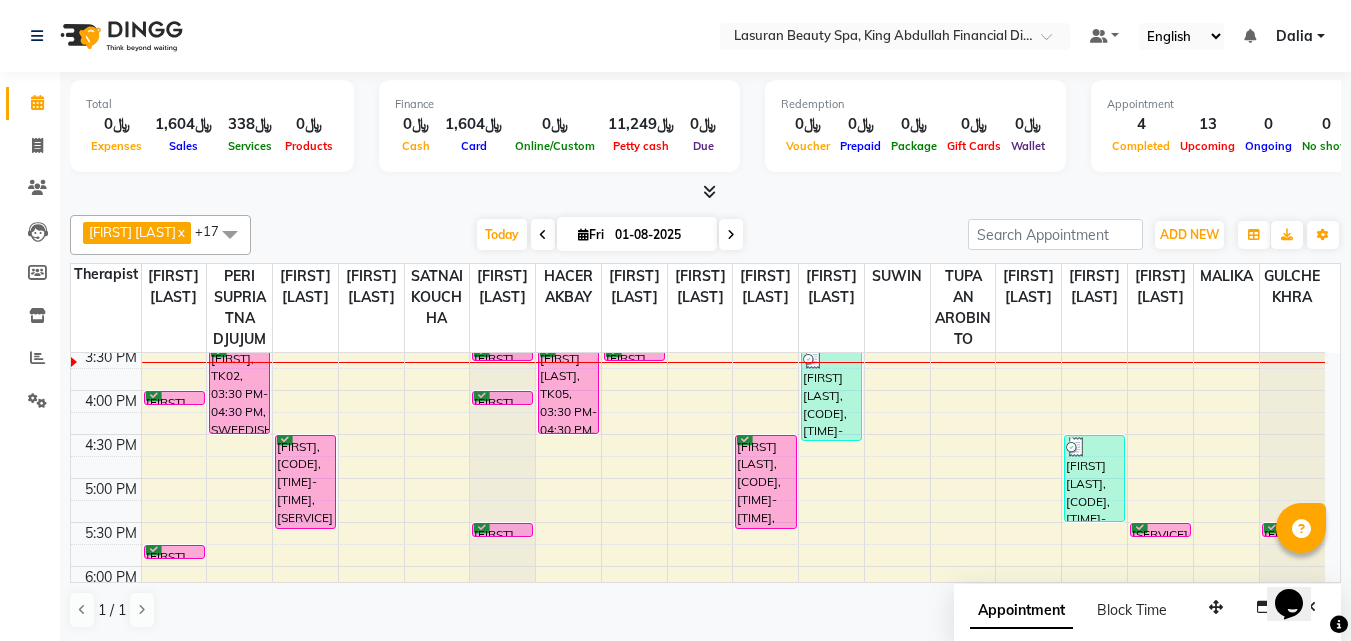 scroll, scrollTop: 177, scrollLeft: 0, axis: vertical 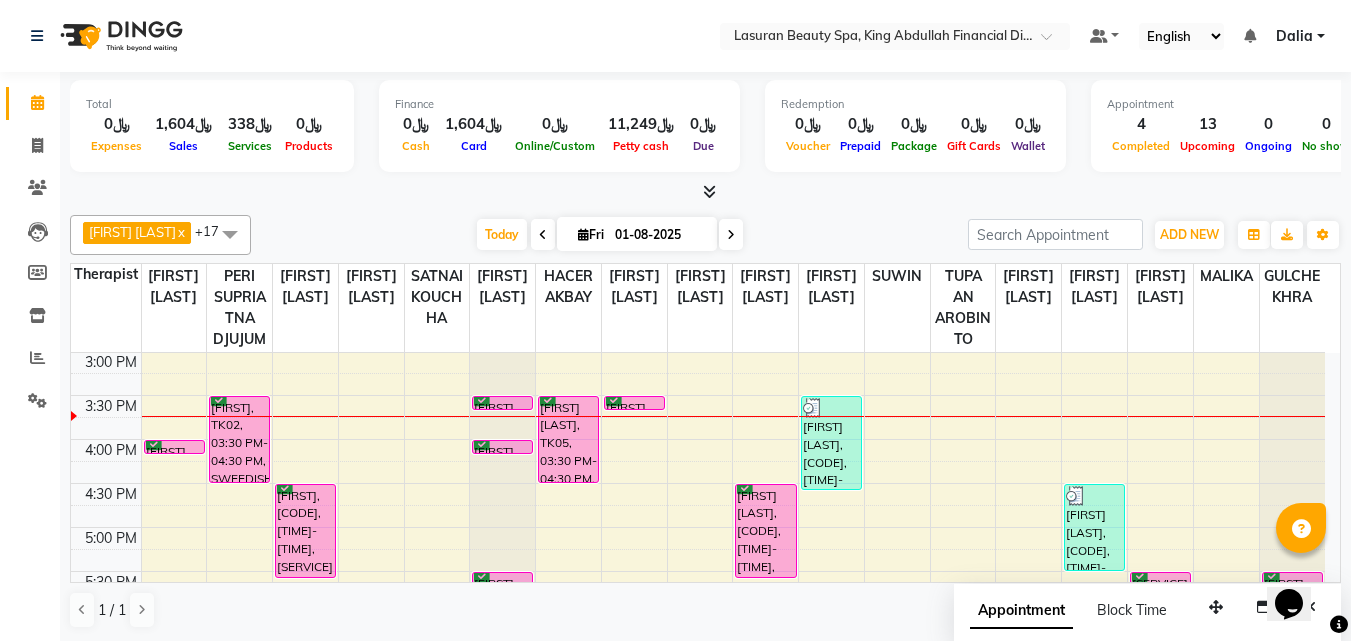 click on "[FIRST] [LAST], TK05, 03:30 PM-04:30 PM, SWEEDISH MASSAGE | جلسة تدليك سويدي" at bounding box center [568, 439] 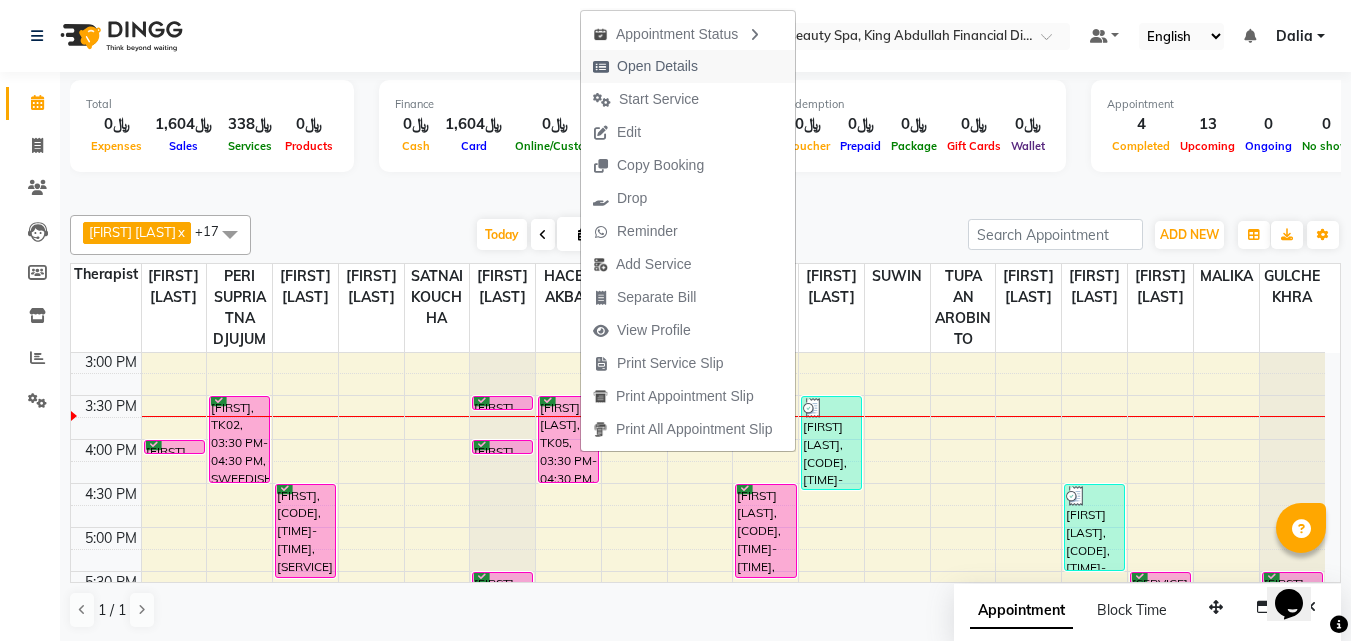 click on "Open Details" at bounding box center (657, 66) 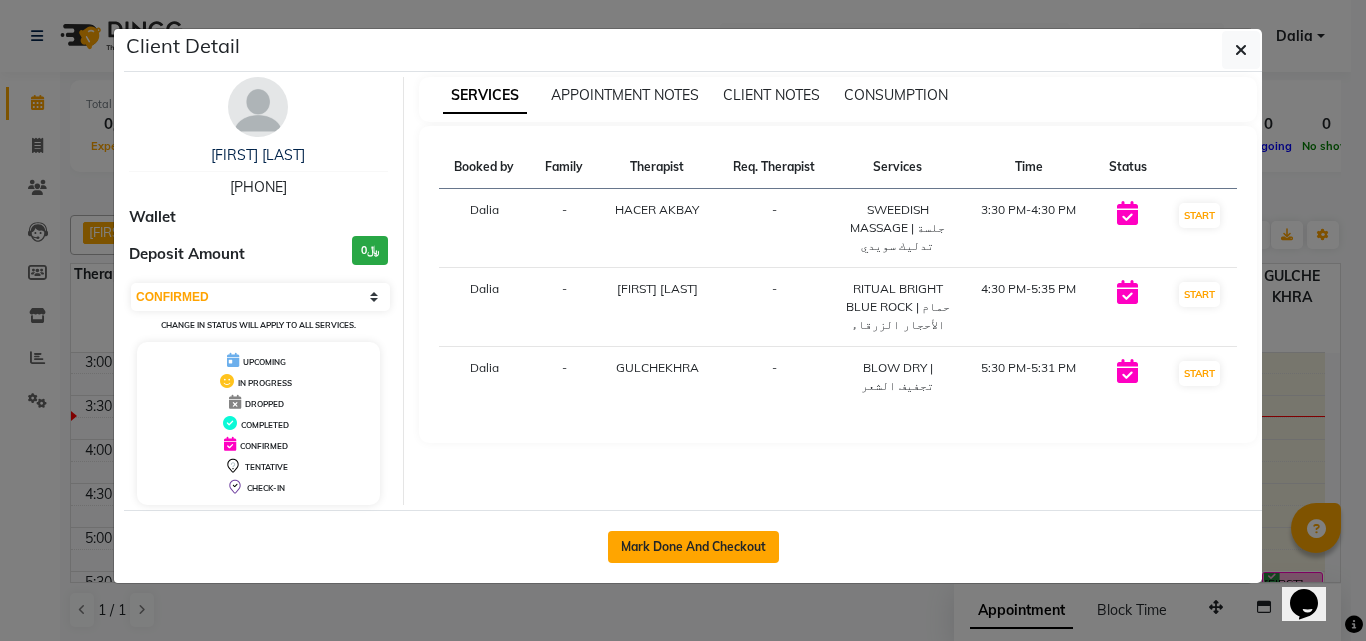 click on "Mark Done And Checkout" 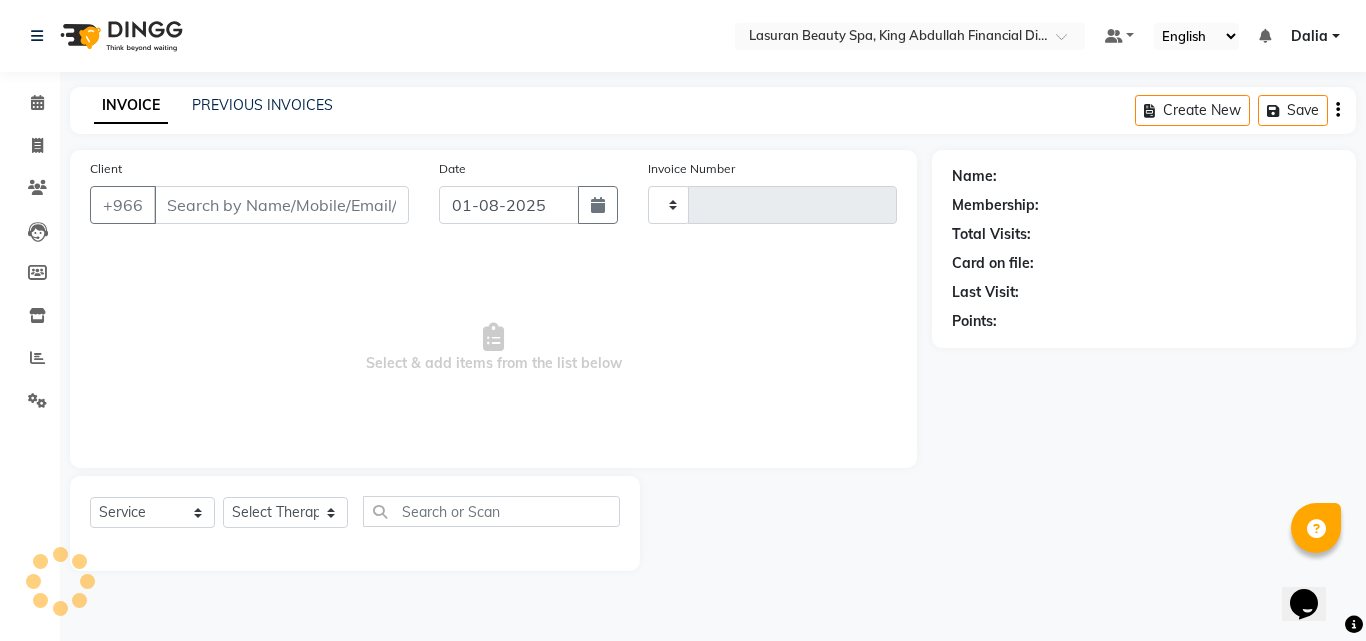 type on "1086" 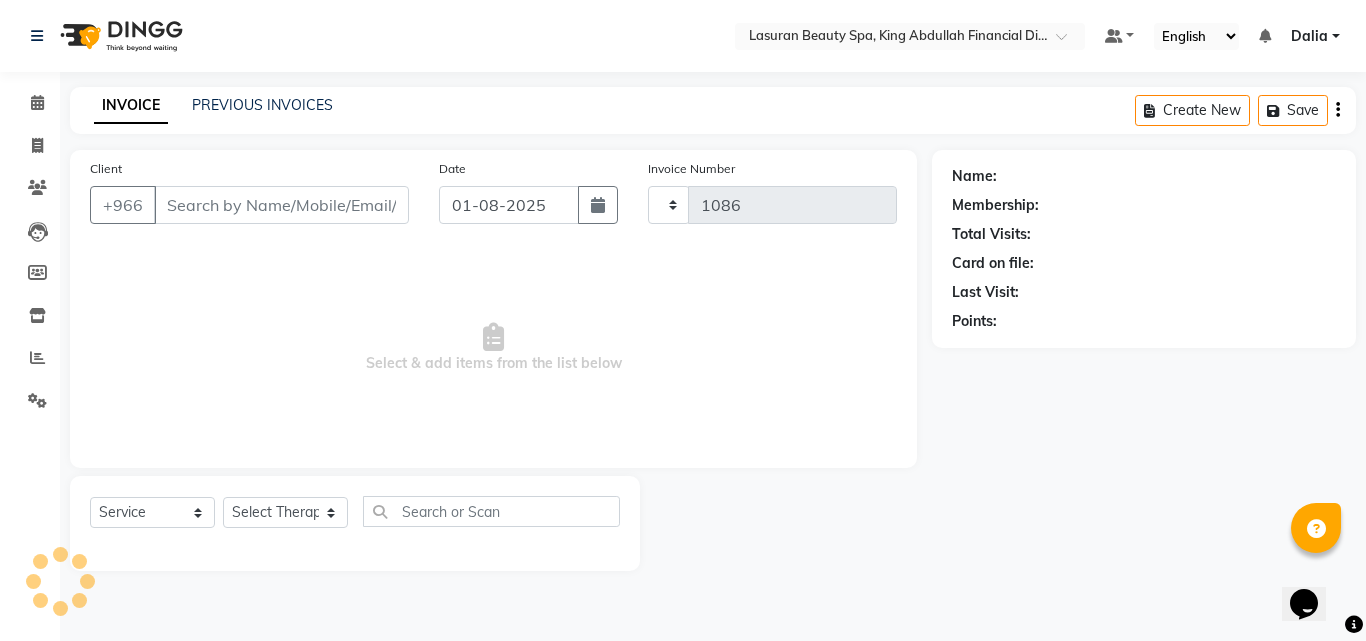 select on "6941" 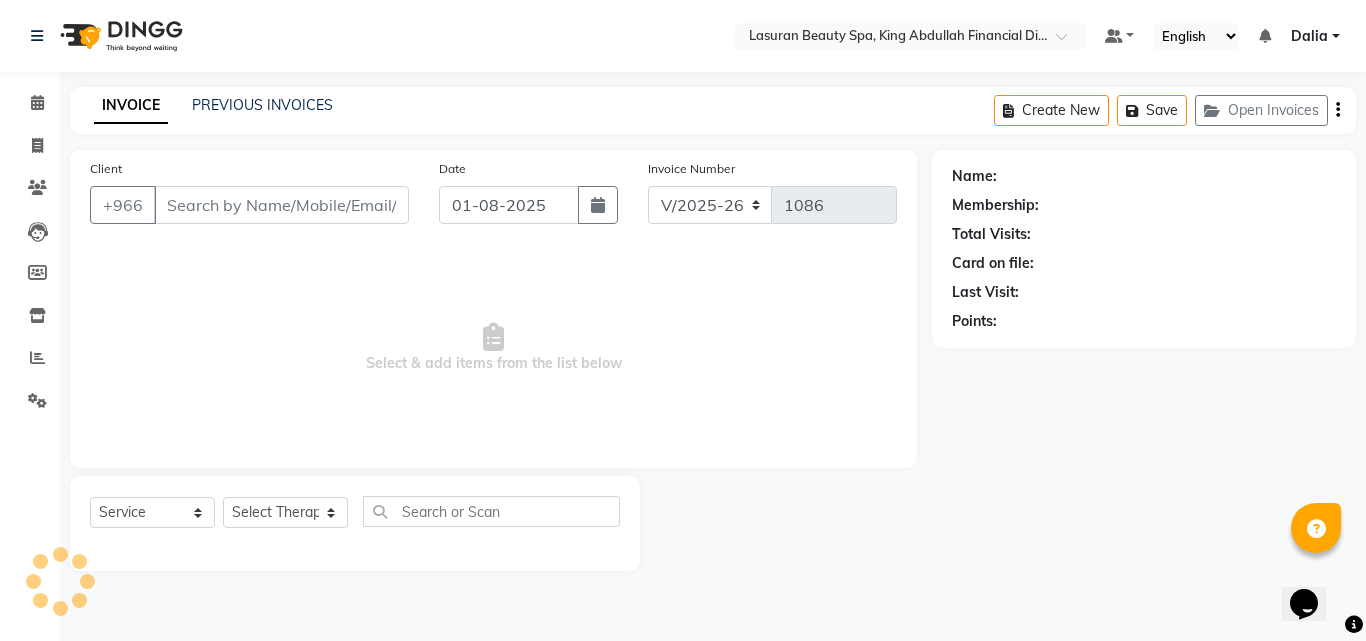 select on "V" 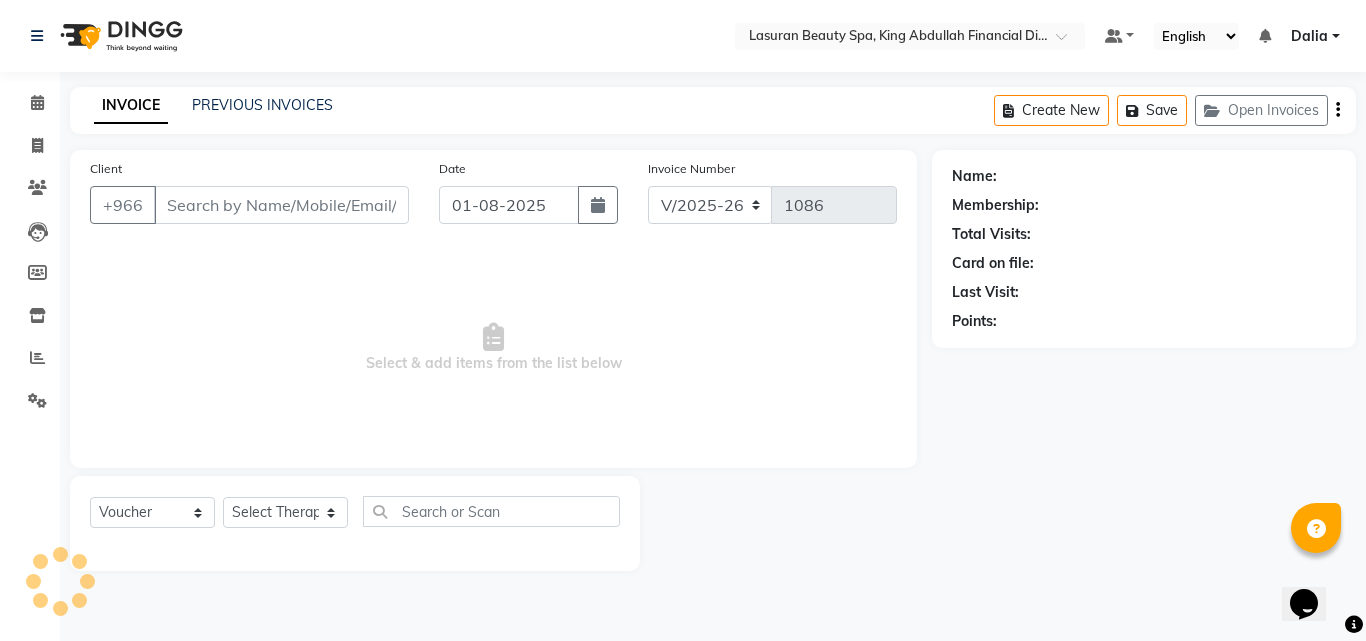 type on "[PHONE]" 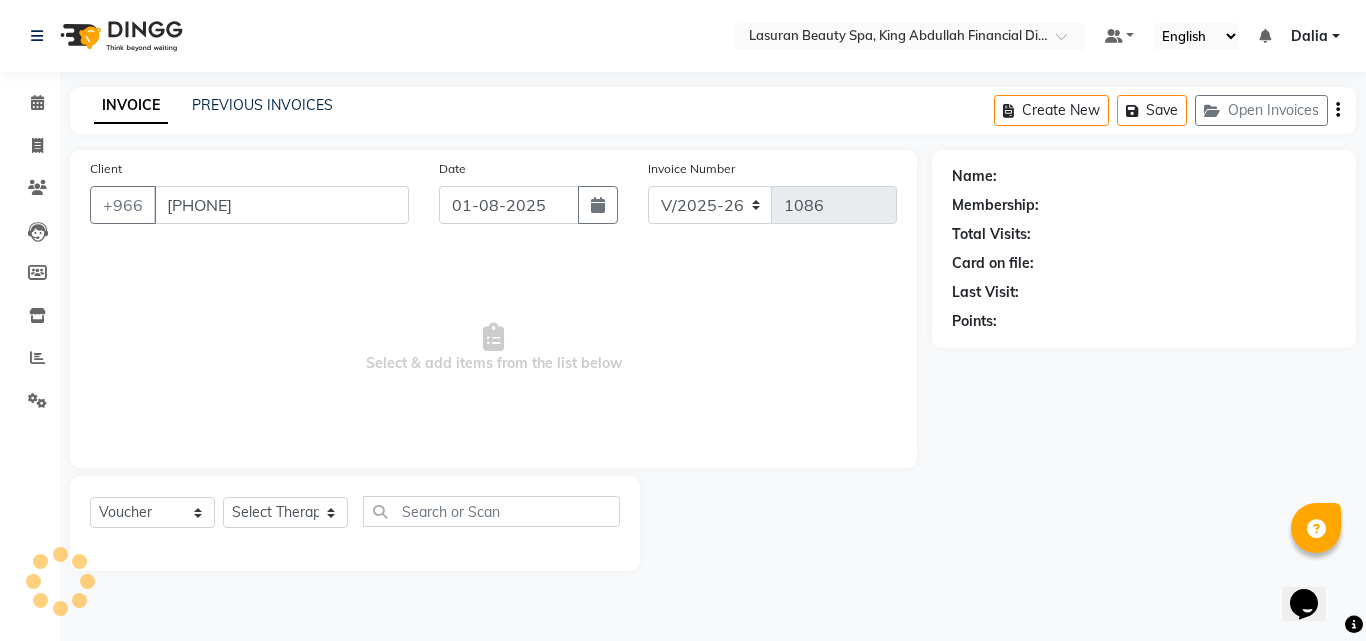 select on "66975" 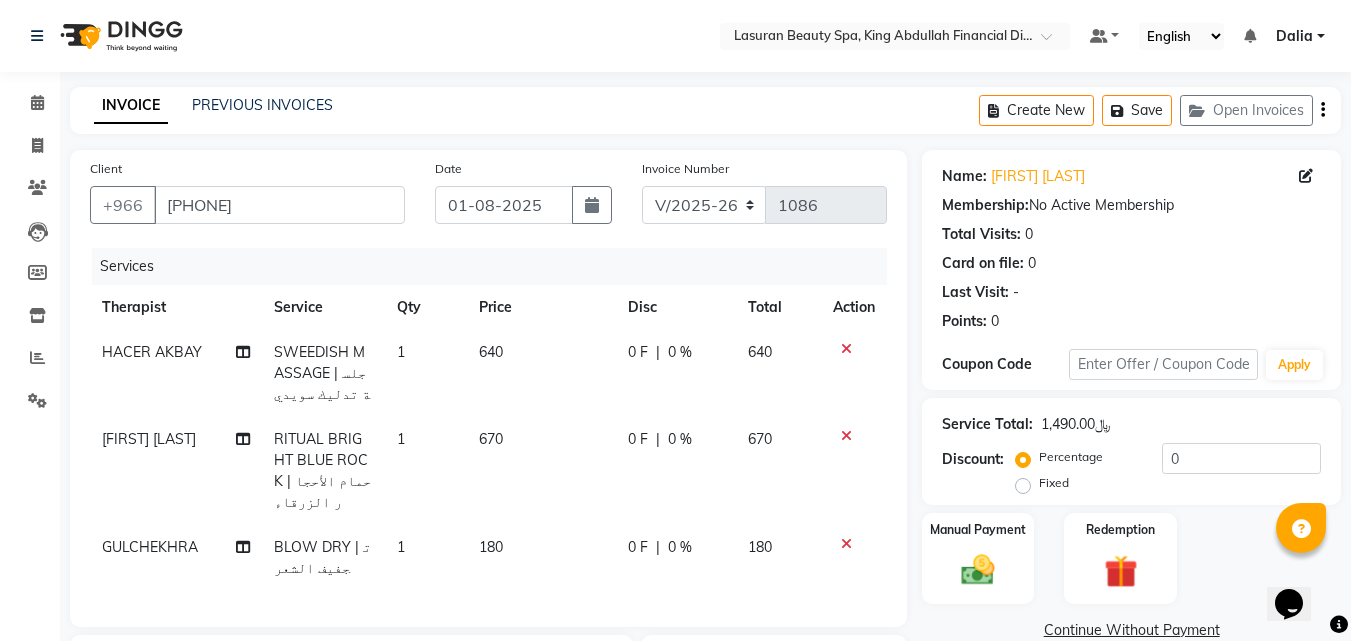 click on "Select  Service  Product  Membership  Package Voucher Prepaid Gift Card" 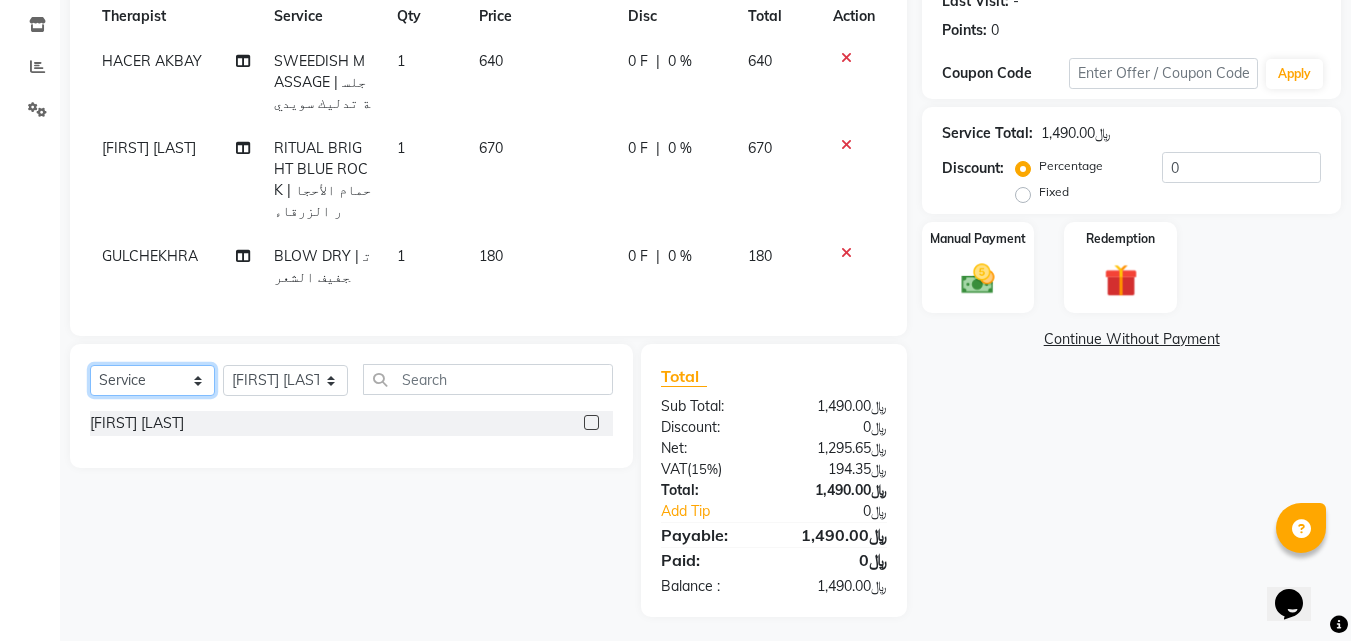 click on "Select  Service  Product  Membership  Package Voucher Prepaid Gift Card" 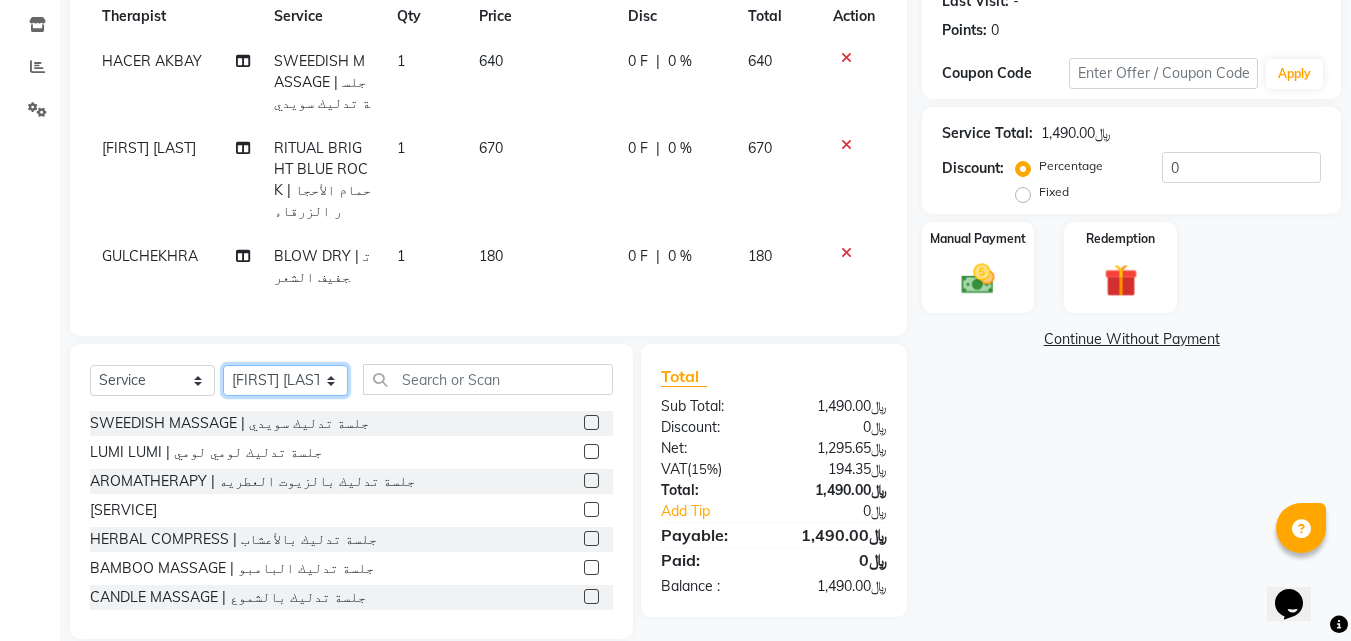 click on "Select Therapist Abdulellah [FIRST] [LAST] [FIRST] [LAST] [FIRST] [LAST] Angel ASHISH TAMANG BENJIE CABAHUG SUMANDO BIBEK TAMANG BISHAL THAPA BISHUN DEV MANDAL CHAIMAE BALHAMIDIYA CHARITO AZARCON CHARLYN AZARCON Dalia ELMA LAGRIMAS Fouad Nah Ghada Yaseen GULCHEKHRA HACER AKBAY Hiba Ramadan Liza Castro MABELL BORCELIS MALIKA Mariam Barakat MARIFE MASTE Mohamed ELfarargy MOHAMED JAMAL Mohsen Amaui NABI KADDUS PERI  SUPRIATNA DJUJUM Rachelle RACHIDA BOUSSETTA Ranim Al Hasnaoui SATNAI KOUCHHA SHAUN ALBOPERA SUWIN Taha Hussien TUPA AN AROBINTO zainab عمرو" 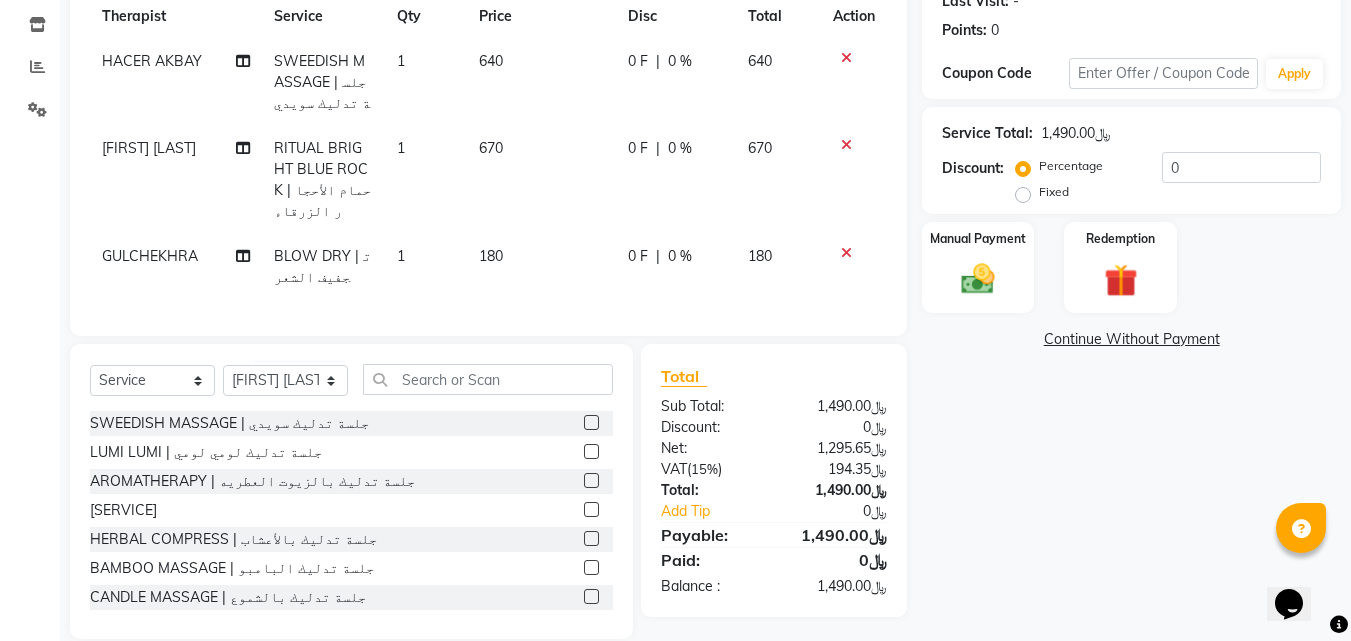 click 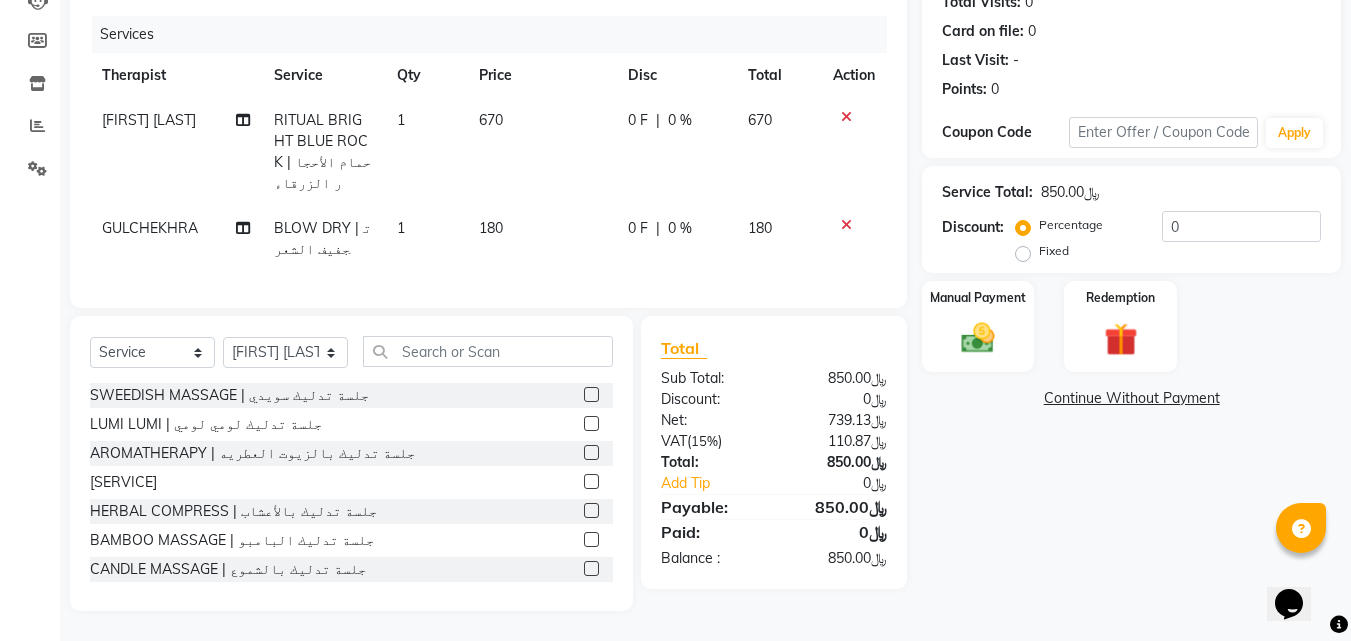 scroll, scrollTop: 226, scrollLeft: 0, axis: vertical 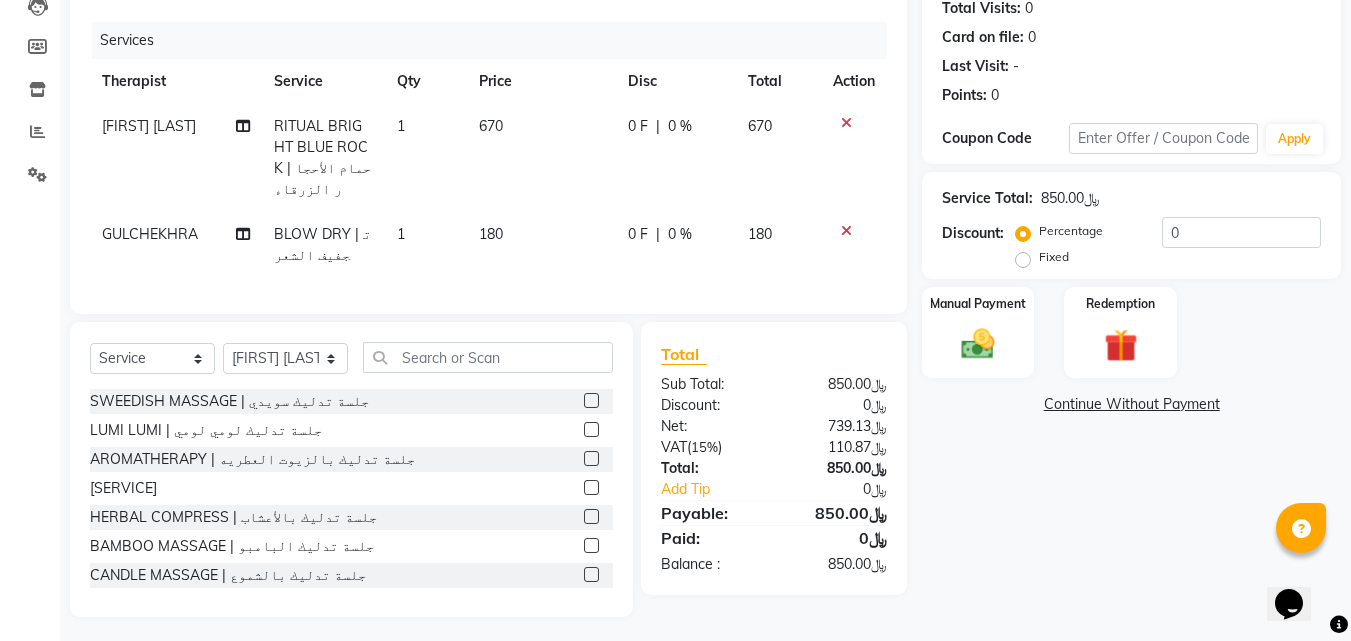 click 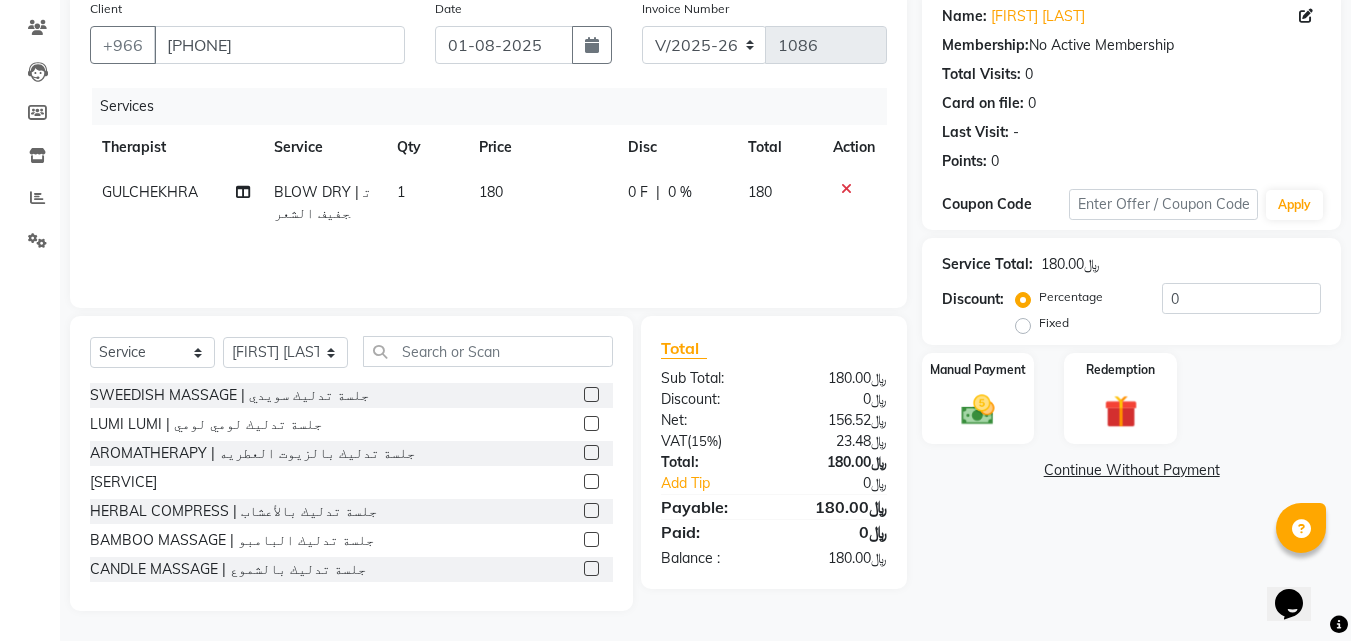 scroll, scrollTop: 160, scrollLeft: 0, axis: vertical 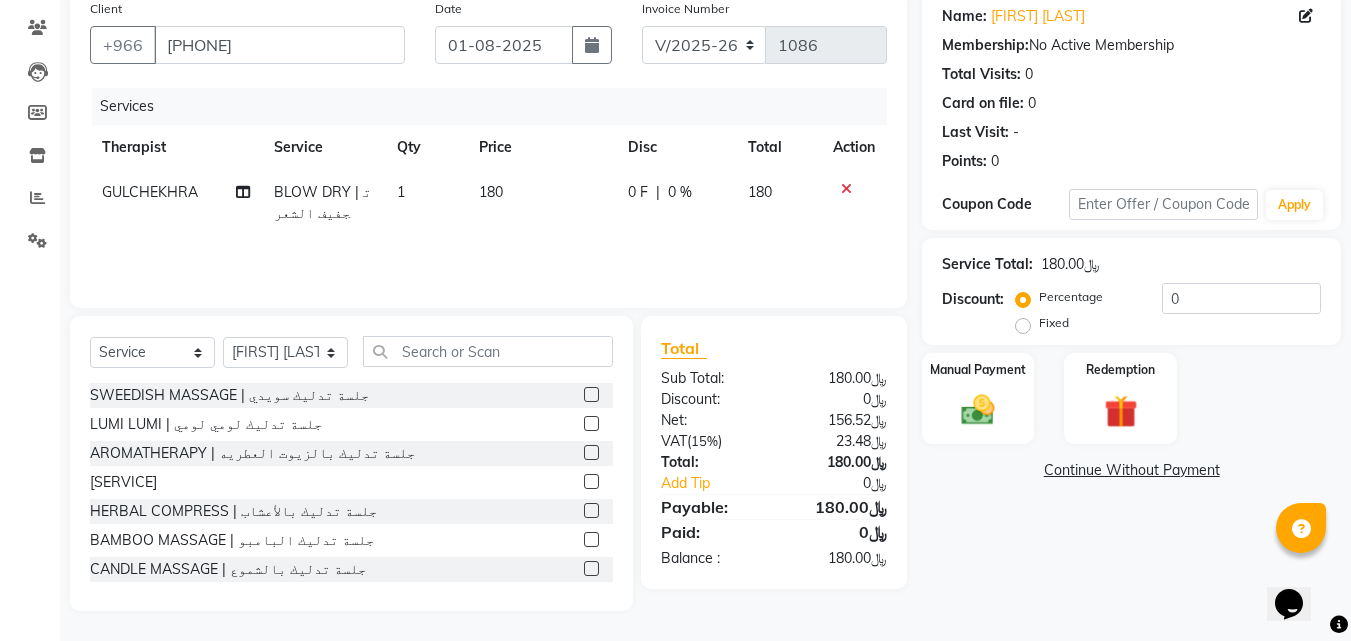click 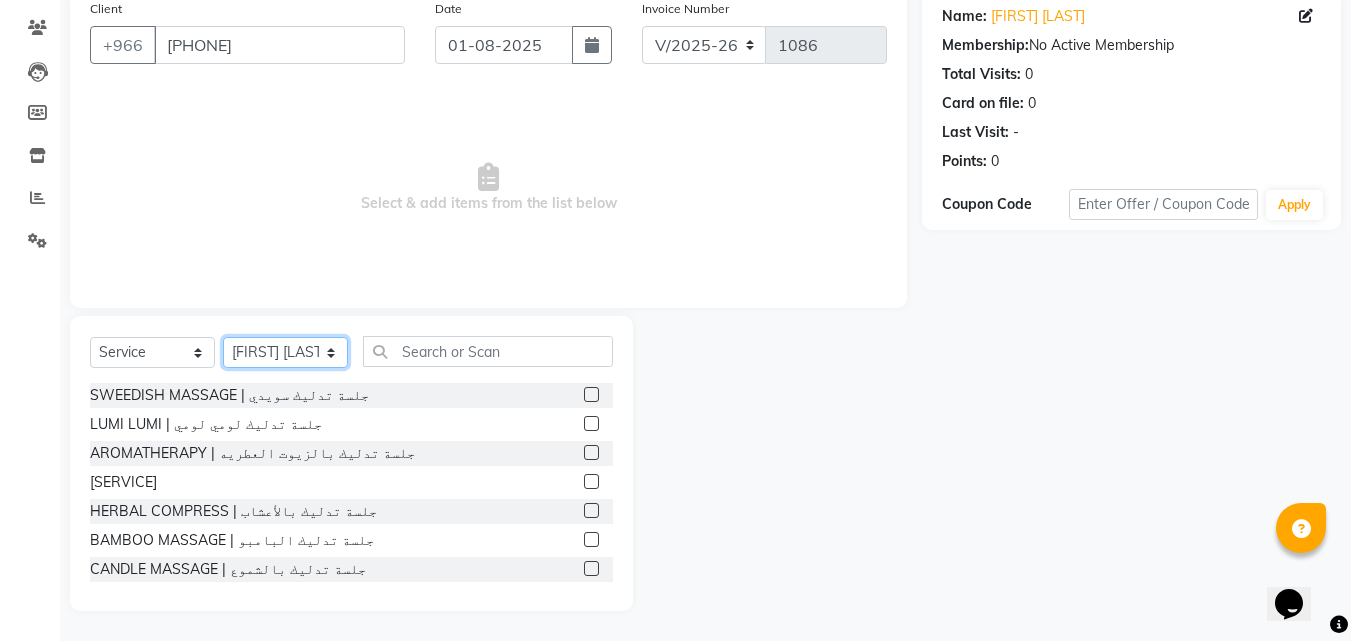 click on "Select Therapist Abdulellah [FIRST] [LAST] [FIRST] [LAST] [FIRST] [LAST] Angel ASHISH TAMANG BENJIE CABAHUG SUMANDO BIBEK TAMANG BISHAL THAPA BISHUN DEV MANDAL CHAIMAE BALHAMIDIYA CHARITO AZARCON CHARLYN AZARCON Dalia ELMA LAGRIMAS Fouad Nah Ghada Yaseen GULCHEKHRA HACER AKBAY Hiba Ramadan Liza Castro MABELL BORCELIS MALIKA Mariam Barakat MARIFE MASTE Mohamed ELfarargy MOHAMED JAMAL Mohsen Amaui NABI KADDUS PERI  SUPRIATNA DJUJUM Rachelle RACHIDA BOUSSETTA Ranim Al Hasnaoui SATNAI KOUCHHA SHAUN ALBOPERA SUWIN Taha Hussien TUPA AN AROBINTO zainab عمرو" 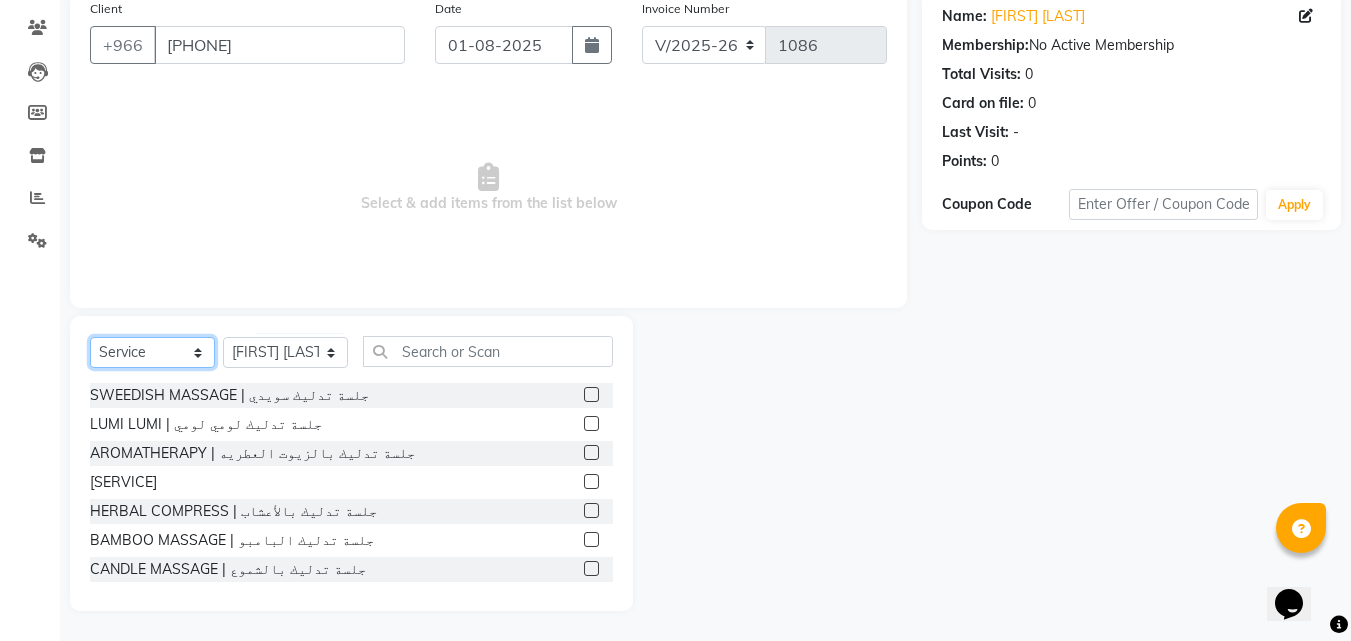 click on "Select  Service  Product  Membership  Package Voucher Prepaid Gift Card" 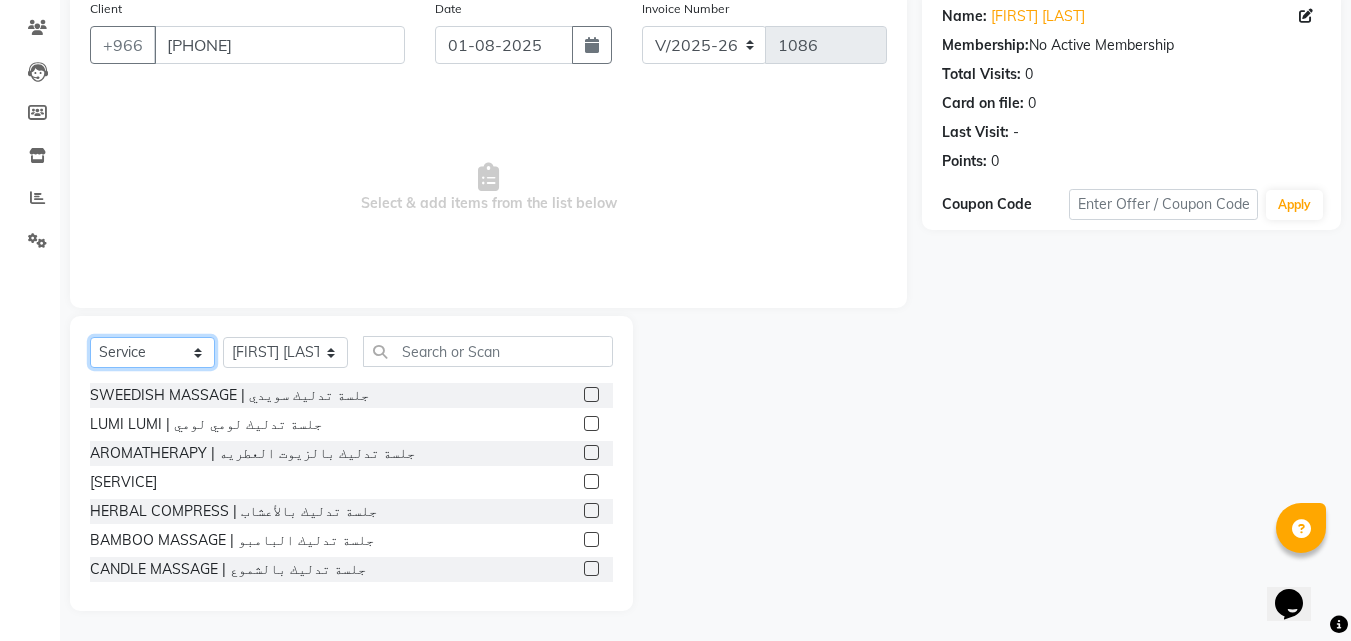 select on "package" 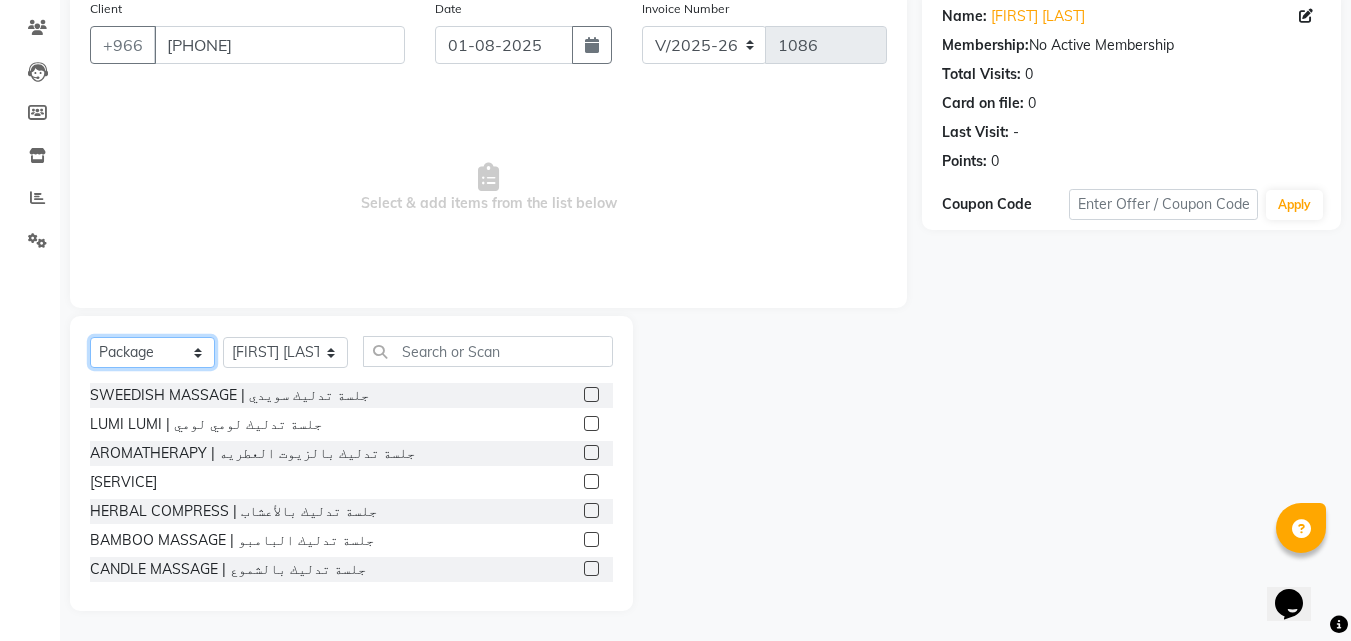 click on "Select  Service  Product  Membership  Package Voucher Prepaid Gift Card" 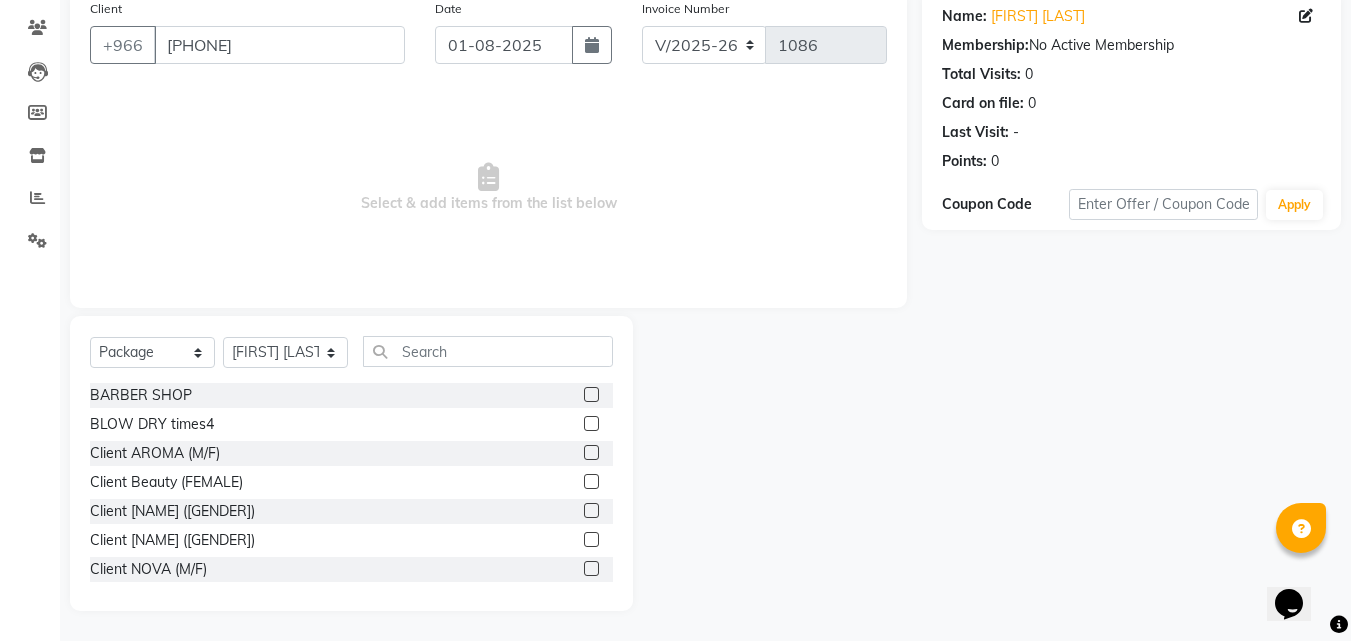click 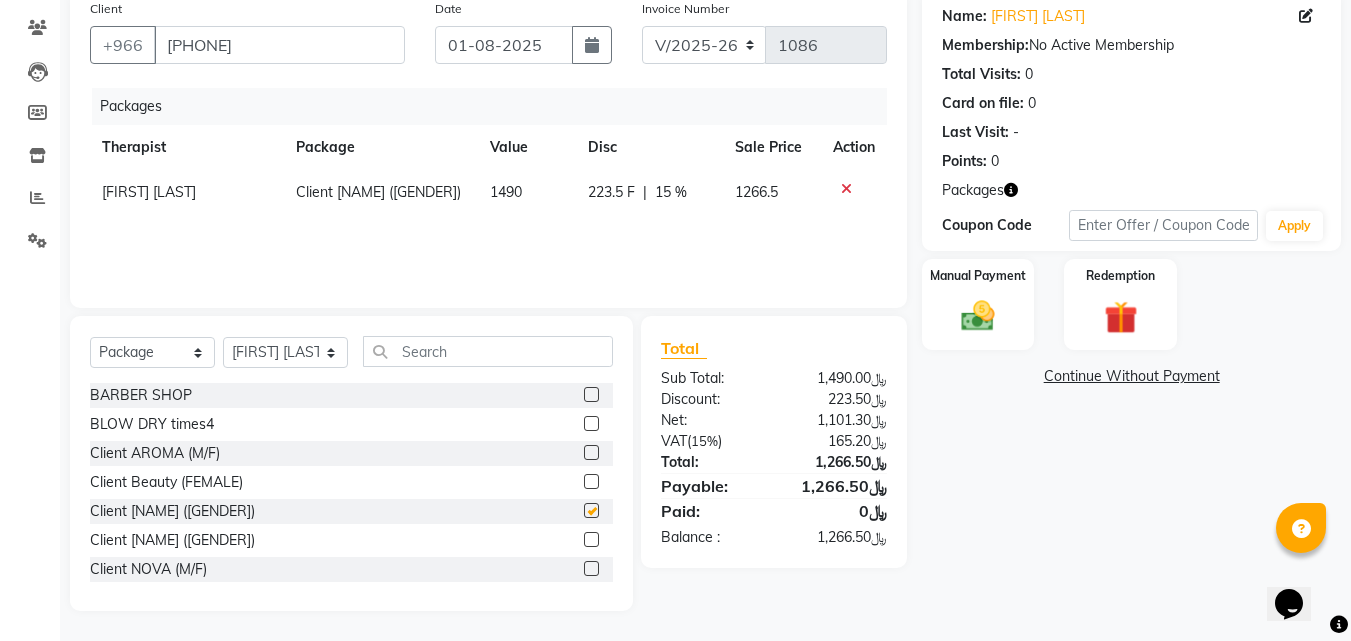checkbox on "false" 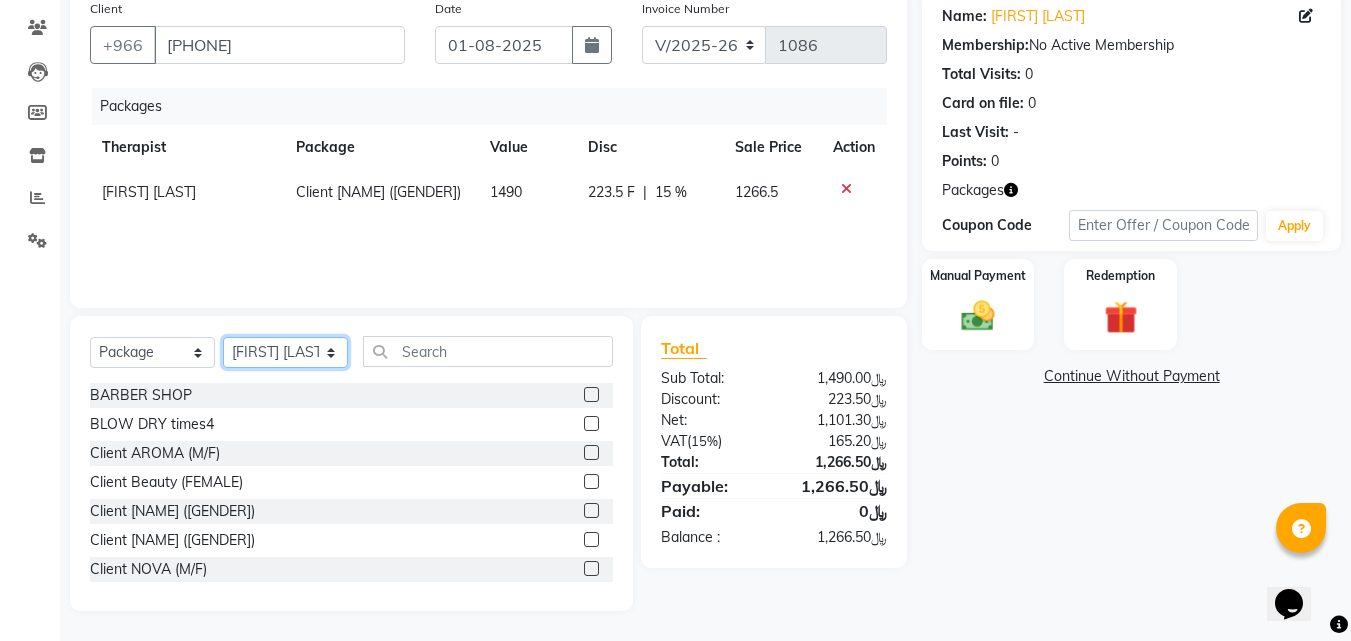 click on "Select Therapist Abdulellah [FIRST] [LAST] [FIRST] [LAST] [FIRST] [LAST] Angel ASHISH TAMANG BENJIE CABAHUG SUMANDO BIBEK TAMANG BISHAL THAPA BISHUN DEV MANDAL CHAIMAE BALHAMIDIYA CHARITO AZARCON CHARLYN AZARCON Dalia ELMA LAGRIMAS Fouad Nah Ghada Yaseen GULCHEKHRA HACER AKBAY Hiba Ramadan Liza Castro MABELL BORCELIS MALIKA Mariam Barakat MARIFE MASTE Mohamed ELfarargy MOHAMED JAMAL Mohsen Amaui NABI KADDUS PERI  SUPRIATNA DJUJUM Rachelle RACHIDA BOUSSETTA Ranim Al Hasnaoui SATNAI KOUCHHA SHAUN ALBOPERA SUWIN Taha Hussien TUPA AN AROBINTO zainab عمرو" 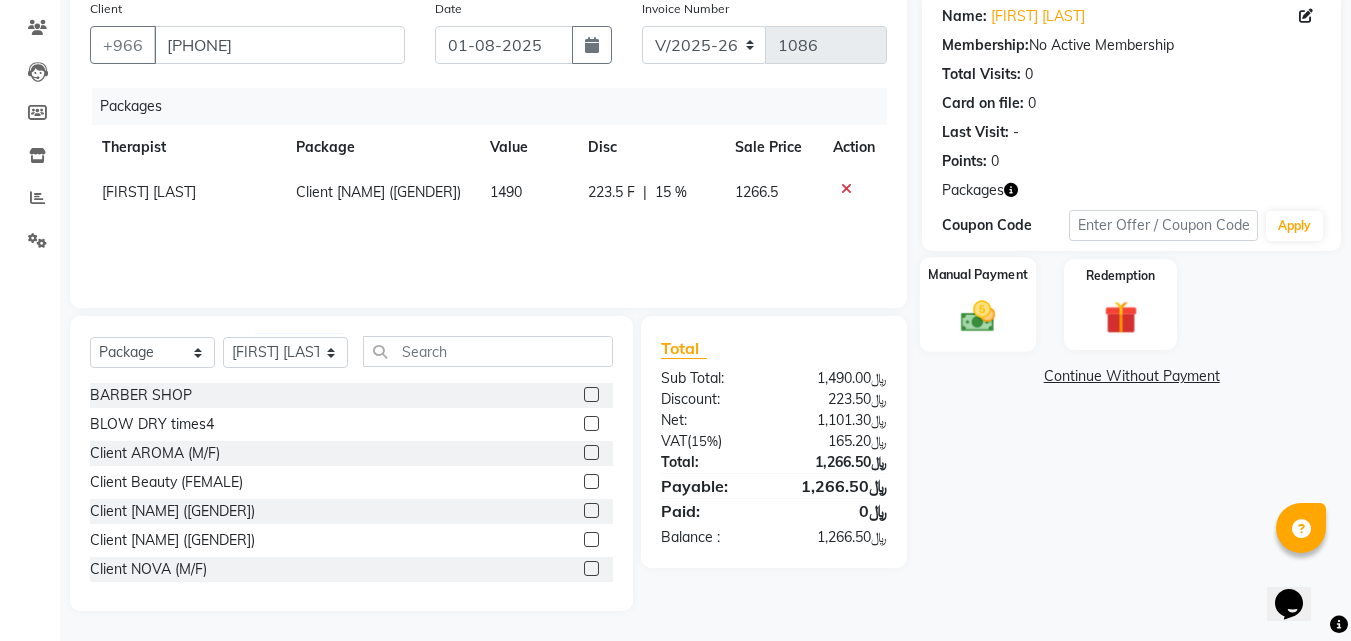 click on "Manual Payment" 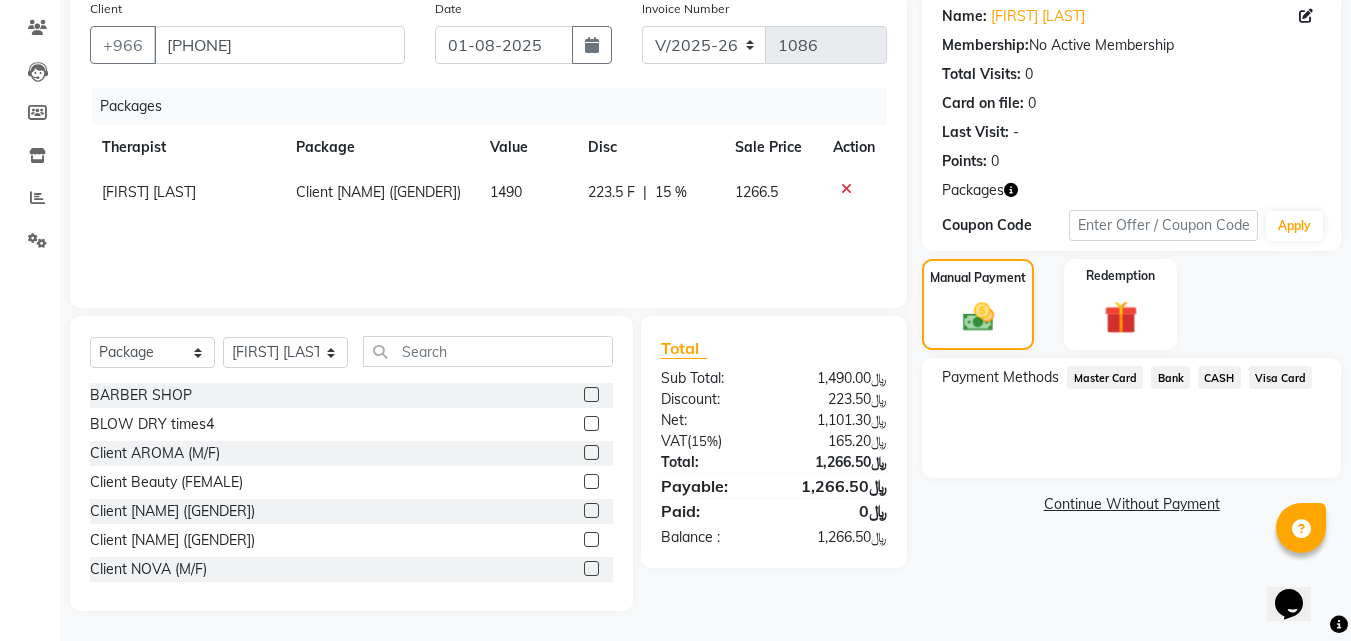 click on "Bank" 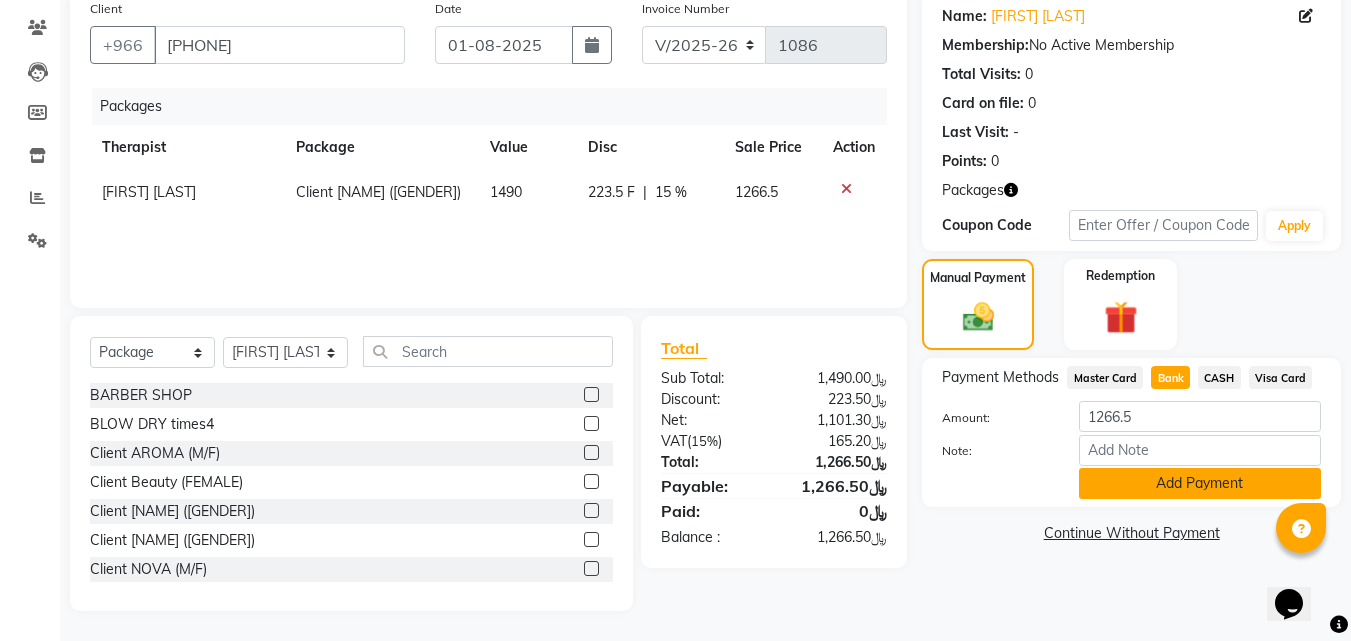 click on "Add Payment" 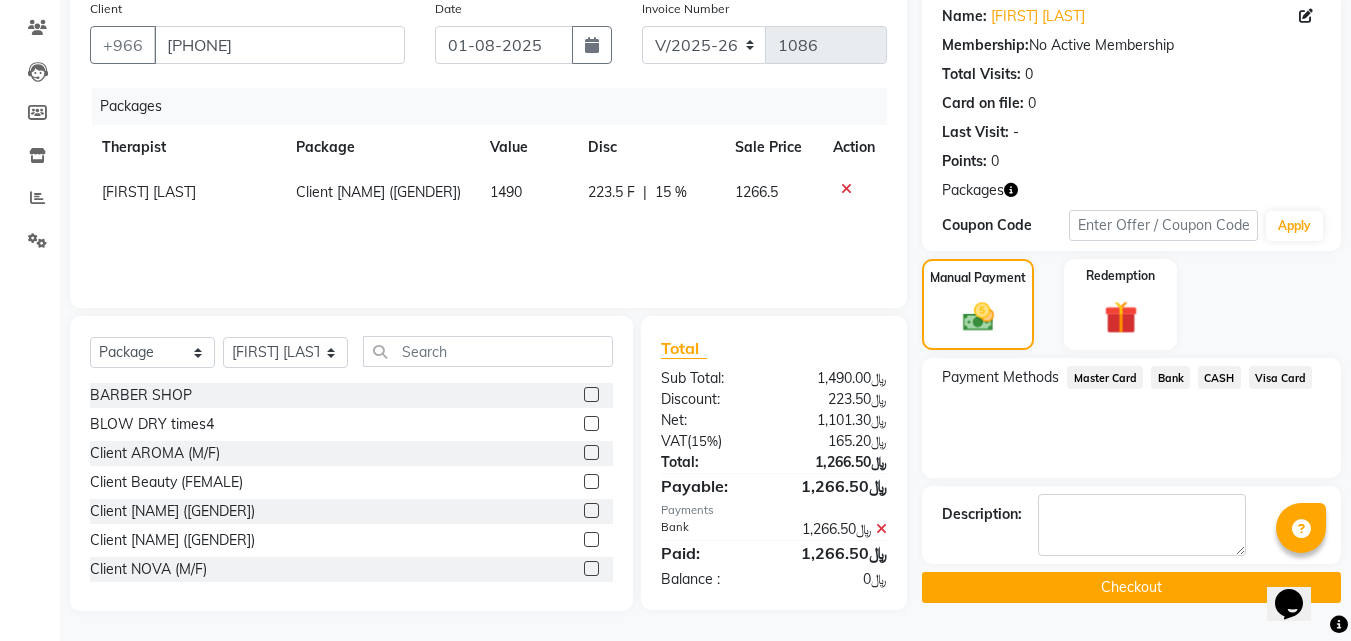 click on "Checkout" 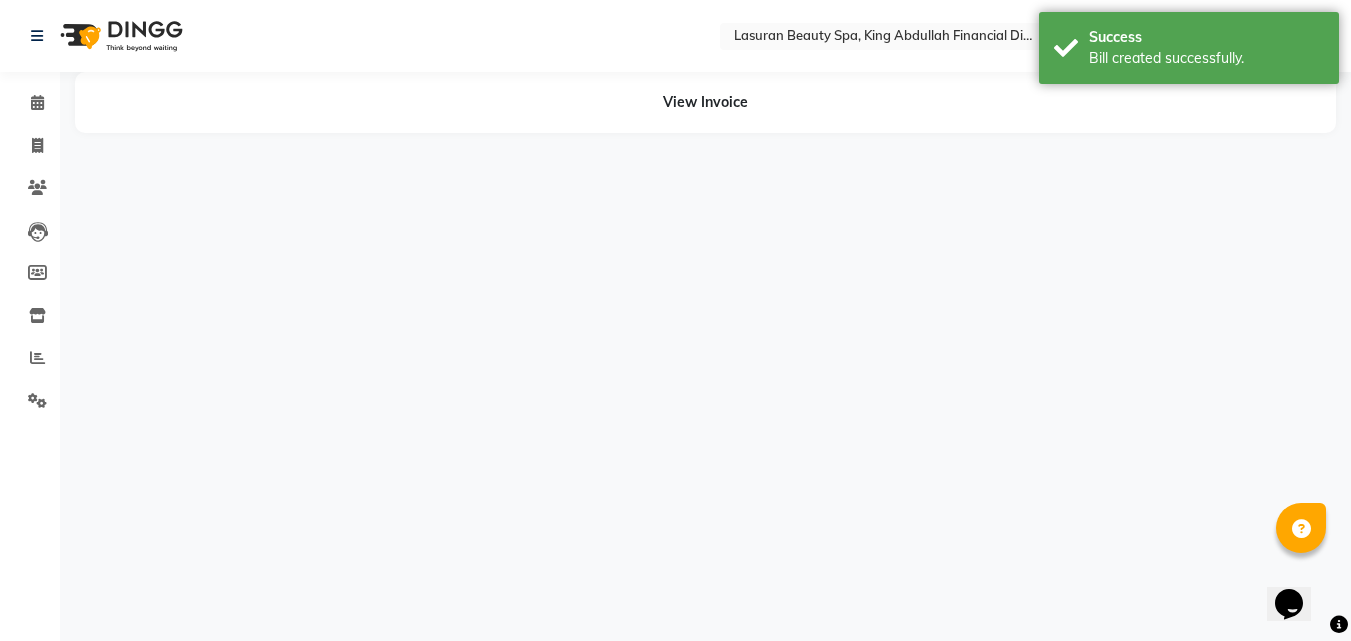 scroll, scrollTop: 0, scrollLeft: 0, axis: both 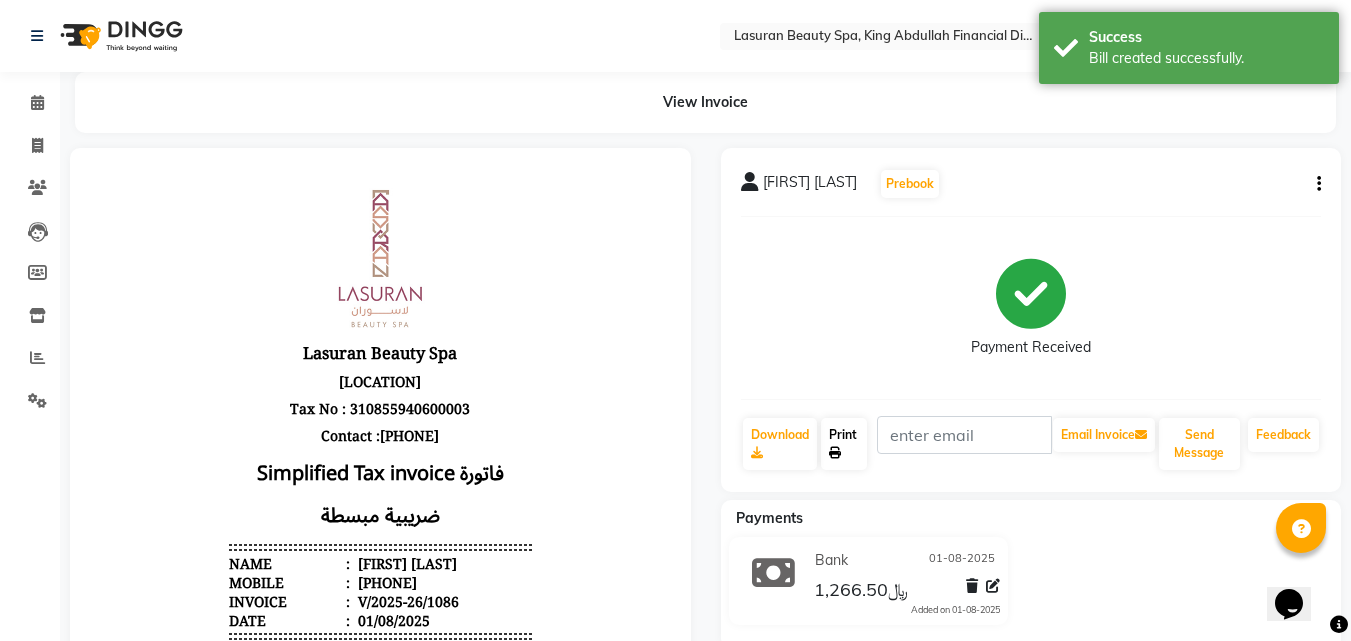click on "Print" 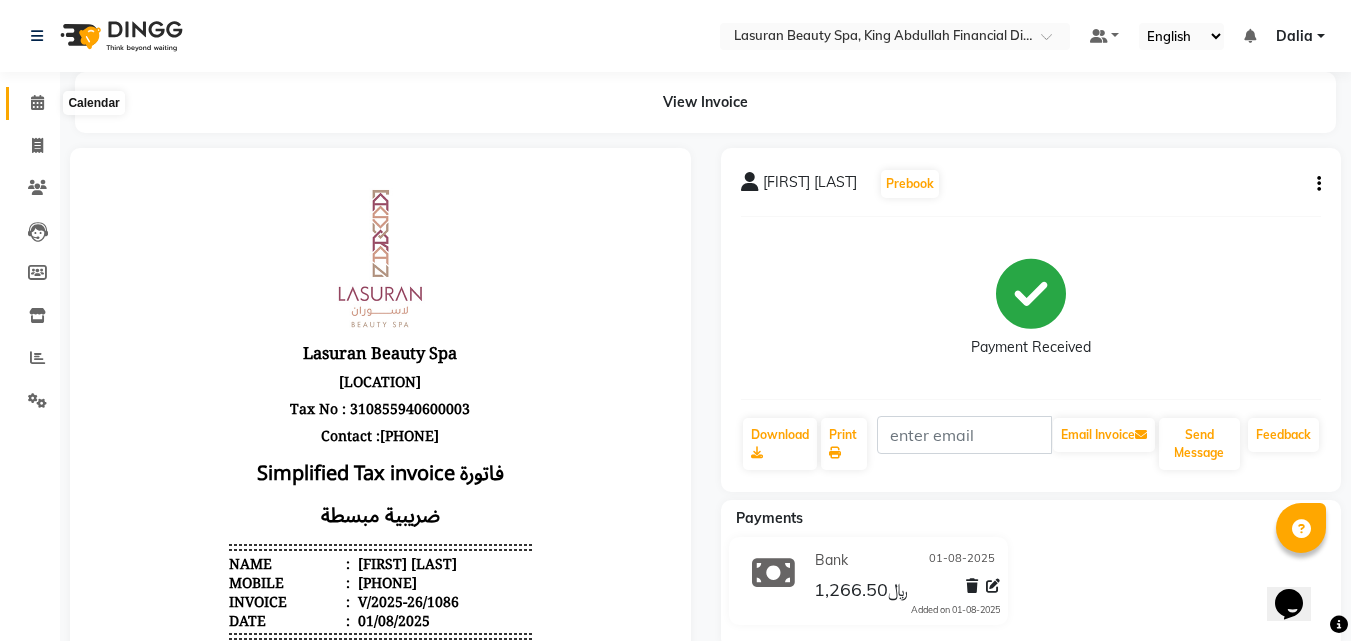 click 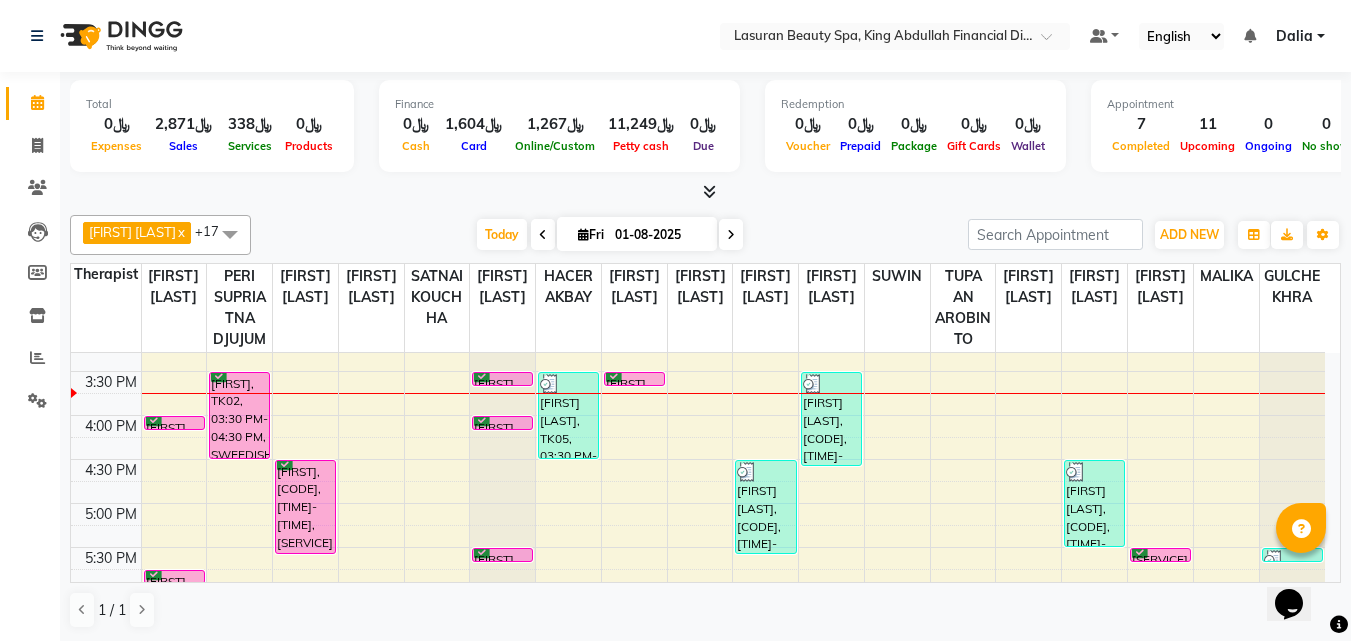 scroll, scrollTop: 200, scrollLeft: 0, axis: vertical 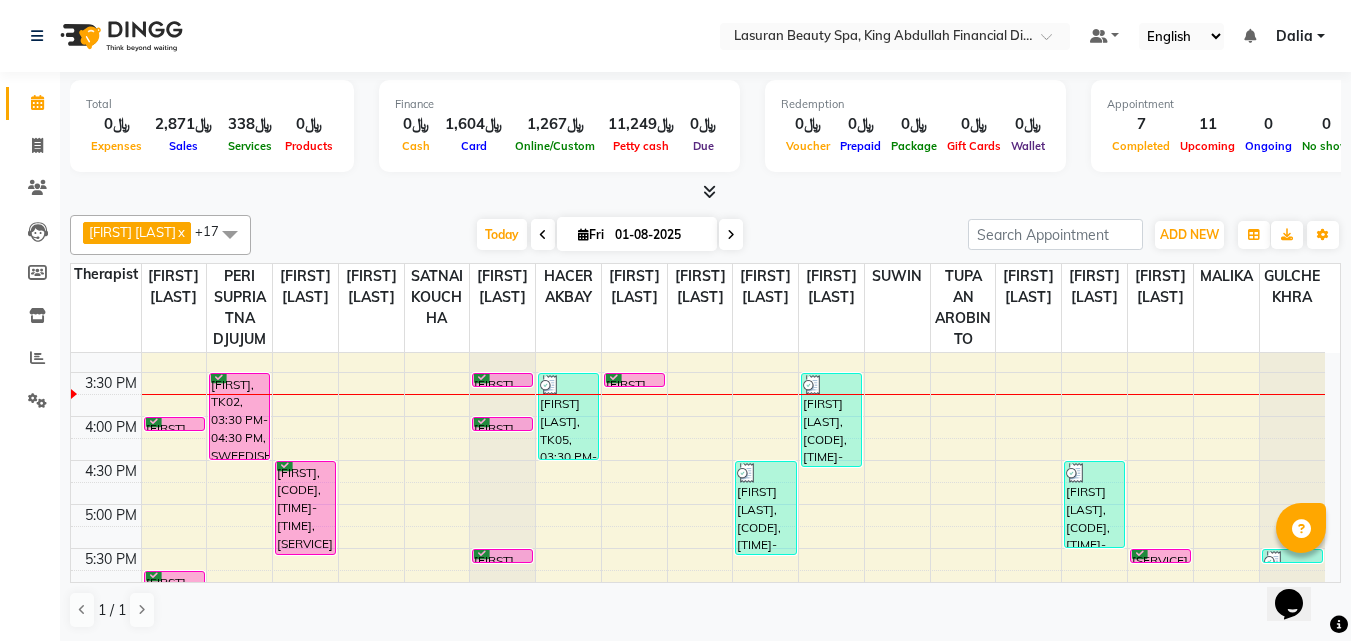 click on "[FIRST] [LAST], TK05, 03:30 PM-04:30 PM, SWEEDISH MASSAGE | جلسة تدليك سويدي" at bounding box center (568, 416) 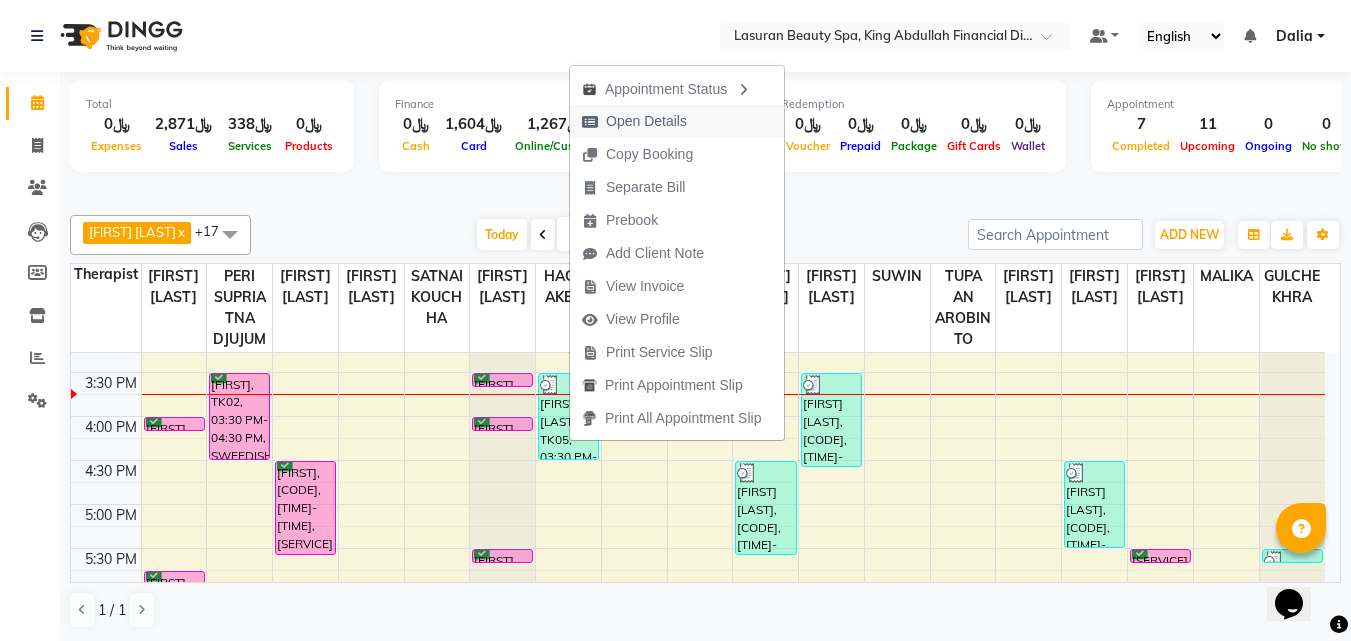 click on "Open Details" at bounding box center [634, 121] 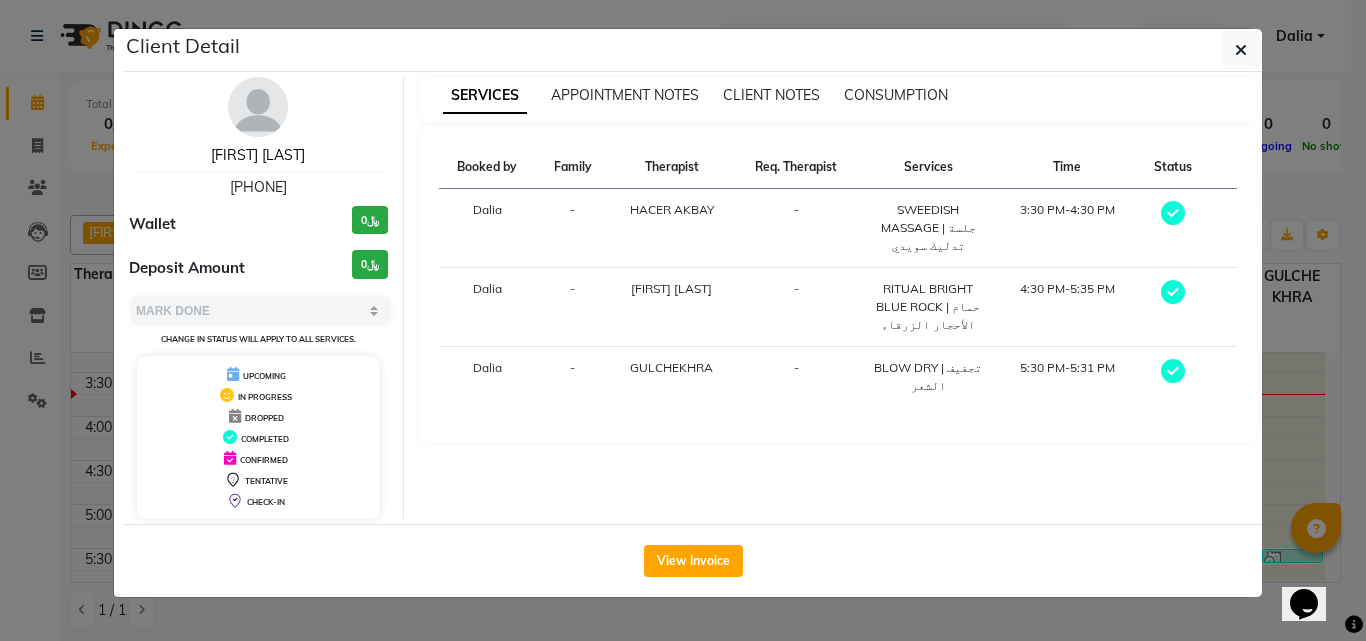 click on "[FIRST] [LAST]" at bounding box center (258, 155) 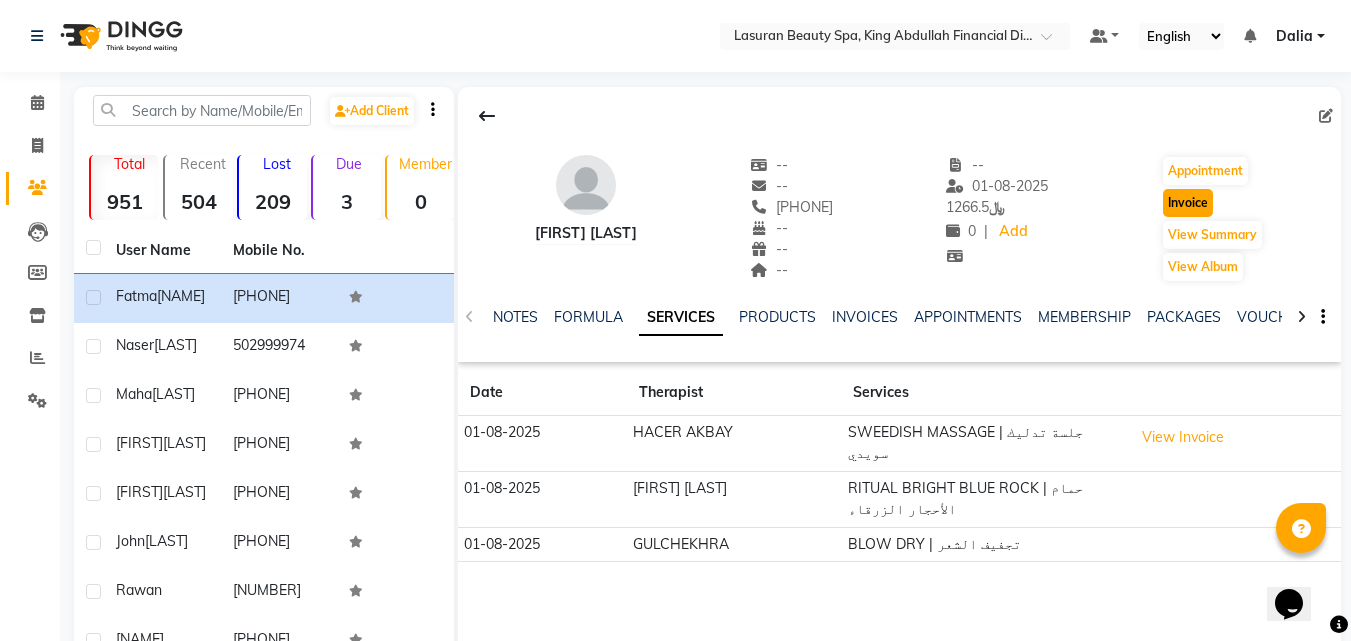 click on "Invoice" 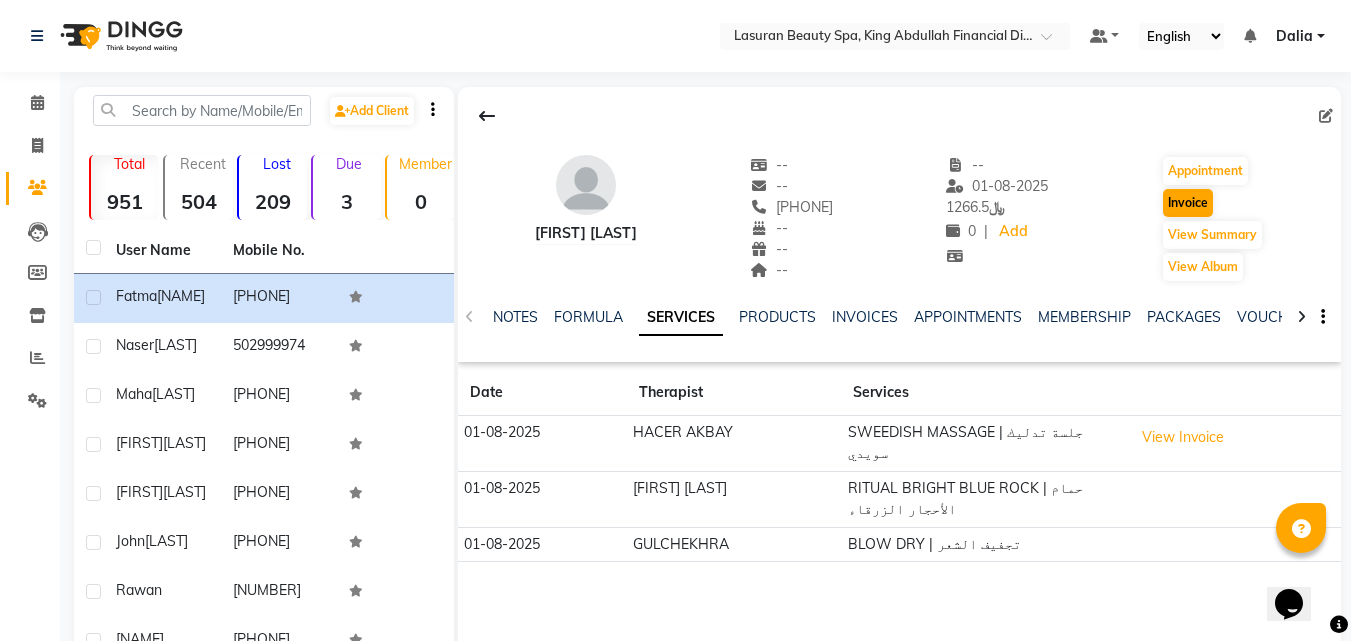 select on "service" 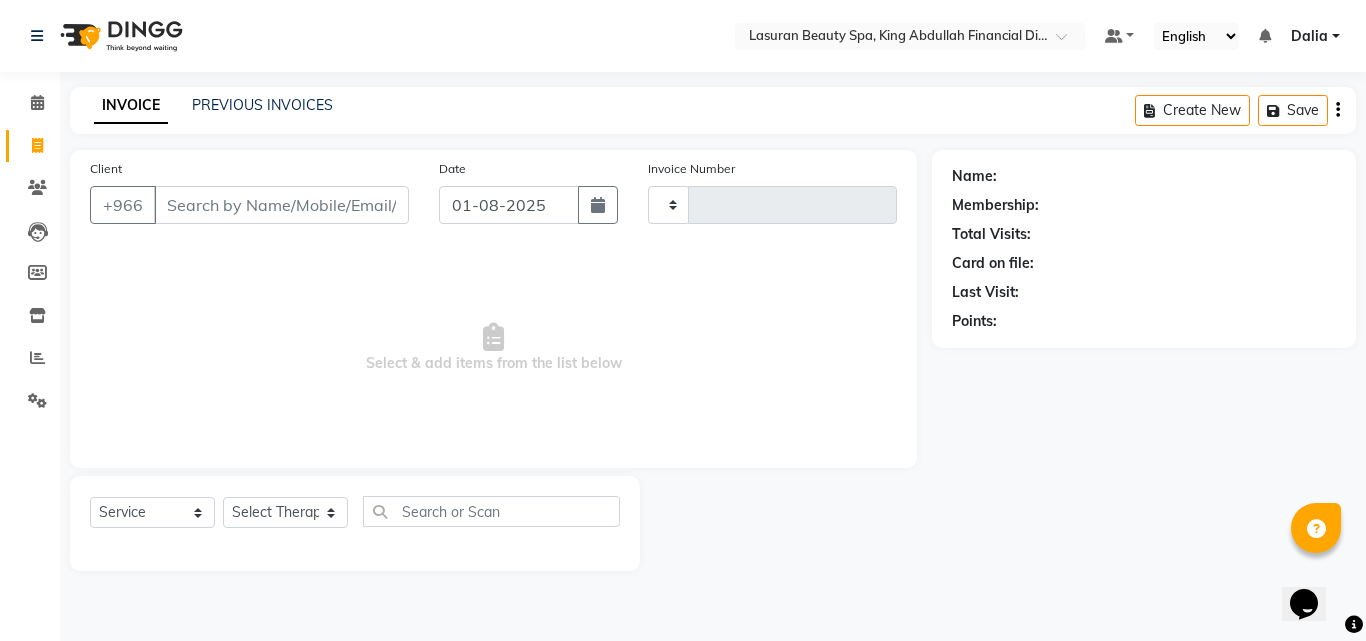 type on "1087" 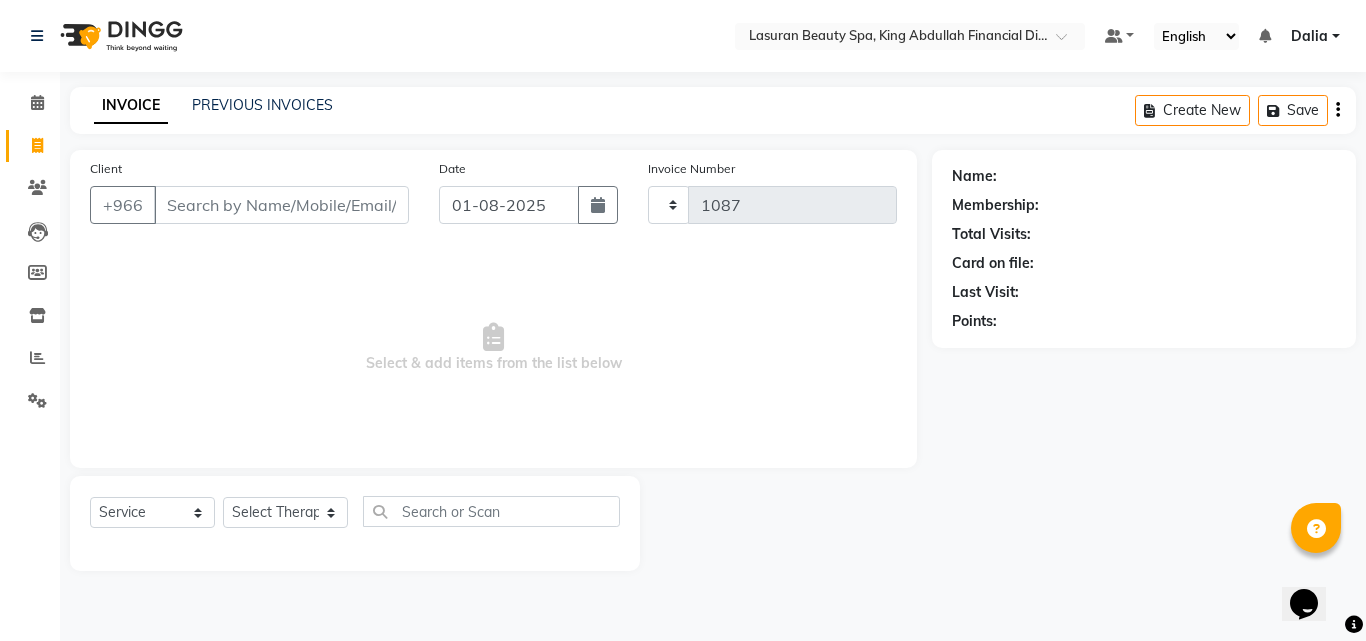 select on "6941" 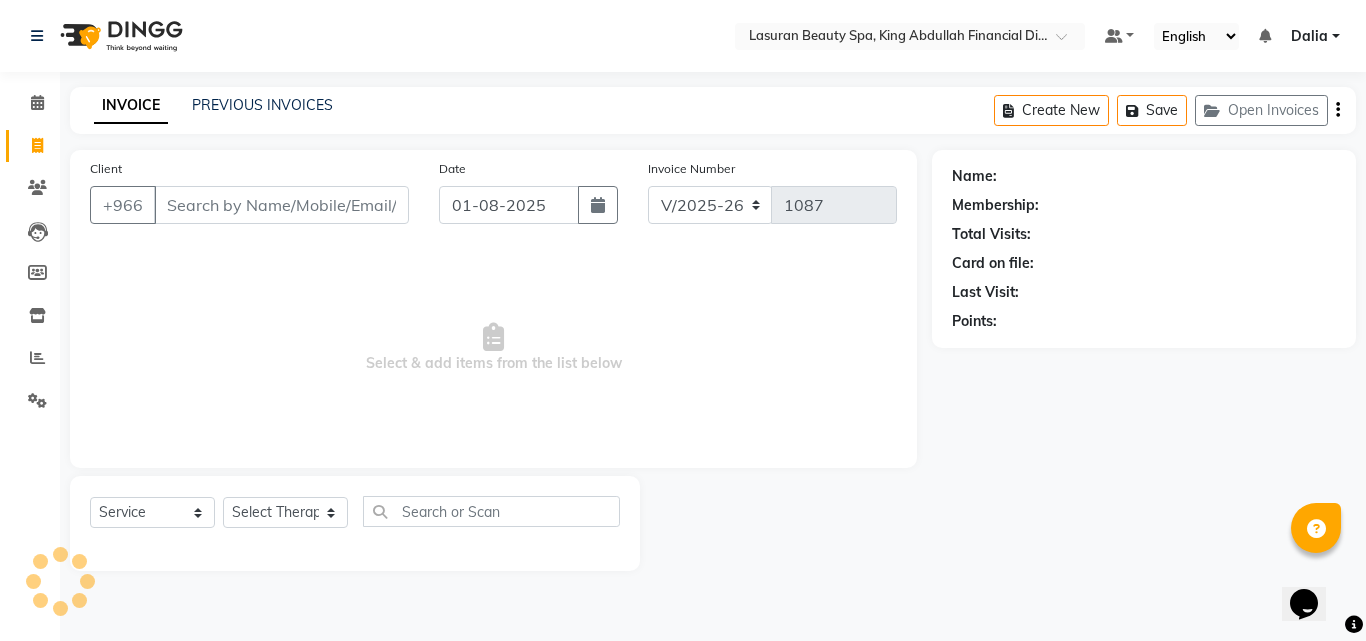 type on "[PHONE]" 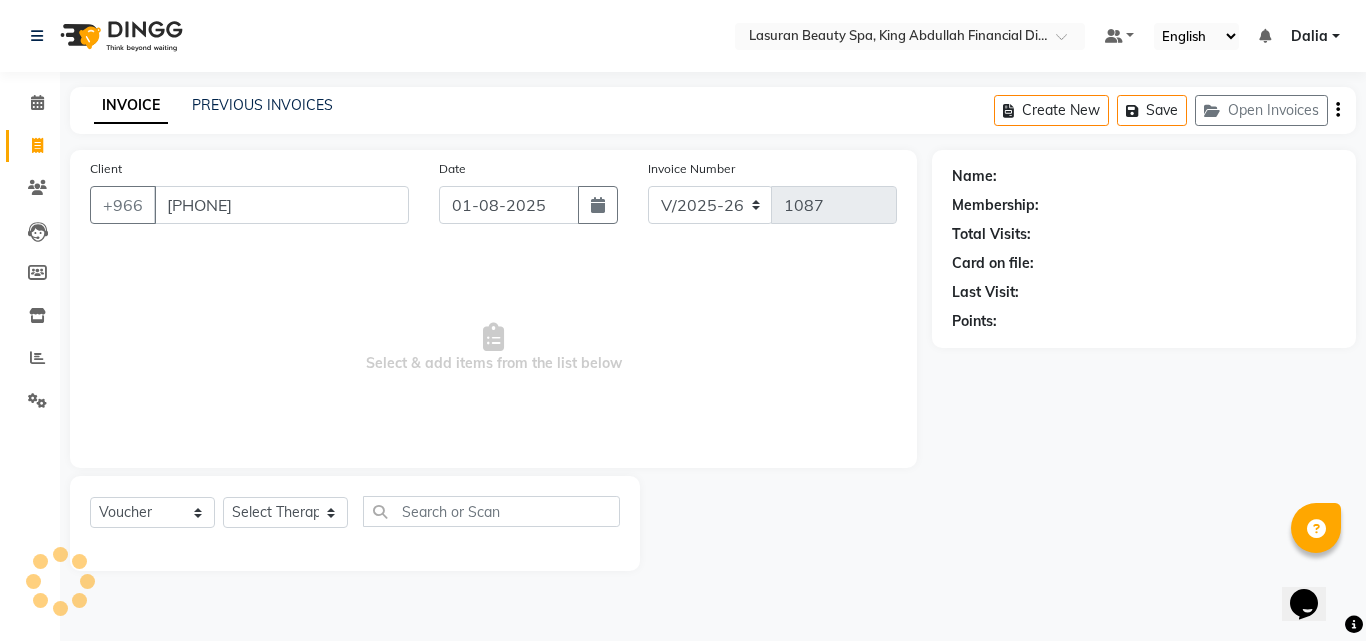 select on "66975" 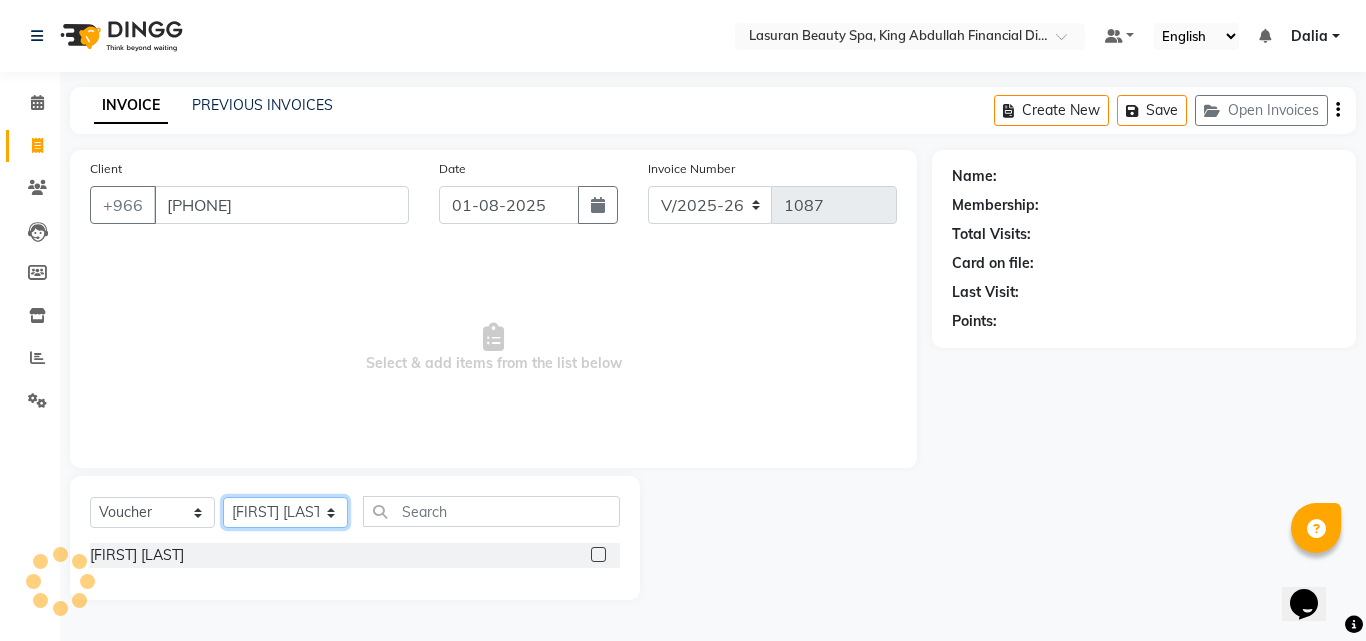 click on "Select Therapist Abdulellah [FIRST] [LAST] [FIRST] [LAST] [FIRST] [LAST] Angel ASHISH TAMANG BENJIE CABAHUG SUMANDO BIBEK TAMANG BISHAL THAPA BISHUN DEV MANDAL CHAIMAE BALHAMIDIYA CHARITO AZARCON CHARLYN AZARCON Dalia ELMA LAGRIMAS Fouad Nah Ghada Yaseen GULCHEKHRA HACER AKBAY Hiba Ramadan Liza Castro MABELL BORCELIS MALIKA Mariam Barakat MARIFE MASTE Mohamed ELfarargy MOHAMED JAMAL Mohsen Amaui NABI KADDUS PERI  SUPRIATNA DJUJUM Rachelle RACHIDA BOUSSETTA Ranim Al Hasnaoui SATNAI KOUCHHA SHAUN ALBOPERA SUWIN Taha Hussien TUPA AN AROBINTO zainab عمرو" 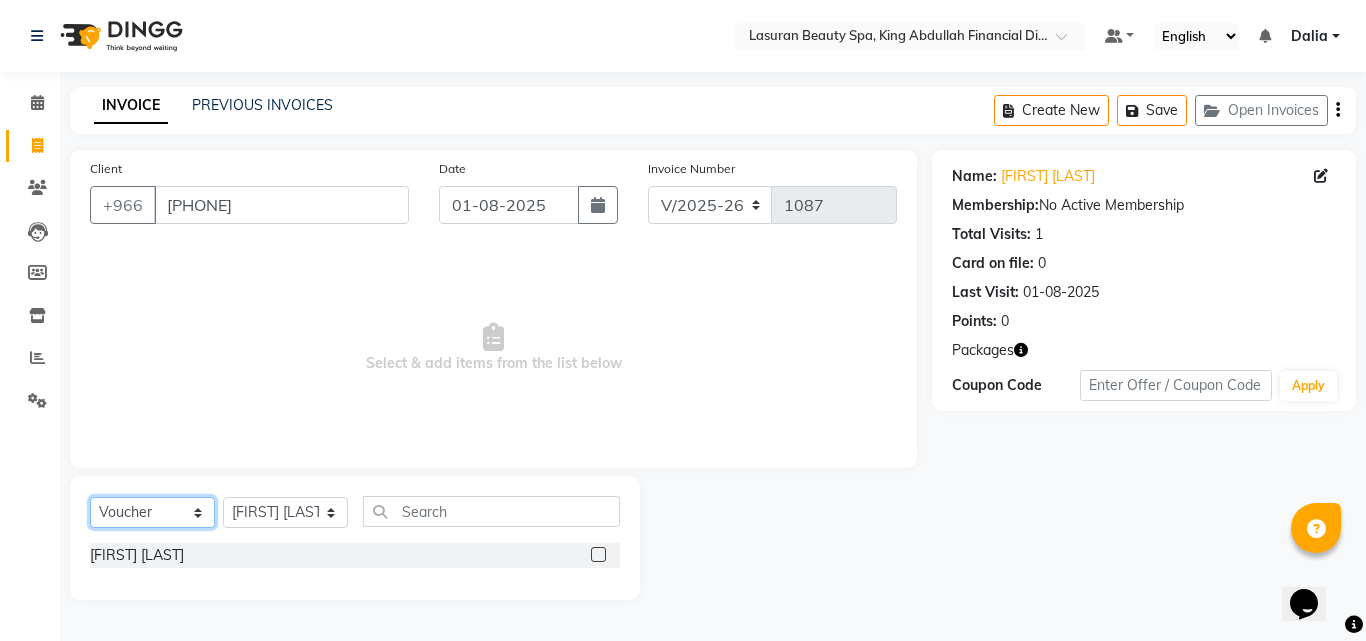 click on "Select  Service  Product  Membership  Package Voucher Prepaid Gift Card" 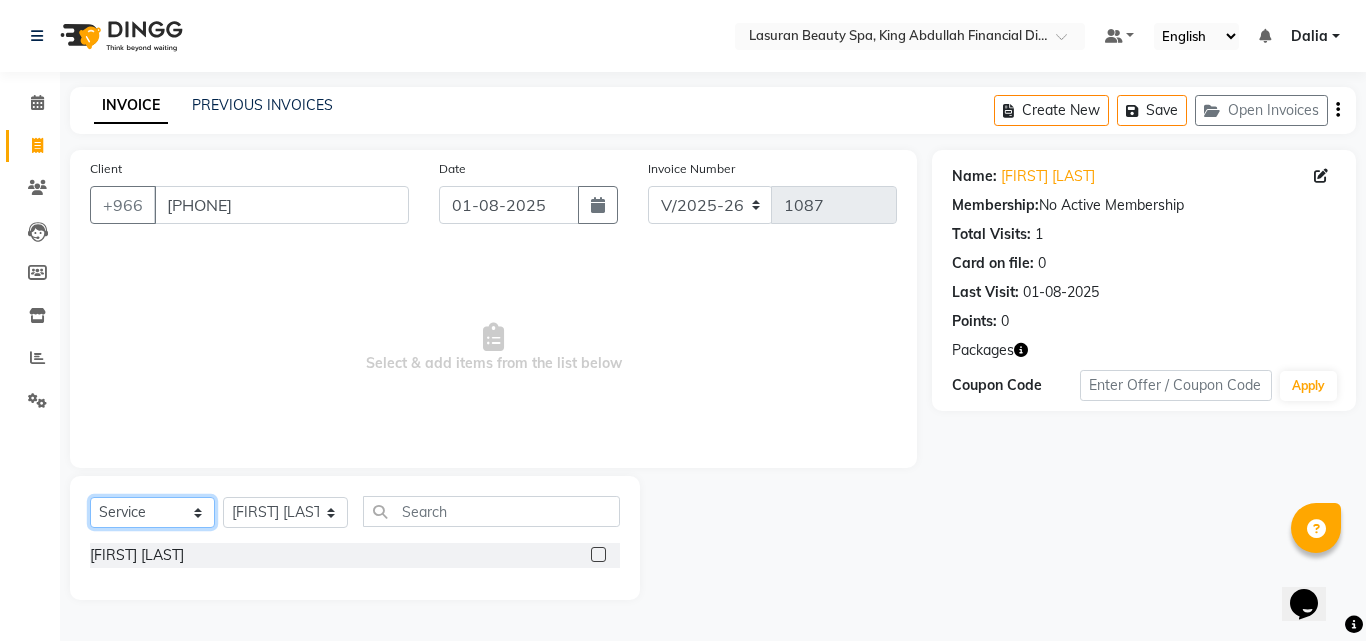 click on "Select  Service  Product  Membership  Package Voucher Prepaid Gift Card" 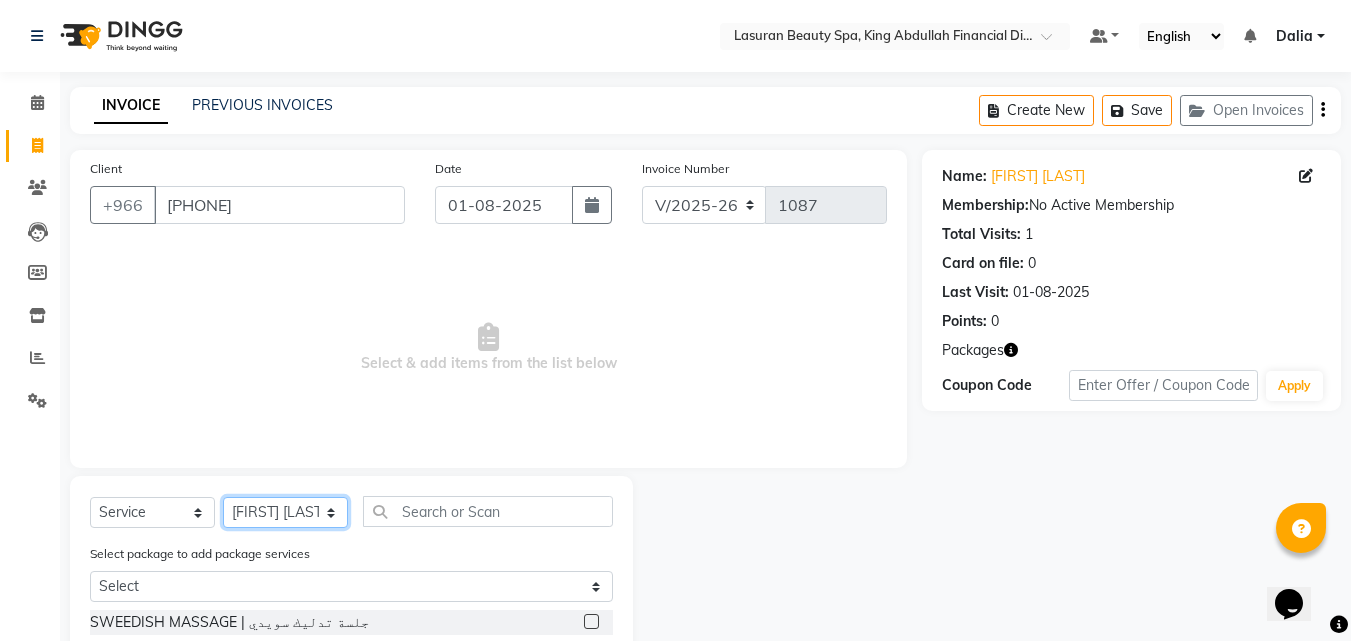 click on "Select Therapist Abdulellah [FIRST] [LAST] [FIRST] [LAST] [FIRST] [LAST] Angel ASHISH TAMANG BENJIE CABAHUG SUMANDO BIBEK TAMANG BISHAL THAPA BISHUN DEV MANDAL CHAIMAE BALHAMIDIYA CHARITO AZARCON CHARLYN AZARCON Dalia ELMA LAGRIMAS Fouad Nah Ghada Yaseen GULCHEKHRA HACER AKBAY Hiba Ramadan Liza Castro MABELL BORCELIS MALIKA Mariam Barakat MARIFE MASTE Mohamed ELfarargy MOHAMED JAMAL Mohsen Amaui NABI KADDUS PERI  SUPRIATNA DJUJUM Rachelle RACHIDA BOUSSETTA Ranim Al Hasnaoui SATNAI KOUCHHA SHAUN ALBOPERA SUWIN Taha Hussien TUPA AN AROBINTO zainab عمرو" 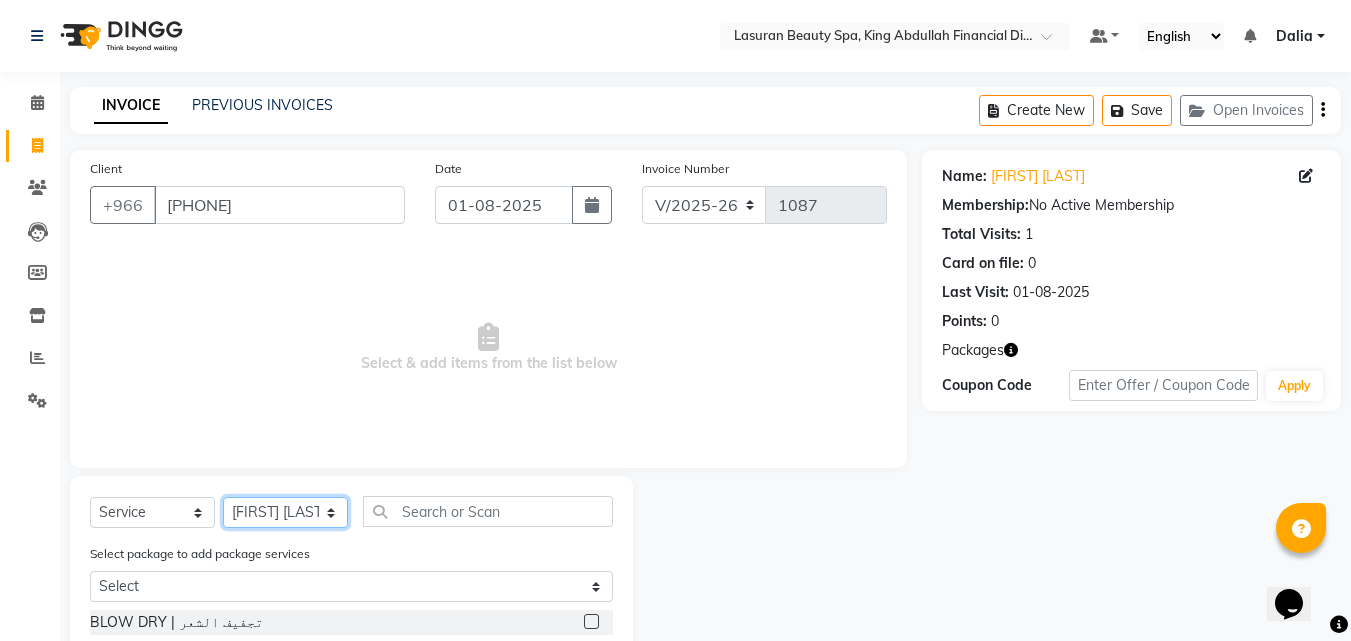 scroll, scrollTop: 227, scrollLeft: 0, axis: vertical 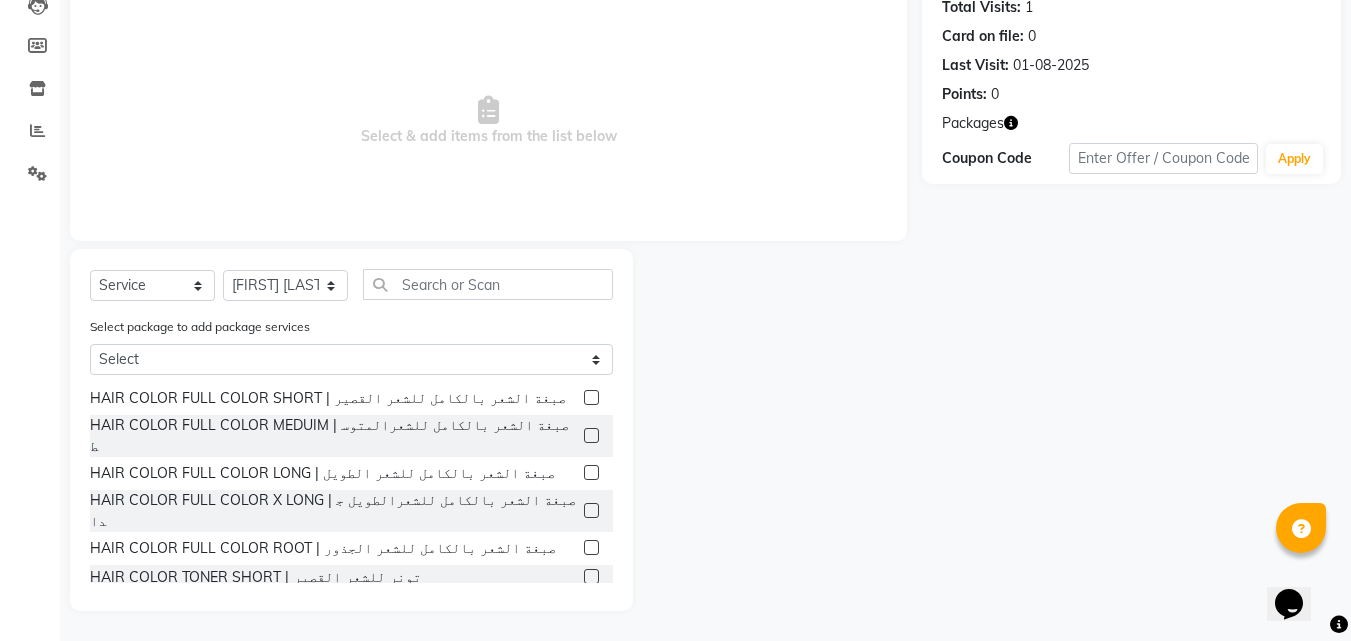 click 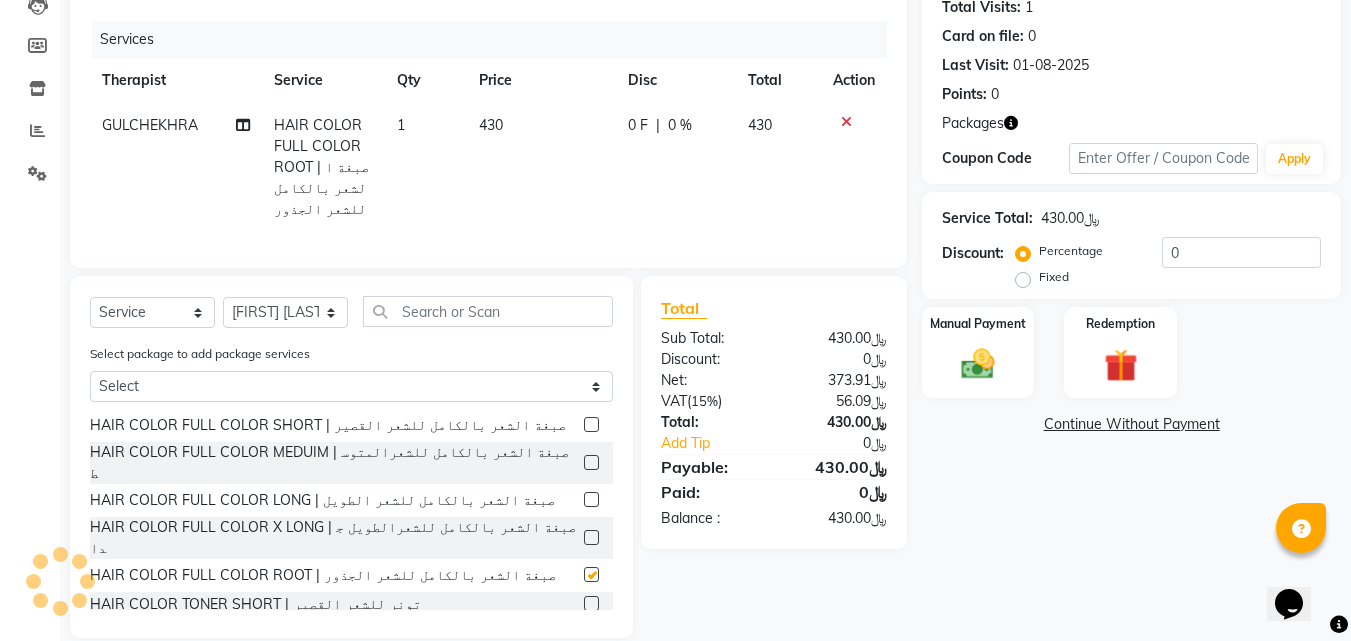 checkbox on "false" 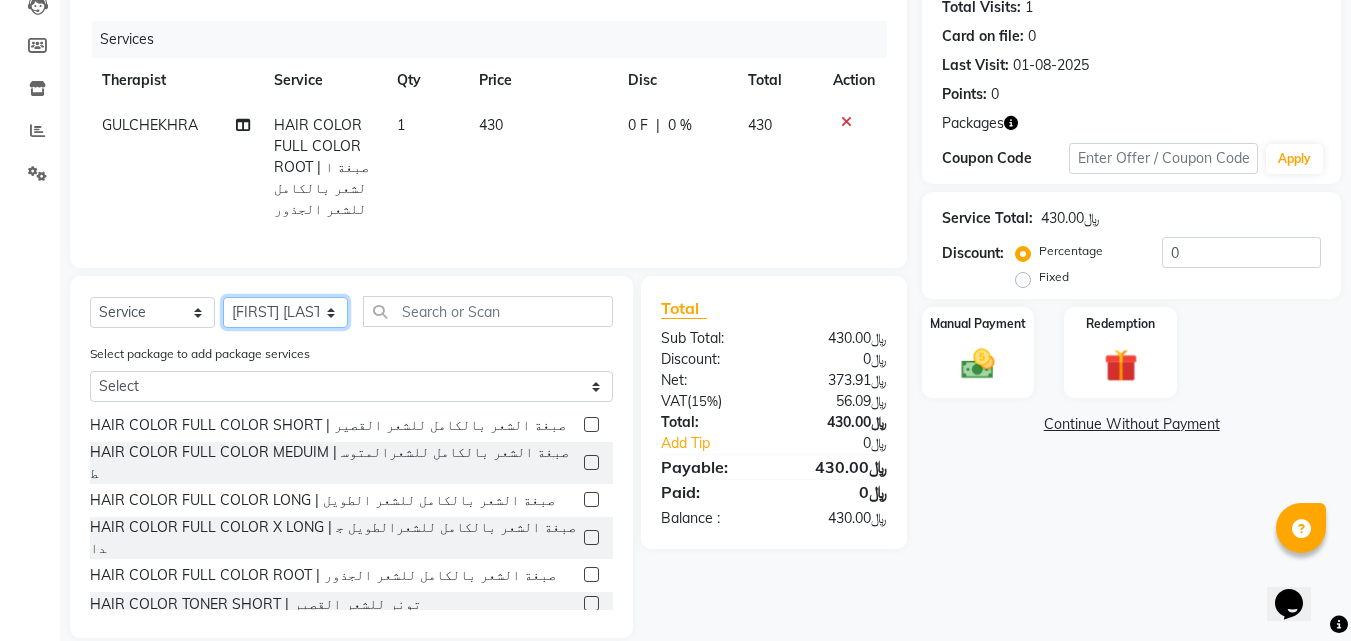 click on "Select Therapist Abdulellah [FIRST] [LAST] [FIRST] [LAST] [FIRST] [LAST] Angel ASHISH TAMANG BENJIE CABAHUG SUMANDO BIBEK TAMANG BISHAL THAPA BISHUN DEV MANDAL CHAIMAE BALHAMIDIYA CHARITO AZARCON CHARLYN AZARCON Dalia ELMA LAGRIMAS Fouad Nah Ghada Yaseen GULCHEKHRA HACER AKBAY Hiba Ramadan Liza Castro MABELL BORCELIS MALIKA Mariam Barakat MARIFE MASTE Mohamed ELfarargy MOHAMED JAMAL Mohsen Amaui NABI KADDUS PERI  SUPRIATNA DJUJUM Rachelle RACHIDA BOUSSETTA Ranim Al Hasnaoui SATNAI KOUCHHA SHAUN ALBOPERA SUWIN Taha Hussien TUPA AN AROBINTO zainab عمرو" 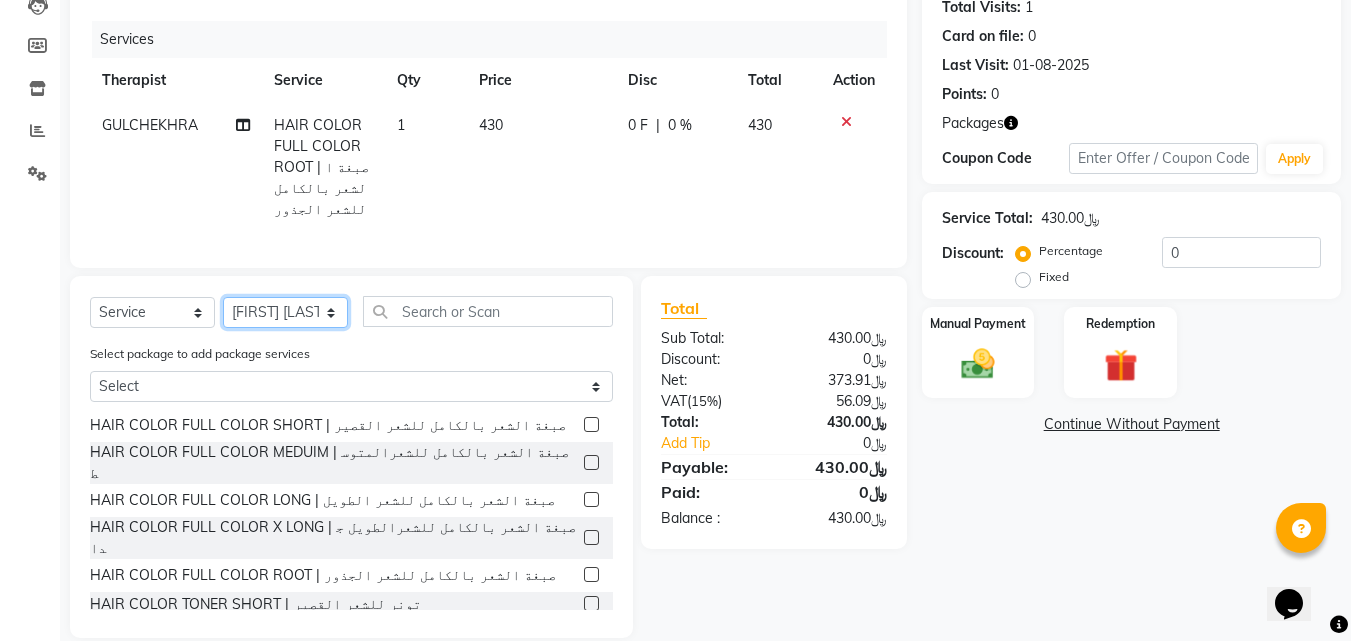 select on "54632" 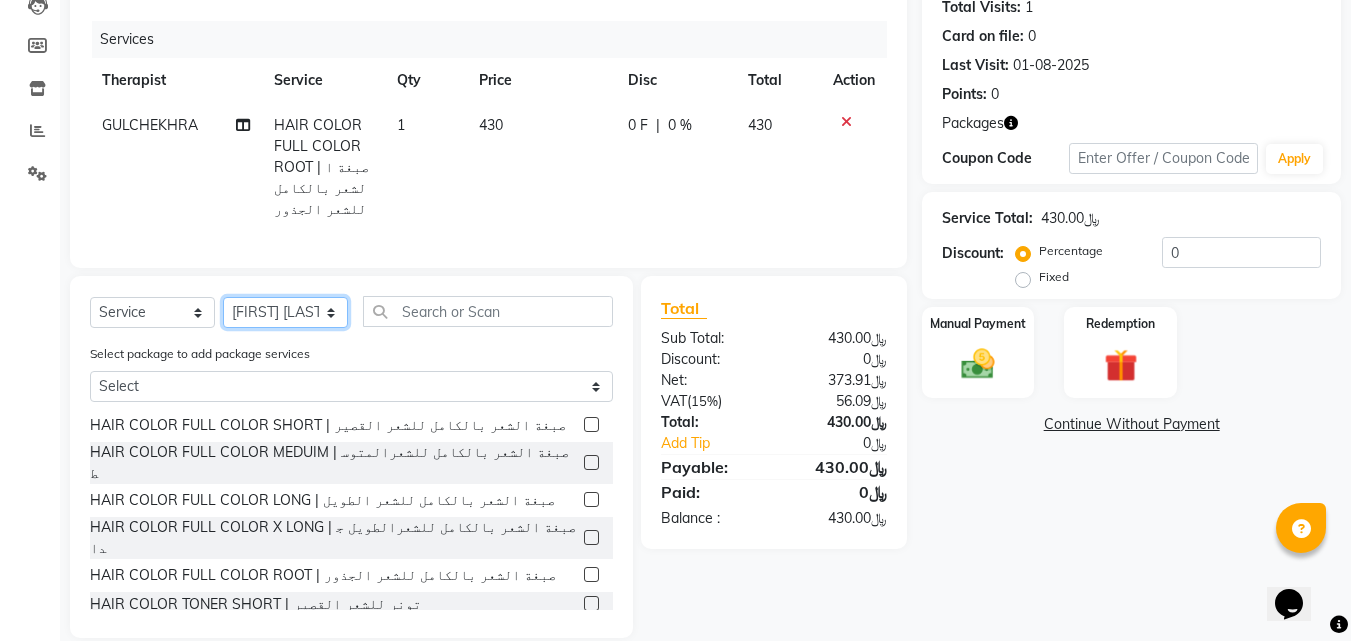click on "Select Therapist Abdulellah [FIRST] [LAST] [FIRST] [LAST] [FIRST] [LAST] Angel ASHISH TAMANG BENJIE CABAHUG SUMANDO BIBEK TAMANG BISHAL THAPA BISHUN DEV MANDAL CHAIMAE BALHAMIDIYA CHARITO AZARCON CHARLYN AZARCON Dalia ELMA LAGRIMAS Fouad Nah Ghada Yaseen GULCHEKHRA HACER AKBAY Hiba Ramadan Liza Castro MABELL BORCELIS MALIKA Mariam Barakat MARIFE MASTE Mohamed ELfarargy MOHAMED JAMAL Mohsen Amaui NABI KADDUS PERI  SUPRIATNA DJUJUM Rachelle RACHIDA BOUSSETTA Ranim Al Hasnaoui SATNAI KOUCHHA SHAUN ALBOPERA SUWIN Taha Hussien TUPA AN AROBINTO zainab عمرو" 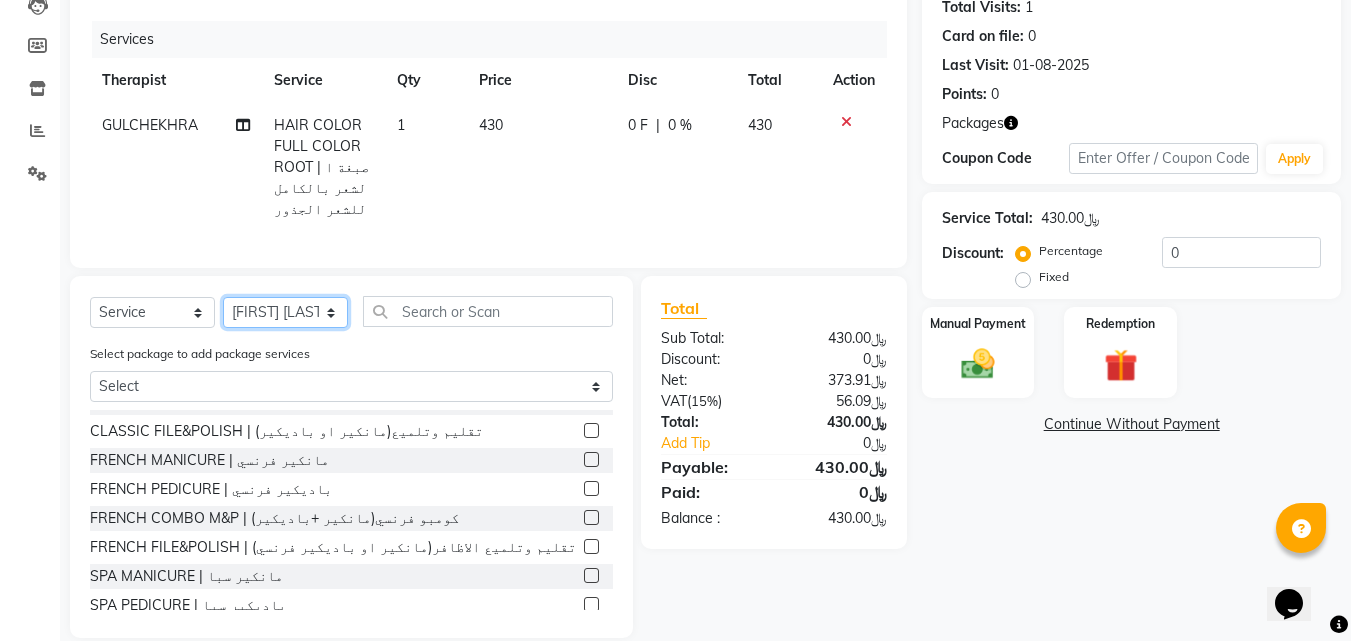 scroll, scrollTop: 0, scrollLeft: 0, axis: both 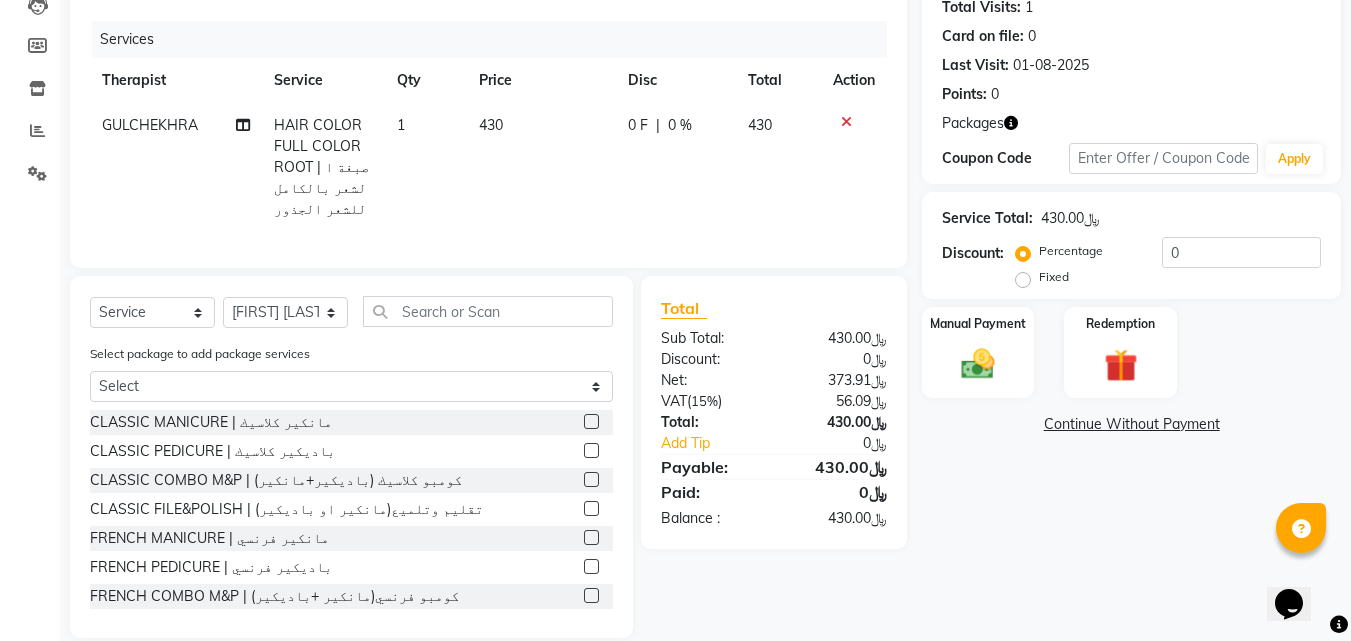 click 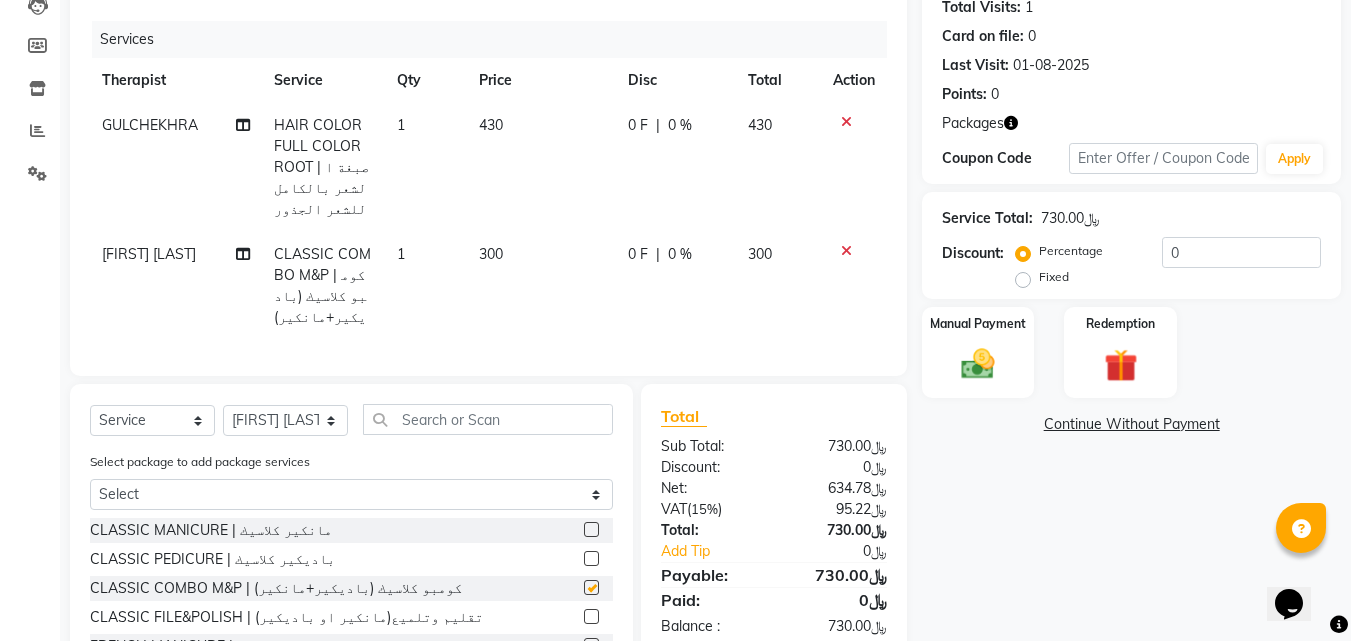 checkbox on "false" 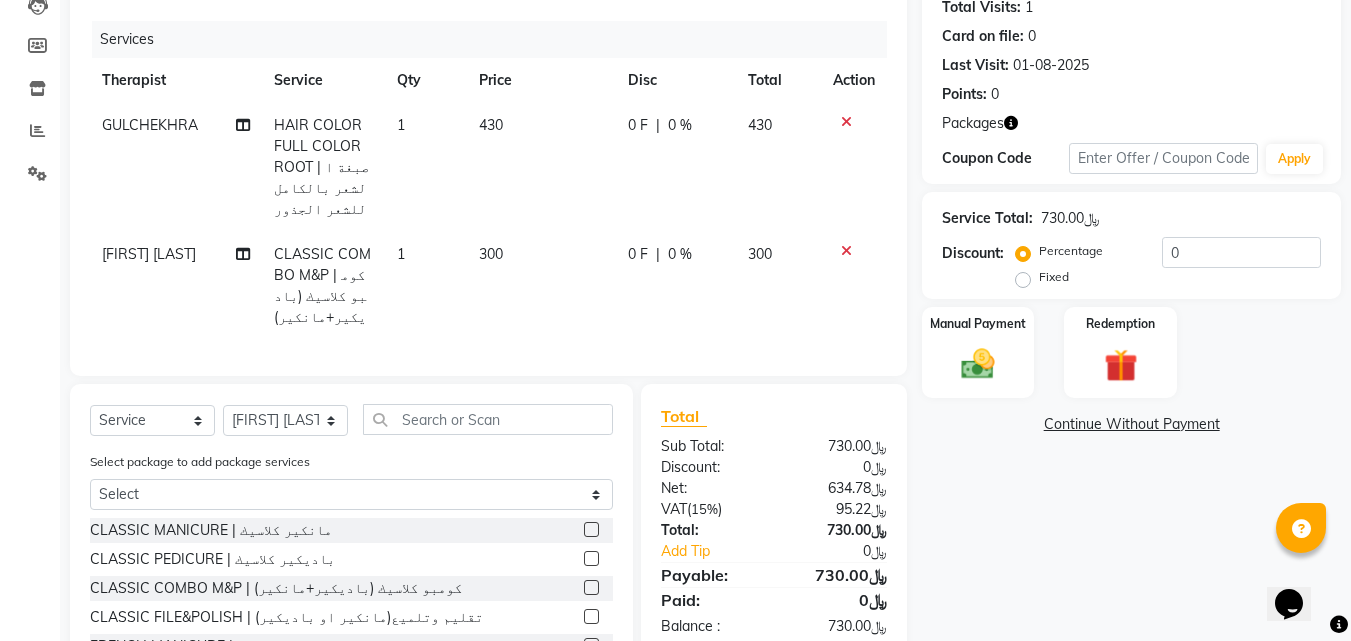 scroll, scrollTop: 356, scrollLeft: 0, axis: vertical 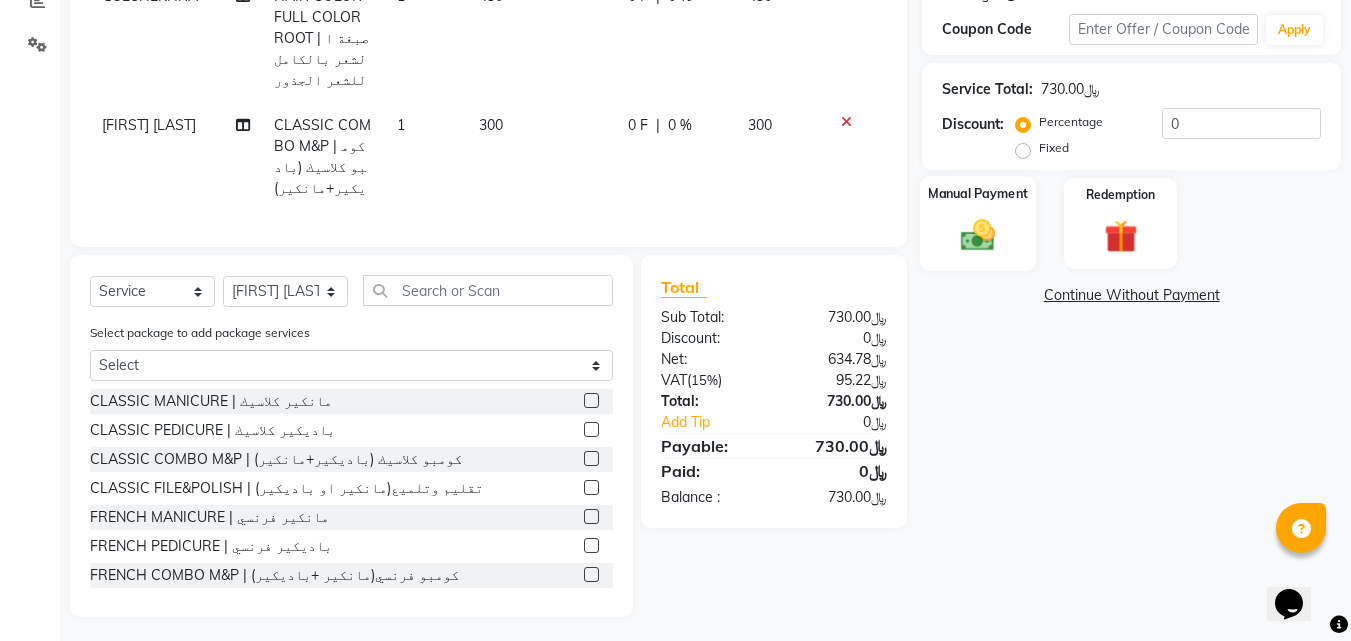 click 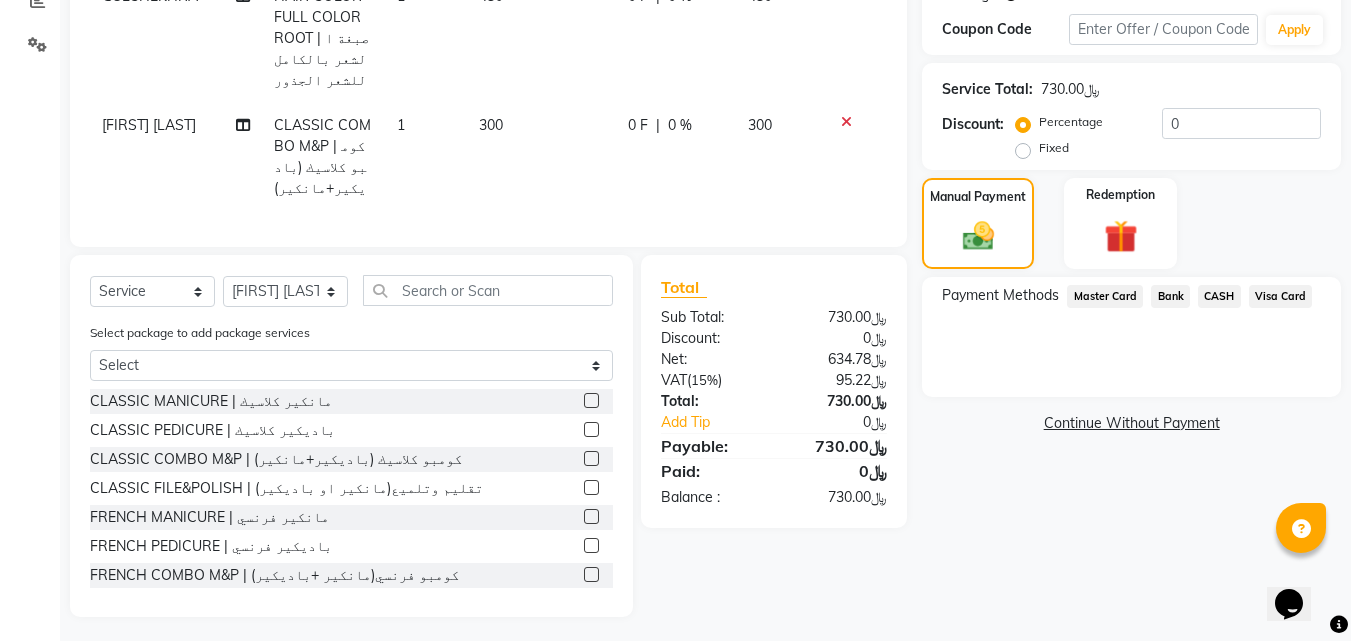 click on "Visa Card" 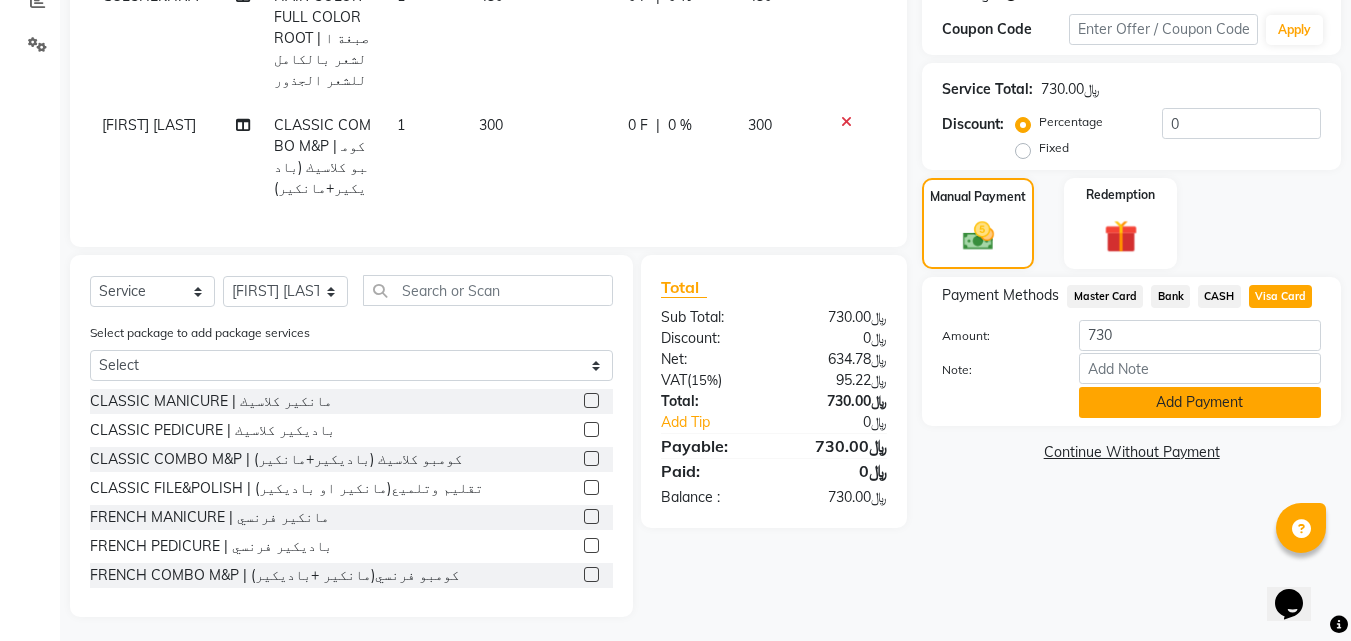 click on "Add Payment" 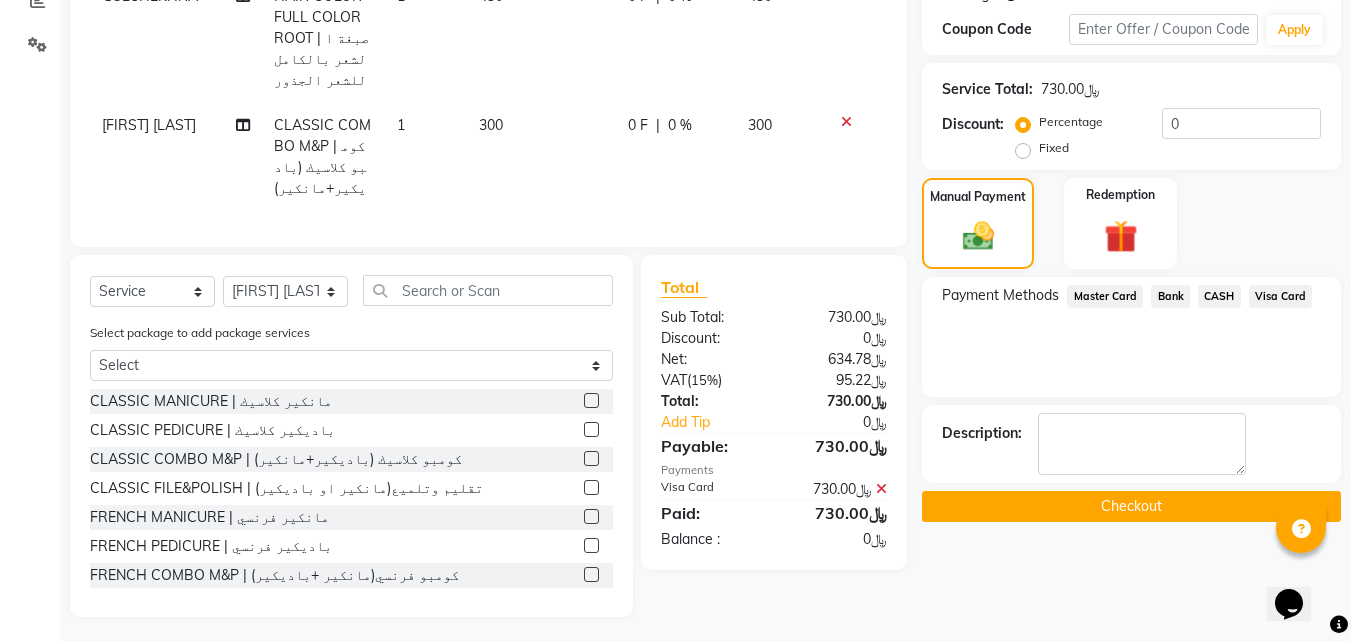 click on "Checkout" 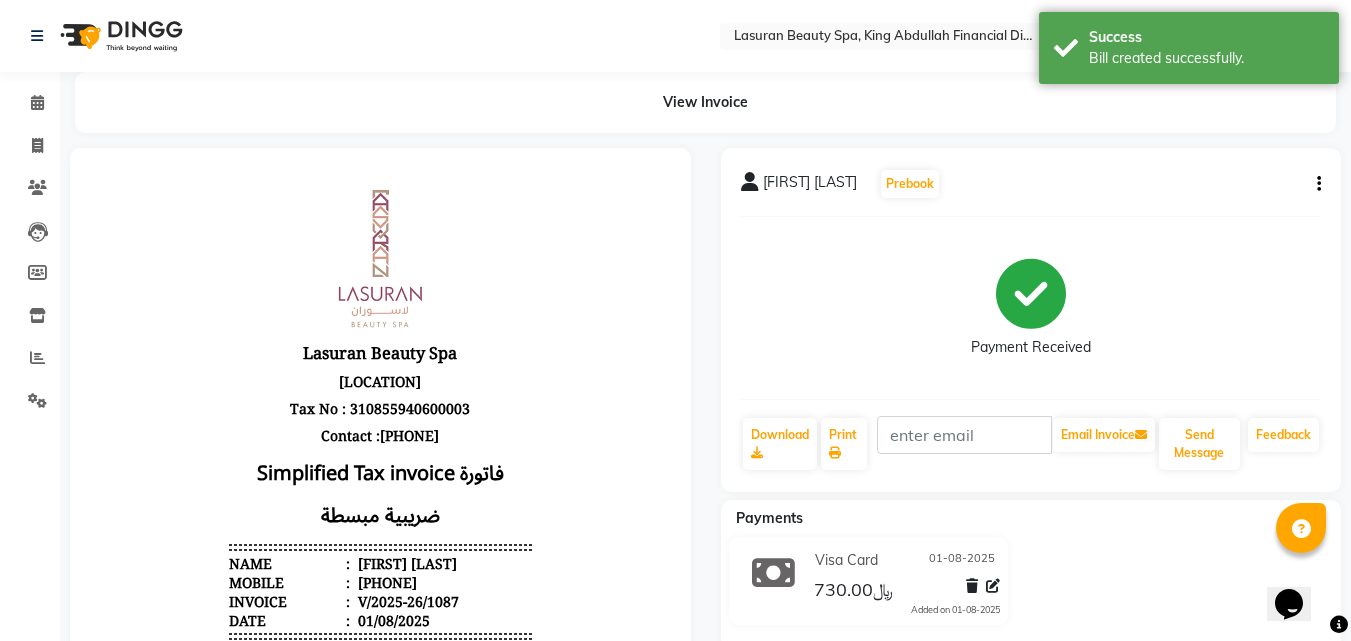 scroll, scrollTop: 0, scrollLeft: 0, axis: both 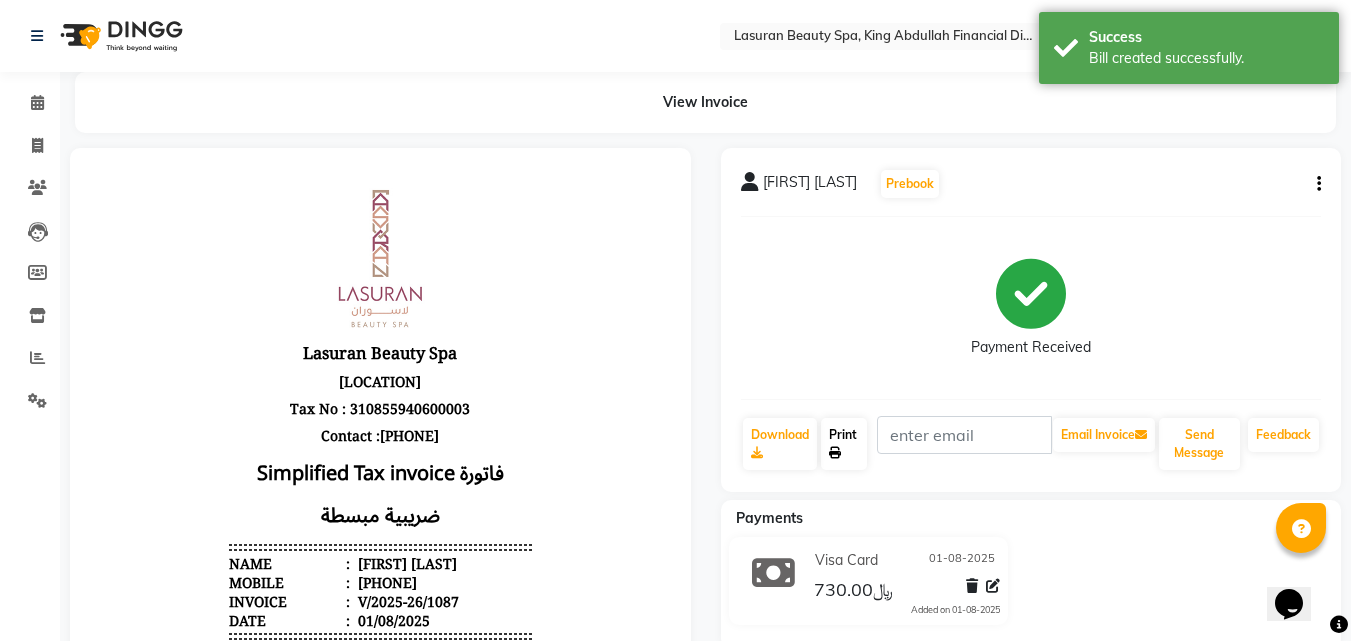 click on "Print" 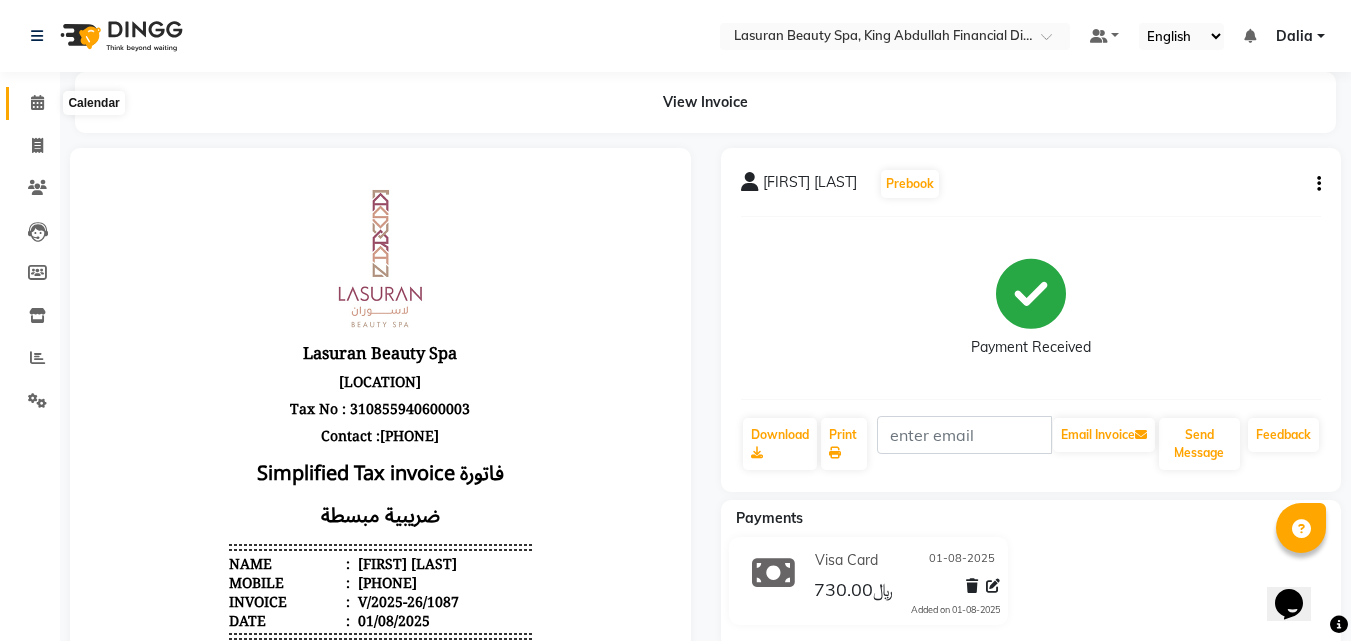 click 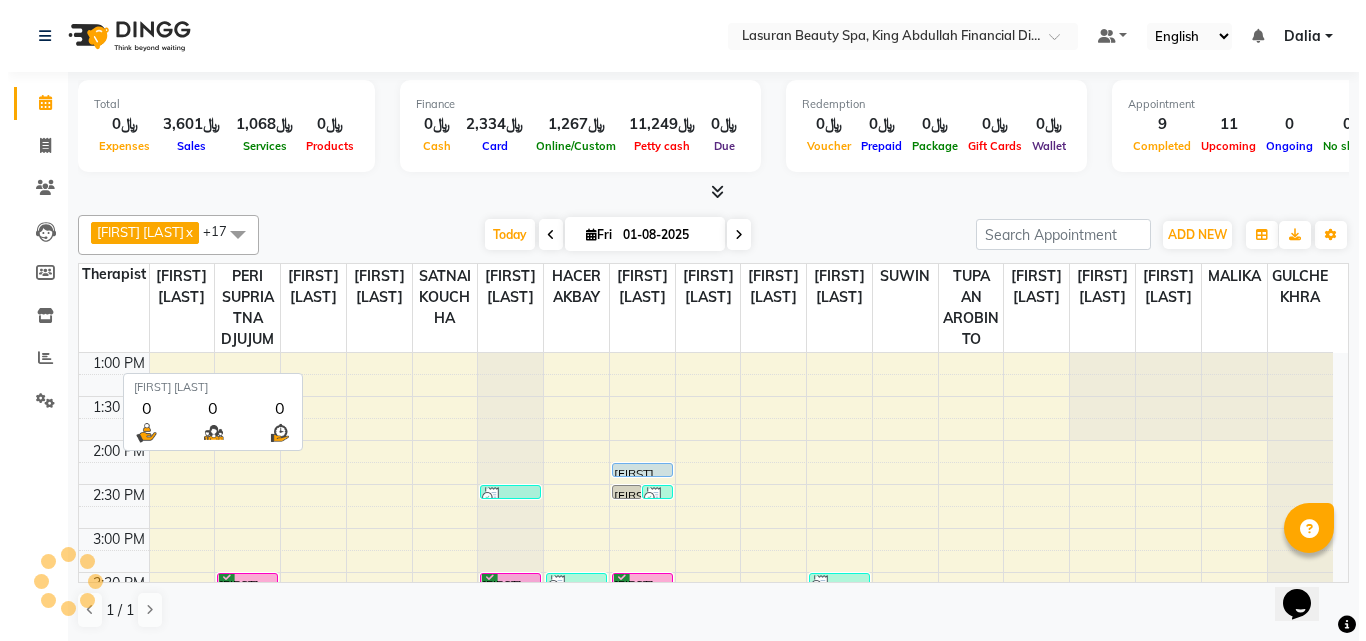 scroll, scrollTop: 177, scrollLeft: 0, axis: vertical 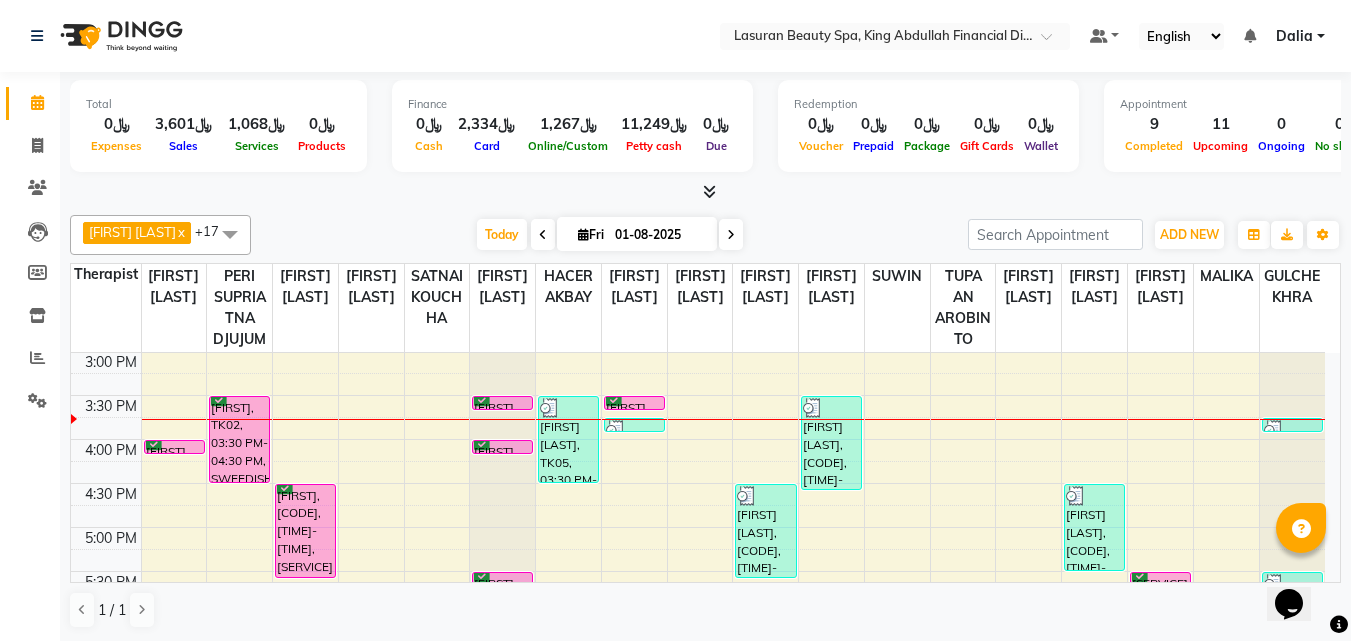 click on "[FIRST], TK02, 03:30 PM-04:30 PM, SWEEDISH MASSAGE | جلسة تدليك سويدي" at bounding box center [239, 439] 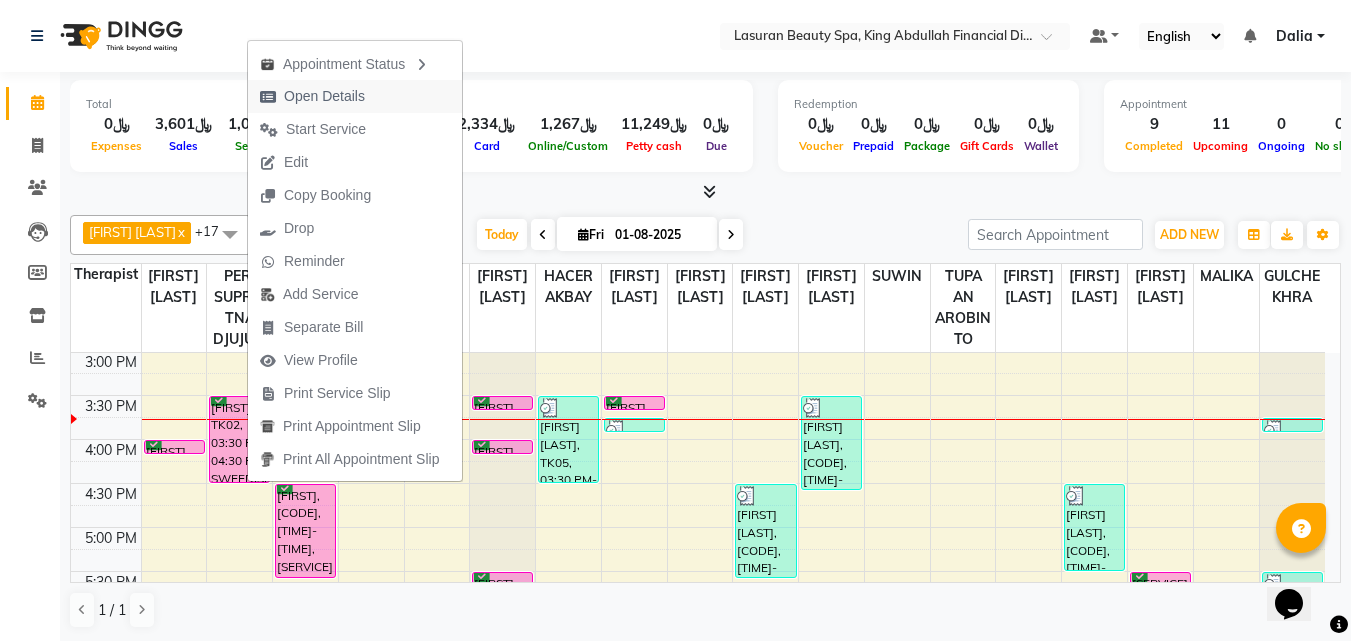 click on "Open Details" at bounding box center (355, 96) 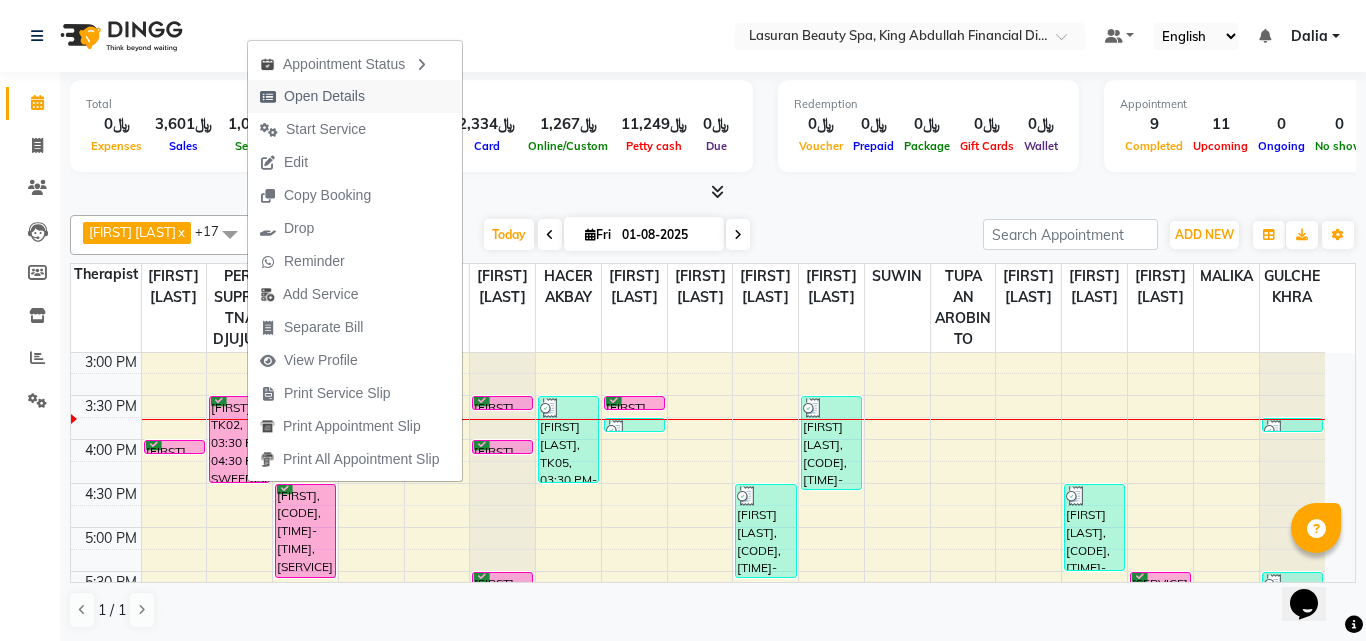 select on "6" 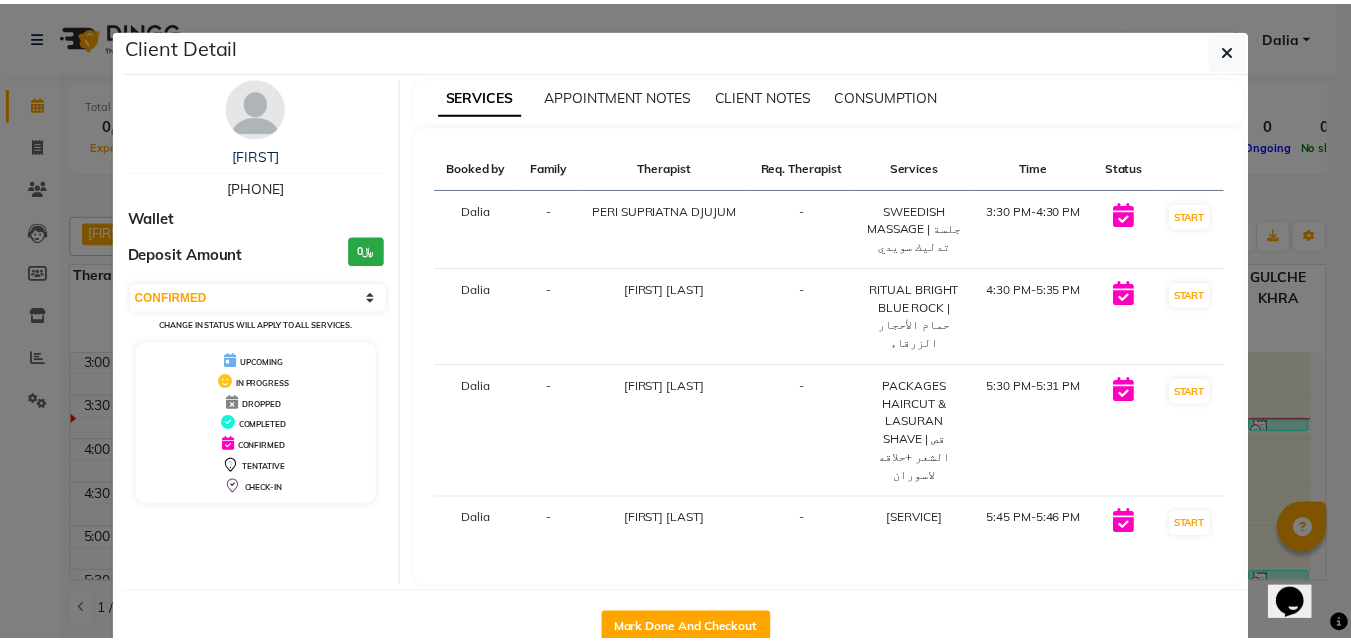 scroll, scrollTop: 78, scrollLeft: 0, axis: vertical 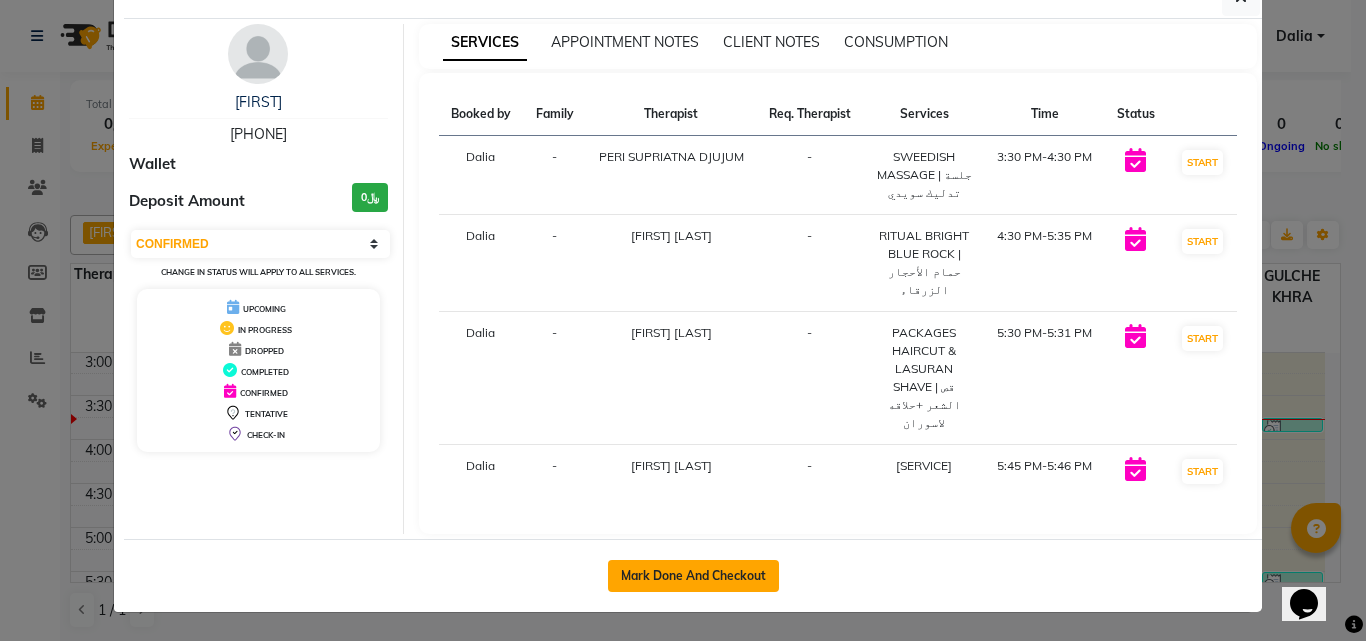 click on "Mark Done And Checkout" 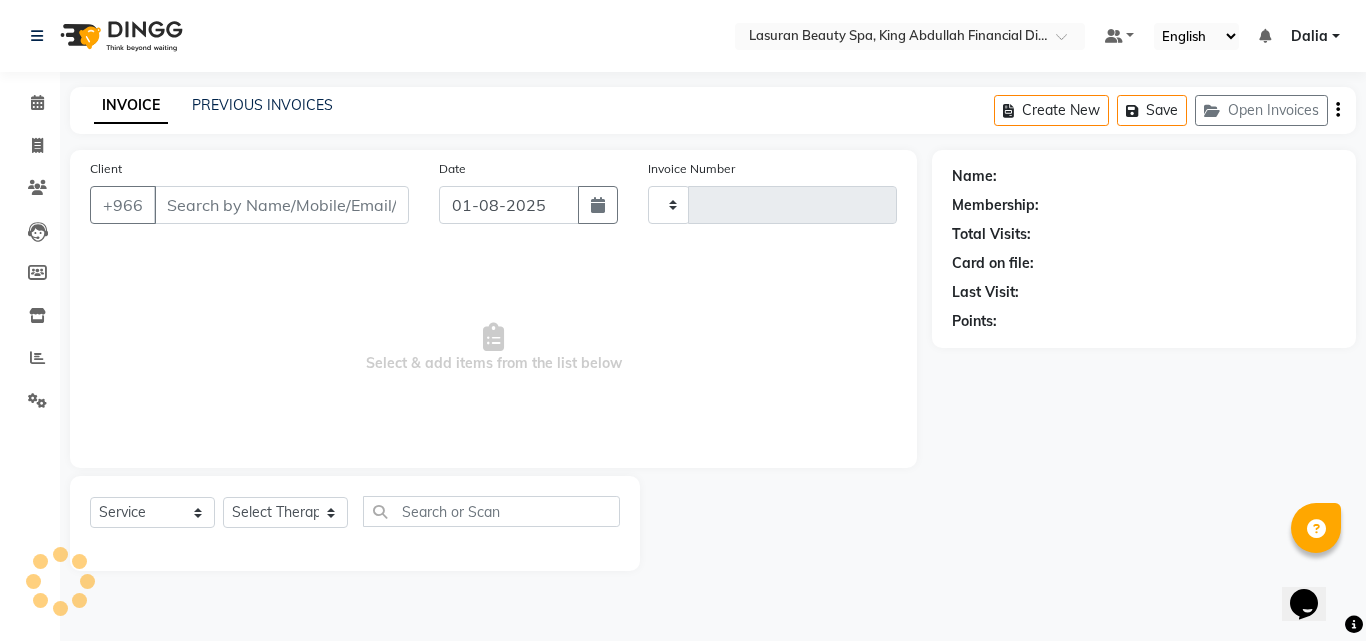 type on "1088" 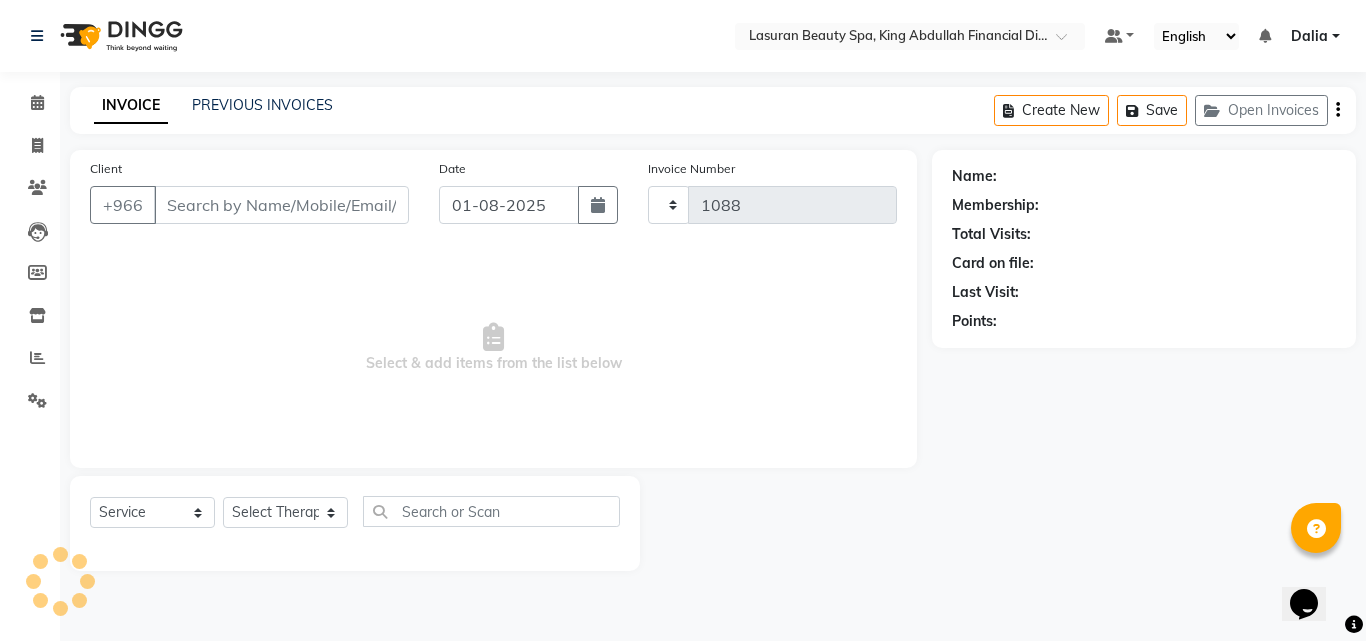 select on "6941" 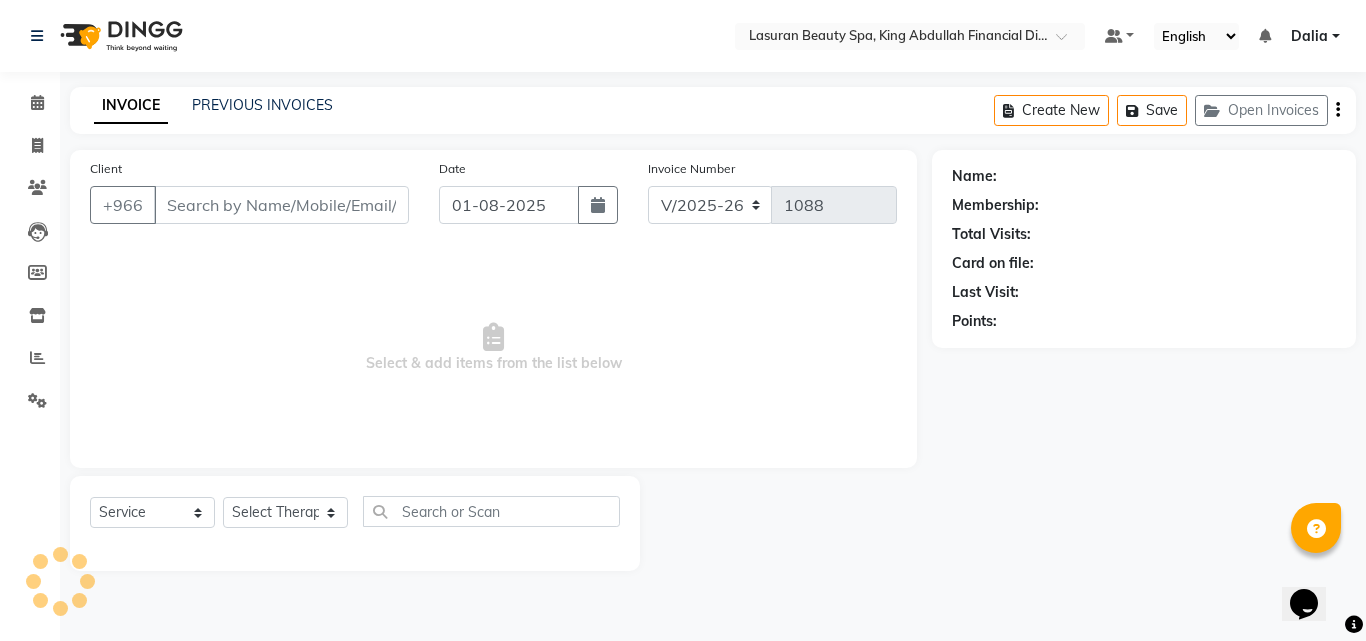 select on "V" 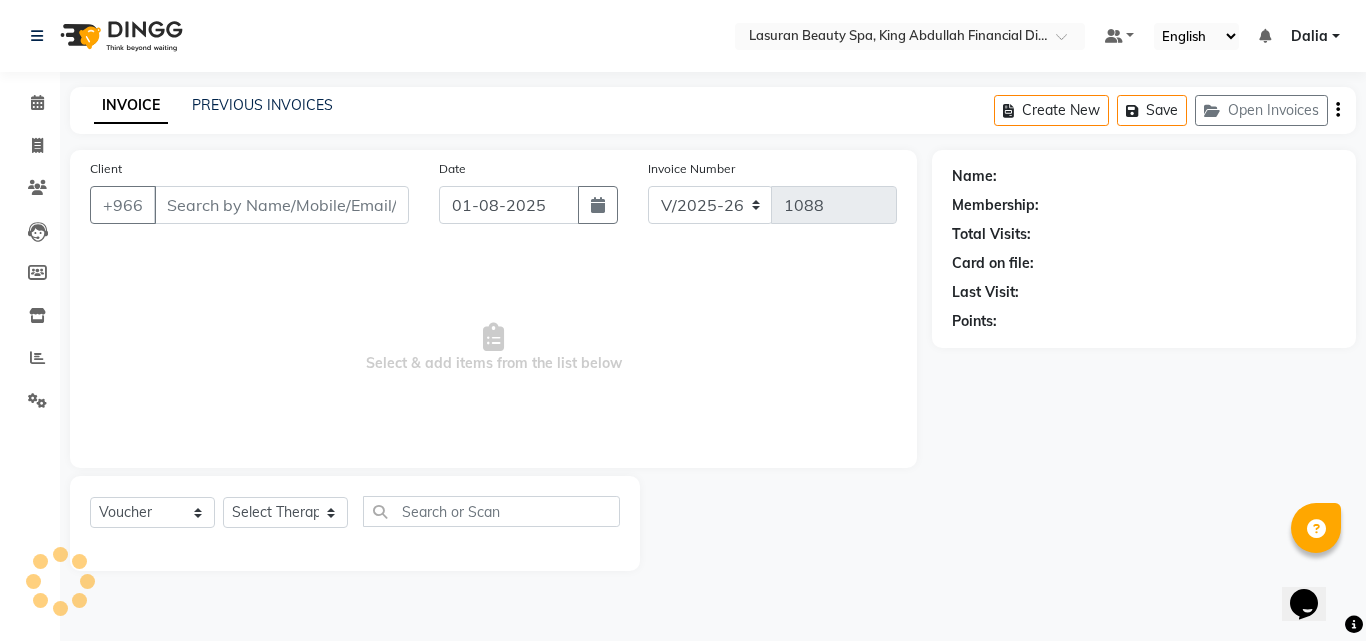 type on "[PHONE]" 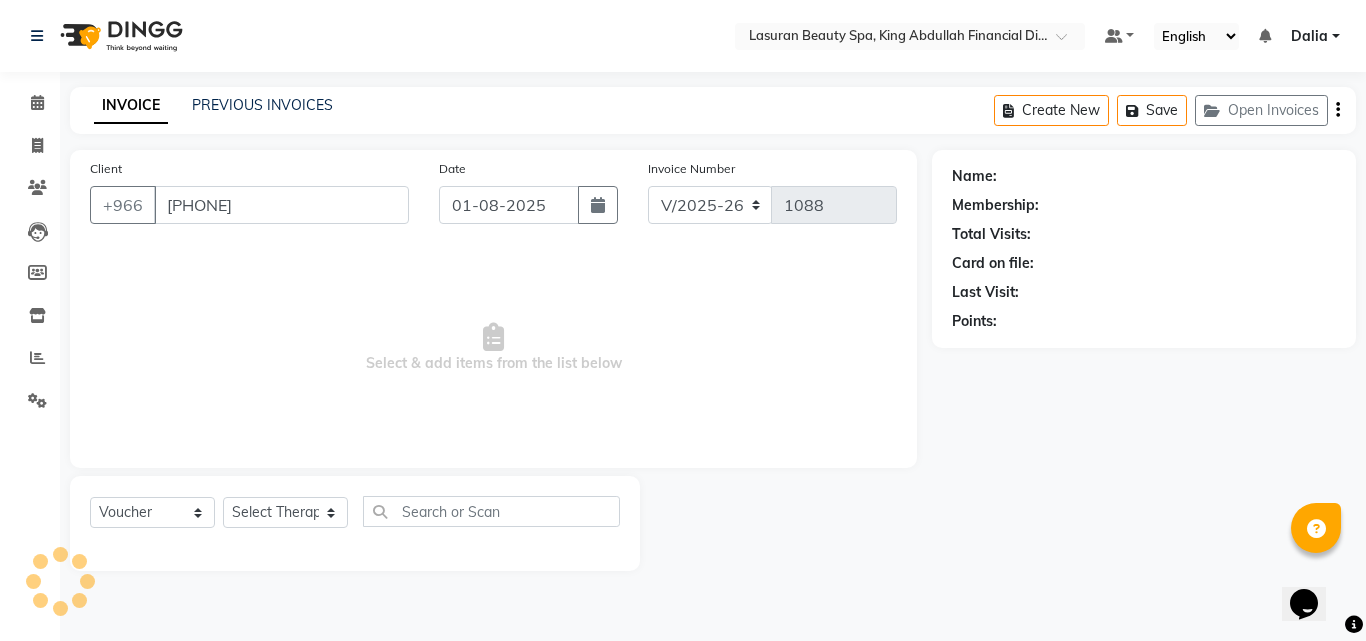select on "66975" 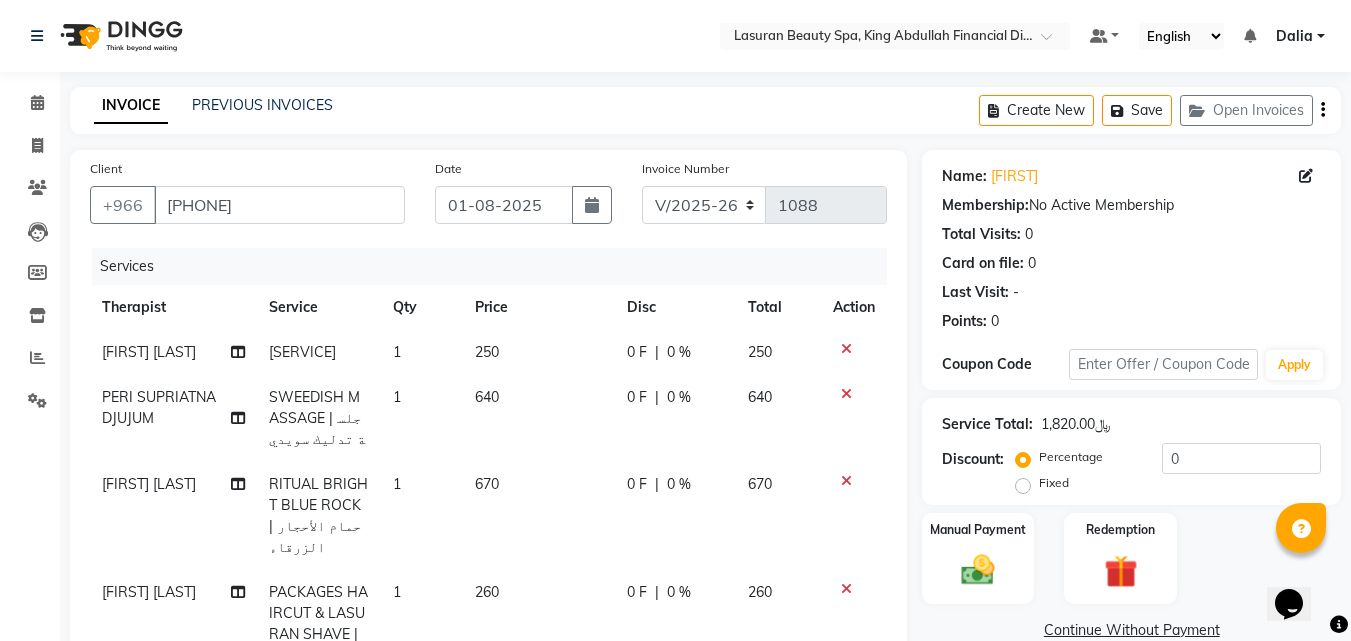 scroll, scrollTop: 45, scrollLeft: 0, axis: vertical 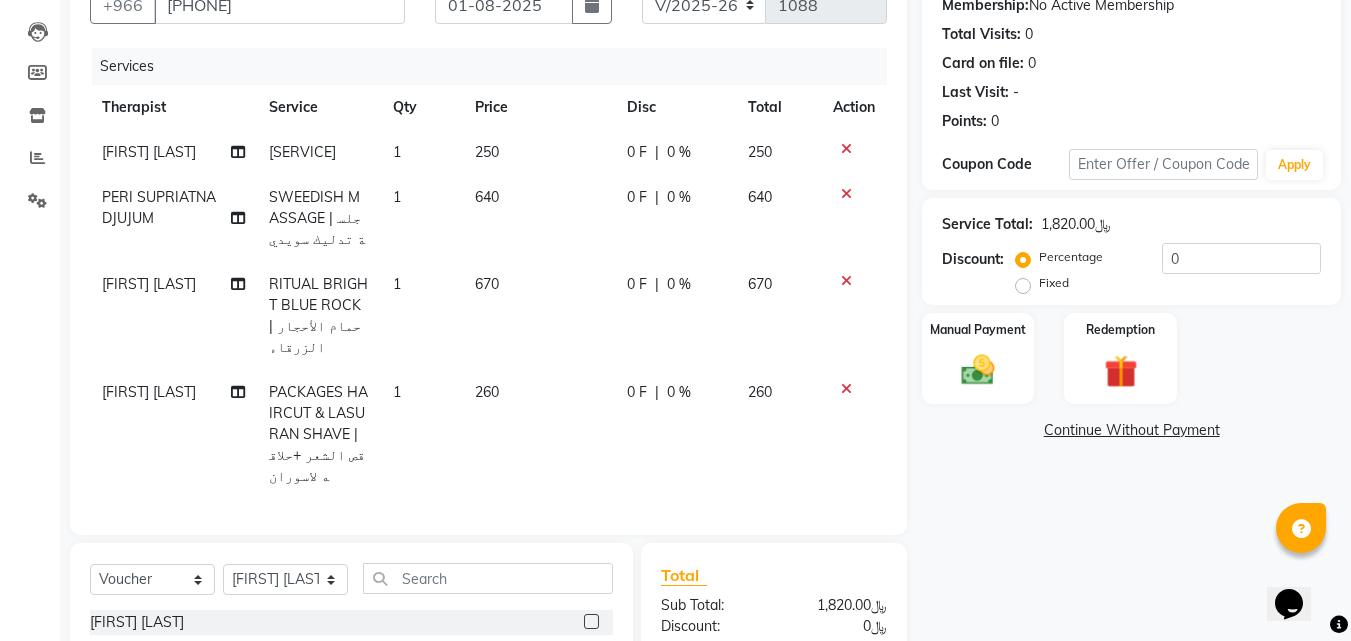 click 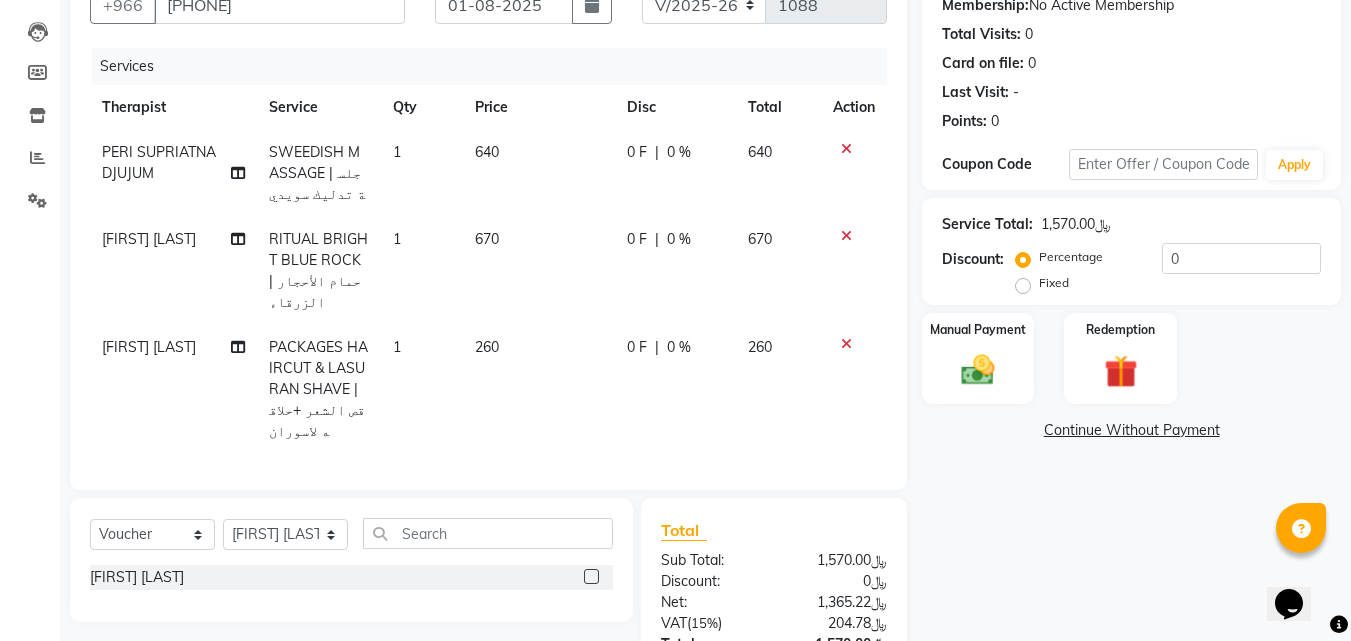 click 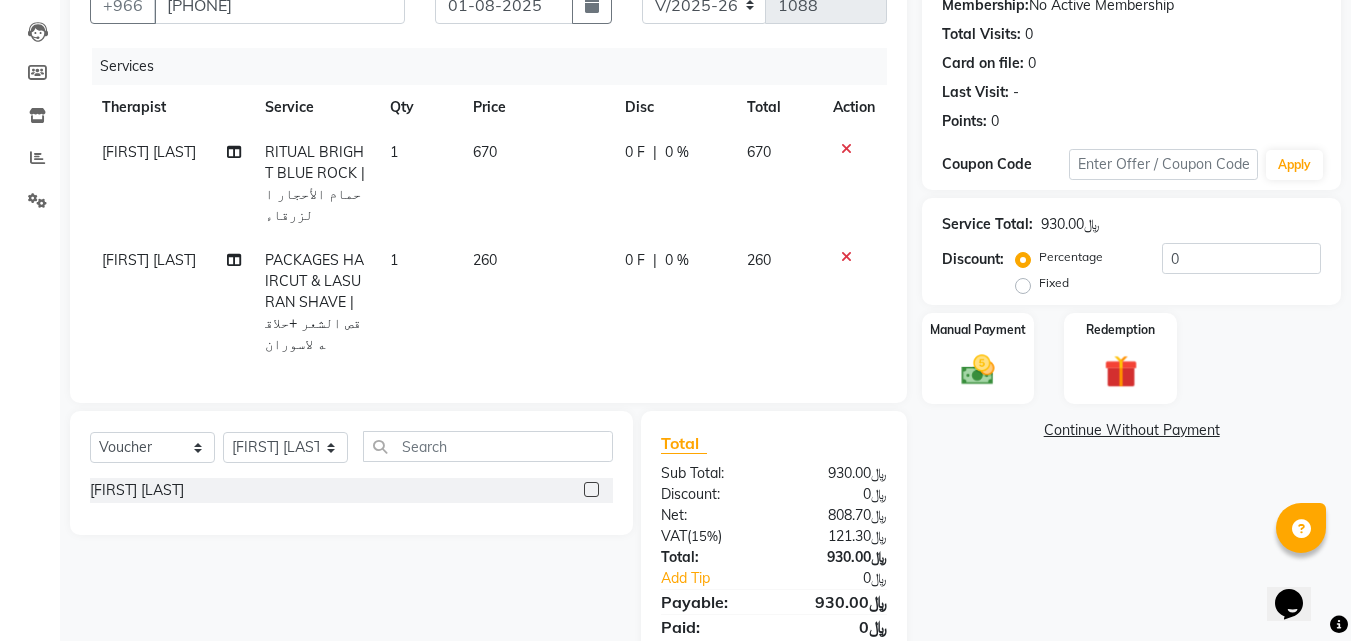 click 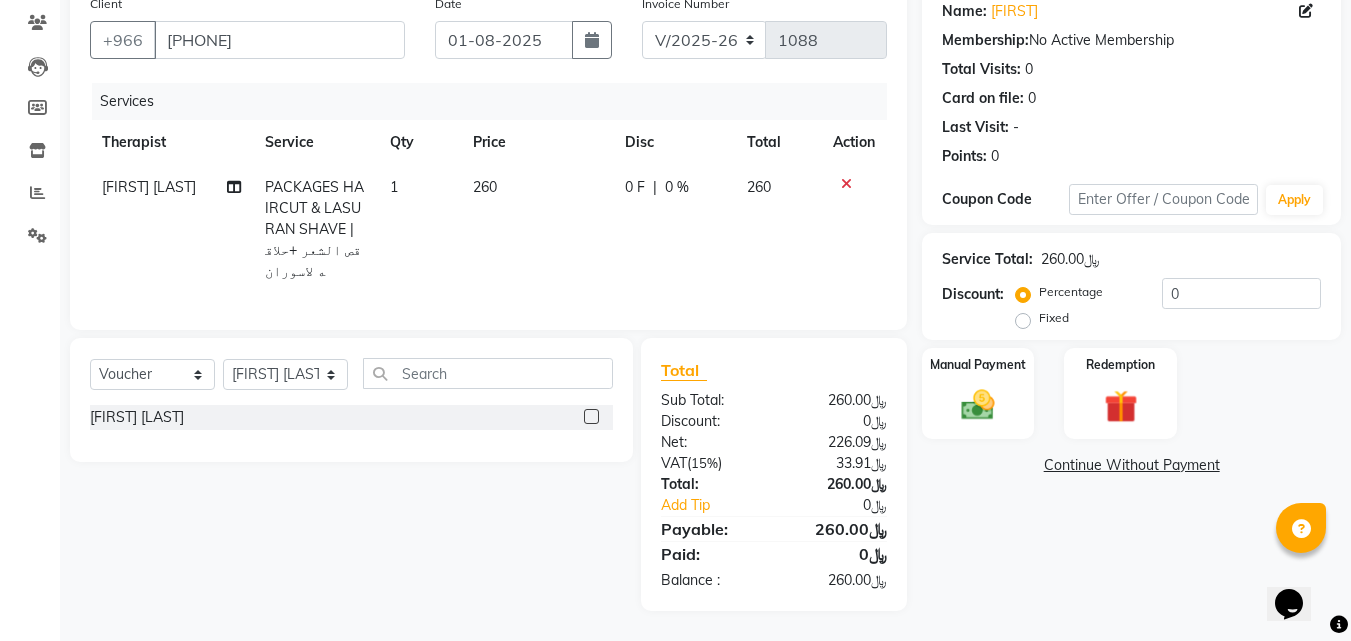 click on "Action" 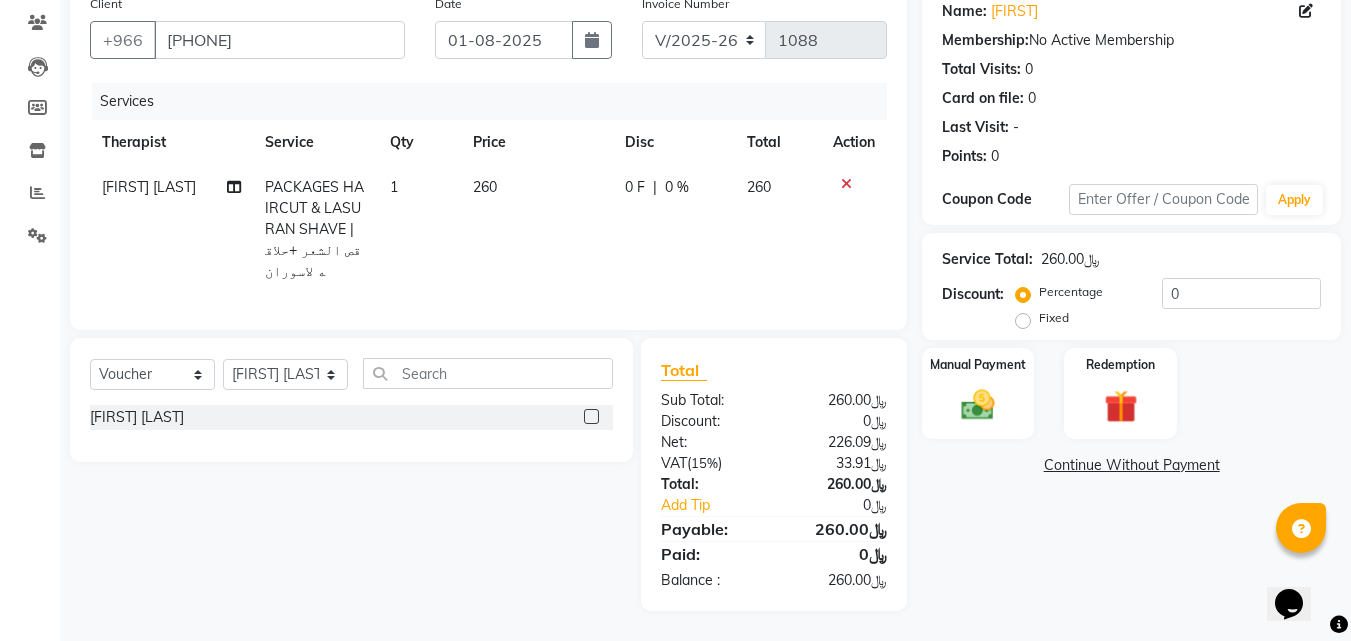 click 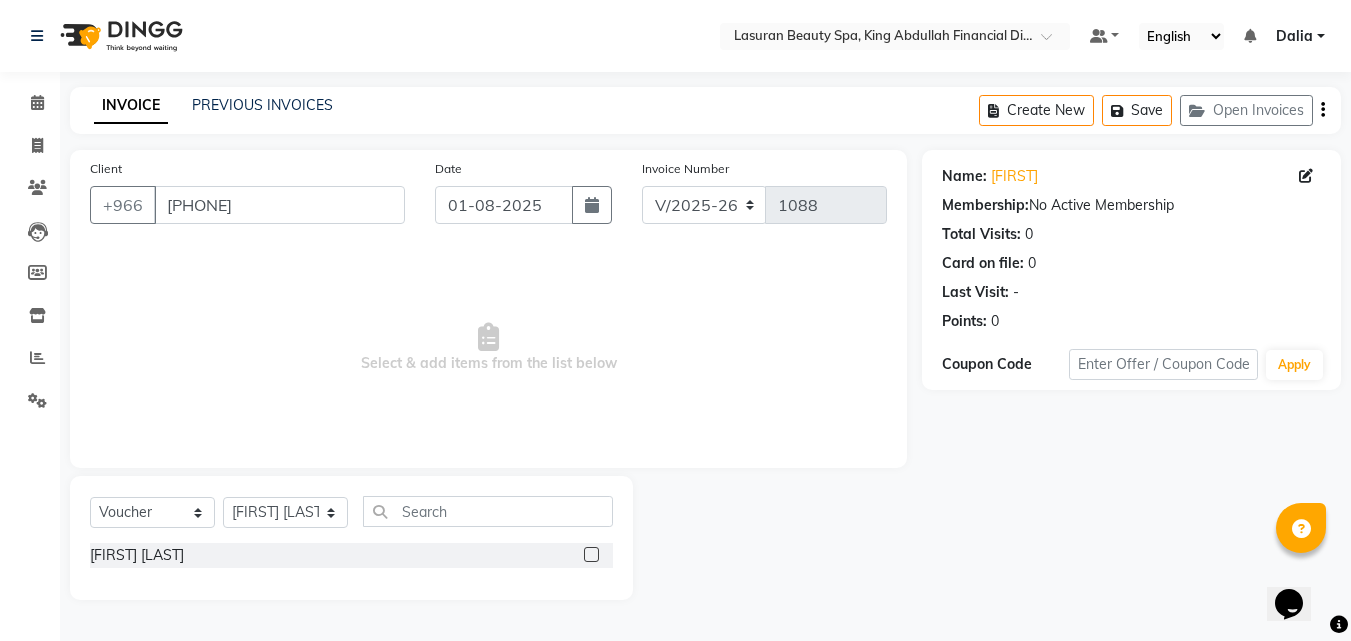 scroll, scrollTop: 0, scrollLeft: 0, axis: both 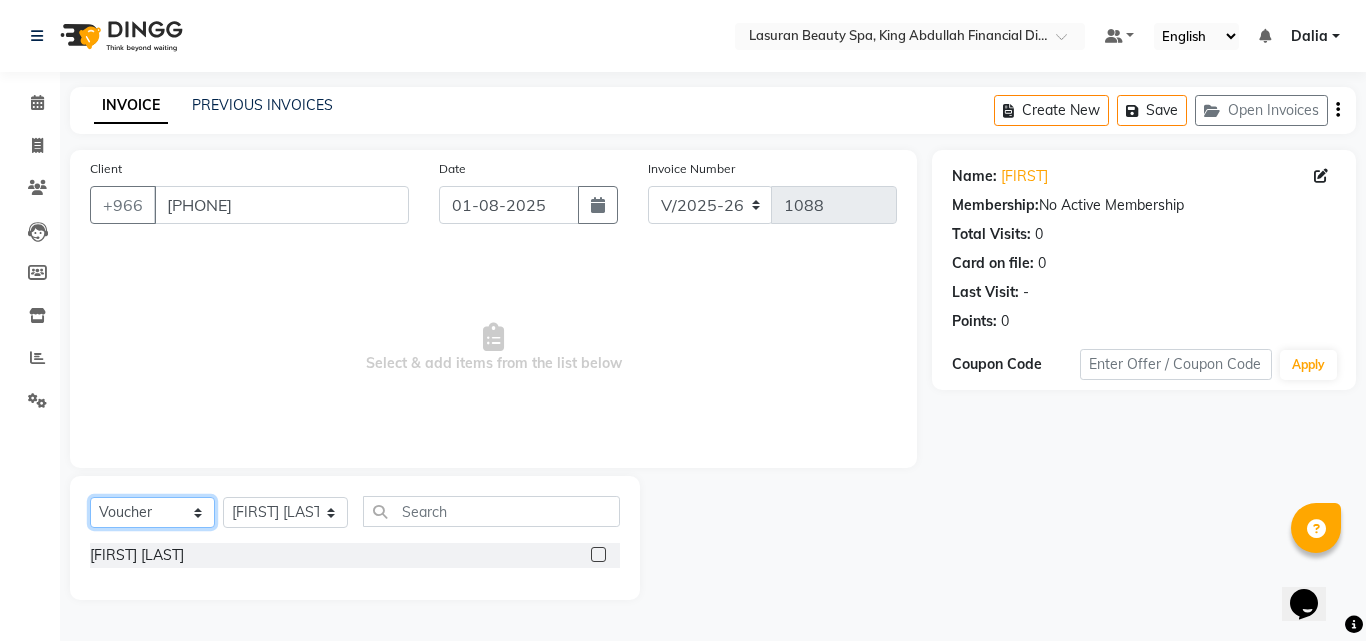 click on "Select  Service  Product  Membership  Package Voucher Prepaid Gift Card" 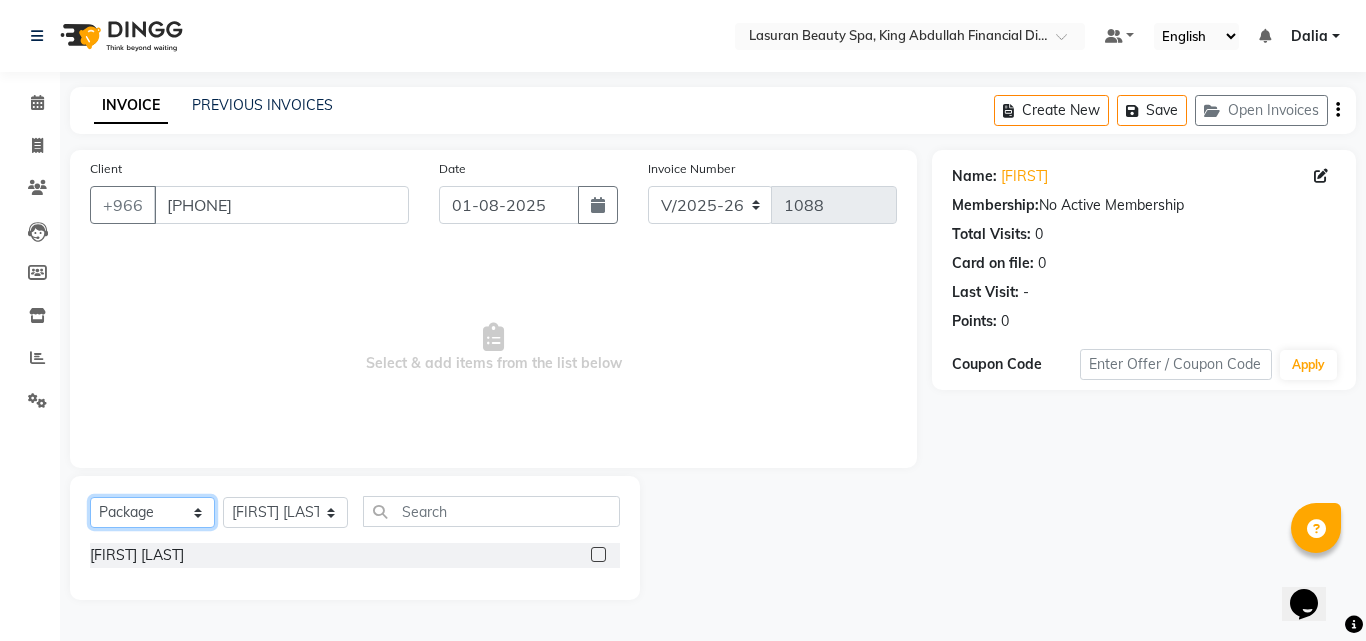 click on "Select  Service  Product  Membership  Package Voucher Prepaid Gift Card" 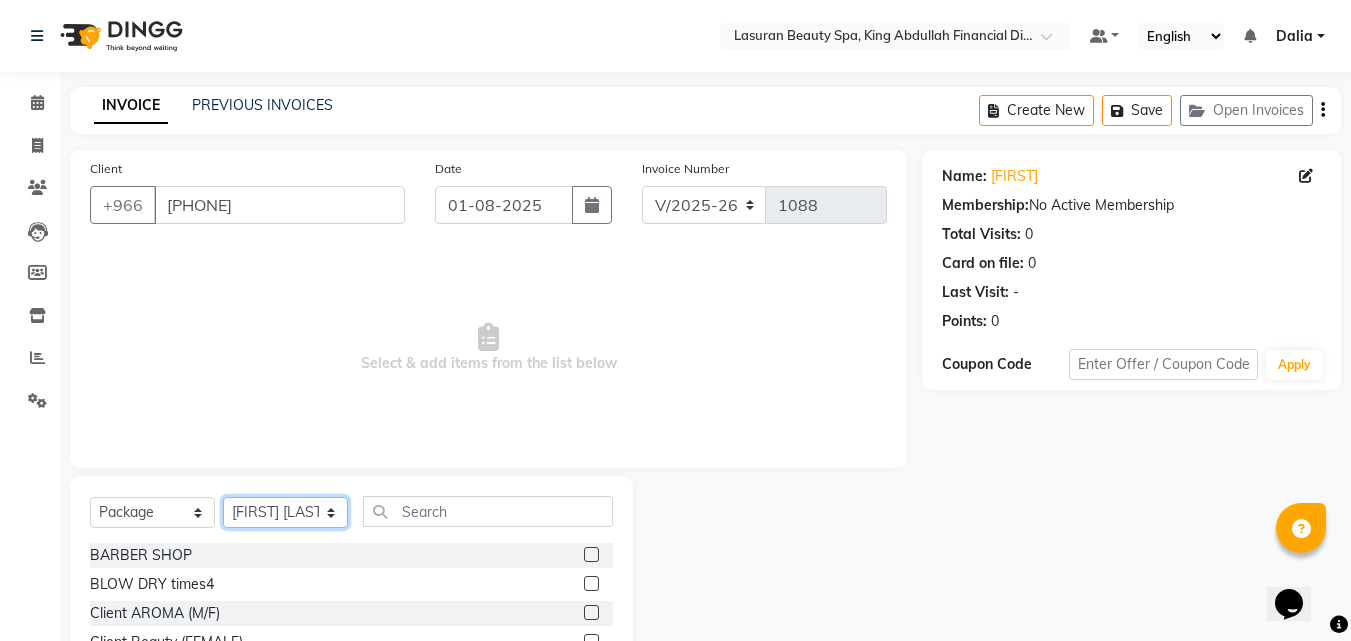click on "Select Therapist Abdulellah [FIRST] [LAST] [FIRST] [LAST] [FIRST] [LAST] Angel ASHISH TAMANG BENJIE CABAHUG SUMANDO BIBEK TAMANG BISHAL THAPA BISHUN DEV MANDAL CHAIMAE BALHAMIDIYA CHARITO AZARCON CHARLYN AZARCON Dalia ELMA LAGRIMAS Fouad Nah Ghada Yaseen GULCHEKHRA HACER AKBAY Hiba Ramadan Liza Castro MABELL BORCELIS MALIKA Mariam Barakat MARIFE MASTE Mohamed ELfarargy MOHAMED JAMAL Mohsen Amaui NABI KADDUS PERI  SUPRIATNA DJUJUM Rachelle RACHIDA BOUSSETTA Ranim Al Hasnaoui SATNAI KOUCHHA SHAUN ALBOPERA SUWIN Taha Hussien TUPA AN AROBINTO zainab عمرو" 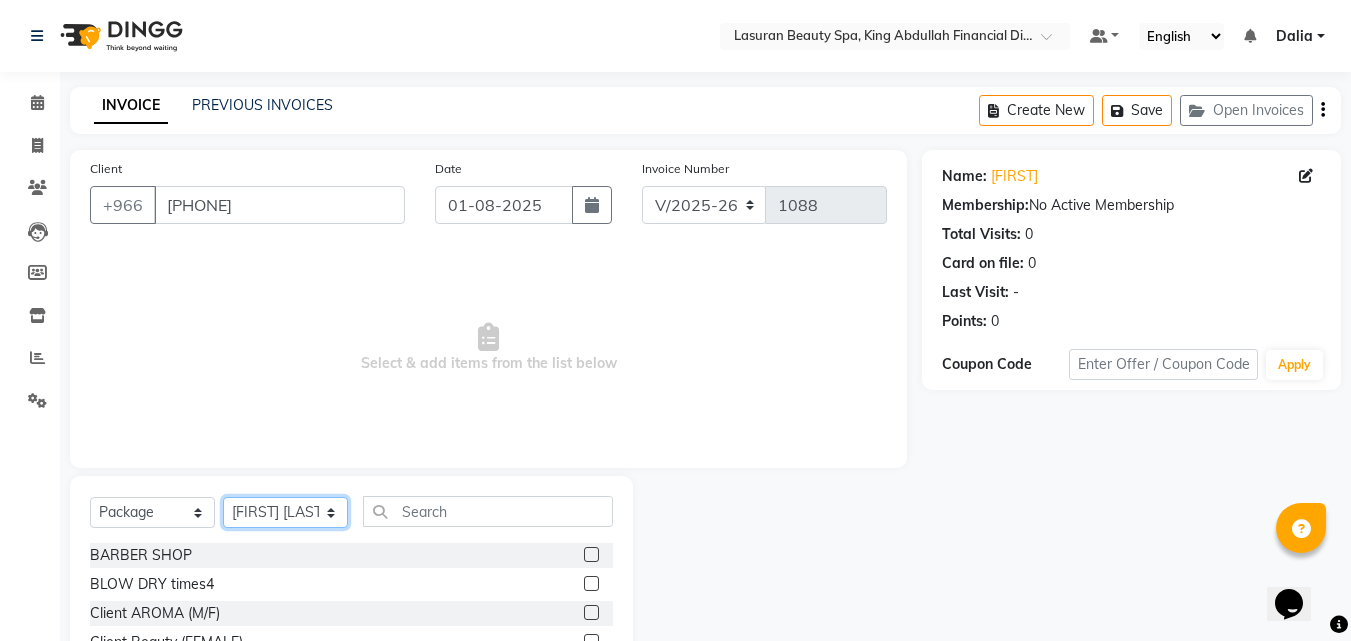scroll, scrollTop: 100, scrollLeft: 0, axis: vertical 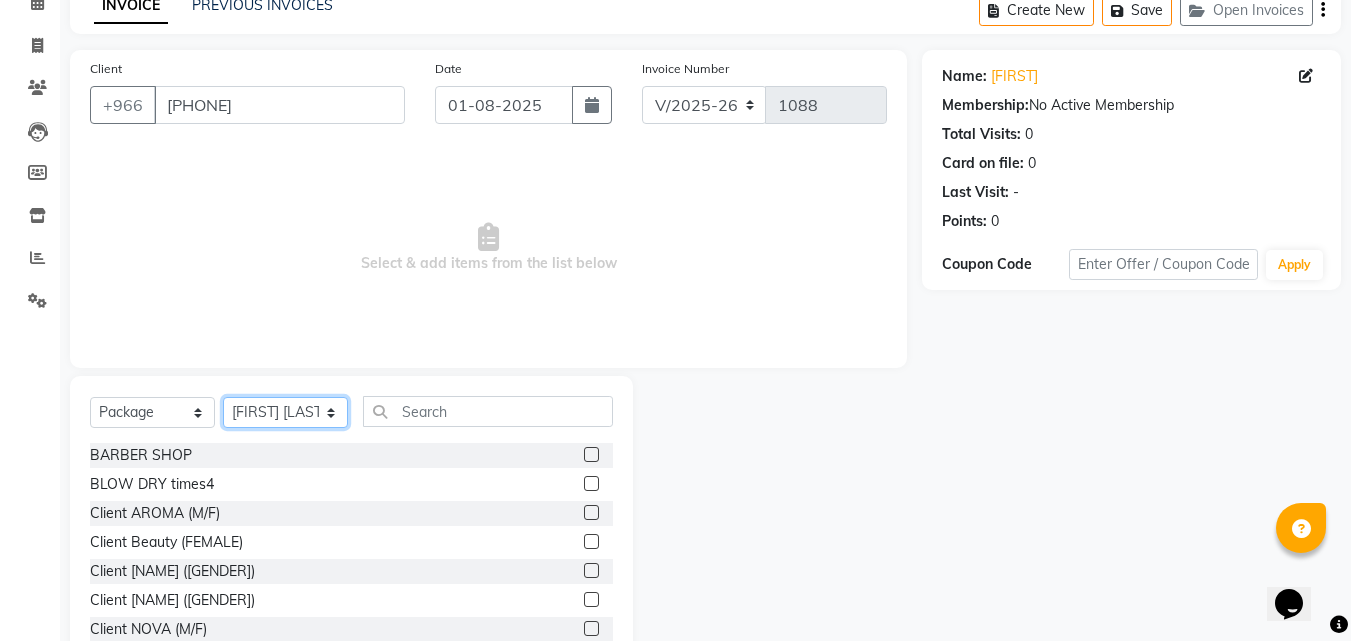 select on "[NUMBER]" 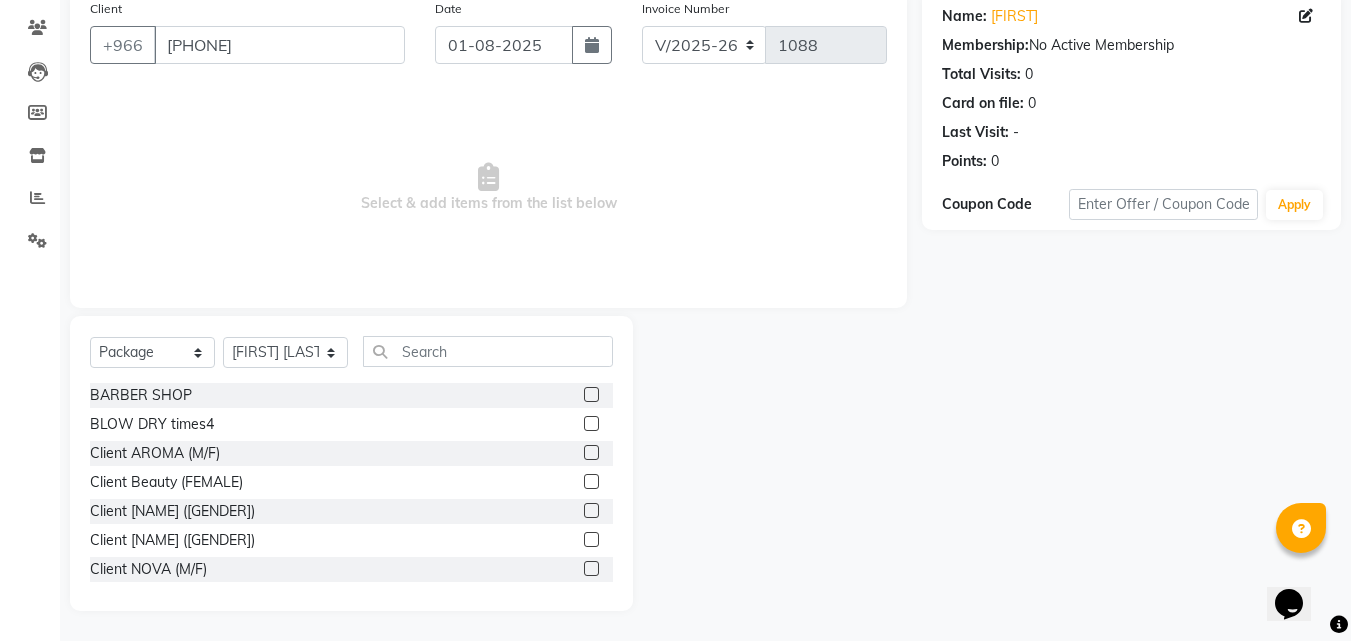 click 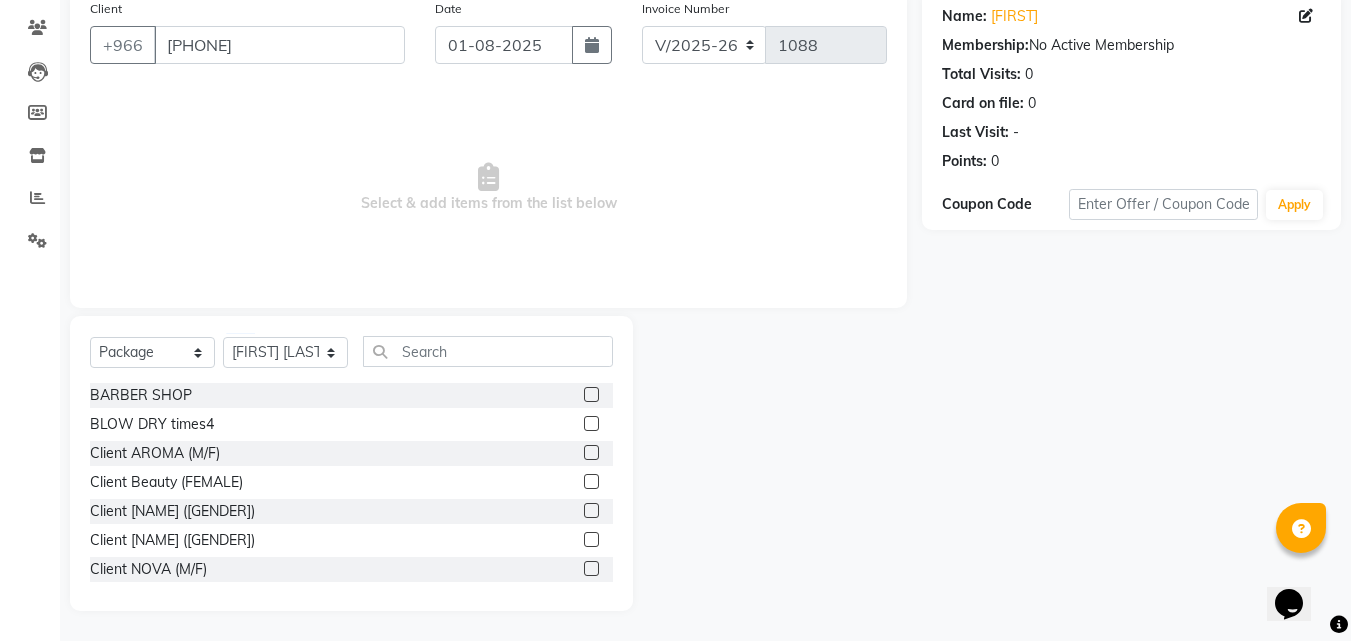 click 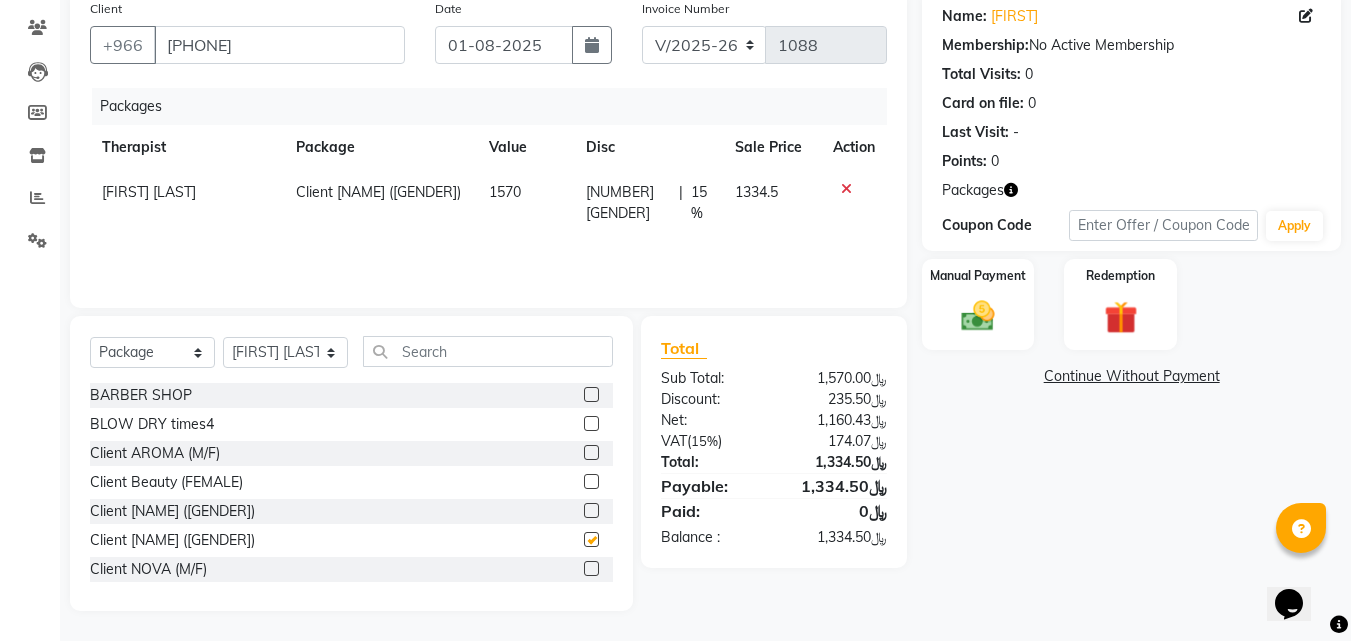 checkbox on "false" 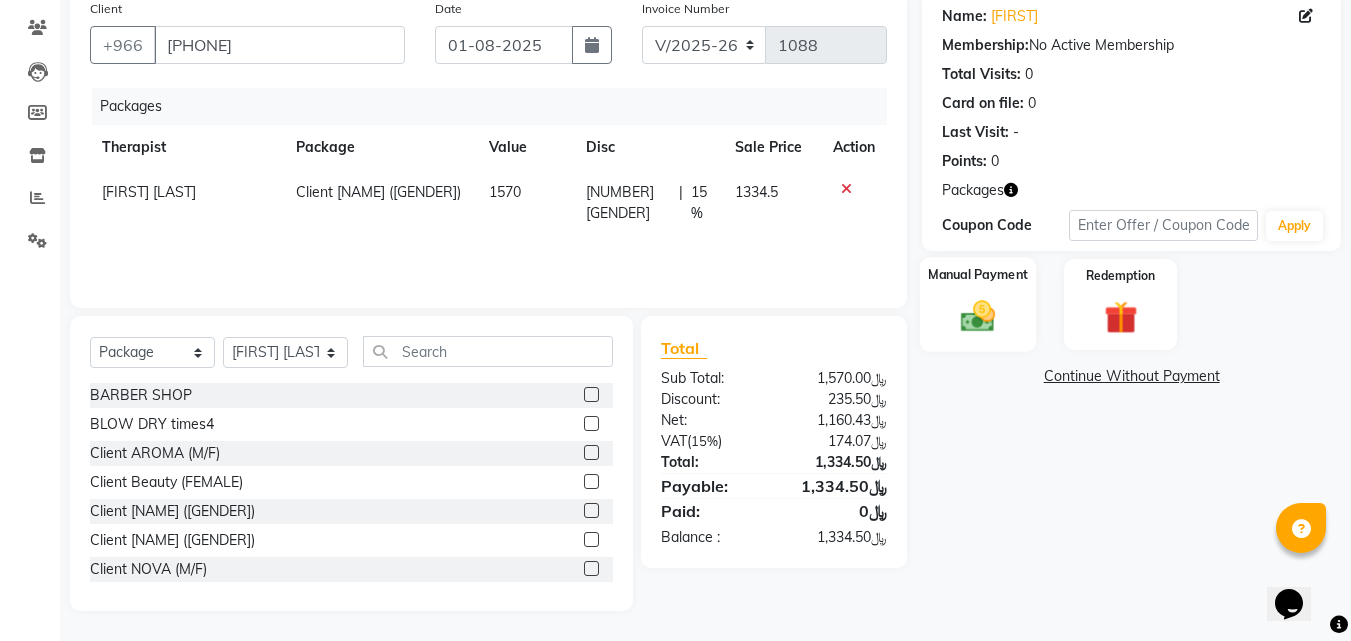click on "Manual Payment" 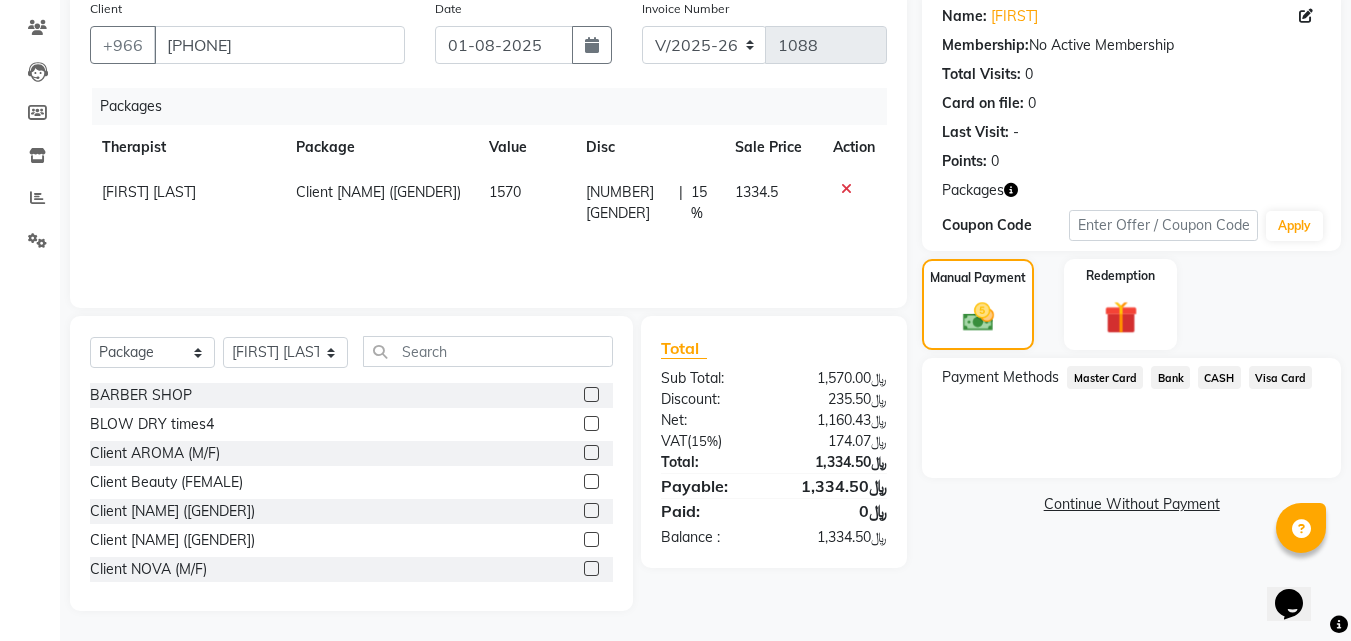 click on "Bank" 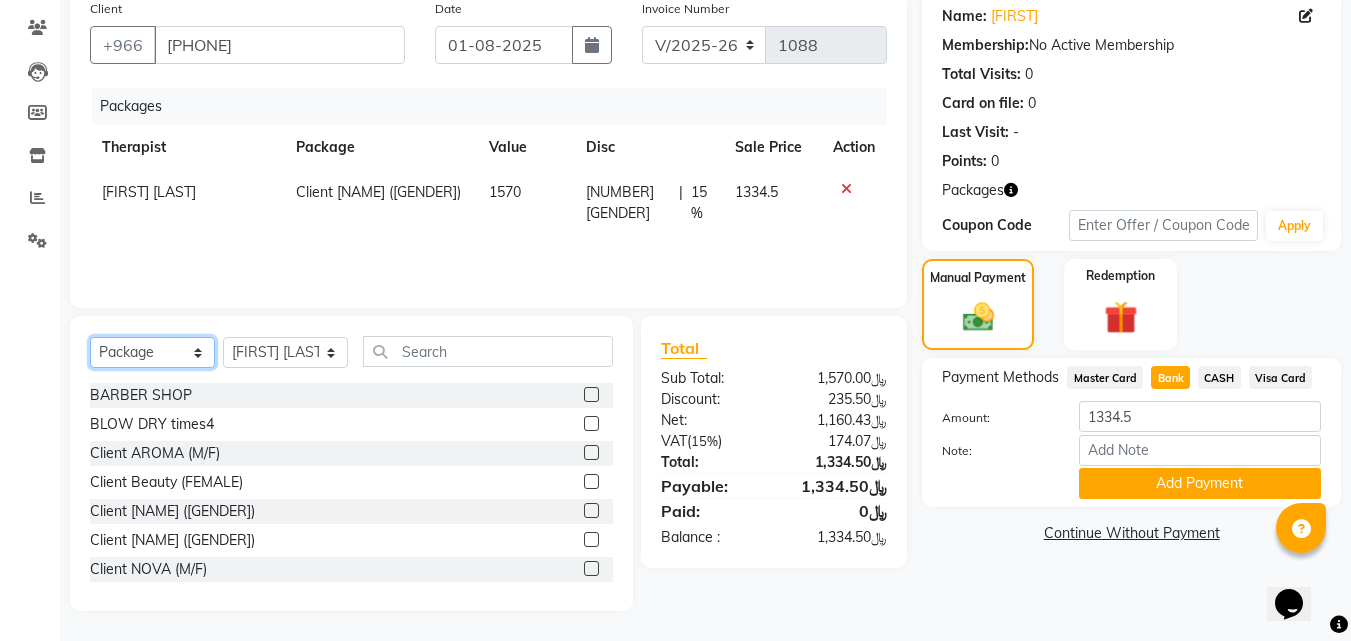 click on "Select  Service  Product  Membership  Package Voucher Prepaid Gift Card" 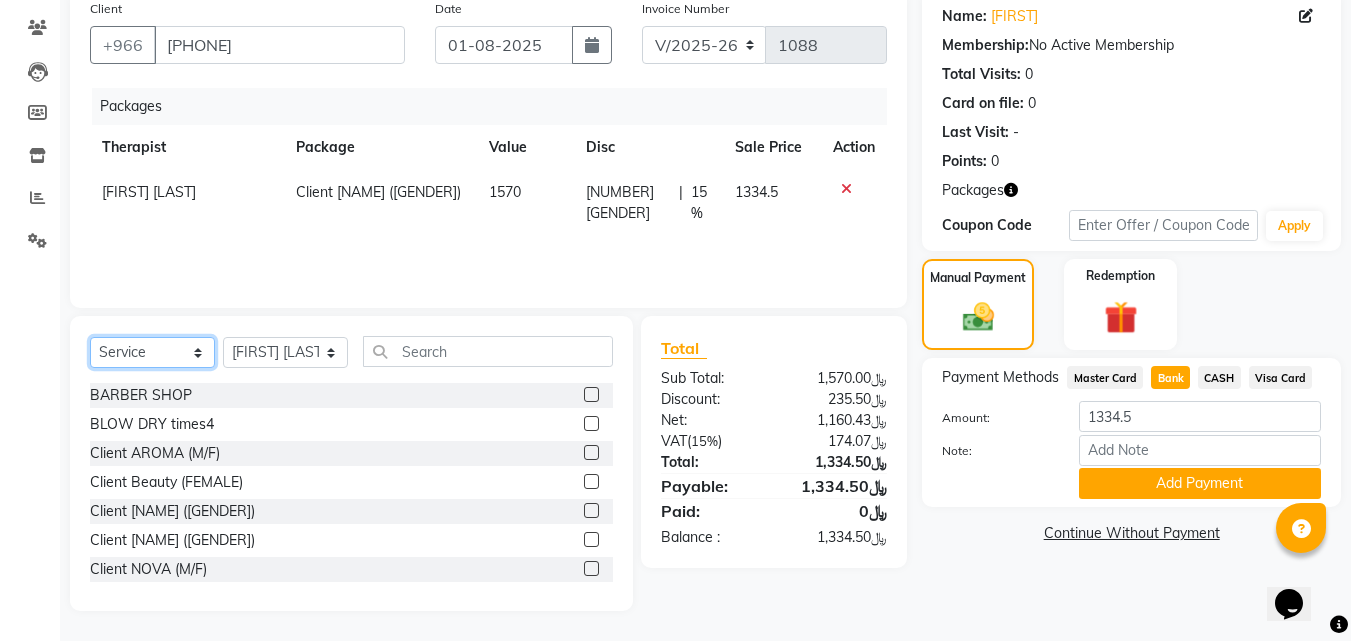 click on "Select  Service  Product  Membership  Package Voucher Prepaid Gift Card" 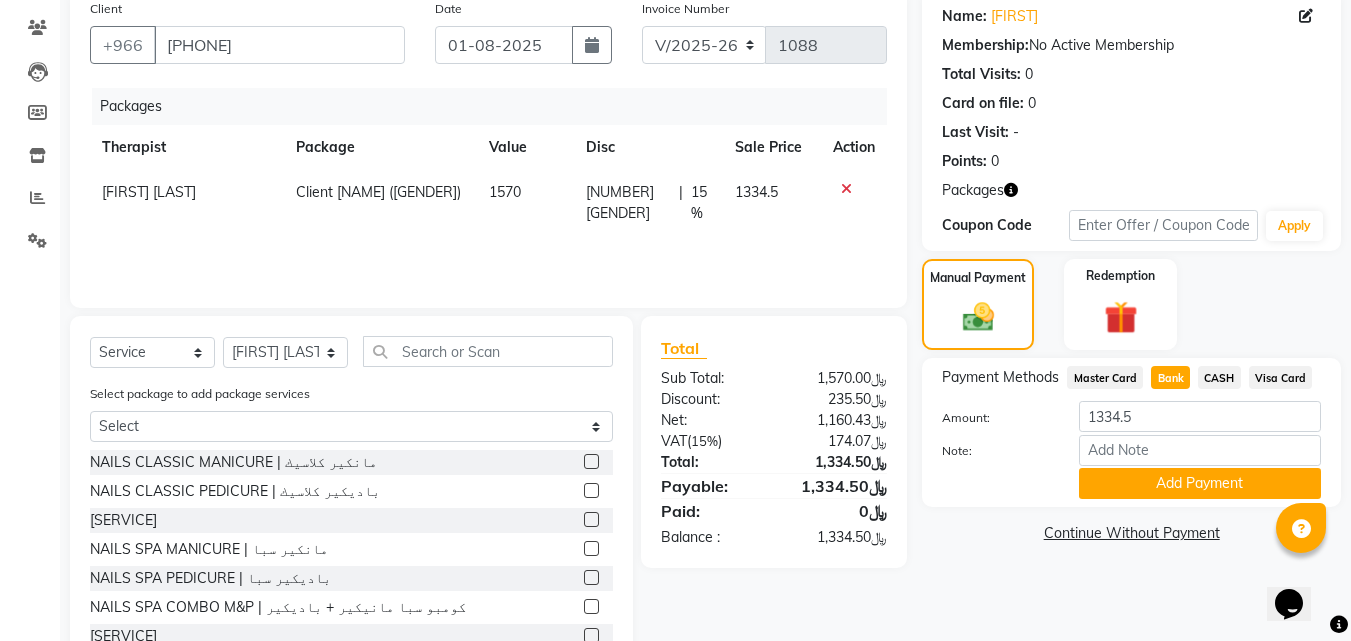 click 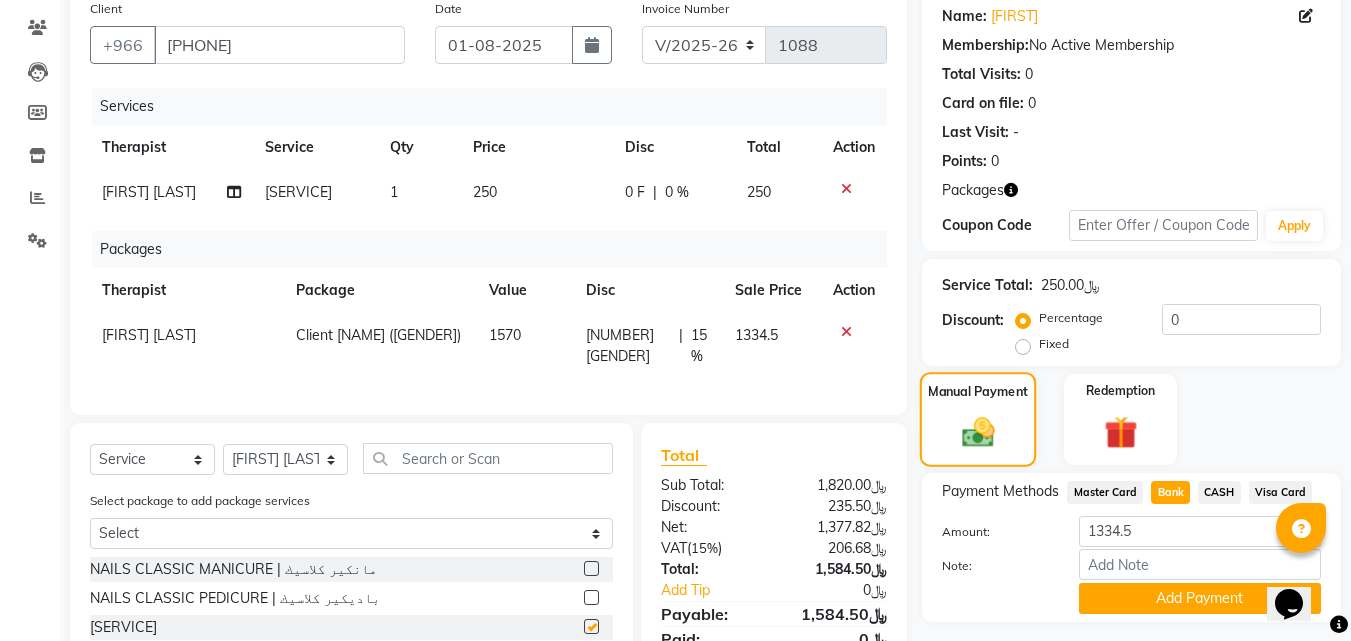 checkbox on "false" 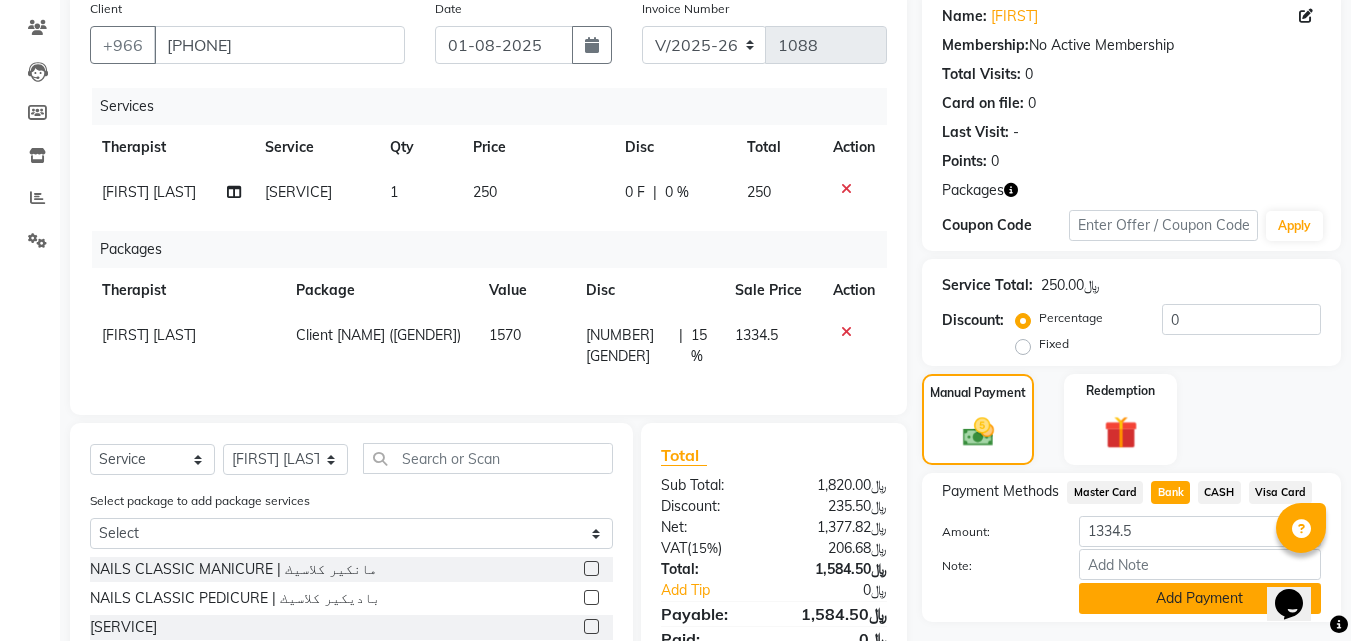 click on "Add Payment" 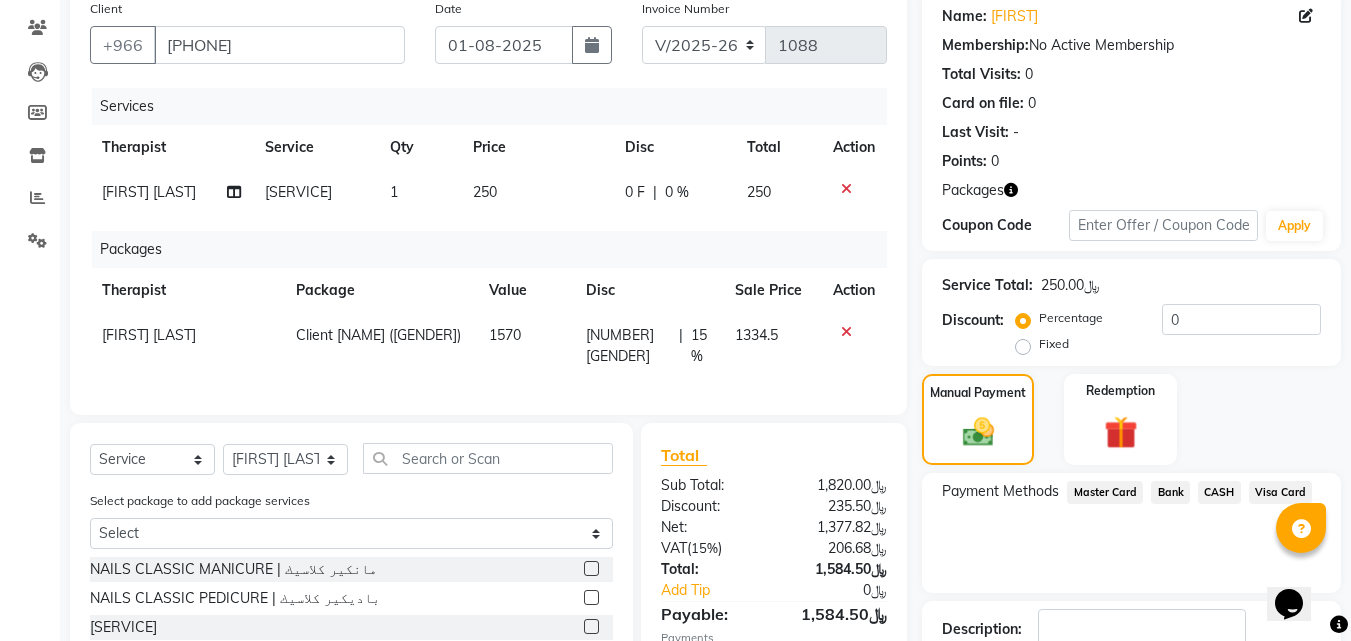 scroll, scrollTop: 412, scrollLeft: 0, axis: vertical 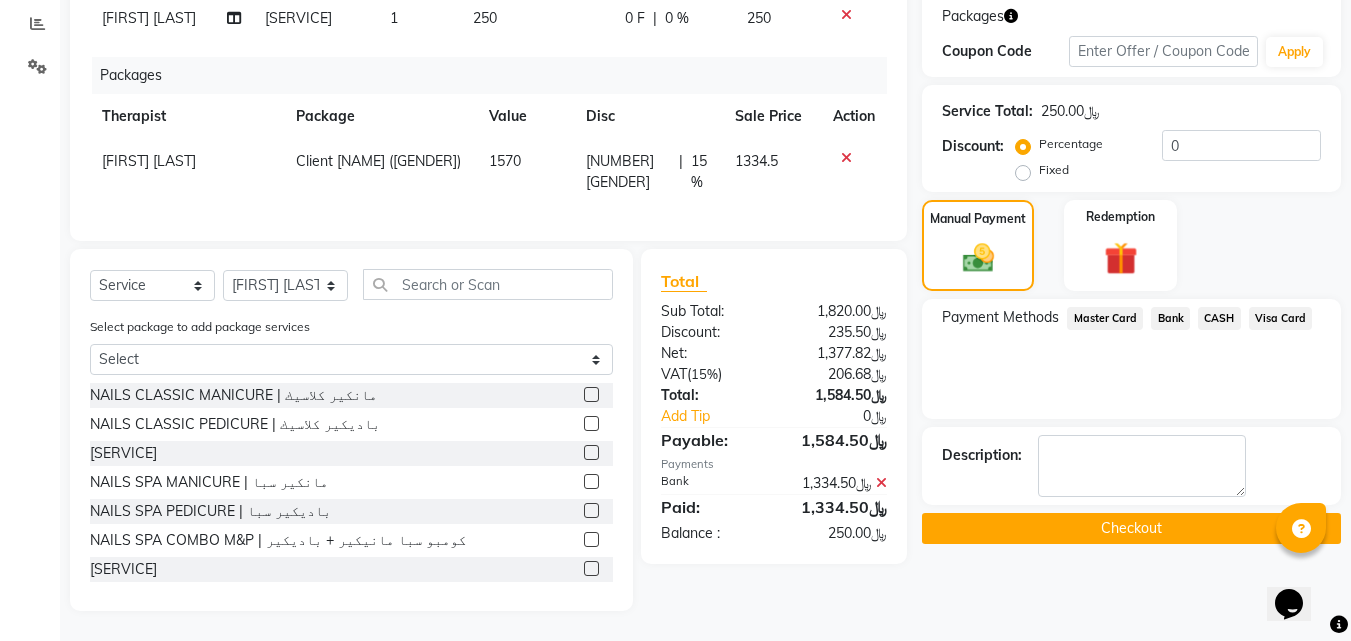 click on "Checkout" 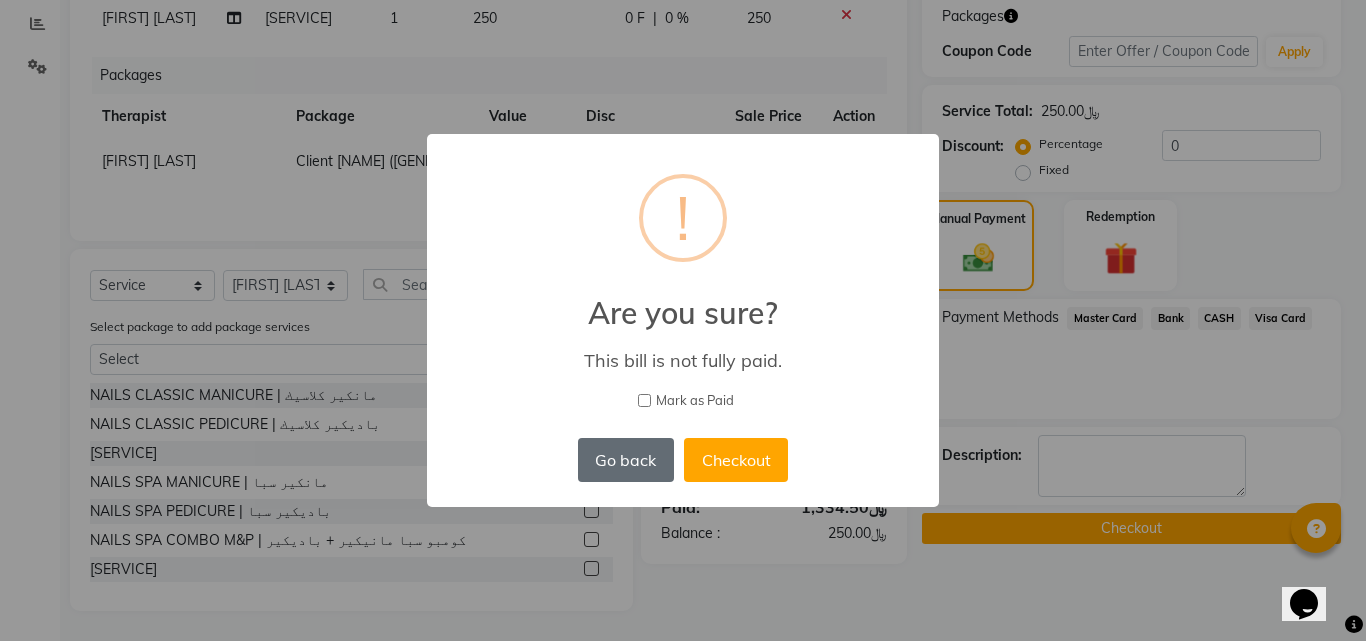click on "Go back" at bounding box center [626, 460] 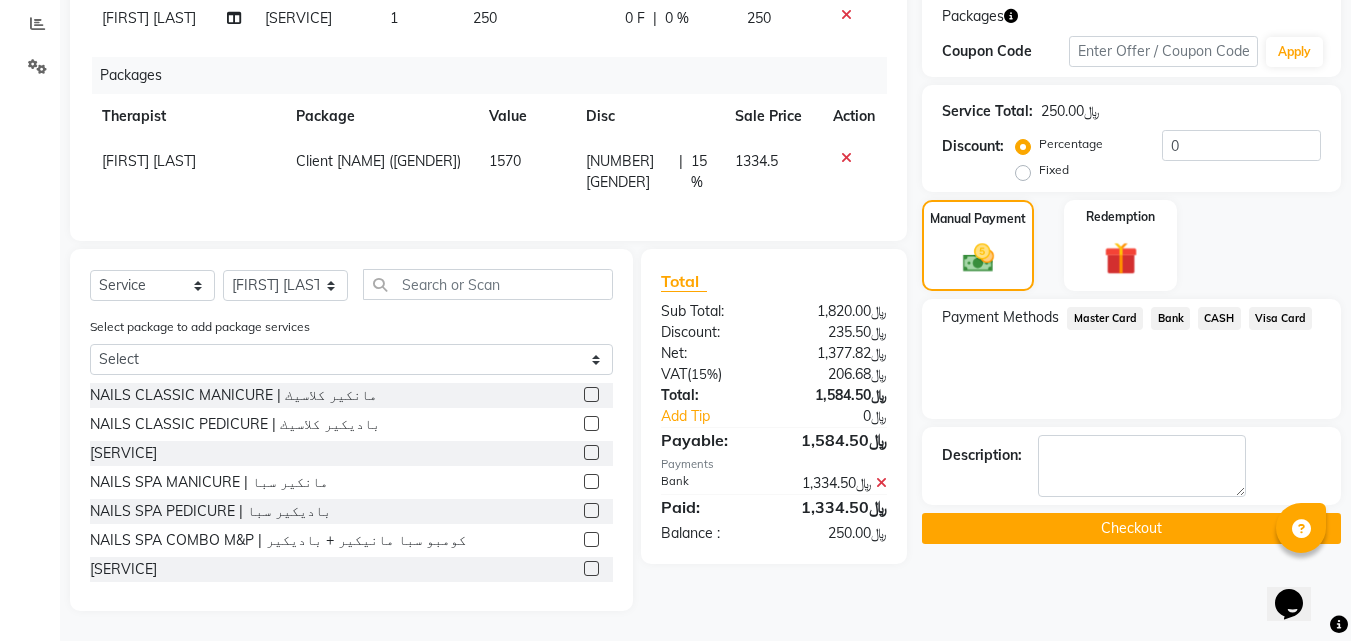 click 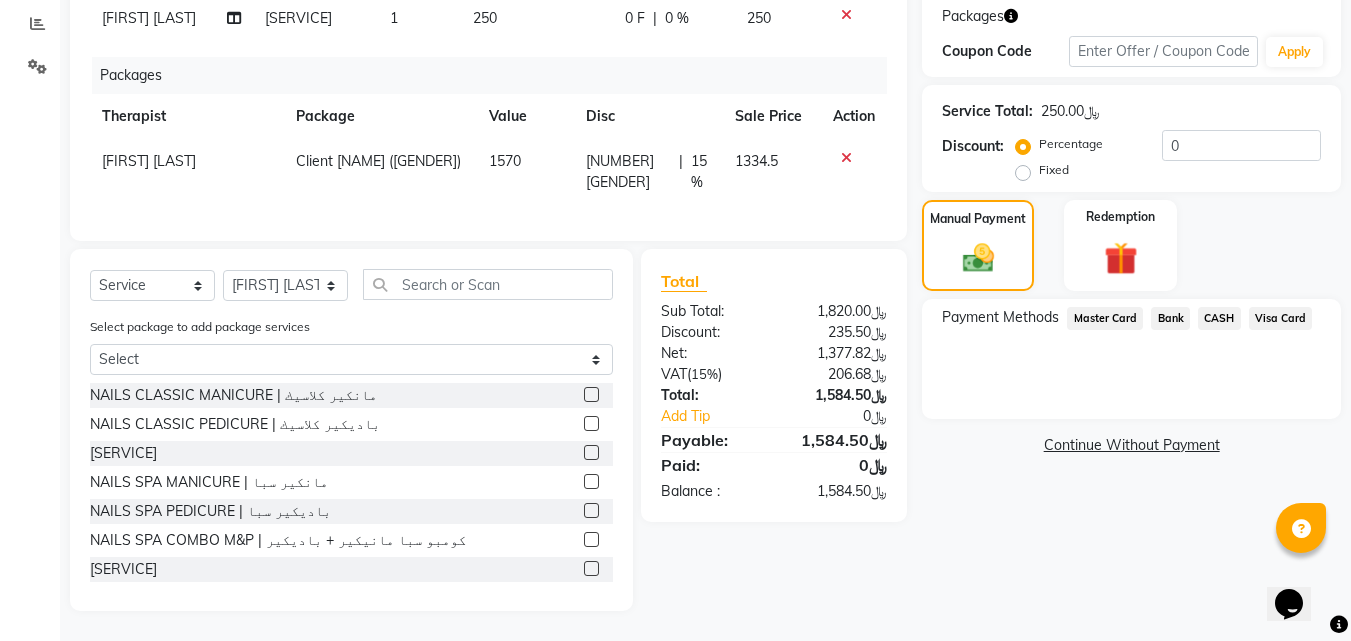 click on "Bank" 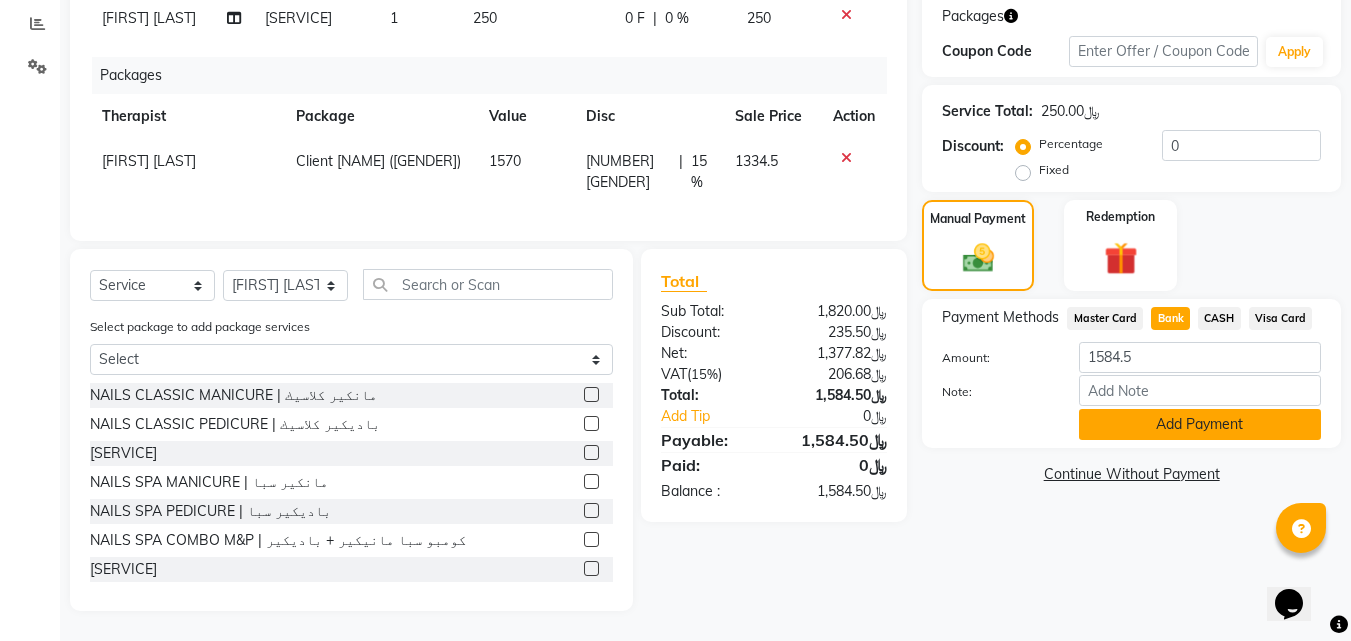 click on "Add Payment" 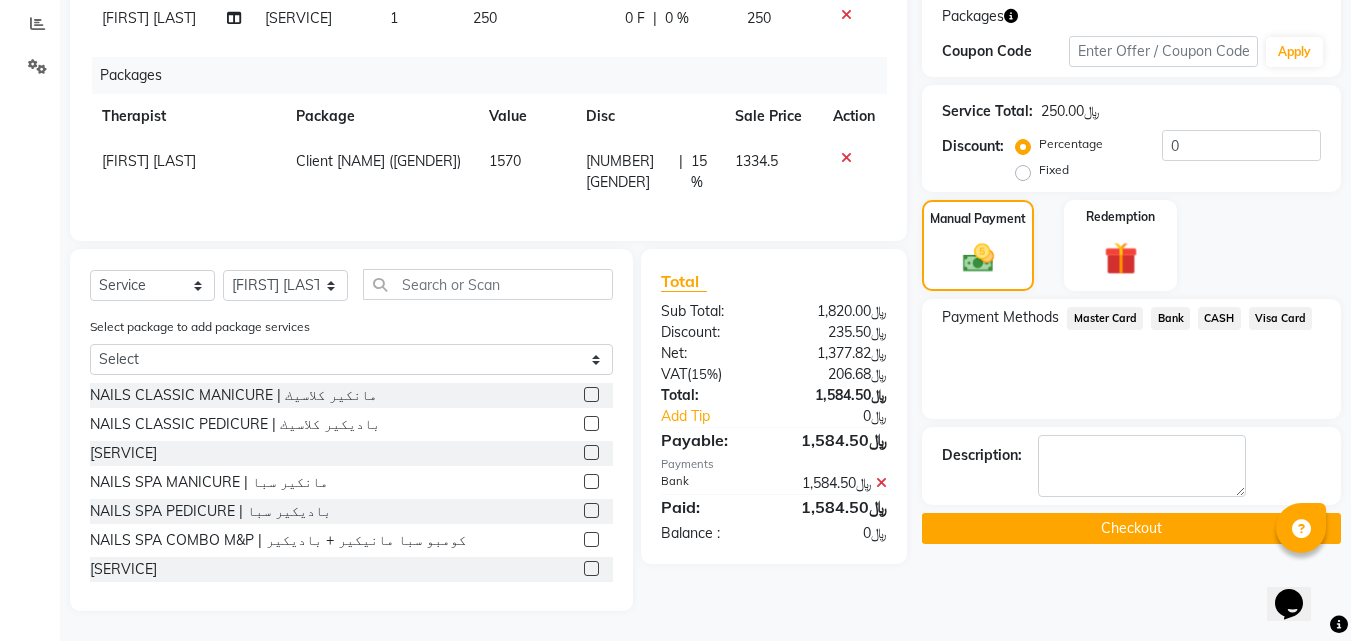 click on "Checkout" 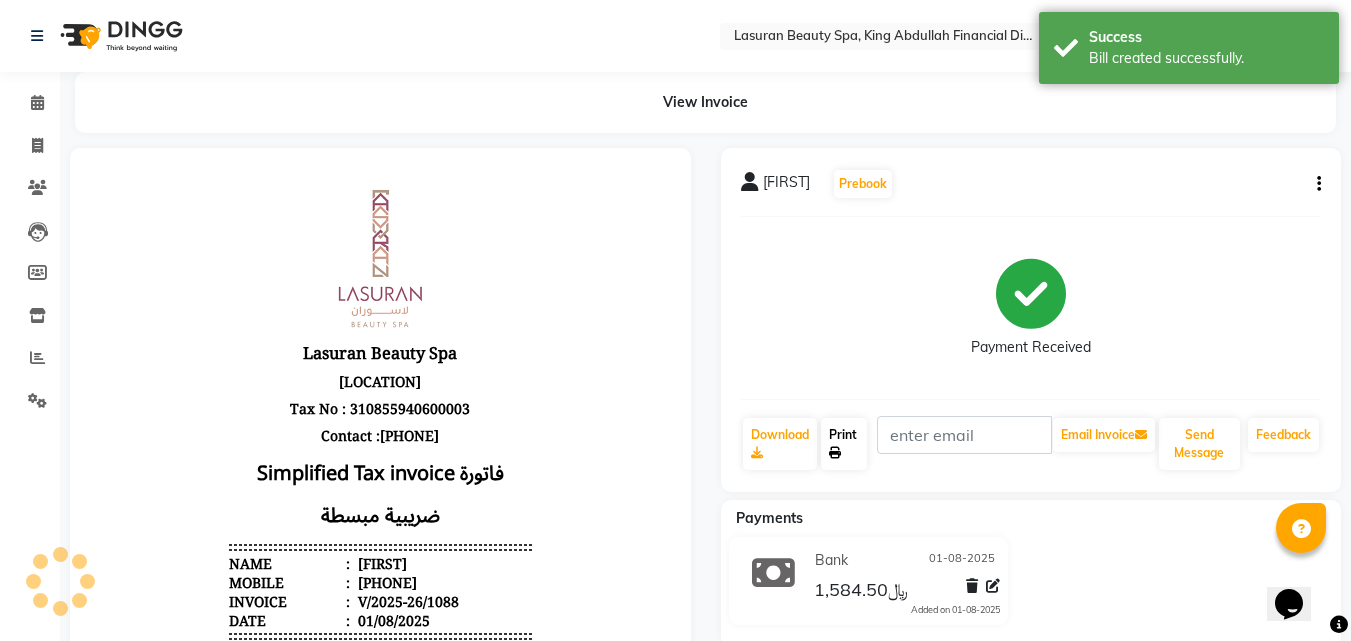 scroll, scrollTop: 0, scrollLeft: 0, axis: both 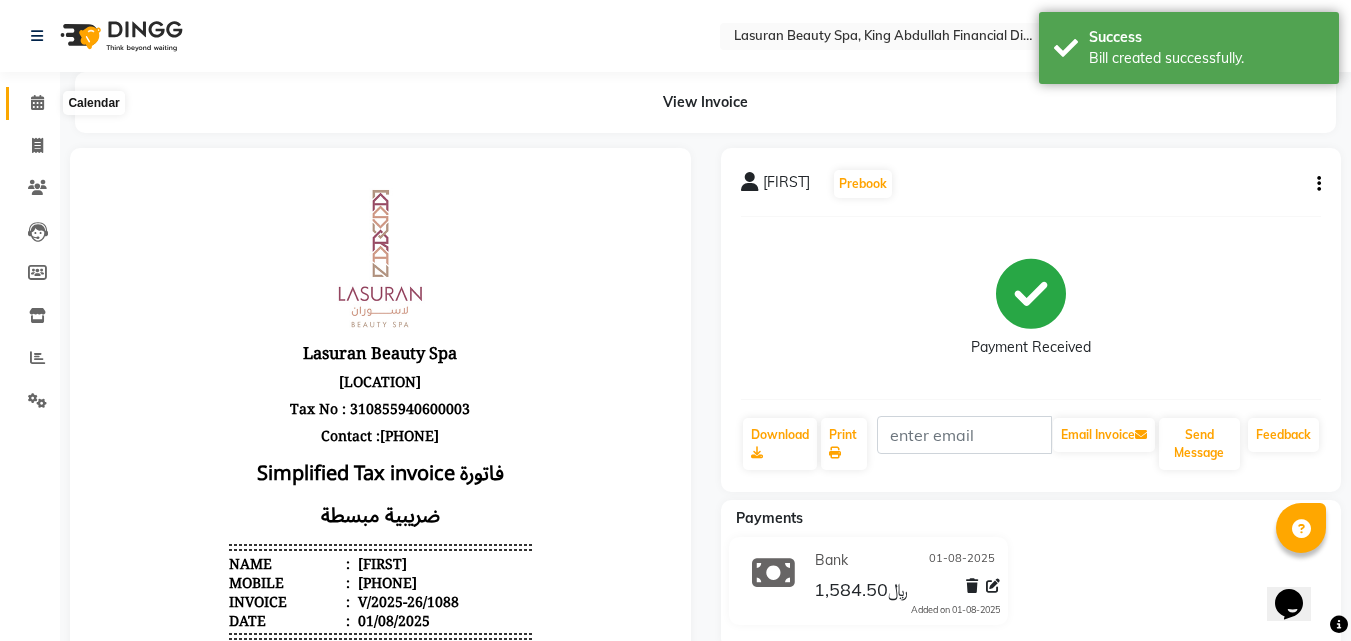 click 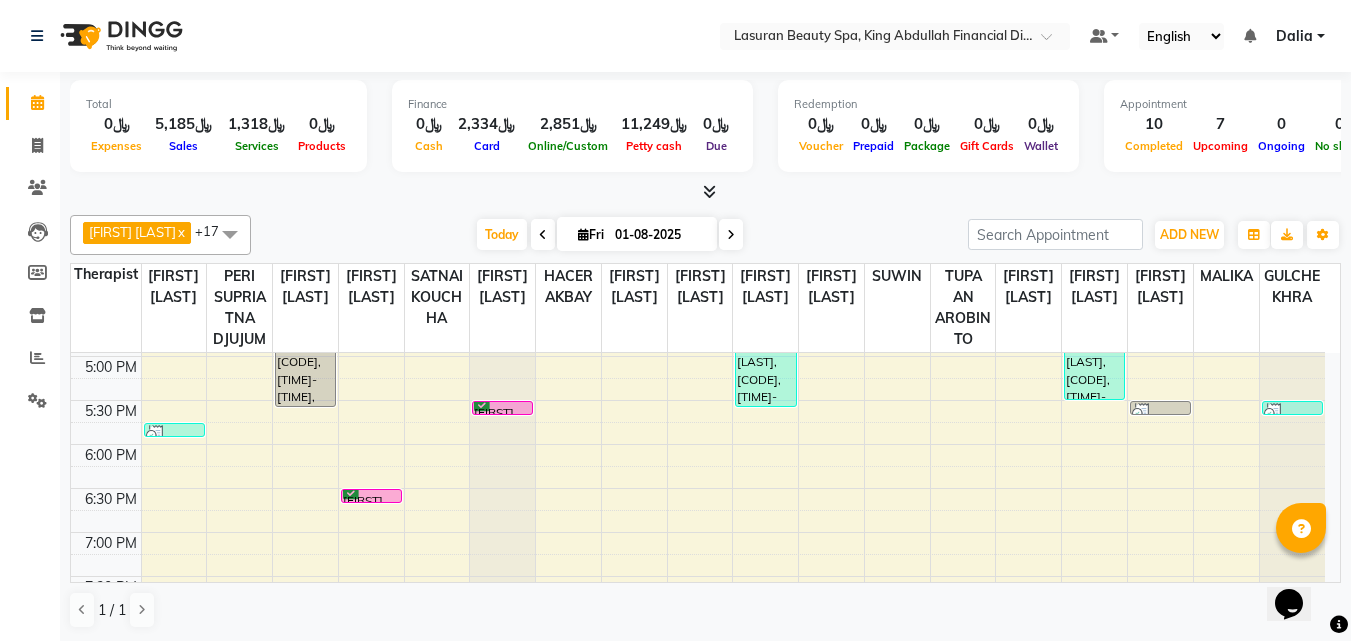 scroll, scrollTop: 300, scrollLeft: 0, axis: vertical 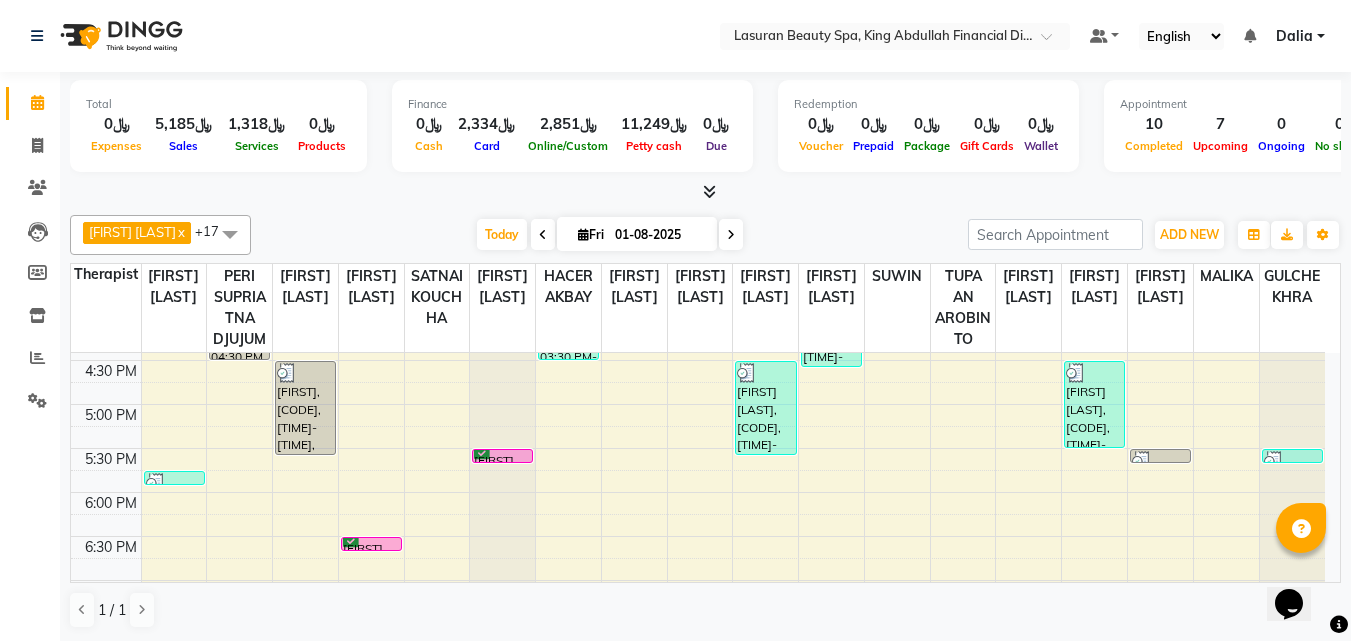 click on "[FIRST], [CODE], [TIME]-[TIME], [SERVICE]" at bounding box center (305, 408) 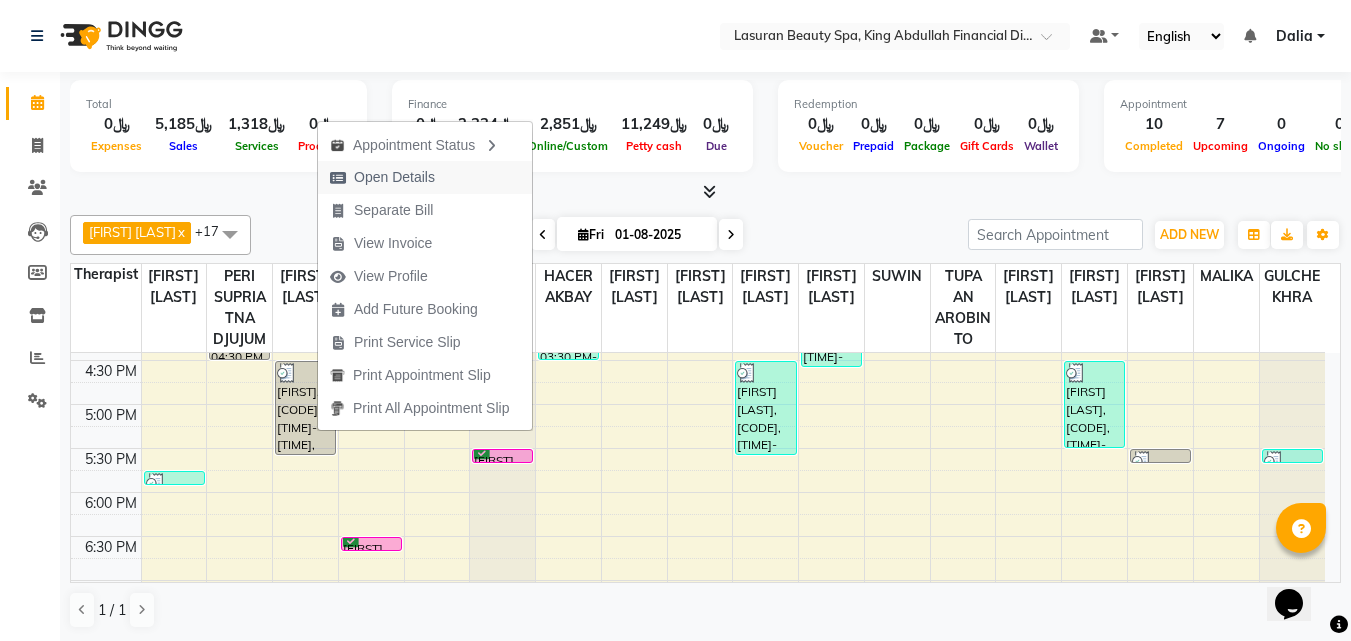 click on "Open Details" at bounding box center [394, 177] 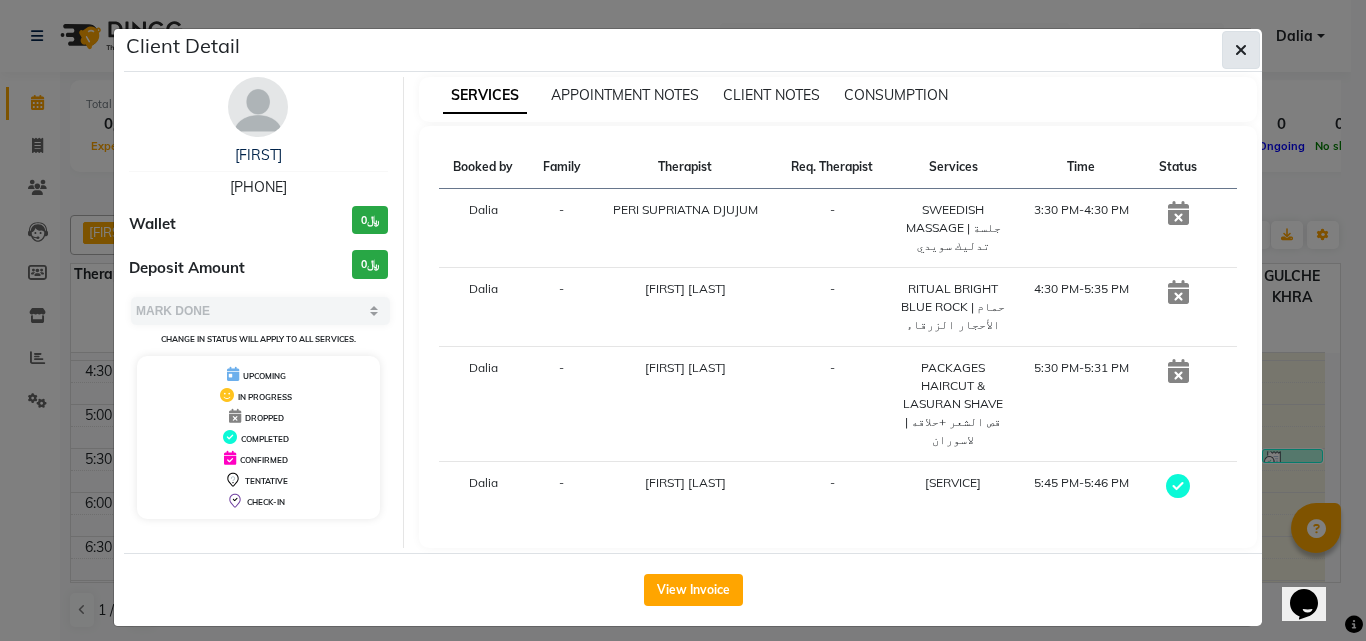 click 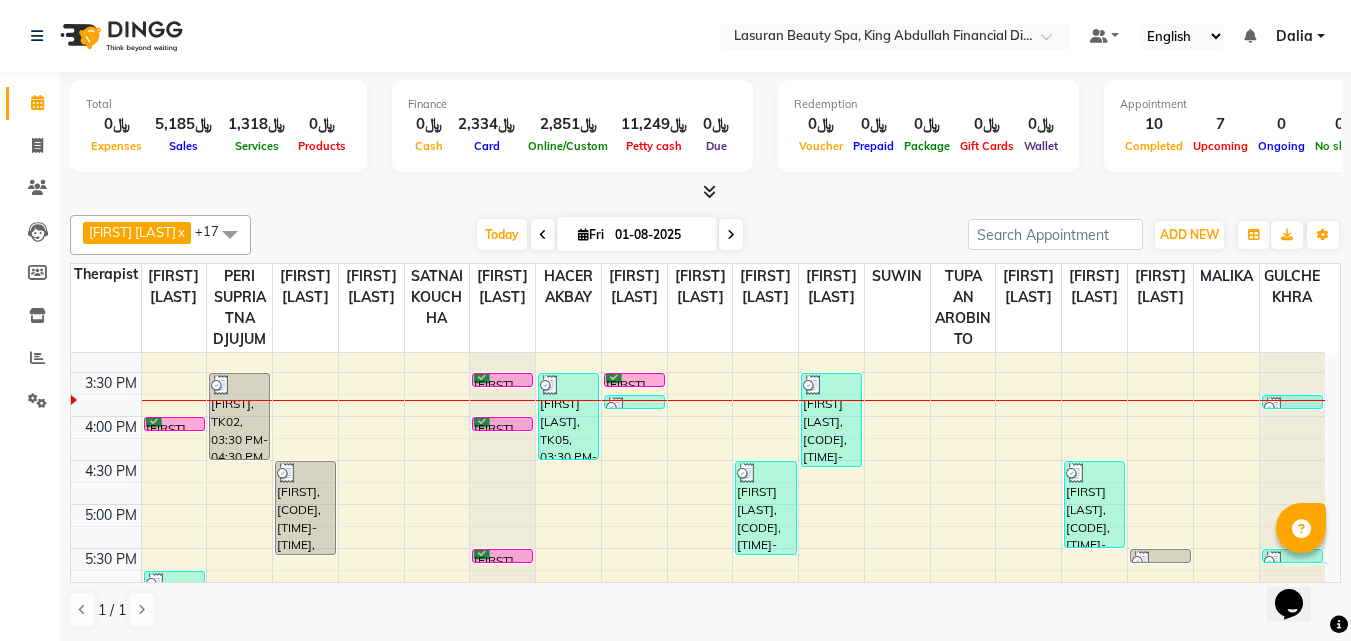 scroll, scrollTop: 300, scrollLeft: 0, axis: vertical 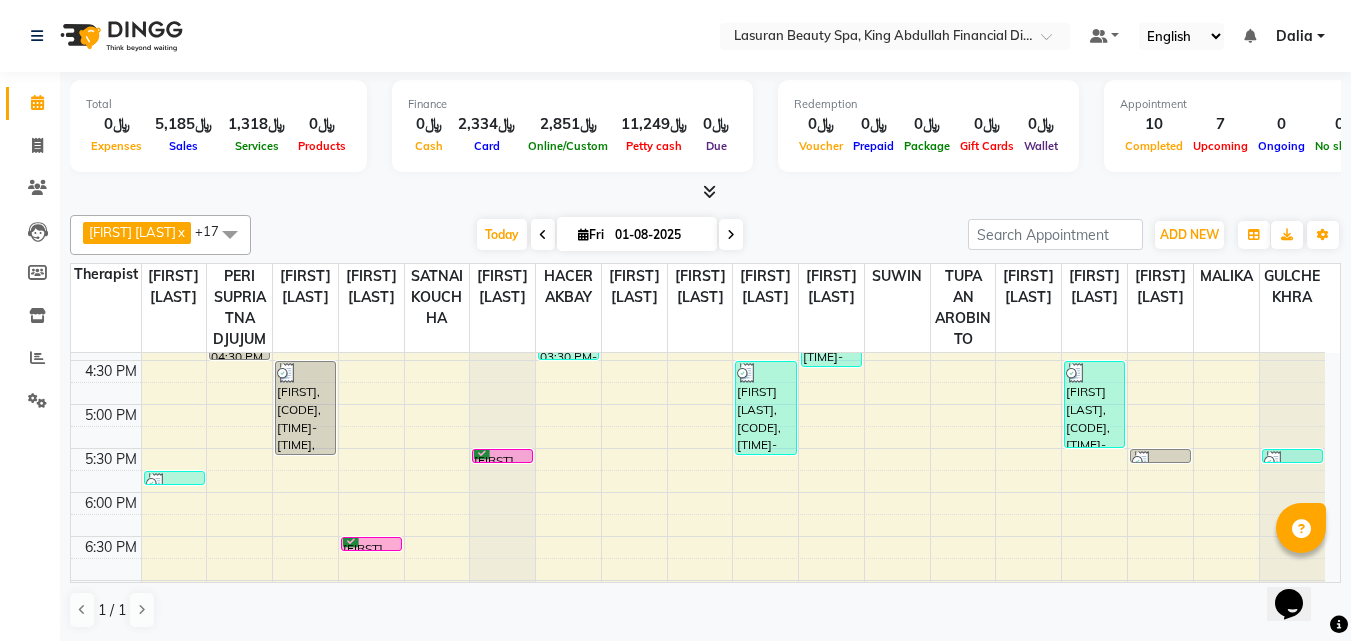 click at bounding box center [174, 483] 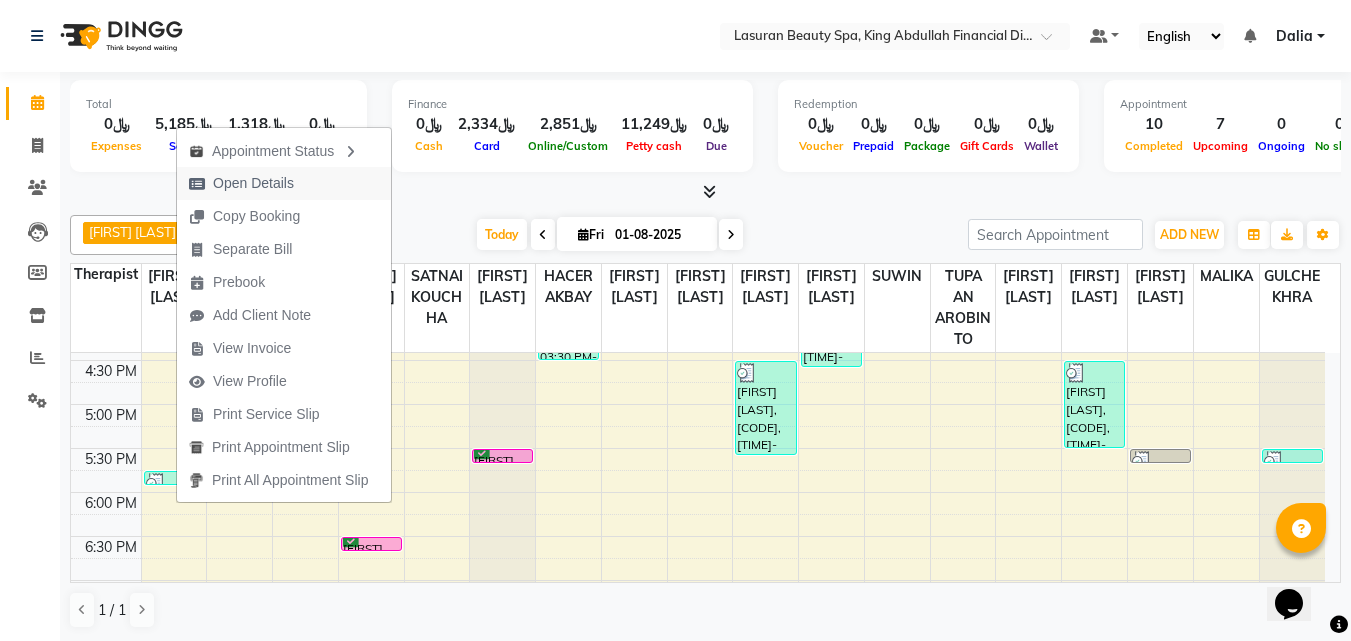 click on "Open Details" at bounding box center [241, 183] 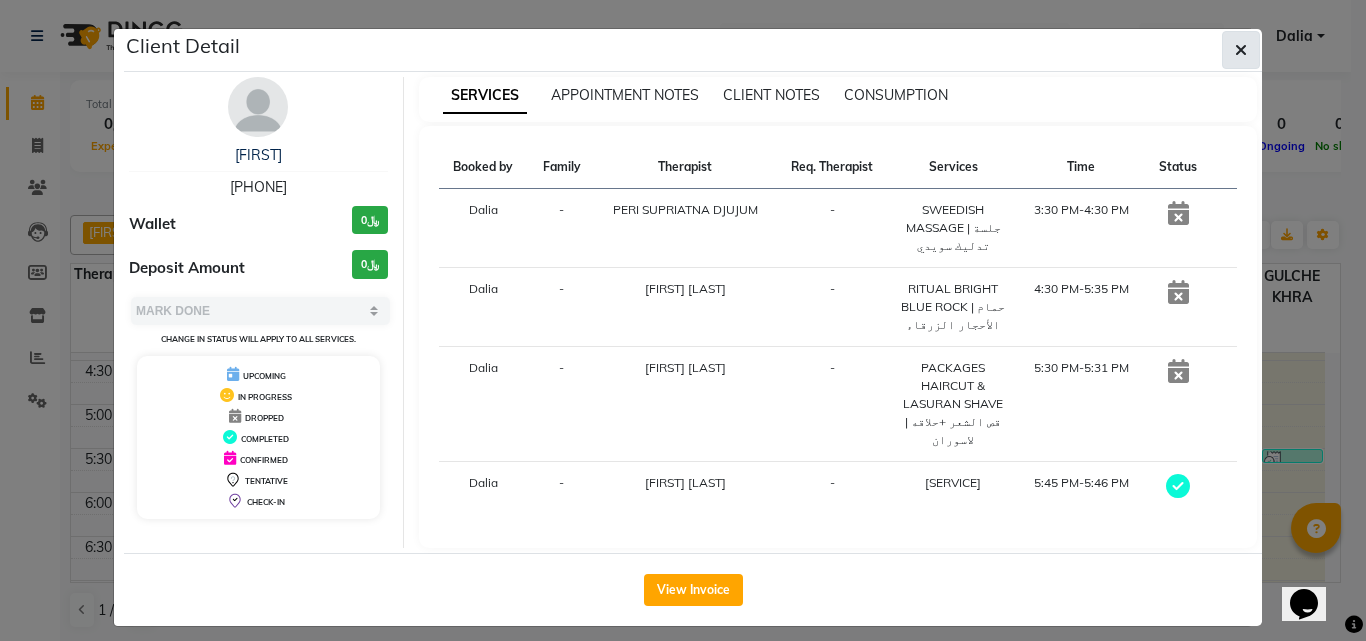 click 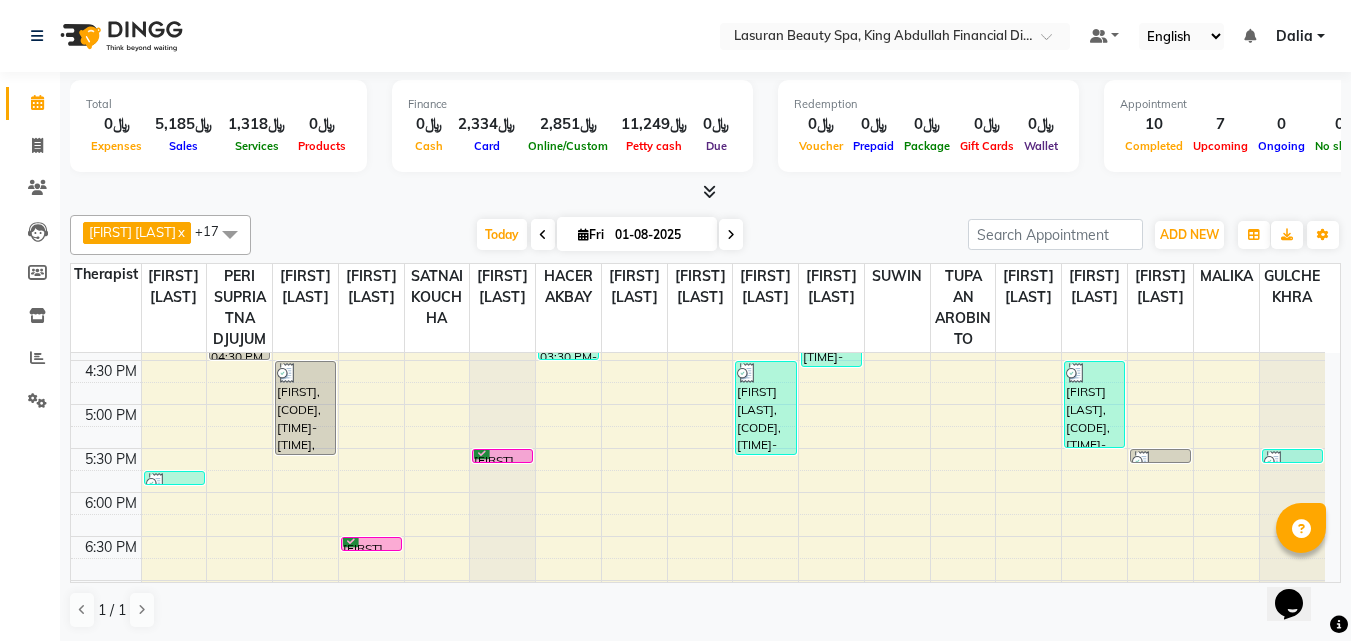 click on "[FIRST], [CODE], [TIME]-[TIME], [SERVICE]" at bounding box center [305, 408] 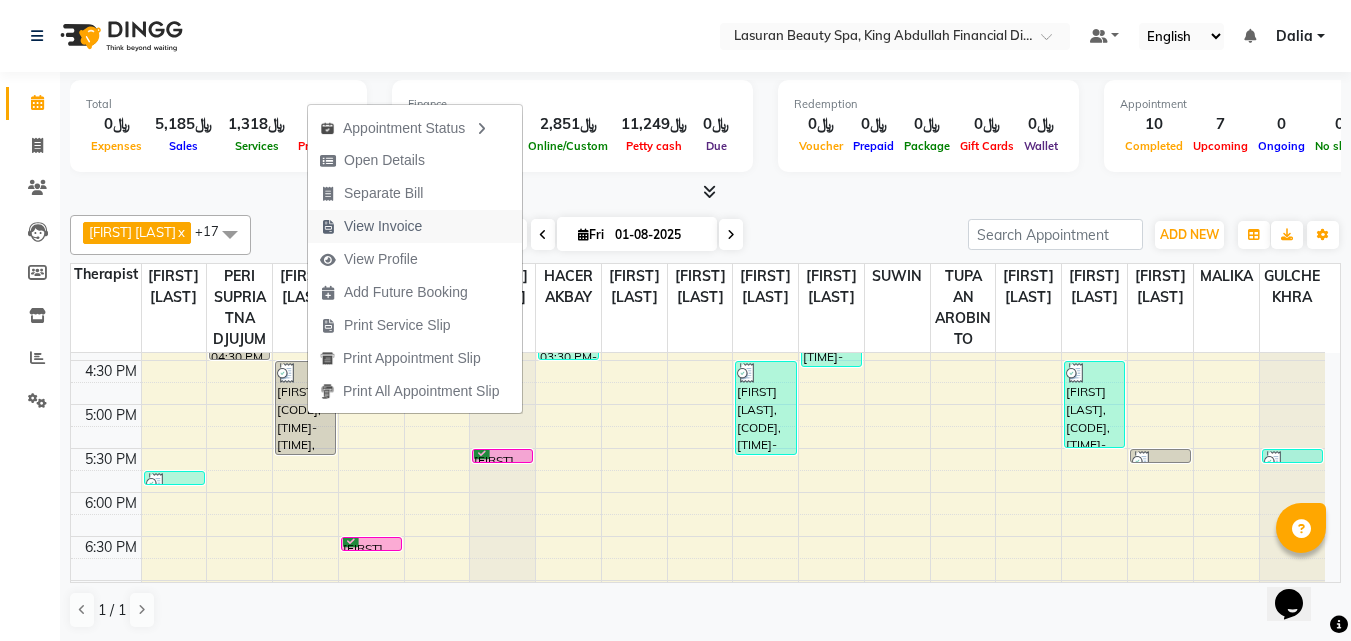 click on "View Invoice" at bounding box center (383, 226) 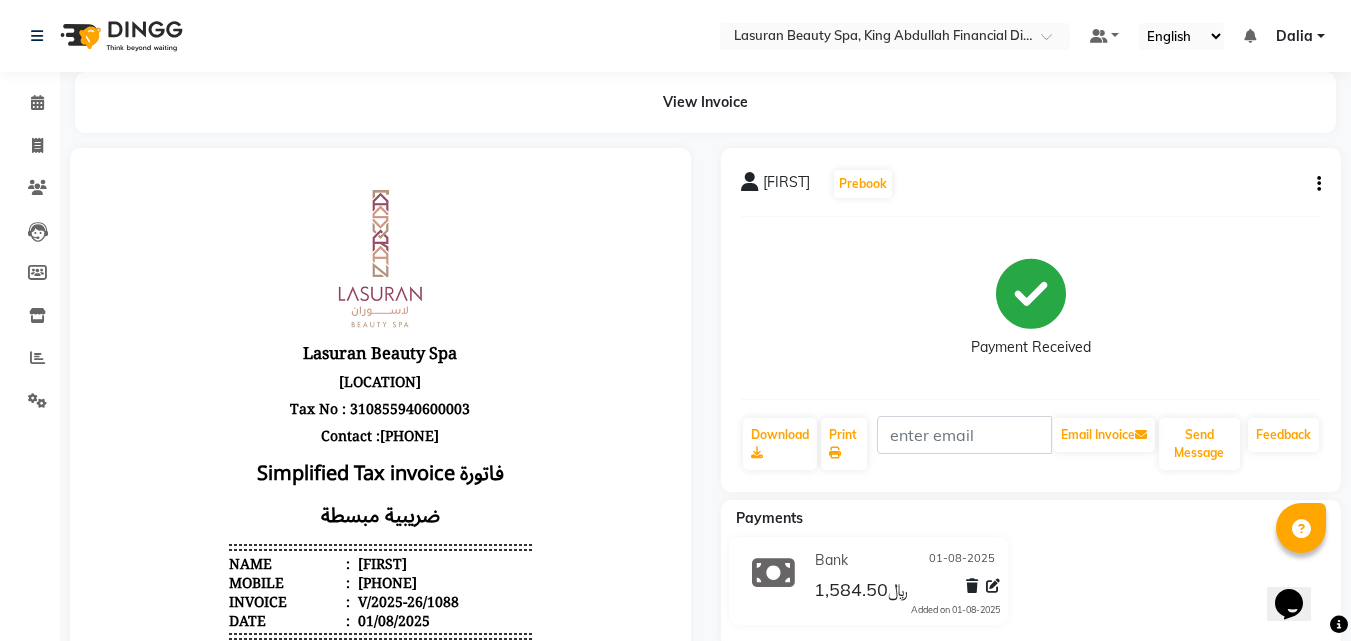 scroll, scrollTop: 0, scrollLeft: 0, axis: both 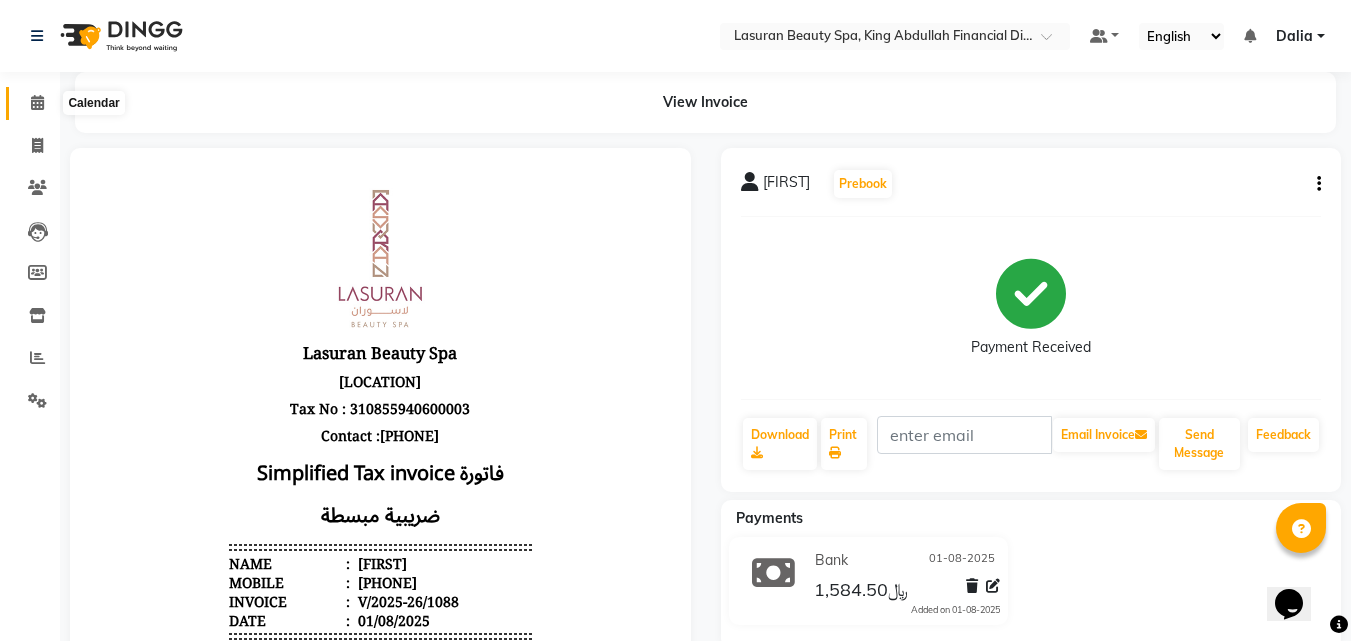 click 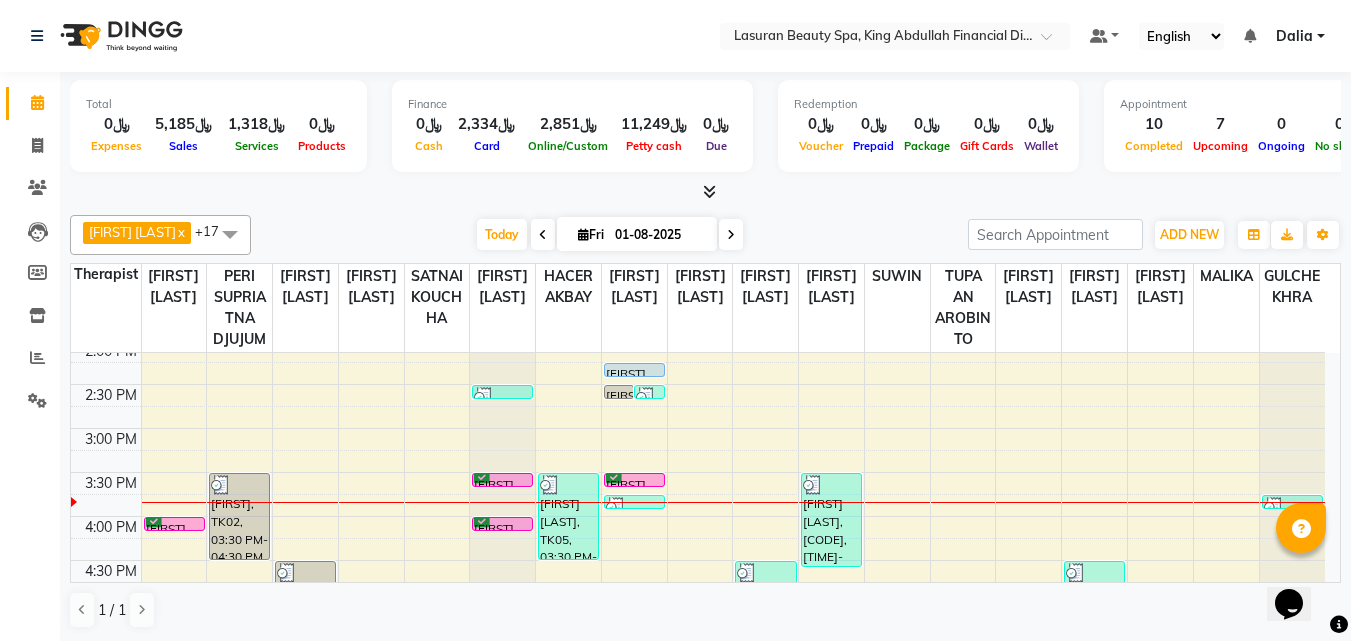scroll, scrollTop: 200, scrollLeft: 0, axis: vertical 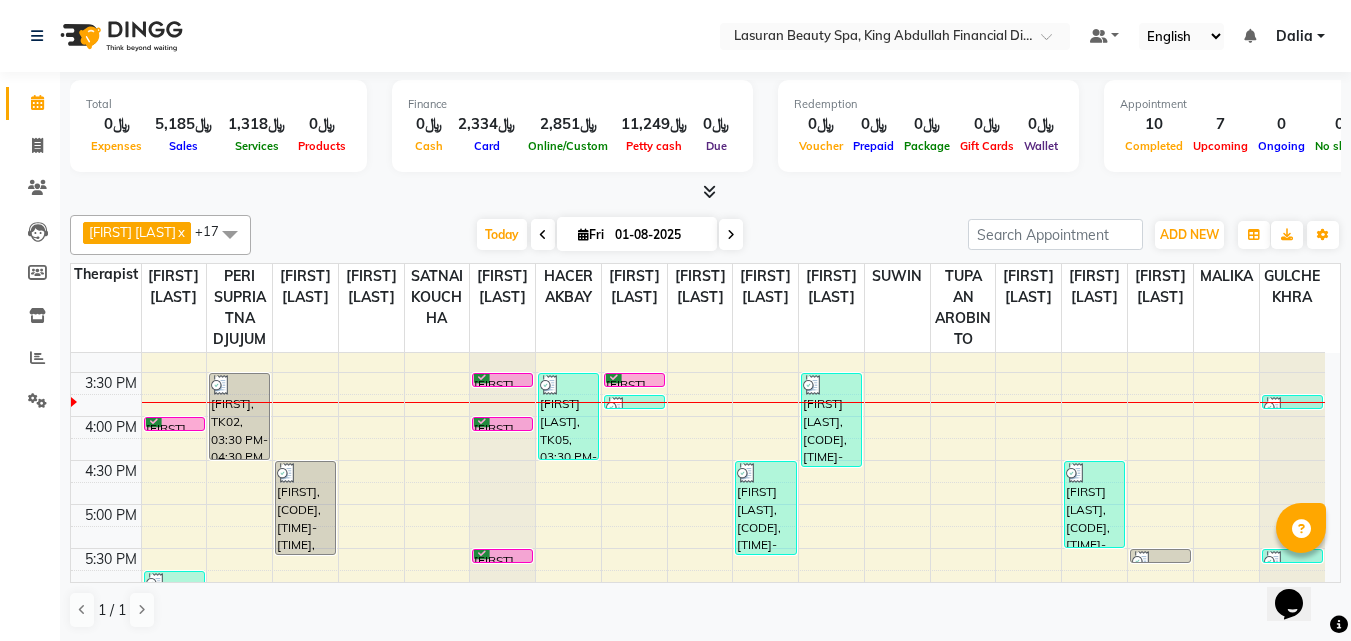 click at bounding box center (634, 407) 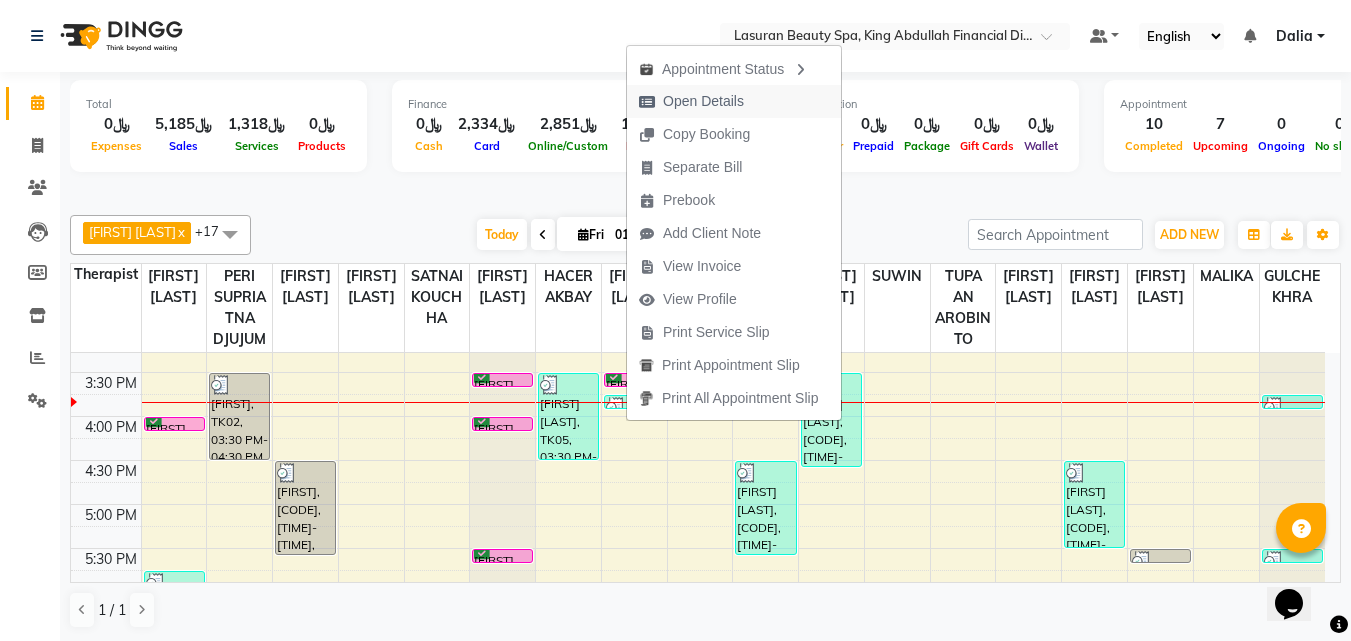 click on "Open Details" at bounding box center (703, 101) 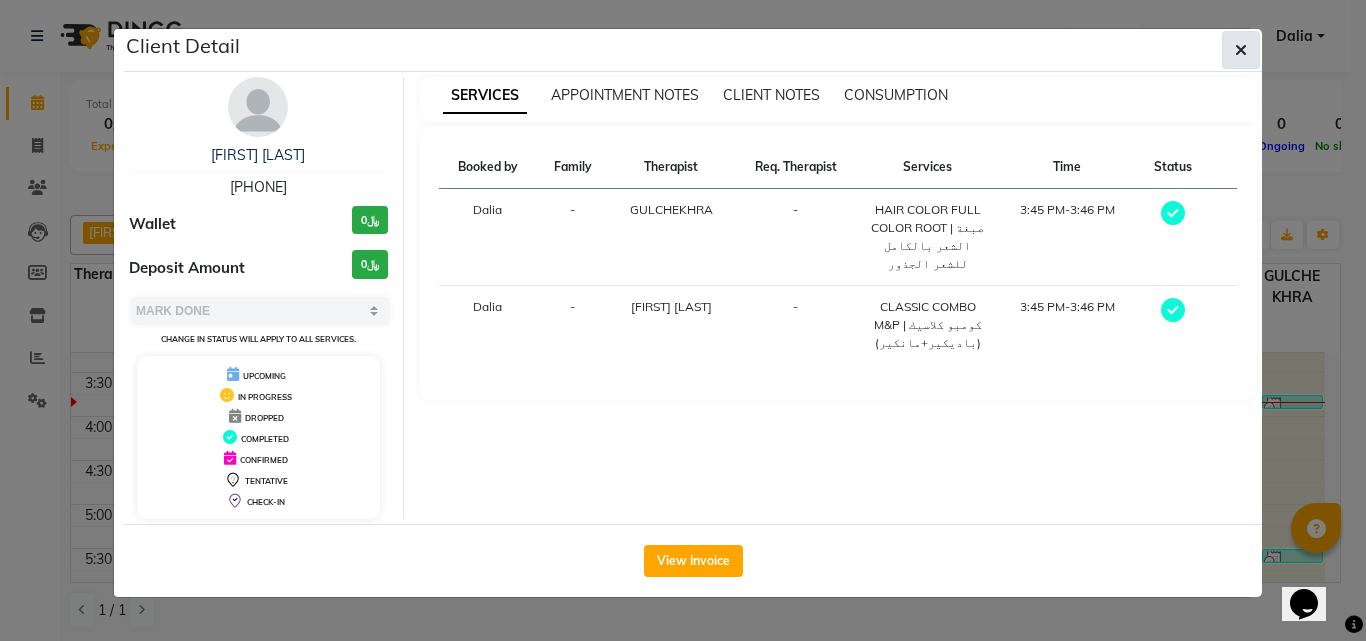click 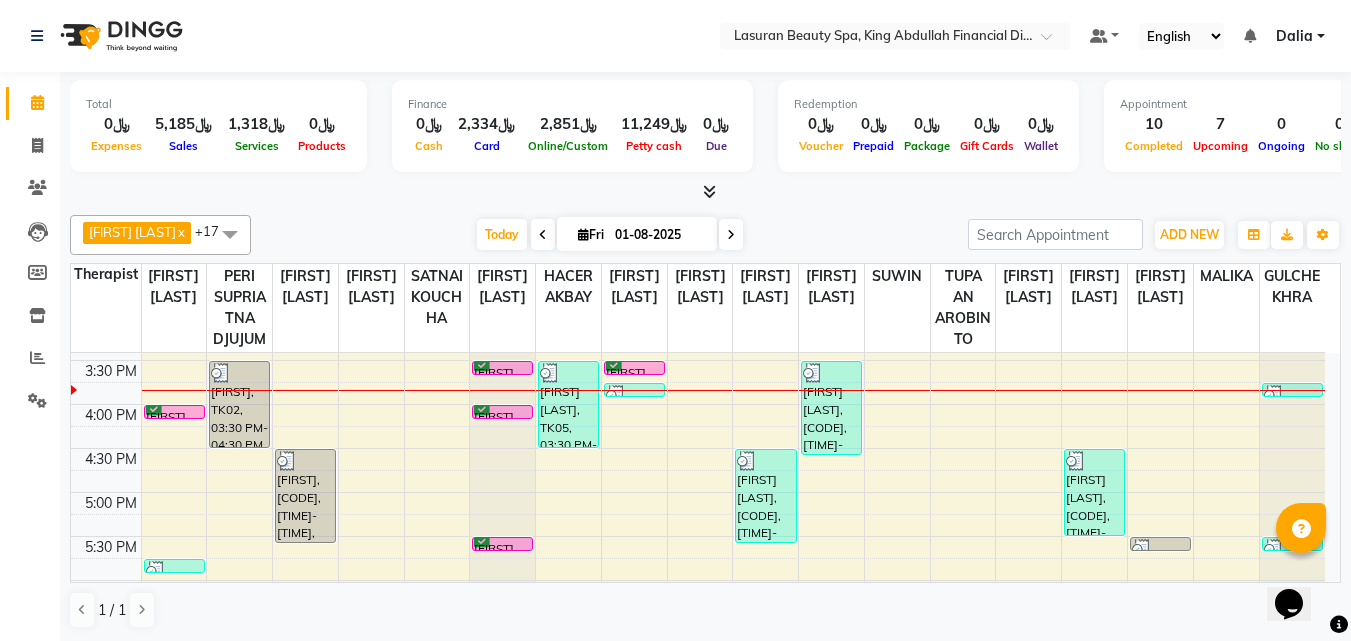 scroll, scrollTop: 200, scrollLeft: 0, axis: vertical 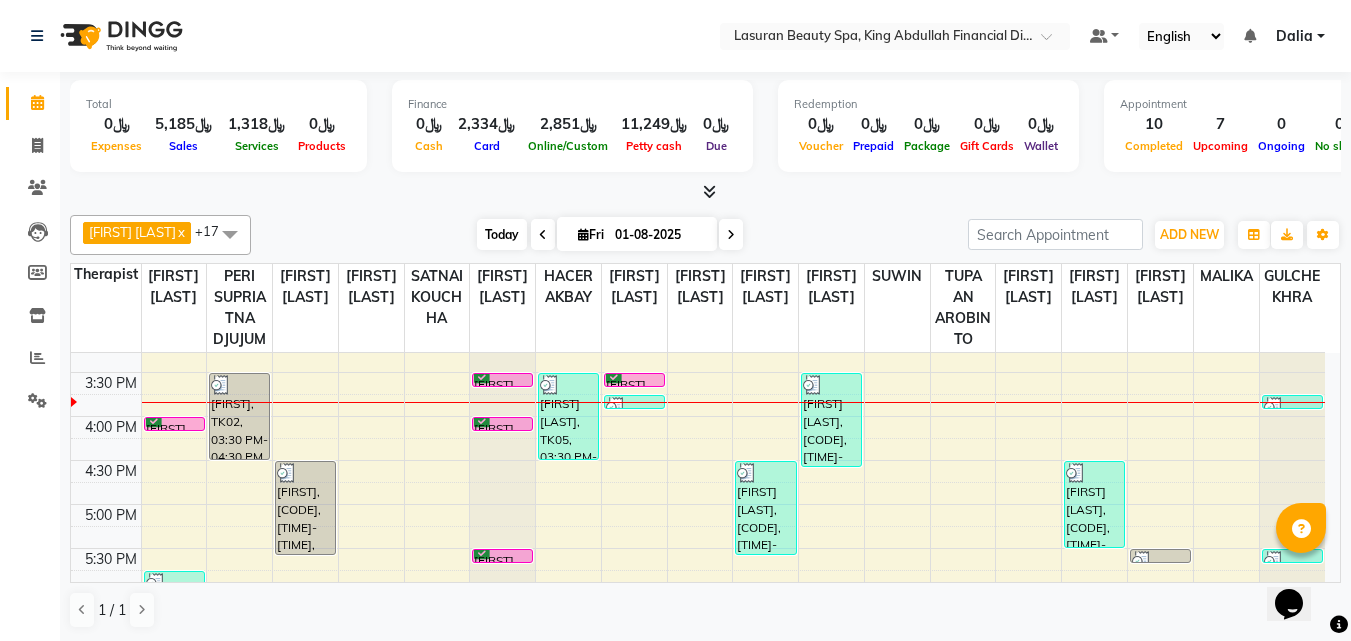 click on "Today" at bounding box center (502, 234) 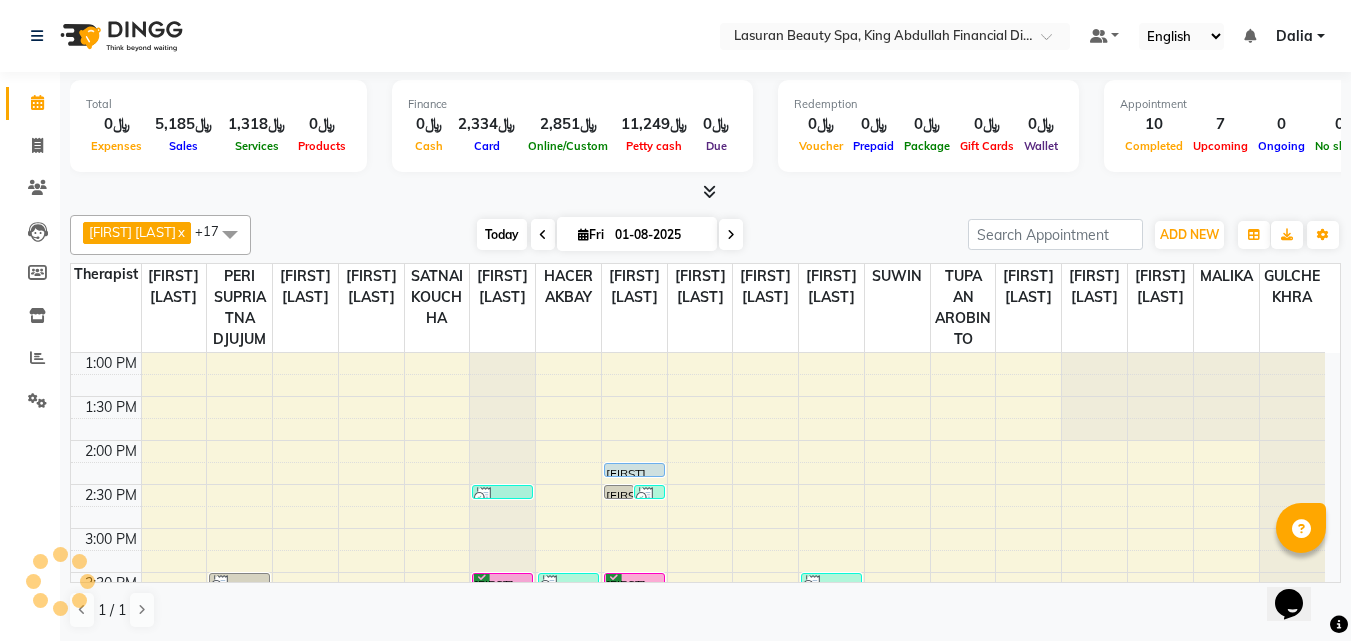 click on "Today" at bounding box center (502, 234) 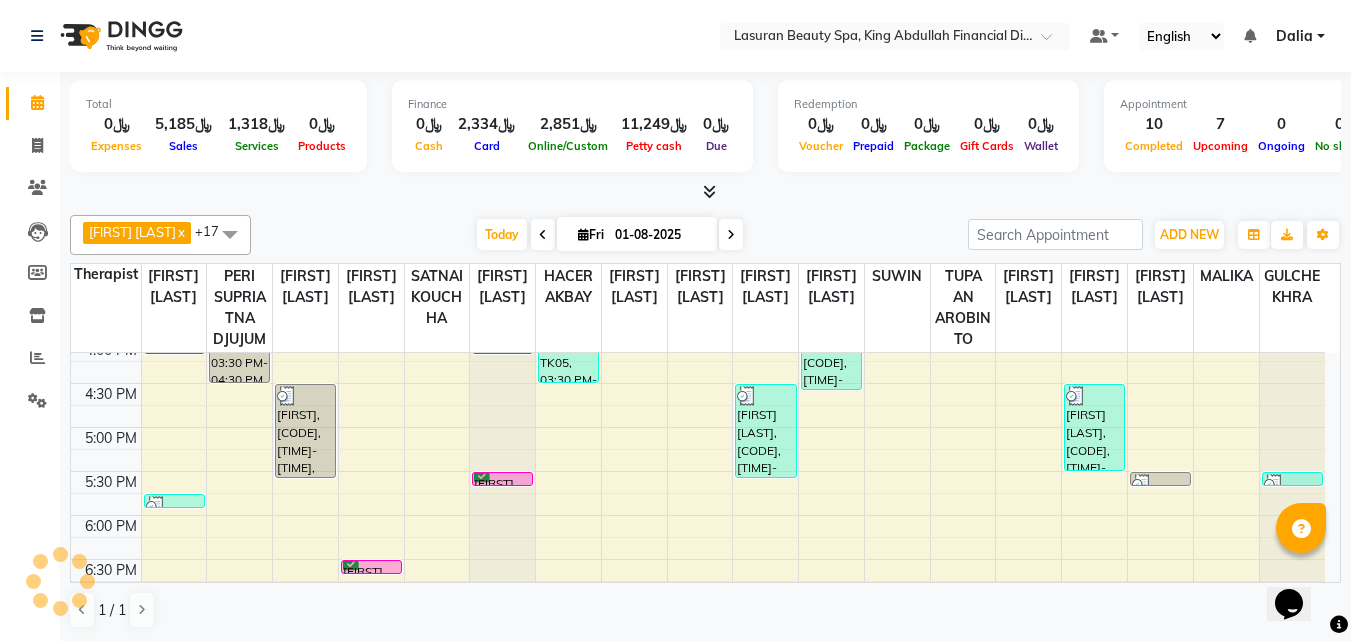 scroll, scrollTop: 177, scrollLeft: 0, axis: vertical 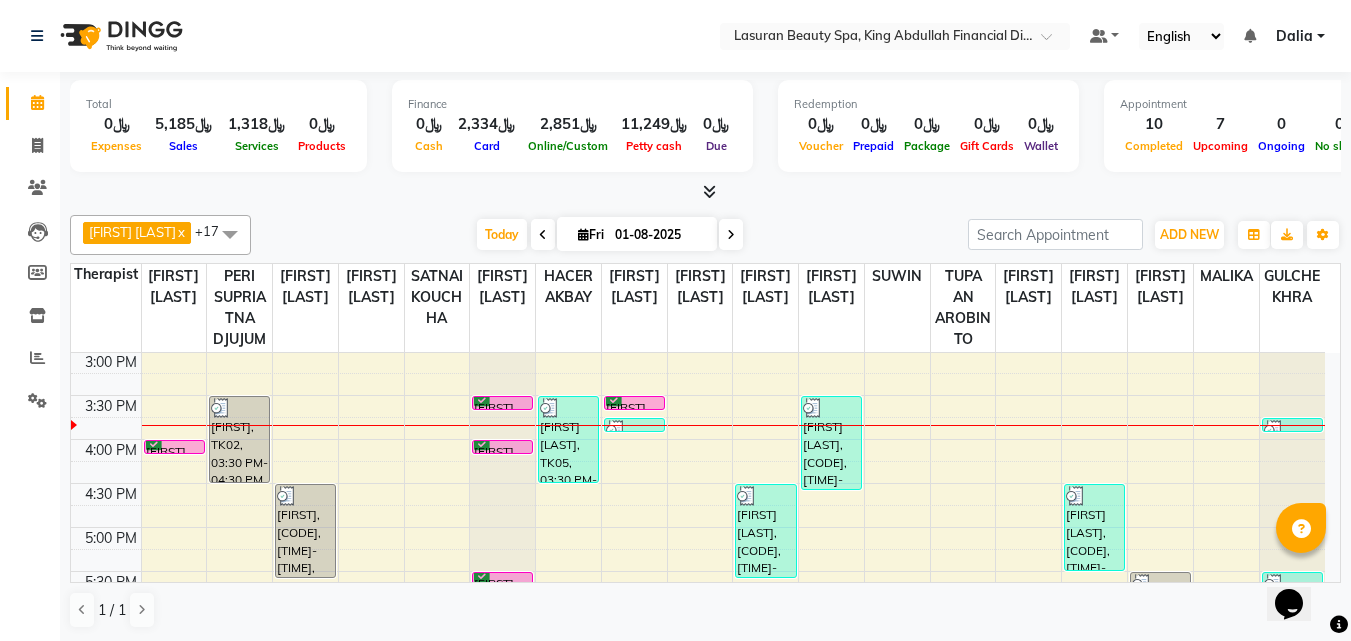 click on "[FIRST] [LAST] x [FIRST] [LAST] x [FIRST] [LAST] x BENJIE CABAHUG SUMANDO x CHAIMAE BALHAMIDIYA x CHARITO AZARCON x CHARLYN AZARCON x GULCHEKHRA x HACER AKBAY x Hiba Ramadan x MALIKA x PERI  SUPRIATNA DJUJUM x RACHIDA BOUSSETTA x SATNAI KOUCHHA x SHAUN ALBOPERA x SUWIN x TUPA AN AROBINTO x Liza Castro x +17 Select All [FIRST] [LAST] [FIRST] [LAST] [FIRST] [LAST] Angel BENJIE CABAHUG SUMANDO CHAIMAE BALHAMIDIYA CHARITO AZARCON CHARLYN AZARCON Dalia ELMA LAGRIMAS Fouad Nah GULCHEKHRA HACER AKBAY Hiba Ramadan Liza Castro MALIKA Mohsen Amaui PERI  SUPRIATNA DJUJUM Rachelle RACHIDA BOUSSETTA SATNAI KOUCHHA SHAUN ALBOPERA SUWIN Taha Hussien TUPA AN AROBINTO zainab Today  Fri 01-08-2025 Toggle Dropdown Add Appointment Add Invoice Add Attendance Add Client Add Transaction Toggle Dropdown Add Appointment Add Invoice Add Attendance Add Client ADD NEW Toggle Dropdown Add Appointment Add Invoice Add Attendance Add Client Add Transaction [FIRST] [LAST] x [FIRST] [LAST] x [FIRST] [LAST] x x" 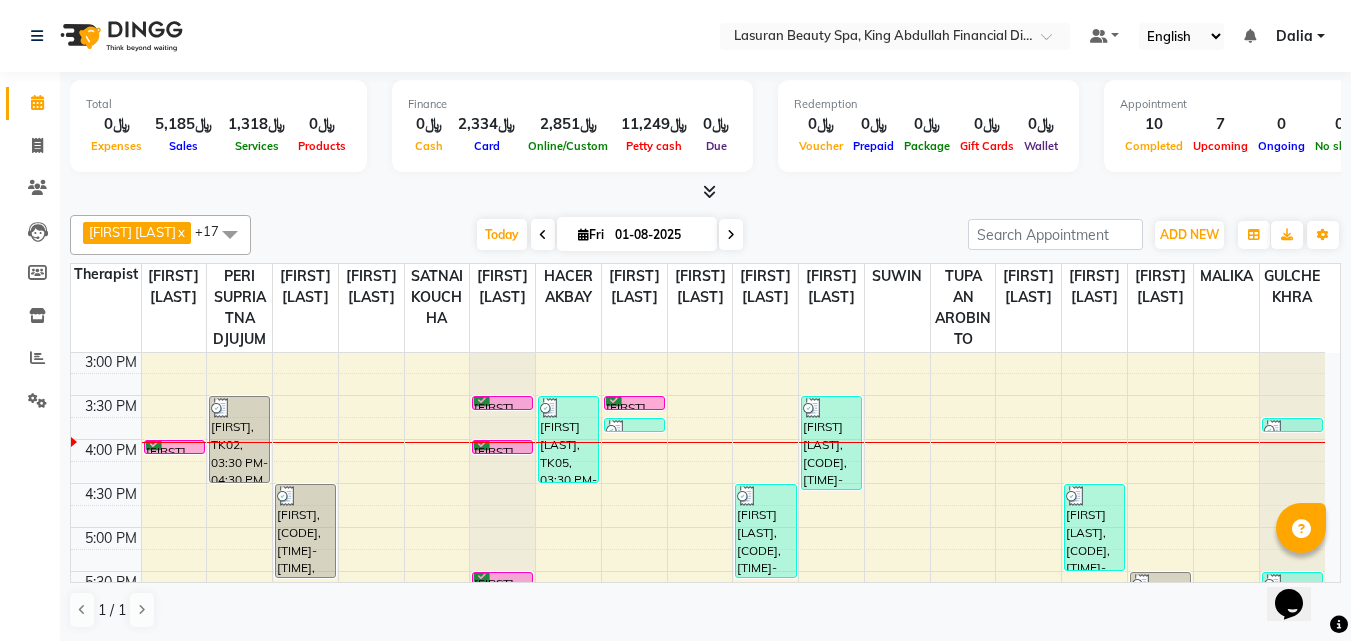 click on "[FIRST] [LAST], TK01, 04:00 PM-04:01 PM, PACKAGES HAIRCUT & LASURAN SHAVE | قص الشعر +حلاقه لاسوران" at bounding box center (502, 447) 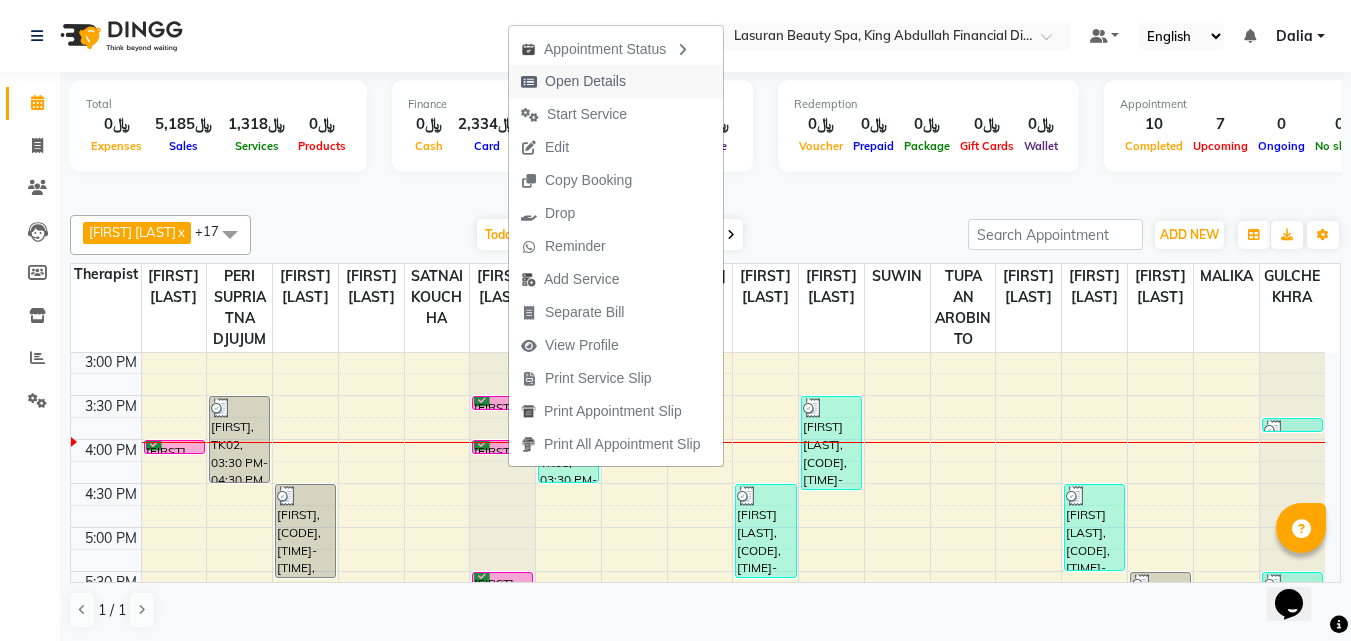 click on "Open Details" at bounding box center [585, 81] 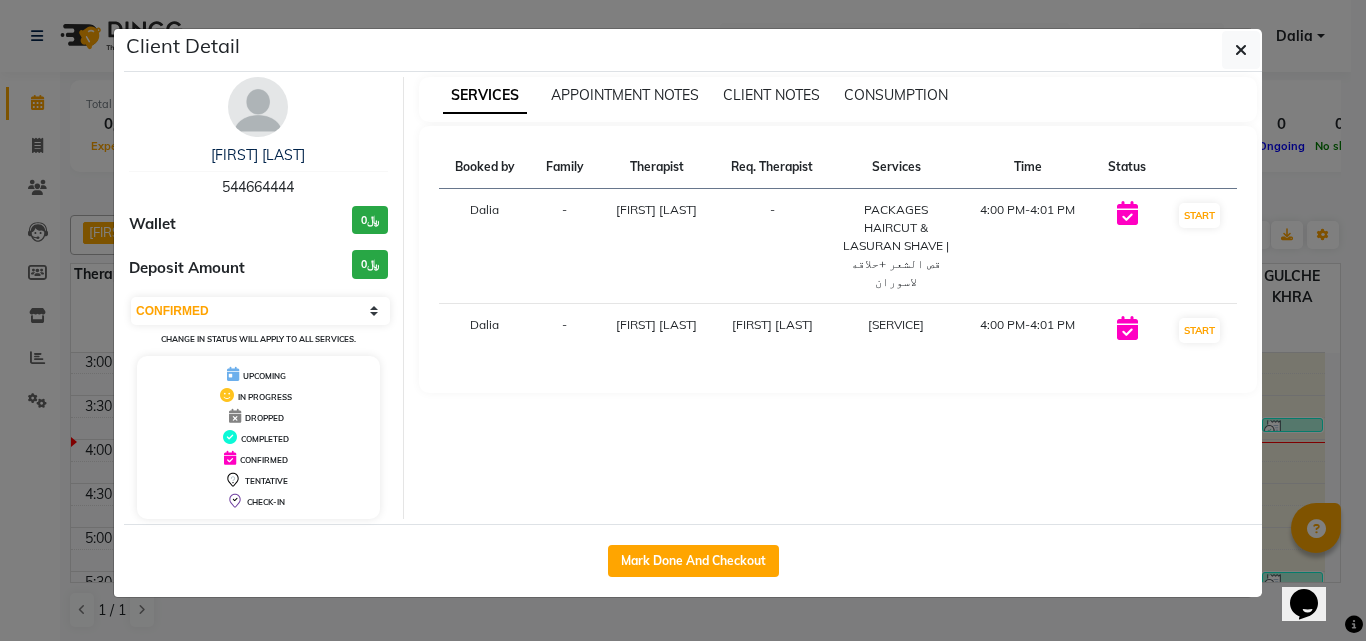 click on "PACKAGES HAIRCUT & LASURAN SHAVE | قص الشعر +حلاقه لاسوران" at bounding box center [897, 246] 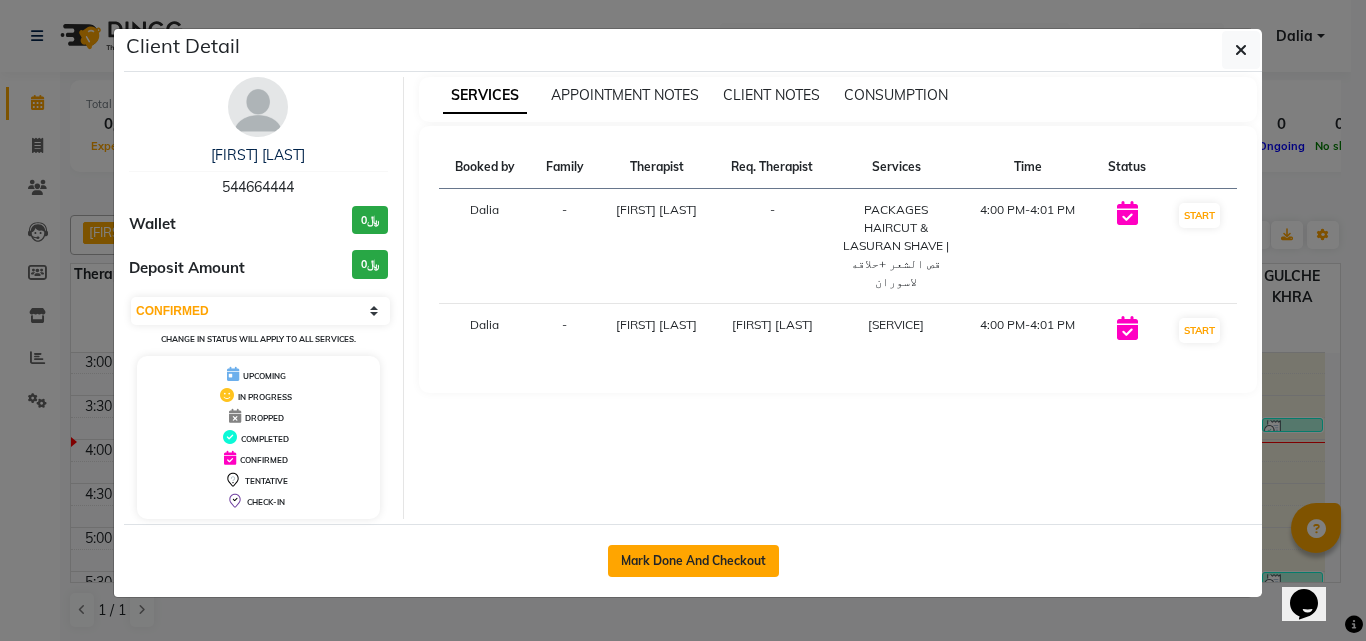 click on "Mark Done And Checkout" 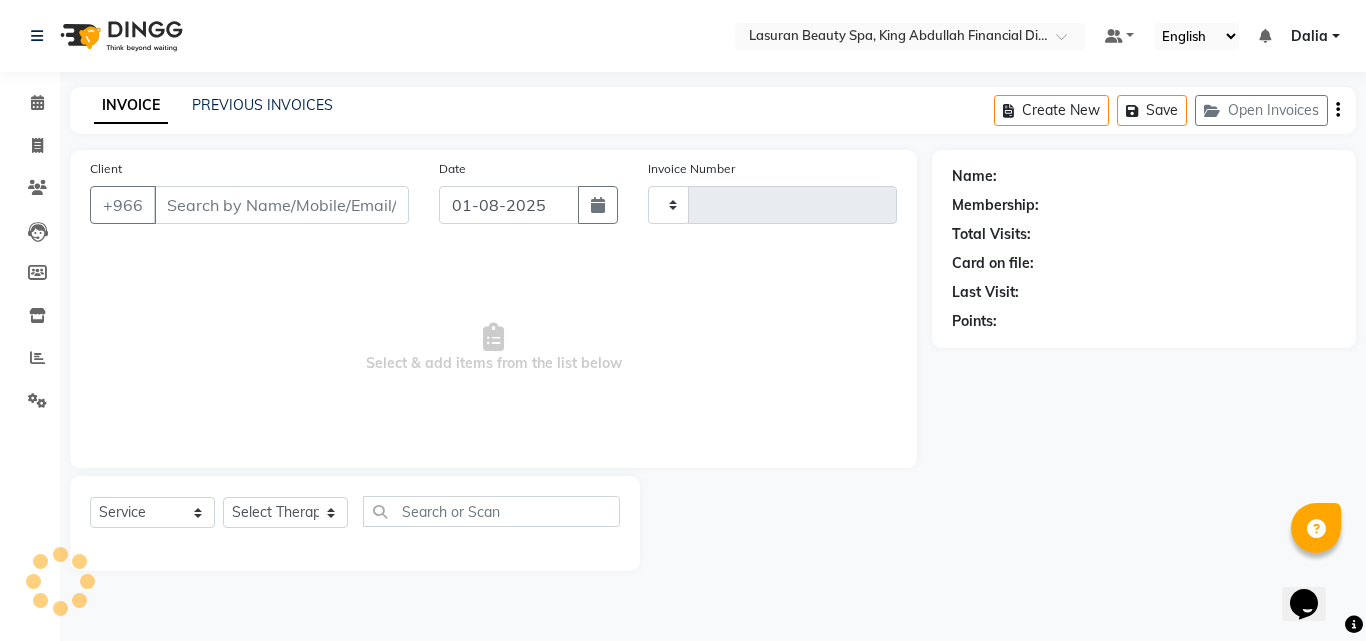 type on "1089" 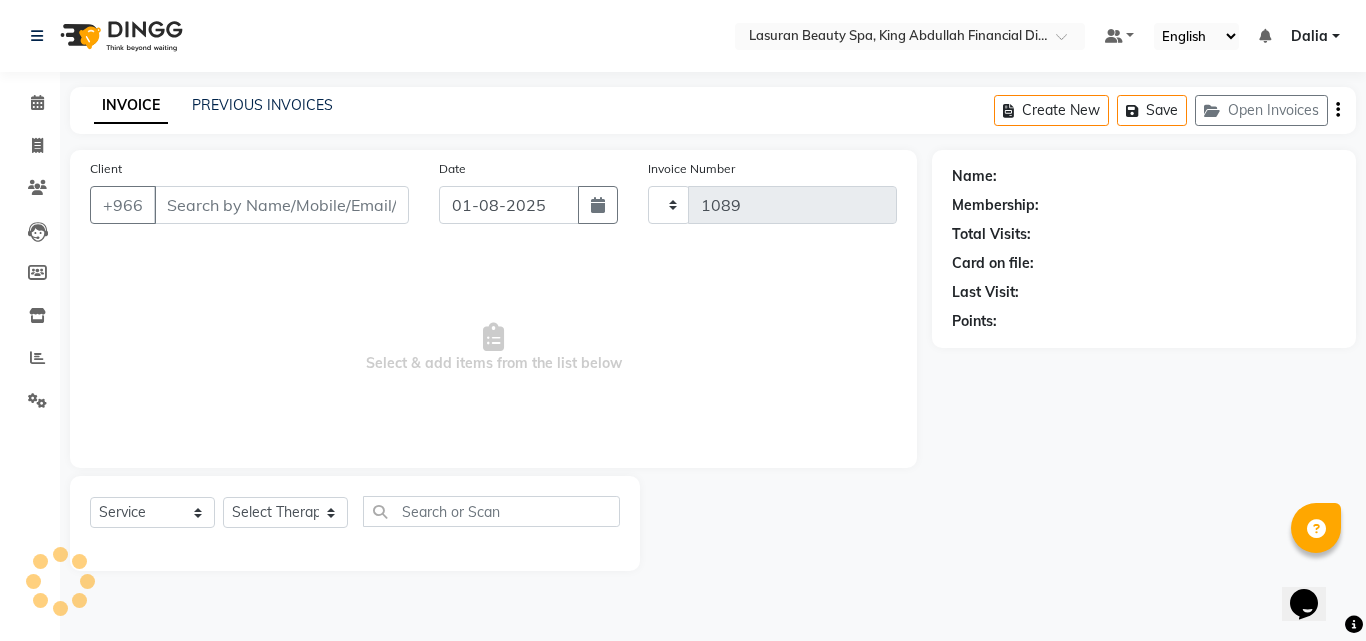 select on "6941" 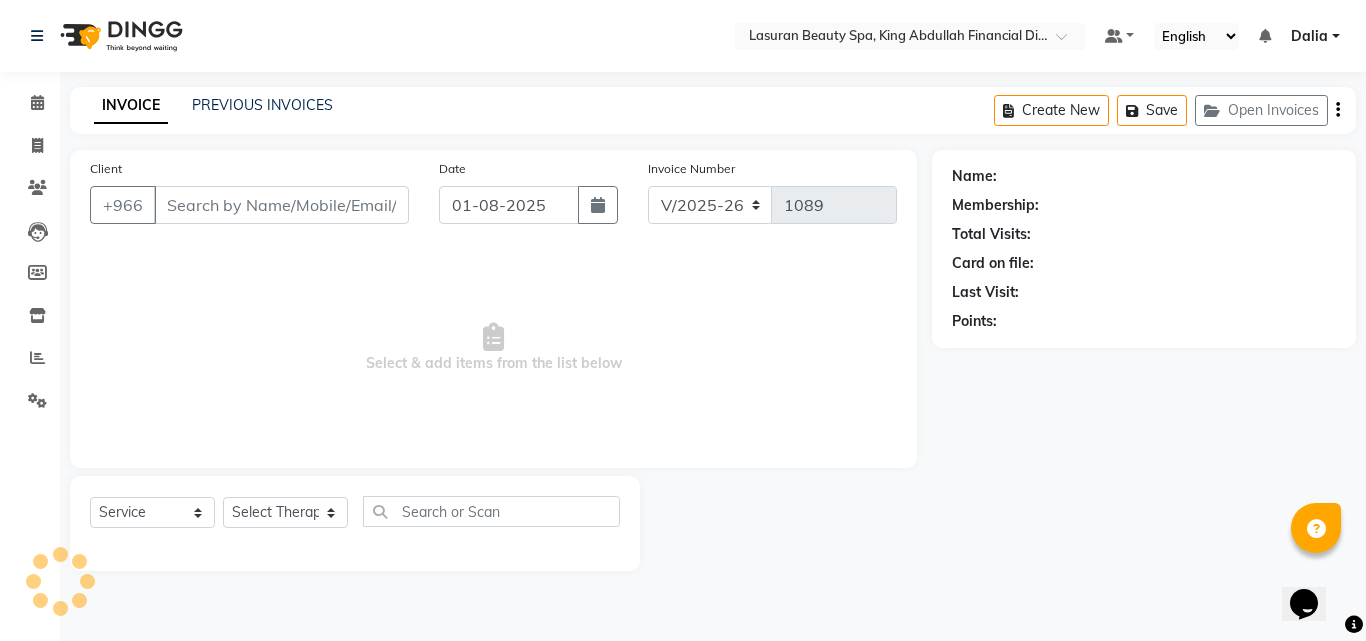 select on "V" 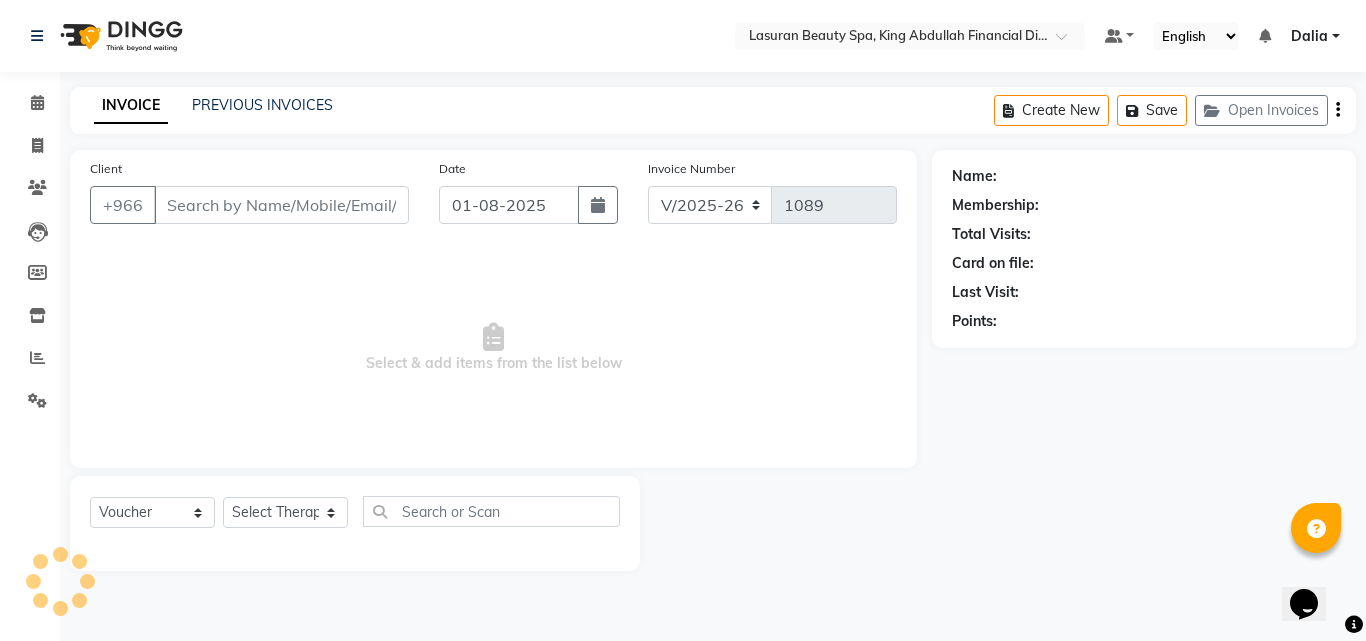 select on "66975" 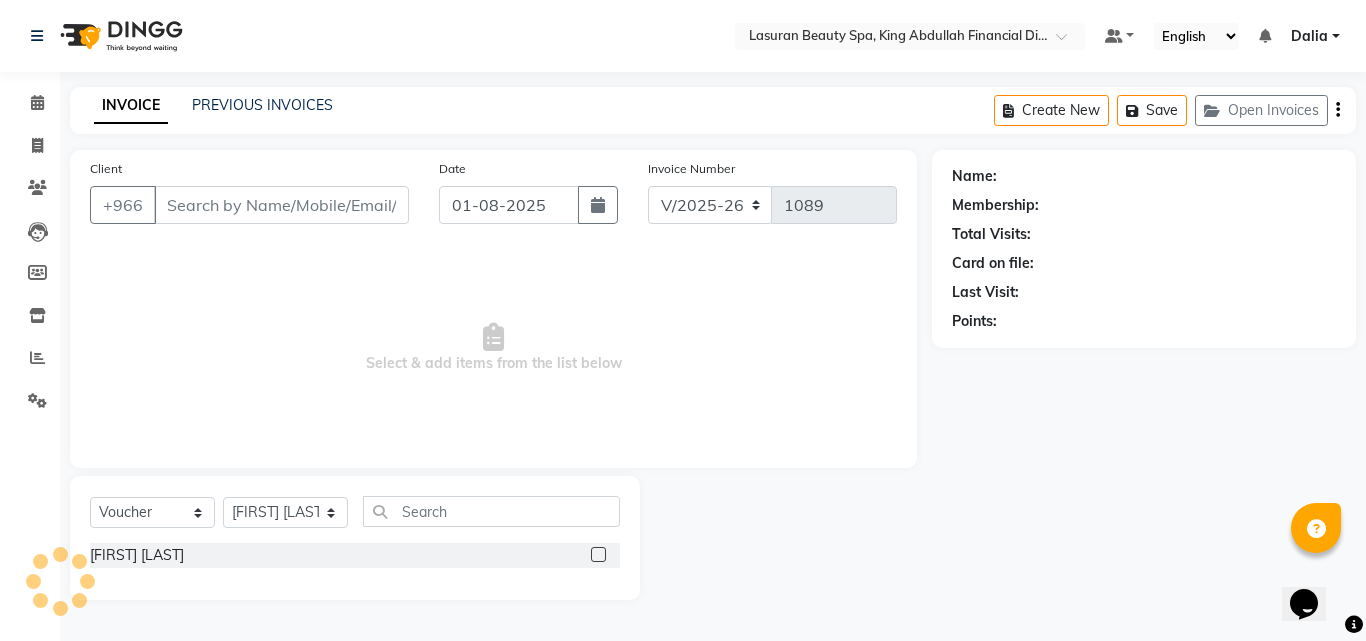 type on "544664444" 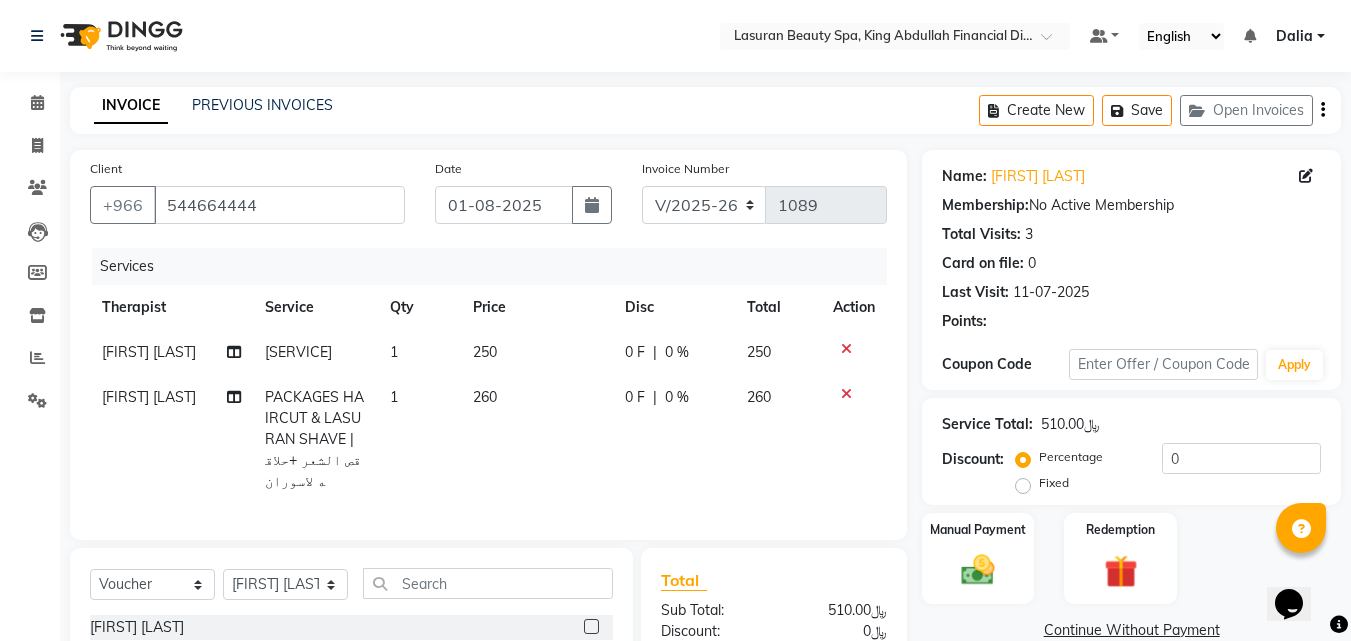 click 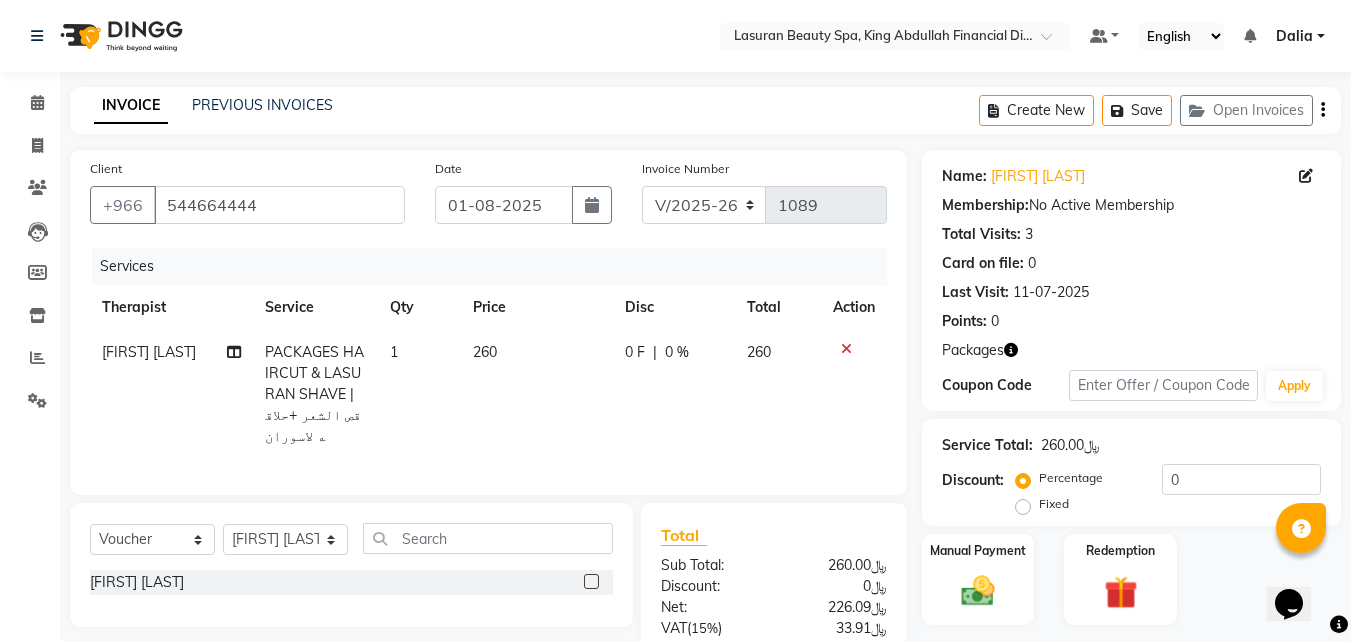 click 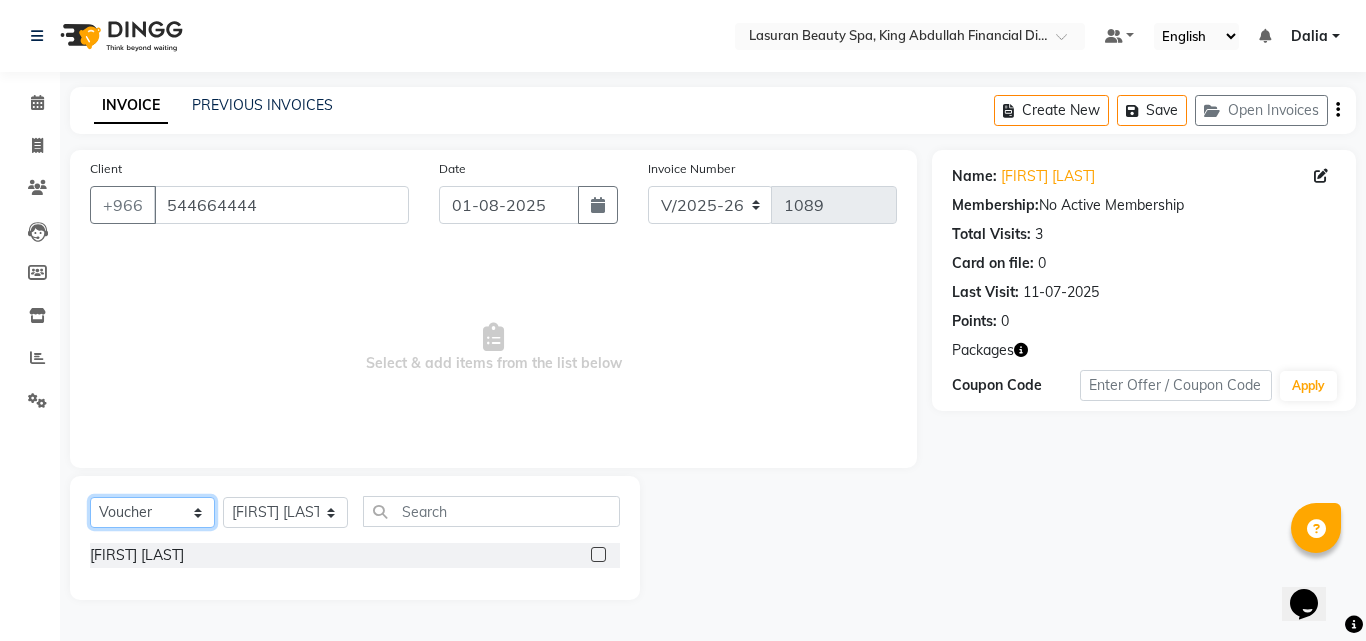 click on "Select  Service  Product  Membership  Package Voucher Prepaid Gift Card" 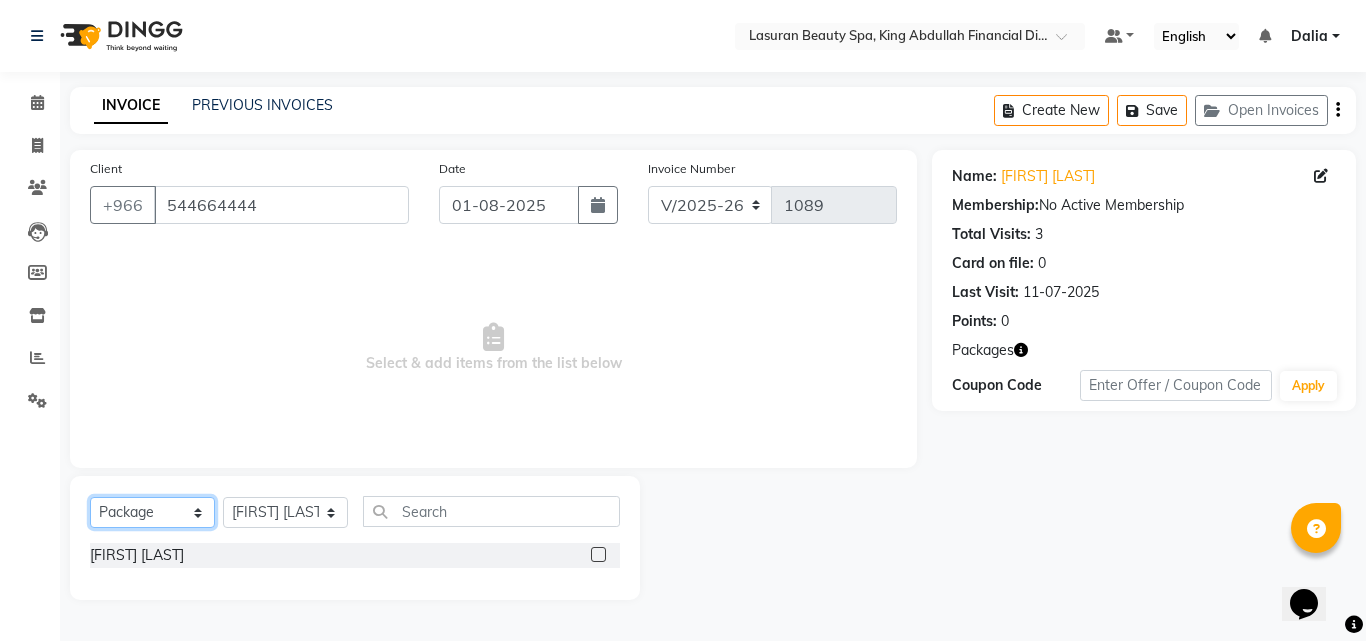 click on "Select  Service  Product  Membership  Package Voucher Prepaid Gift Card" 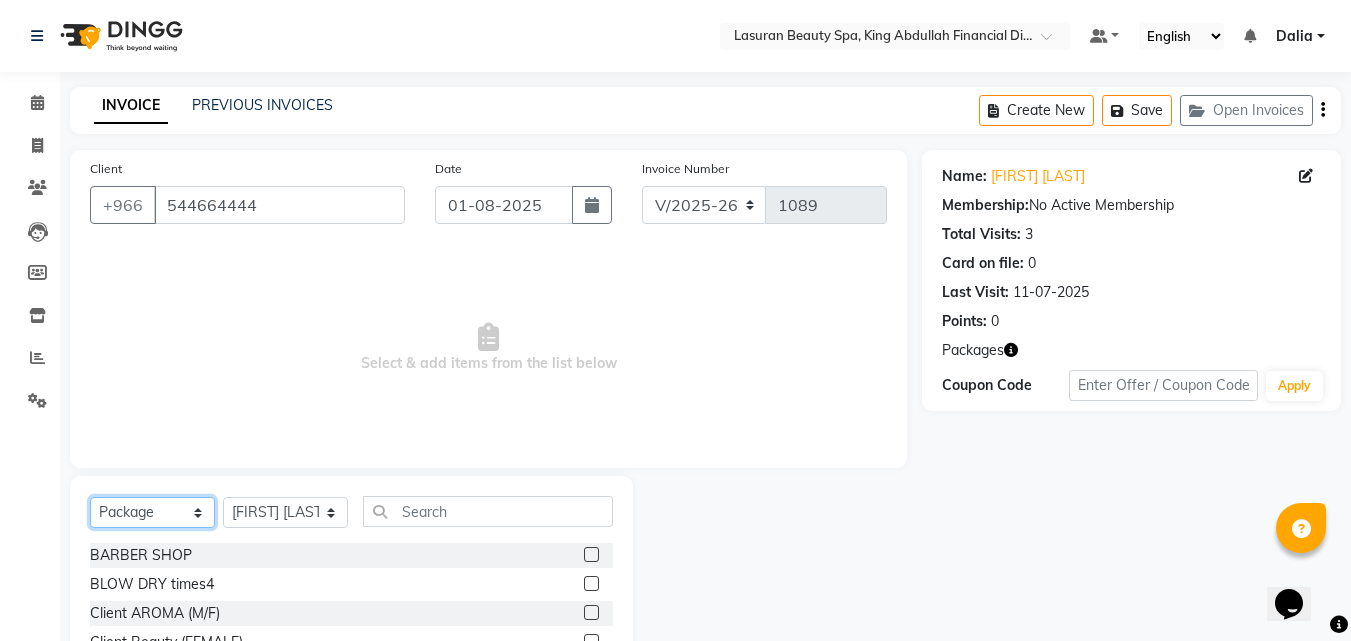 scroll, scrollTop: 160, scrollLeft: 0, axis: vertical 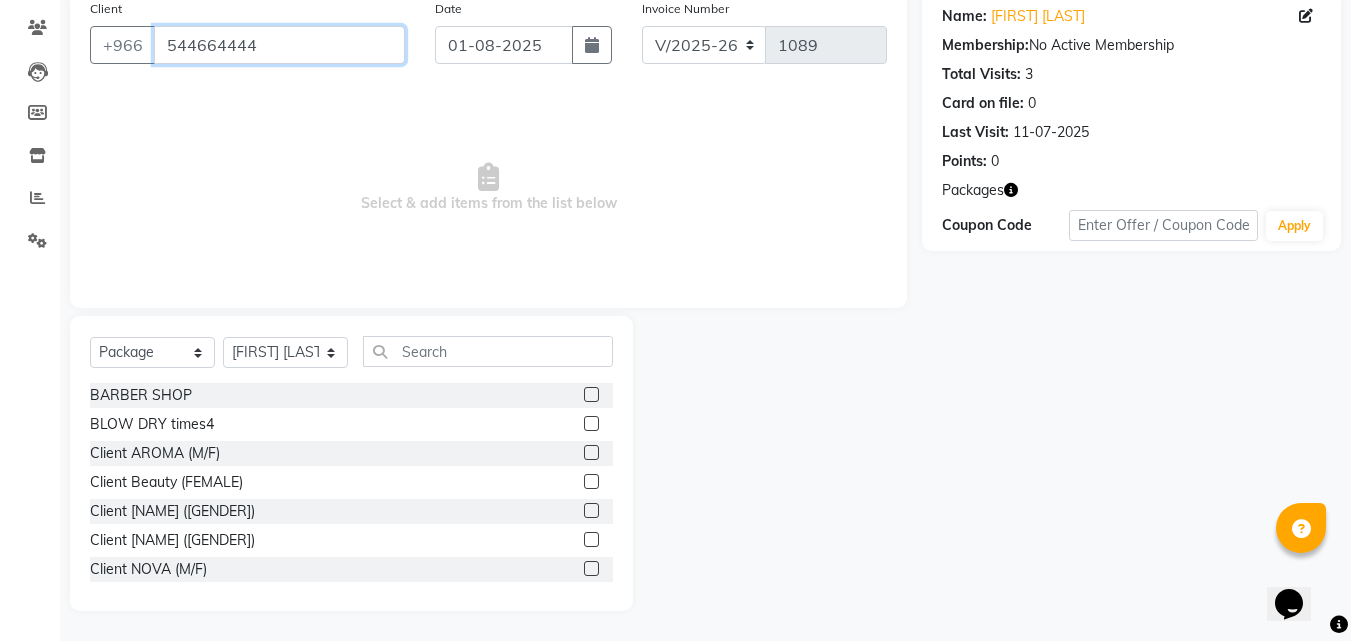 click on "544664444" at bounding box center [279, 45] 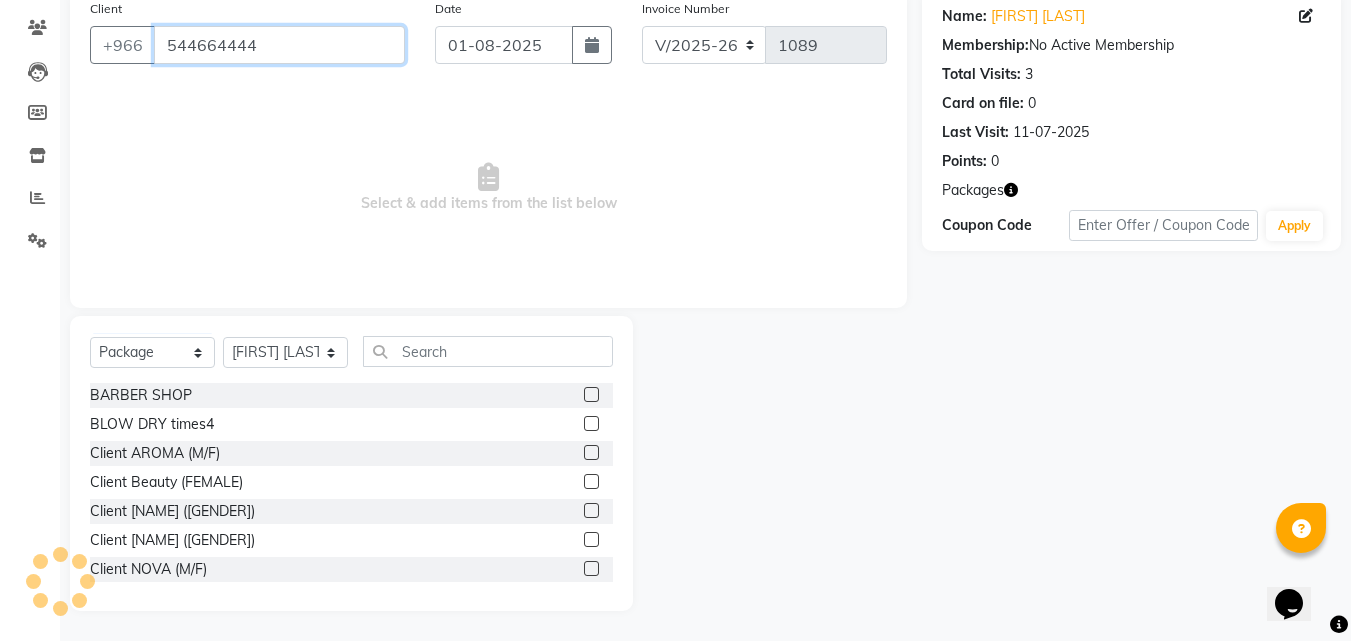 scroll, scrollTop: 0, scrollLeft: 0, axis: both 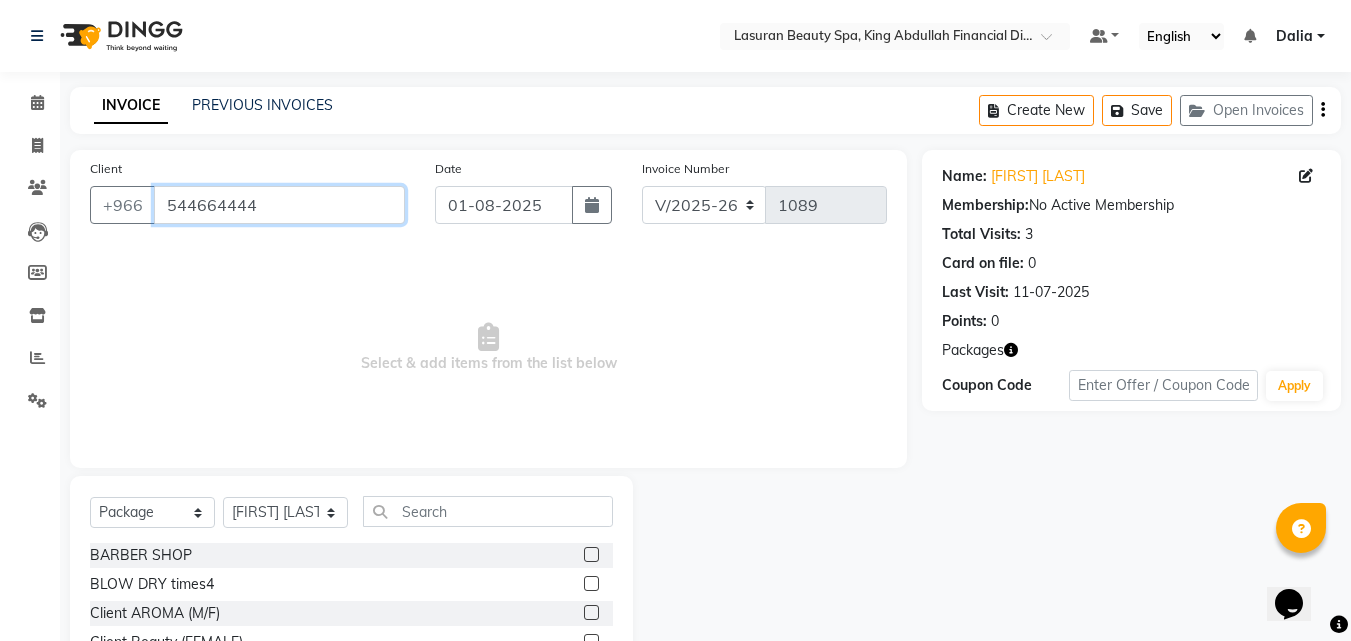 click on "544664444" at bounding box center [279, 205] 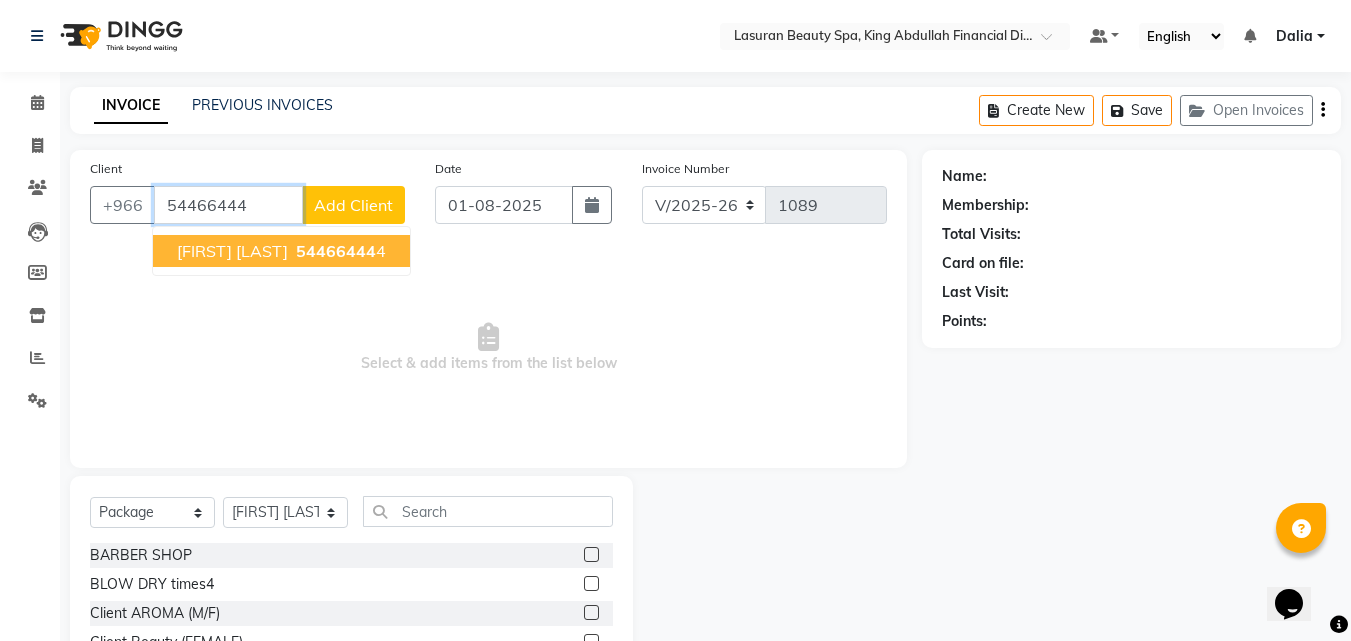 click on "[FIRST] [LAST]" at bounding box center [232, 251] 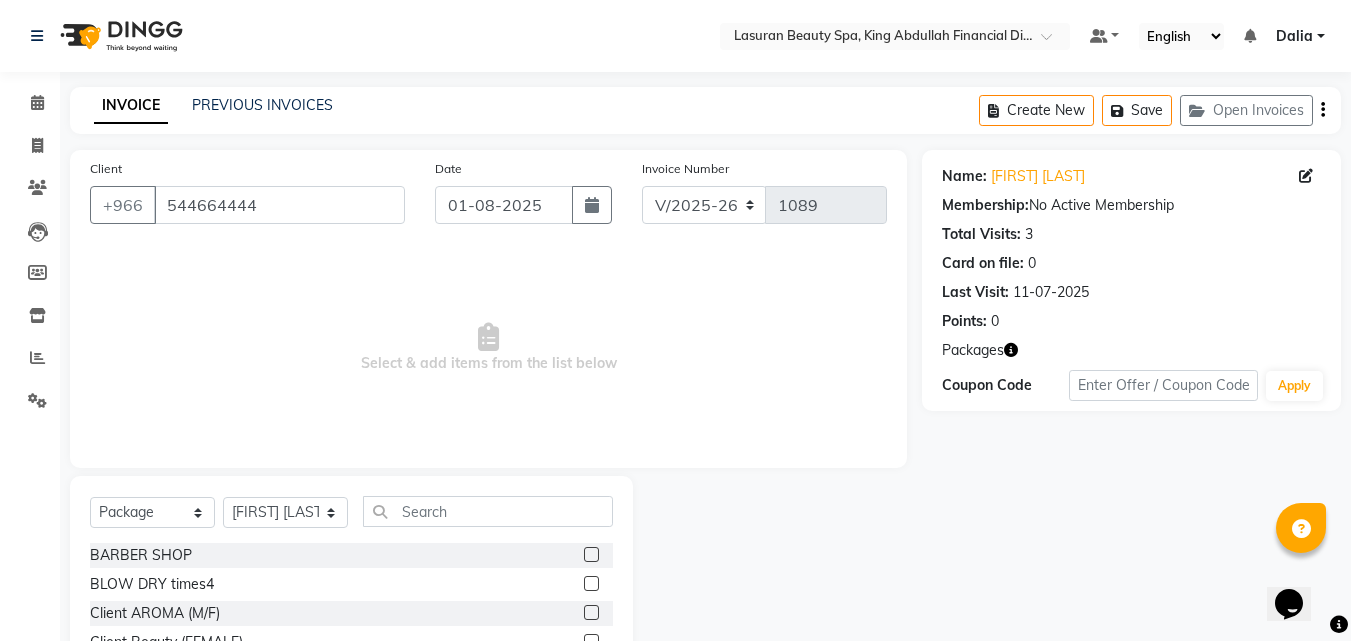 scroll, scrollTop: 160, scrollLeft: 0, axis: vertical 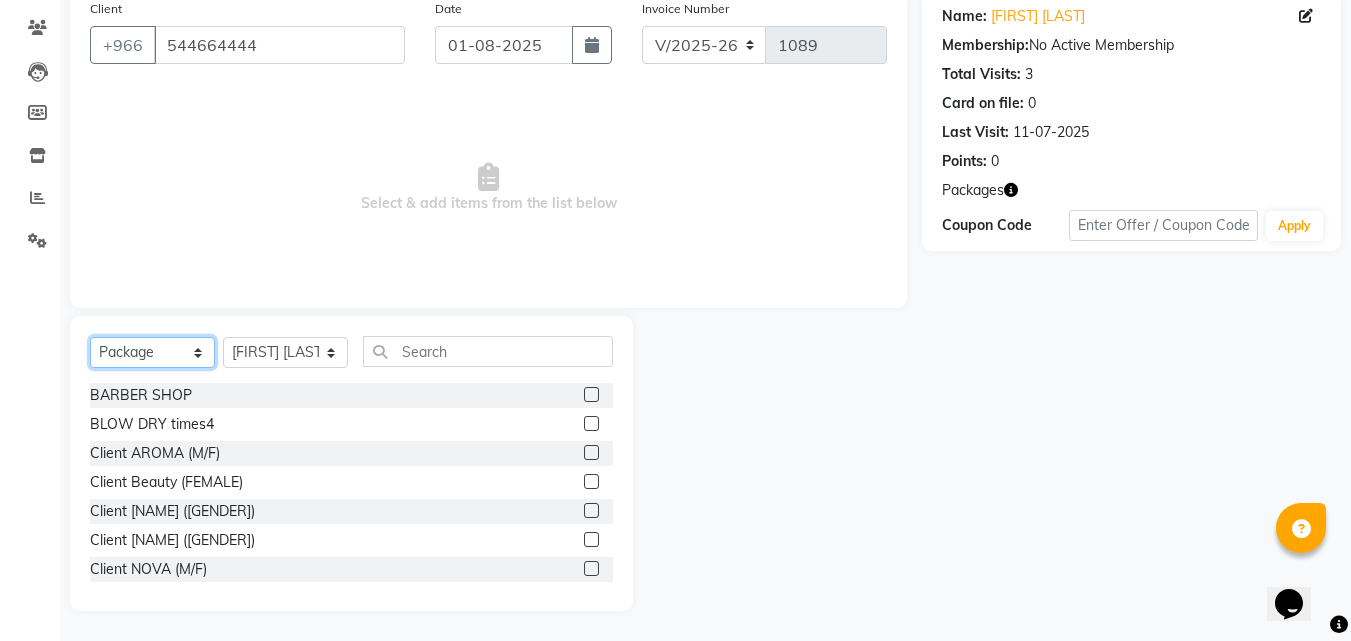 click on "Select  Service  Product  Membership  Package Voucher Prepaid Gift Card" 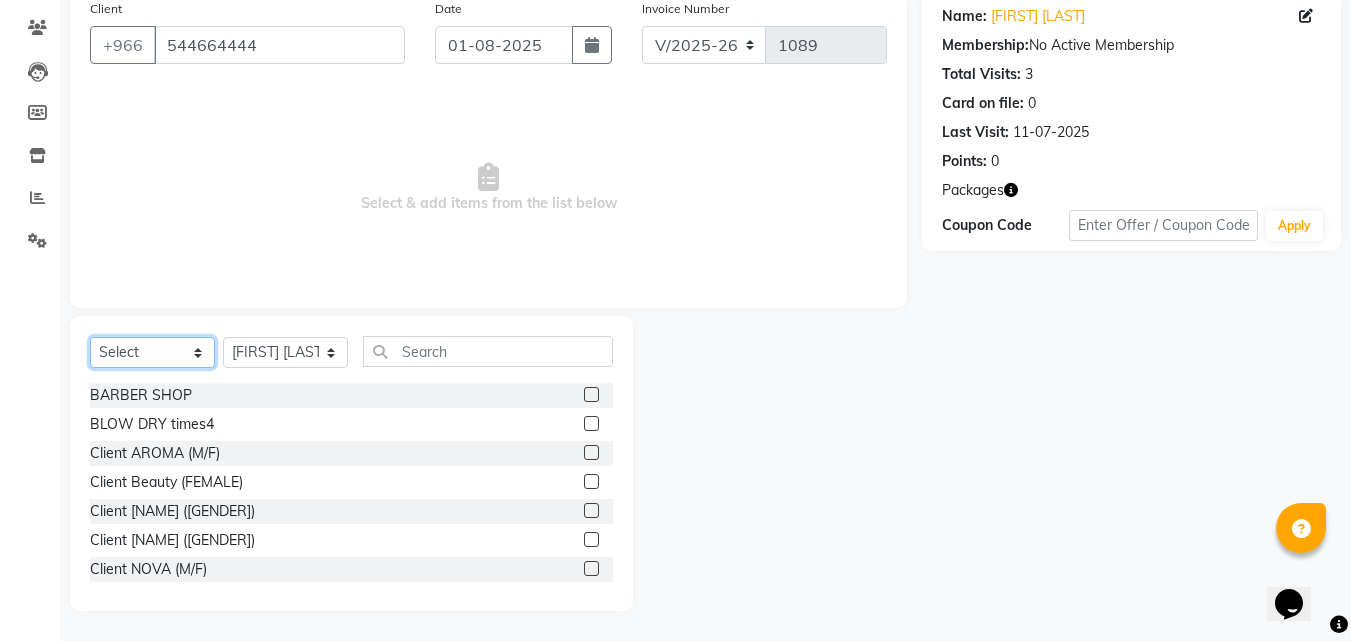 click on "Select  Service  Product  Membership  Package Voucher Prepaid Gift Card" 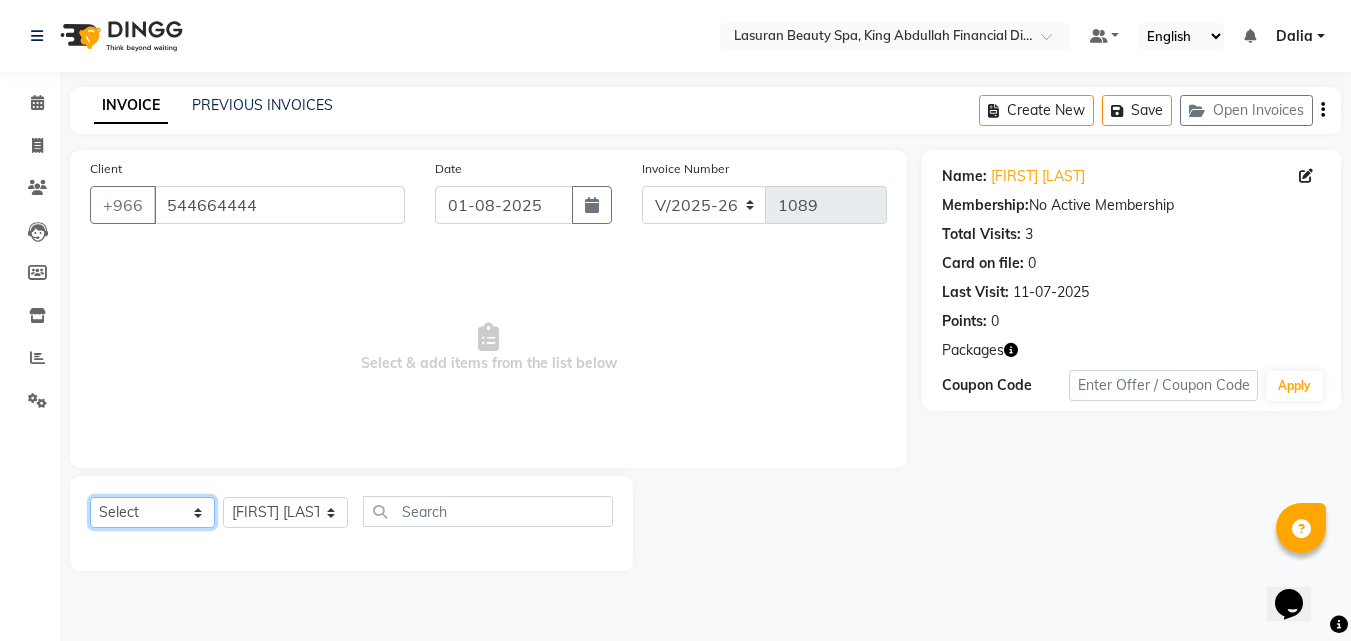 scroll, scrollTop: 0, scrollLeft: 0, axis: both 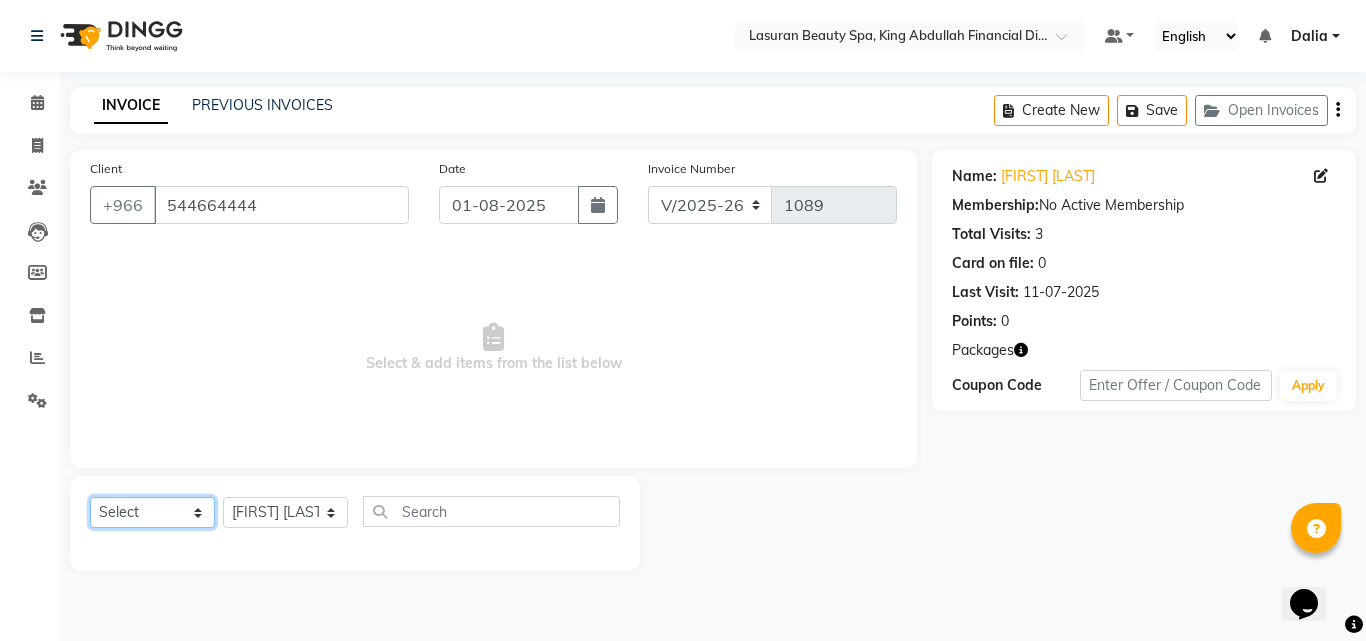 click on "Select  Service  Product  Membership  Package Voucher Prepaid Gift Card" 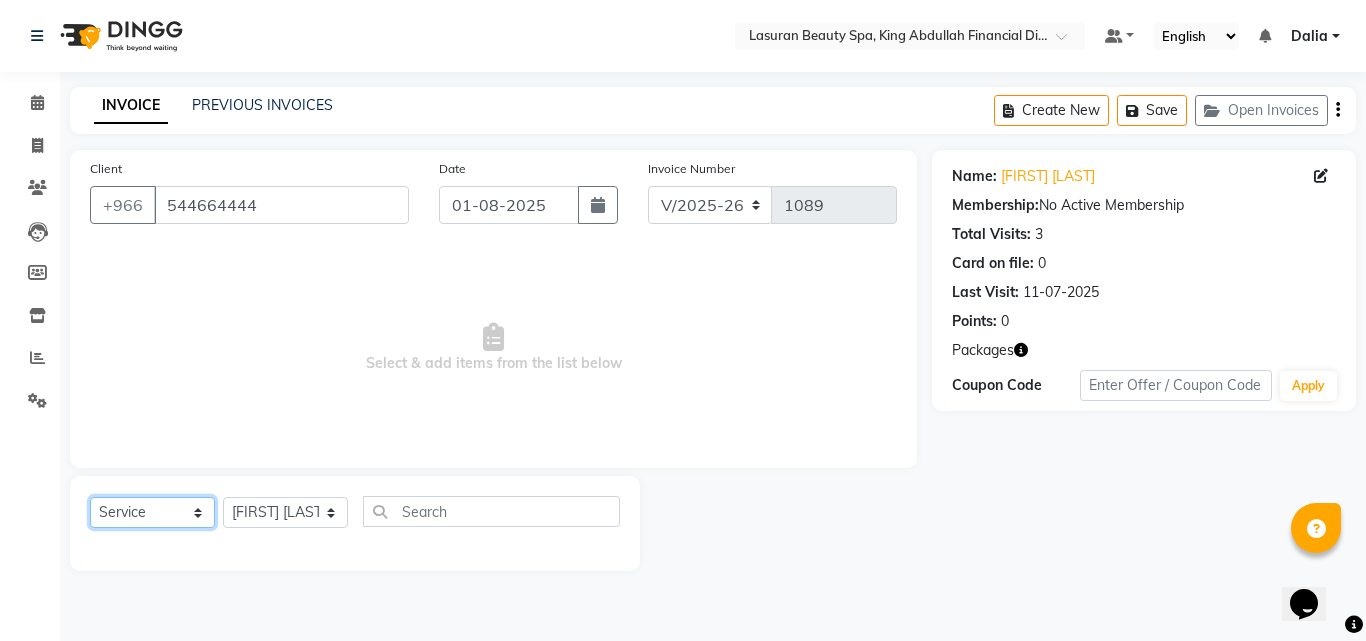 click on "Select  Service  Product  Membership  Package Voucher Prepaid Gift Card" 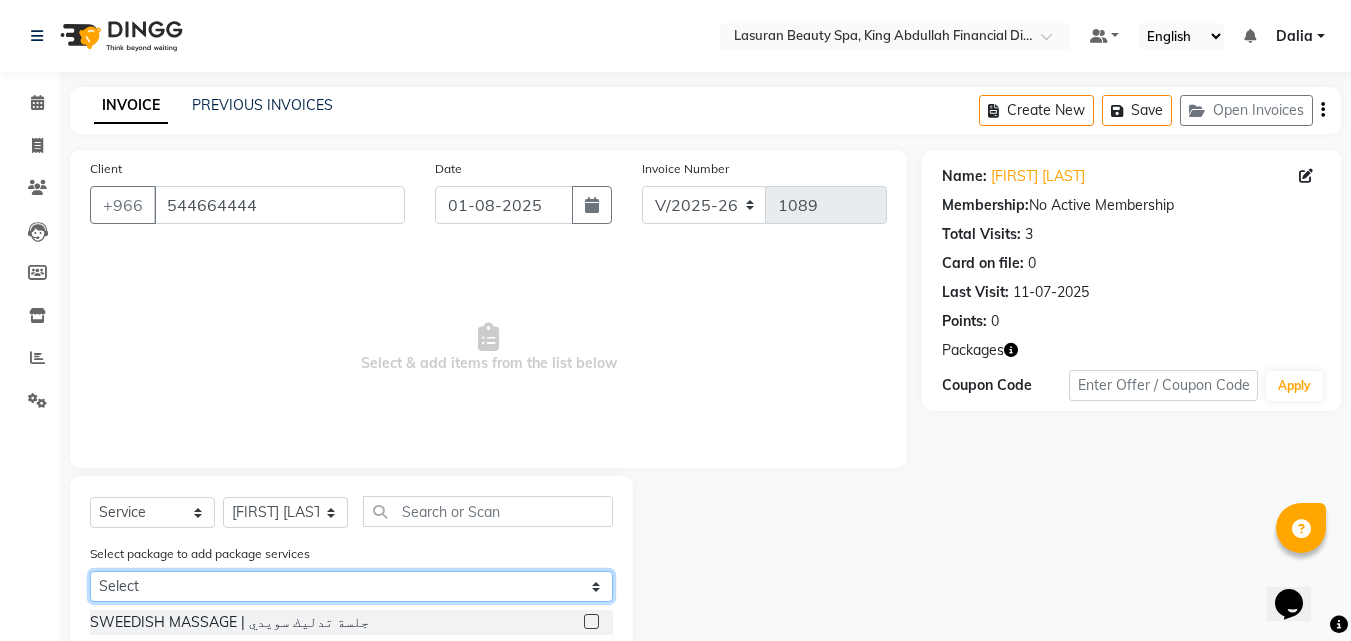 click on "Select [SERVICE]" 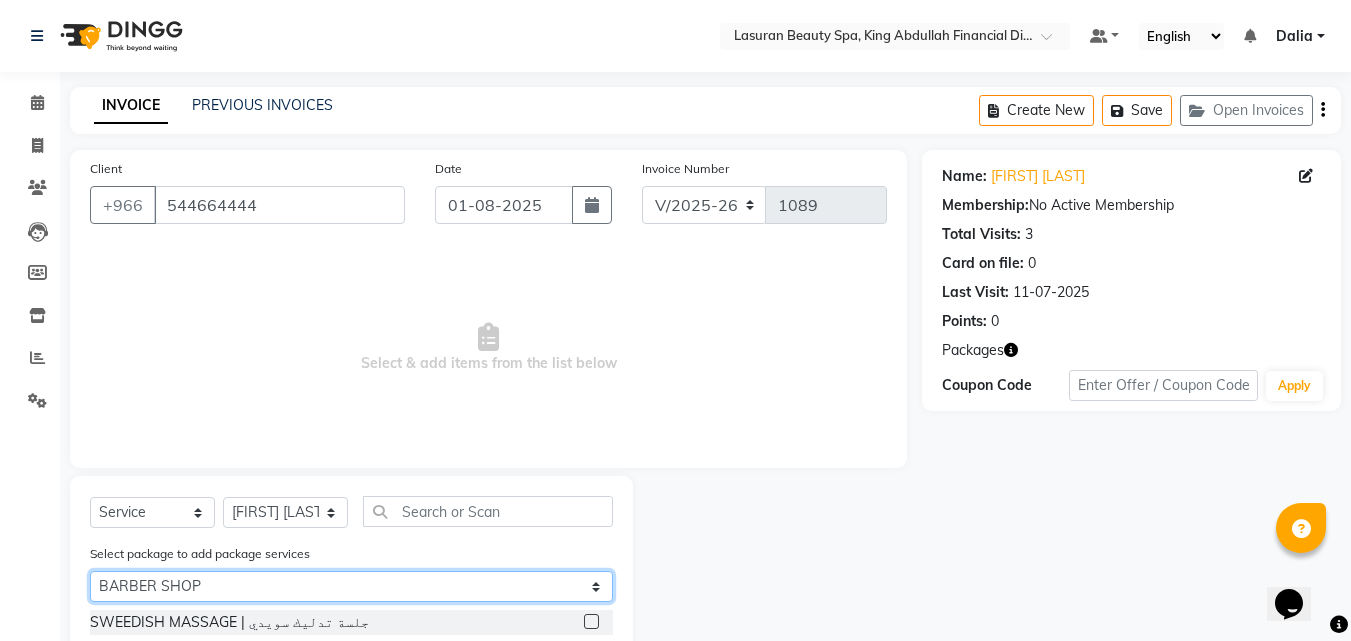 click on "Select [SERVICE]" 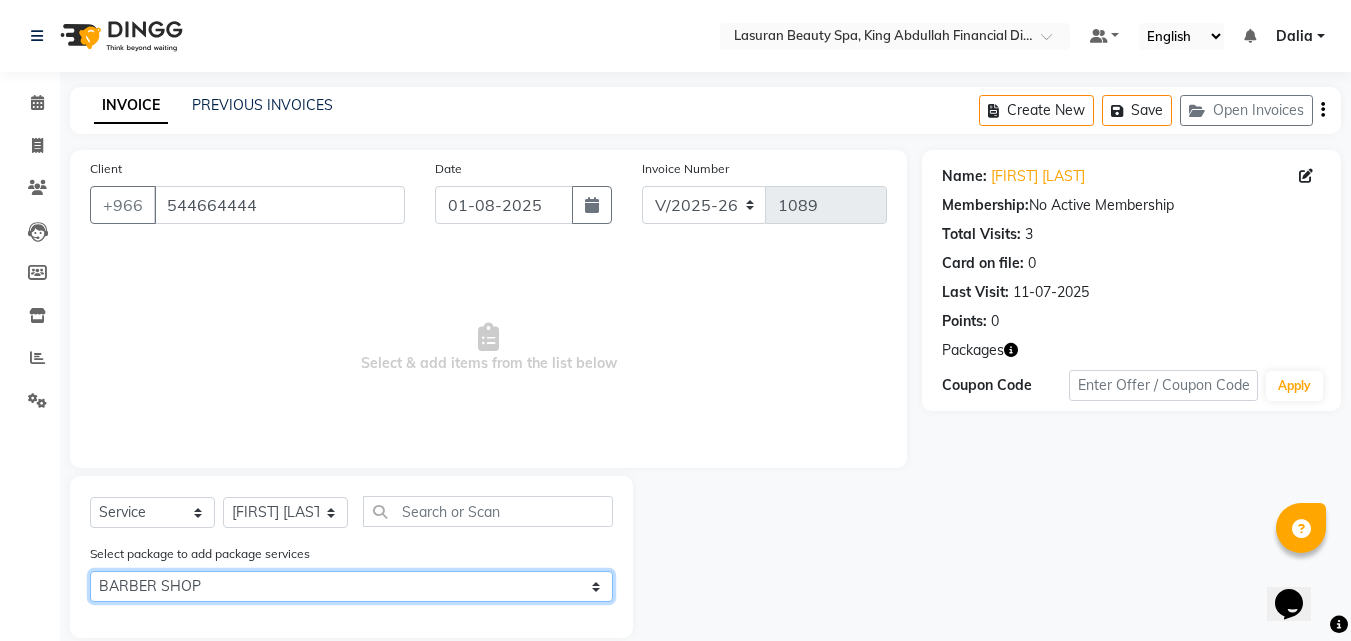 scroll, scrollTop: 27, scrollLeft: 0, axis: vertical 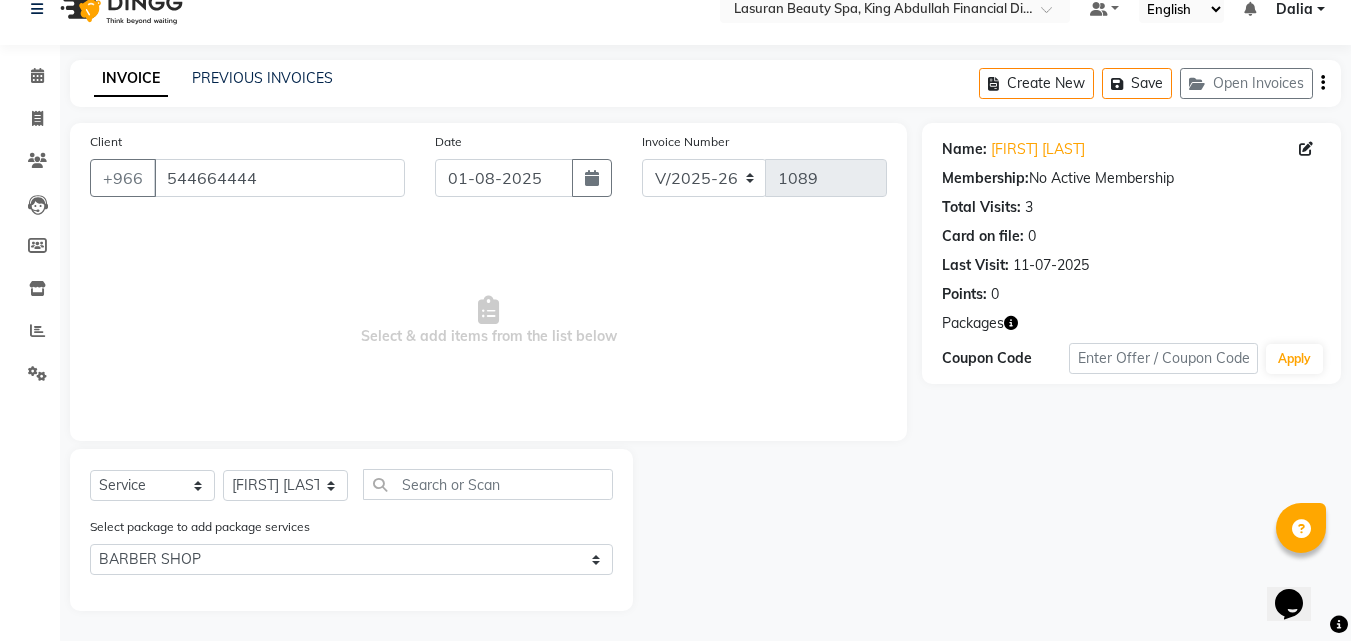 drag, startPoint x: 260, startPoint y: 454, endPoint x: 264, endPoint y: 475, distance: 21.377558 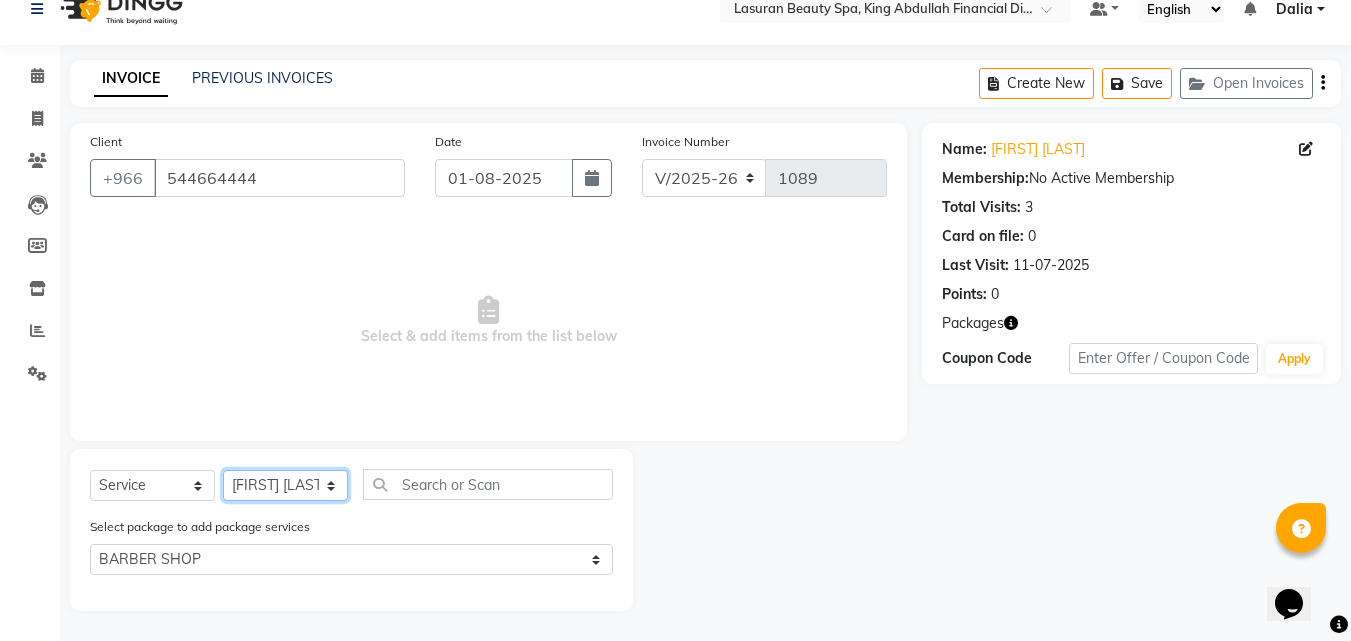 click on "Select Therapist Abdulellah [FIRST] [LAST] [FIRST] [LAST] [FIRST] [LAST] Angel ASHISH TAMANG BENJIE CABAHUG SUMANDO BIBEK TAMANG BISHAL THAPA BISHUN DEV MANDAL CHAIMAE BALHAMIDIYA CHARITO AZARCON CHARLYN AZARCON Dalia ELMA LAGRIMAS Fouad Nah Ghada Yaseen GULCHEKHRA HACER AKBAY Hiba Ramadan Liza Castro MABELL BORCELIS MALIKA Mariam Barakat MARIFE MASTE Mohamed ELfarargy MOHAMED JAMAL Mohsen Amaui NABI KADDUS PERI  SUPRIATNA DJUJUM Rachelle RACHIDA BOUSSETTA Ranim Al Hasnaoui SATNAI KOUCHHA SHAUN ALBOPERA SUWIN Taha Hussien TUPA AN AROBINTO zainab عمرو" 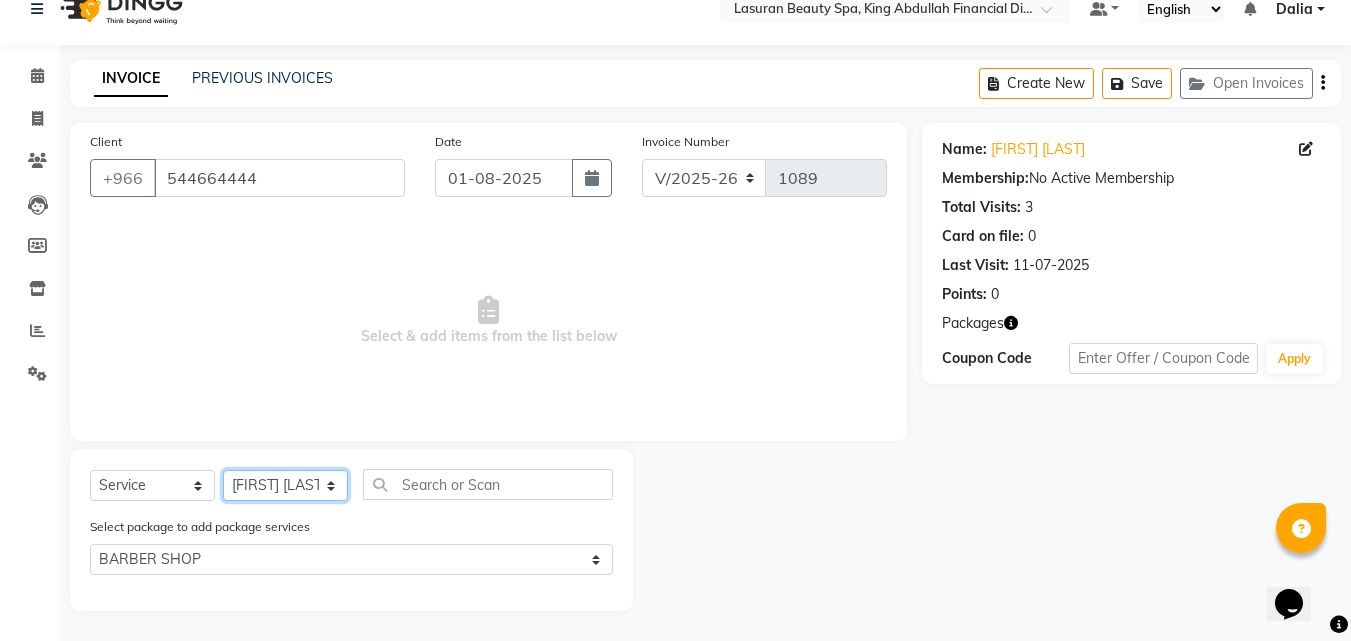 select on "[PHONE]" 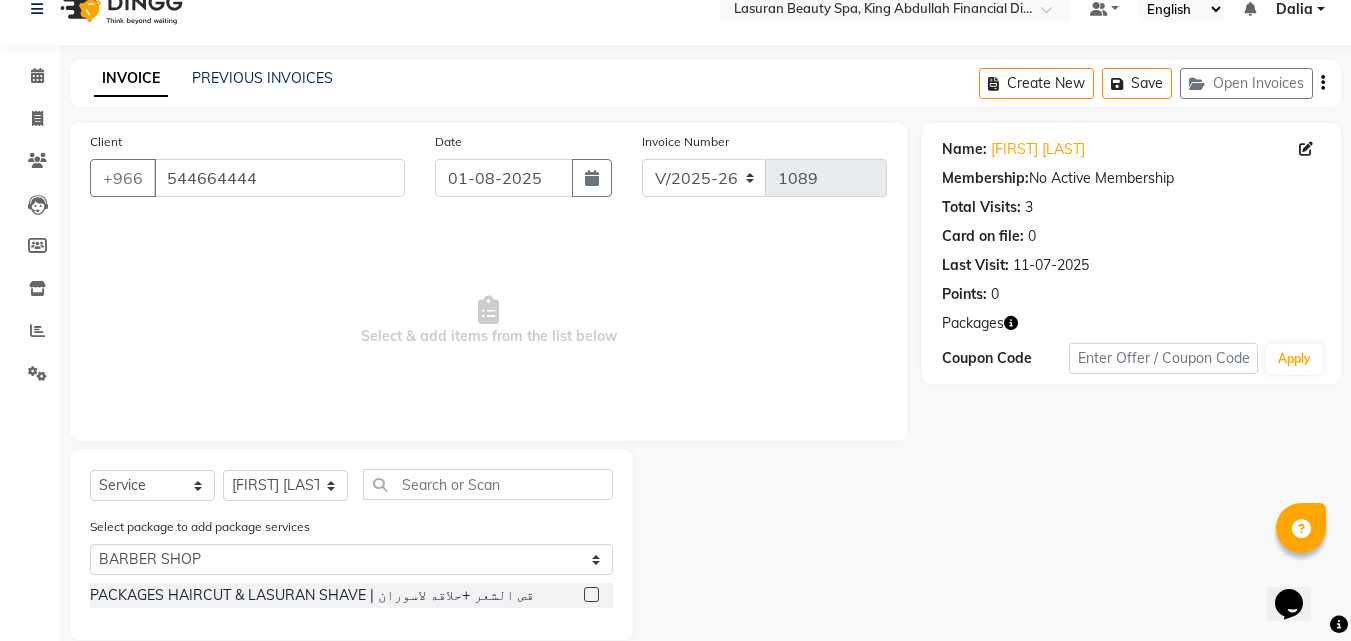 click 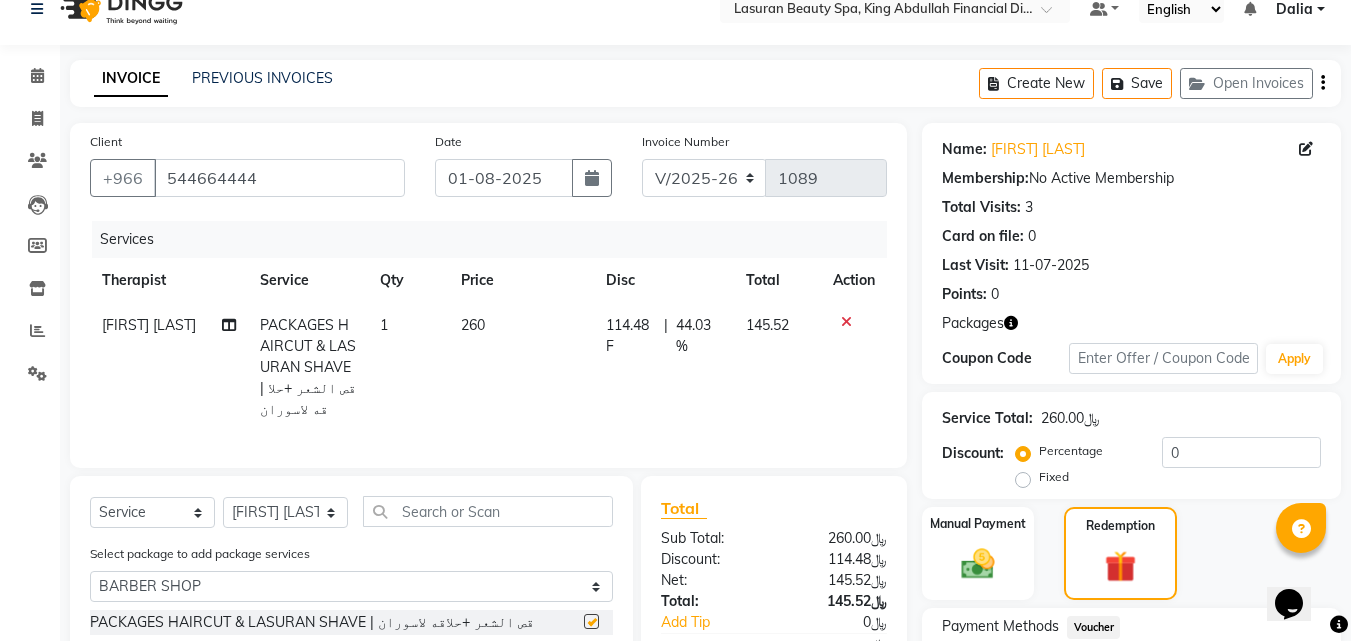 checkbox on "false" 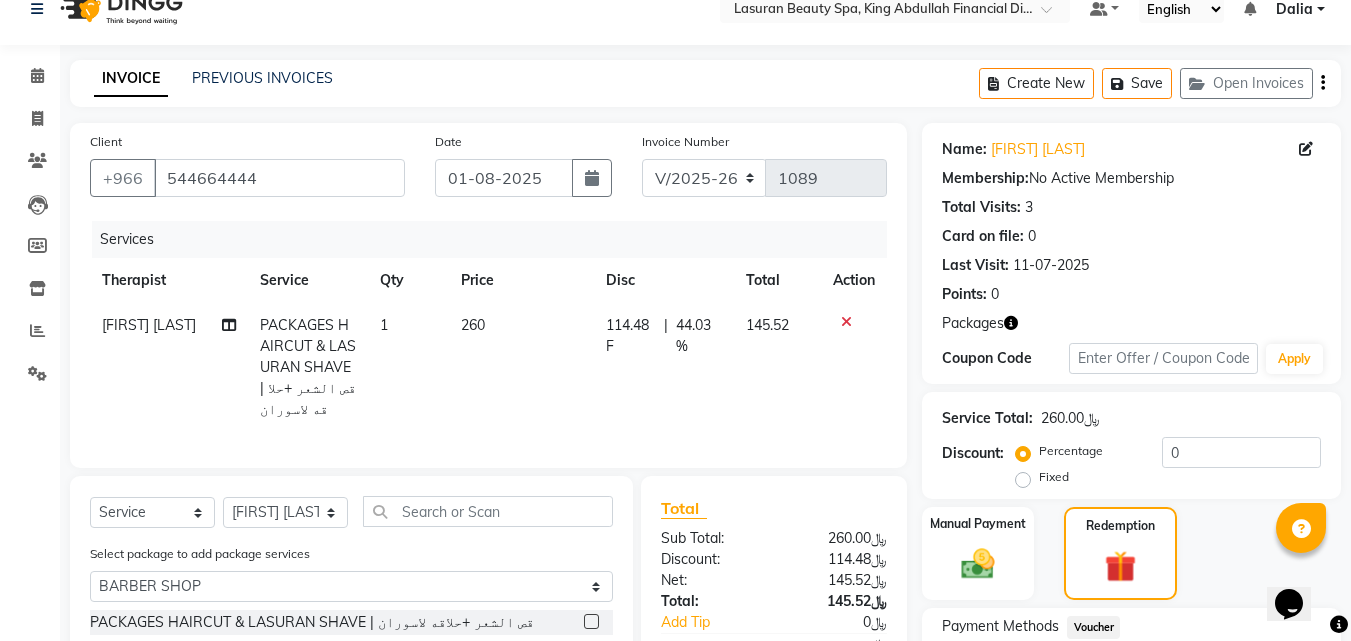 scroll, scrollTop: 369, scrollLeft: 0, axis: vertical 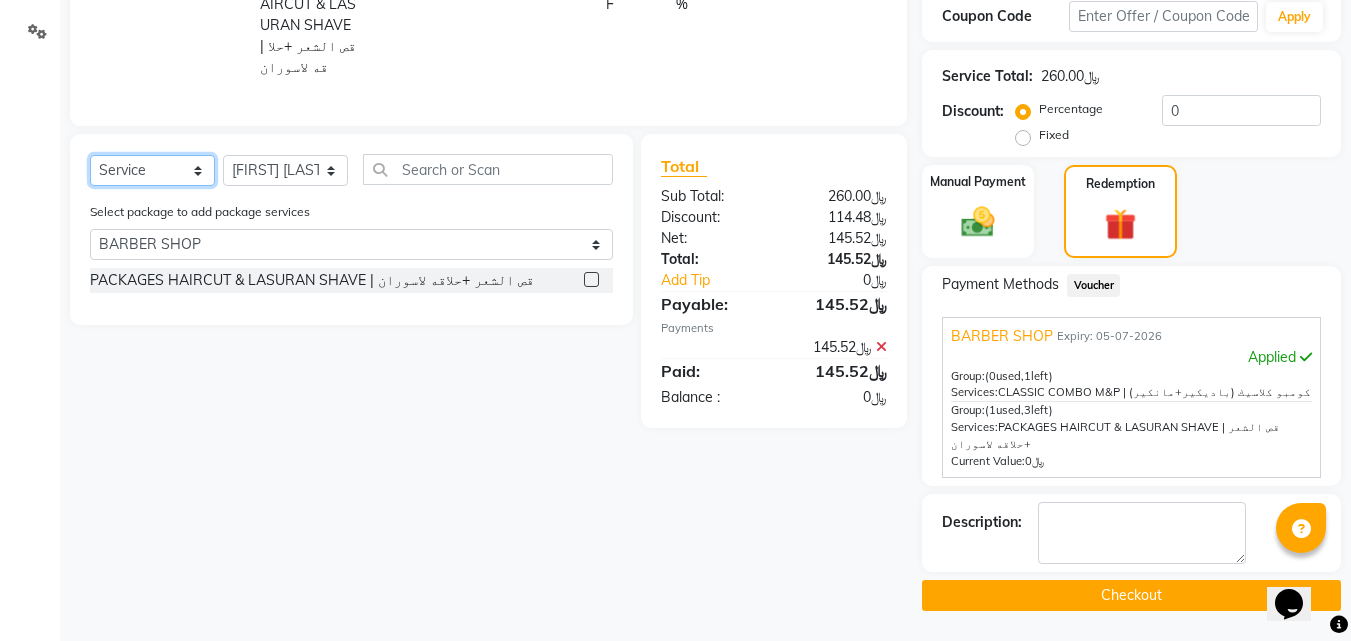 click on "Select  Service  Product  Membership  Package Voucher Prepaid Gift Card" 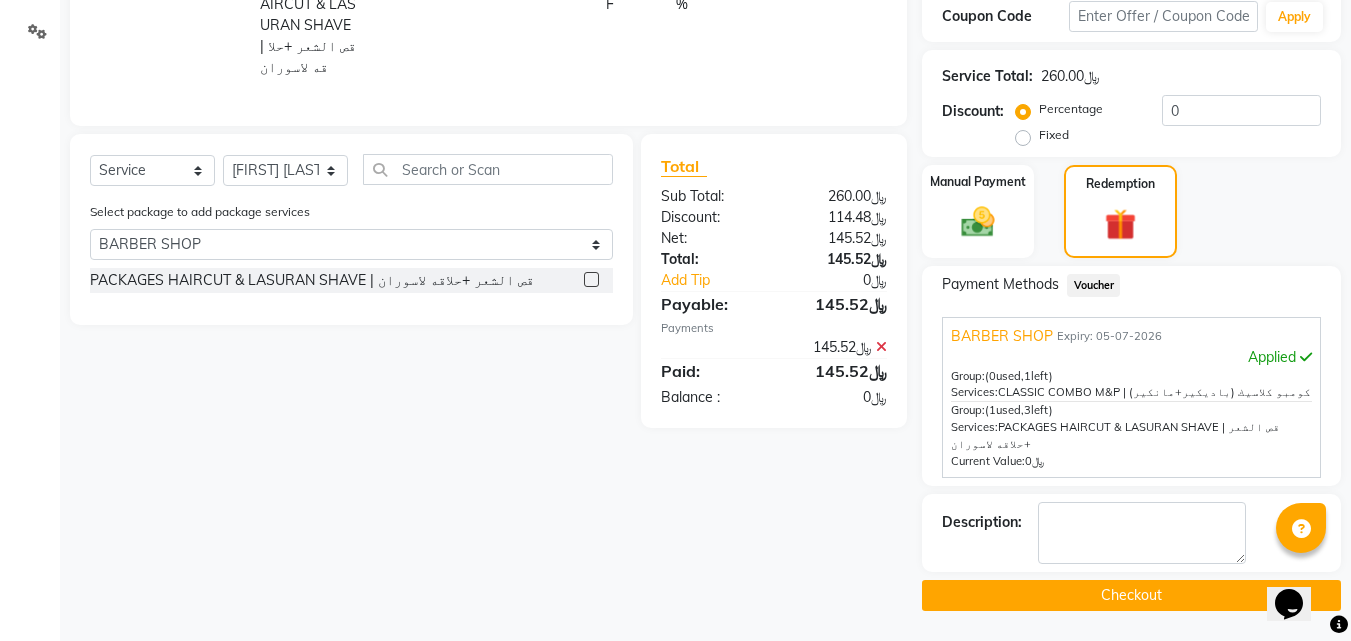 click on "Checkout" 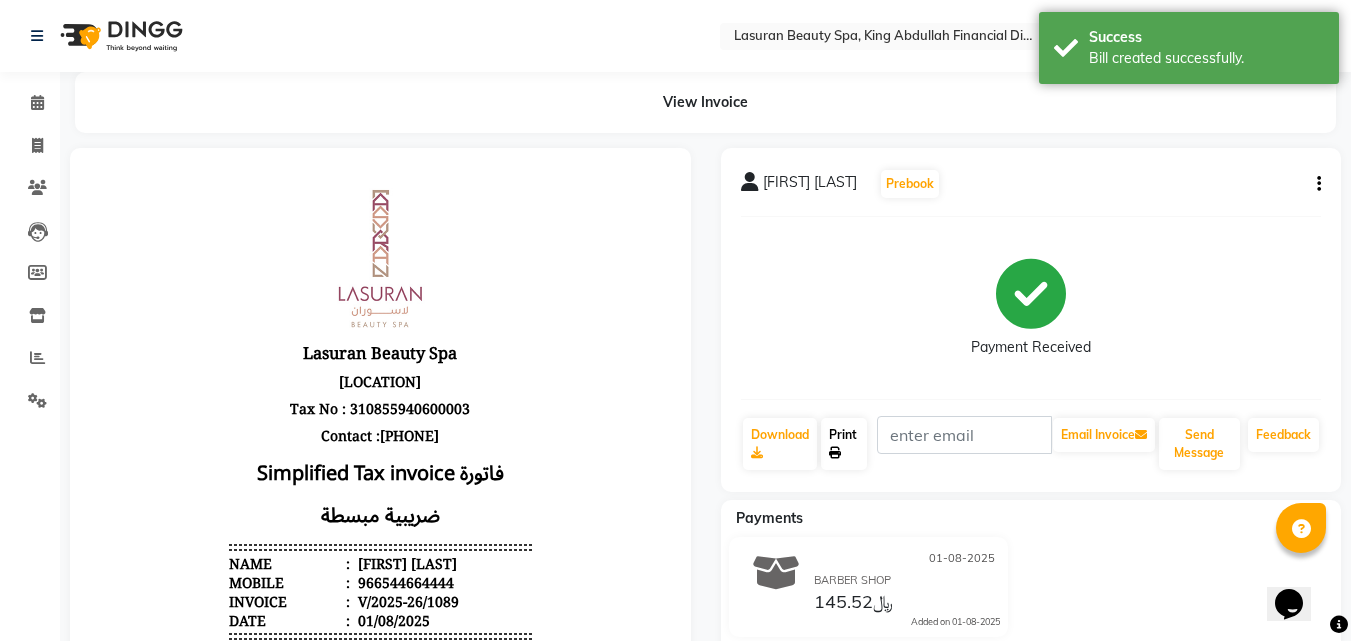 scroll, scrollTop: 0, scrollLeft: 0, axis: both 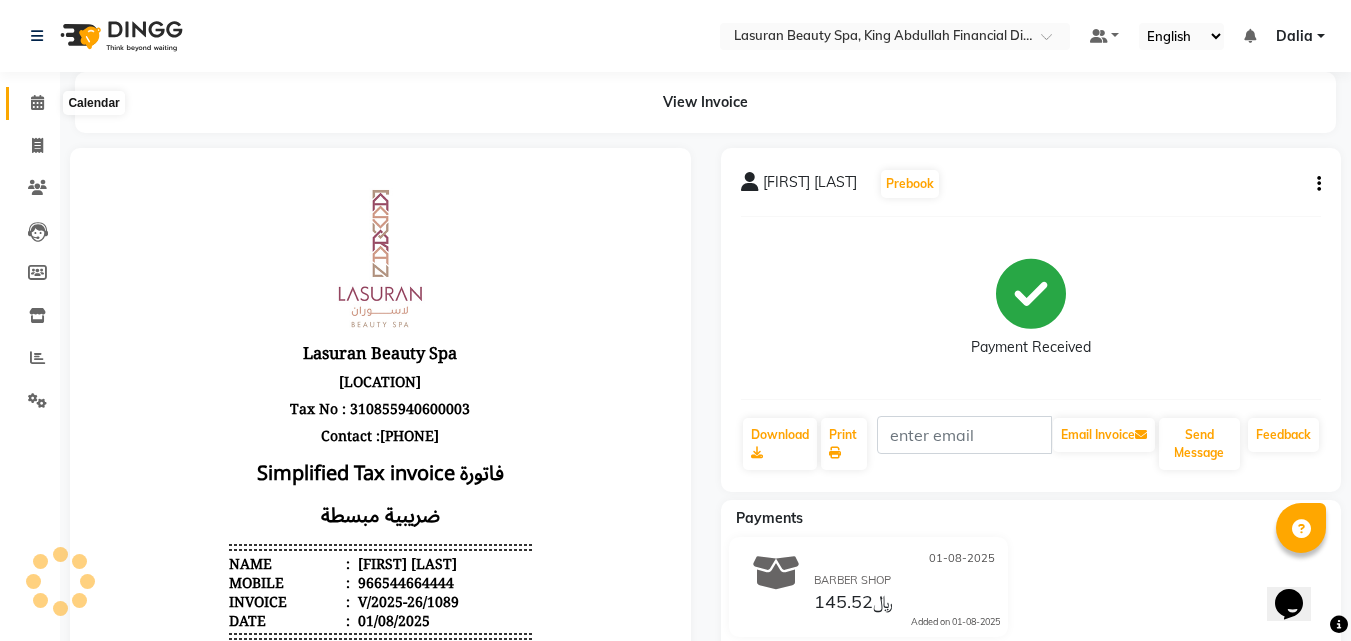 click 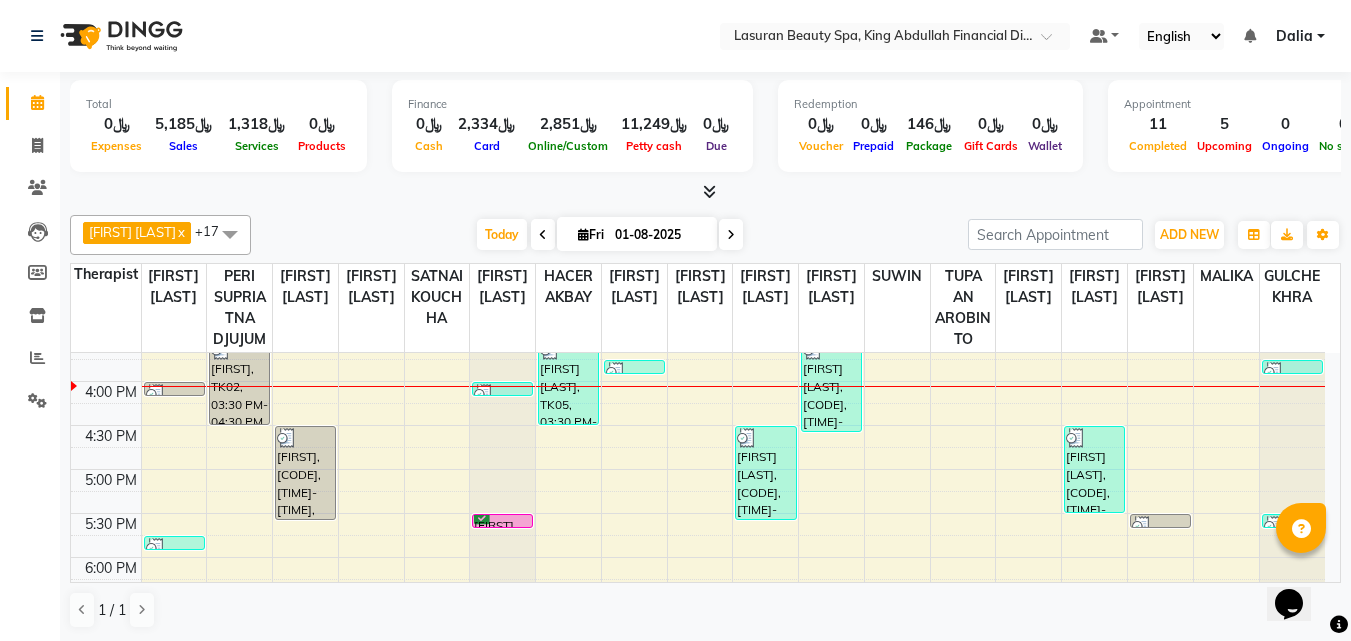 scroll, scrollTop: 200, scrollLeft: 0, axis: vertical 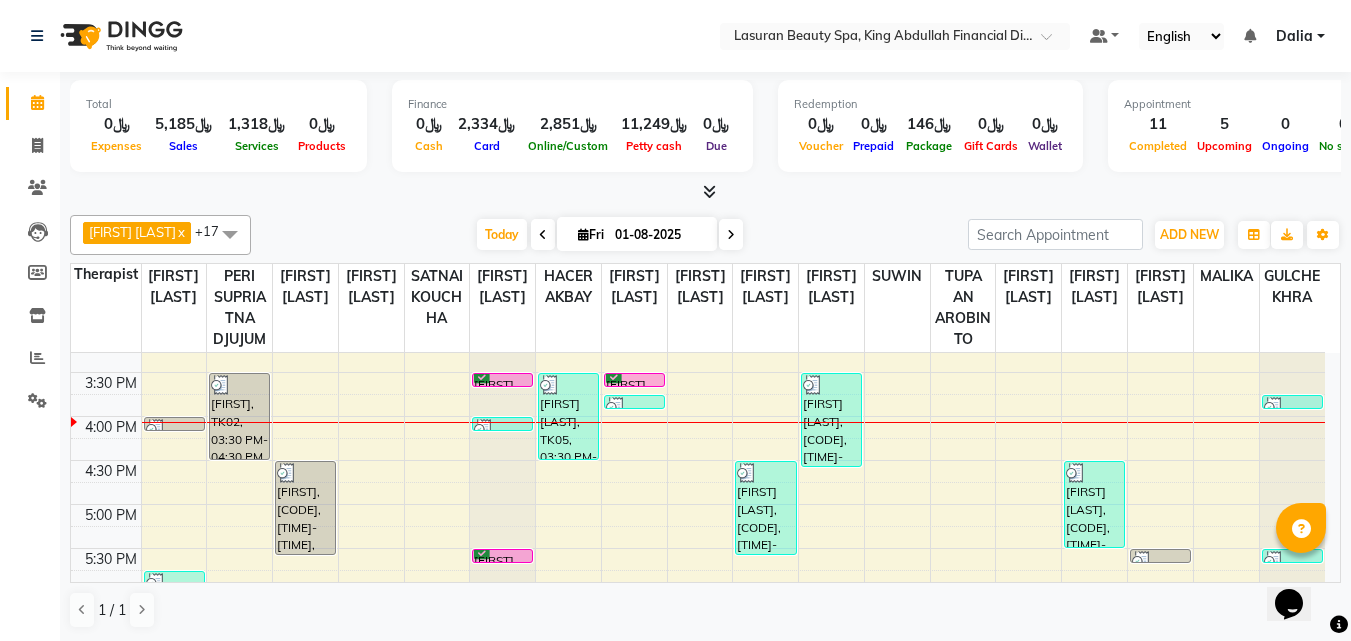 click on "[FIRST] [LAST], TK04, 03:30 PM-03:31 PM, CLASSIC PEDICURE | باديكير كلاسيك" at bounding box center (634, 380) 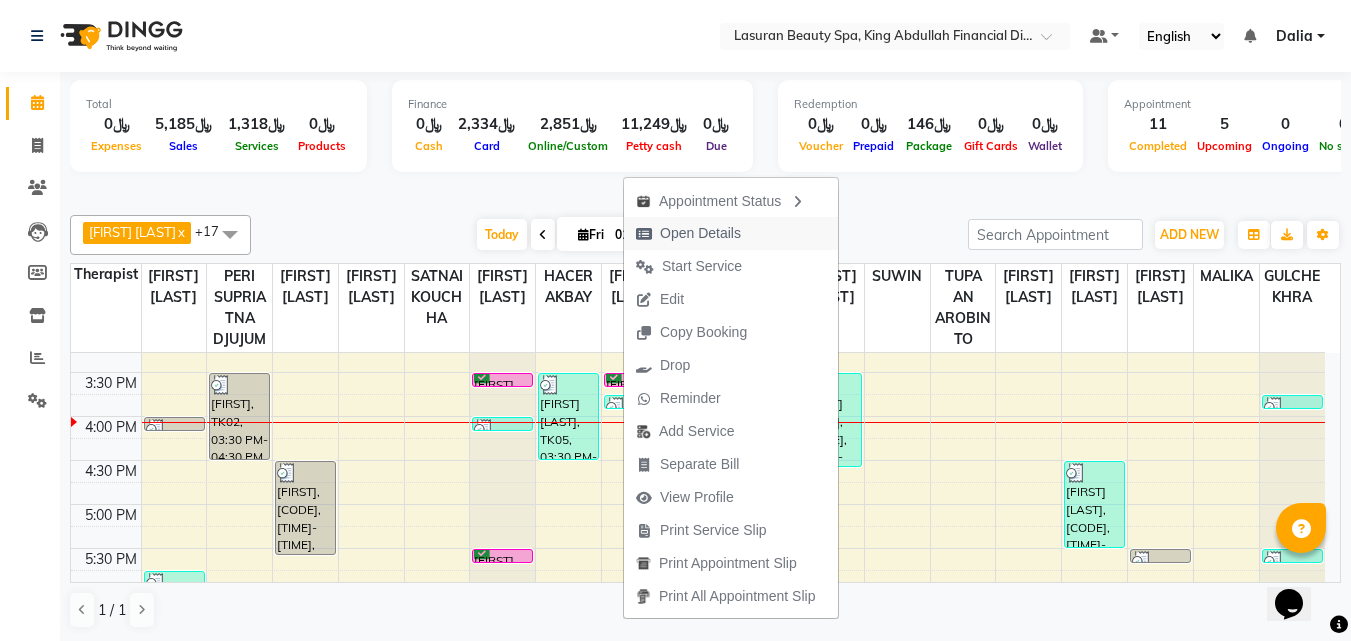 click on "Open Details" at bounding box center [688, 233] 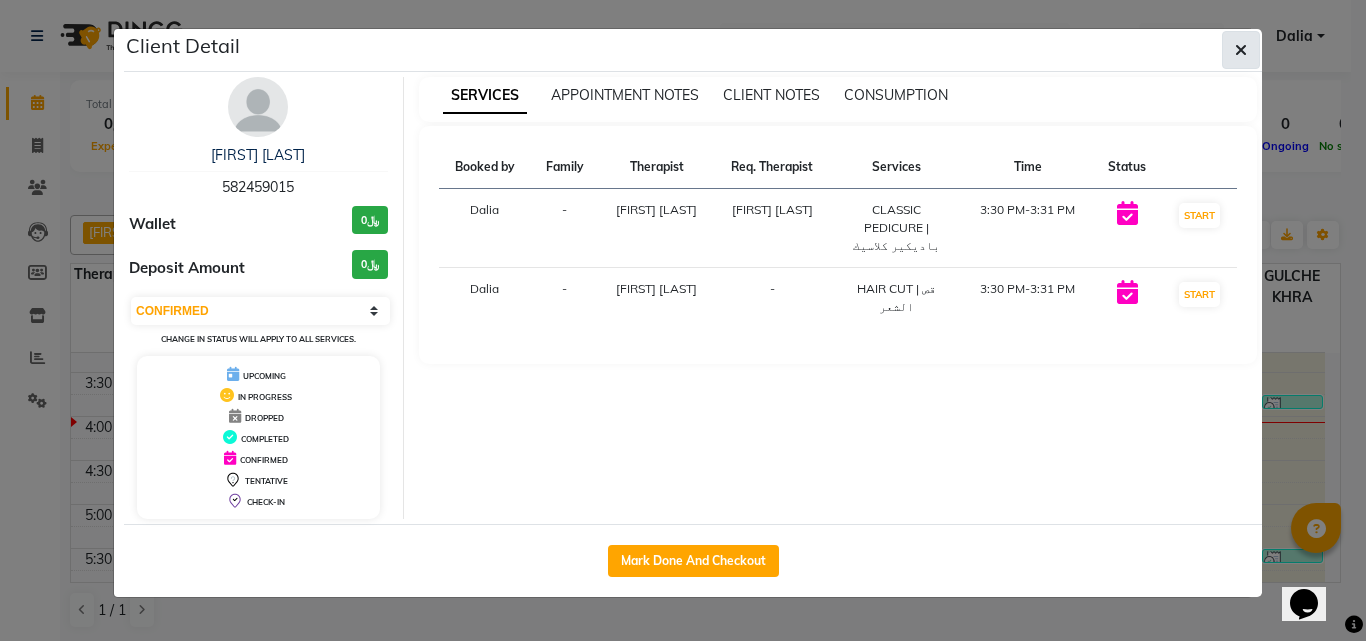 click 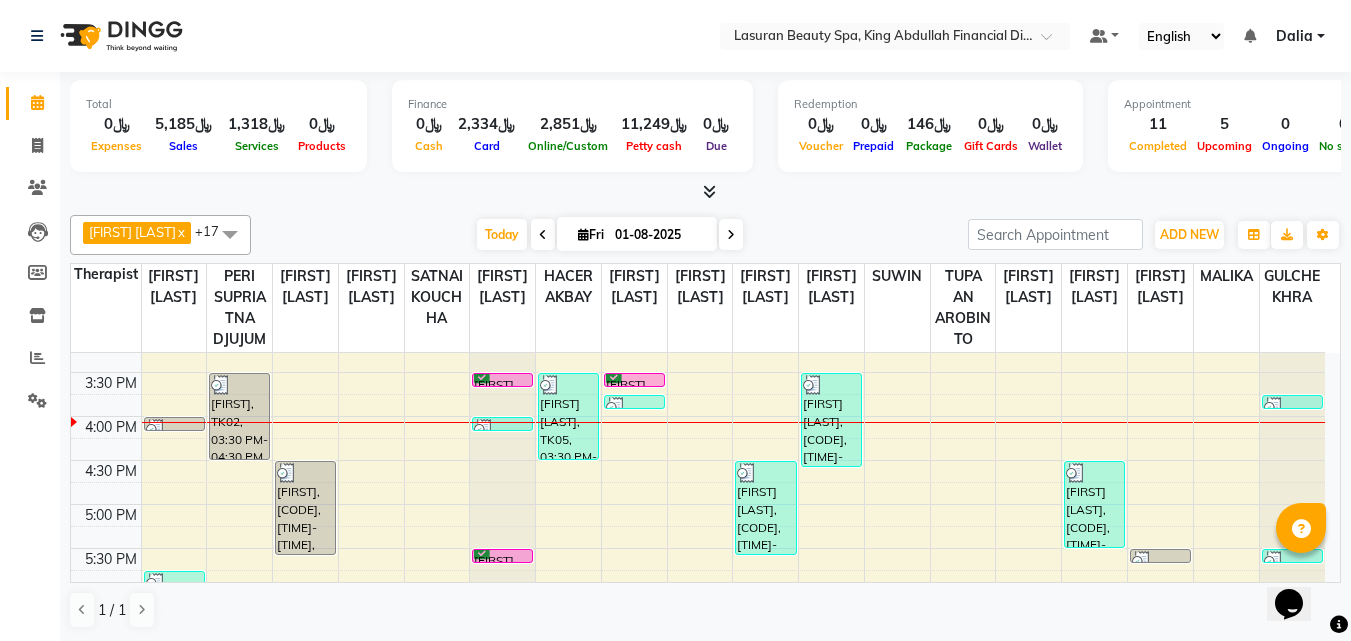 click on "Today  Fri 01-08-2025" at bounding box center (609, 235) 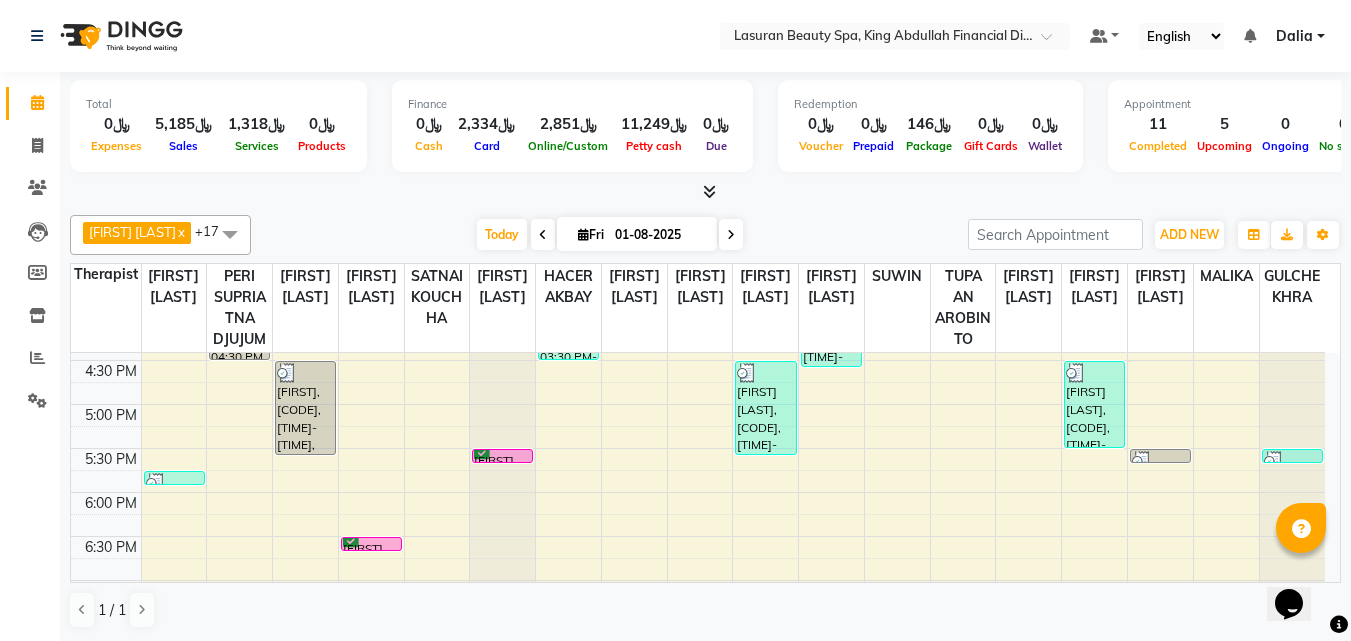 scroll, scrollTop: 200, scrollLeft: 0, axis: vertical 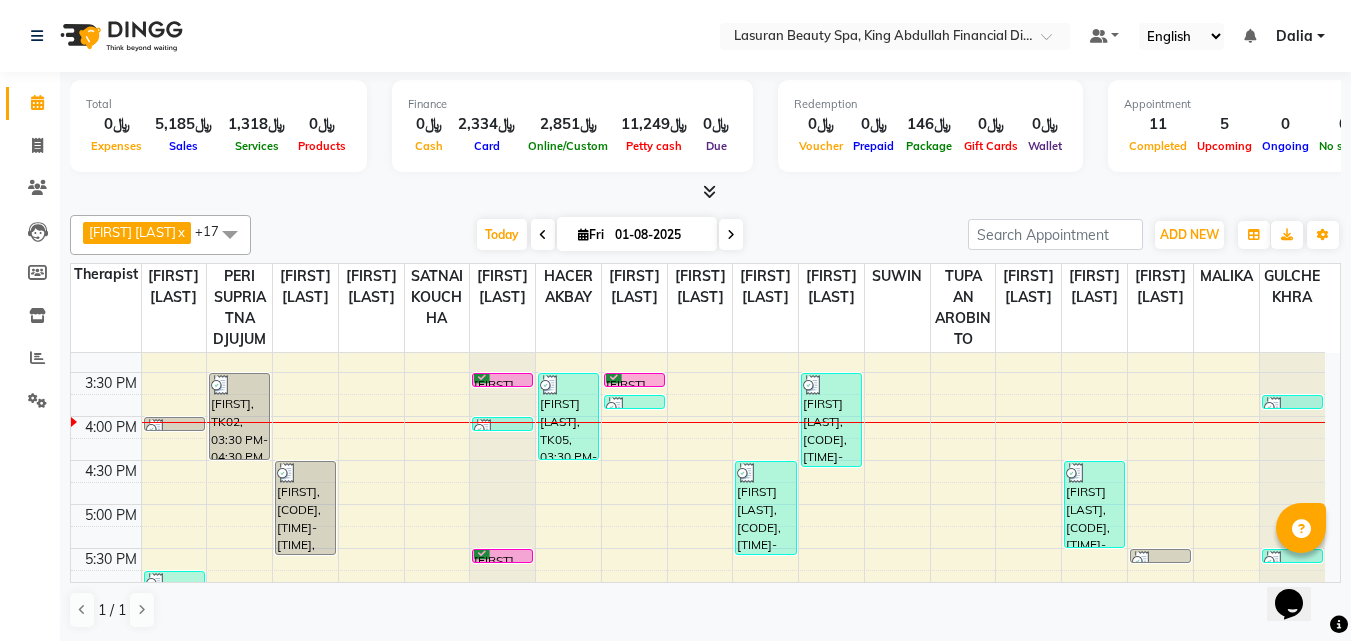 click on "[FIRST] [LAST] x [FIRST] [LAST] x [FIRST] [LAST] x BENJIE CABAHUG SUMANDO x CHAIMAE BALHAMIDIYA x CHARITO AZARCON x CHARLYN AZARCON x GULCHEKHRA x HACER AKBAY x Hiba Ramadan x MALIKA x PERI  SUPRIATNA DJUJUM x RACHIDA BOUSSETTA x SATNAI KOUCHHA x SHAUN ALBOPERA x SUWIN x TUPA AN AROBINTO x Liza Castro x +17 Select All [FIRST] [LAST] [FIRST] [LAST] [FIRST] [LAST] Angel BENJIE CABAHUG SUMANDO CHAIMAE BALHAMIDIYA CHARITO AZARCON CHARLYN AZARCON Dalia ELMA LAGRIMAS Fouad Nah GULCHEKHRA HACER AKBAY Hiba Ramadan Liza Castro MALIKA Mohsen Amaui PERI  SUPRIATNA DJUJUM Rachelle RACHIDA BOUSSETTA SATNAI KOUCHHA SHAUN ALBOPERA SUWIN Taha Hussien TUPA AN AROBINTO zainab Today  Fri 01-08-2025 Toggle Dropdown Add Appointment Add Invoice Add Attendance Add Client Add Transaction Toggle Dropdown Add Appointment Add Invoice Add Attendance Add Client ADD NEW Toggle Dropdown Add Appointment Add Invoice Add Attendance Add Client Add Transaction [FIRST] [LAST] x [FIRST] [LAST] x [FIRST] [LAST] x x" at bounding box center (705, 235) 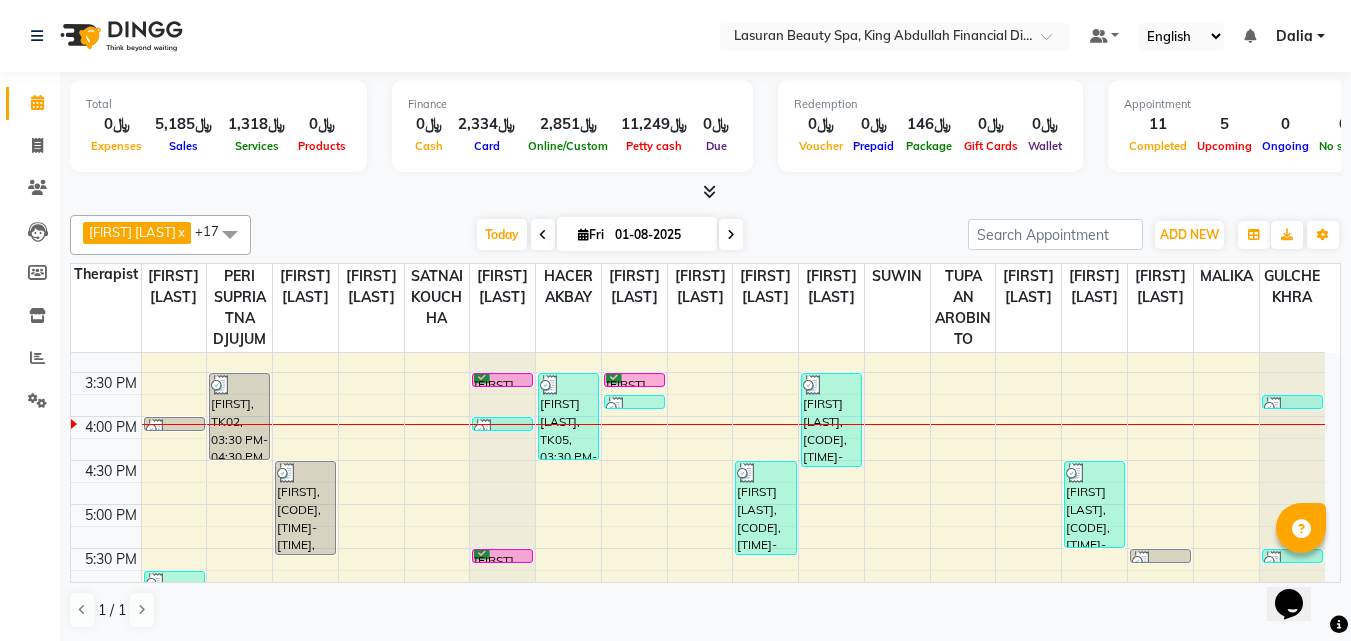 click at bounding box center (705, 192) 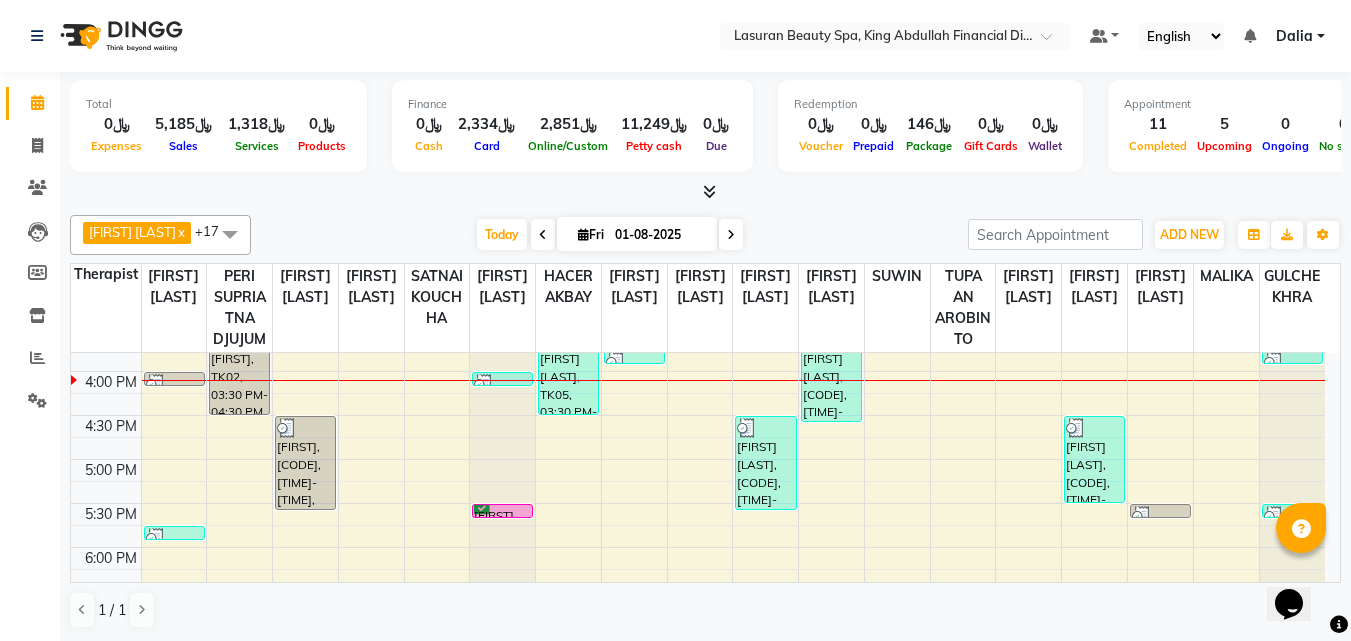 scroll, scrollTop: 200, scrollLeft: 0, axis: vertical 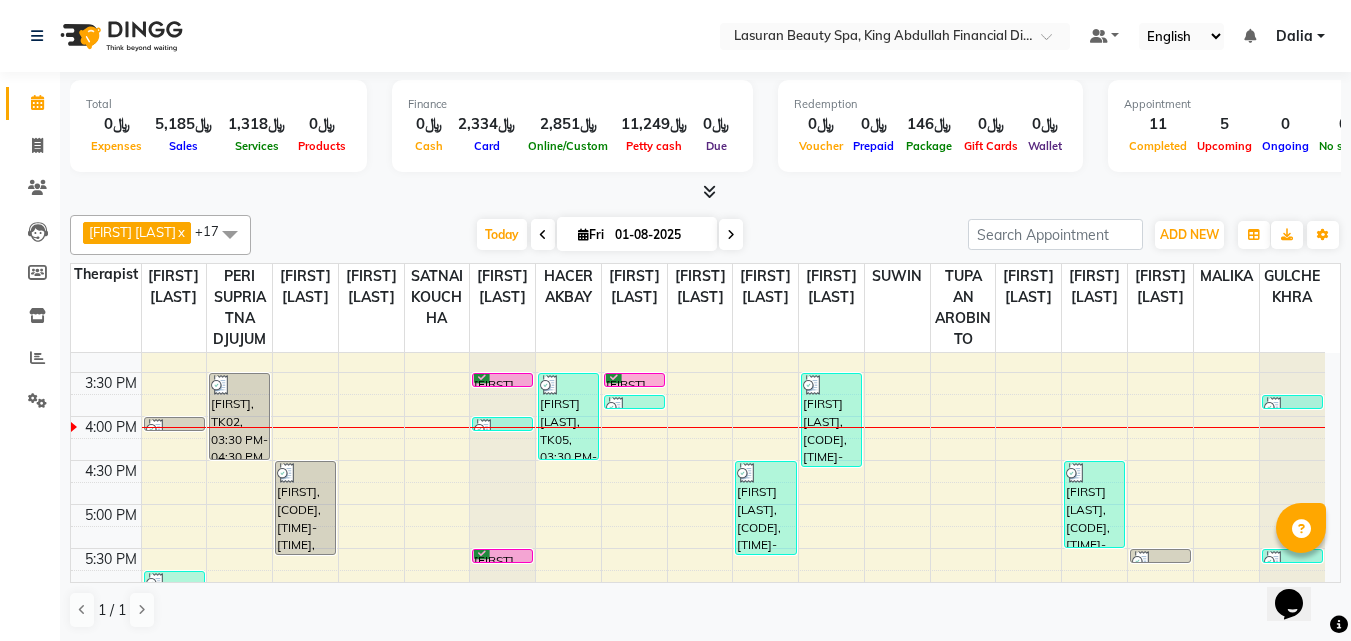 click at bounding box center (705, 192) 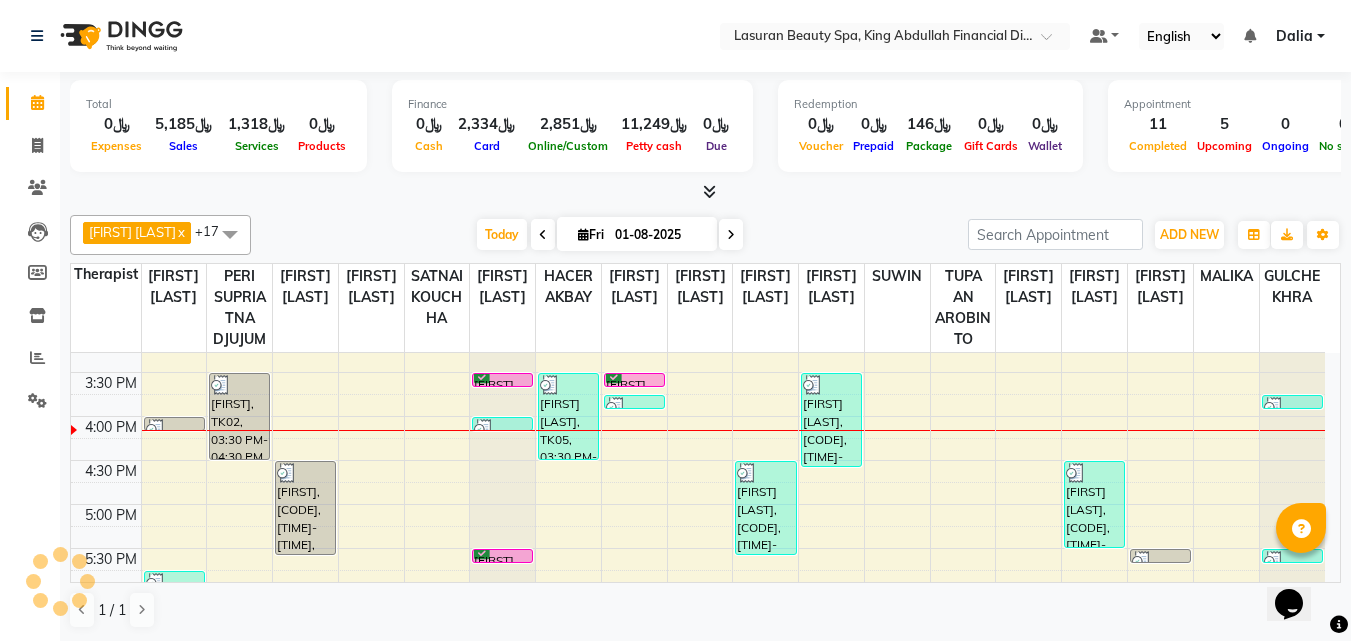 click at bounding box center [709, 191] 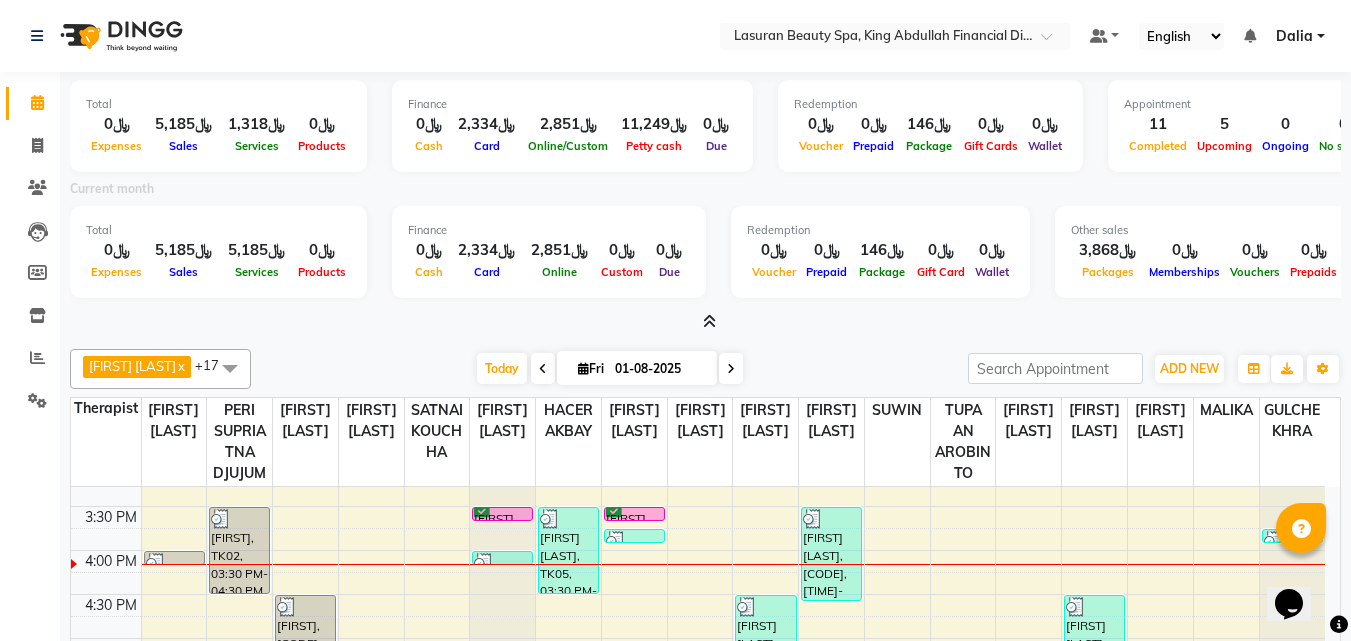 click at bounding box center (709, 321) 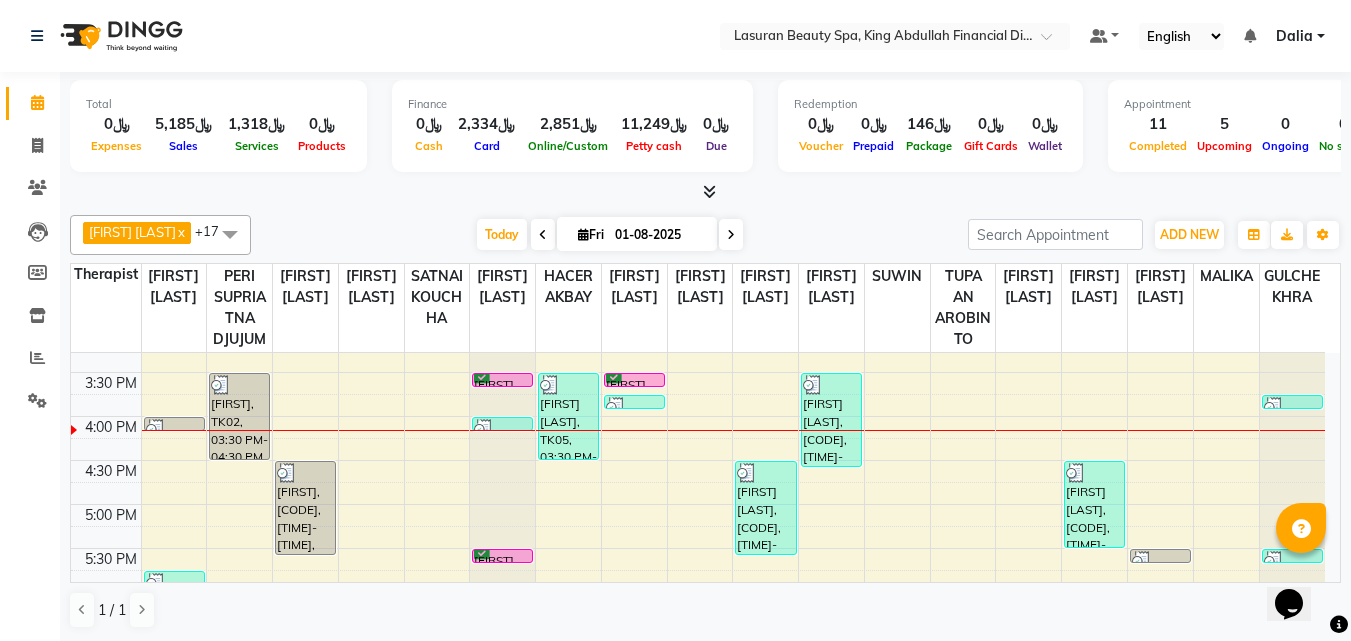 click on "Today  Fri 01-08-2025" at bounding box center [609, 235] 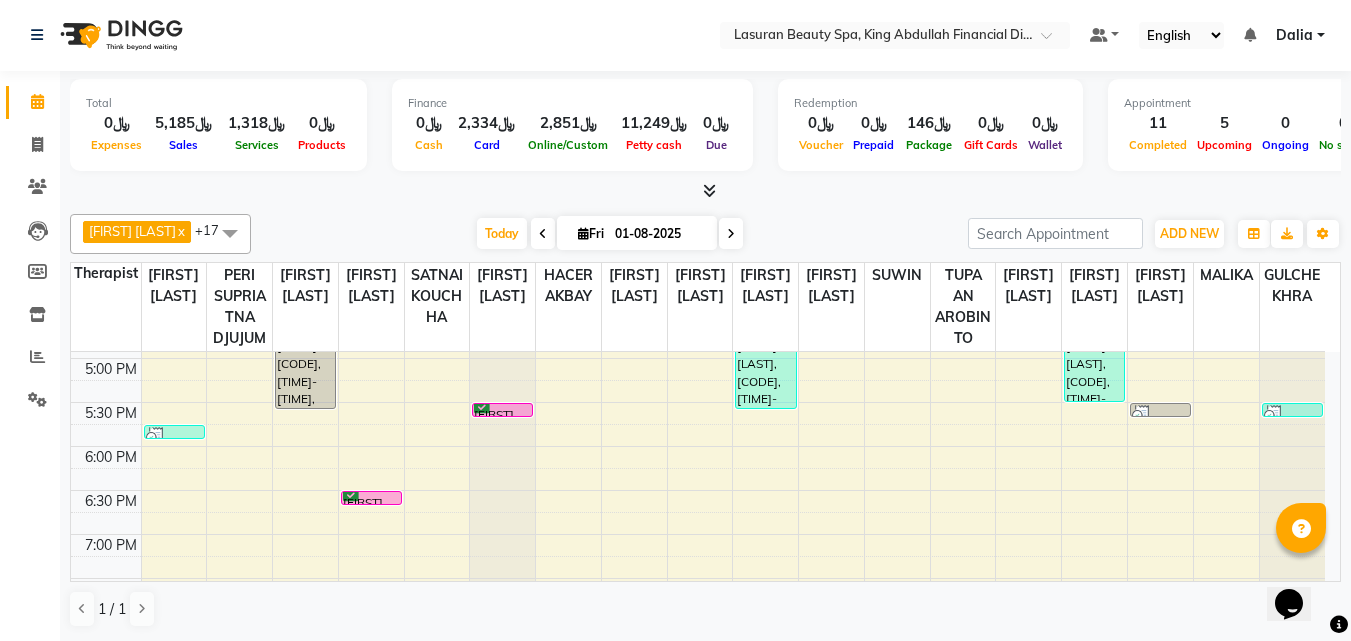 scroll, scrollTop: 300, scrollLeft: 0, axis: vertical 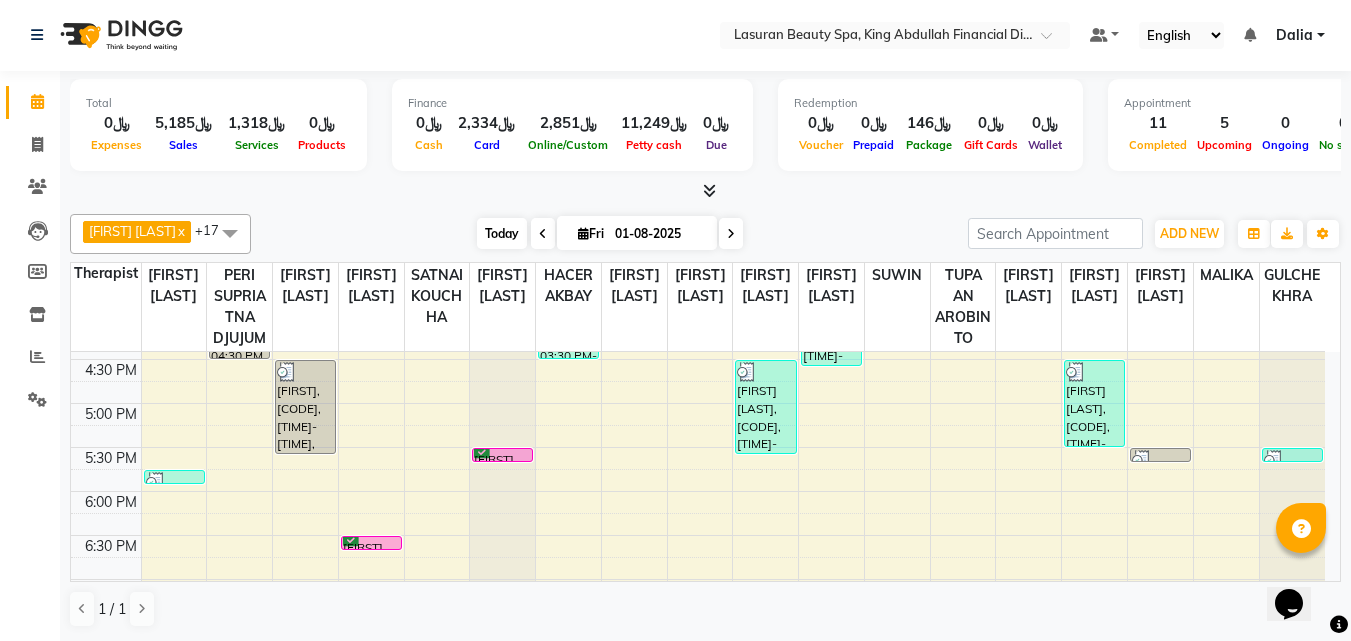 click on "Today" at bounding box center (502, 233) 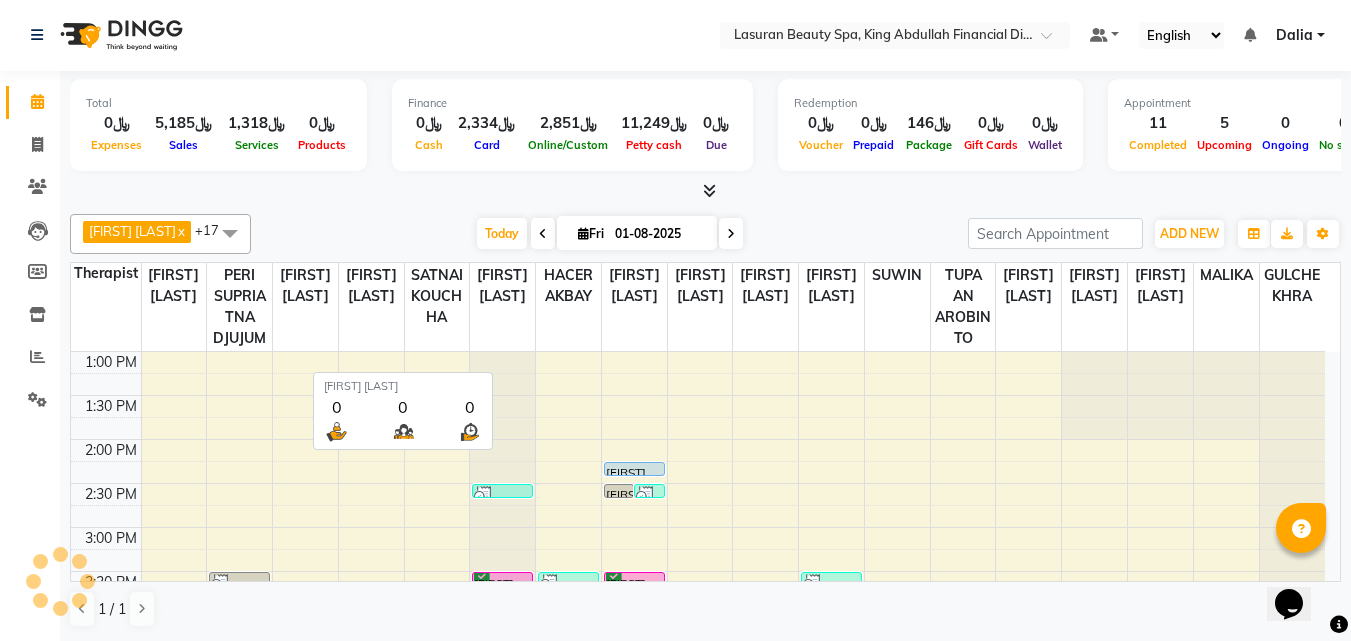 scroll, scrollTop: 265, scrollLeft: 0, axis: vertical 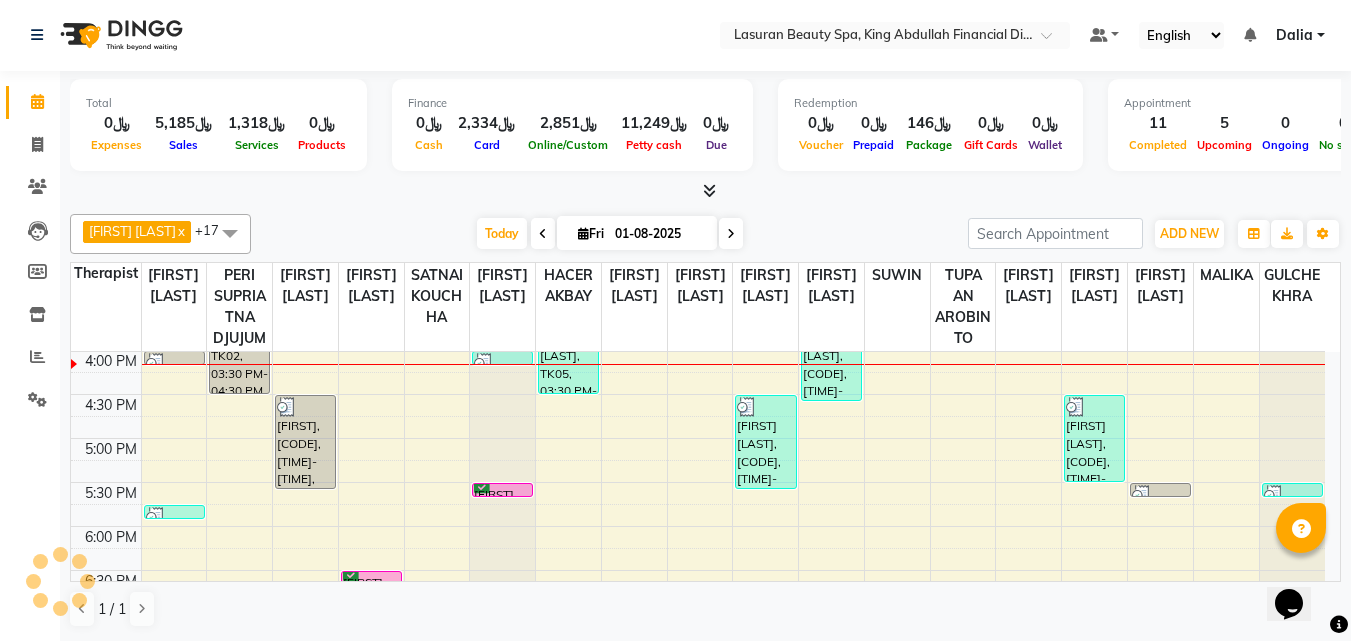 click on "Today  Fri 01-08-2025" at bounding box center (609, 234) 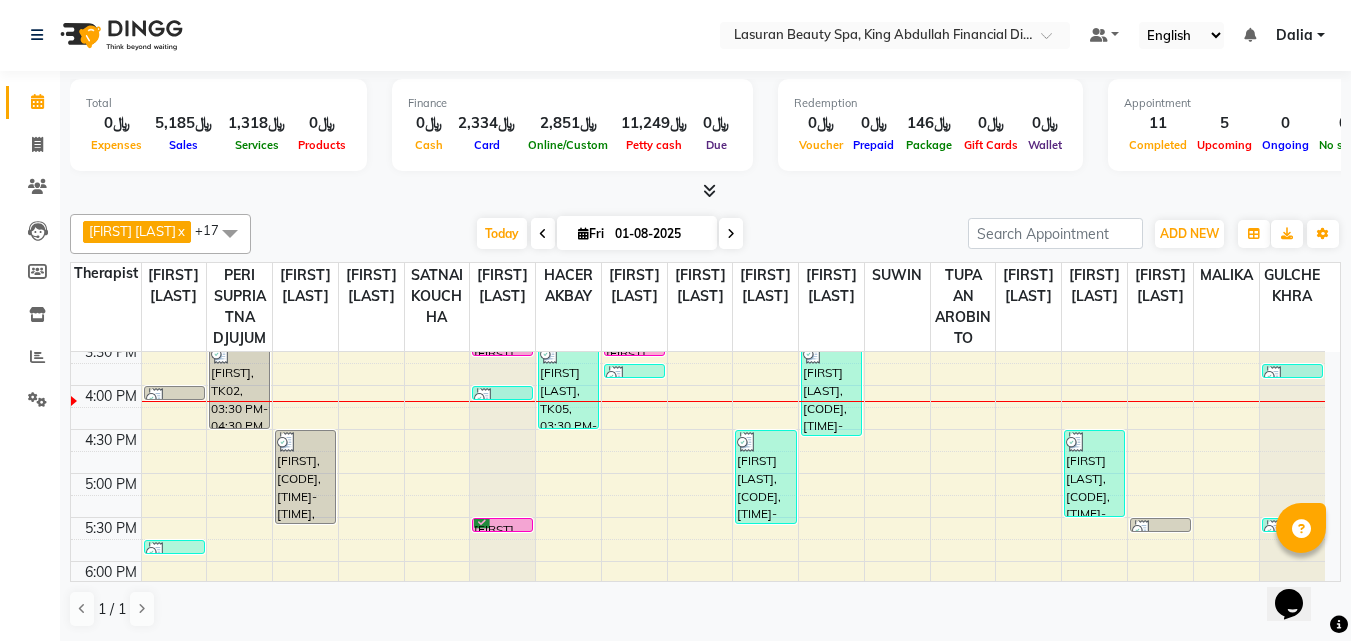 scroll, scrollTop: 265, scrollLeft: 0, axis: vertical 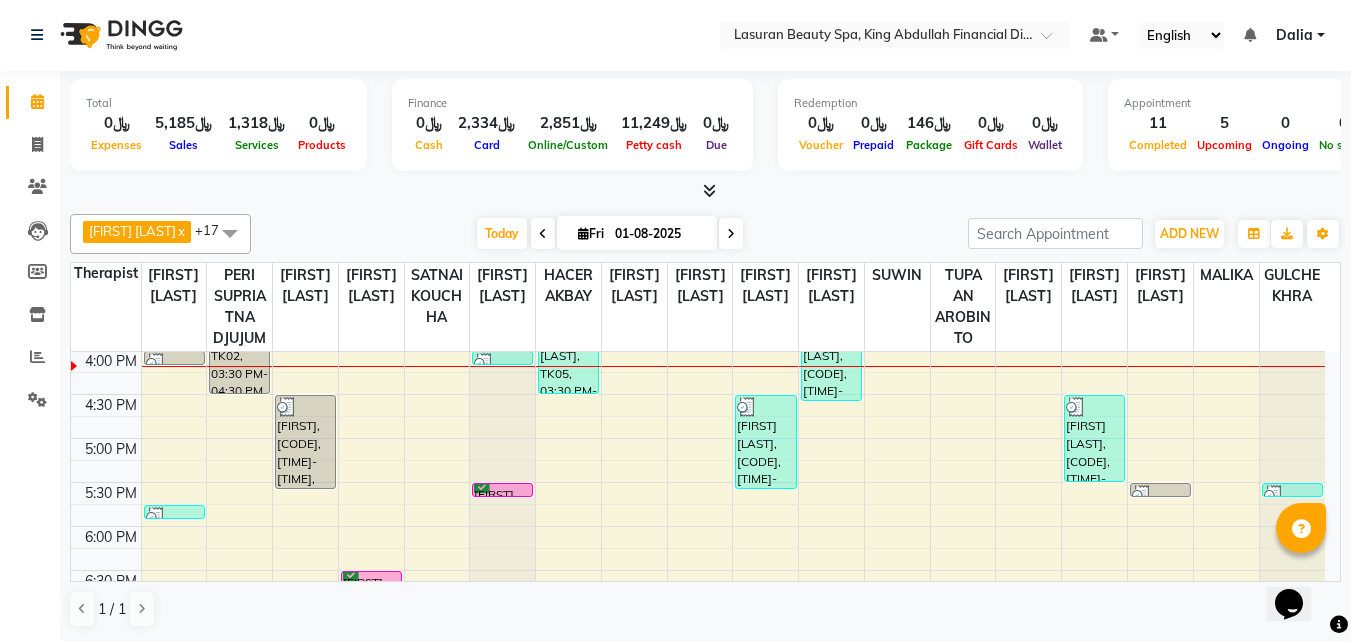 click on "Today  Fri 01-08-2025" at bounding box center [609, 234] 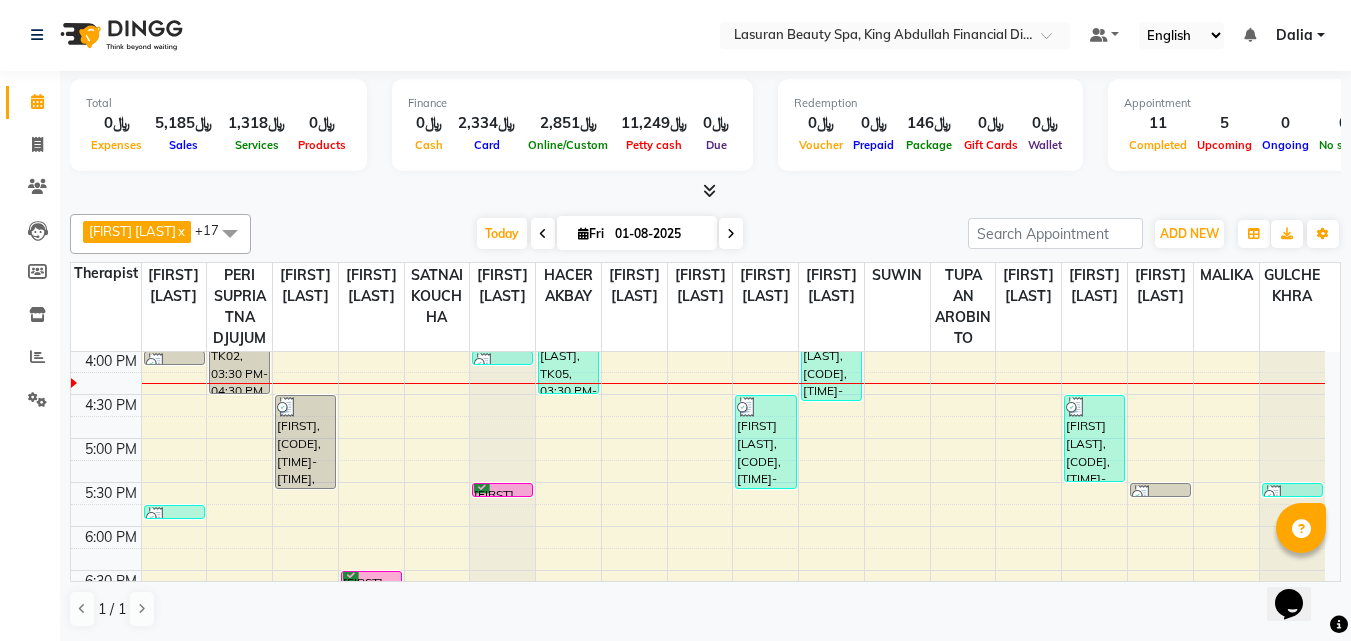 scroll, scrollTop: 65, scrollLeft: 0, axis: vertical 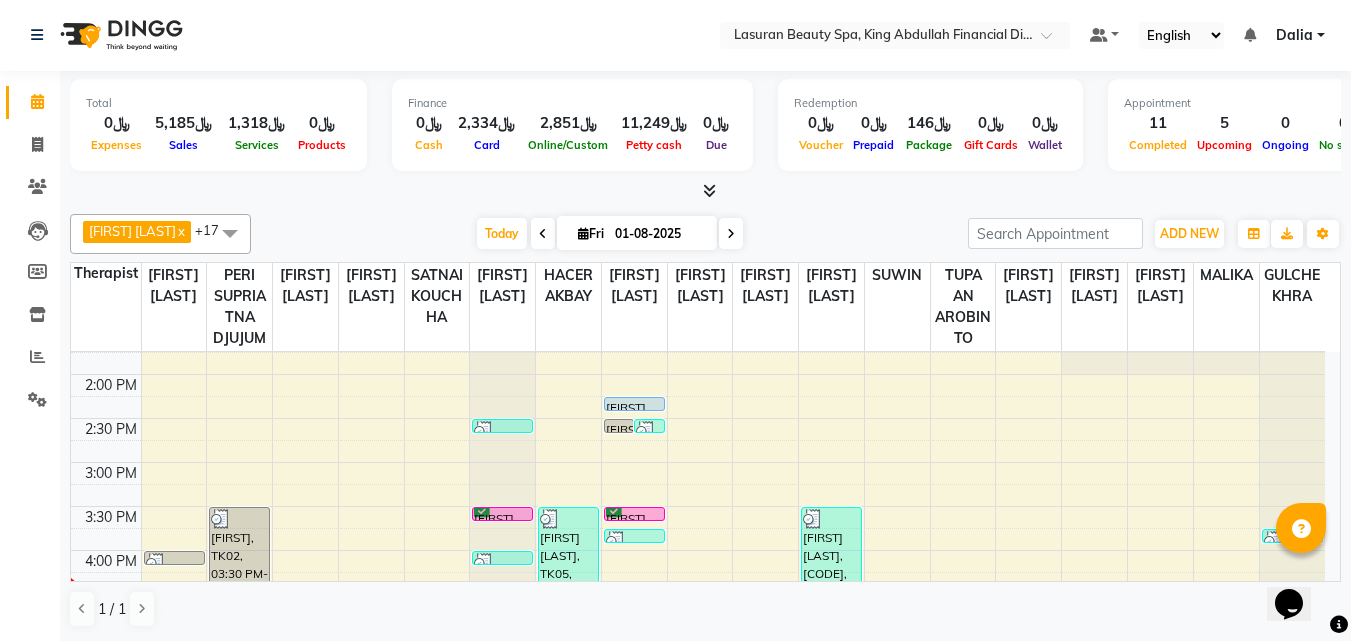click at bounding box center (731, 233) 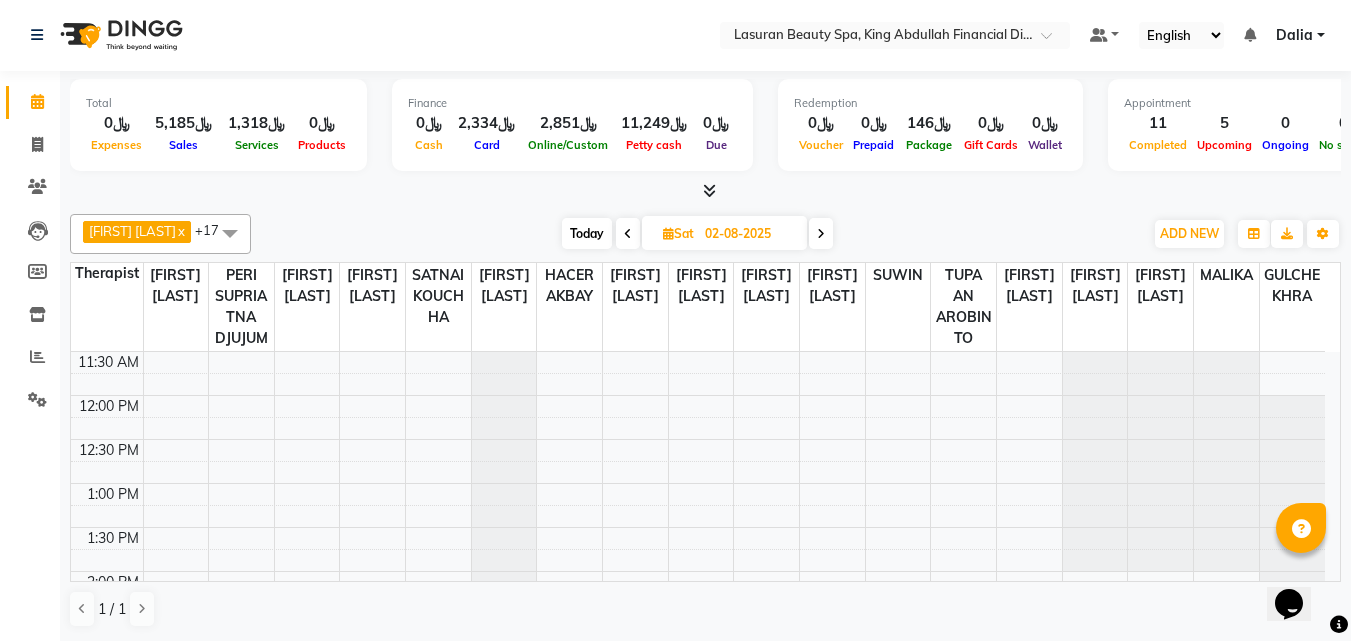 scroll, scrollTop: 0, scrollLeft: 0, axis: both 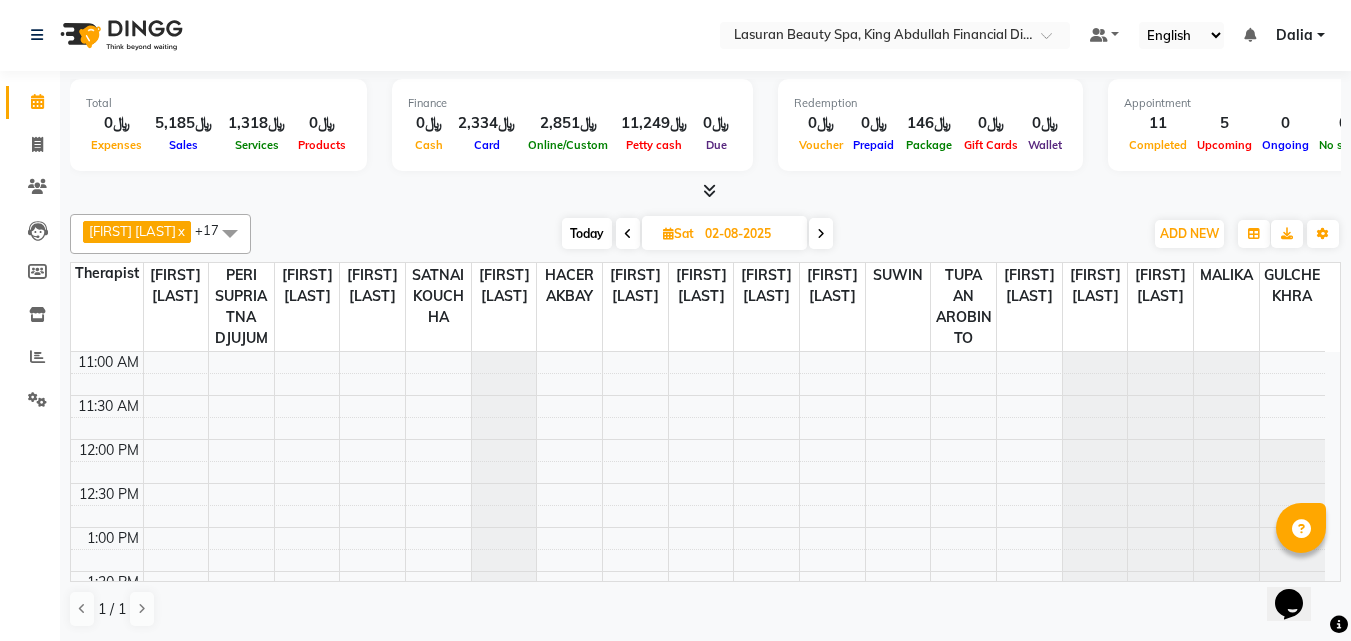 click on "Today" at bounding box center [587, 233] 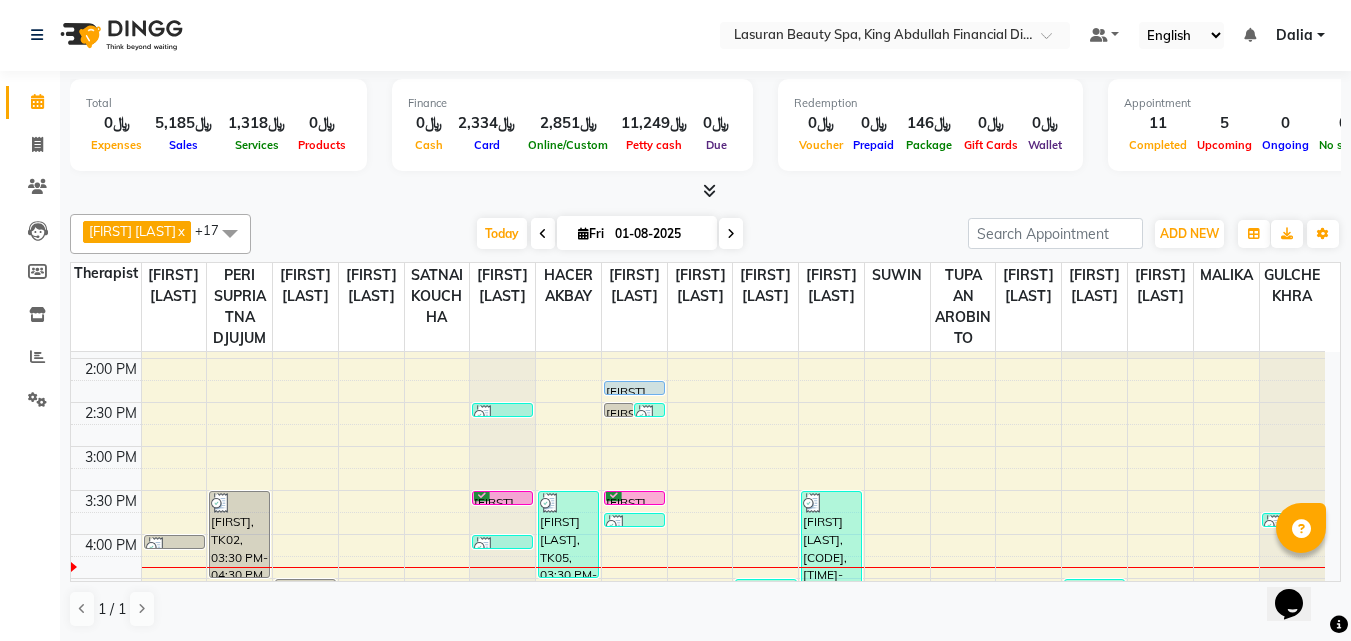 scroll, scrollTop: 65, scrollLeft: 0, axis: vertical 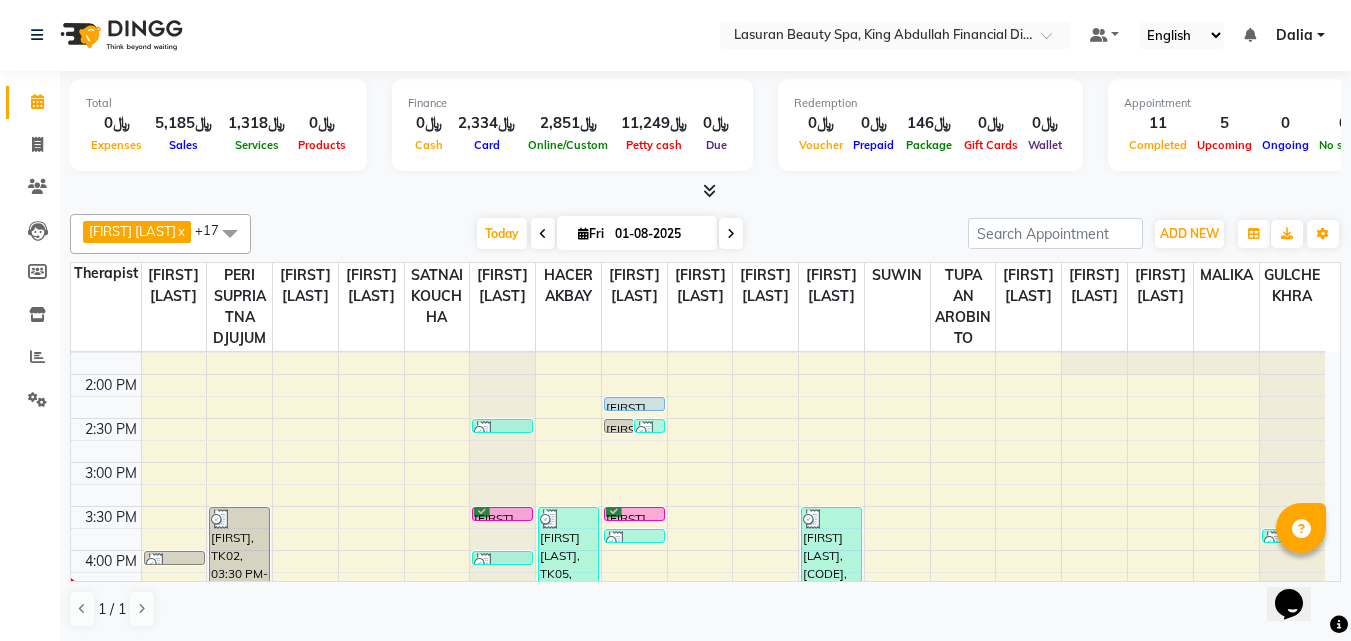click at bounding box center [502, 520] 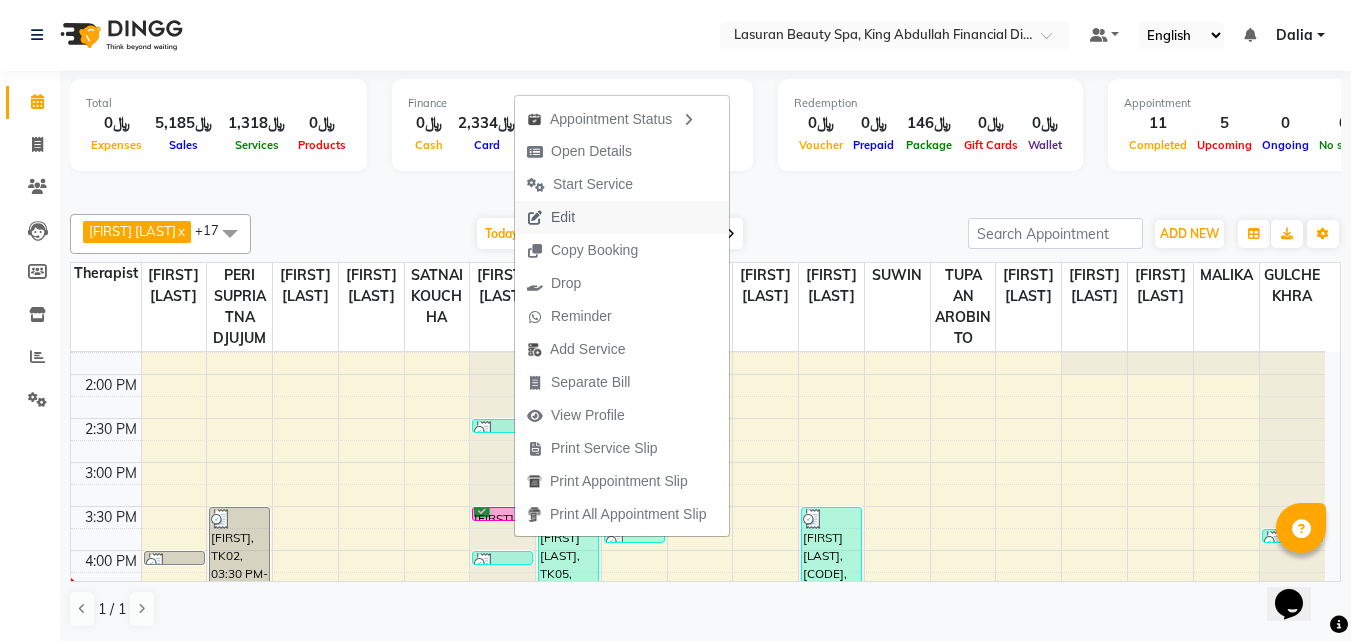 click on "Edit" at bounding box center [622, 217] 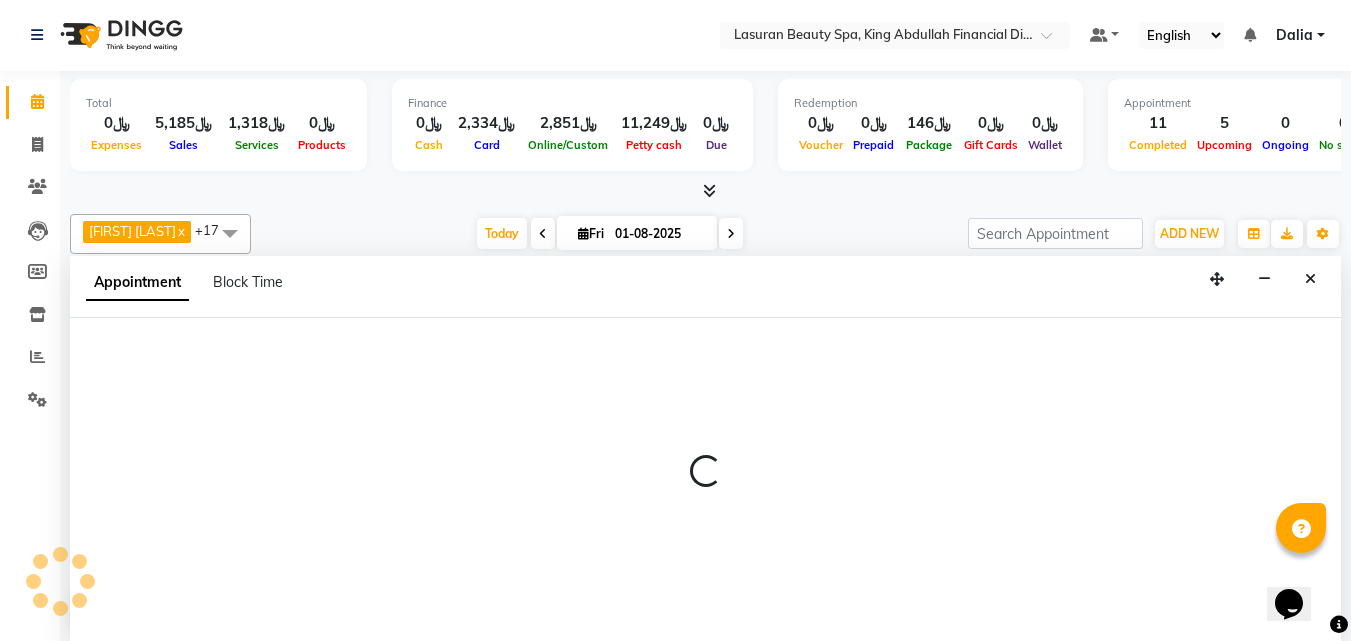 select on "tentative" 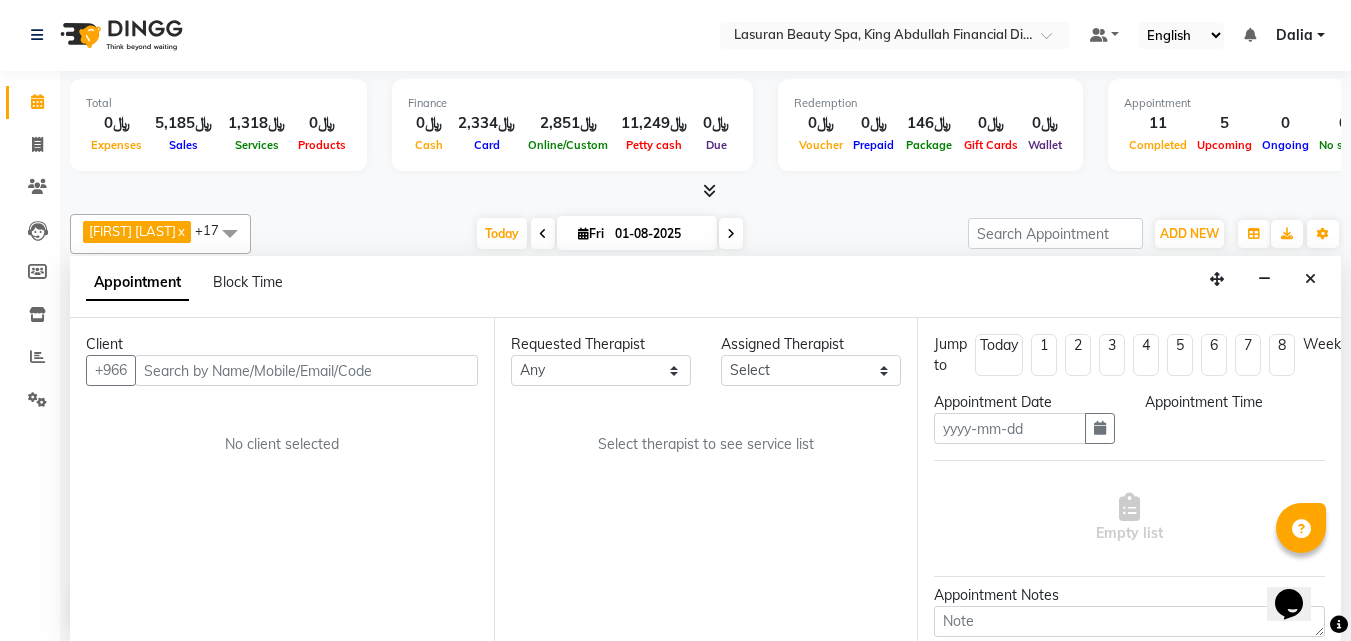 type on "01-08-2025" 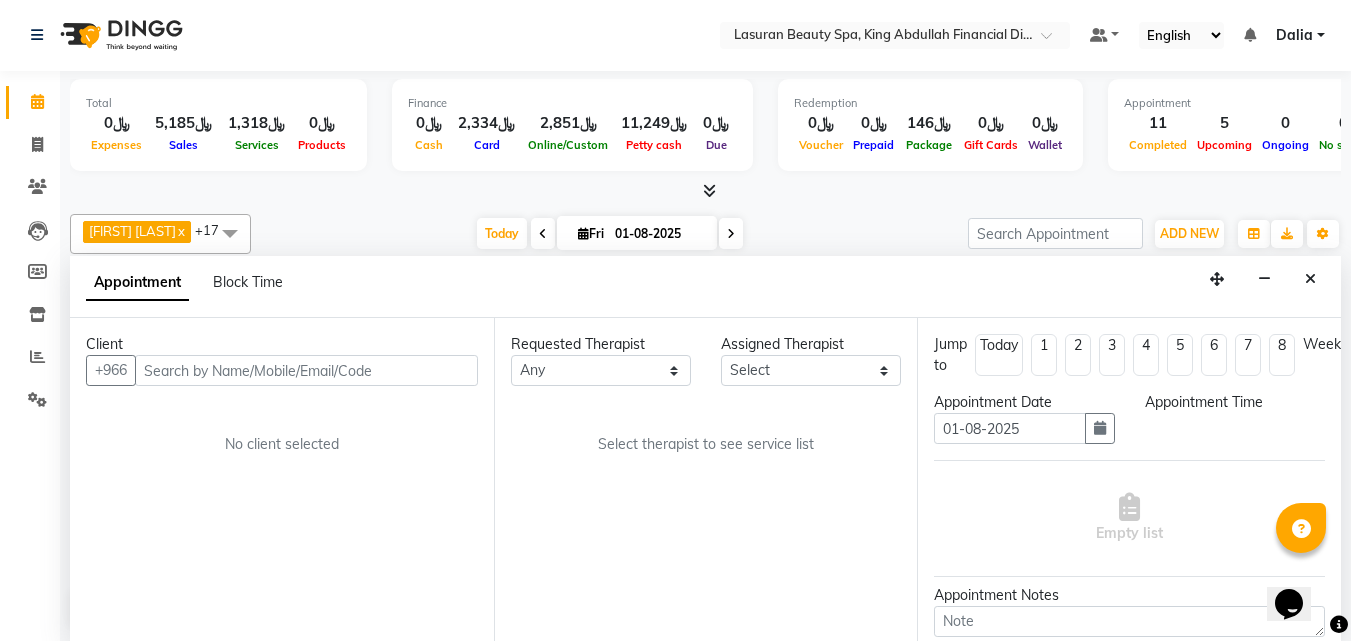 select on "confirm booking" 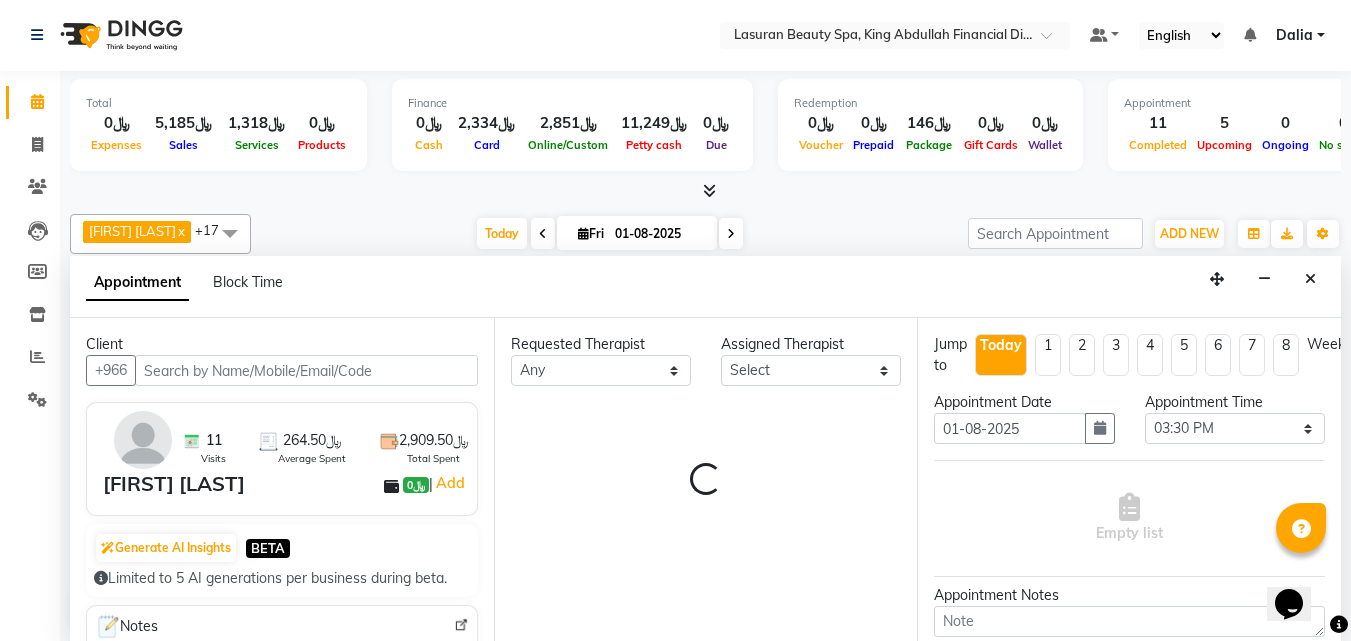 select on "[PHONE]" 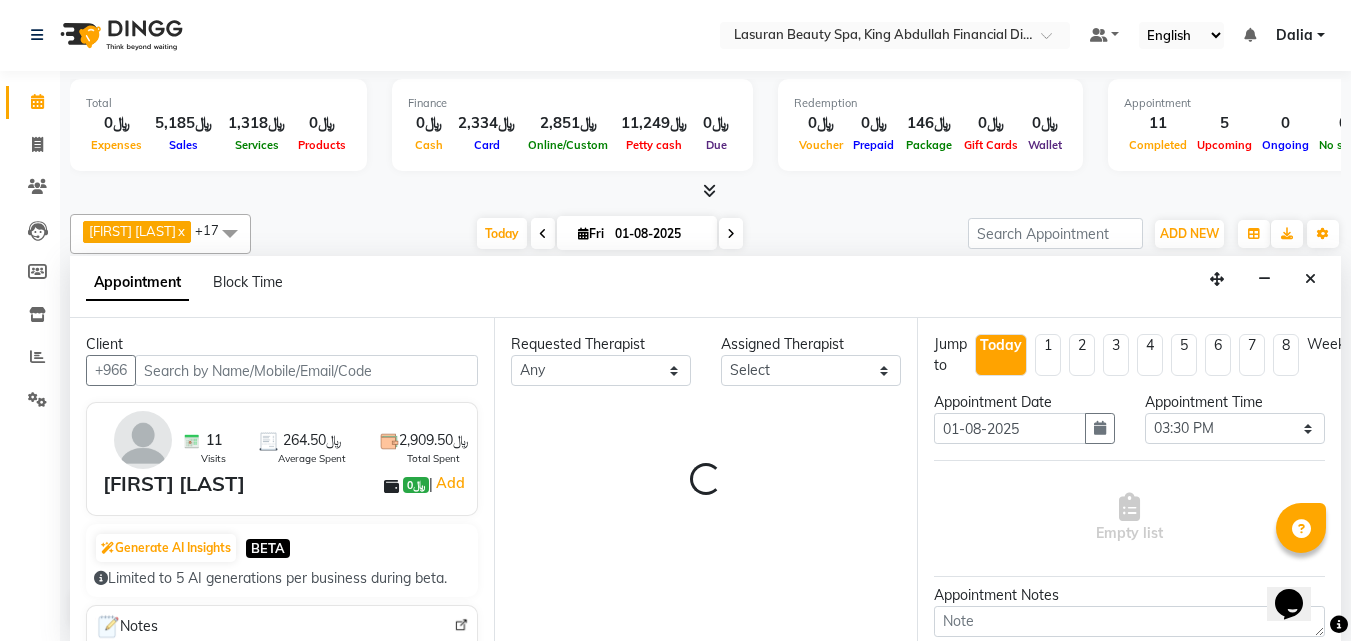 select on "4097" 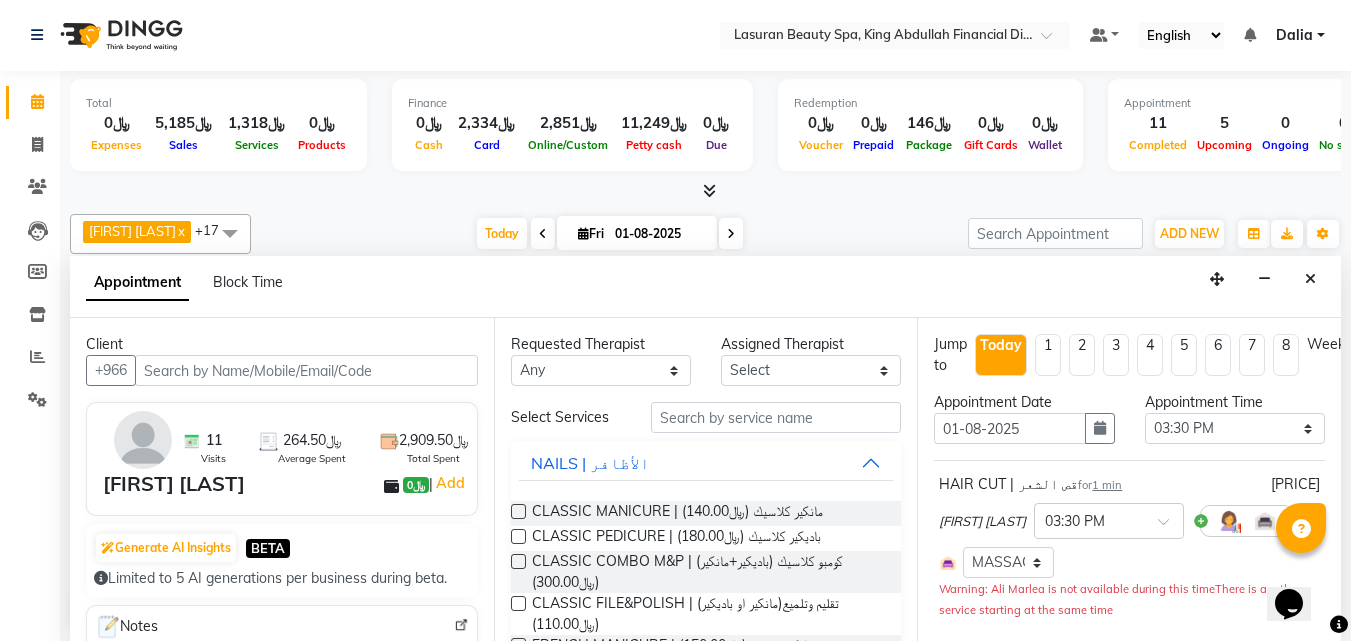 scroll, scrollTop: 265, scrollLeft: 0, axis: vertical 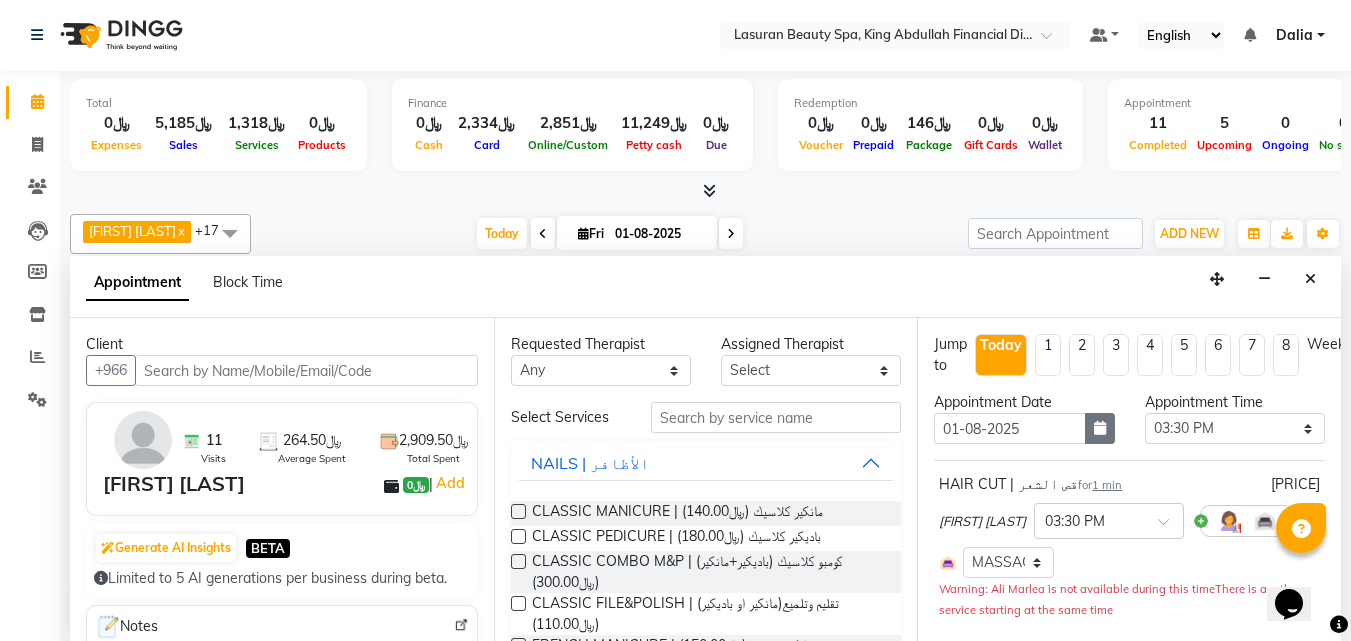click at bounding box center [1100, 428] 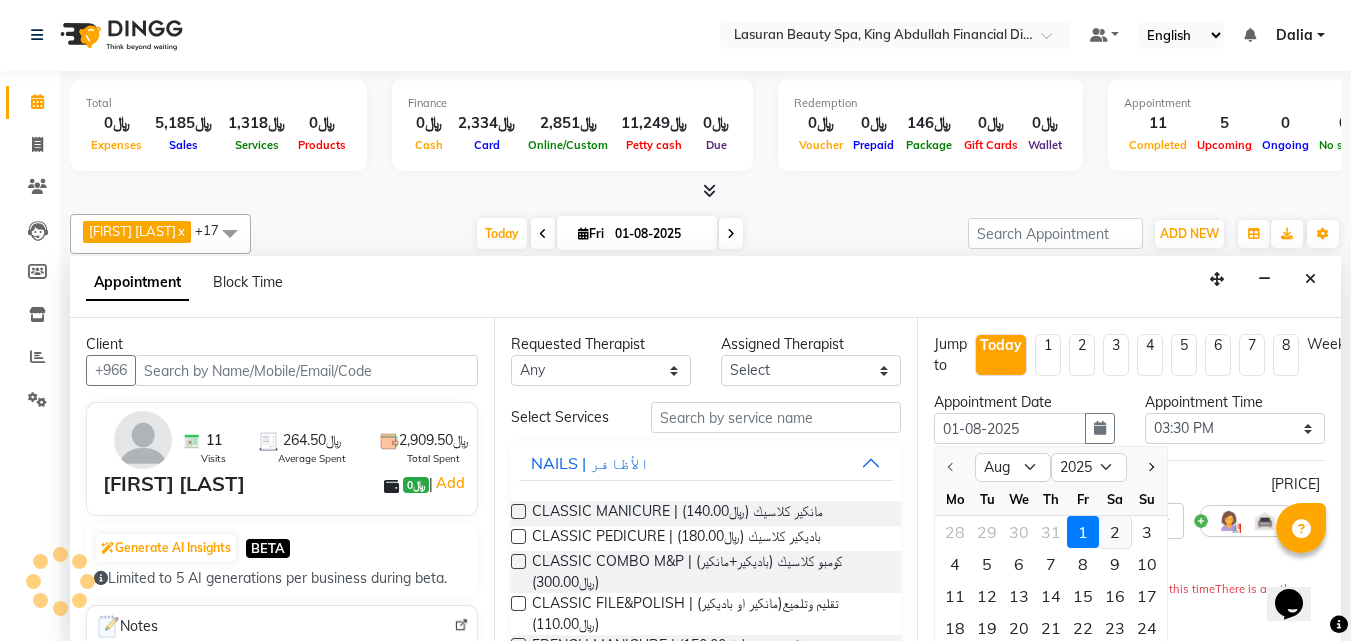 click on "2" at bounding box center (1115, 532) 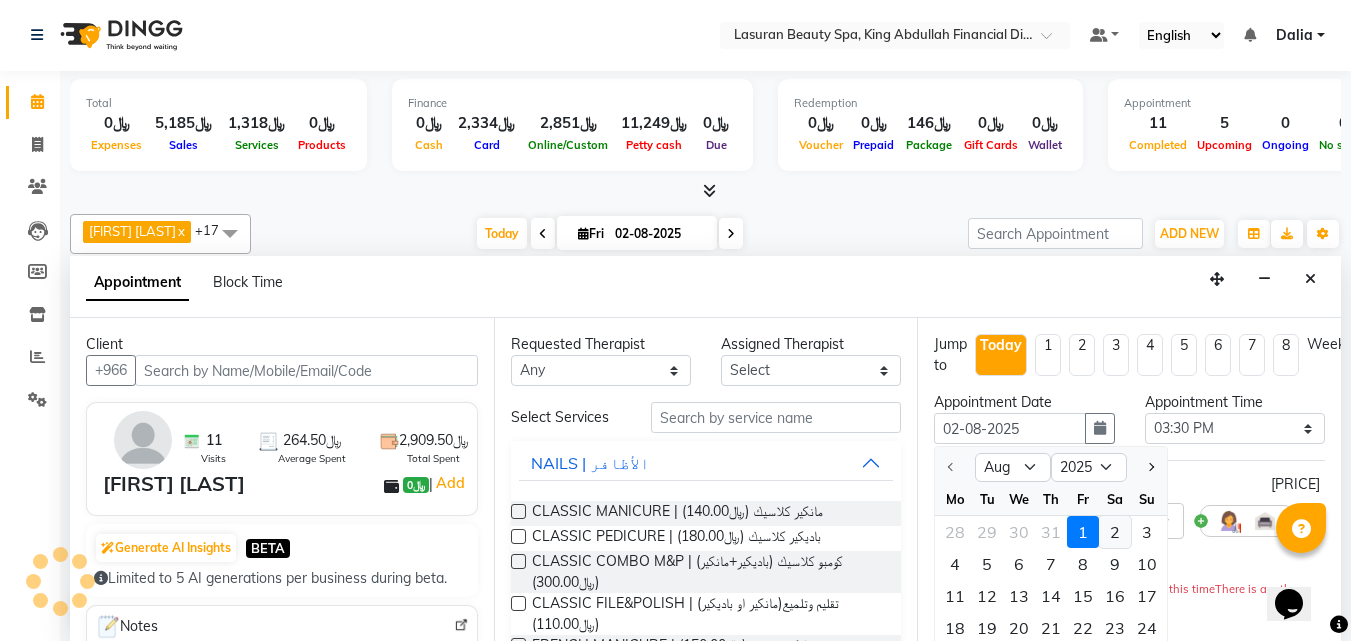 select on "930" 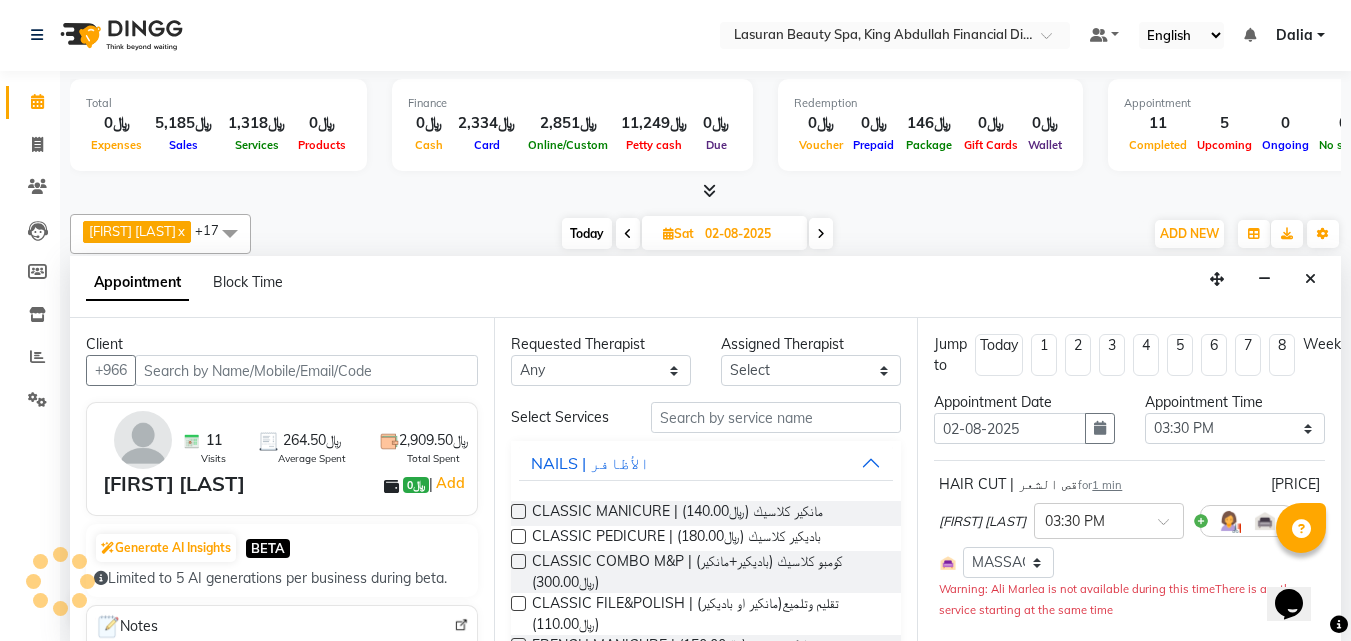 scroll, scrollTop: 441, scrollLeft: 0, axis: vertical 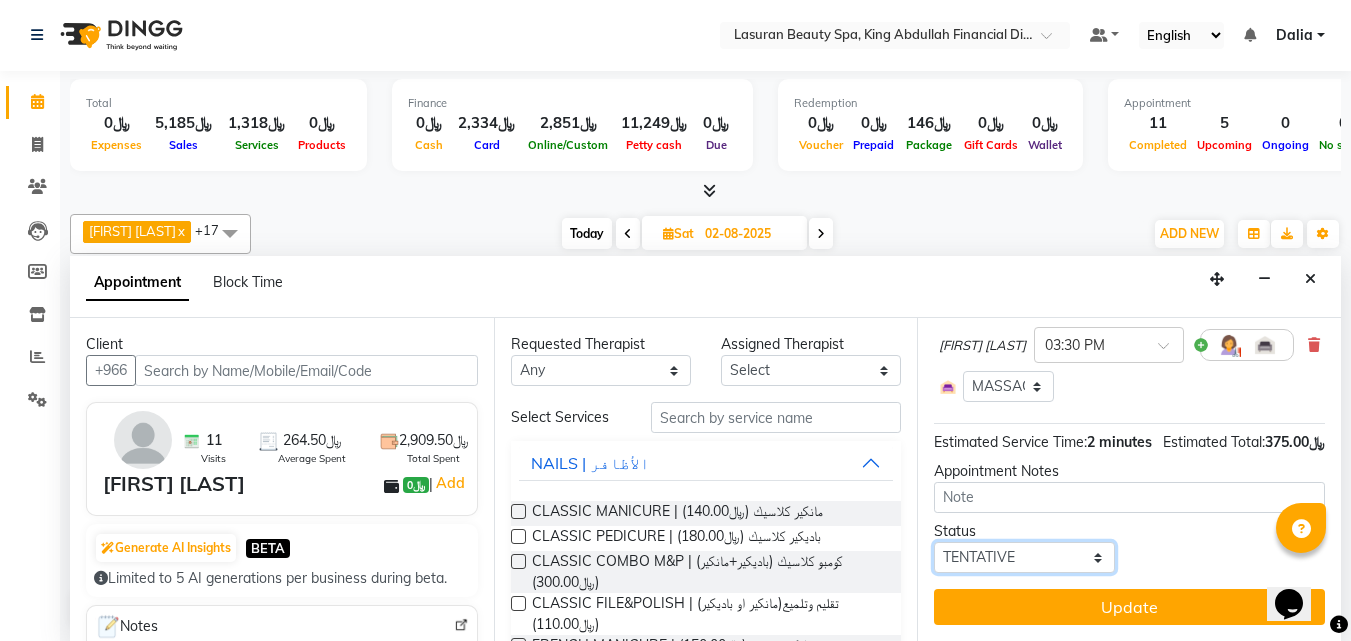 click on "Select TENTATIVE CONFIRM UPCOMING" at bounding box center [1024, 557] 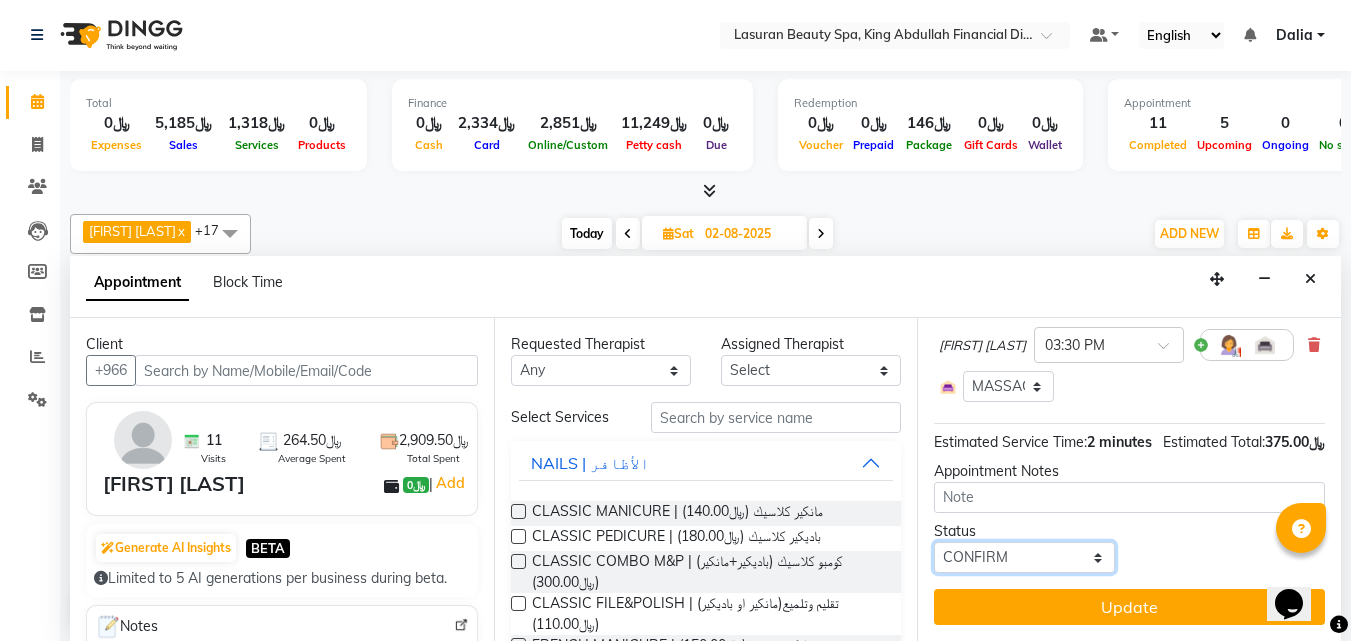 click on "Select TENTATIVE CONFIRM UPCOMING" at bounding box center (1024, 557) 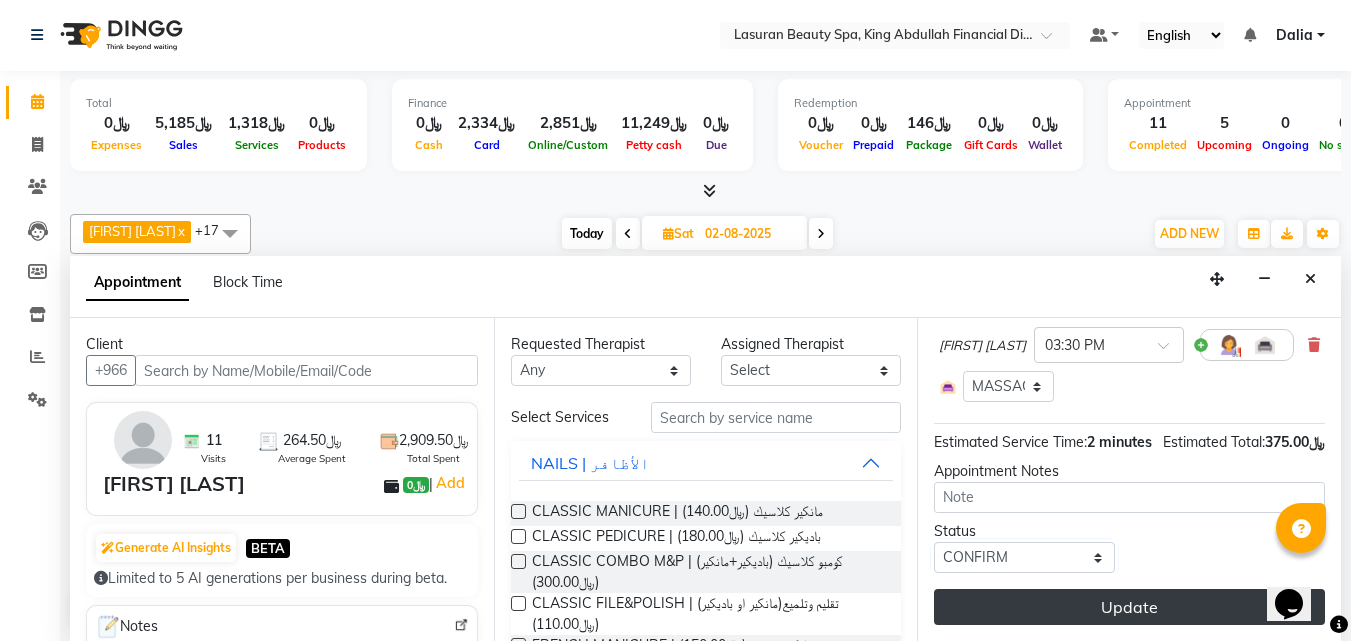 click on "Update" at bounding box center [1129, 607] 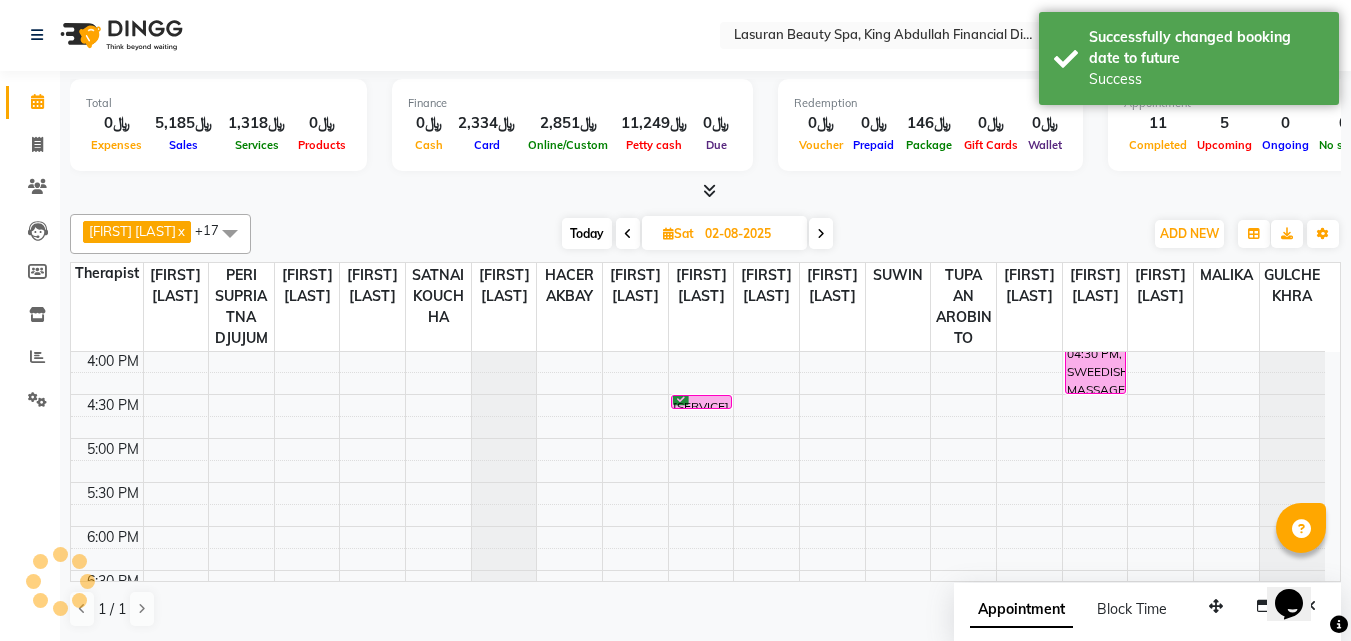 scroll, scrollTop: 0, scrollLeft: 0, axis: both 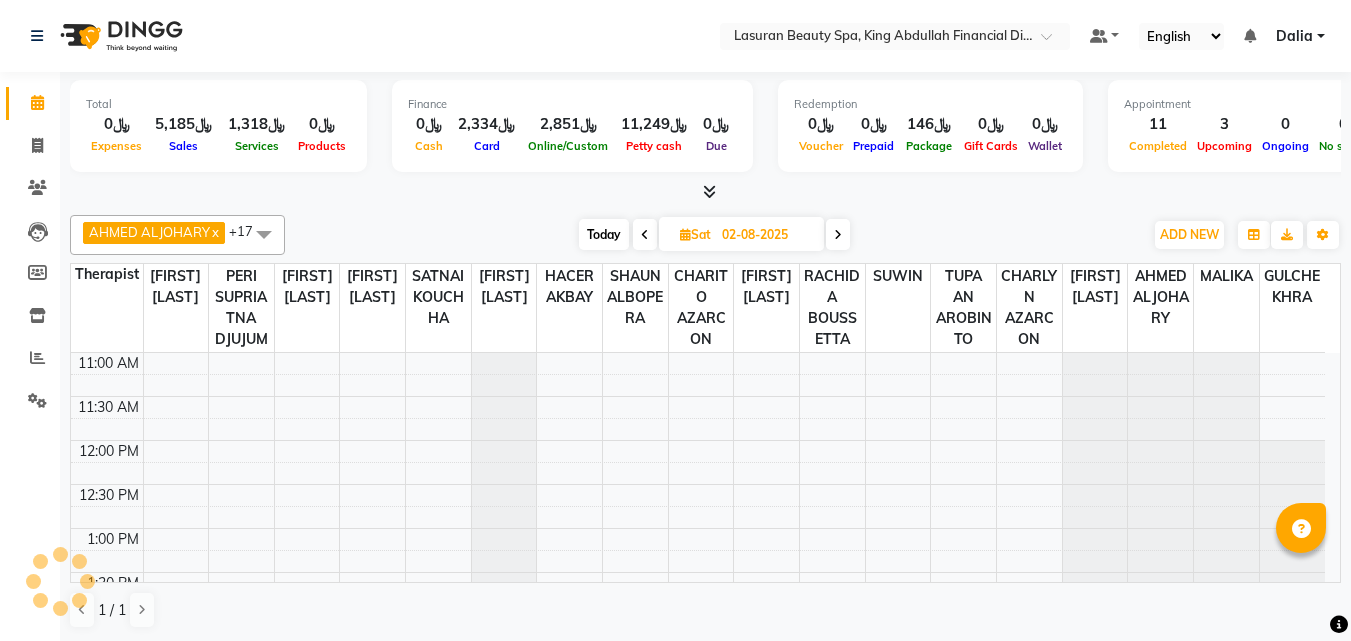 click on "Today" at bounding box center (604, 234) 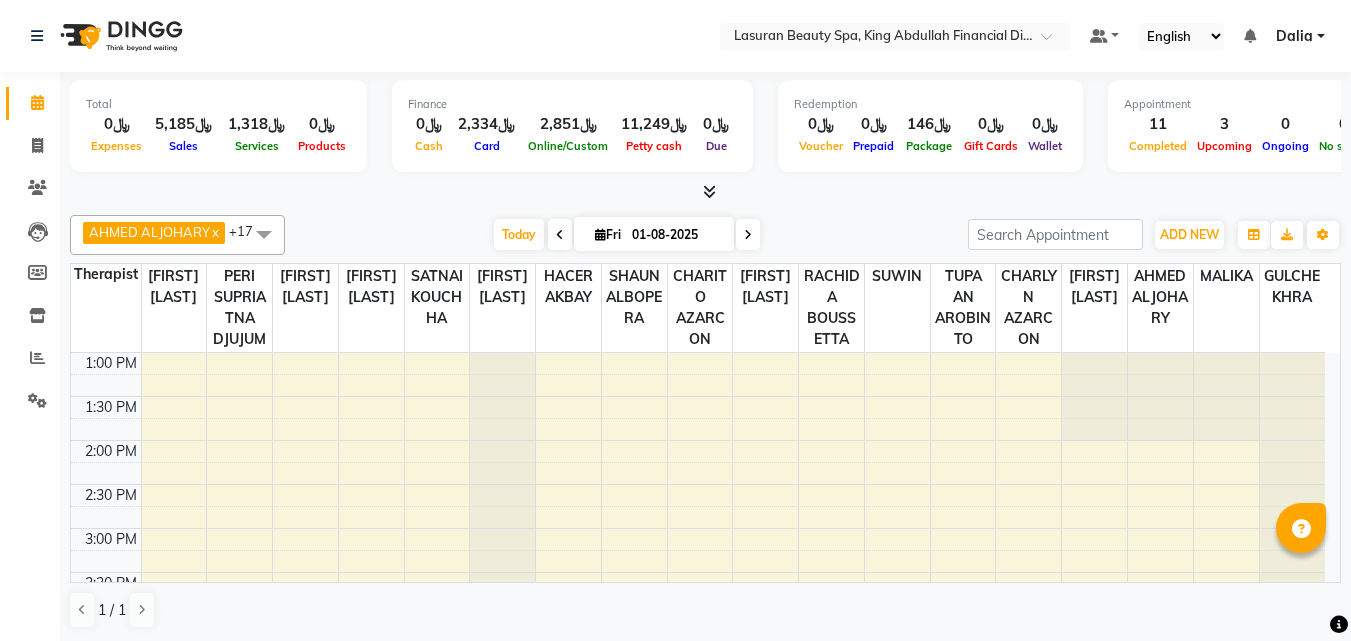 scroll, scrollTop: 265, scrollLeft: 0, axis: vertical 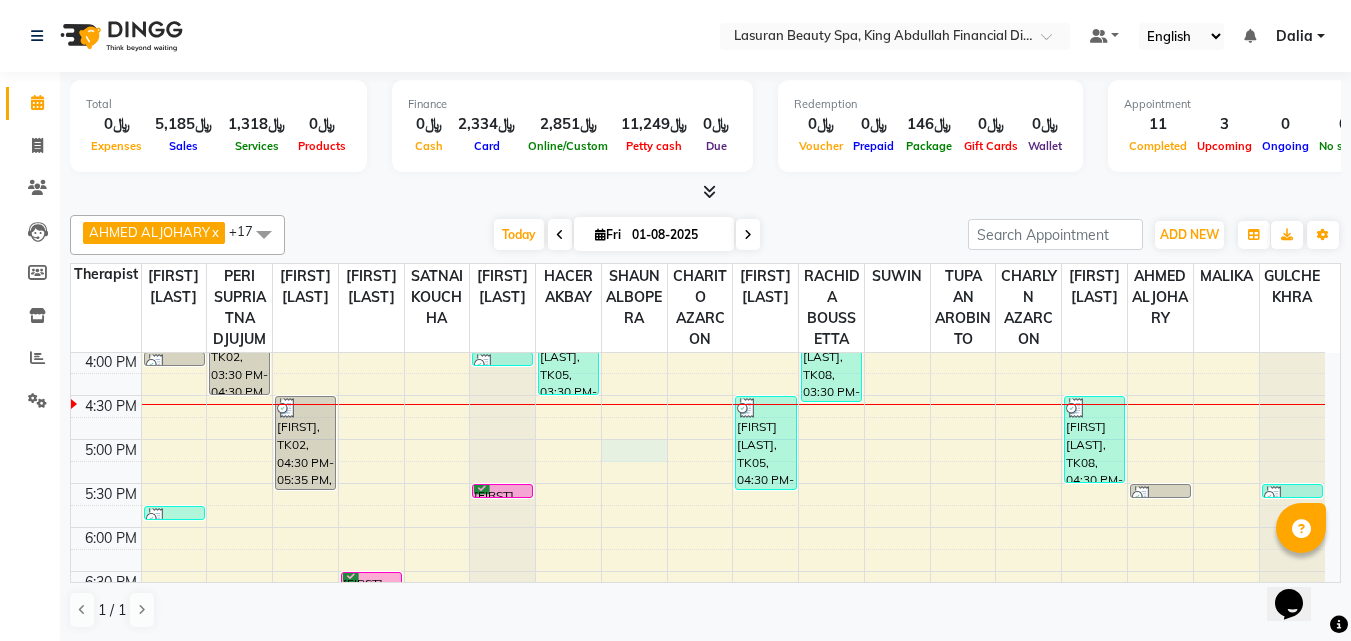 click on "1:00 PM 1:30 PM 2:00 PM 2:30 PM 3:00 PM 3:30 PM 4:00 PM 4:30 PM 5:00 PM 5:30 PM 6:00 PM 6:30 PM 7:00 PM 7:30 PM 8:00 PM 8:30 PM 9:00 PM 9:30 PM 10:00 PM 10:30 PM 11:00 PM 11:30 PM     Mansour Al Hilaly, TK01, 04:00 PM-04:01 PM, NAILS  CLASSIC COMBO M&P | كومبو كلاسيك مانكير+باديكير     abdelaziz, TK02, 05:45 PM-05:46 PM, NAILS  CLASSIC COMBO M&P | كومبو كلاسيك مانكير+باديكير     abdelaziz, TK02, 03:30 PM-04:30 PM, SWEEDISH MASSAGE | جلسة تدليك سويدي     abdelaziz, TK02, 04:30 PM-05:35 PM, RITUAL BRIGHT BLUE ROCK | حمام الأحجار الزرقاء     Mashael Abdualziz, TK09, 06:30 PM-06:31 PM, BLOW DRY | تجفيف الشعر     John Wix, TK03, 02:30 PM-02:31 PM, HAIR CUT | قص الشعر     Mansour Al Hilaly, TK01, 04:00 PM-04:01 PM, PACKAGES HAIRCUT & LASURAN SHAVE | قص الشعر +حلاقه لاسوران     Naser Arayes, TK10, 05:30 PM-05:31 PM, PACKAGES HEAD SHAVE + LASURAN SHAVE | باقه قص شعر+حلاقه لاسوران" at bounding box center (698, 571) 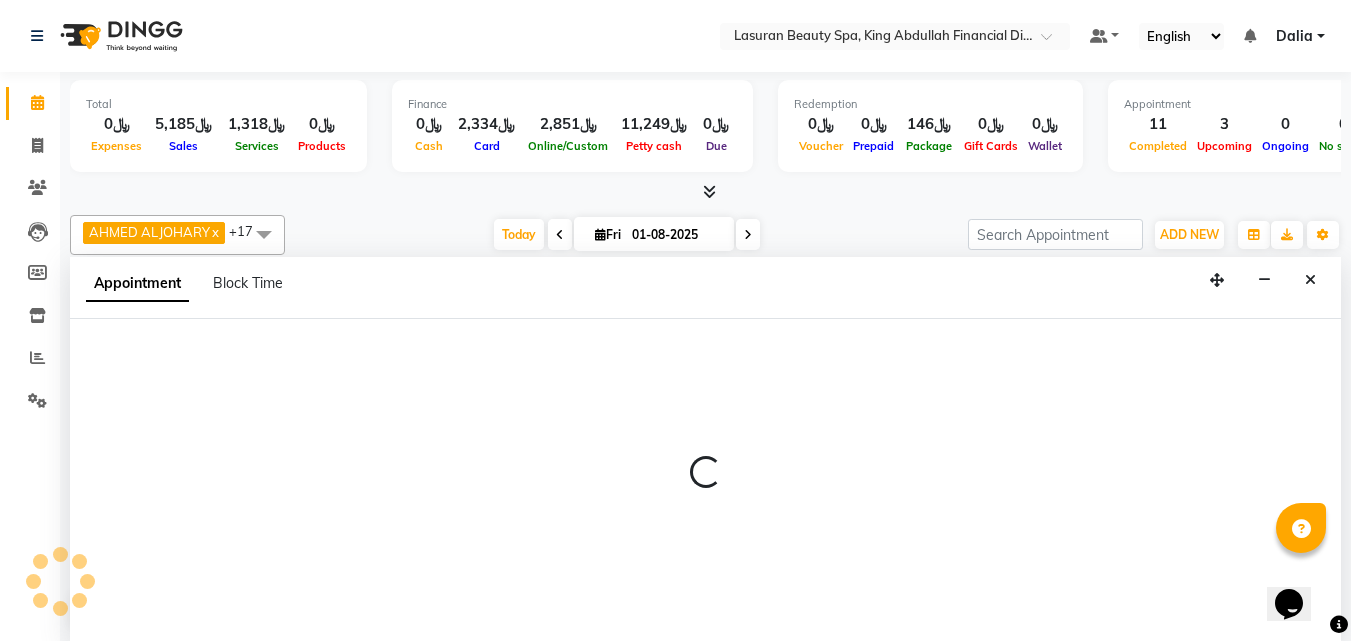 scroll, scrollTop: 1, scrollLeft: 0, axis: vertical 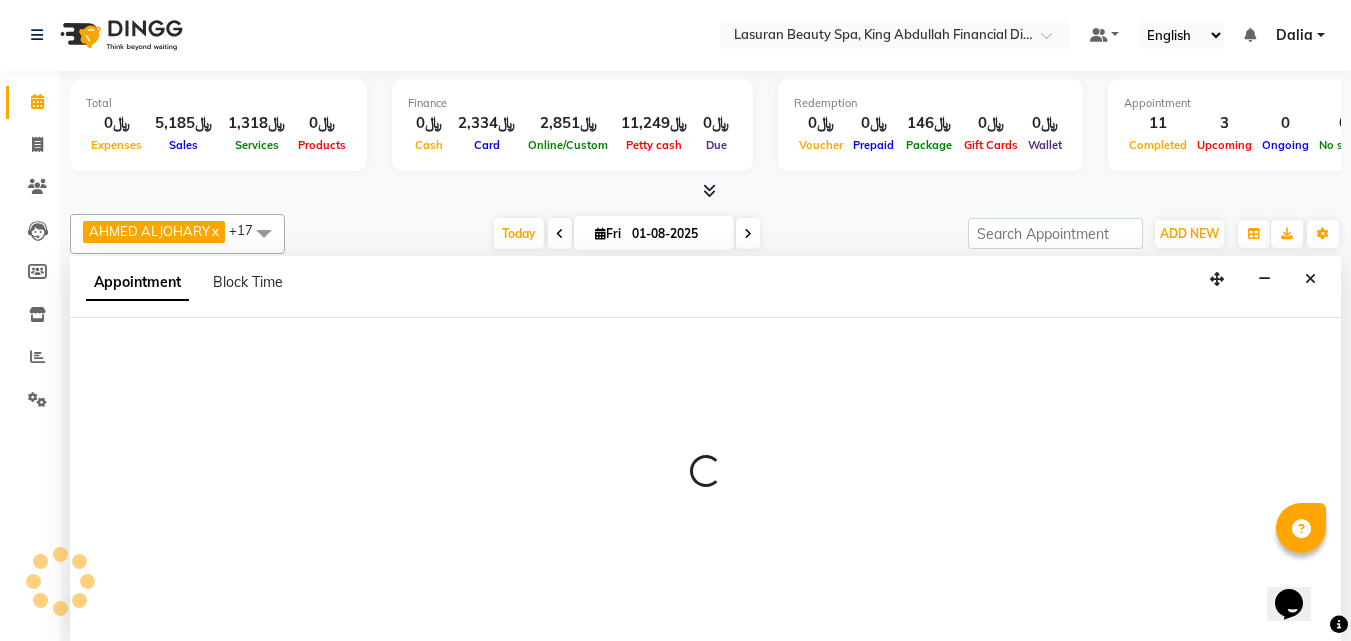 select on "54632" 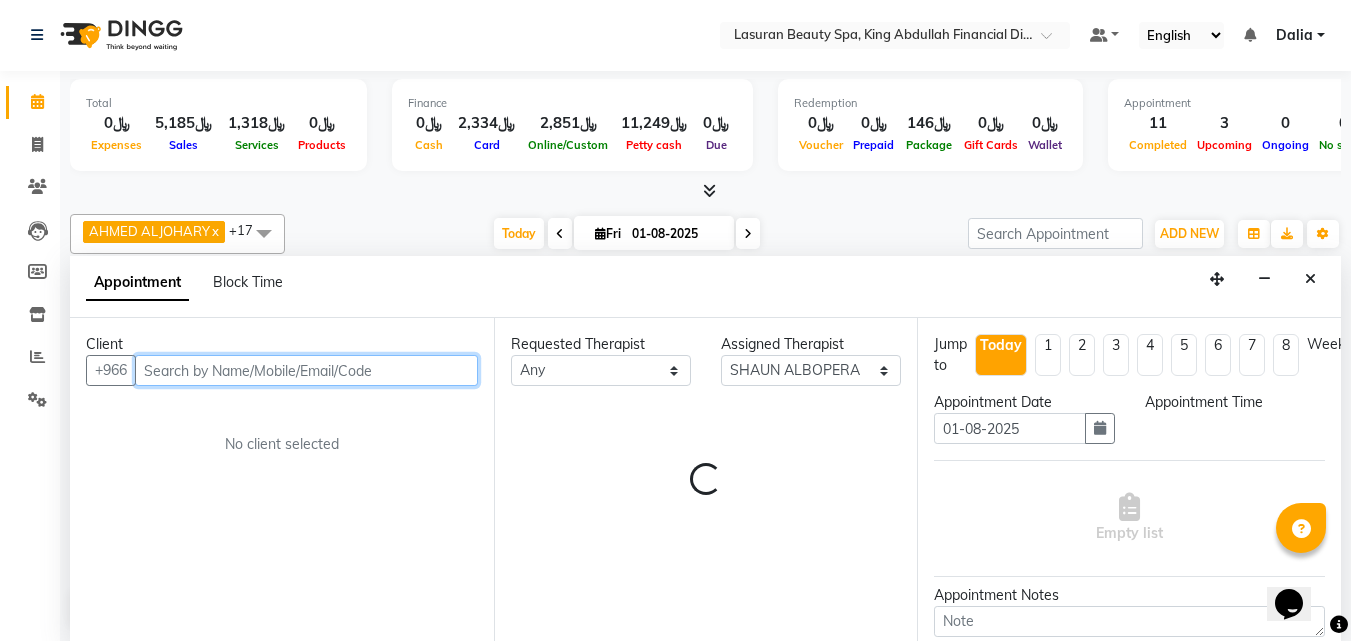 select on "1020" 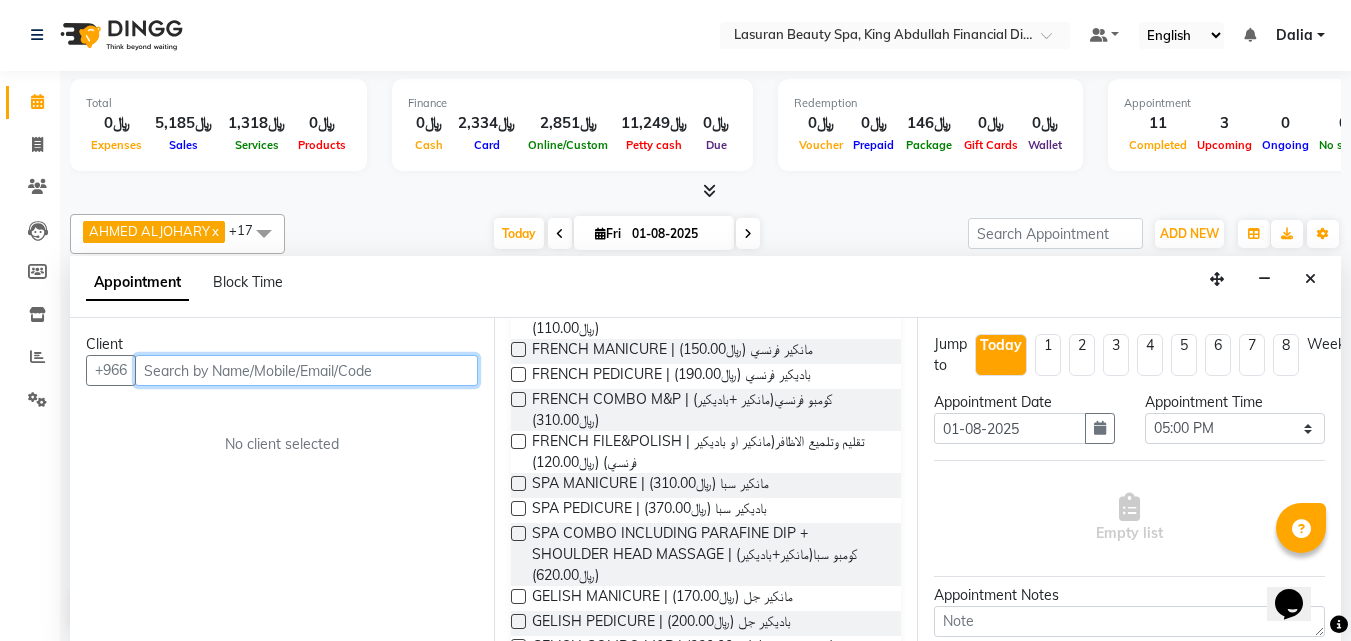 scroll, scrollTop: 343, scrollLeft: 0, axis: vertical 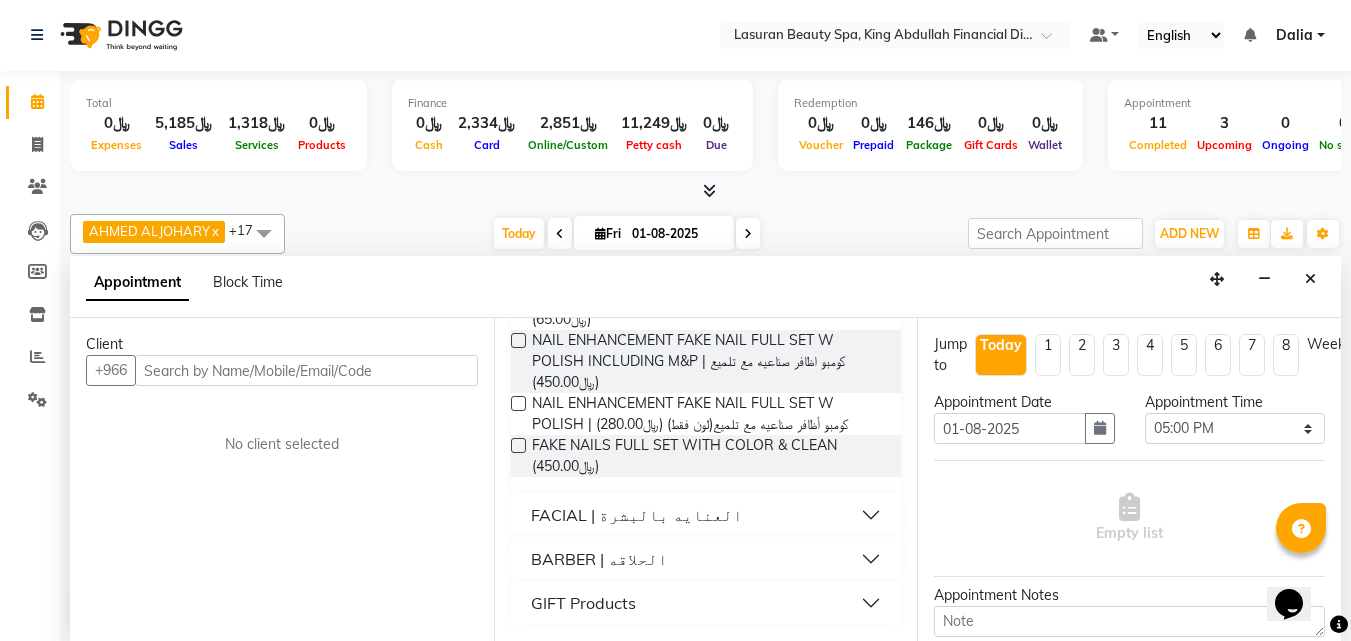click on "Jump to Today 1 2 3 4 5 6 7 8 Weeks Appointment Date 01-08-2025 Appointment Time Select 02:00 PM 02:15 PM 02:30 PM 02:45 PM 03:00 PM 03:15 PM 03:30 PM 03:45 PM 04:00 PM 04:15 PM 04:30 PM 04:45 PM 05:00 PM 05:15 PM 05:30 PM 05:45 PM 06:00 PM 06:15 PM 06:30 PM 06:45 PM 07:00 PM 07:15 PM 07:30 PM 07:45 PM 08:00 PM 08:15 PM 08:30 PM 08:45 PM 09:00 PM 09:15 PM 09:30 PM 09:45 PM 10:00 PM 10:15 PM 10:30 PM 10:45 PM 11:00 PM  Empty list  Appointment Notes Status Select TENTATIVE CONFIRM CHECK-IN UPCOMING Merge Services of Same therapist  Book" at bounding box center [1129, 479] 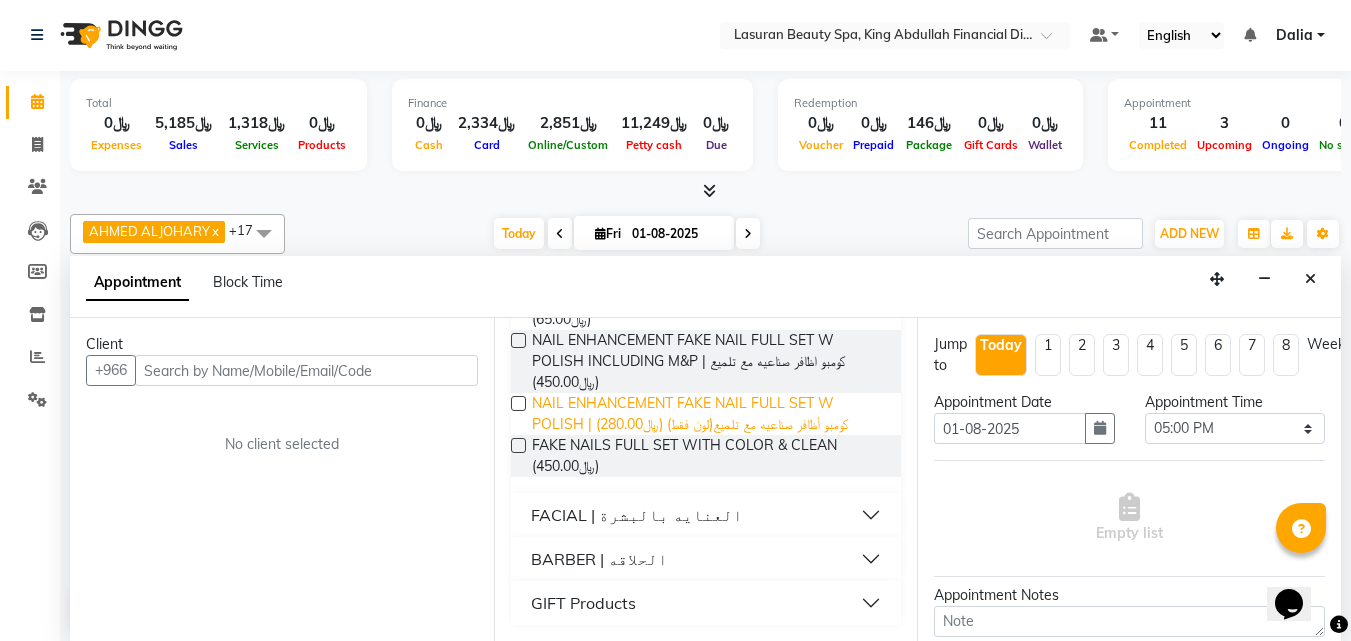 click on "NAIL ENHANCEMENT FAKE NAIL FULL SET W POLISH  | كومبو أظافر صناعيه مع تلميع(لون فقط) (﷼280.00)" at bounding box center (709, 414) 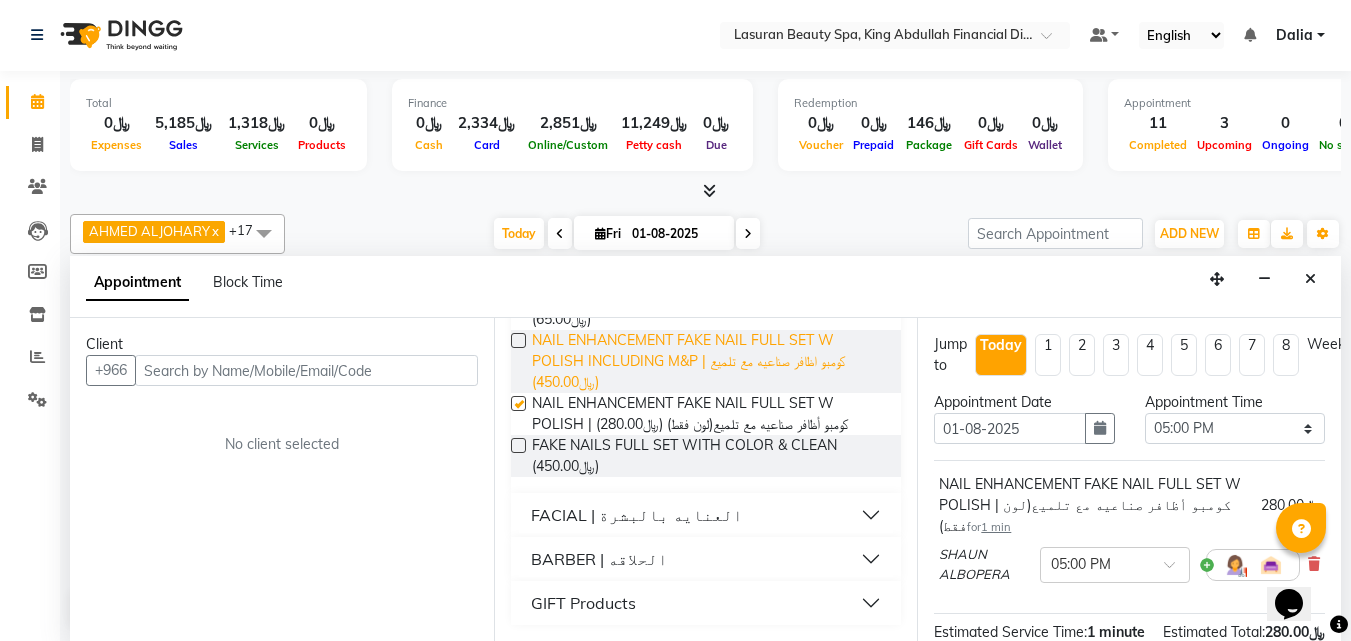 checkbox on "false" 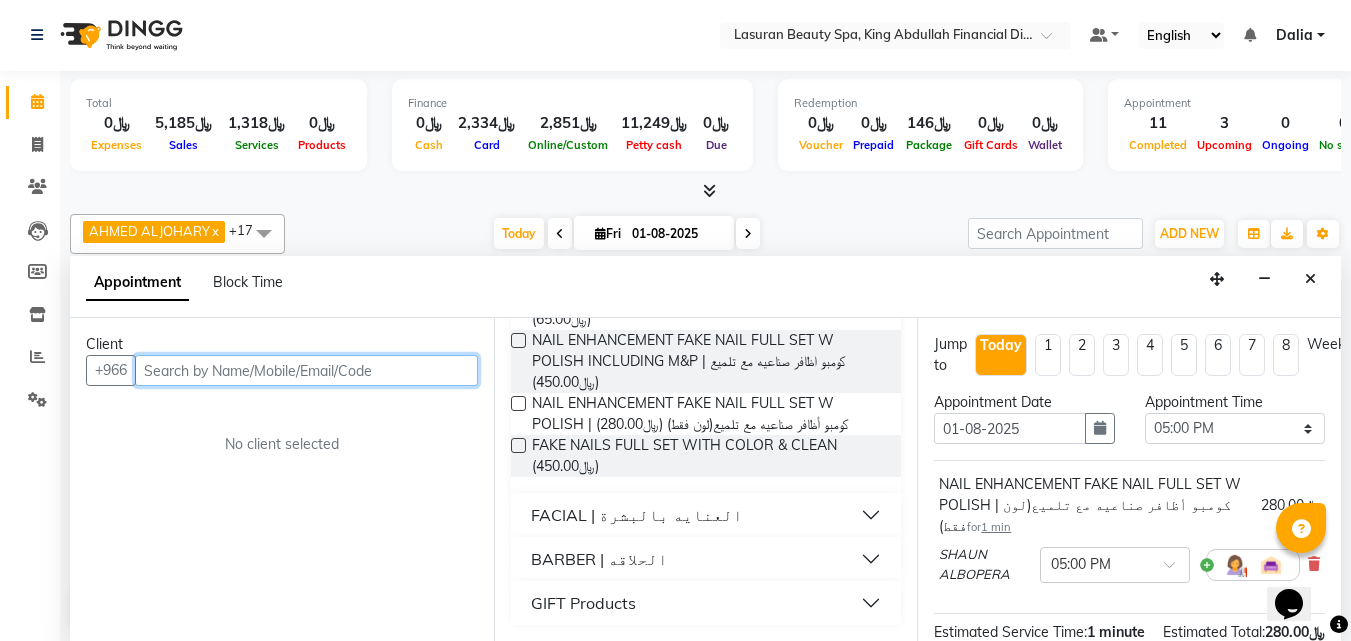 paste on "538933777" 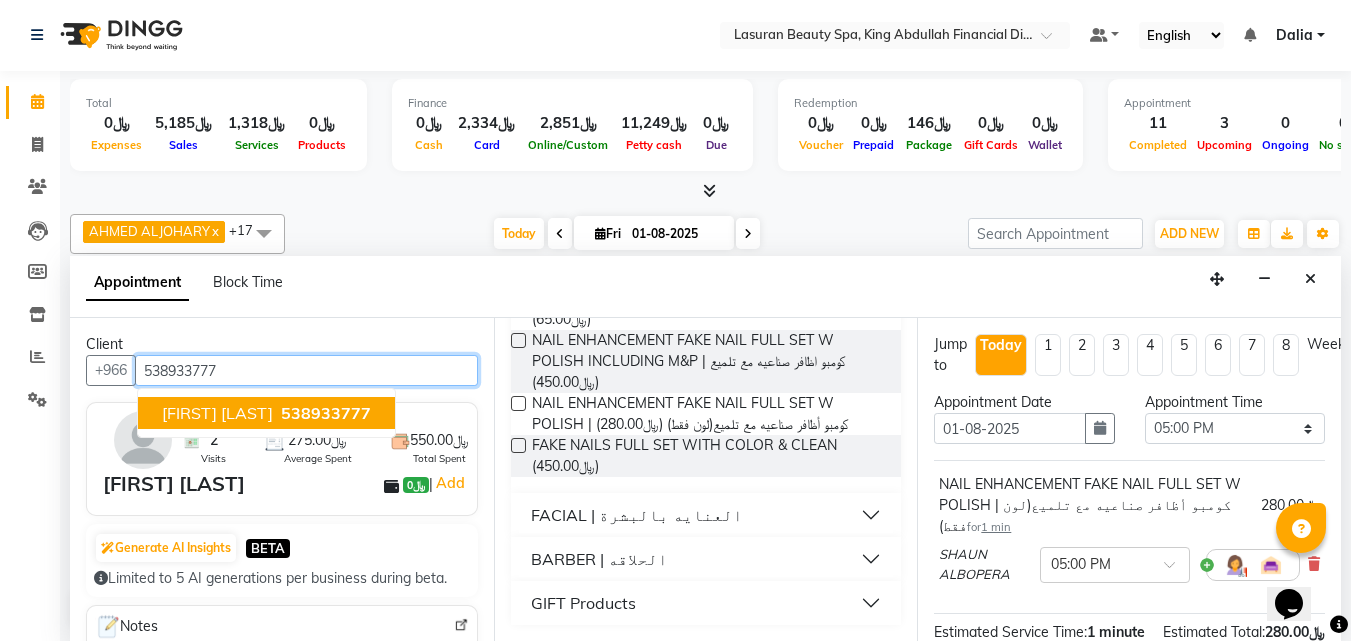 click on "538933777" at bounding box center (324, 413) 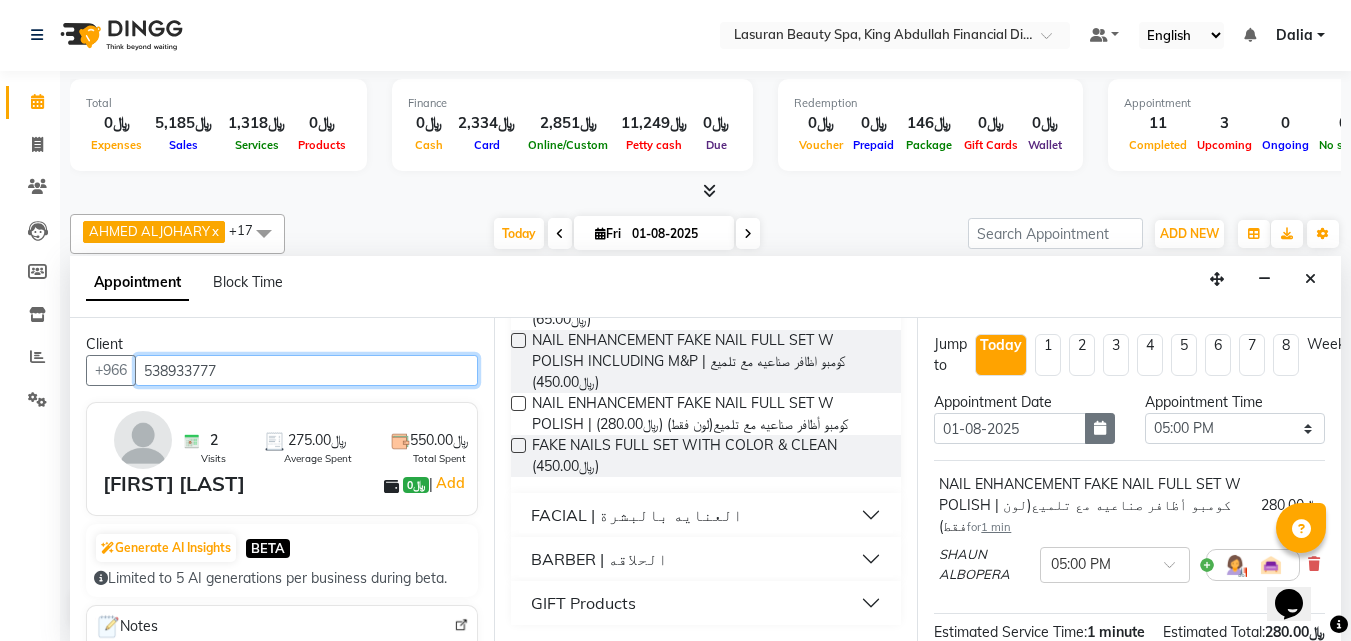 type on "538933777" 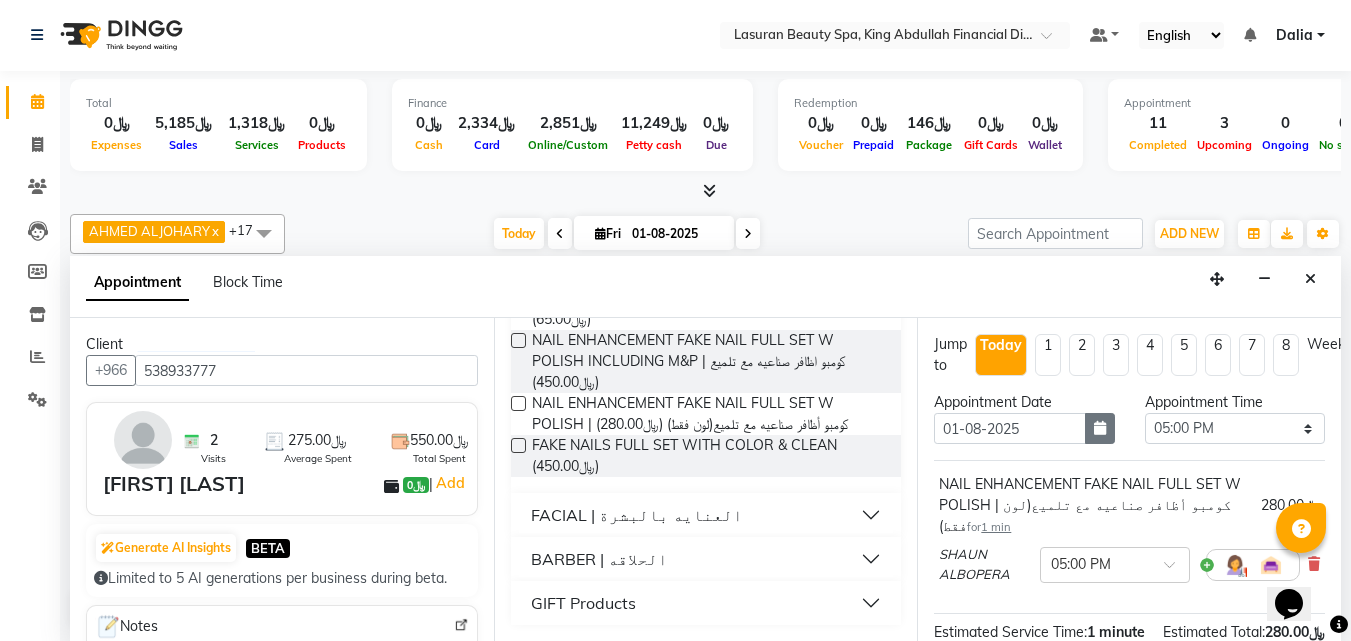 click at bounding box center [1100, 428] 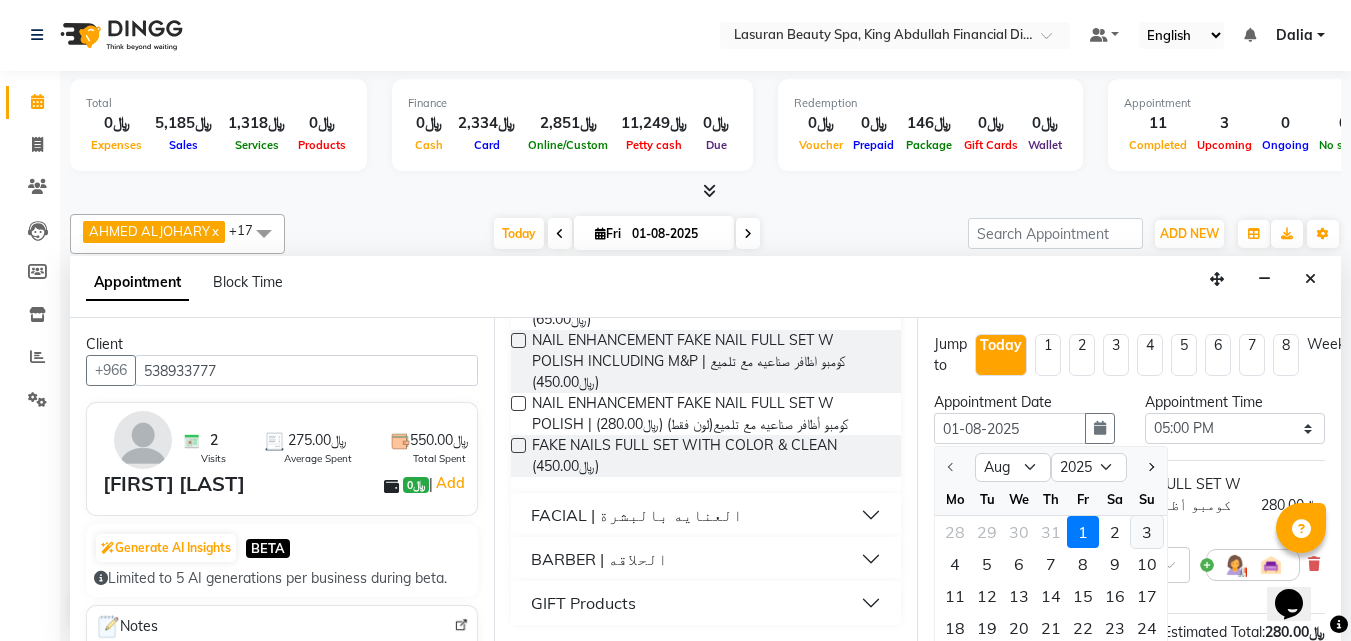 click on "3" at bounding box center (1147, 532) 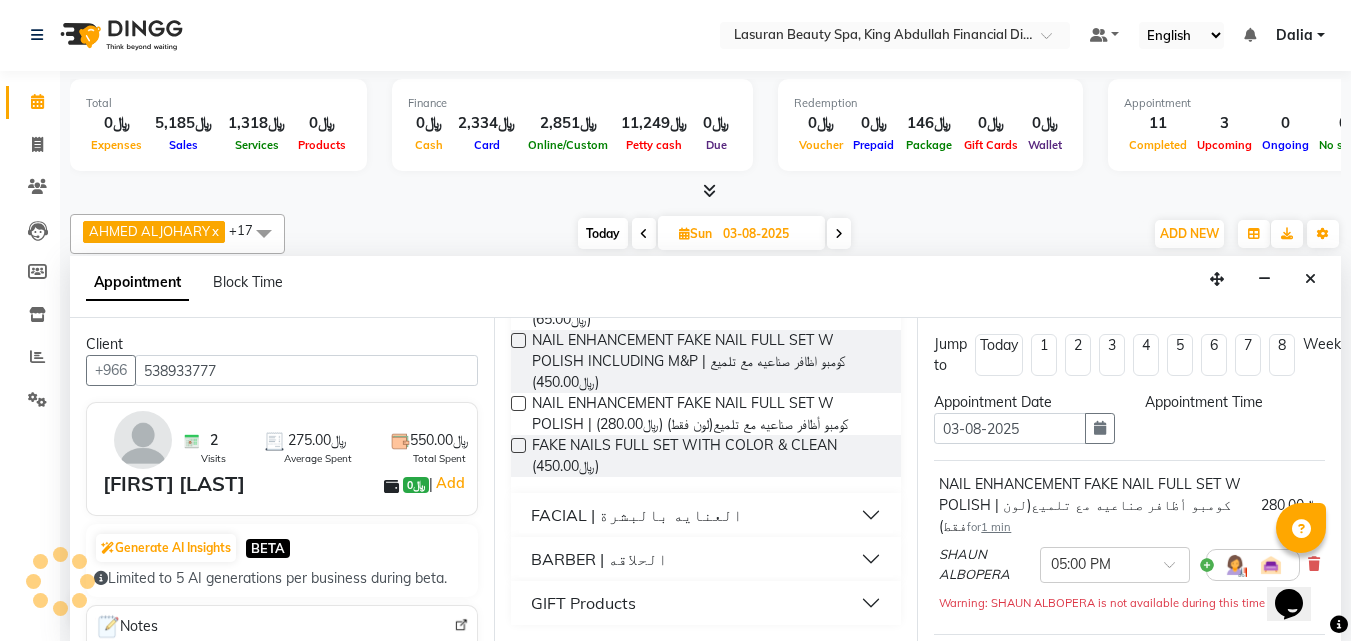 scroll, scrollTop: 0, scrollLeft: 0, axis: both 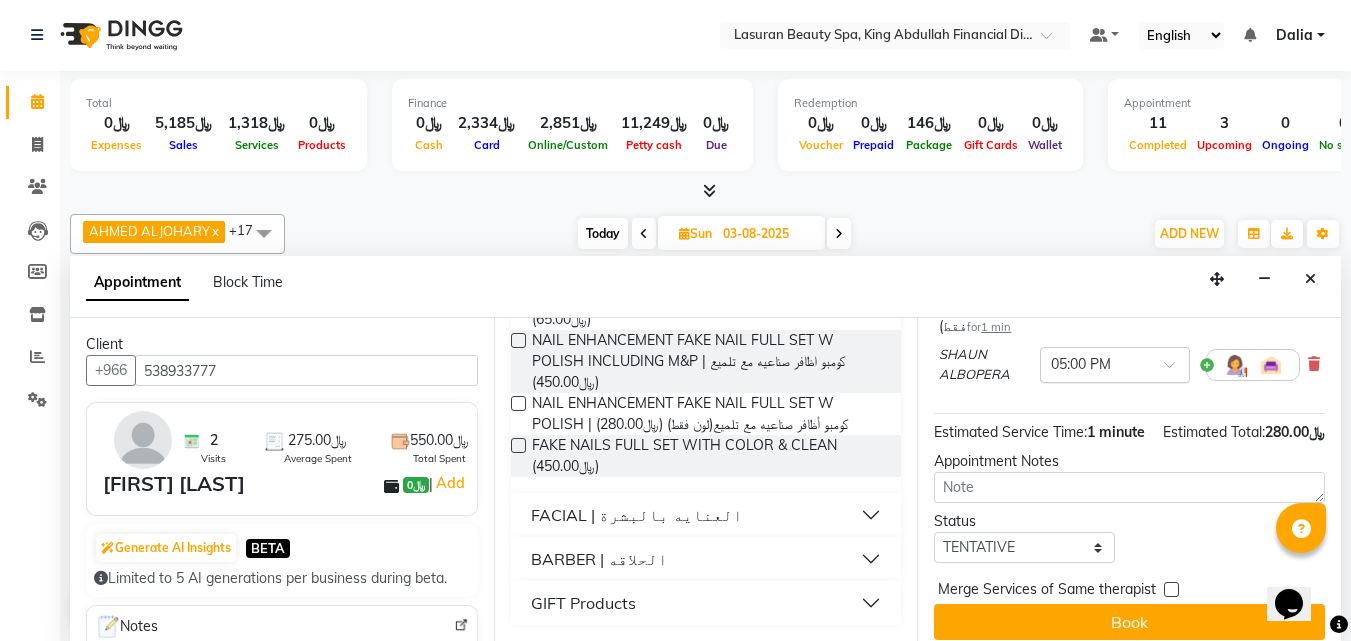 click at bounding box center (1176, 370) 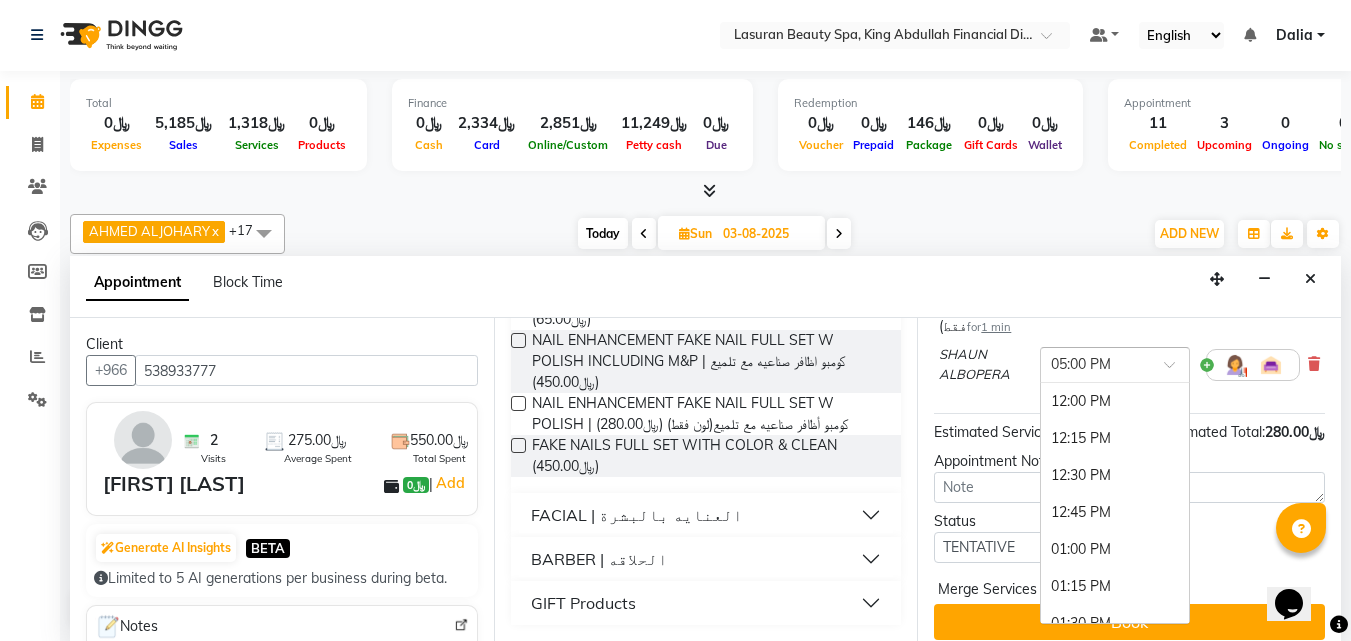 scroll, scrollTop: 740, scrollLeft: 0, axis: vertical 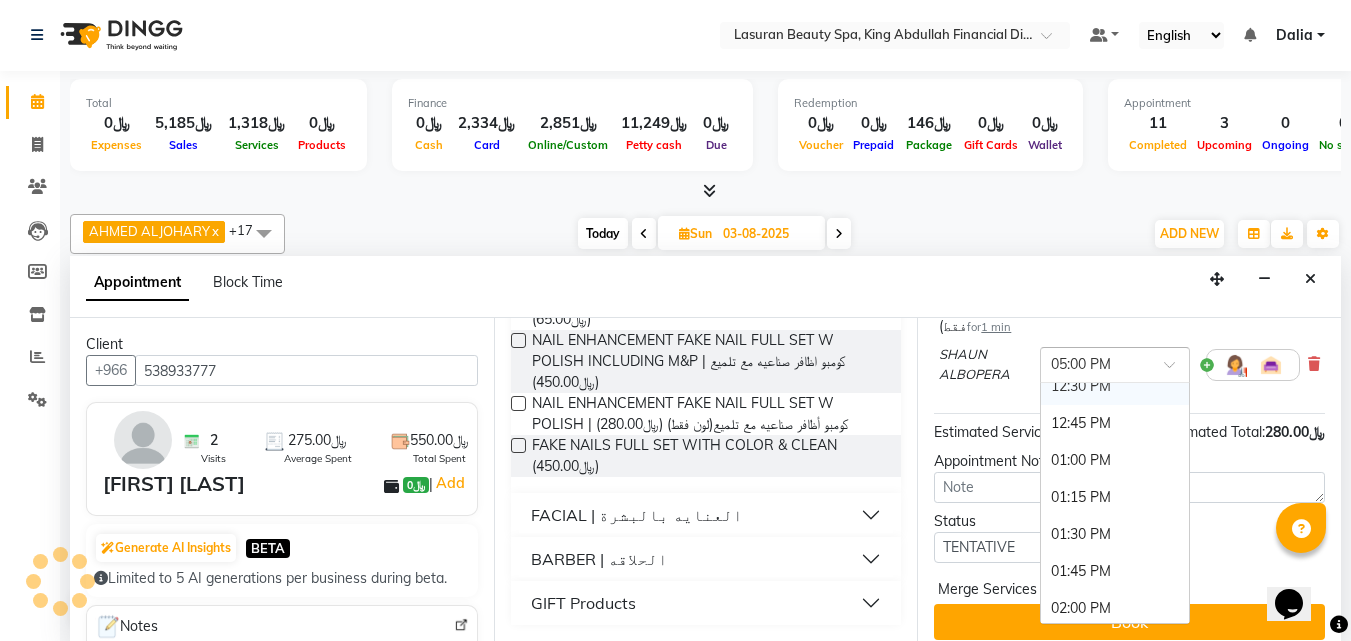 click on "12:30 PM" at bounding box center (1115, 386) 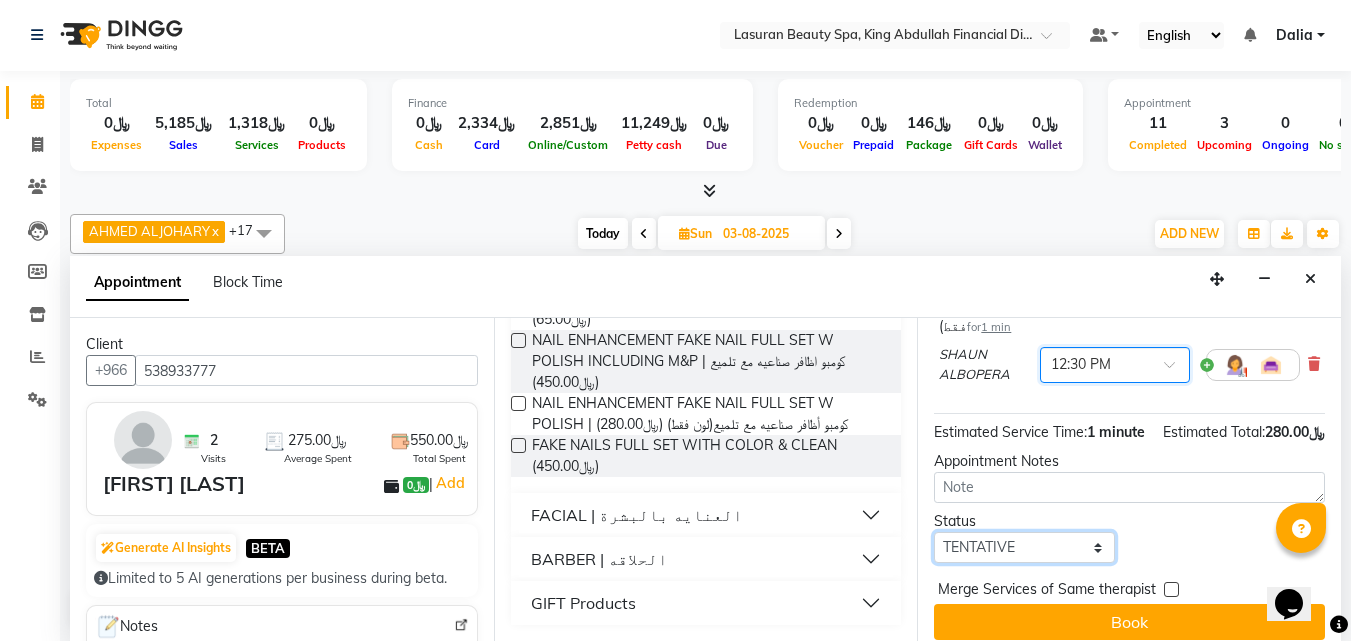 click on "Select TENTATIVE CONFIRM UPCOMING" at bounding box center [1024, 547] 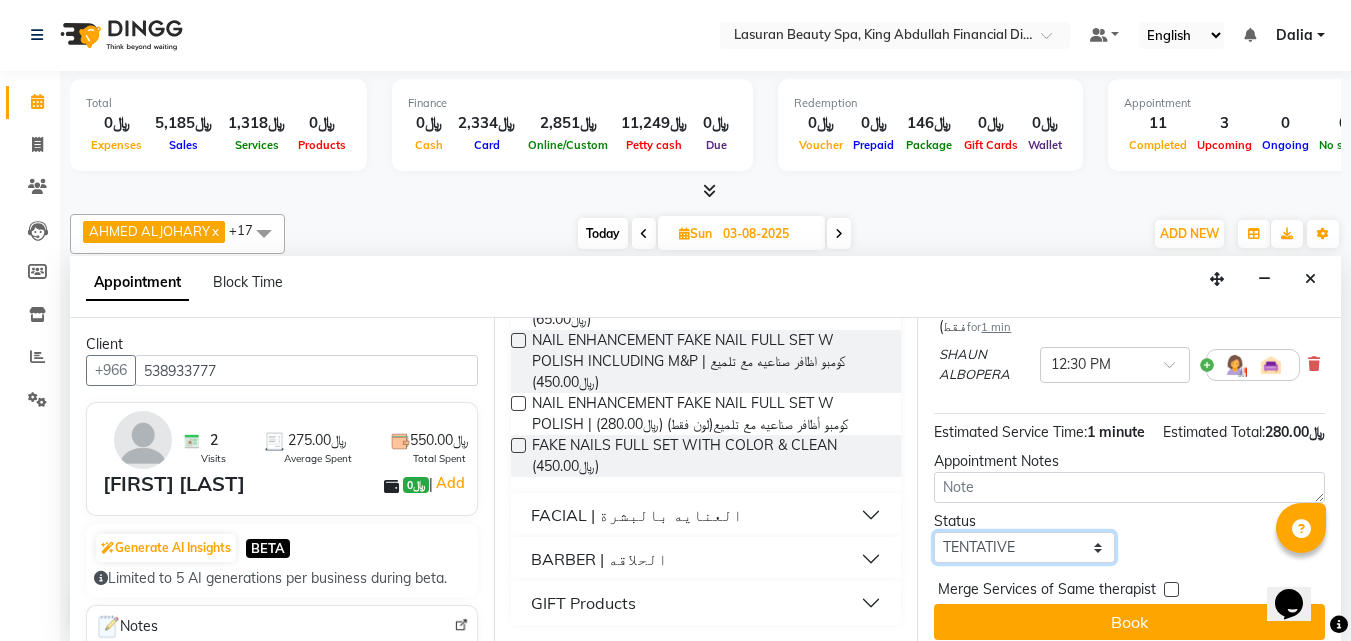 select on "confirm booking" 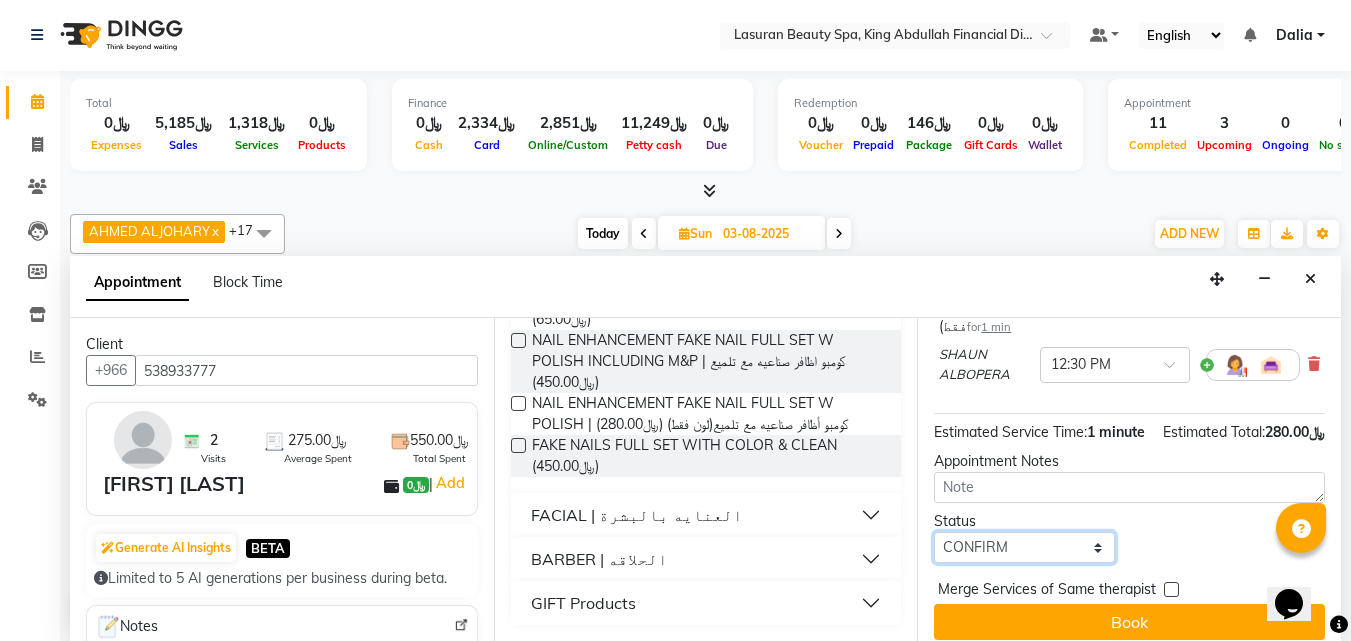 click on "Select TENTATIVE CONFIRM UPCOMING" at bounding box center (1024, 547) 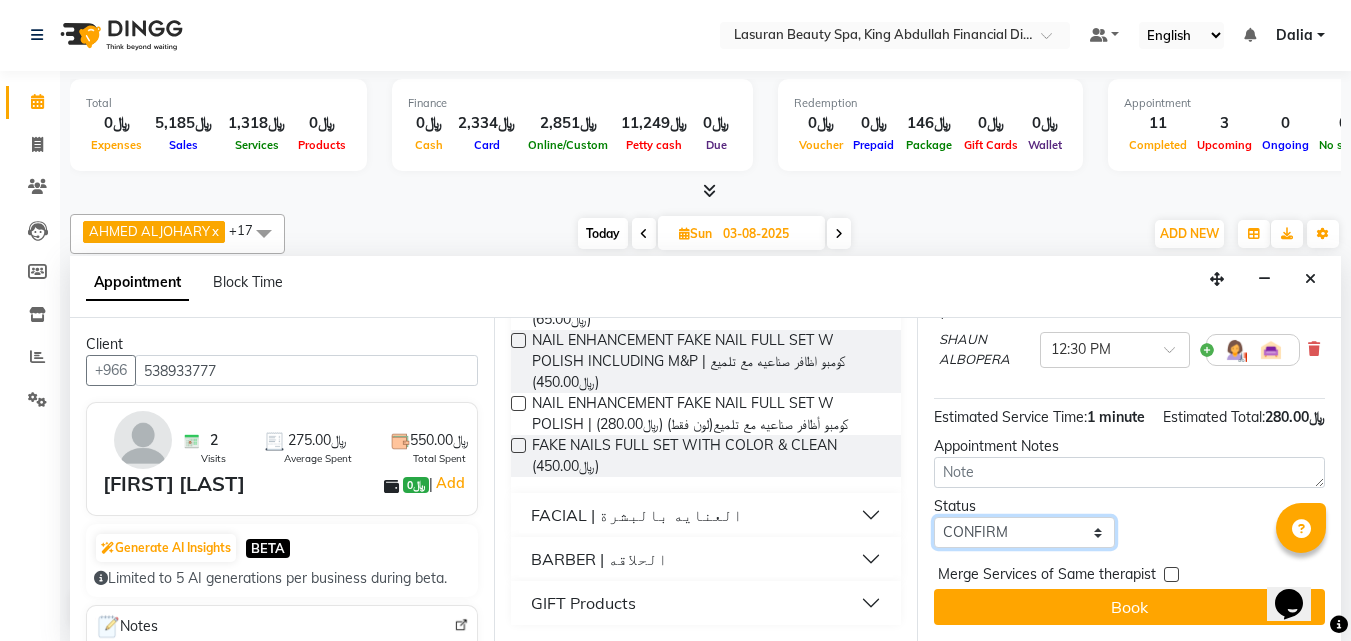 scroll, scrollTop: 251, scrollLeft: 0, axis: vertical 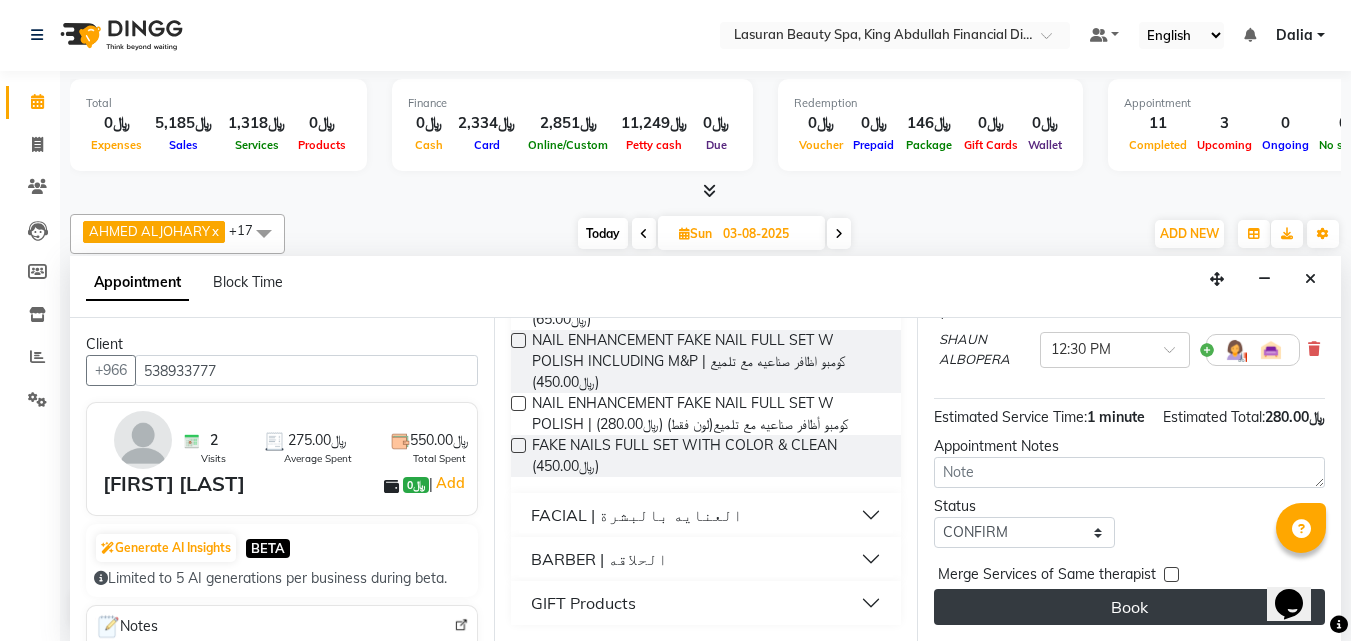 click on "Book" at bounding box center (1129, 607) 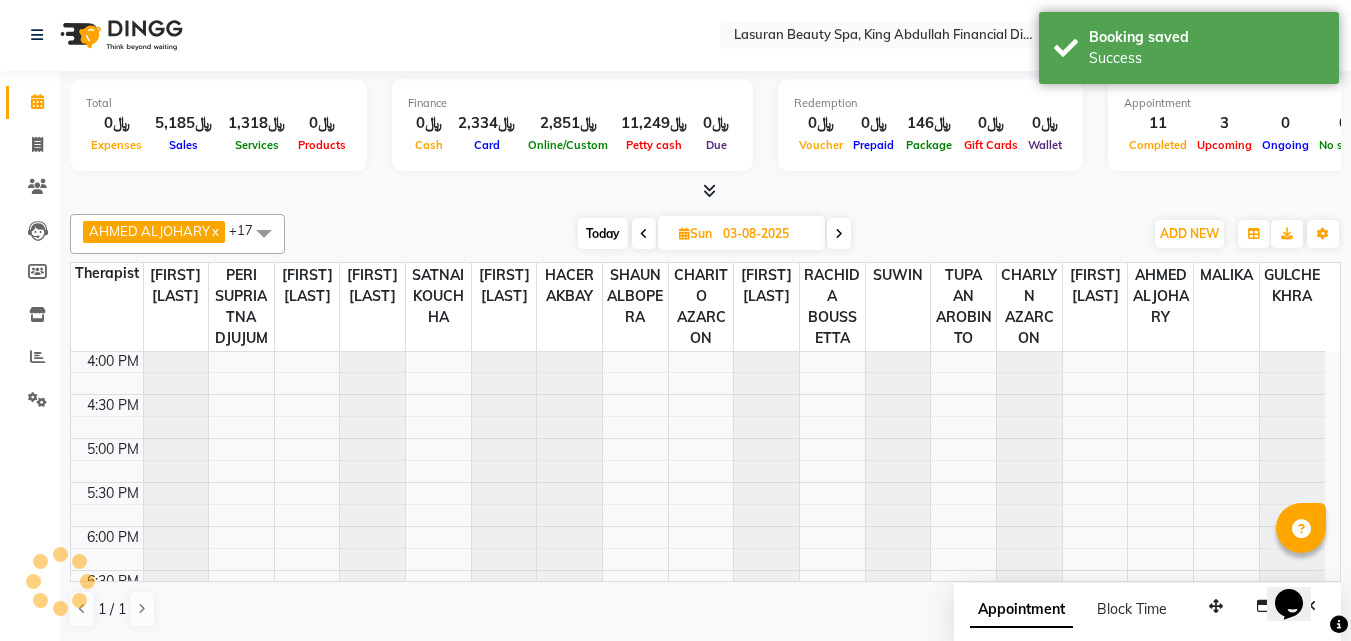 scroll, scrollTop: 0, scrollLeft: 0, axis: both 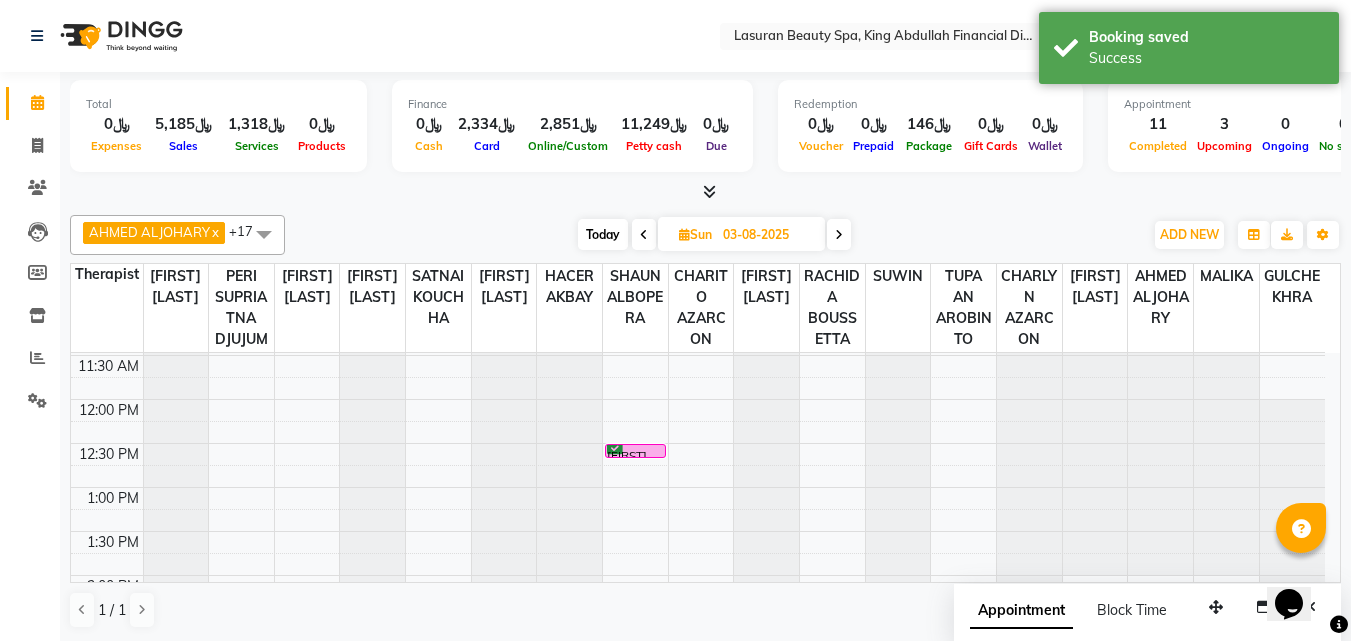 click on "Today" at bounding box center (603, 234) 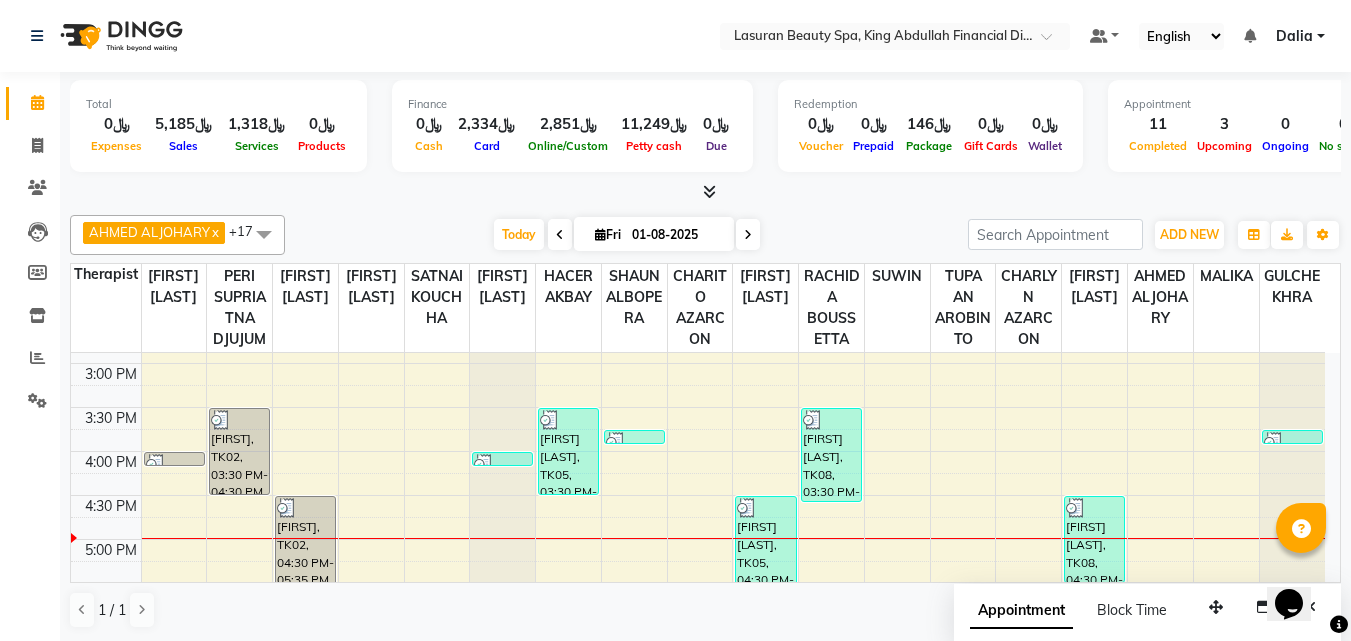 scroll, scrollTop: 265, scrollLeft: 0, axis: vertical 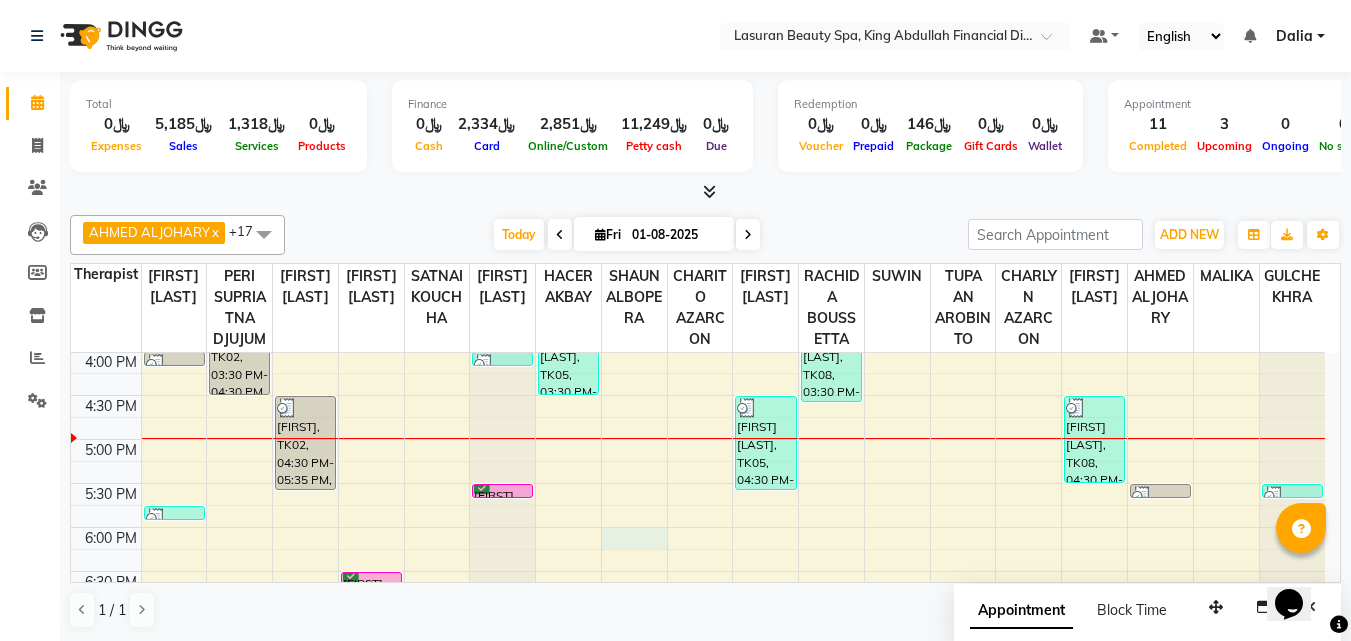 click on "1:00 PM 1:30 PM 2:00 PM 2:30 PM 3:00 PM 3:30 PM 4:00 PM 4:30 PM 5:00 PM 5:30 PM 6:00 PM 6:30 PM 7:00 PM 7:30 PM 8:00 PM 8:30 PM 9:00 PM 9:30 PM 10:00 PM 10:30 PM 11:00 PM 11:30 PM     Mansour Al Hilaly, TK01, 04:00 PM-04:01 PM, NAILS  CLASSIC COMBO M&P | كومبو كلاسيك مانكير+باديكير     abdelaziz, TK02, 05:45 PM-05:46 PM, NAILS  CLASSIC COMBO M&P | كومبو كلاسيك مانكير+باديكير     abdelaziz, TK02, 03:30 PM-04:30 PM, SWEEDISH MASSAGE | جلسة تدليك سويدي     abdelaziz, TK02, 04:30 PM-05:35 PM, RITUAL BRIGHT BLUE ROCK | حمام الأحجار الزرقاء     Mashael Abdualziz, TK09, 06:30 PM-06:31 PM, BLOW DRY | تجفيف الشعر     John Wix, TK03, 02:30 PM-02:31 PM, HAIR CUT | قص الشعر     Mansour Al Hilaly, TK01, 04:00 PM-04:01 PM, PACKAGES HAIRCUT & LASURAN SHAVE | قص الشعر +حلاقه لاسوران     Naser Arayes, TK10, 05:30 PM-05:31 PM, PACKAGES HEAD SHAVE + LASURAN SHAVE | باقه قص شعر+حلاقه لاسوران" at bounding box center (698, 571) 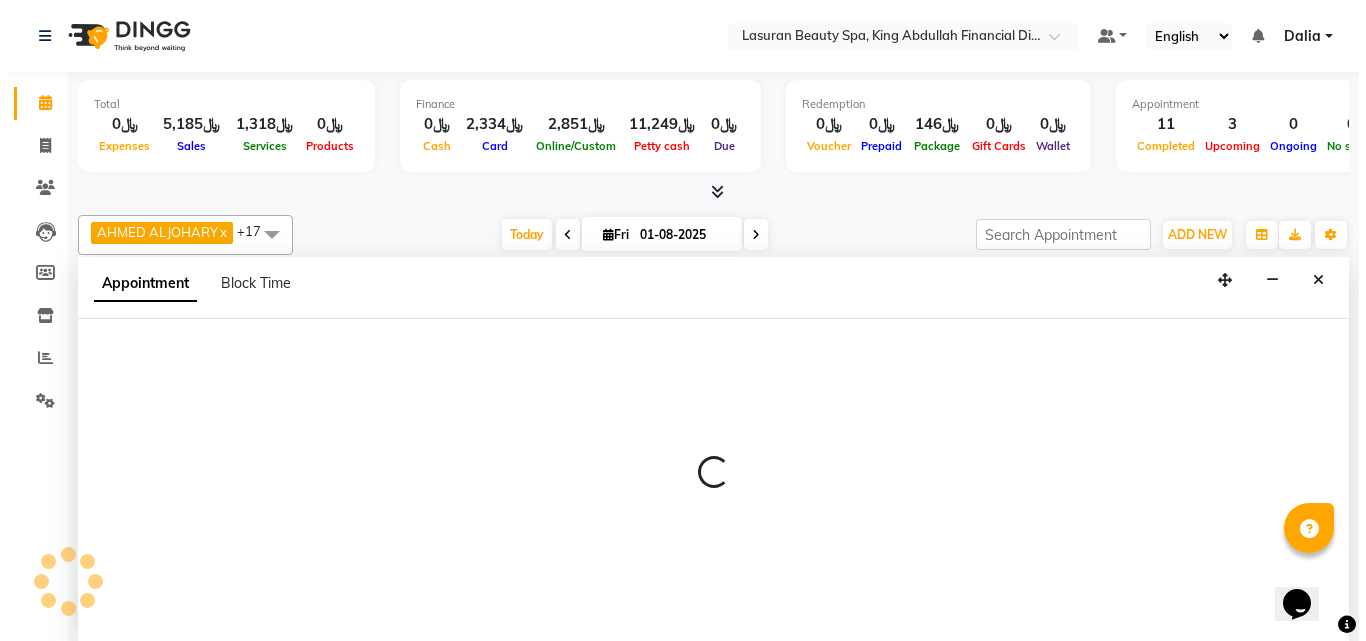scroll, scrollTop: 1, scrollLeft: 0, axis: vertical 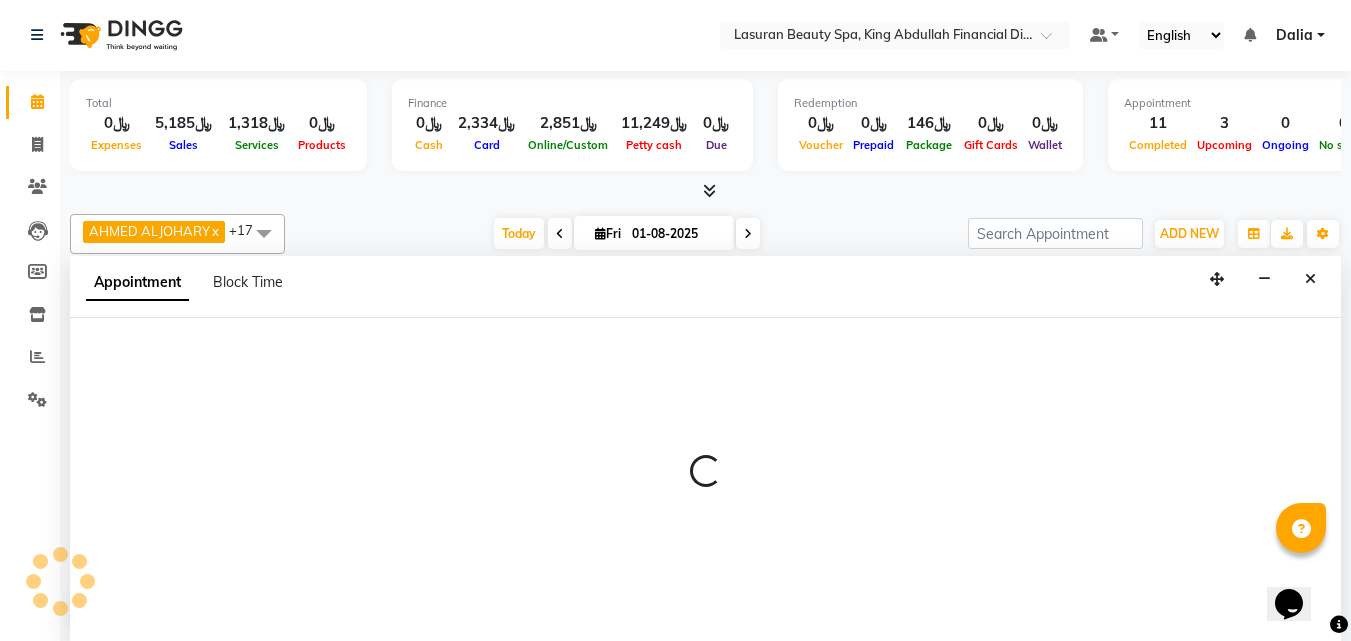 select on "54632" 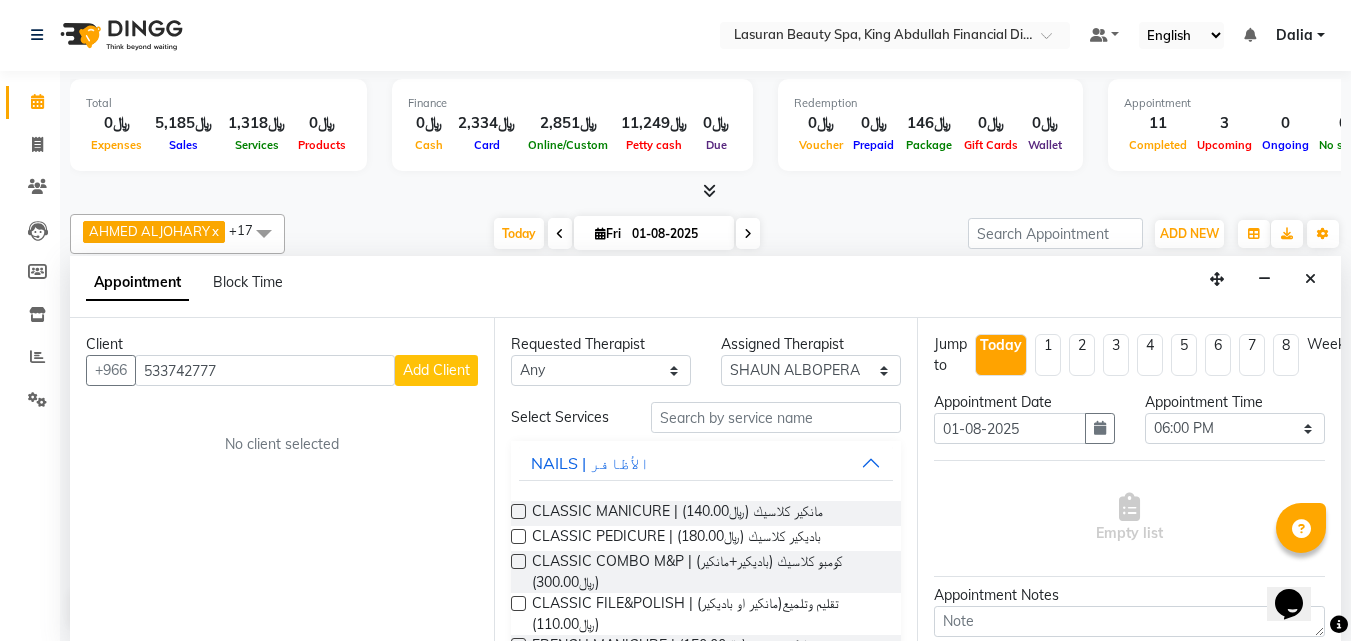 type on "533742777" 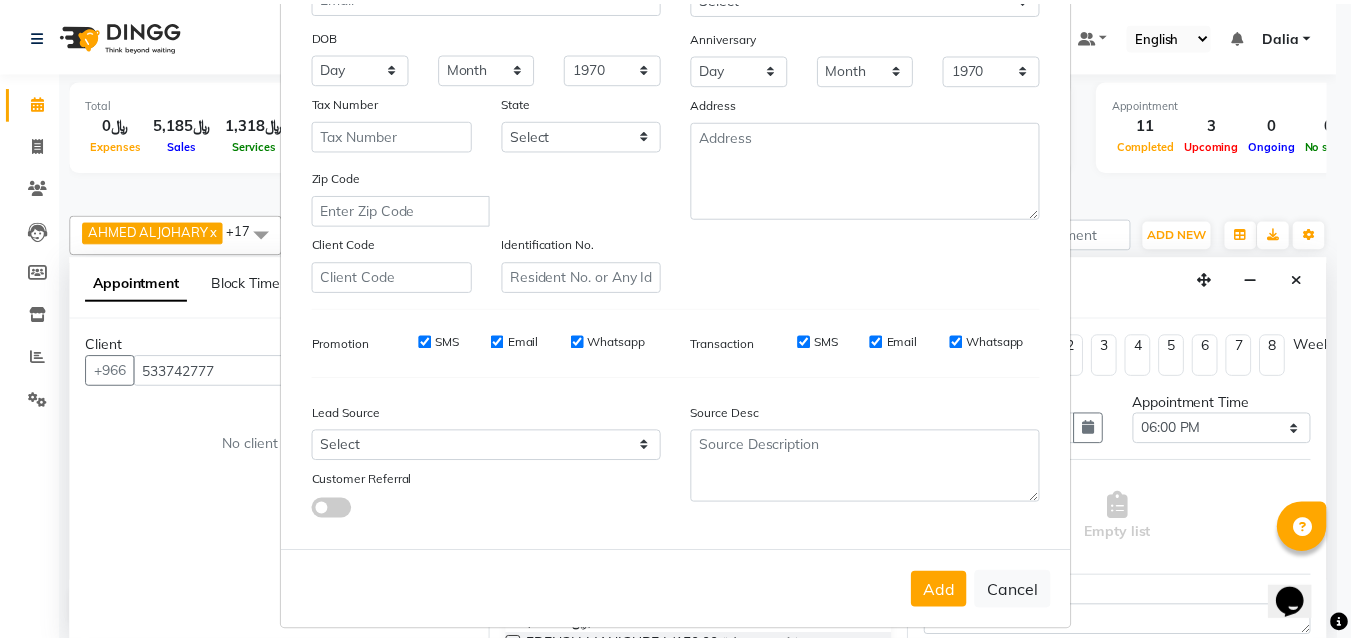 scroll, scrollTop: 282, scrollLeft: 0, axis: vertical 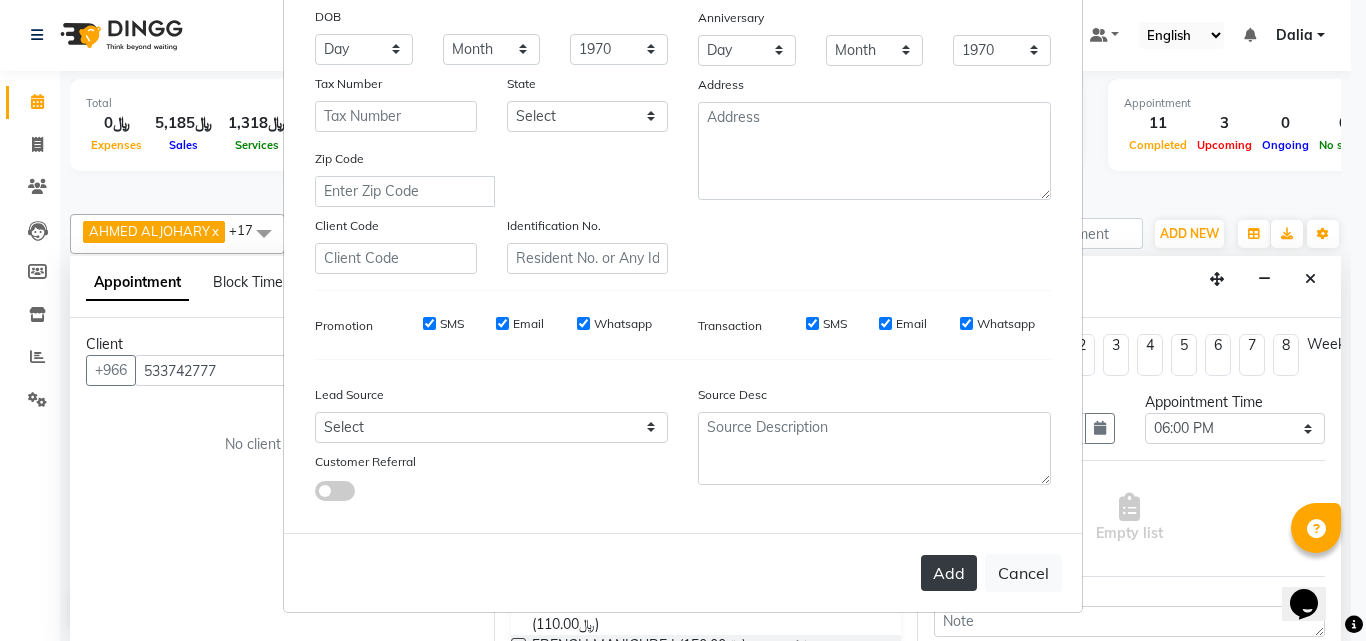 type on "wasayef" 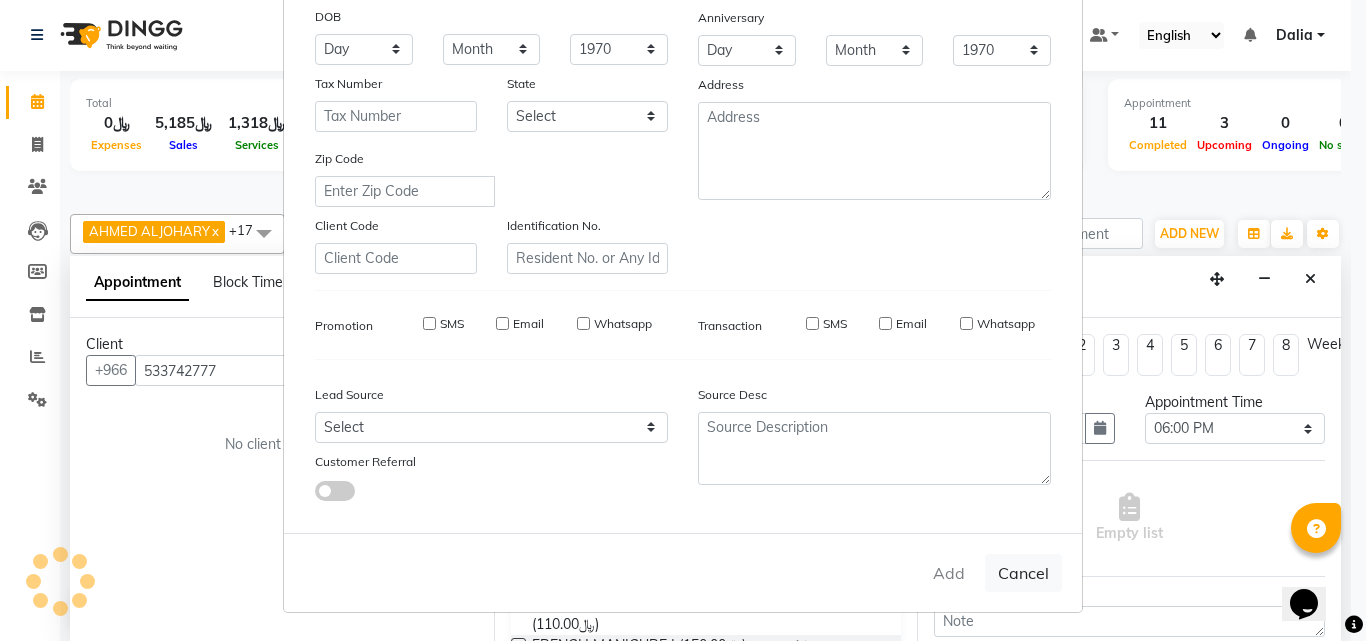 type 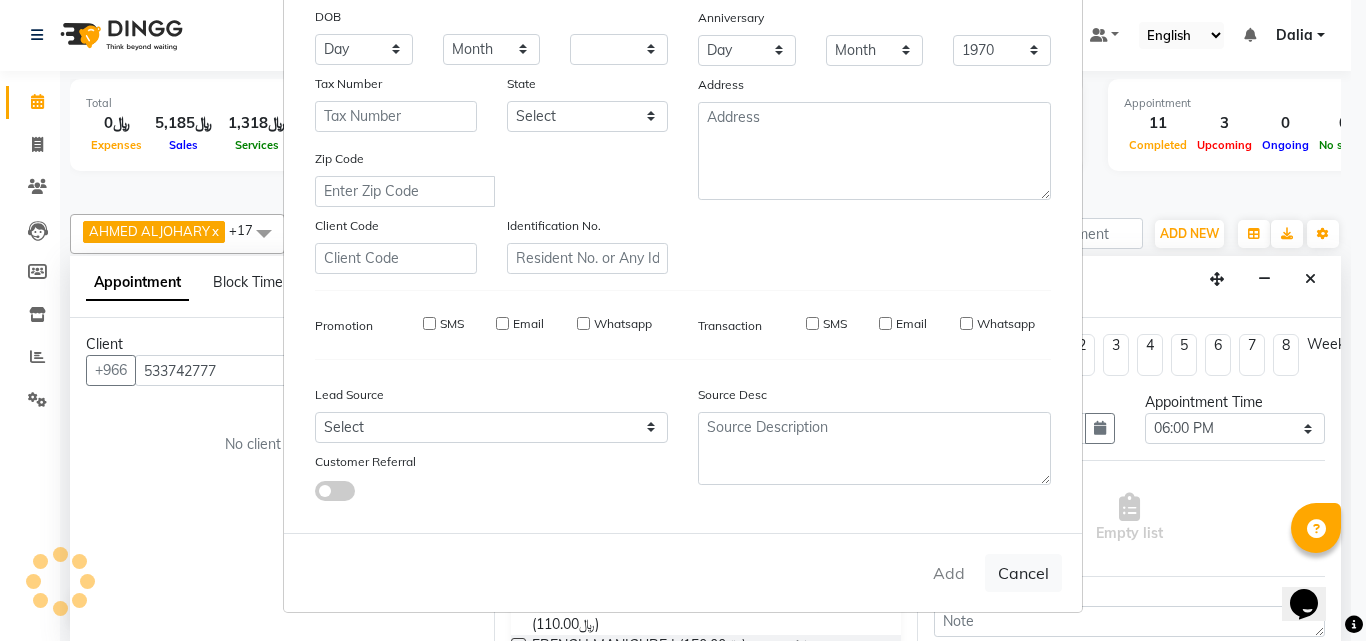 select 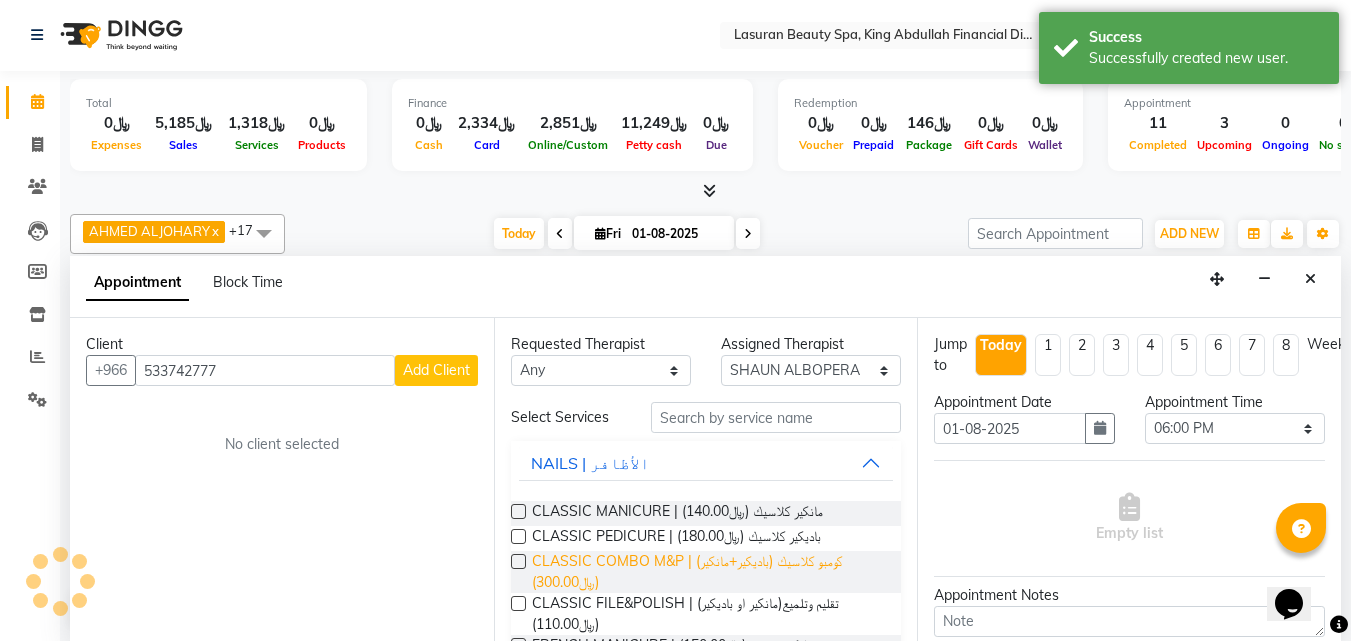 click on "CLASSIC COMBO M&P | كومبو كلاسيك (باديكير+مانكير) (﷼300.00)" at bounding box center (709, 572) 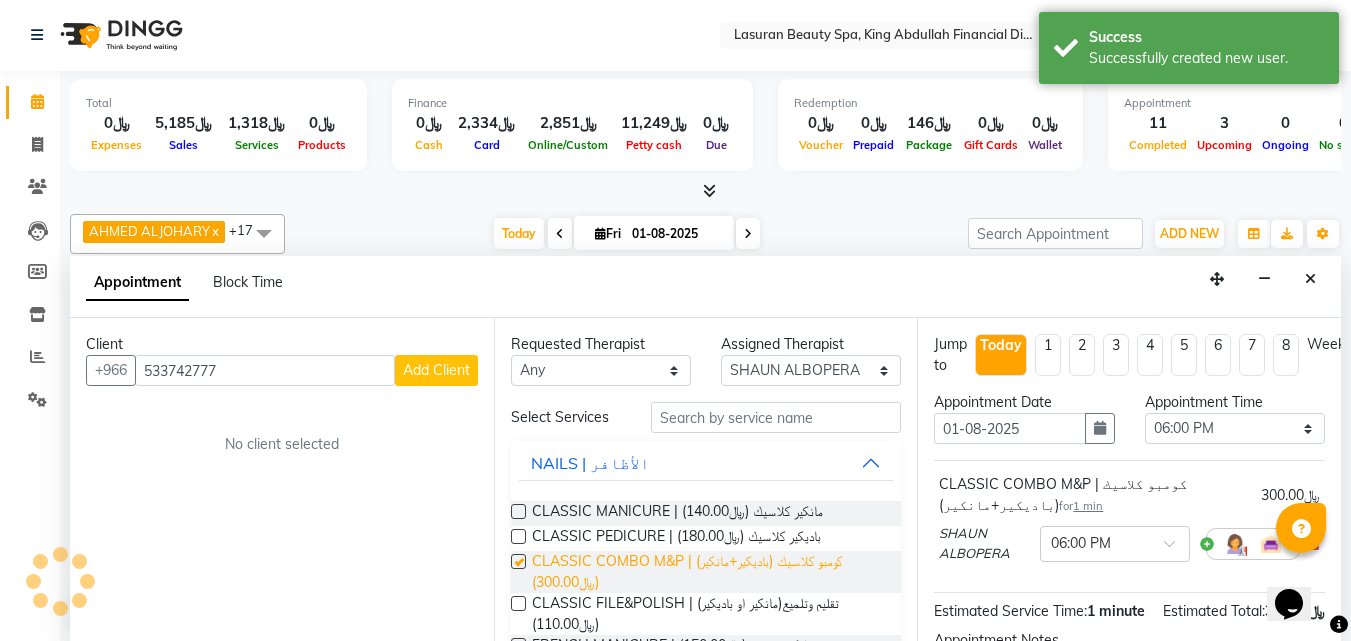 checkbox on "false" 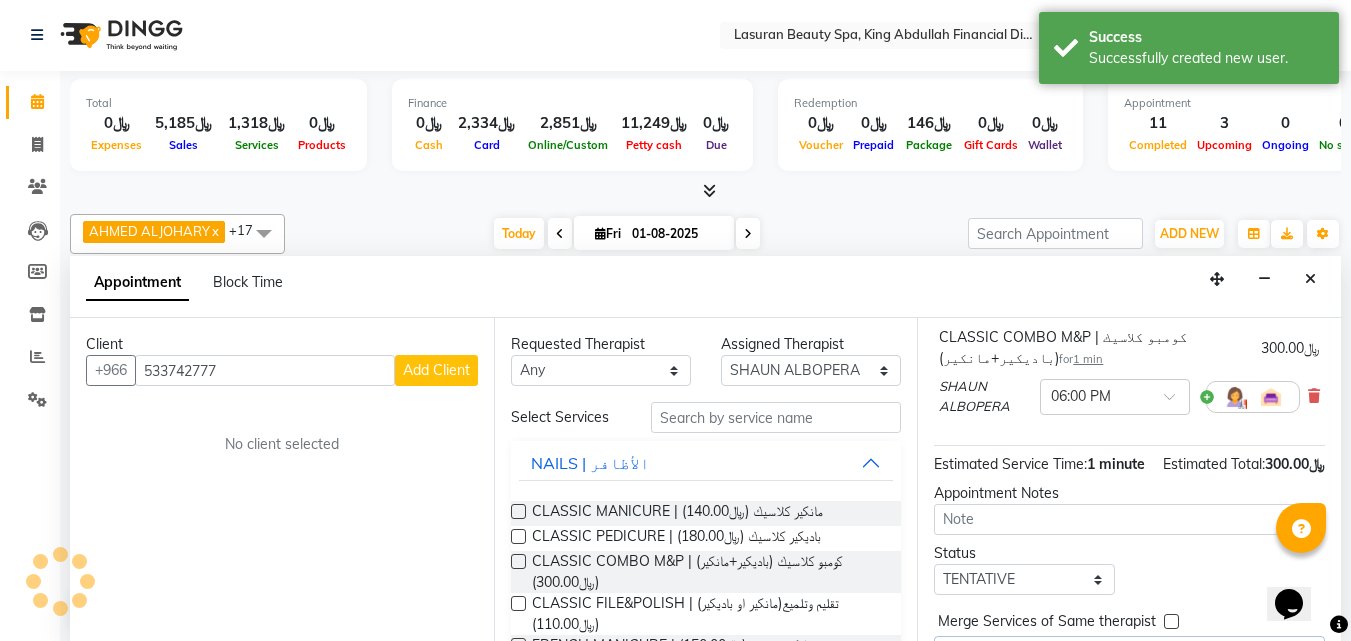 scroll, scrollTop: 232, scrollLeft: 0, axis: vertical 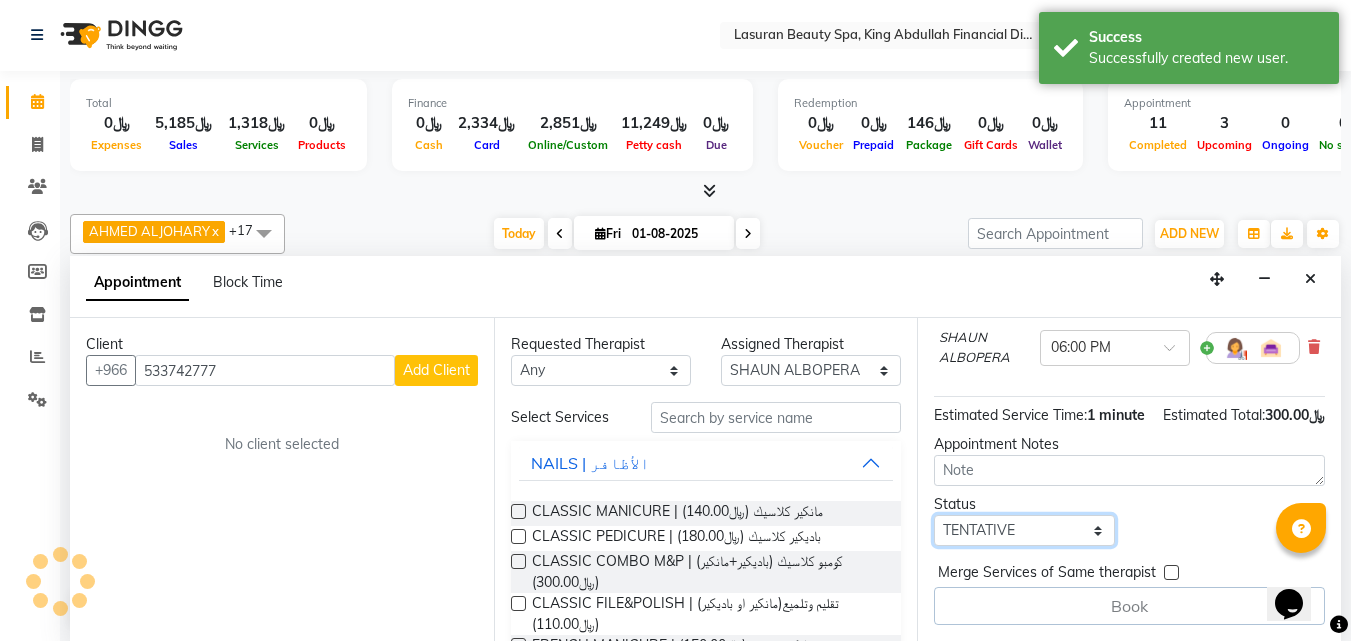 click on "Select TENTATIVE CONFIRM CHECK-IN UPCOMING" at bounding box center (1024, 530) 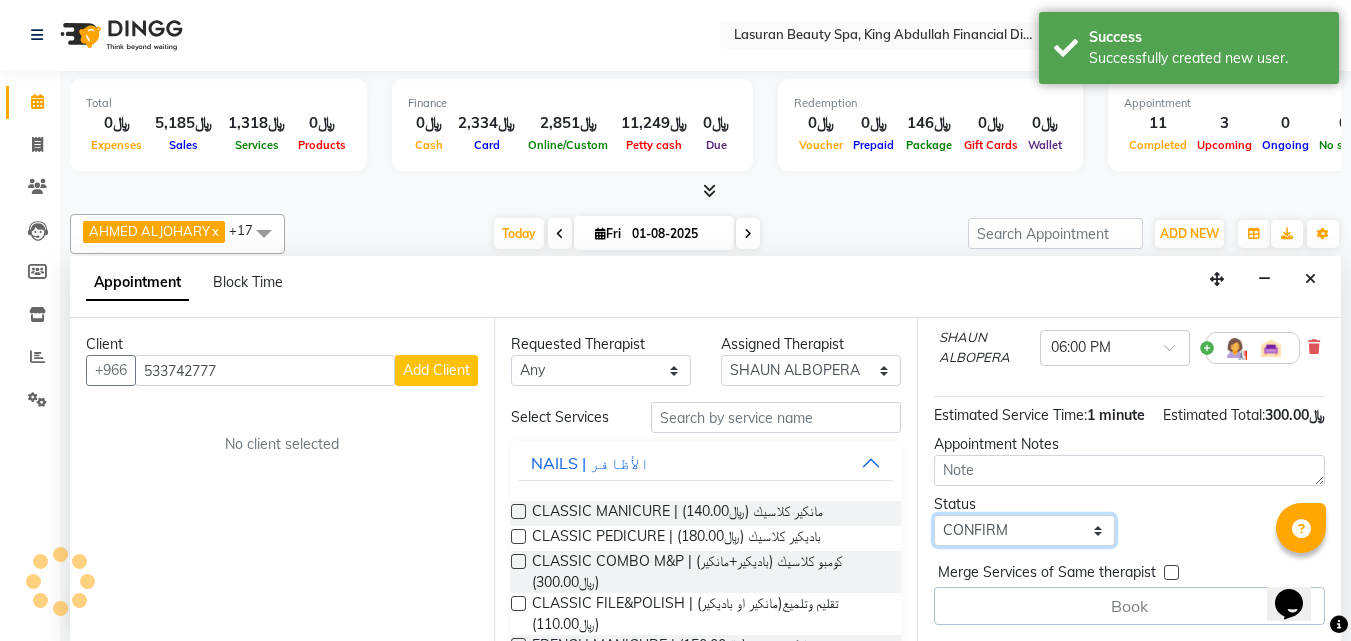 click on "Select TENTATIVE CONFIRM CHECK-IN UPCOMING" at bounding box center [1024, 530] 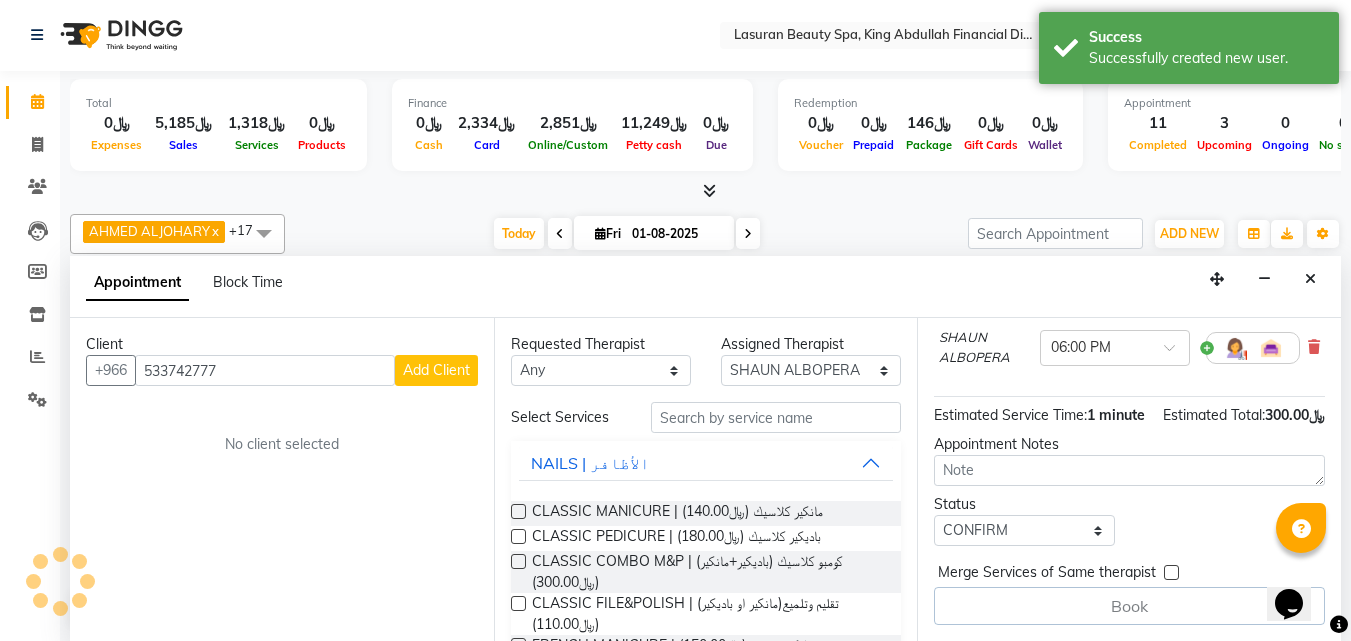 click on "Status Select TENTATIVE CONFIRM CHECK-IN UPCOMING" at bounding box center (1024, 520) 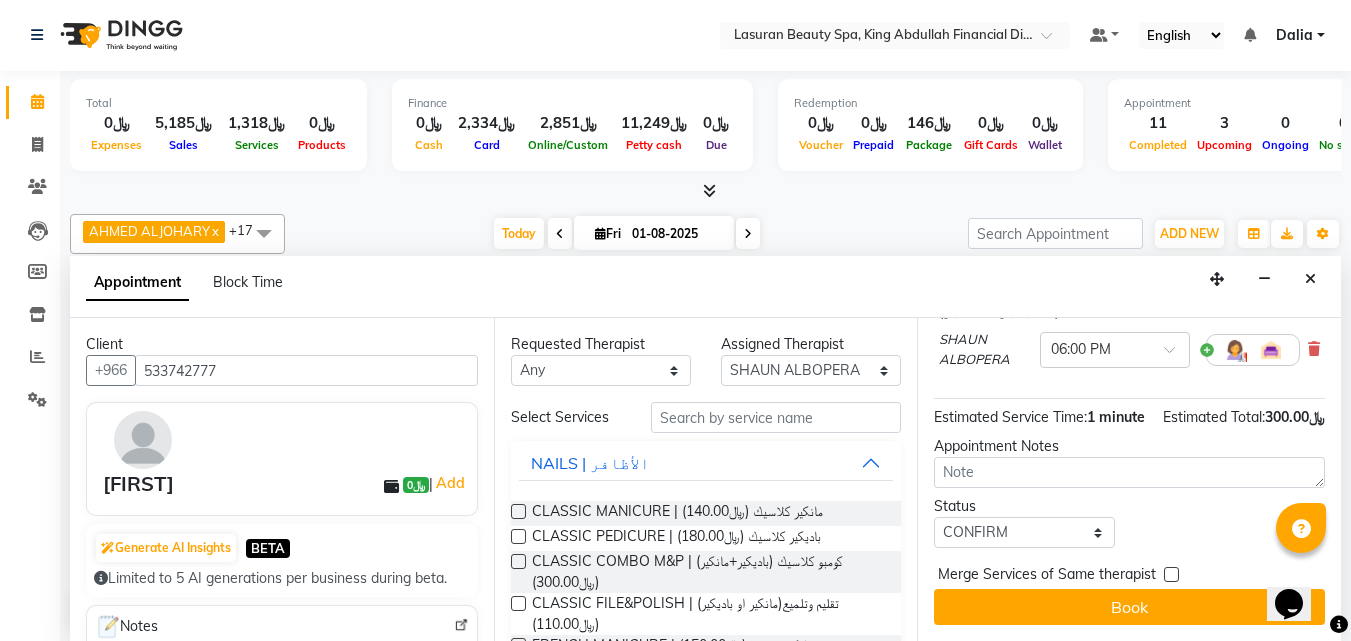 scroll, scrollTop: 230, scrollLeft: 0, axis: vertical 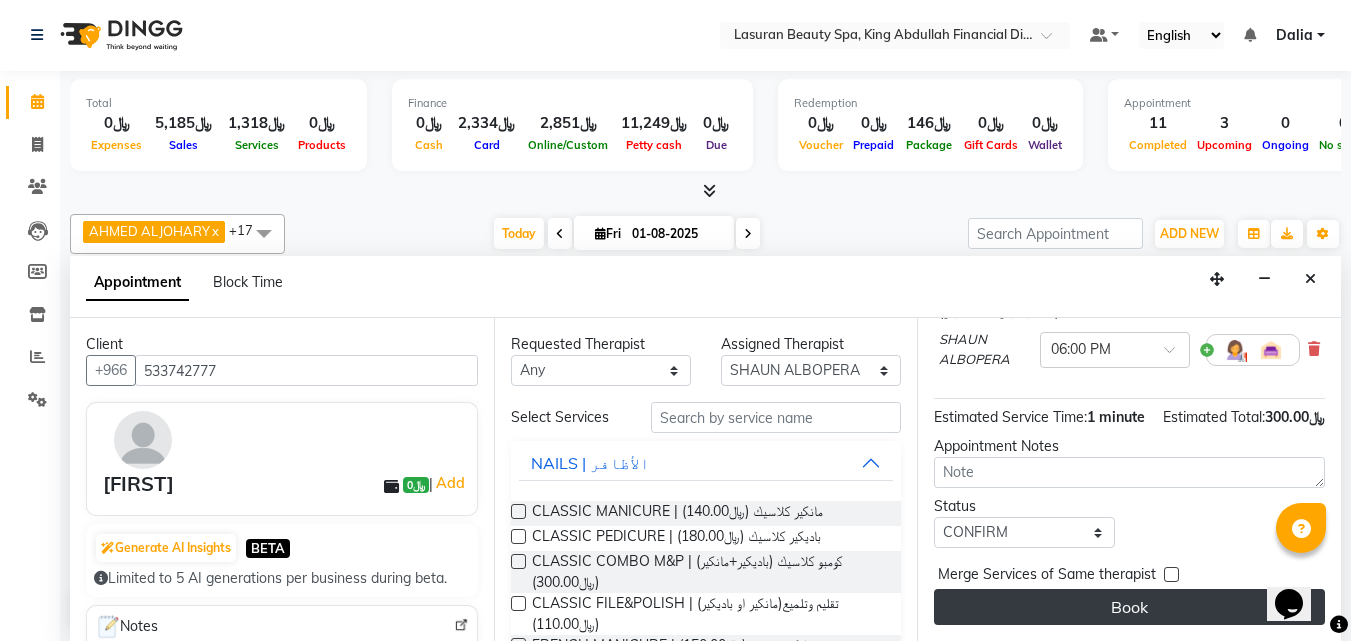 click on "Book" at bounding box center [1129, 607] 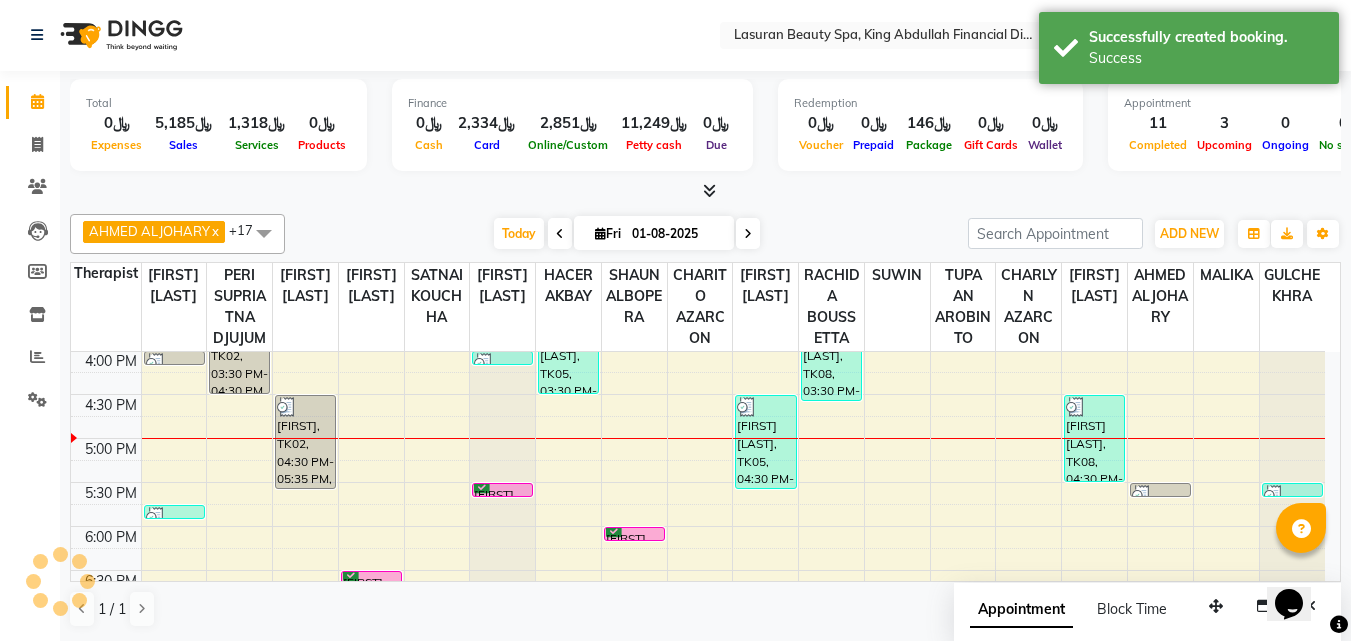 scroll, scrollTop: 0, scrollLeft: 0, axis: both 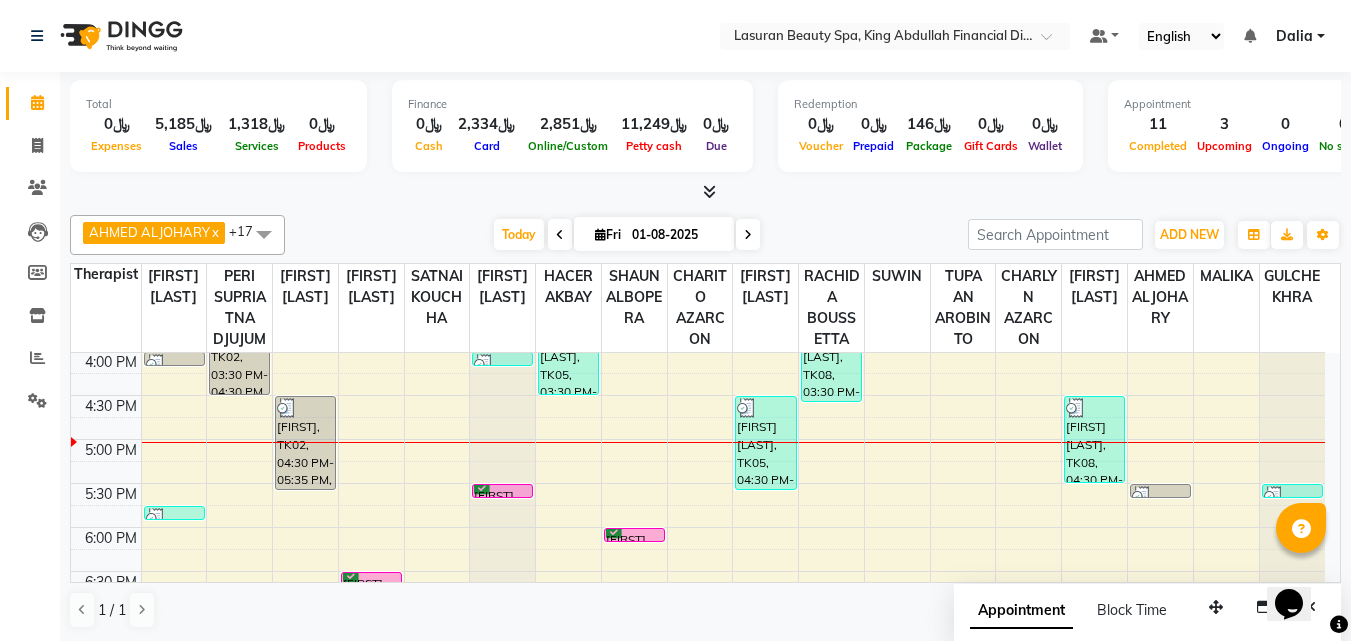 click at bounding box center [748, 234] 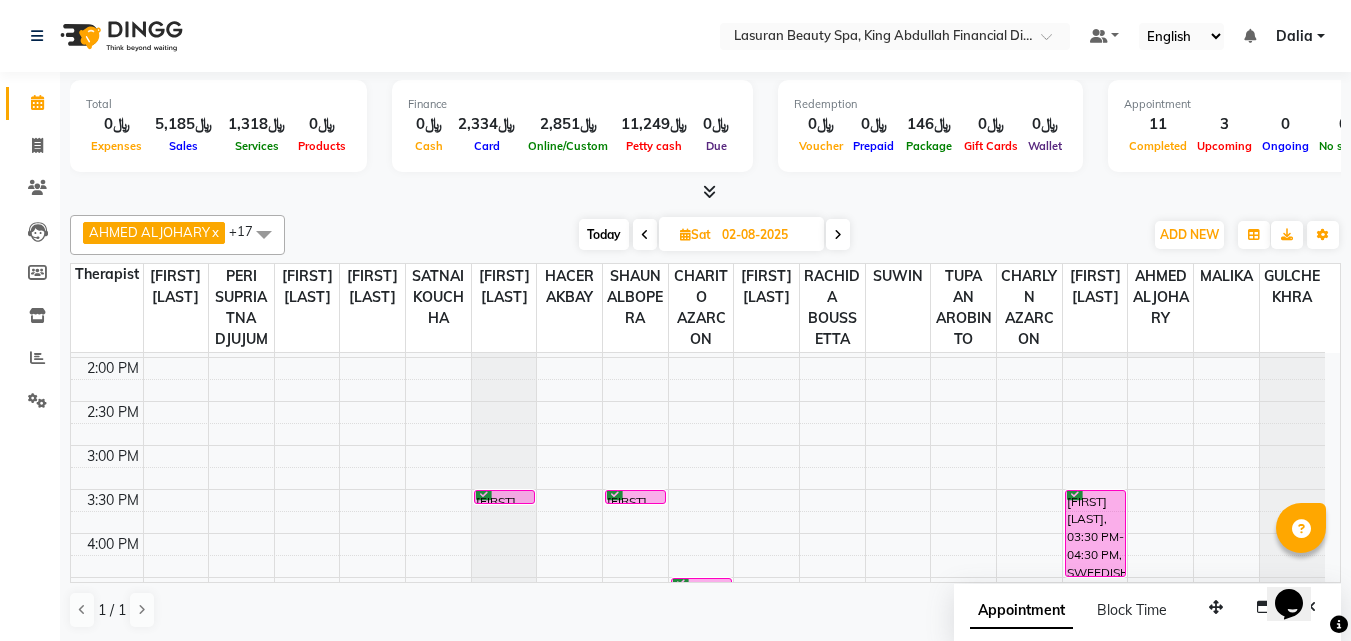 scroll, scrollTop: 229, scrollLeft: 0, axis: vertical 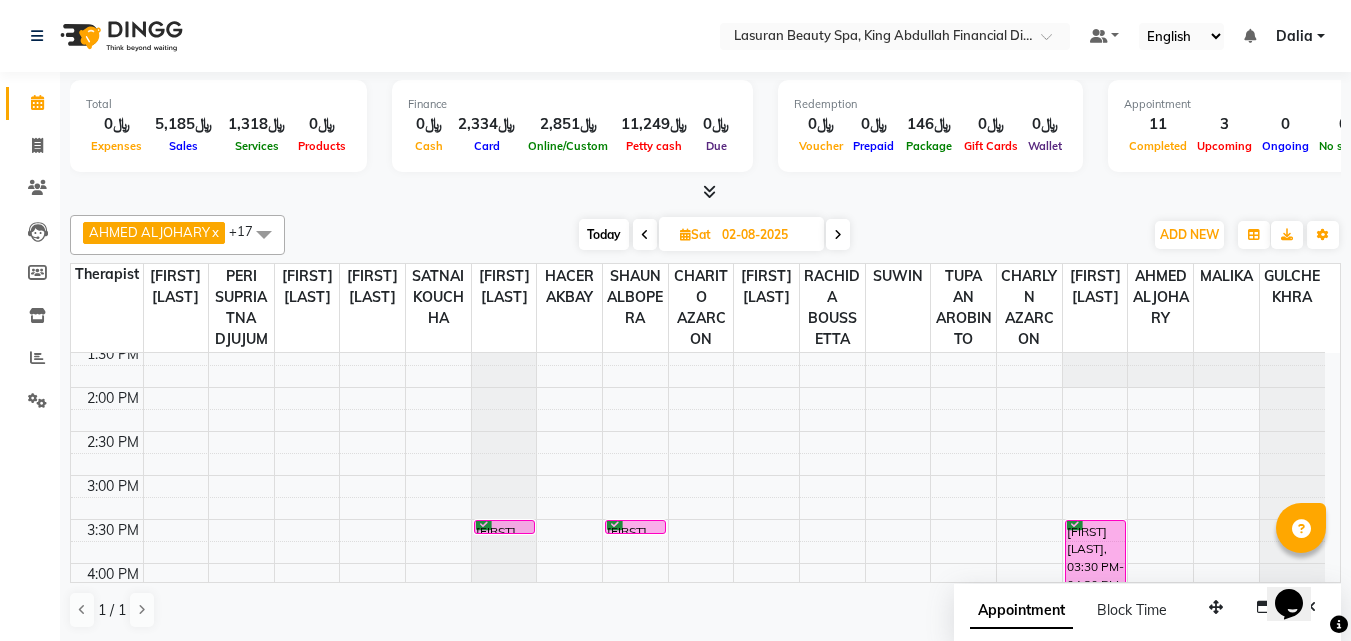 click on "Today" at bounding box center [604, 234] 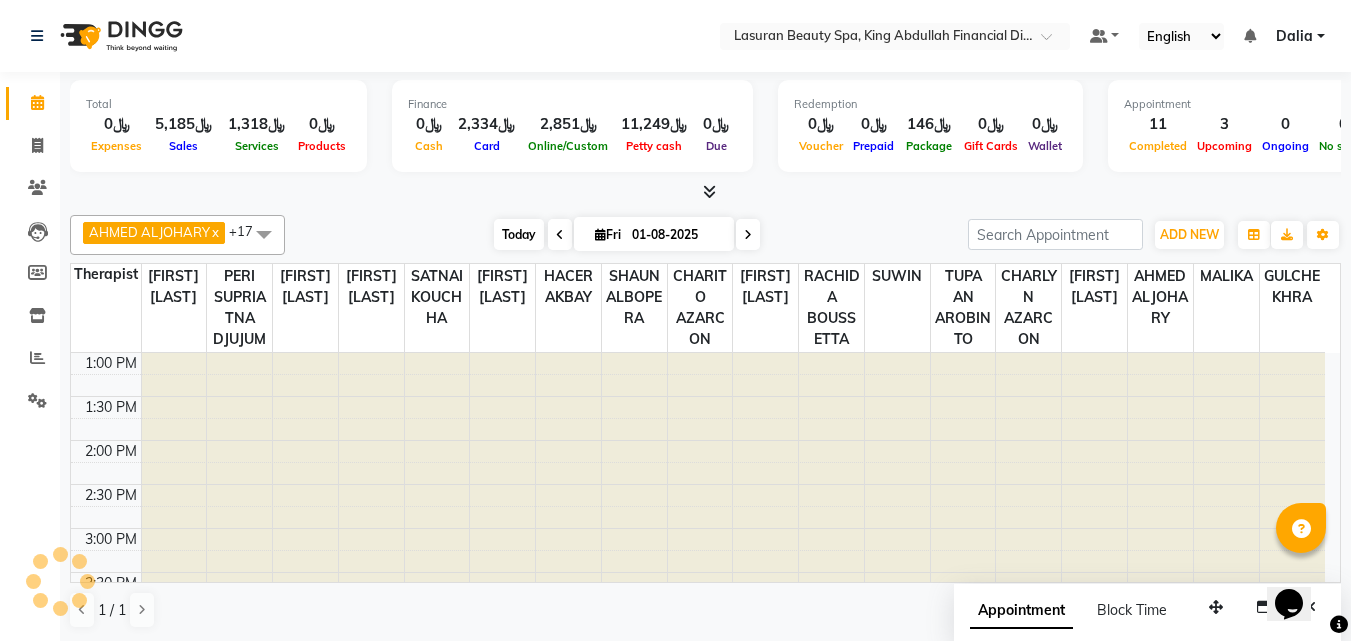 scroll, scrollTop: 353, scrollLeft: 0, axis: vertical 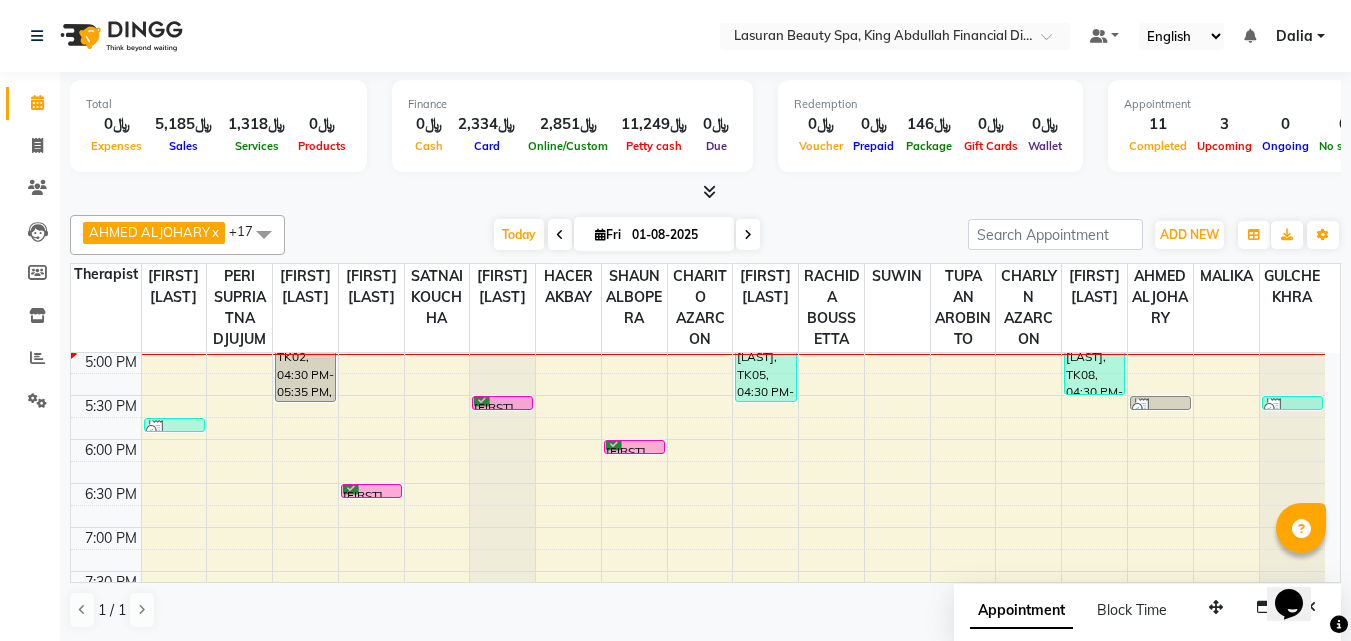 click on "[FIRST] [LAST] x [FIRST] [LAST] x [FIRST] [LAST] x BENJIE CABAHUG SUMANDO x CHAIMAE BALHAMIDIYA x CHARITO AZARCON x CHARLYN AZARCON x GULCHEKHRA x HACER AKBAY x Hiba Ramadan x MALIKA x PERI  SUPRIATNA DJUJUM x RACHIDA BOUSSETTA x SATNAI KOUCHHA x SHAUN ALBOPERA x SUWIN x TUPA AN AROBINTO x Liza Castro x +17 Select All [FIRST] [LAST] [FIRST] [LAST] [FIRST] [LAST] Angel BENJIE CABAHUG SUMANDO CHAIMAE BALHAMIDIYA CHARITO AZARCON CHARLYN AZARCON Dalia ELMA LAGRIMAS Fouad Nah GULCHEKHRA HACER AKBAY Hiba Ramadan Liza Castro MALIKA Mohsen Amaui PERI  SUPRIATNA DJUJUM Rachelle RACHIDA BOUSSETTA SATNAI KOUCHHA SHAUN ALBOPERA SUWIN Taha Hussien TUPA AN AROBINTO zainab Today  Fri 01-08-2025 Toggle Dropdown Add Appointment Add Invoice Add Attendance Add Client Add Transaction Toggle Dropdown Add Appointment Add Invoice Add Attendance Add Client ADD NEW Toggle Dropdown Add Appointment Add Invoice Add Attendance Add Client Add Transaction [FIRST] [LAST] x [FIRST] [LAST] x [FIRST] [LAST] x x" 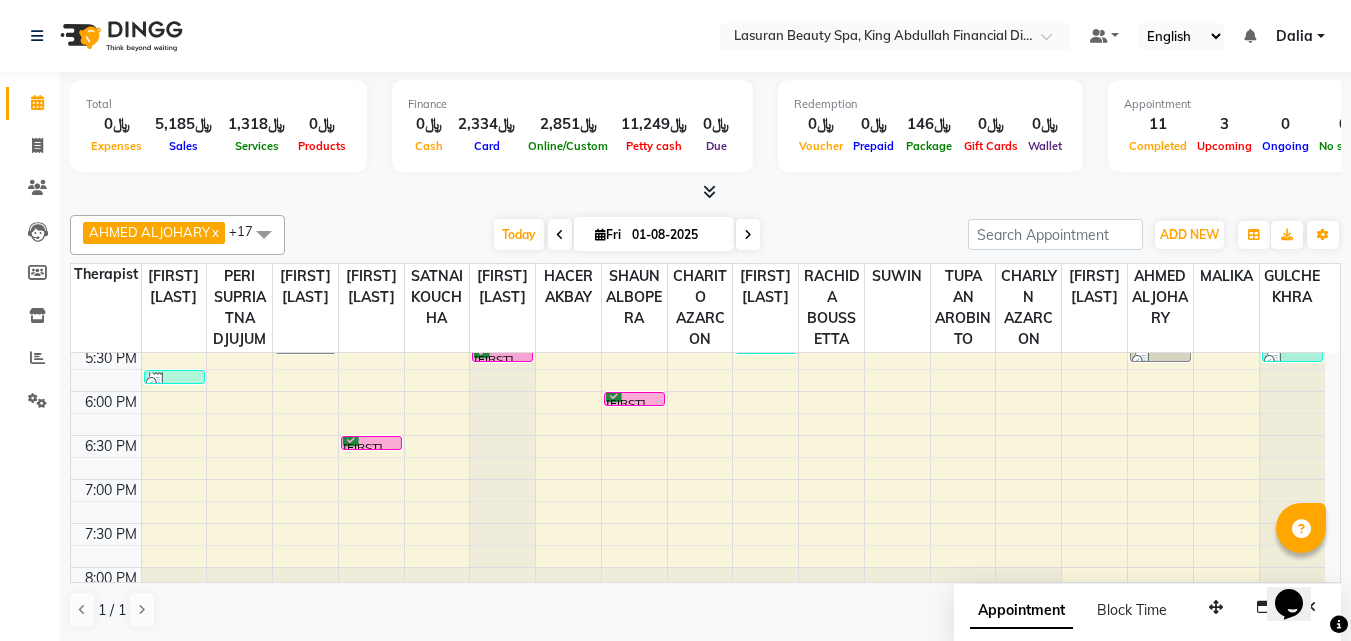scroll, scrollTop: 353, scrollLeft: 0, axis: vertical 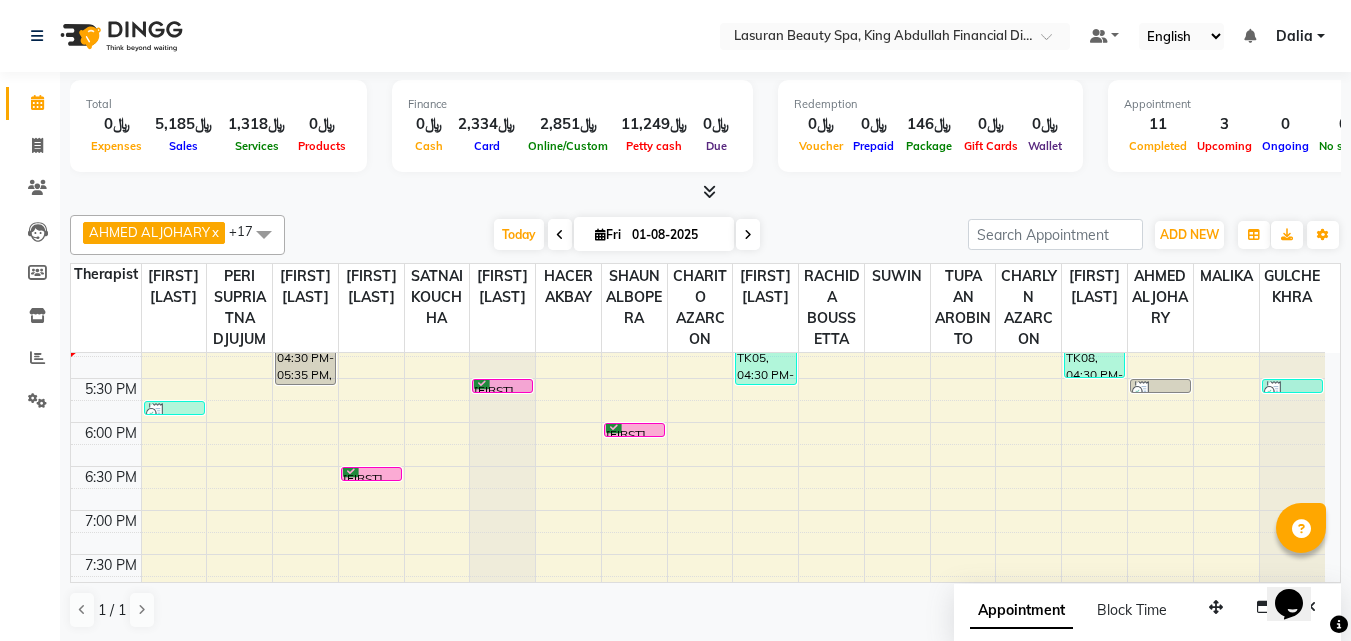 click on "Today  Fri 01-08-2025" at bounding box center (626, 235) 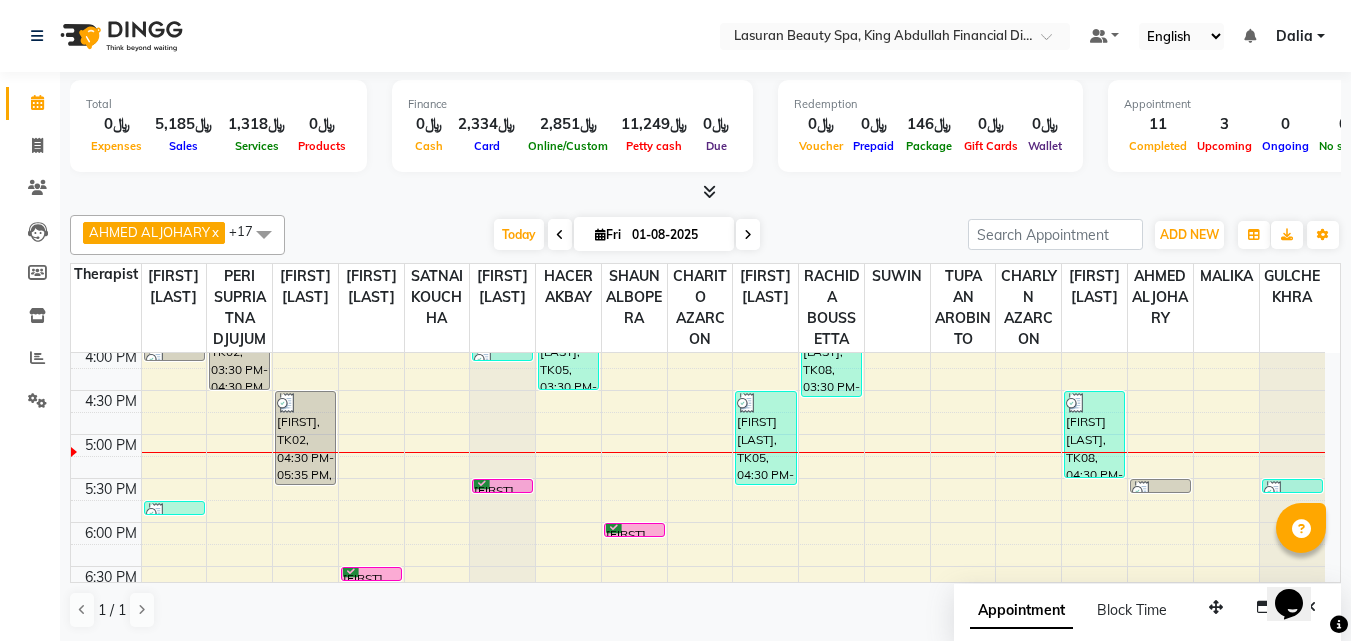 scroll, scrollTop: 370, scrollLeft: 0, axis: vertical 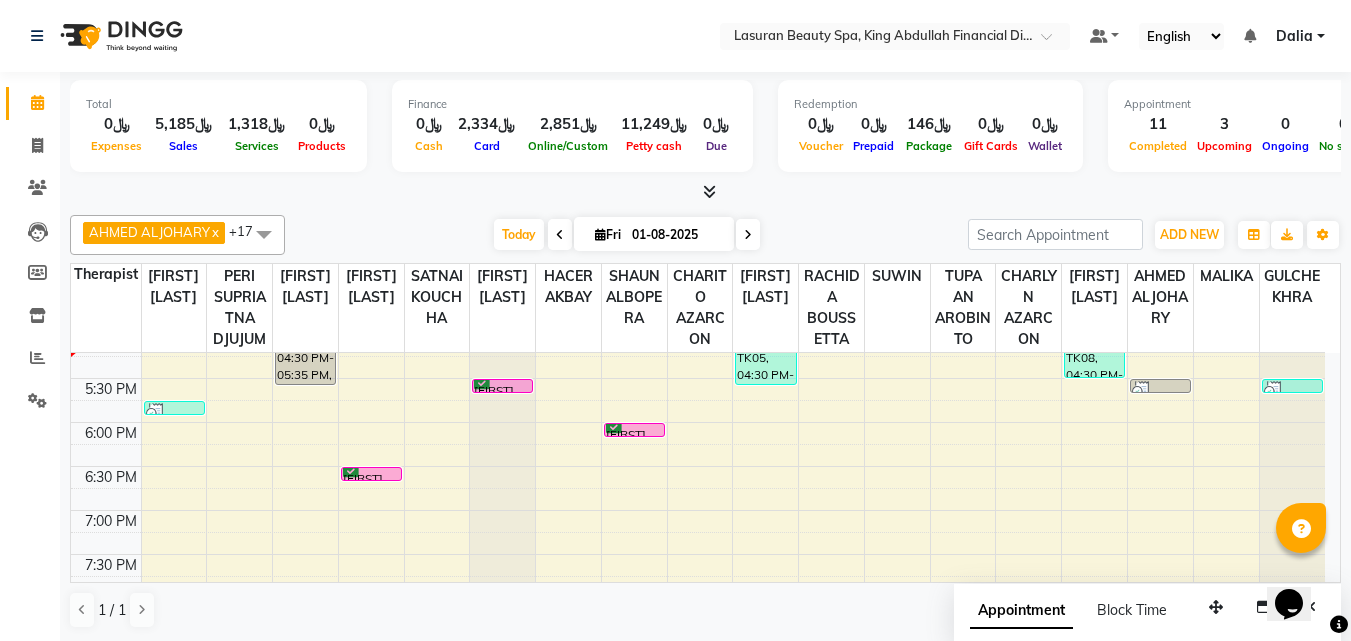 click at bounding box center [502, -17] 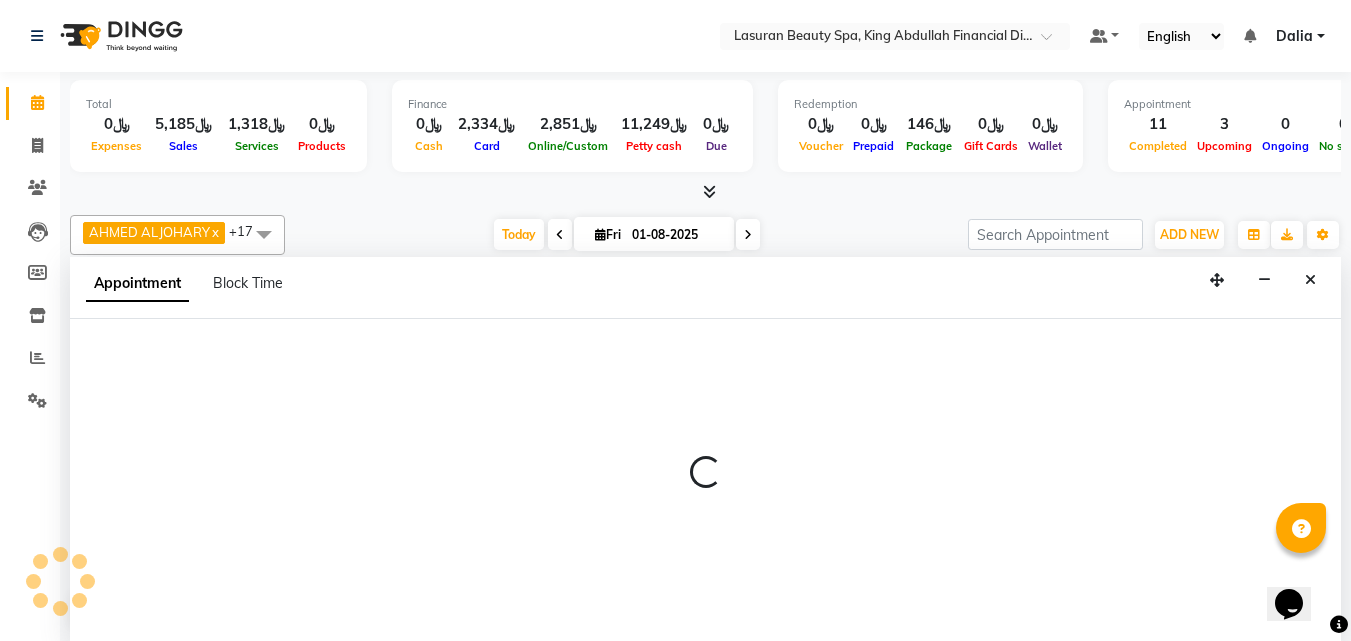 select on "[PHONE]" 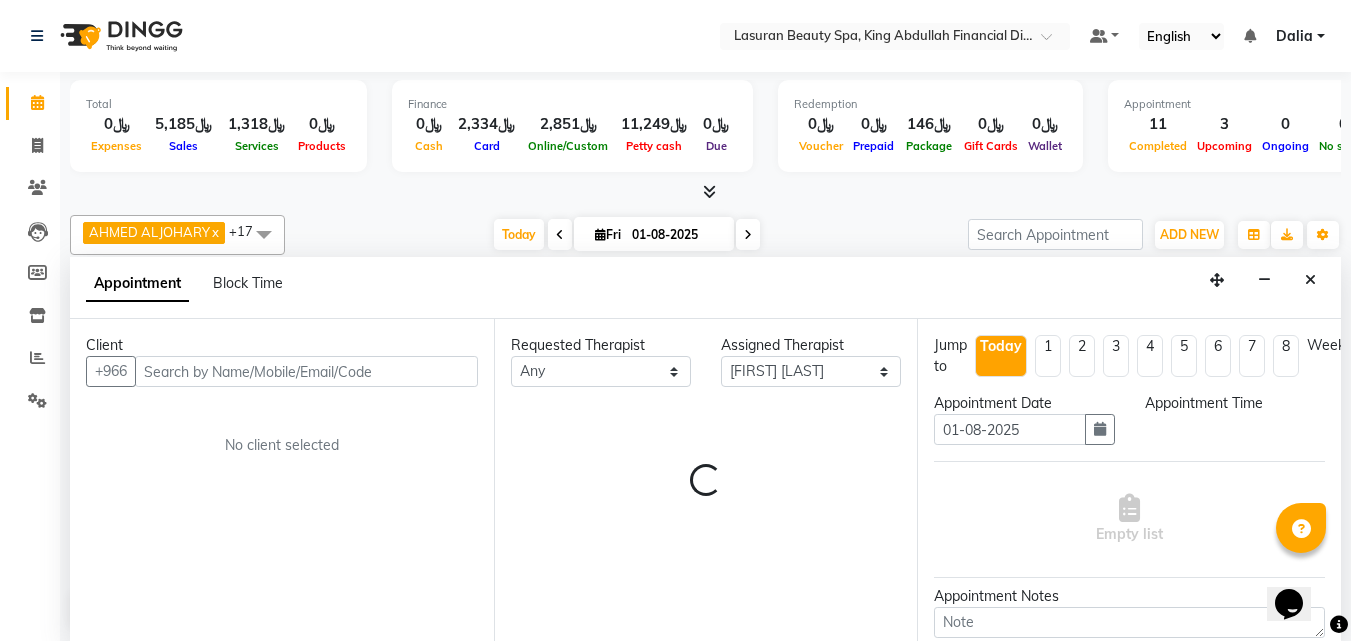 scroll, scrollTop: 1, scrollLeft: 0, axis: vertical 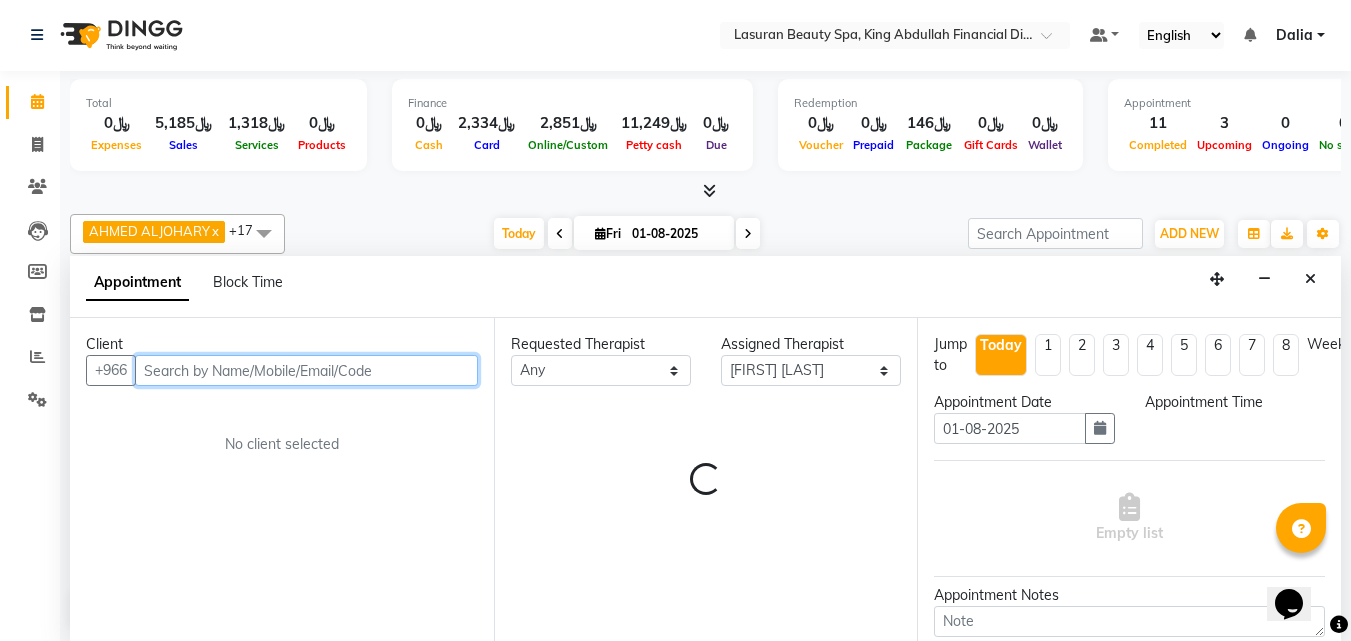 select on "1110" 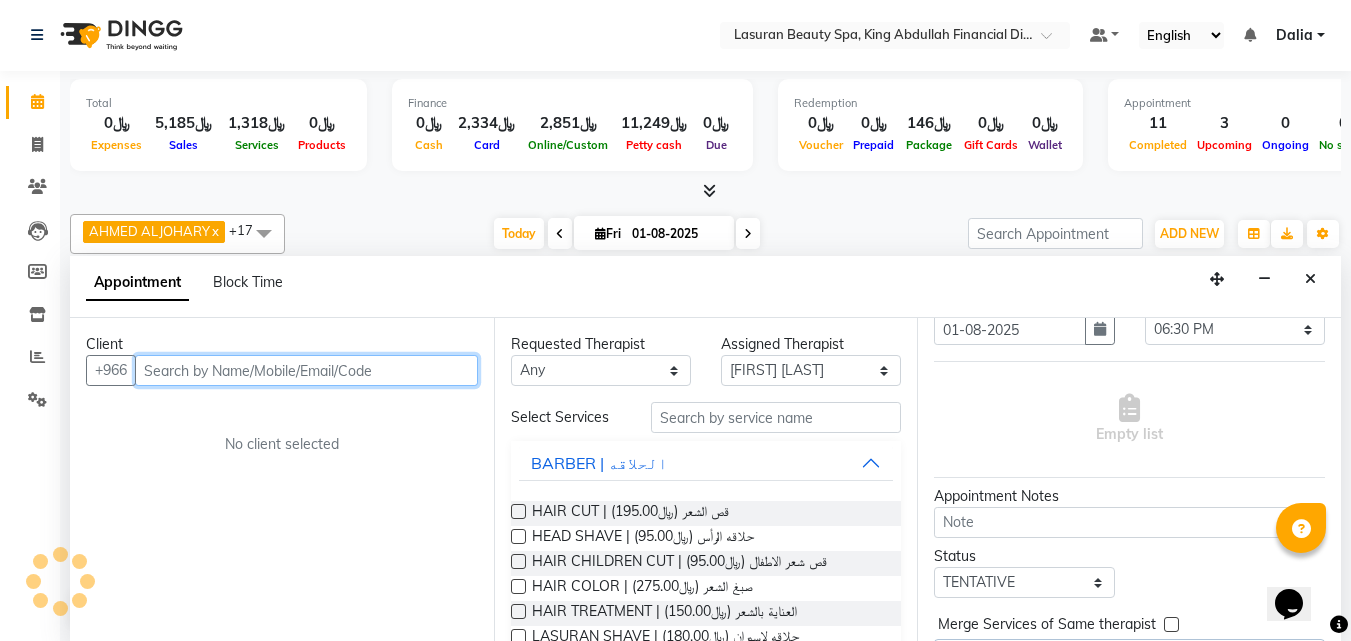 scroll, scrollTop: 166, scrollLeft: 0, axis: vertical 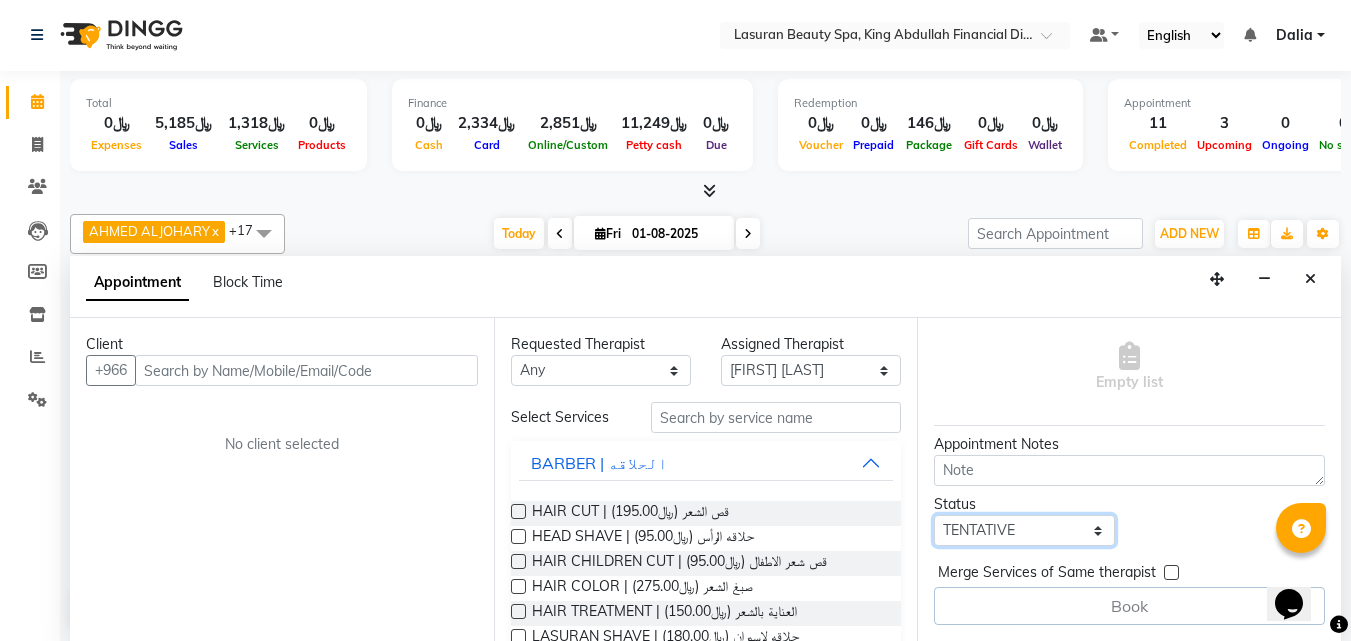 click on "Select TENTATIVE CONFIRM CHECK-IN UPCOMING" at bounding box center [1024, 530] 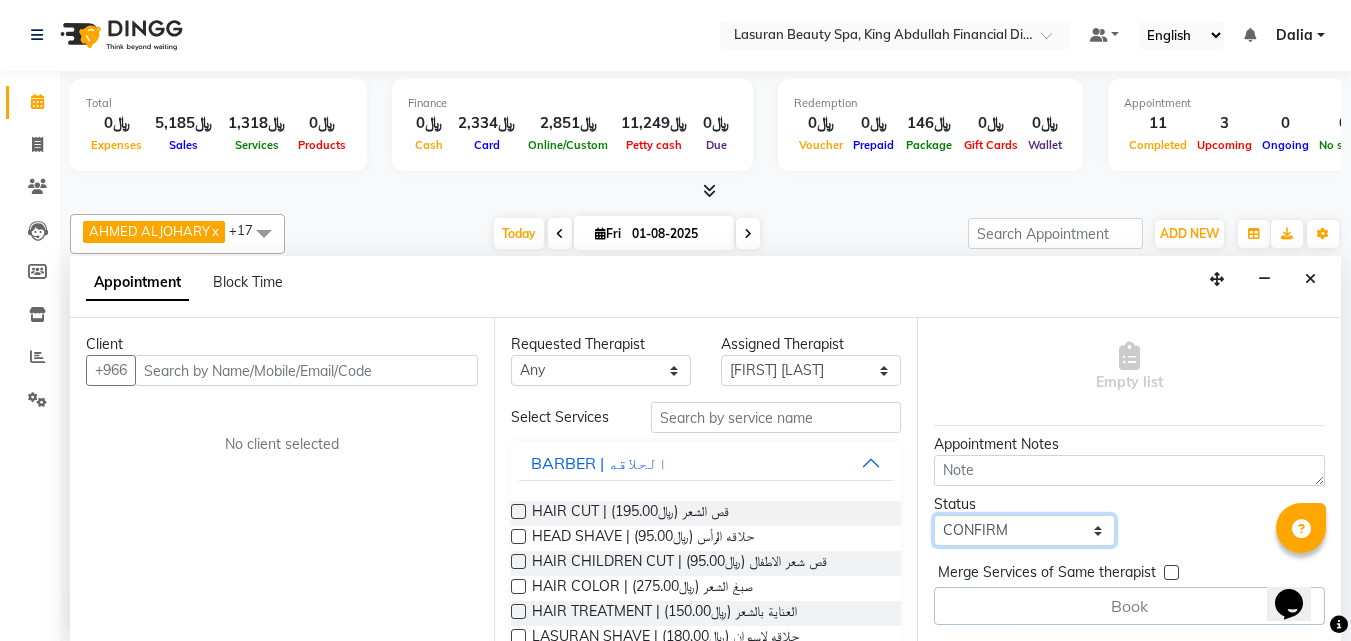 click on "Select TENTATIVE CONFIRM CHECK-IN UPCOMING" at bounding box center [1024, 530] 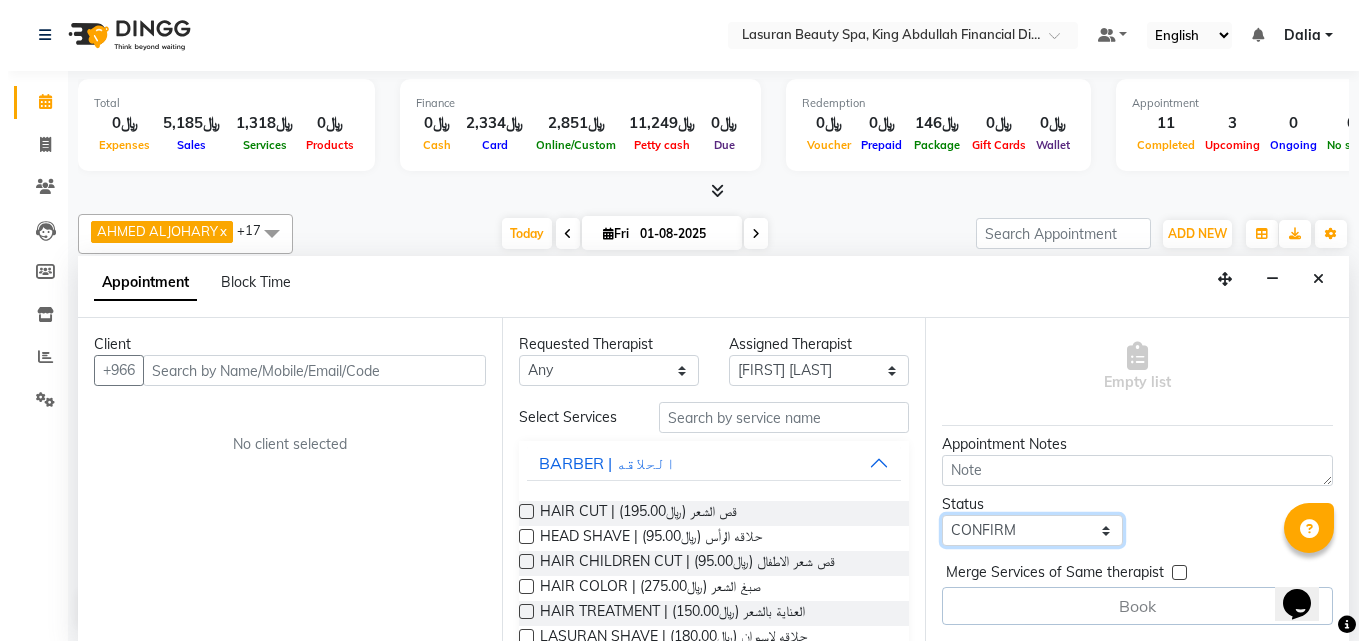 scroll, scrollTop: 66, scrollLeft: 0, axis: vertical 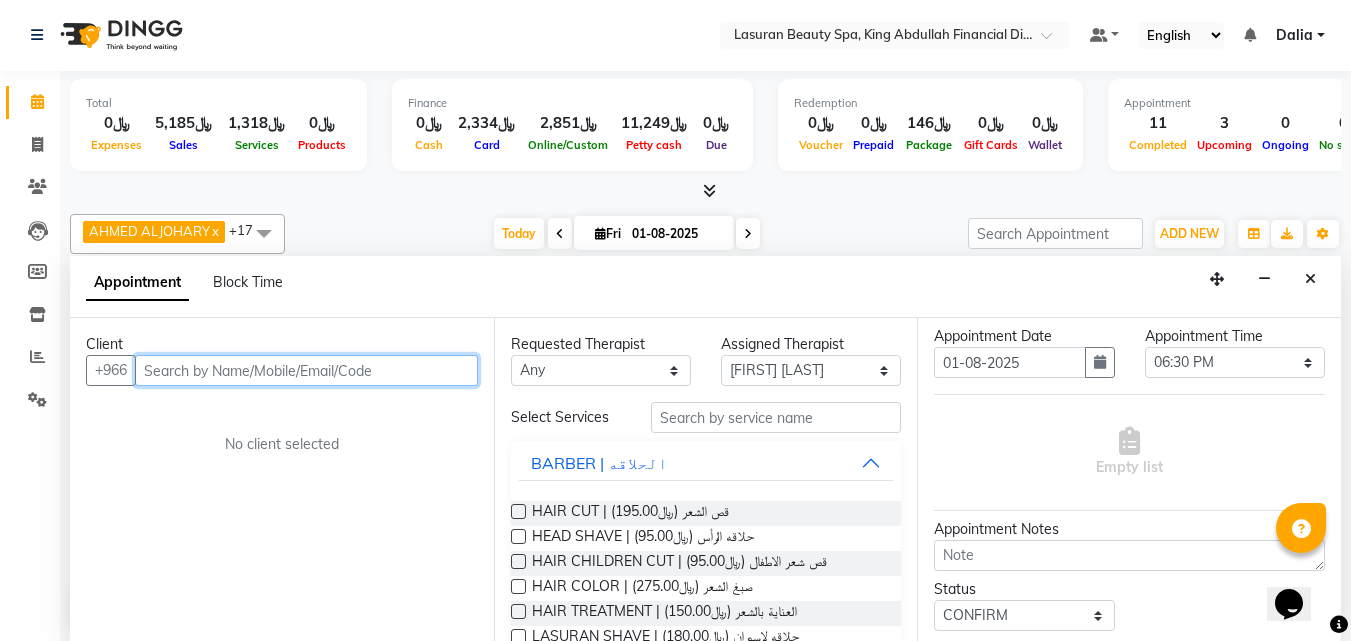 paste on "560599999" 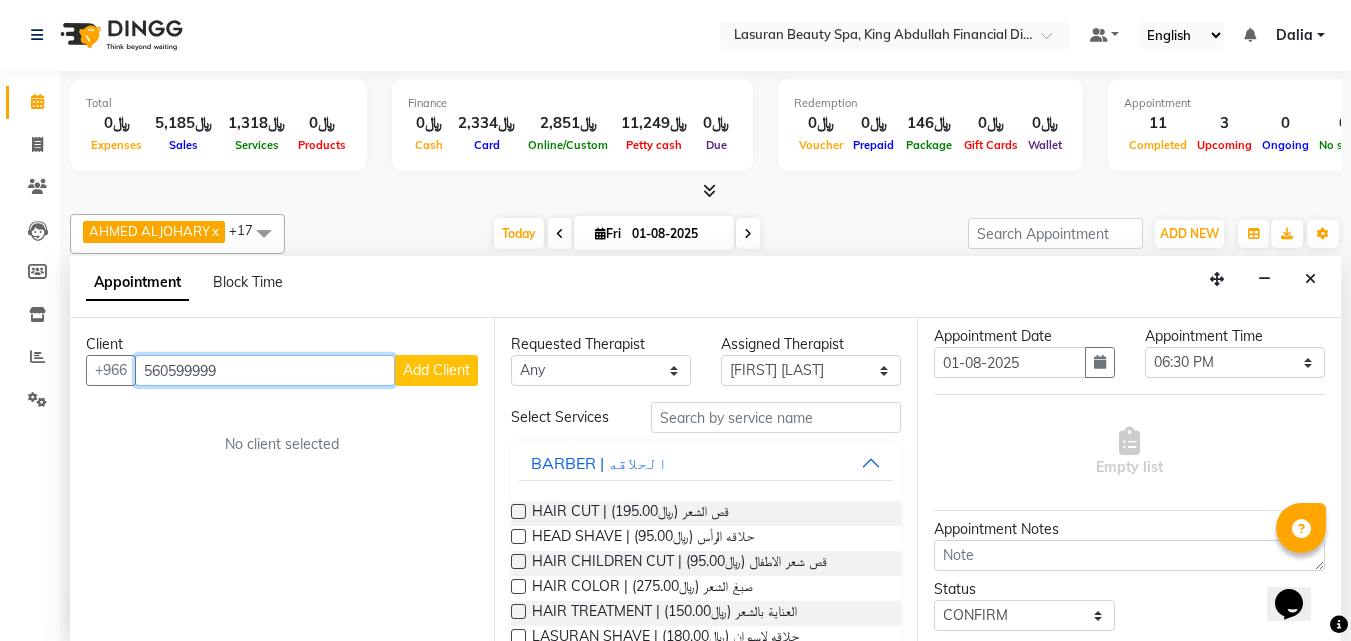 type on "560599999" 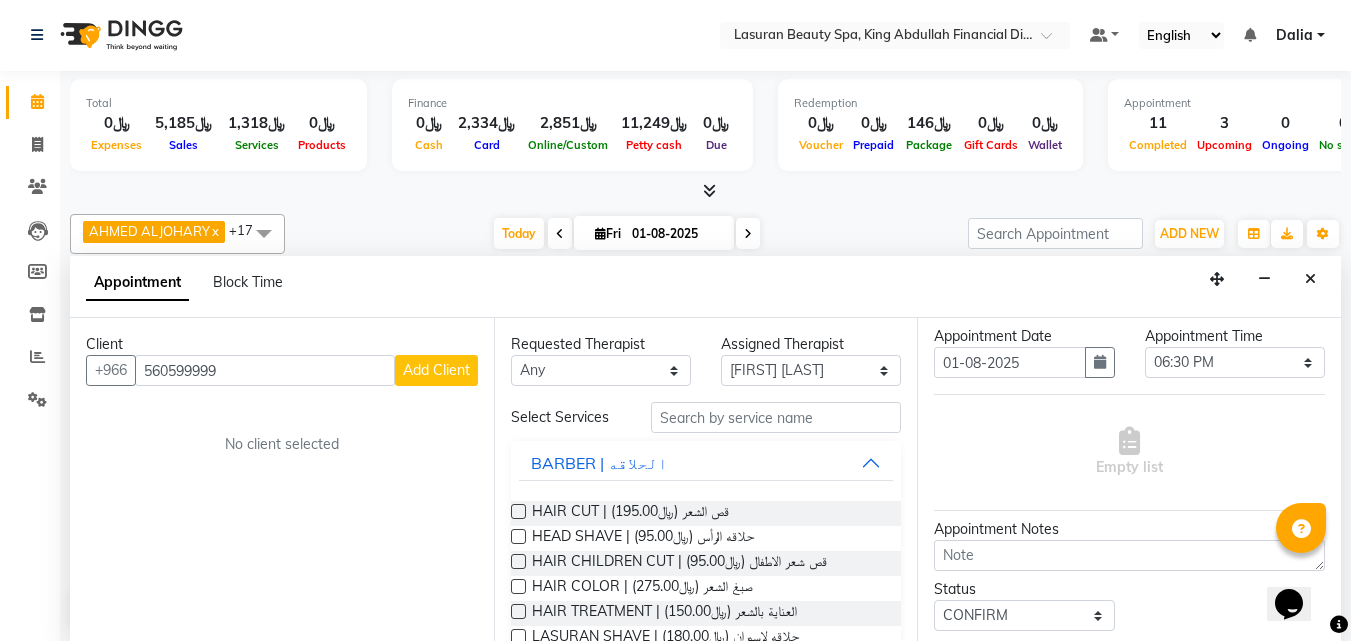 click on "Add Client" at bounding box center (436, 370) 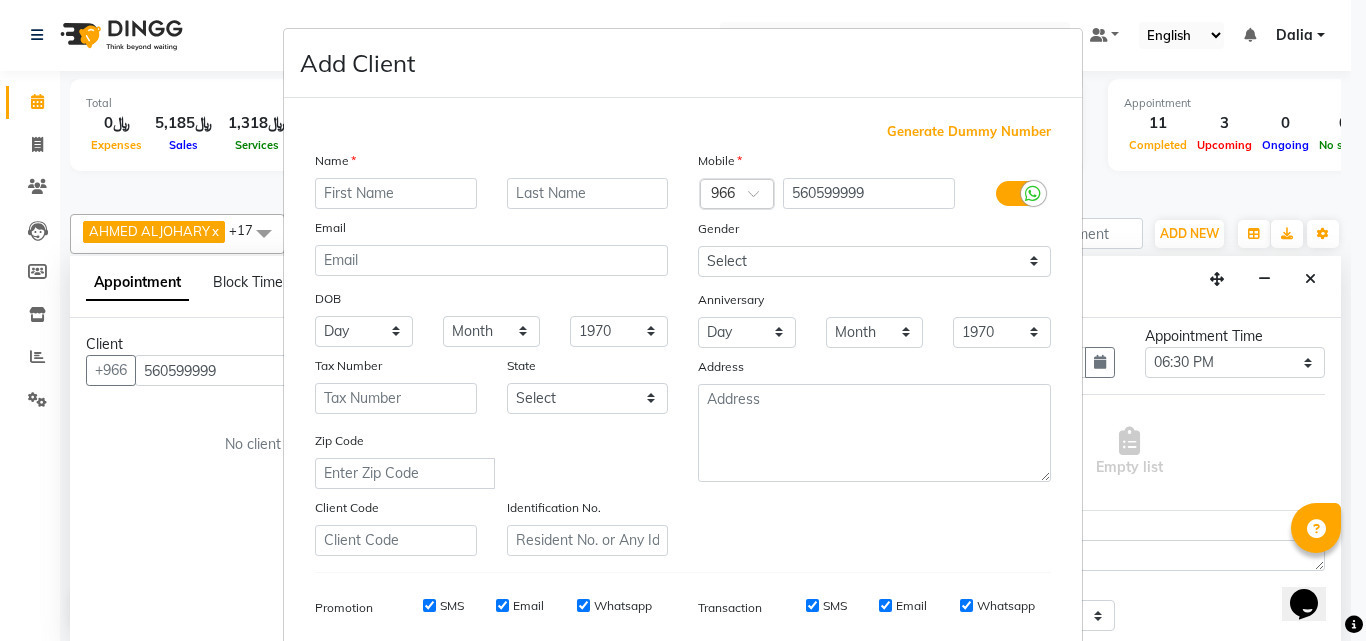 drag, startPoint x: 424, startPoint y: 193, endPoint x: 387, endPoint y: 198, distance: 37.336308 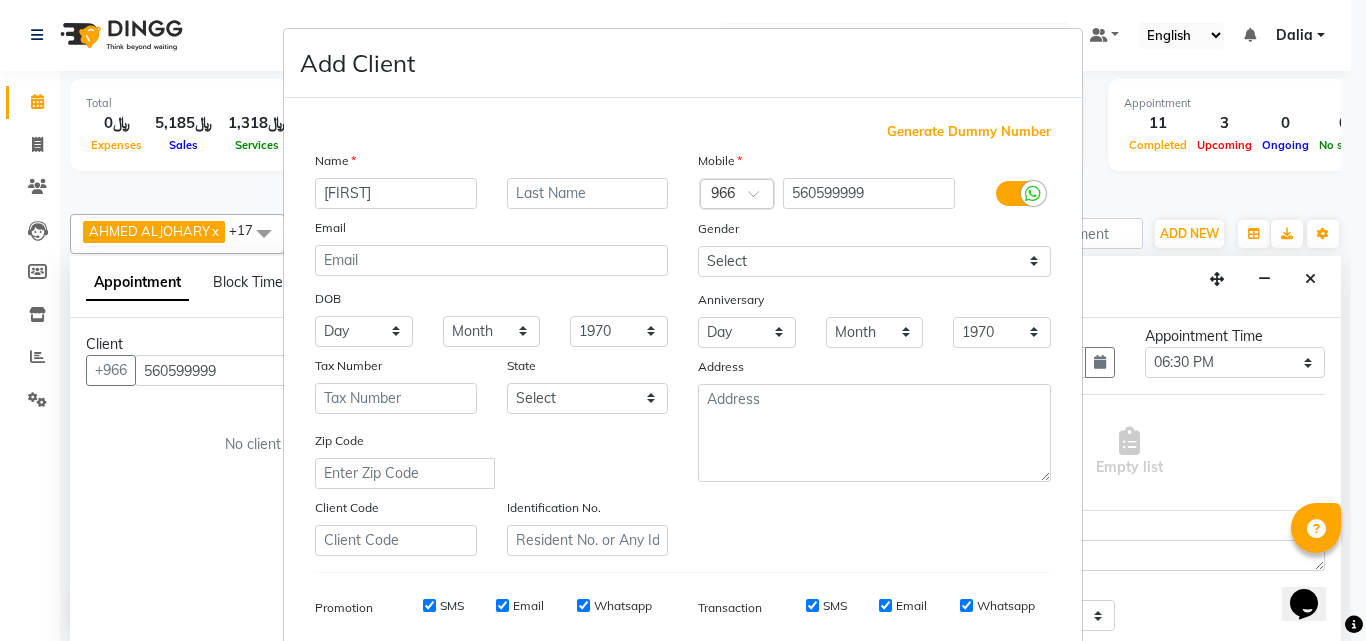 type on "Mohmed" 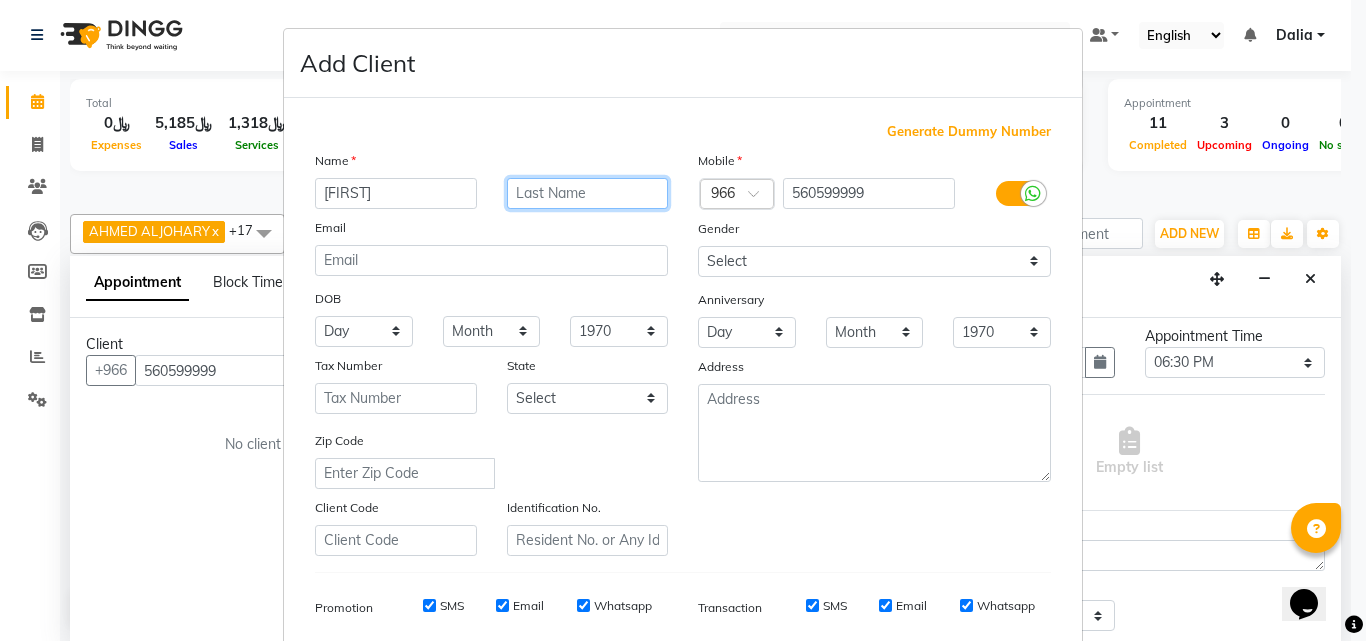 click at bounding box center (588, 193) 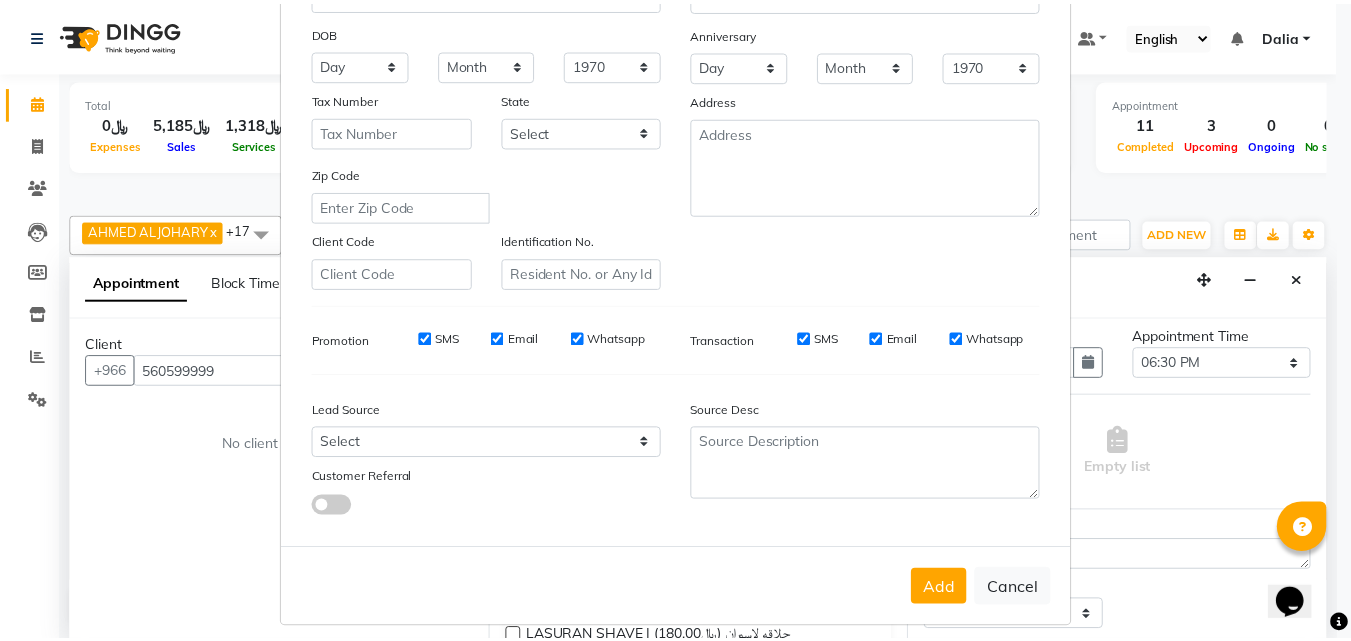 scroll, scrollTop: 282, scrollLeft: 0, axis: vertical 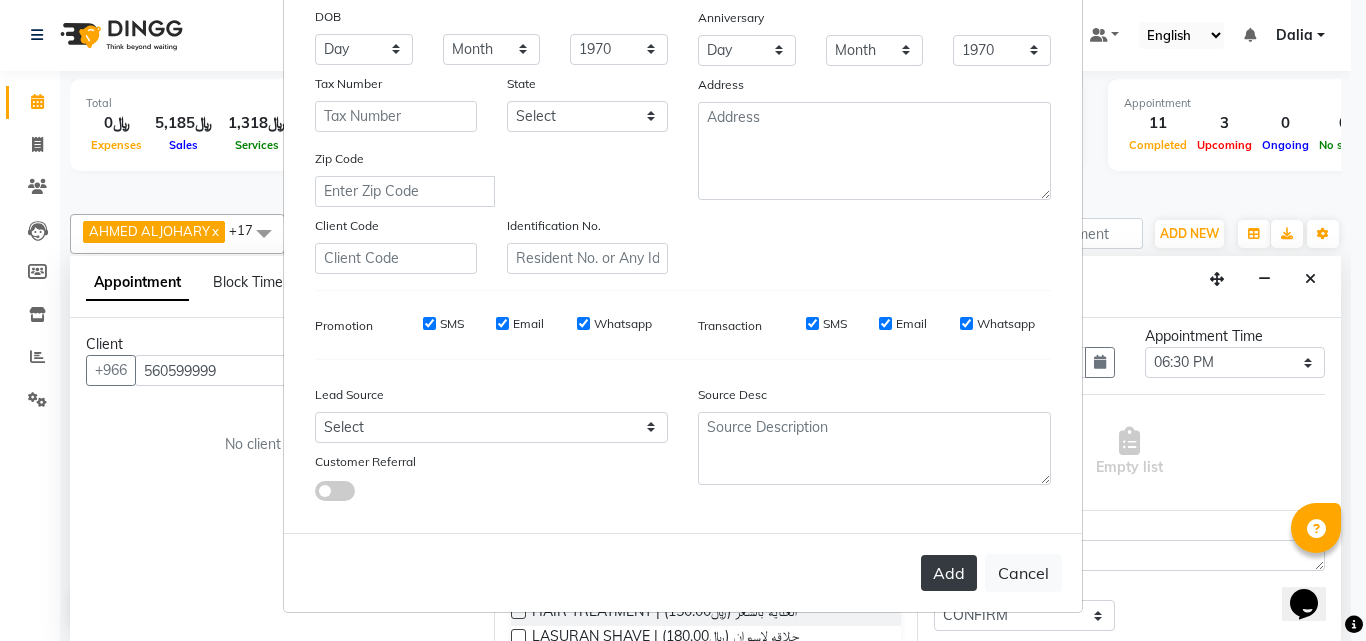 type on "alzamel" 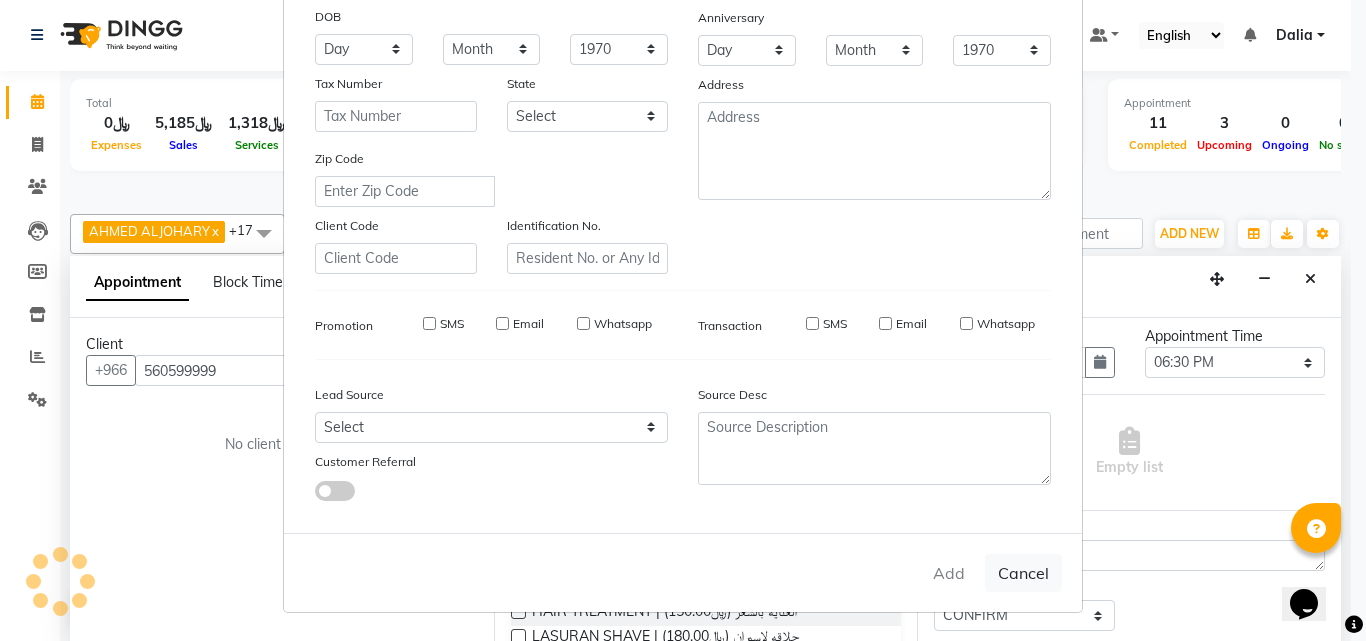 type 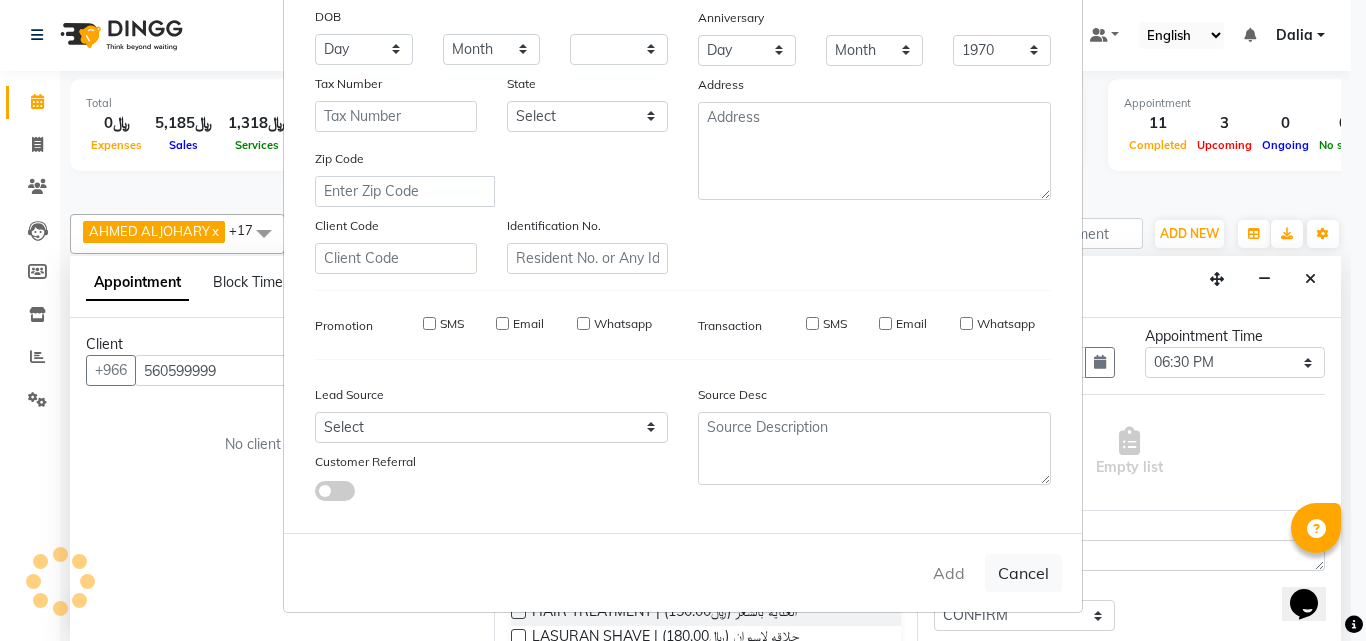 select 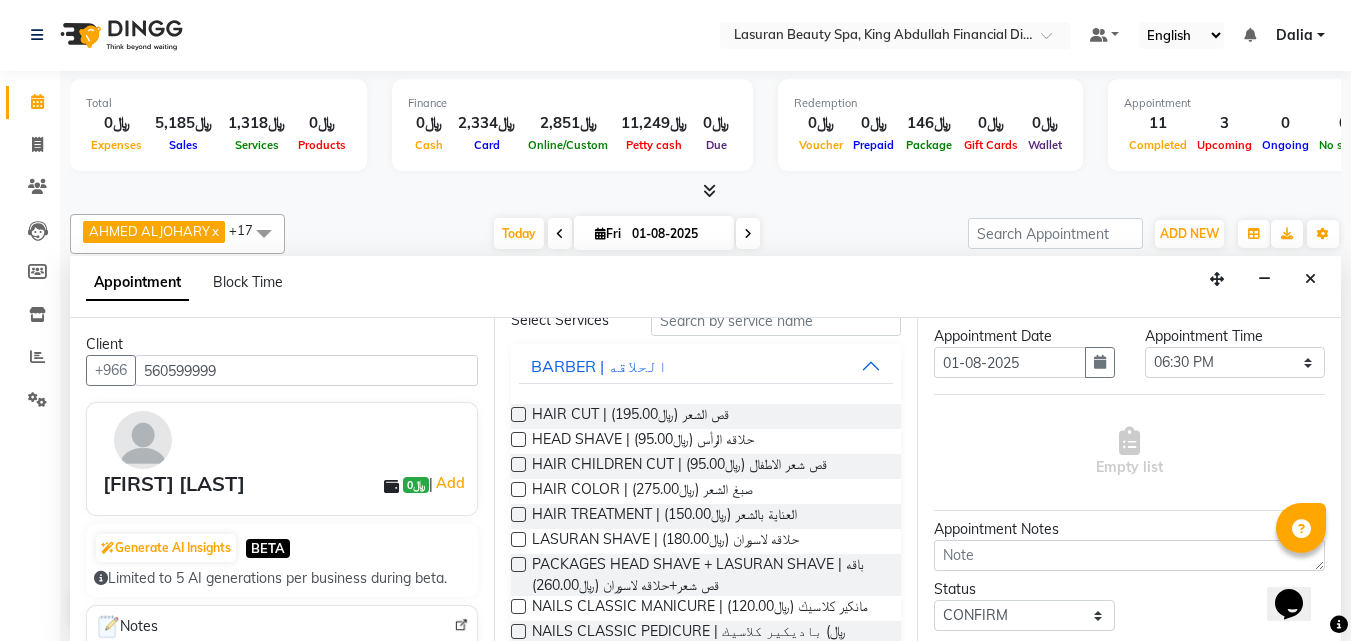 scroll, scrollTop: 93, scrollLeft: 0, axis: vertical 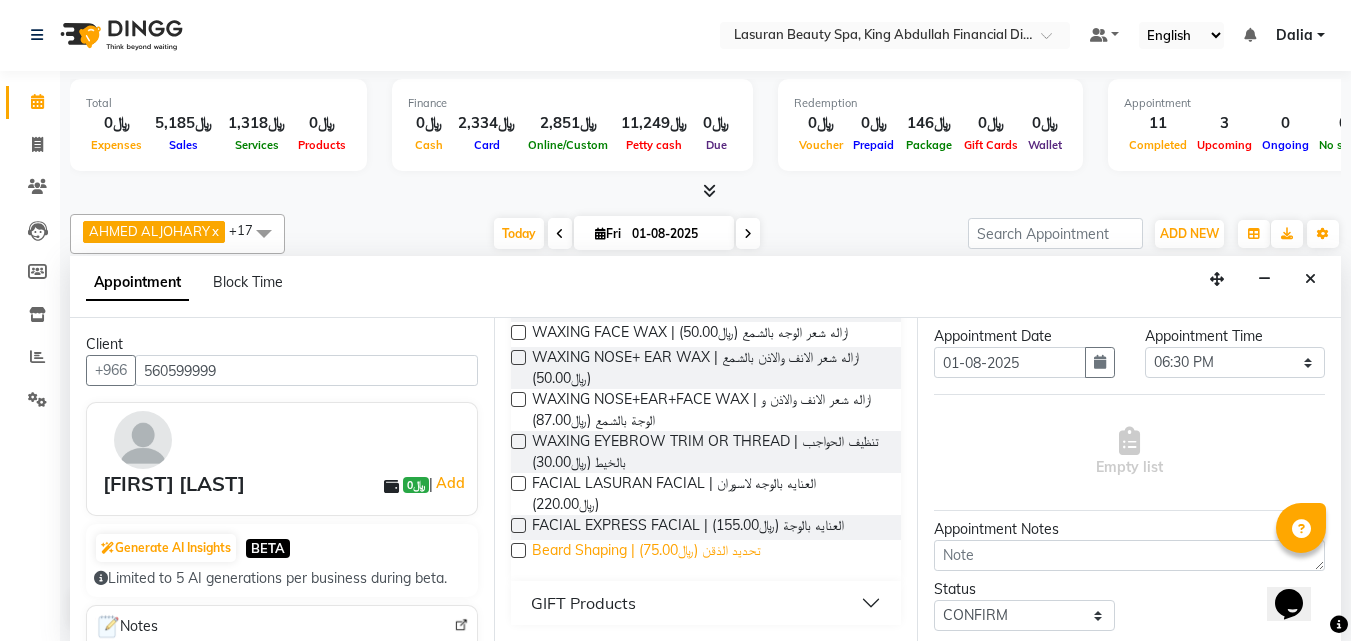 click on "Beard Shaping | تحديد الذقن (﷼75.00)" at bounding box center (646, 552) 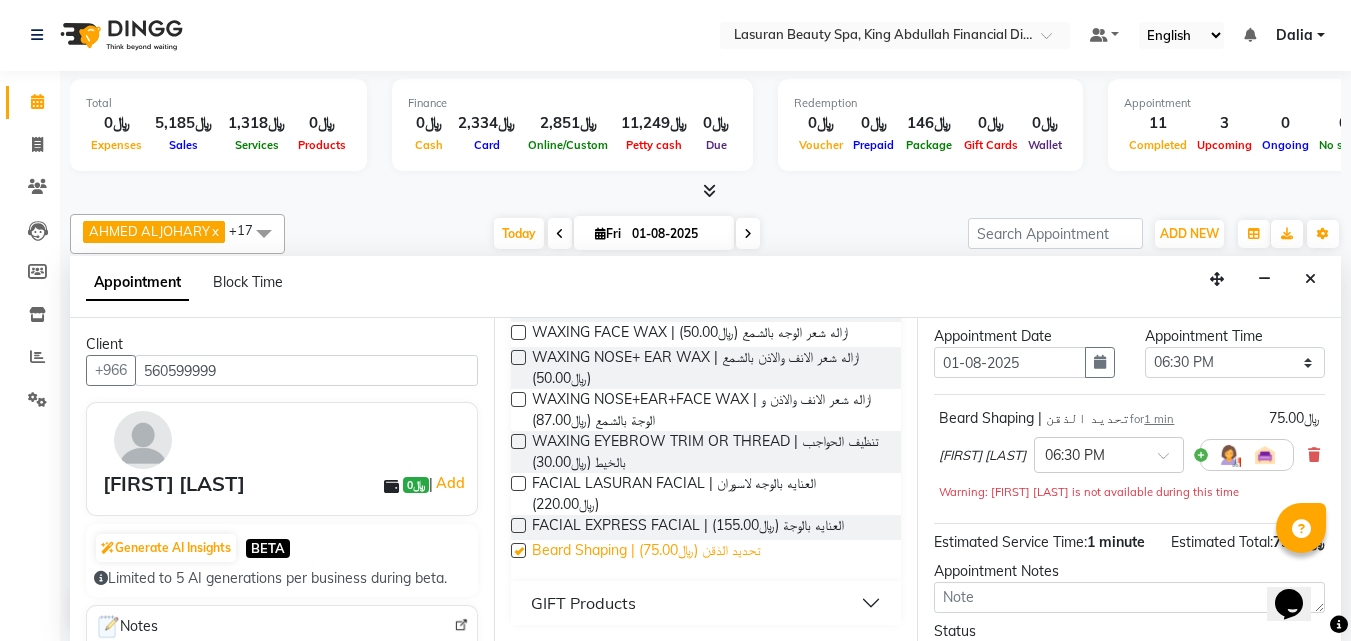 checkbox on "false" 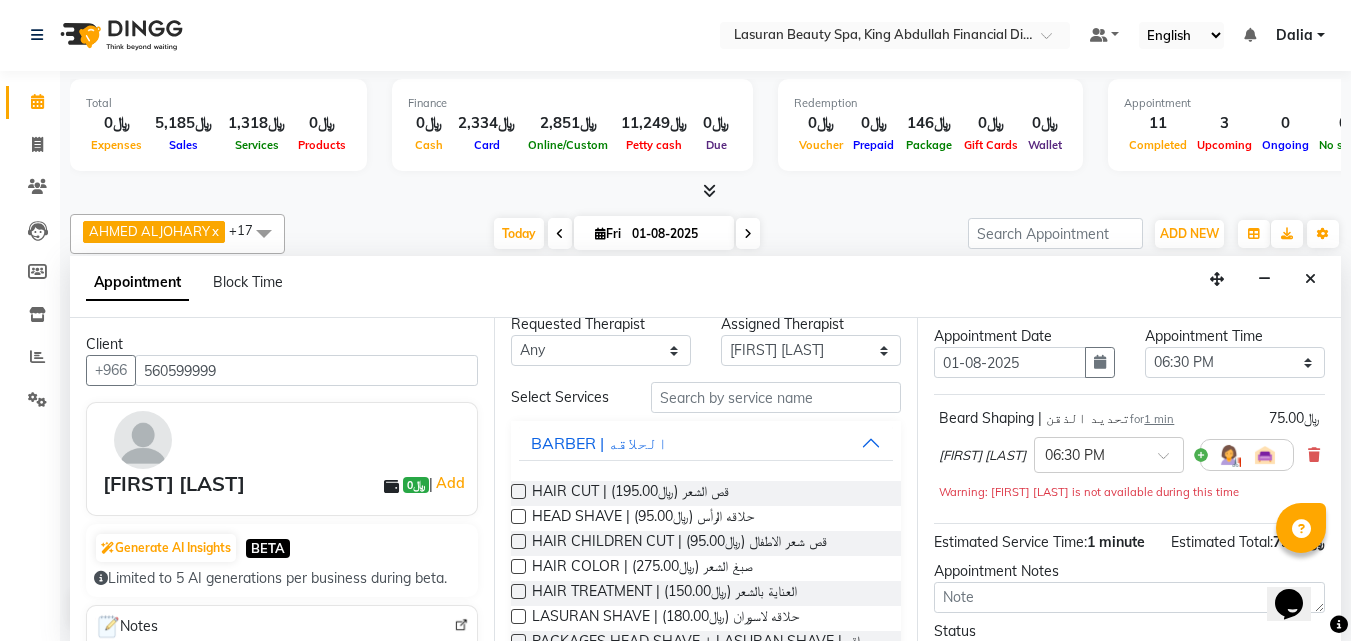scroll, scrollTop: 0, scrollLeft: 0, axis: both 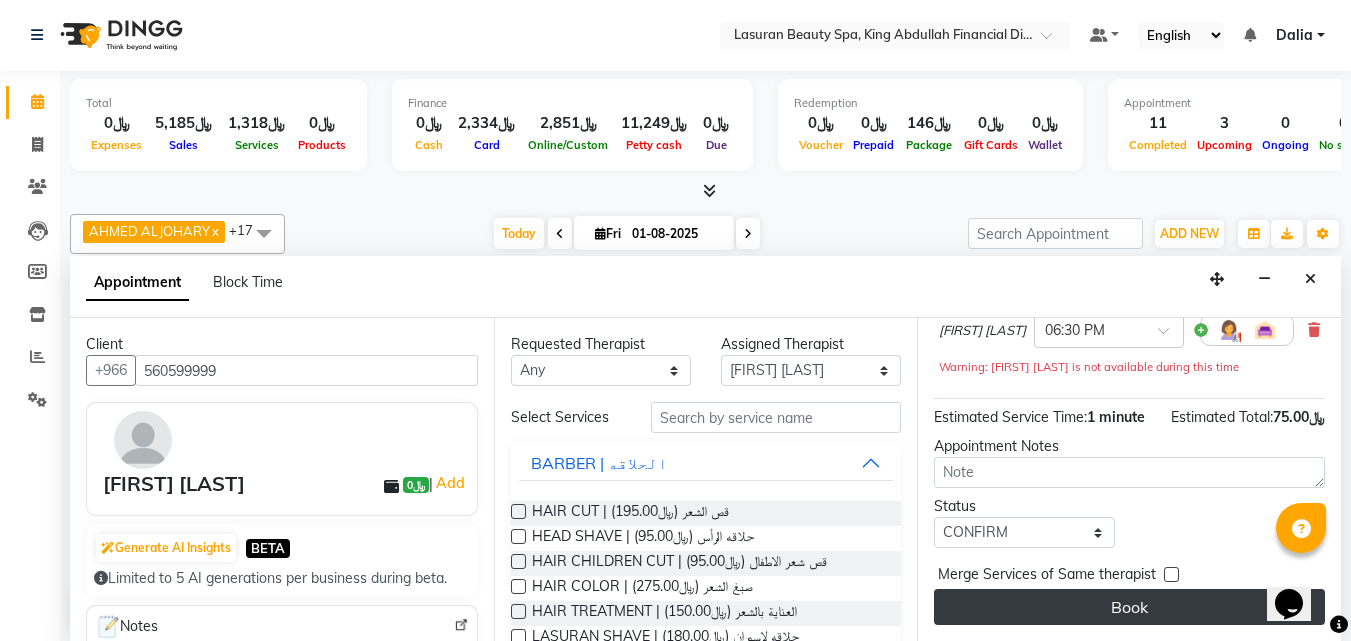click on "Book" at bounding box center (1129, 607) 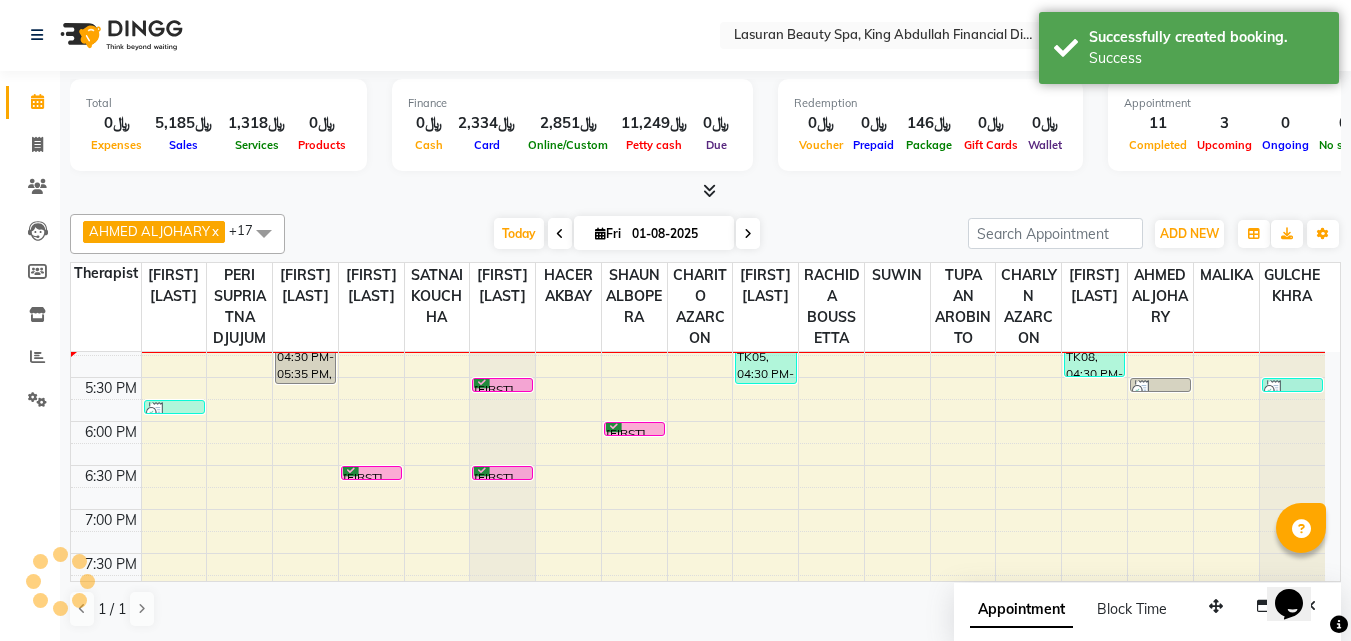 scroll, scrollTop: 0, scrollLeft: 0, axis: both 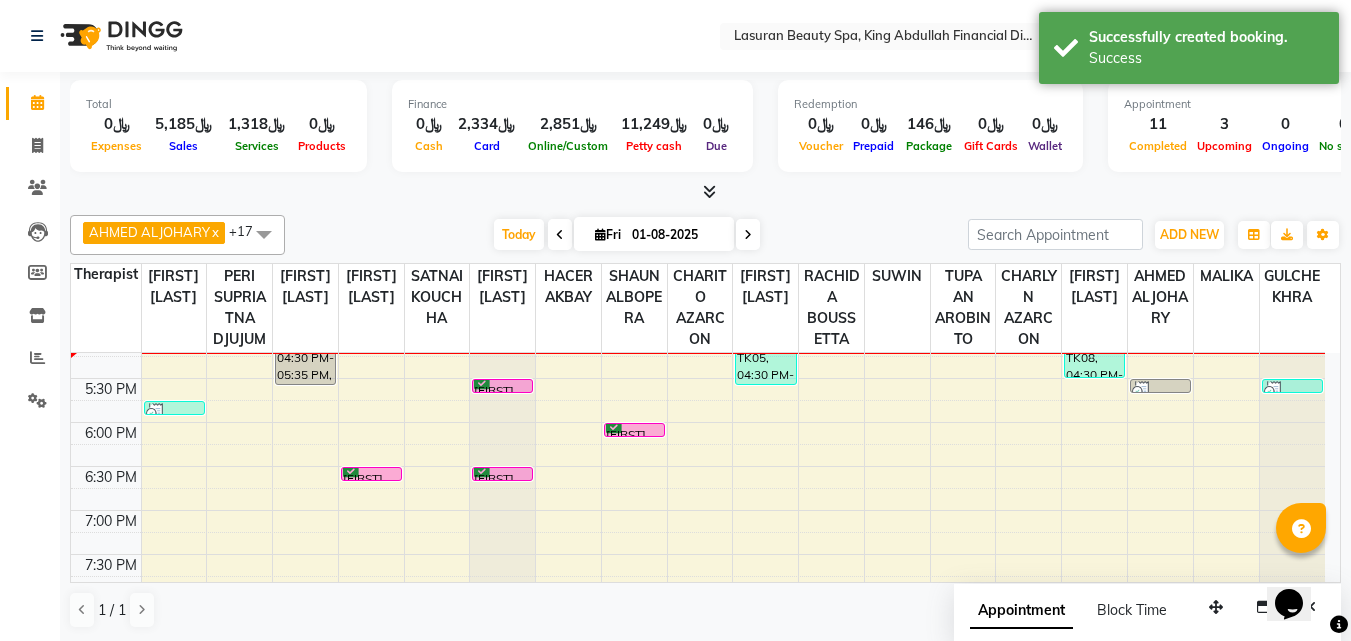 click on "Mohmed alzamel, TK13, 06:30 PM-06:31 PM, Beard Shaping | تحديد الذقن" at bounding box center (502, 474) 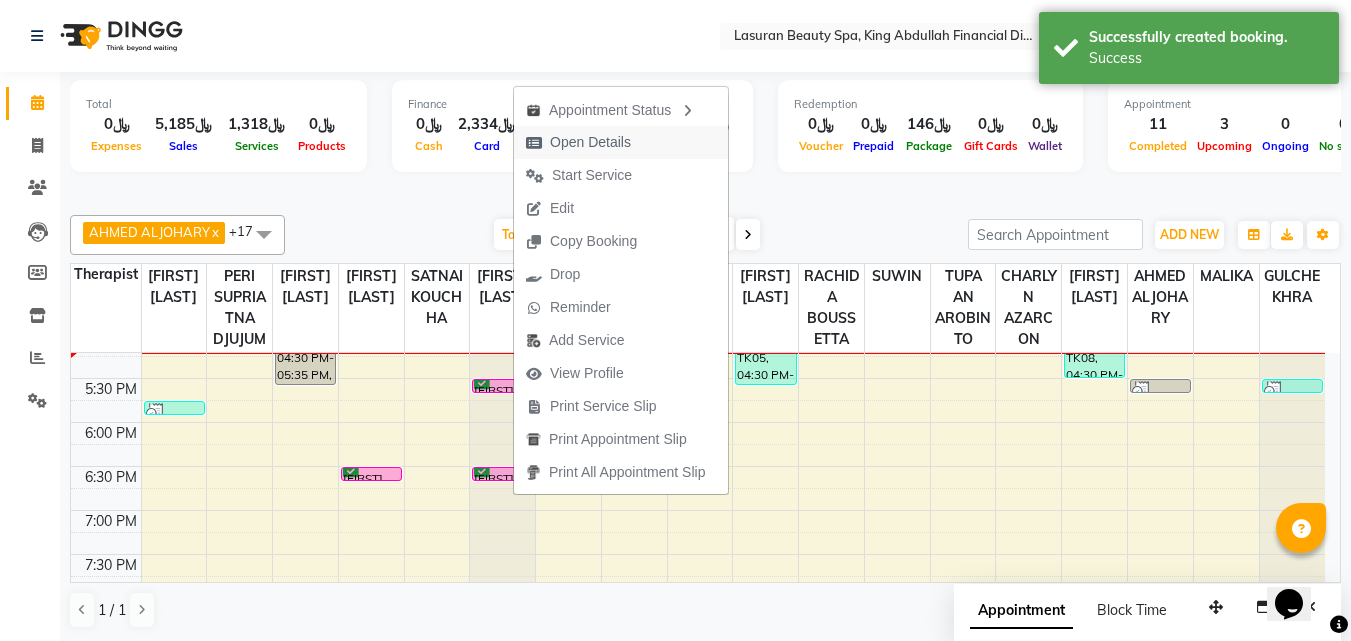 click on "Open Details" at bounding box center [590, 142] 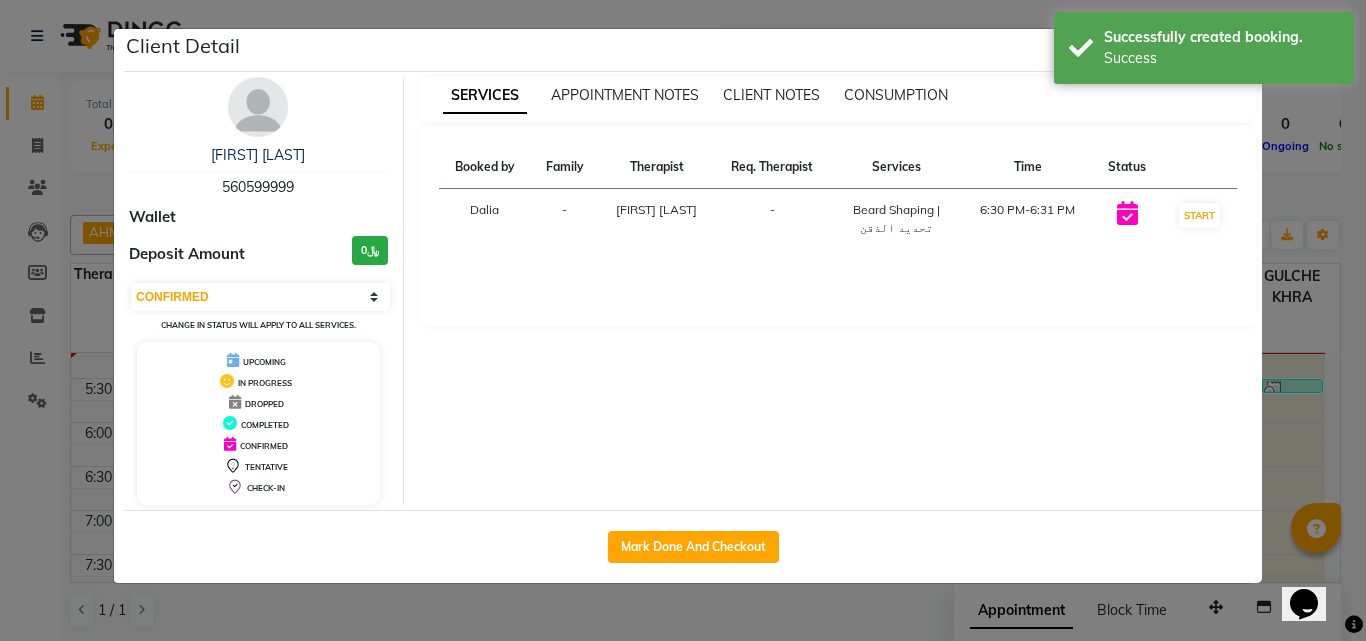 click on "Client Detail  Mohmed alzamel   560599999 Wallet Deposit Amount  ﷼0  Select IN SERVICE CONFIRMED TENTATIVE CHECK IN MARK DONE DROPPED UPCOMING Change in status will apply to all services. UPCOMING IN PROGRESS DROPPED COMPLETED CONFIRMED TENTATIVE CHECK-IN SERVICES APPOINTMENT NOTES CLIENT NOTES CONSUMPTION Booked by Family Therapist Req. Therapist Services Time Status  Dalia  - Ali Marlea -  Beard Shaping | تحديد الذقن   6:30 PM-6:31 PM   START   Mark Done And Checkout" 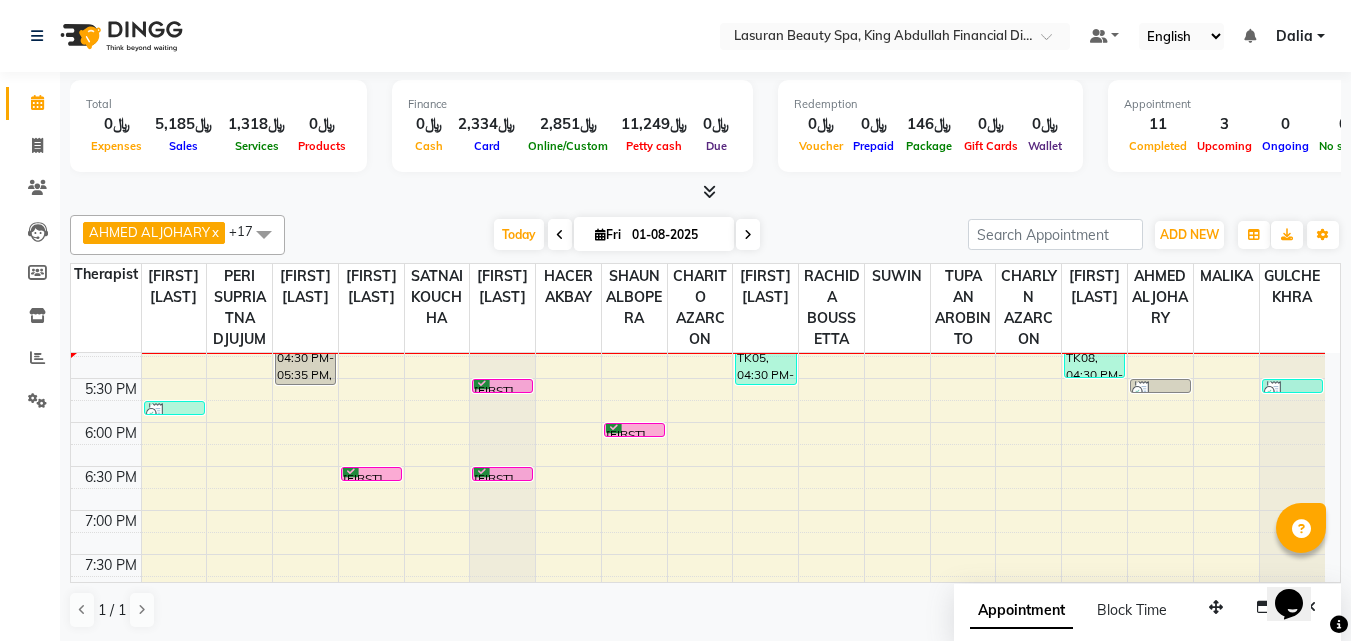 click on "Mohmed alzamel, TK13, 06:30 PM-06:31 PM, Beard Shaping | تحديد الذقن" at bounding box center [502, 474] 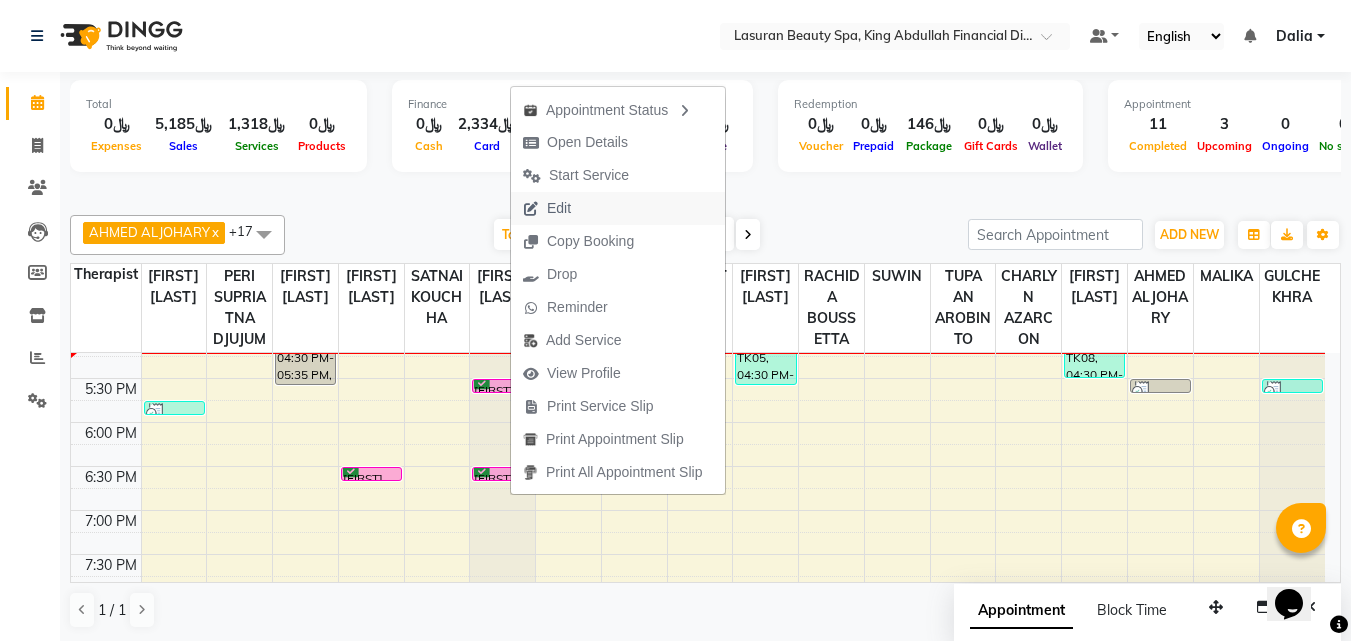 click on "Edit" at bounding box center (618, 208) 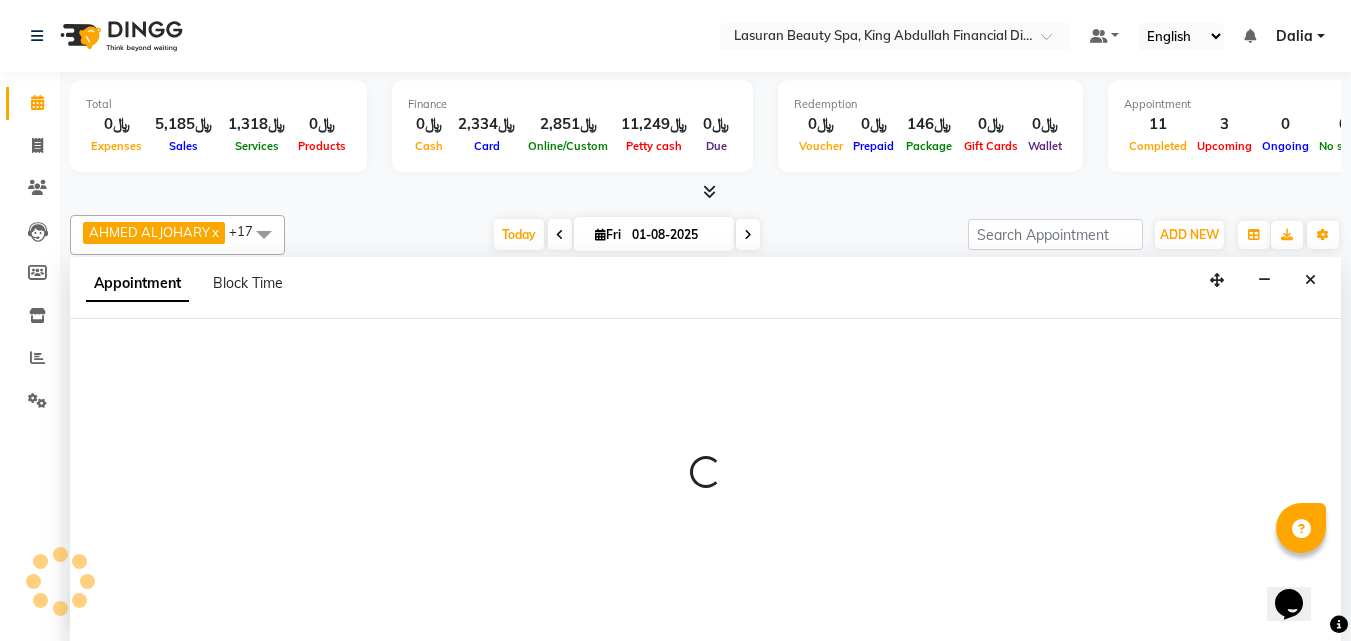 select on "confirm booking" 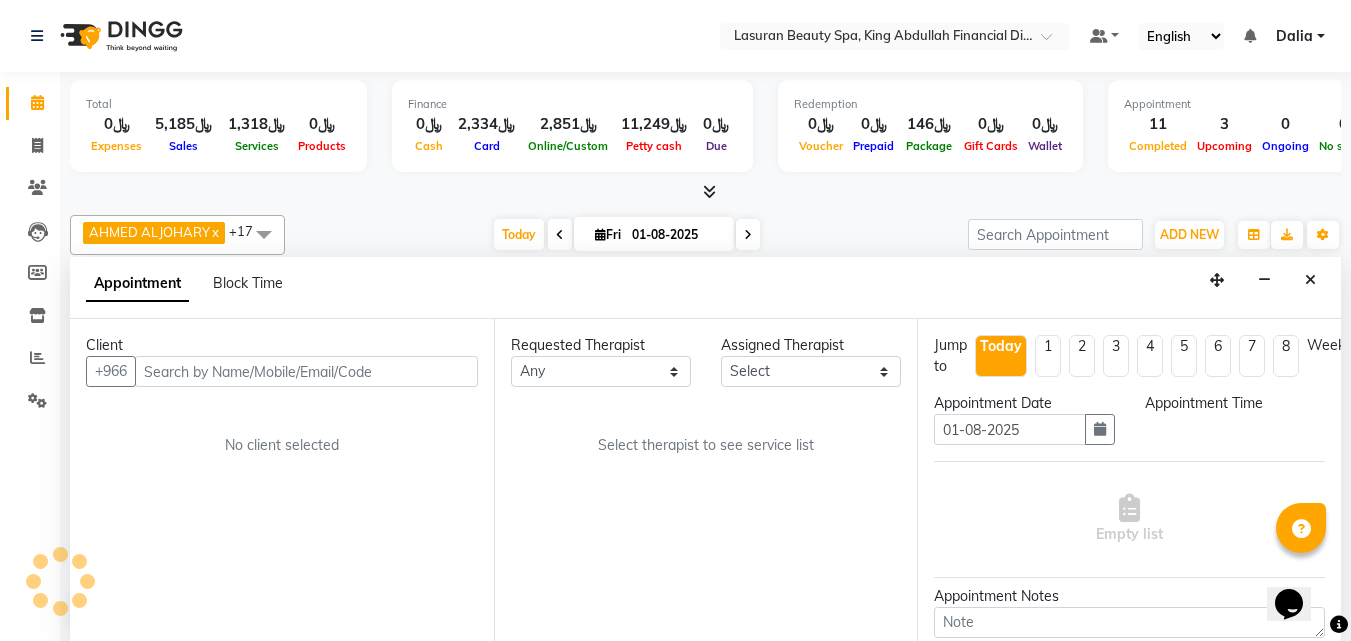 scroll, scrollTop: 1, scrollLeft: 0, axis: vertical 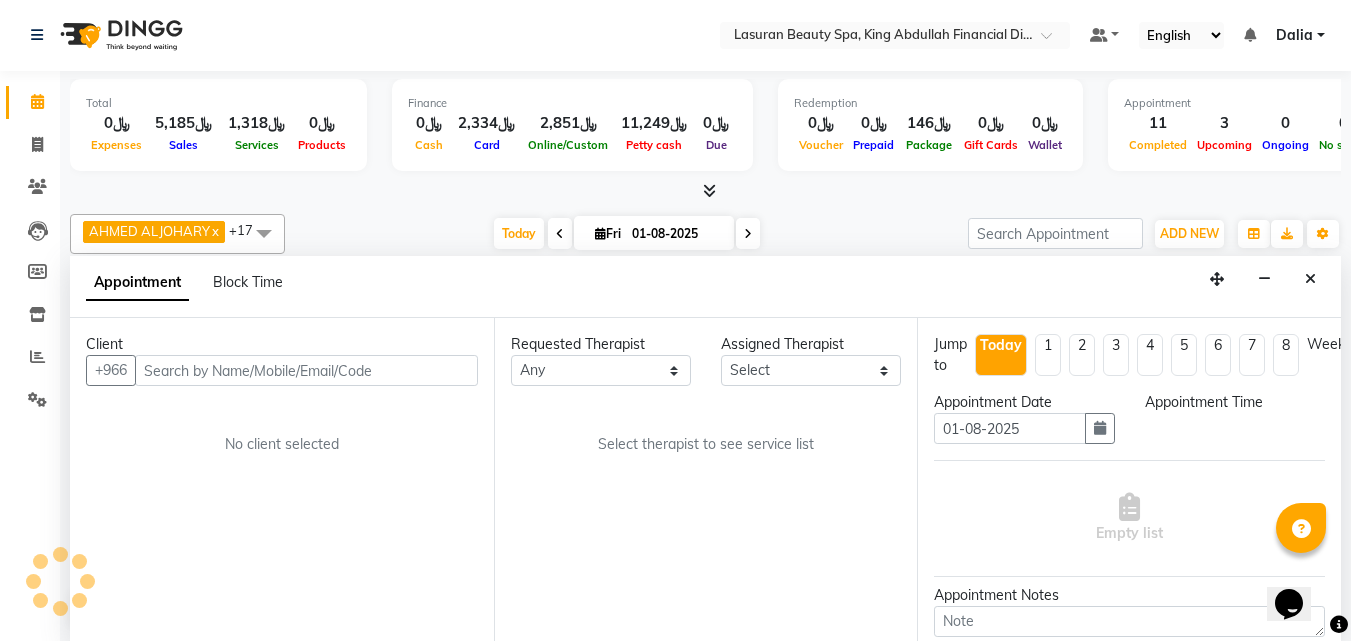 select on "[PHONE]" 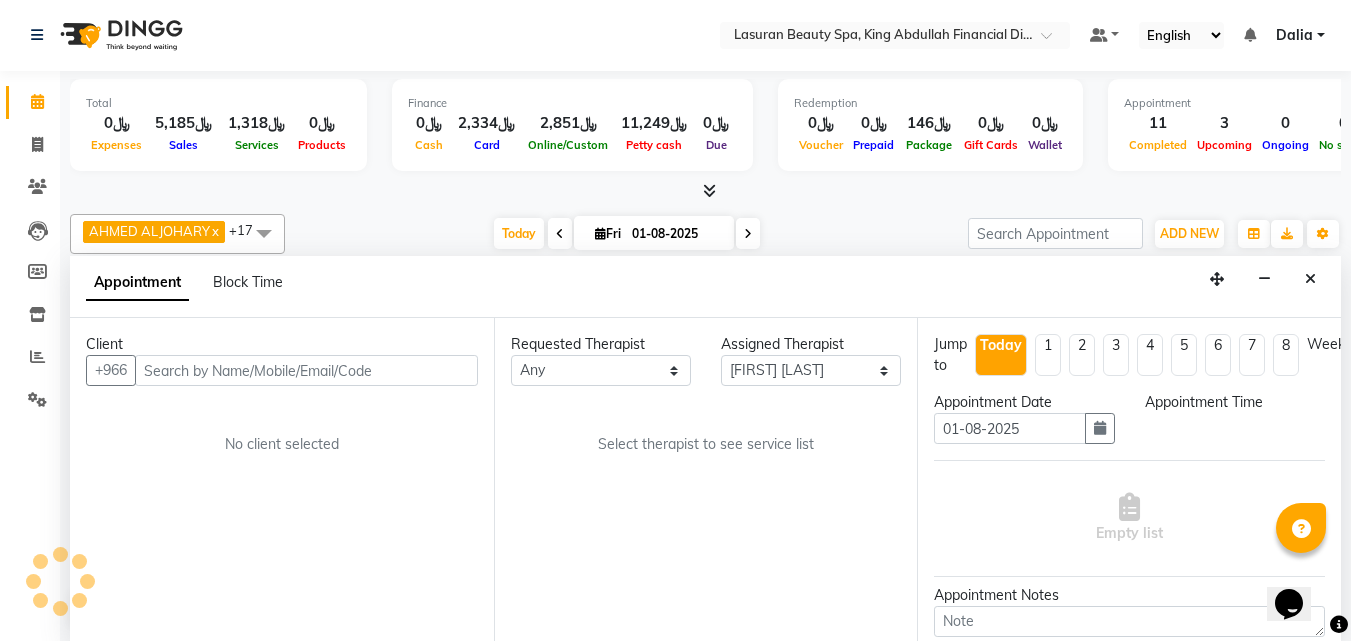 select on "1110" 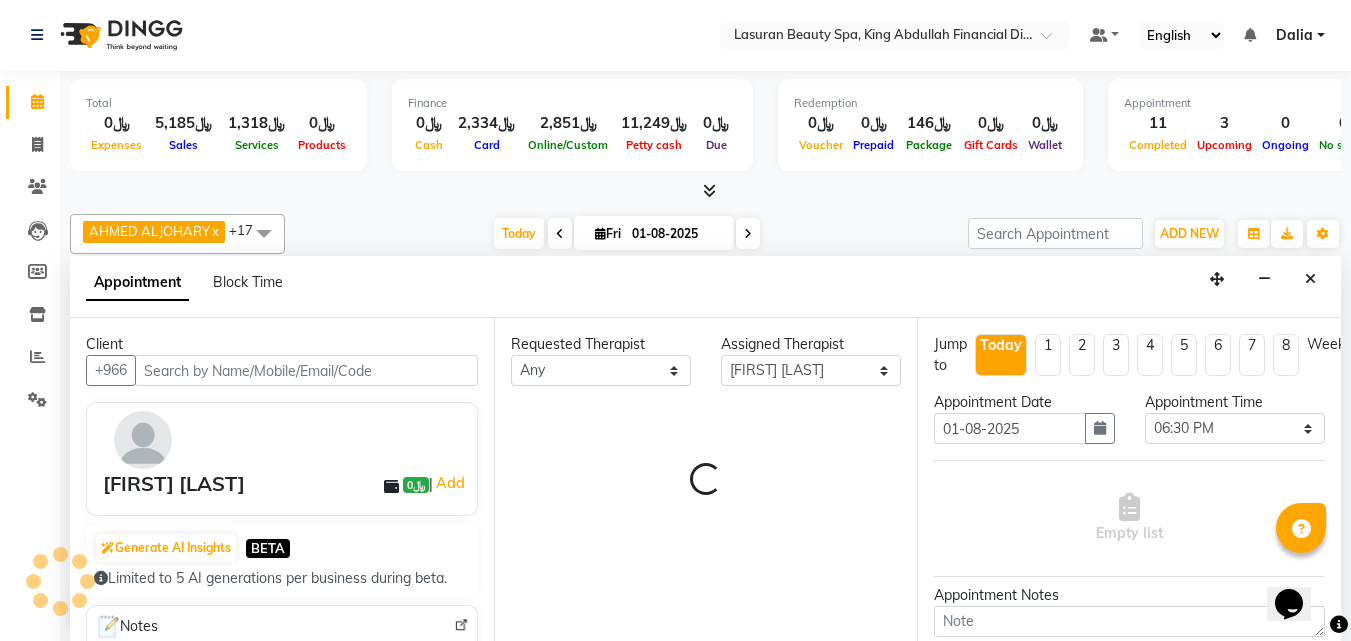 select on "3459" 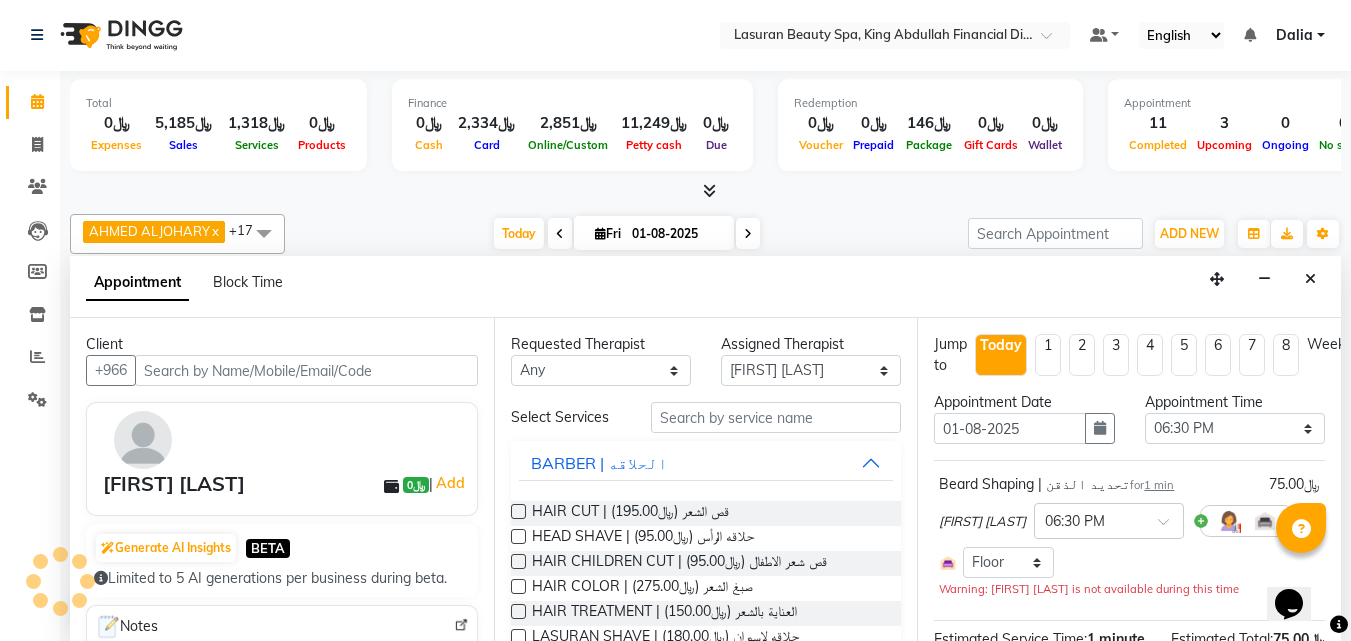 scroll, scrollTop: 353, scrollLeft: 0, axis: vertical 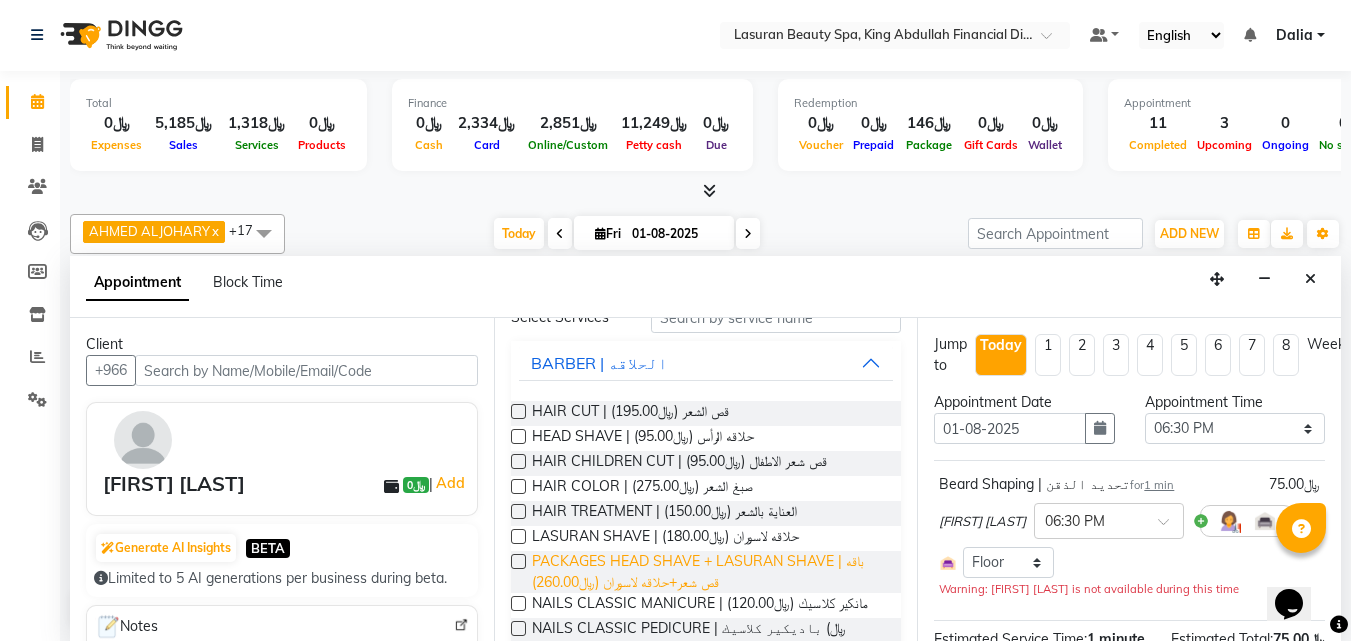 click on "PACKAGES HEAD SHAVE + LASURAN SHAVE | باقه قص شعر+حلاقه لاسوران (﷼260.00)" at bounding box center [709, 572] 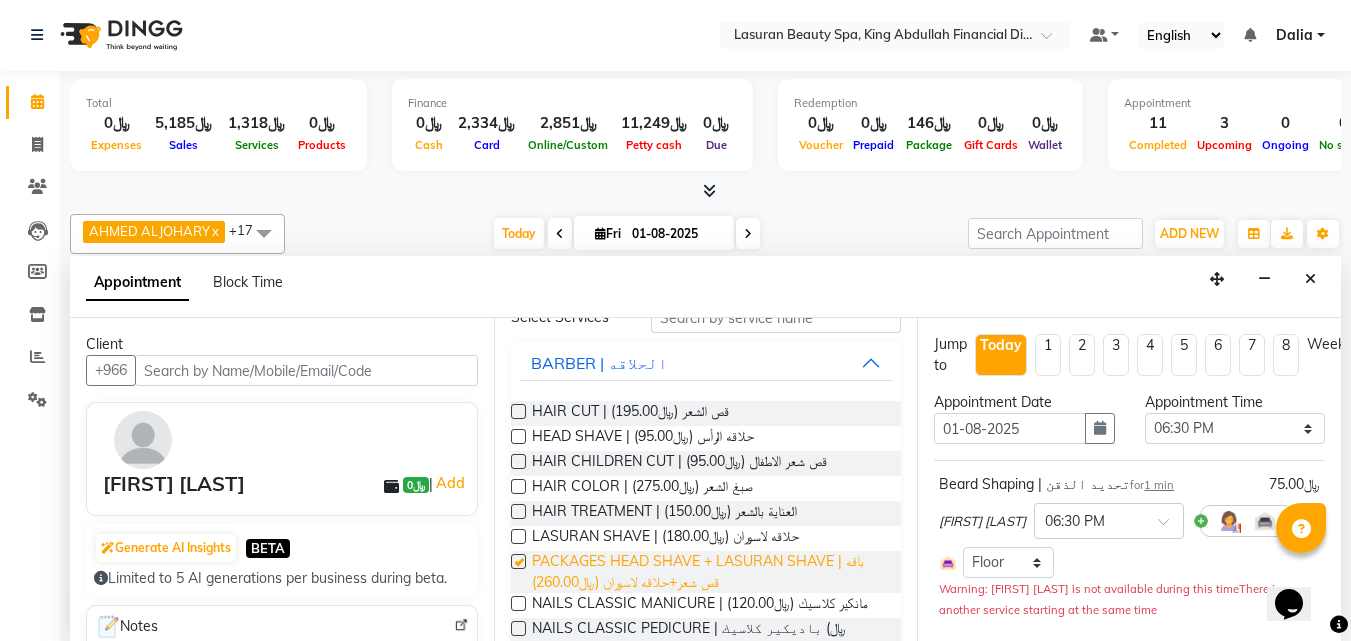 checkbox on "false" 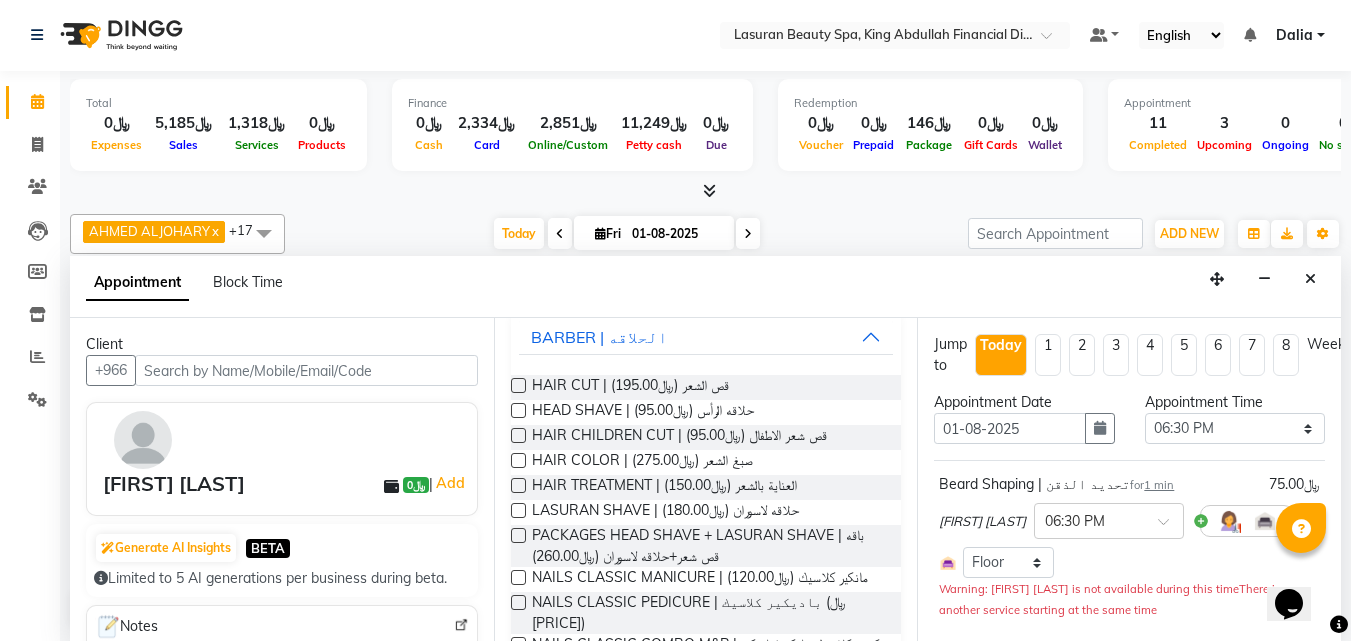scroll, scrollTop: 200, scrollLeft: 0, axis: vertical 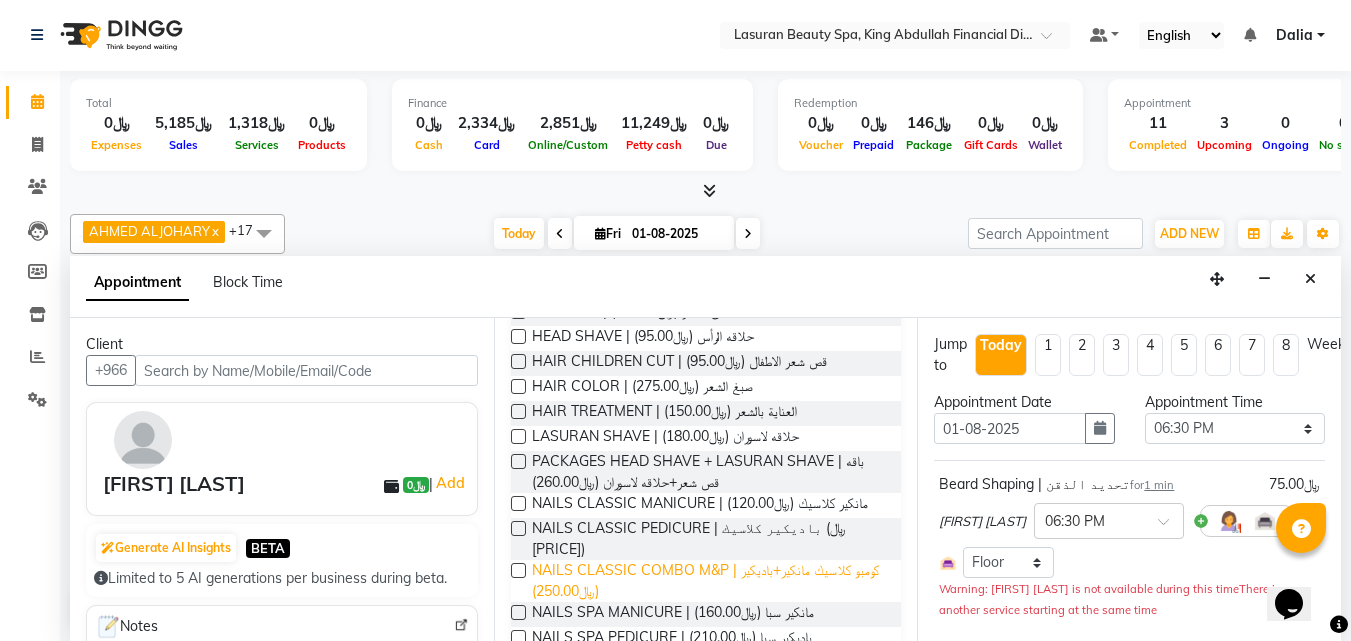 click on "[SERVICE] ([PRICE])" at bounding box center [709, 581] 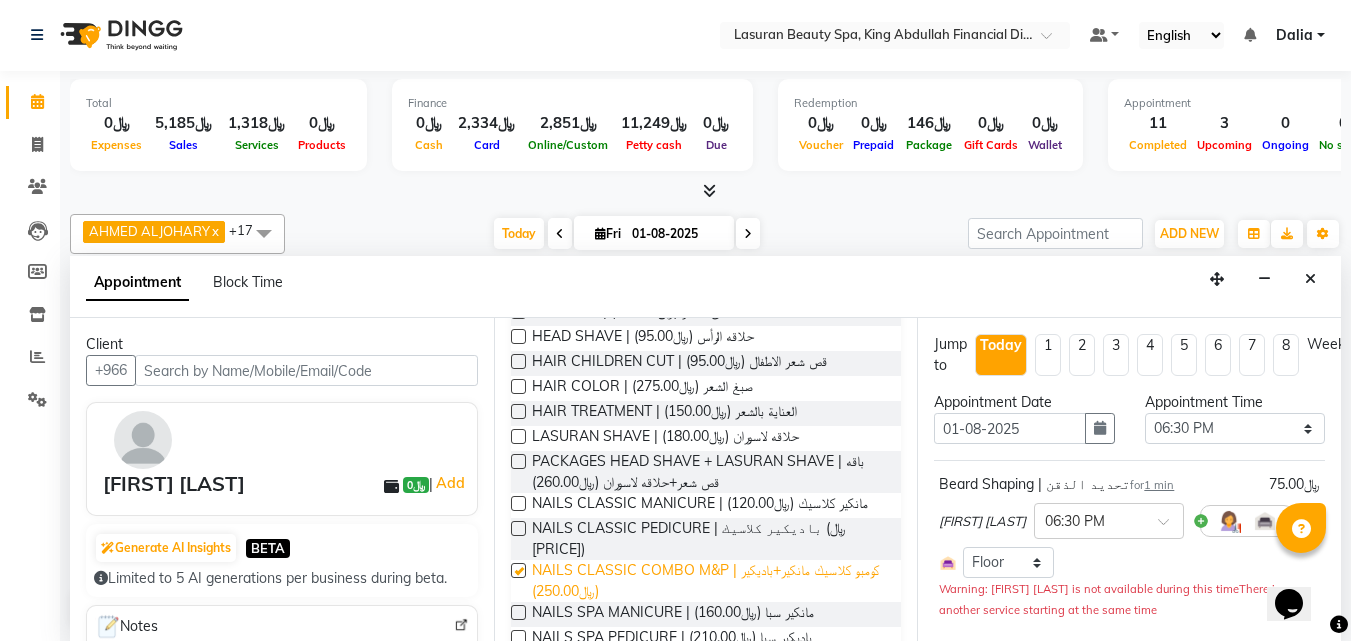 checkbox on "false" 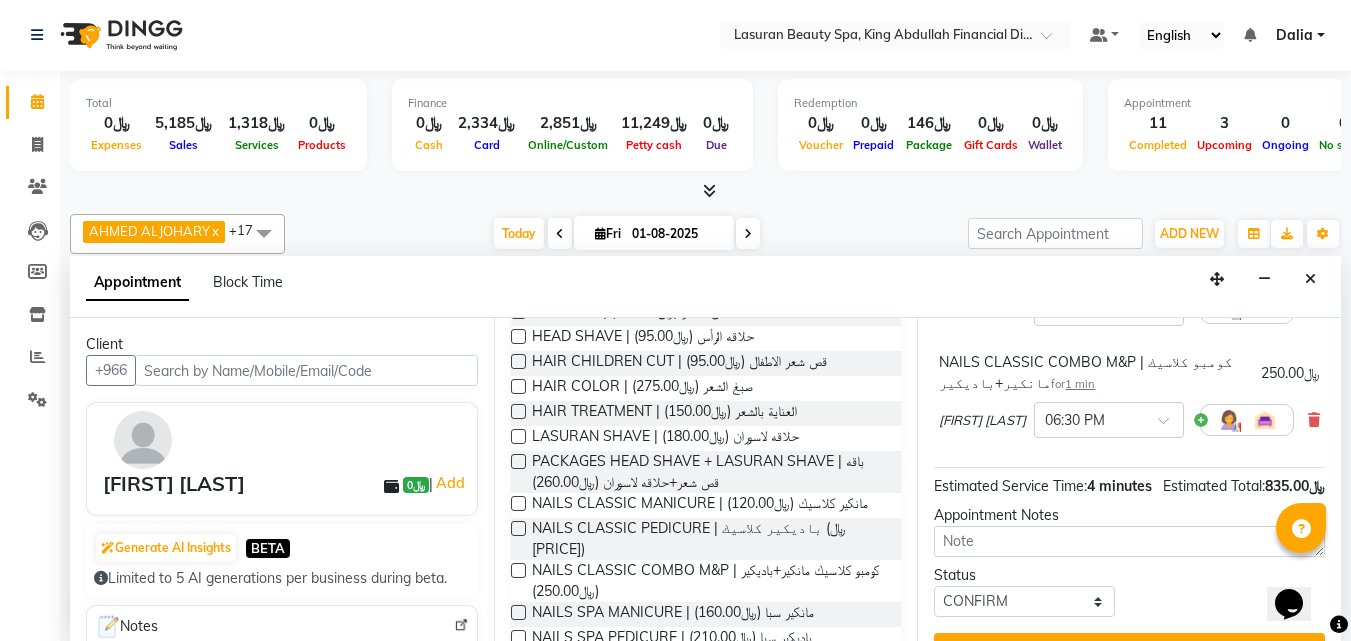 scroll, scrollTop: 590, scrollLeft: 0, axis: vertical 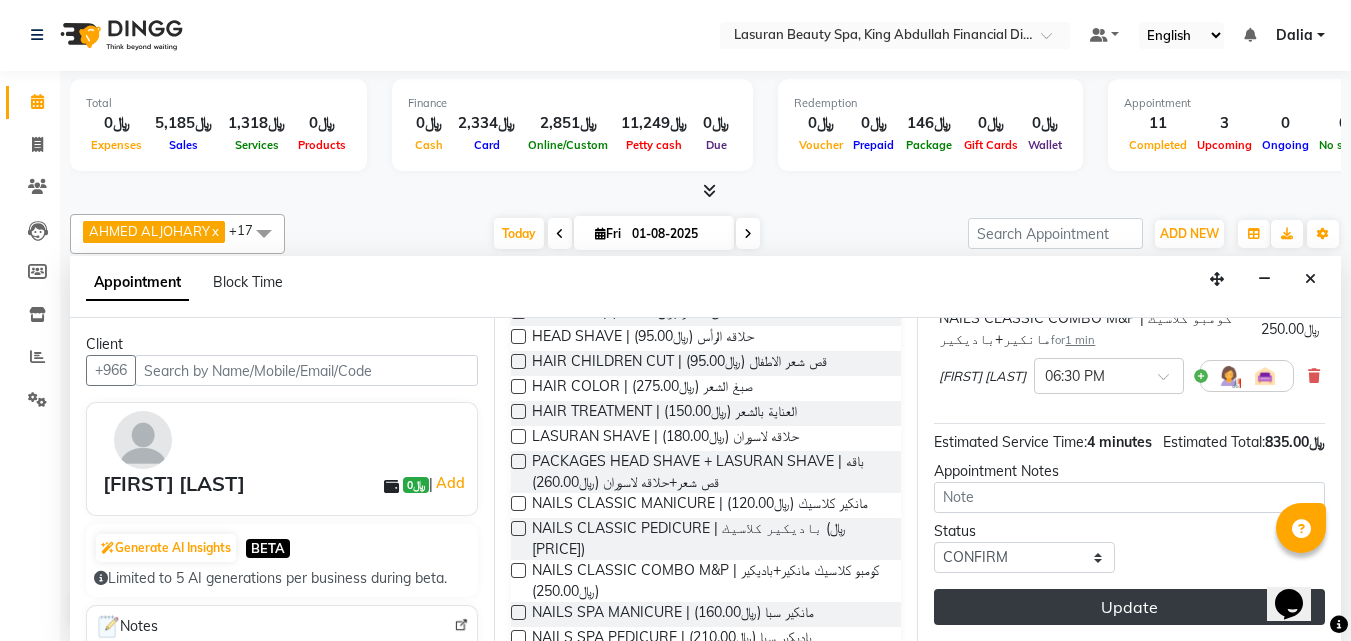 click on "Update" at bounding box center (1129, 607) 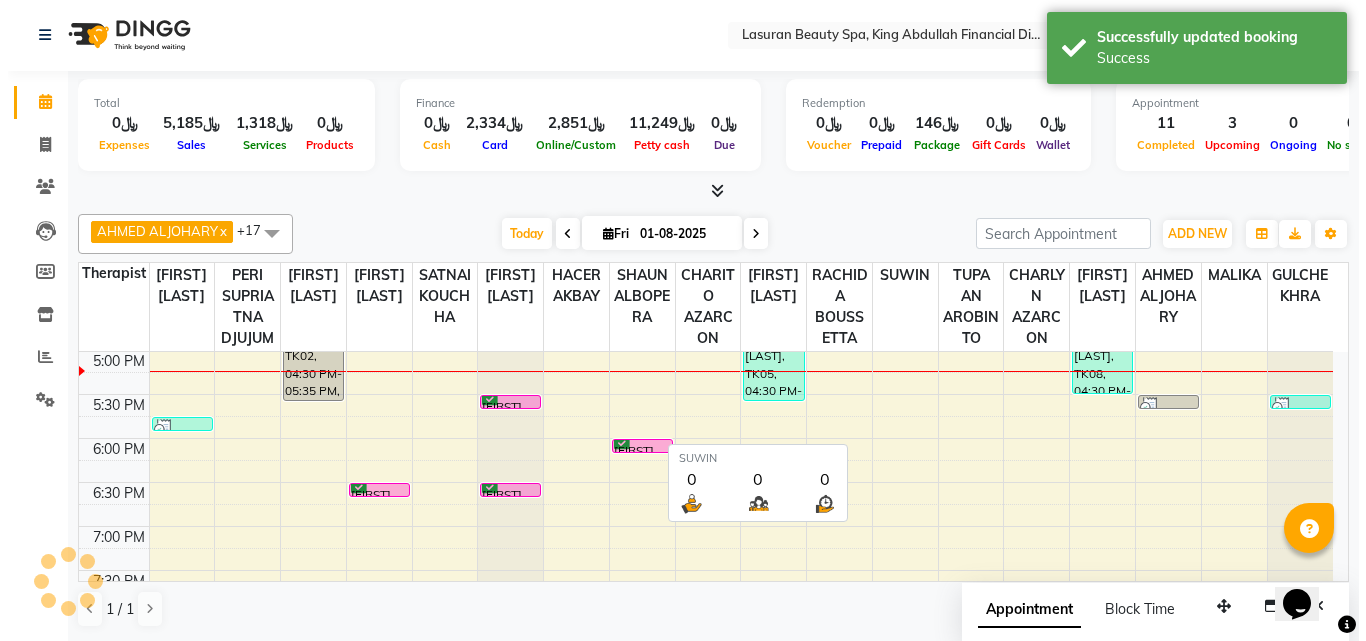 scroll, scrollTop: 0, scrollLeft: 0, axis: both 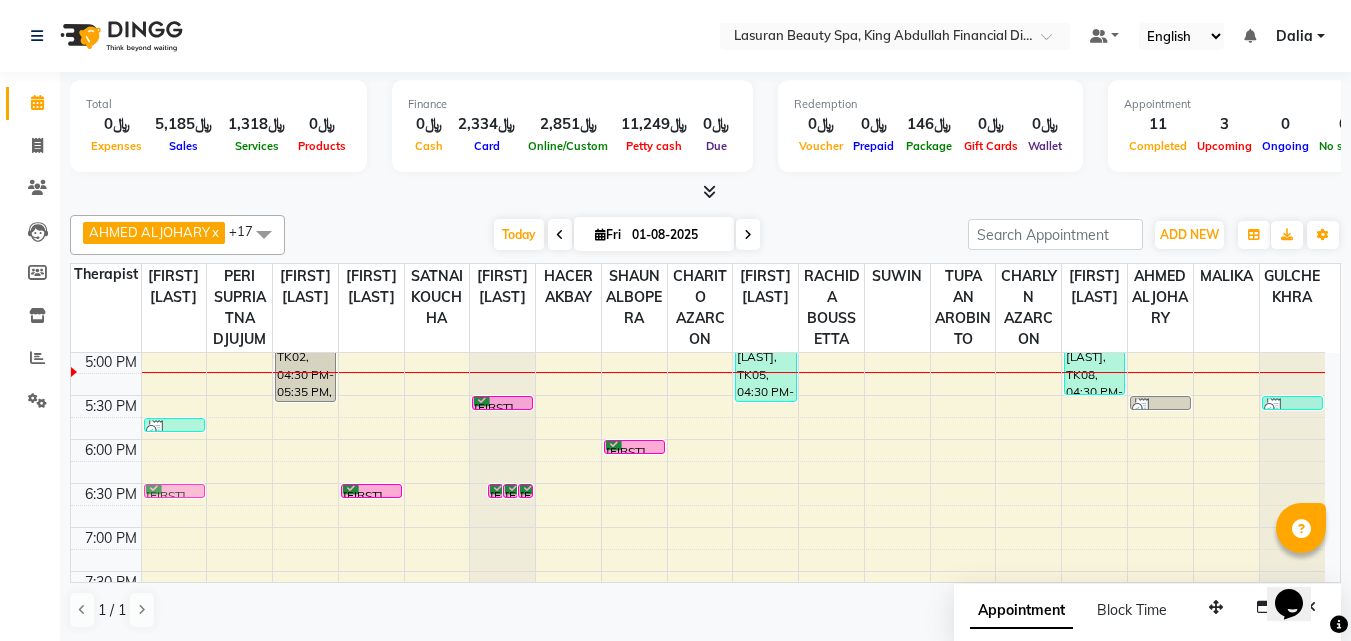 drag, startPoint x: 478, startPoint y: 508, endPoint x: 186, endPoint y: 508, distance: 292 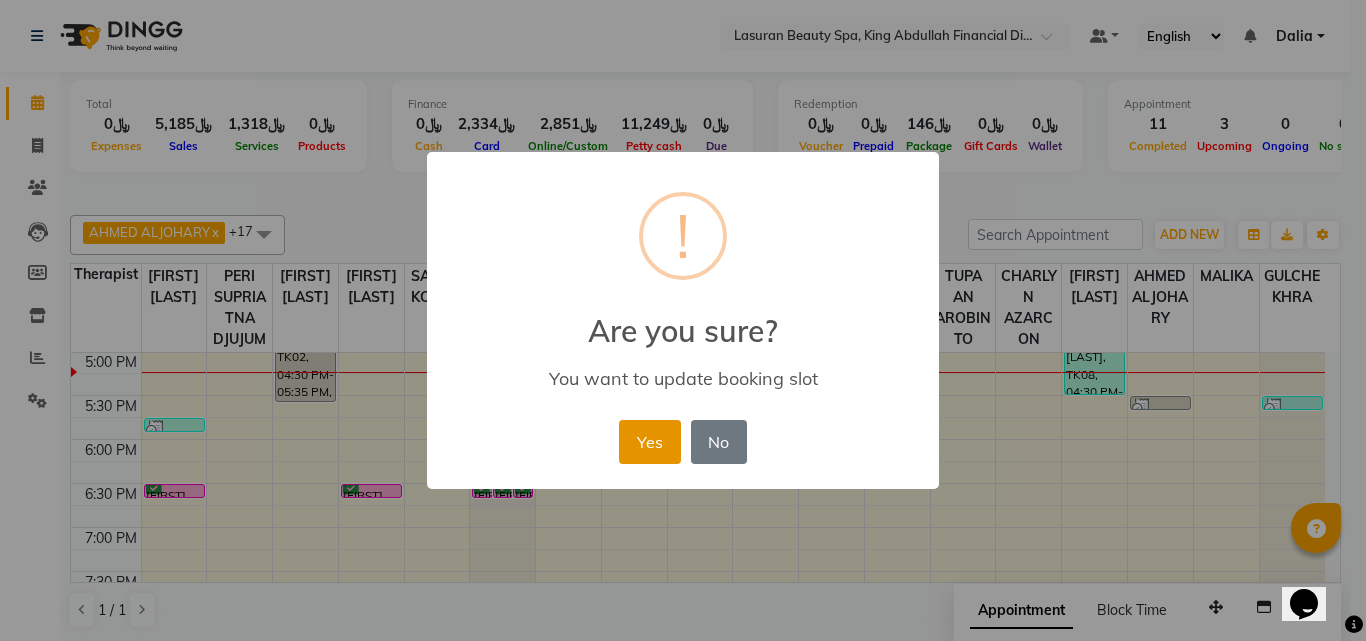 click on "Yes" at bounding box center [649, 442] 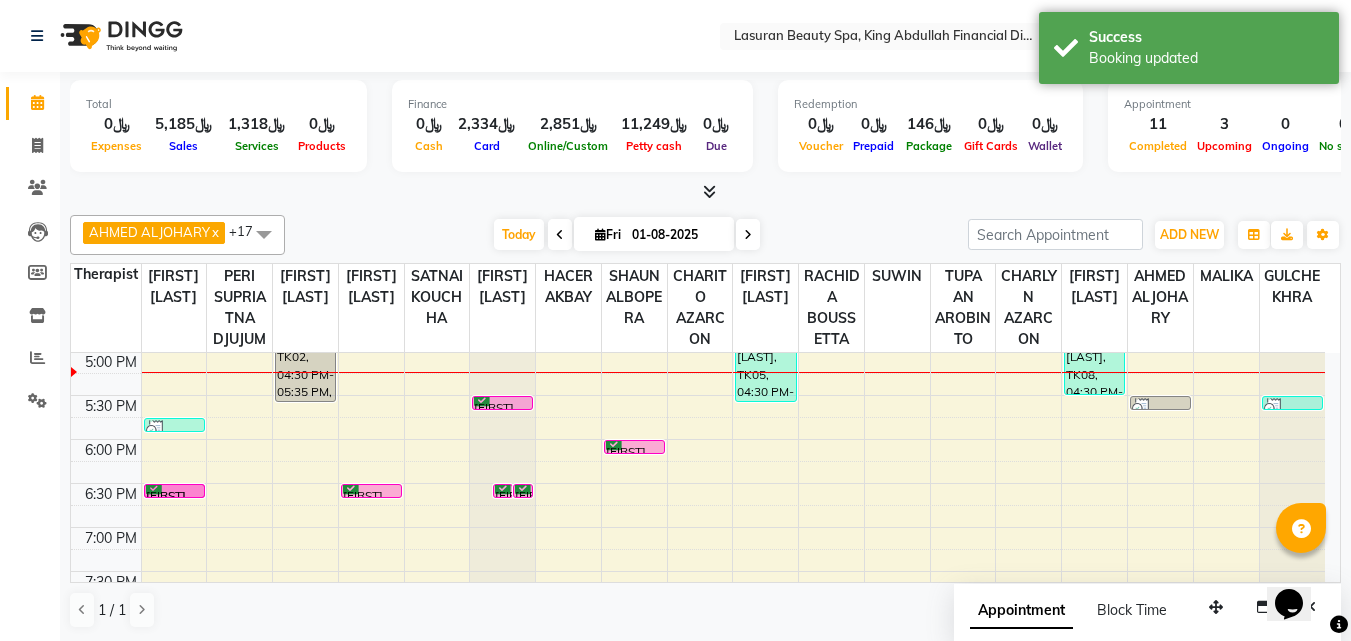 drag, startPoint x: 484, startPoint y: 512, endPoint x: 196, endPoint y: 513, distance: 288.00174 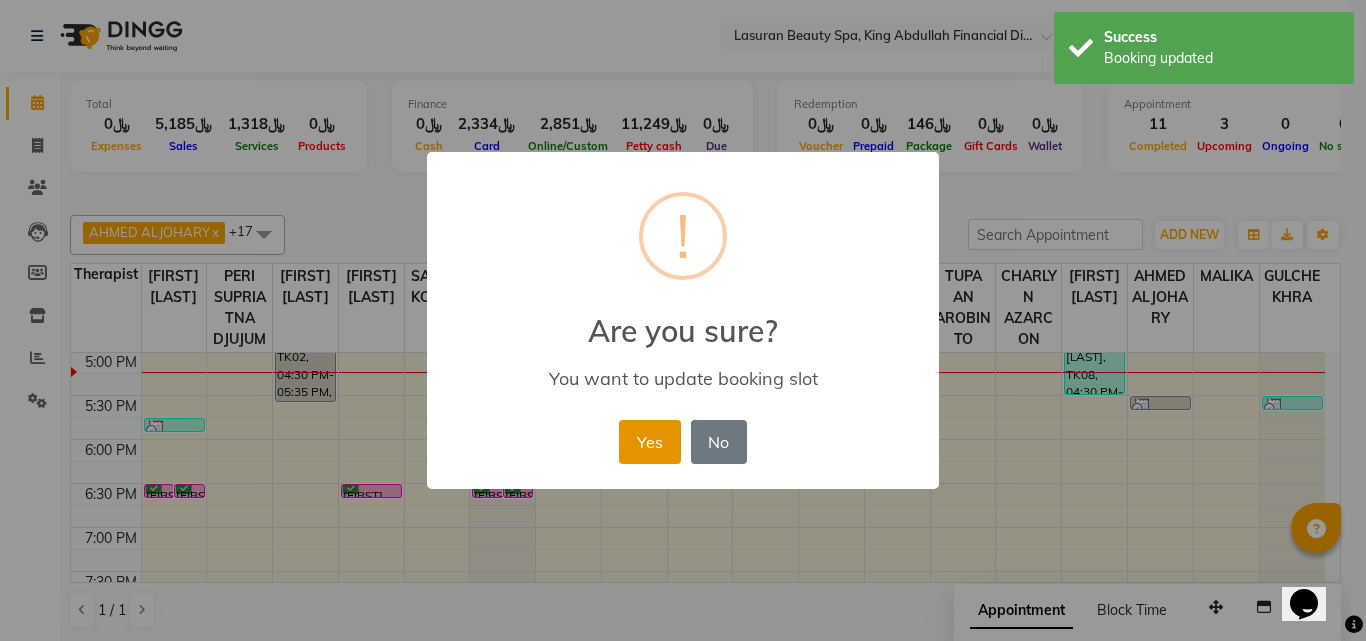 click on "Yes" at bounding box center (649, 442) 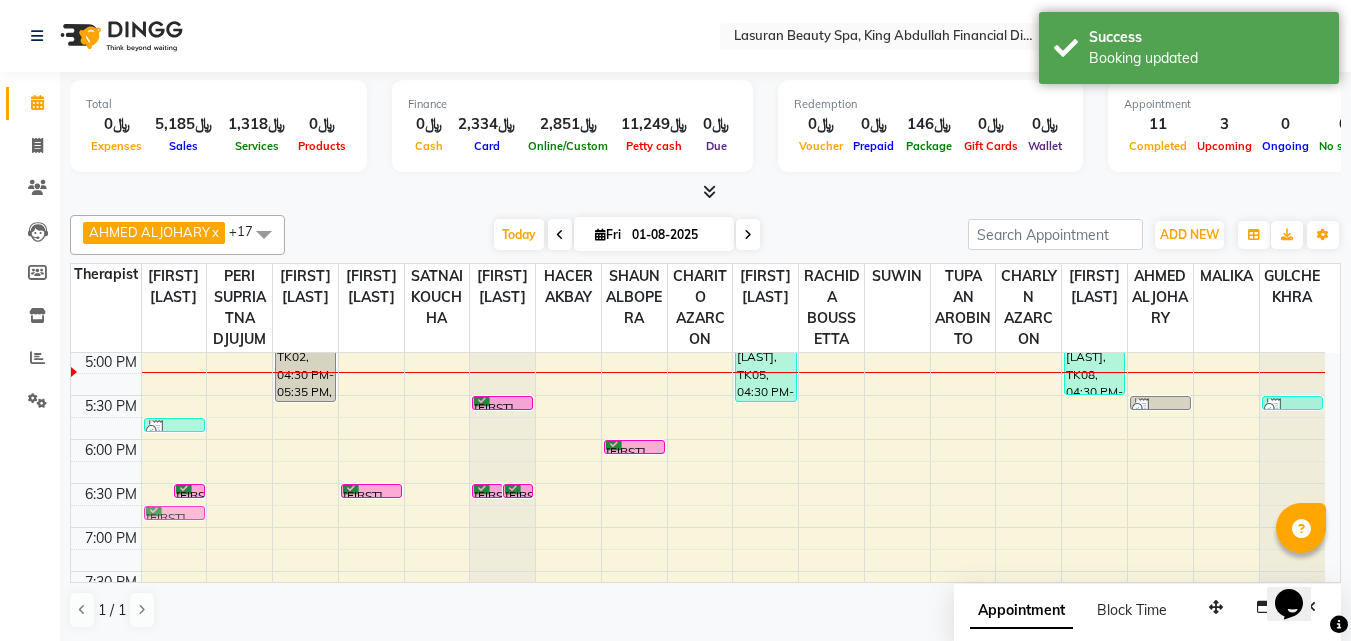 drag, startPoint x: 161, startPoint y: 510, endPoint x: 161, endPoint y: 534, distance: 24 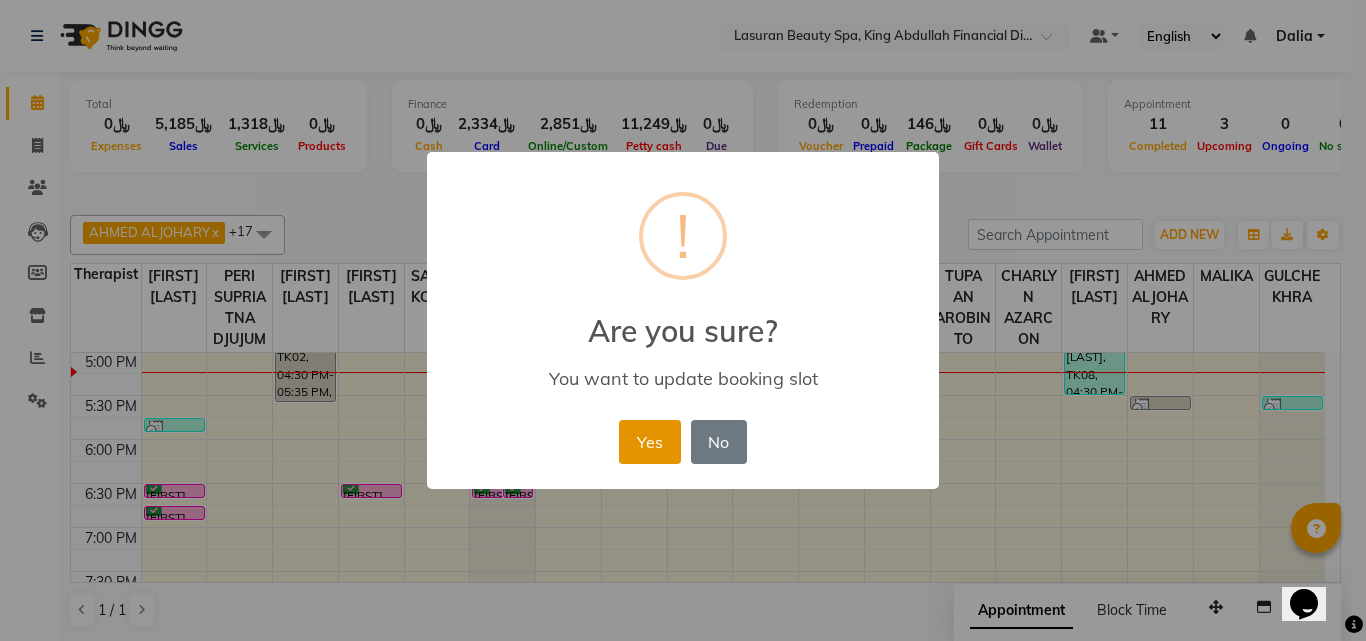 click on "Yes" at bounding box center [649, 442] 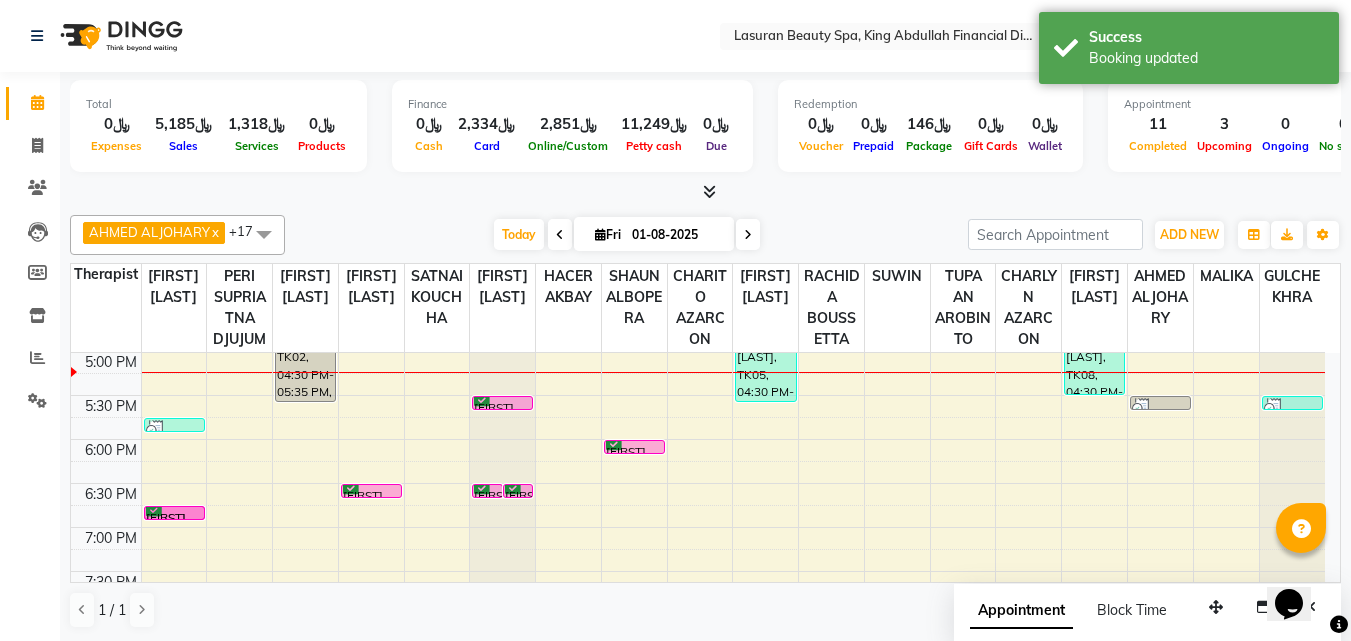 drag, startPoint x: 191, startPoint y: 509, endPoint x: 191, endPoint y: 529, distance: 20 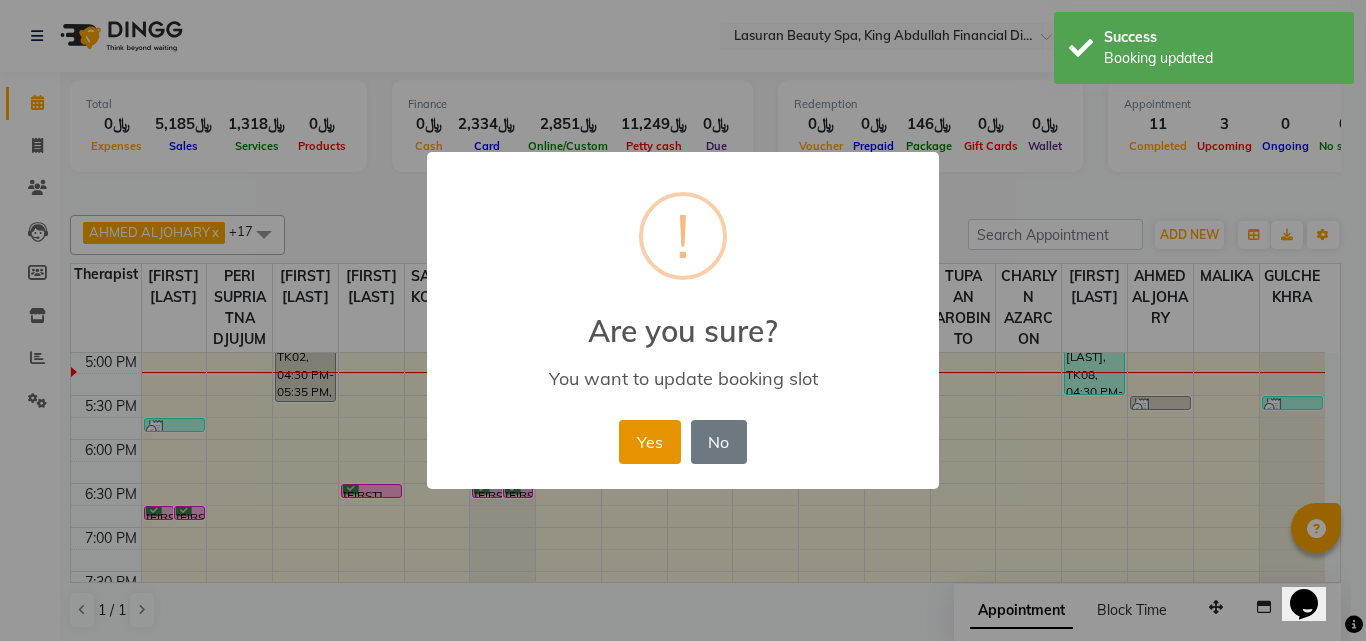 click on "Yes" at bounding box center [649, 442] 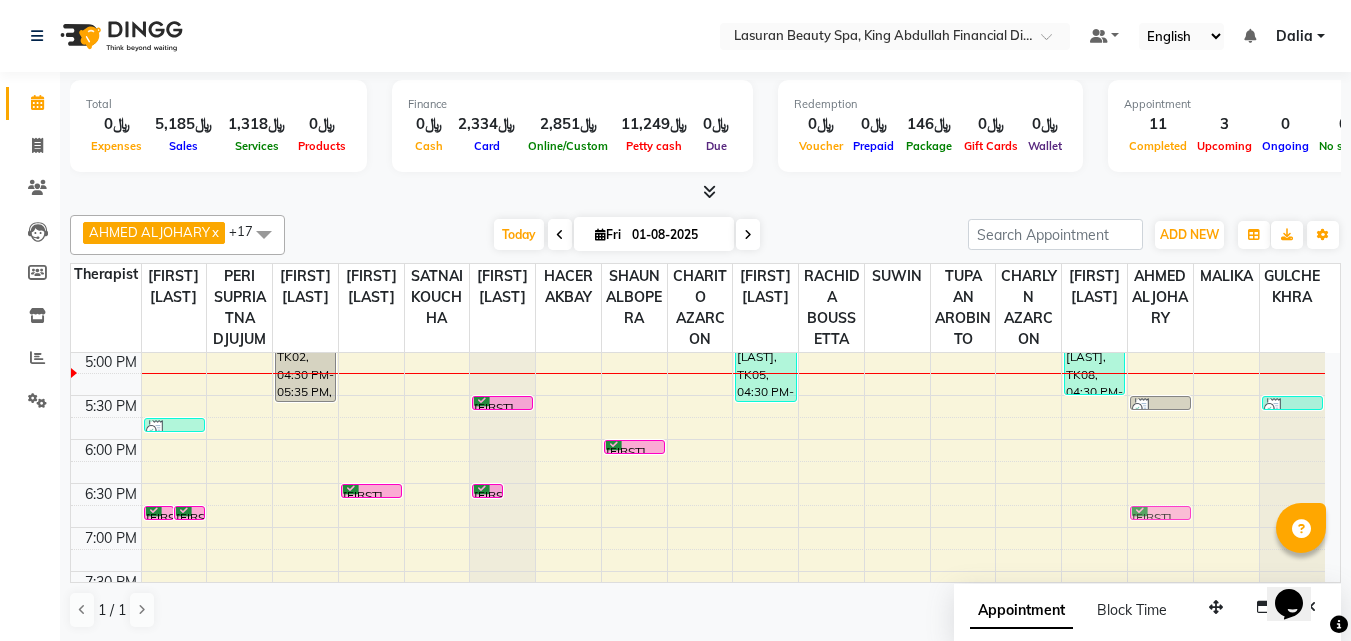 drag, startPoint x: 519, startPoint y: 512, endPoint x: 1180, endPoint y: 530, distance: 661.24506 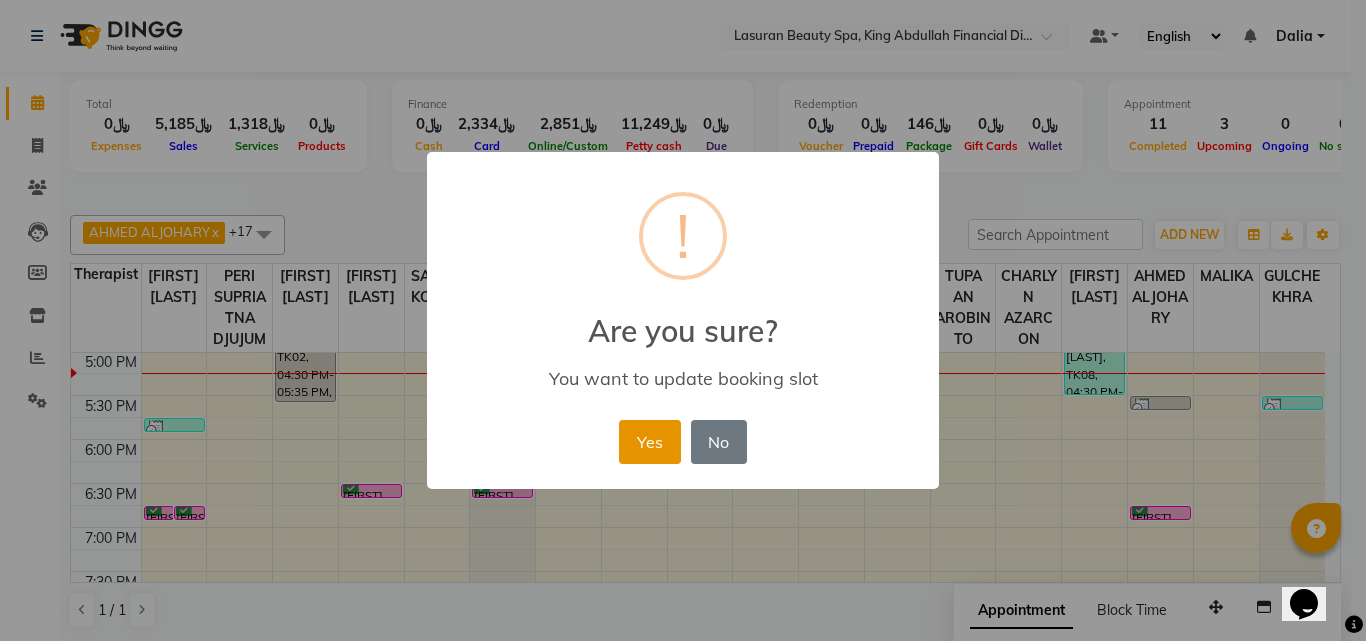 click on "Yes" at bounding box center [649, 442] 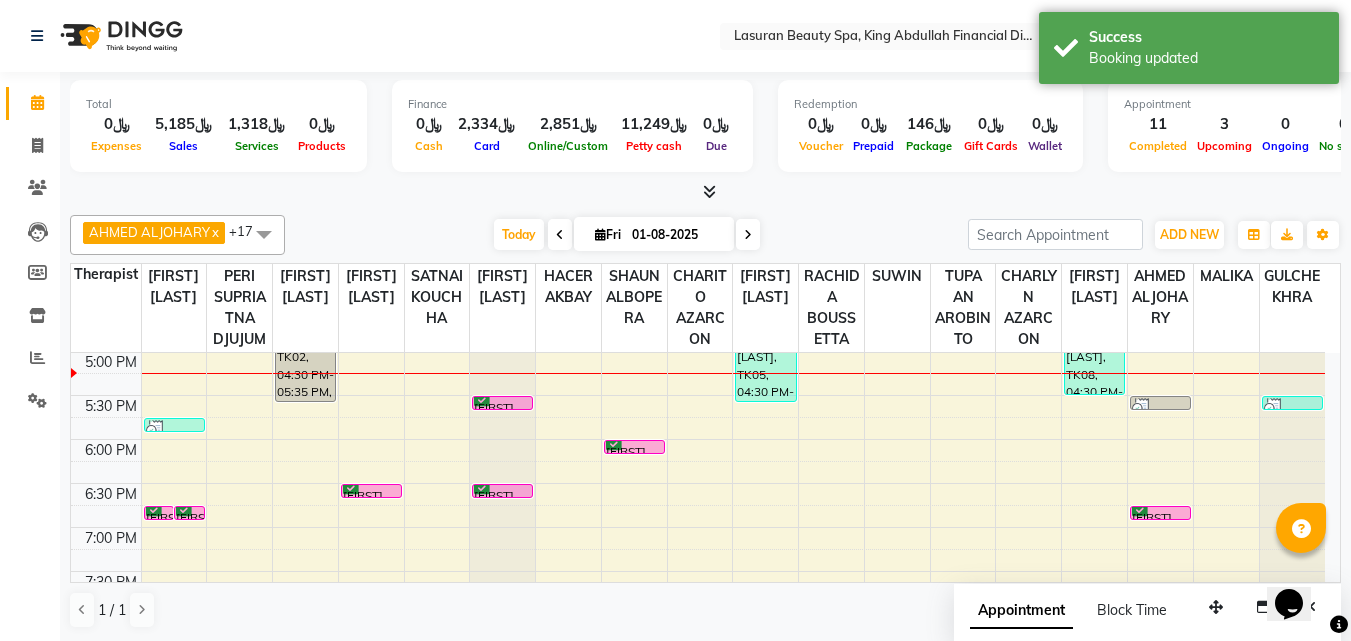 click on "Mohmed alzamel, TK13, 06:30 PM-06:31 PM, NAILS  CLASSIC COMBO M&P | كومبو كلاسيك مانكير+باديكير" at bounding box center [502, 491] 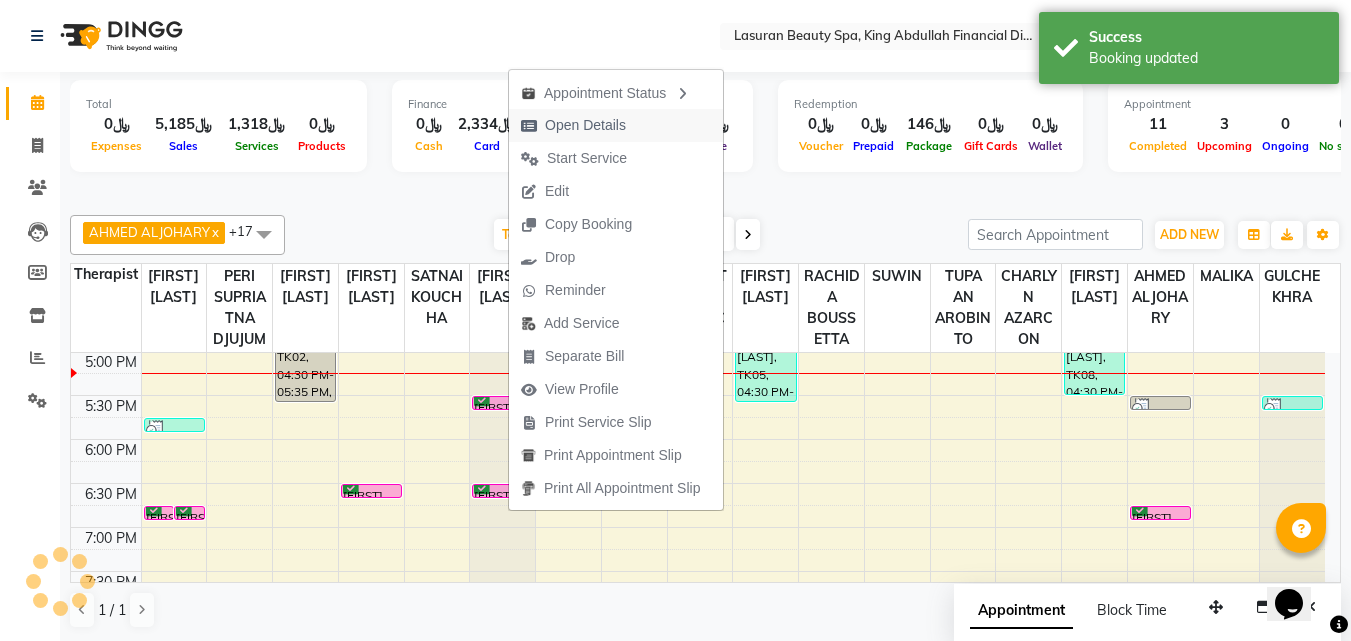 click on "Open Details" at bounding box center (585, 125) 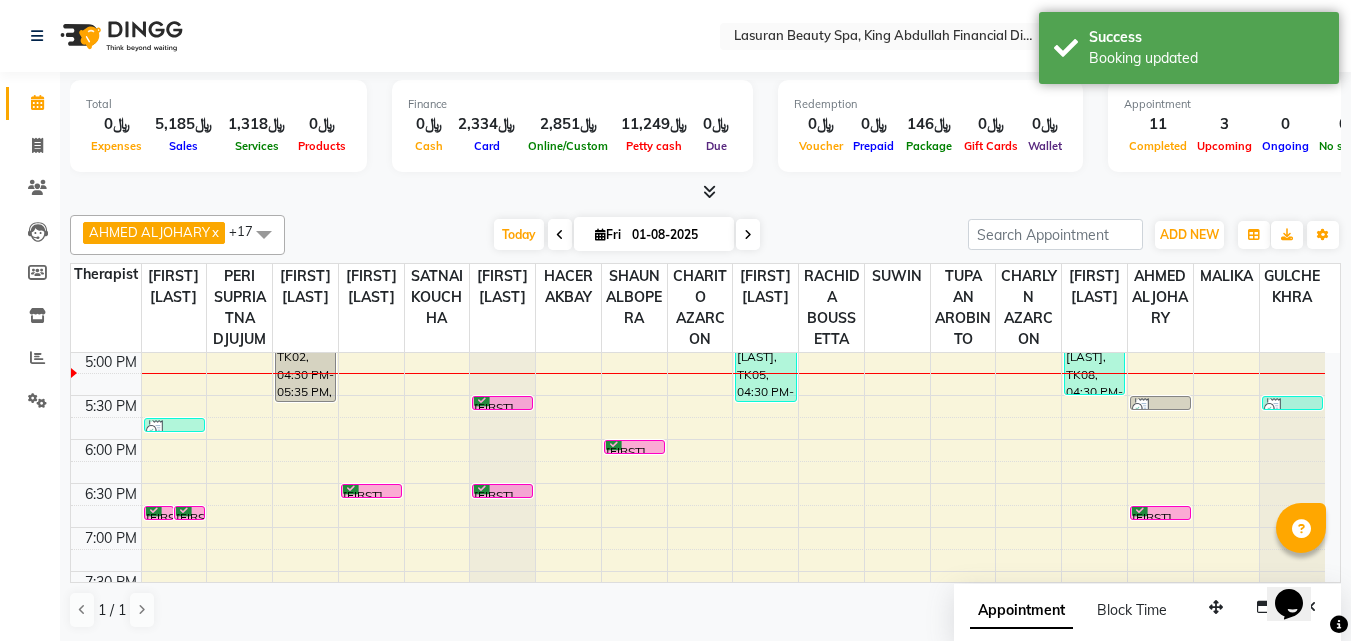 click on "Mohmed alzamel, TK13, 06:30 PM-06:31 PM, NAILS  CLASSIC COMBO M&P | كومبو كلاسيك مانكير+باديكير" at bounding box center [502, 491] 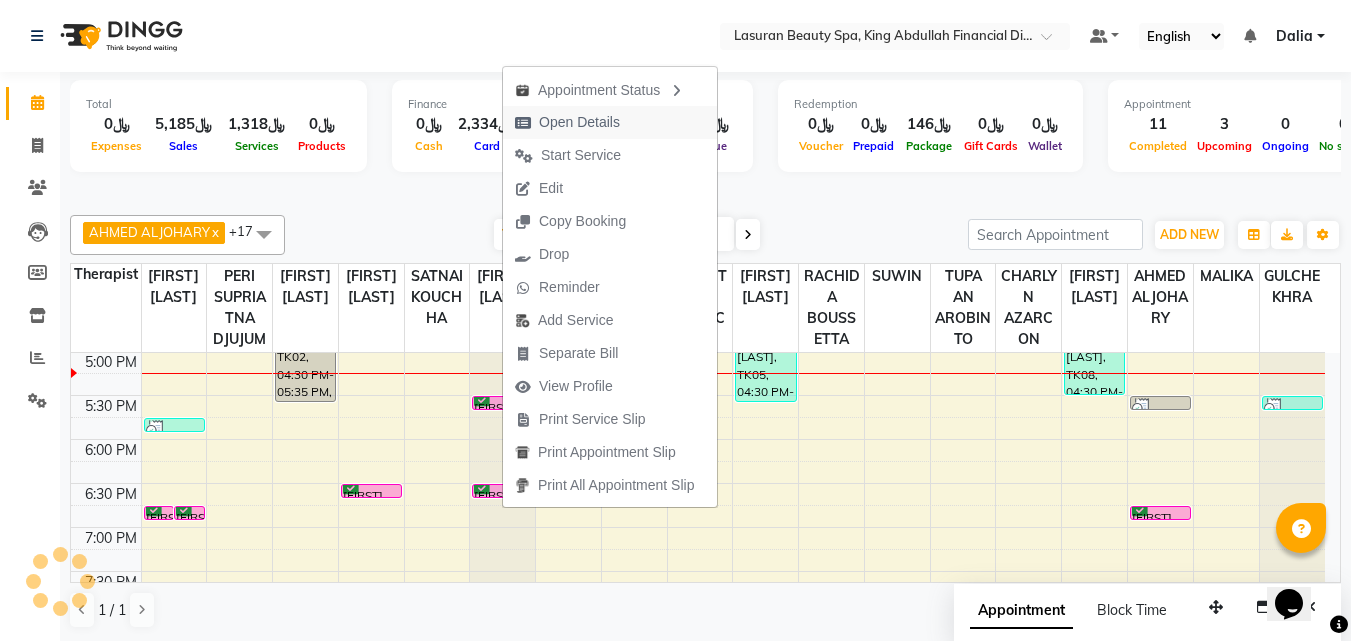click on "Open Details" at bounding box center [579, 122] 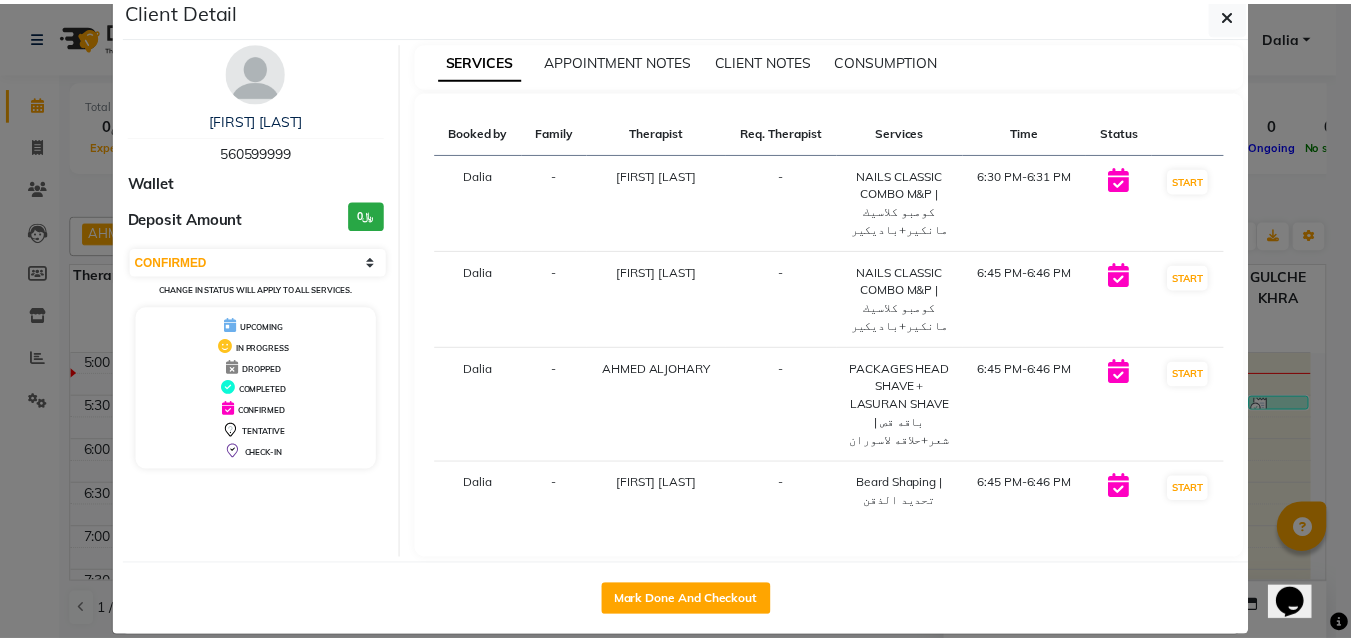 scroll, scrollTop: 0, scrollLeft: 0, axis: both 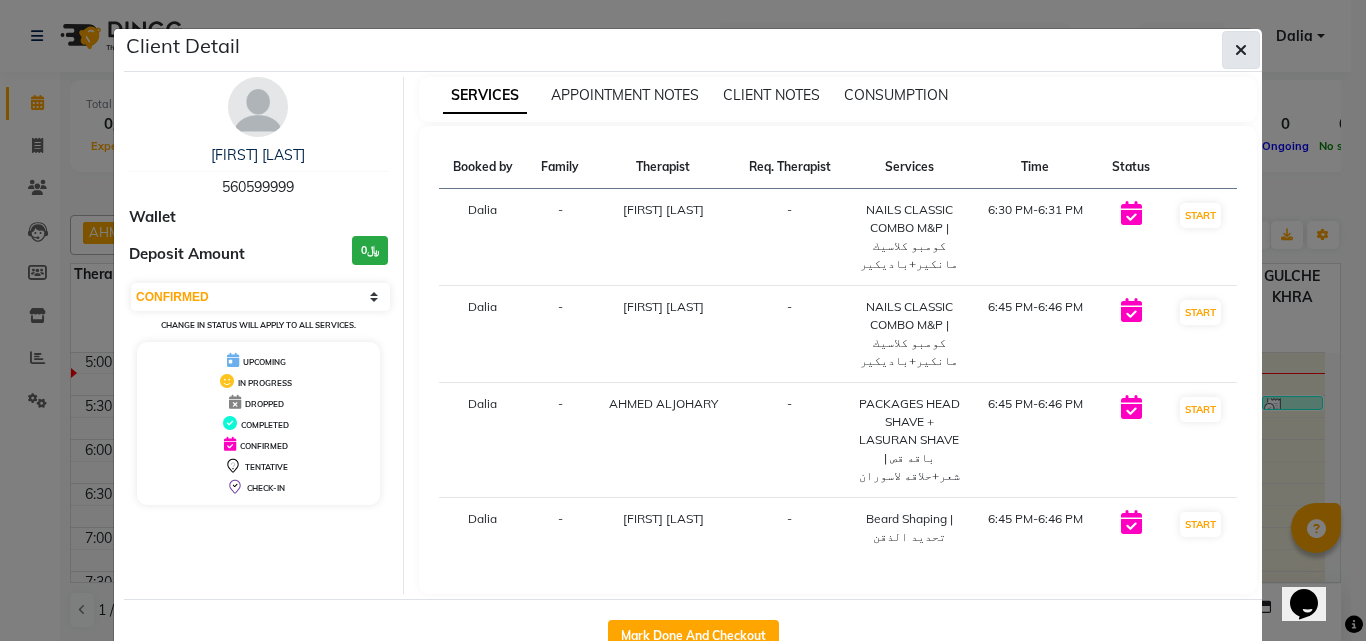 click 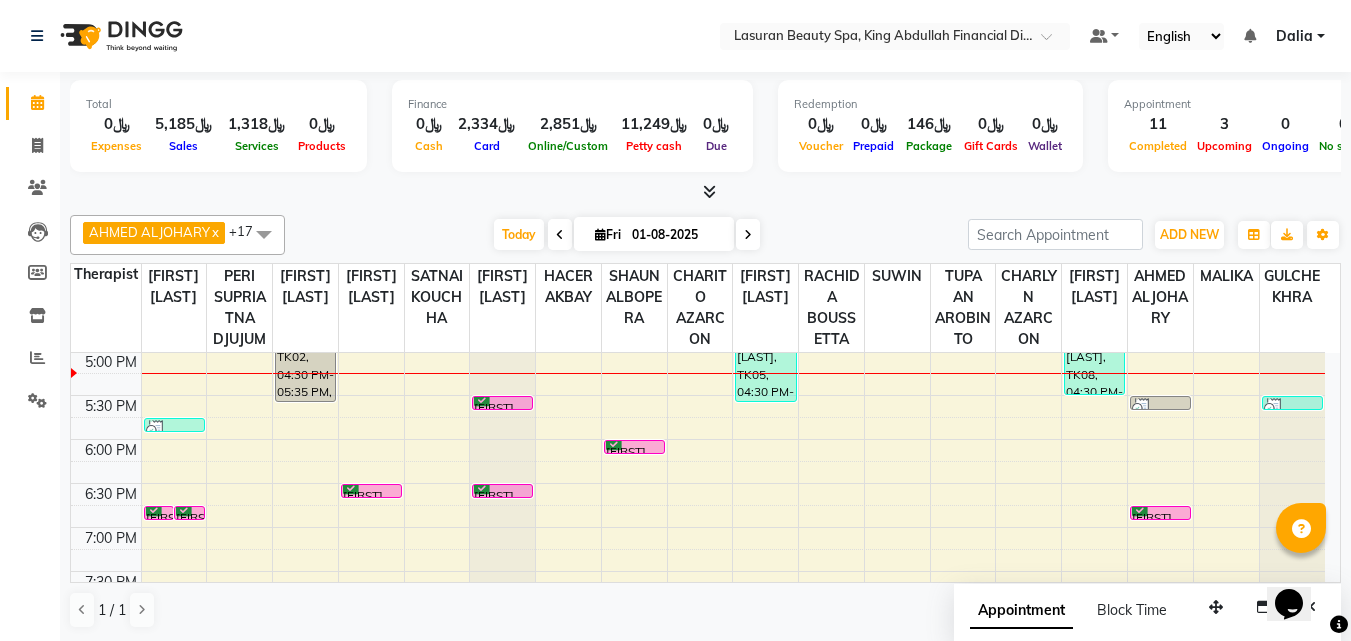 click on "[FIRST] [LAST] x [FIRST] [LAST] x [FIRST] [LAST] x BENJIE CABAHUG SUMANDO x CHAIMAE BALHAMIDIYA x CHARITO AZARCON x CHARLYN AZARCON x GULCHEKHRA x HACER AKBAY x Hiba Ramadan x MALIKA x PERI  SUPRIATNA DJUJUM x RACHIDA BOUSSETTA x SATNAI KOUCHHA x SHAUN ALBOPERA x SUWIN x TUPA AN AROBINTO x Liza Castro x +17 Select All [FIRST] [LAST] [FIRST] [LAST] [FIRST] [LAST] Angel BENJIE CABAHUG SUMANDO CHAIMAE BALHAMIDIYA CHARITO AZARCON CHARLYN AZARCON Dalia ELMA LAGRIMAS Fouad Nah GULCHEKHRA HACER AKBAY Hiba Ramadan Liza Castro MALIKA Mohsen Amaui PERI  SUPRIATNA DJUJUM Rachelle RACHIDA BOUSSETTA SATNAI KOUCHHA SHAUN ALBOPERA SUWIN Taha Hussien TUPA AN AROBINTO zainab Today  Fri 01-08-2025 Toggle Dropdown Add Appointment Add Invoice Add Attendance Add Client Add Transaction Toggle Dropdown Add Appointment Add Invoice Add Attendance Add Client ADD NEW Toggle Dropdown Add Appointment Add Invoice Add Attendance Add Client Add Transaction [FIRST] [LAST] x [FIRST] [LAST] x [FIRST] [LAST] x x" at bounding box center (705, 235) 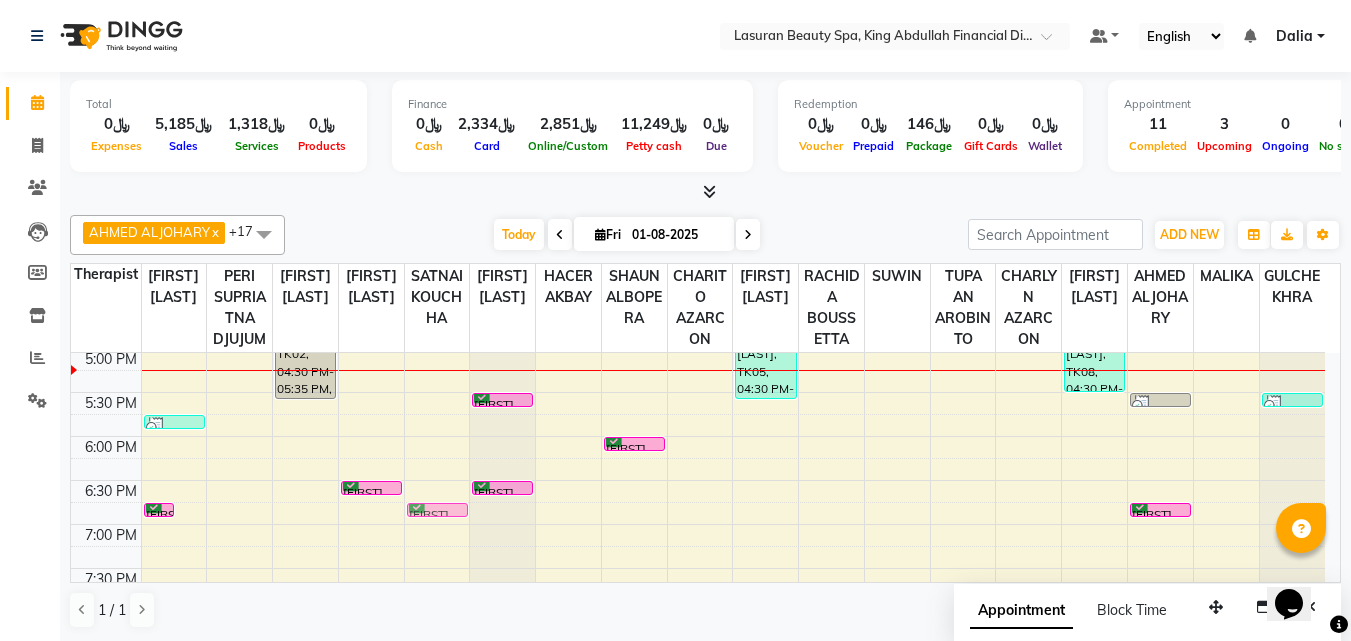 scroll, scrollTop: 357, scrollLeft: 0, axis: vertical 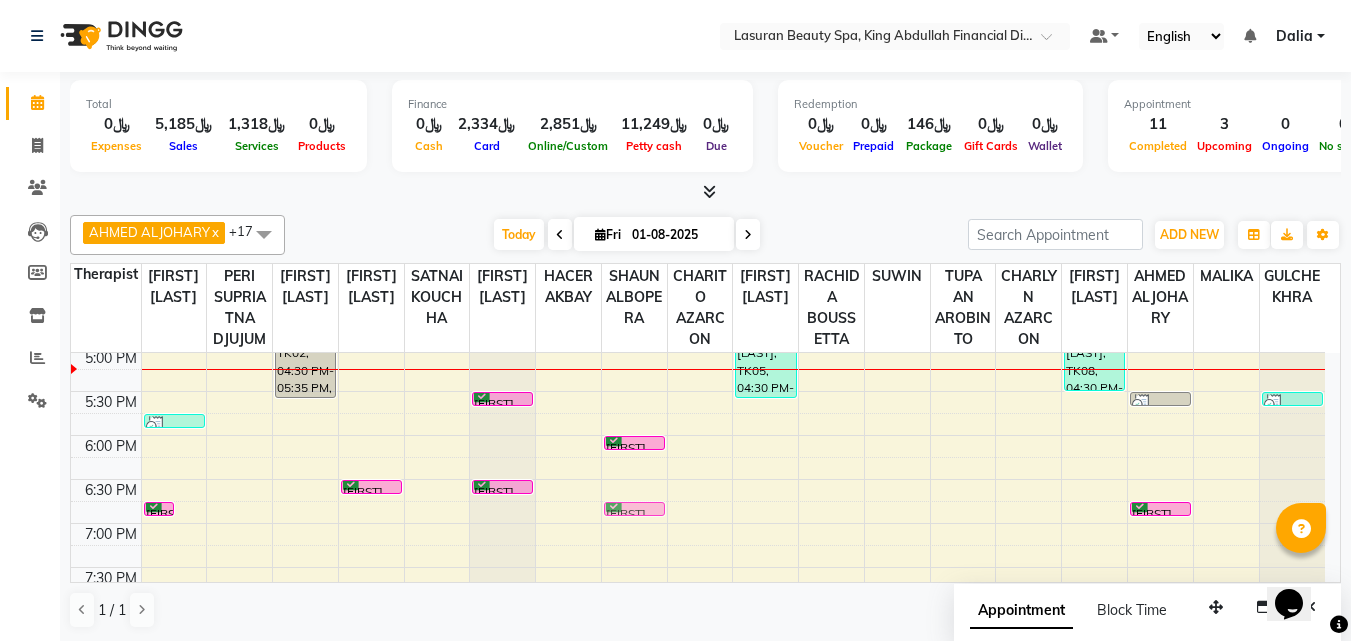 drag, startPoint x: 195, startPoint y: 534, endPoint x: 607, endPoint y: 530, distance: 412.0194 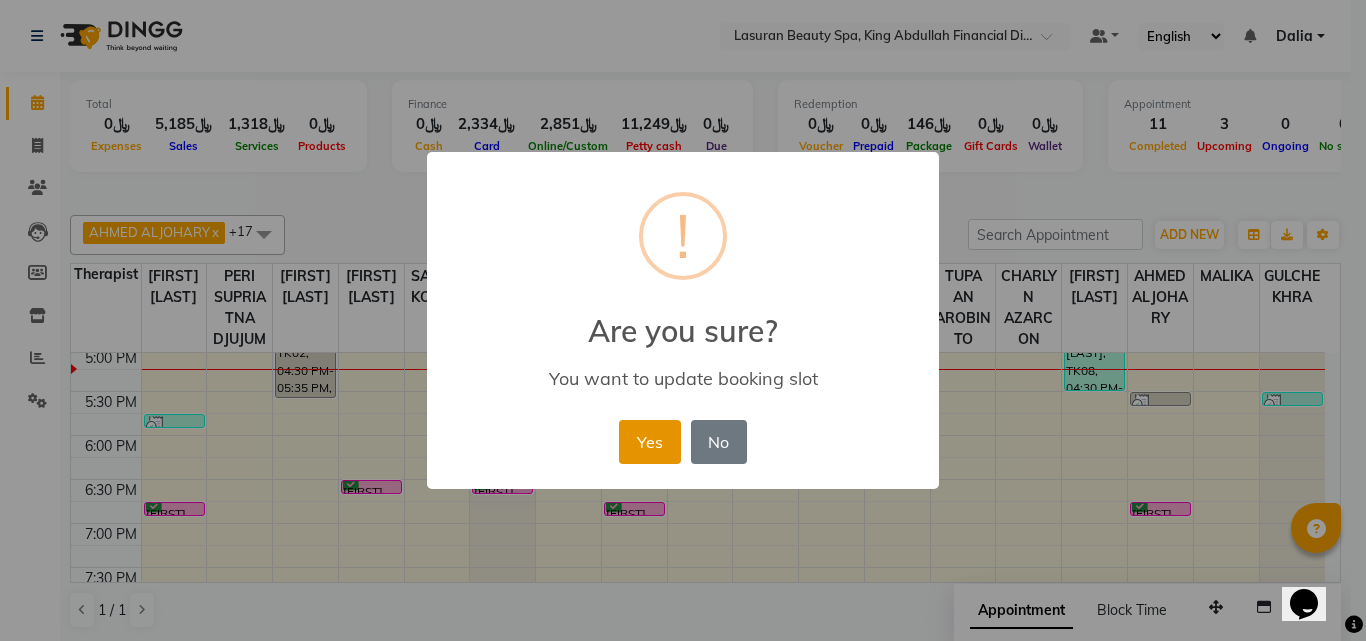 click on "Yes" at bounding box center [649, 442] 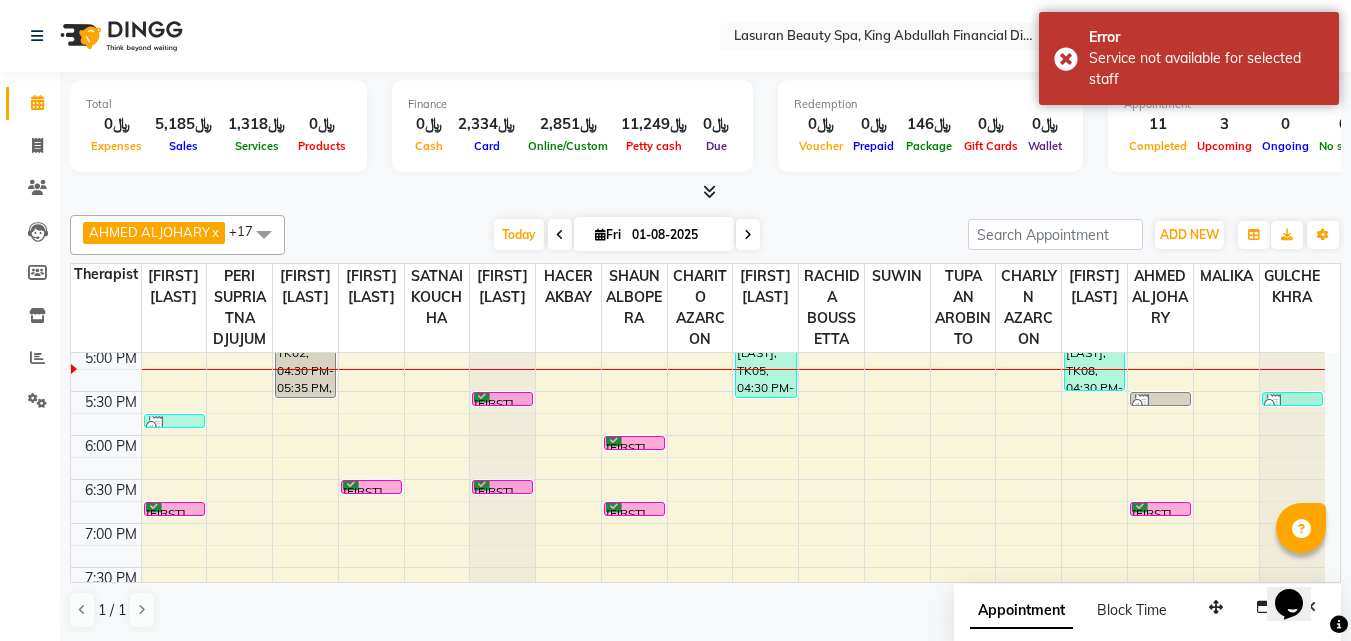 click at bounding box center [705, 192] 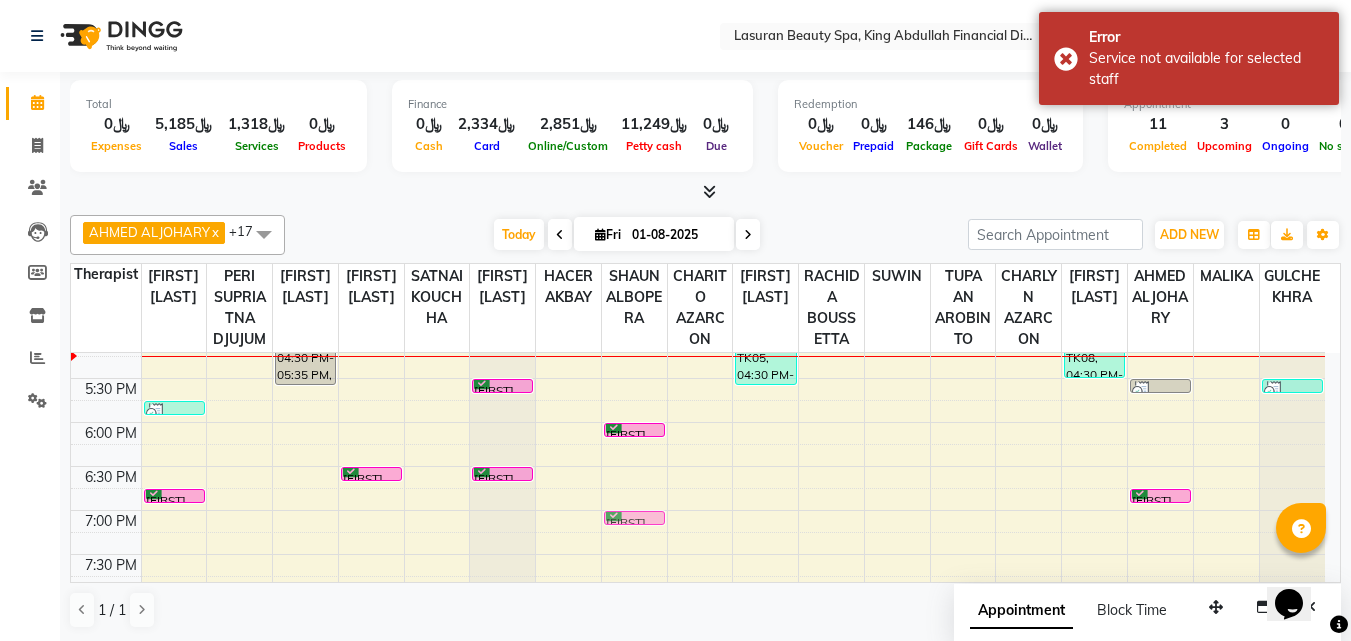 drag, startPoint x: 643, startPoint y: 530, endPoint x: 643, endPoint y: 546, distance: 16 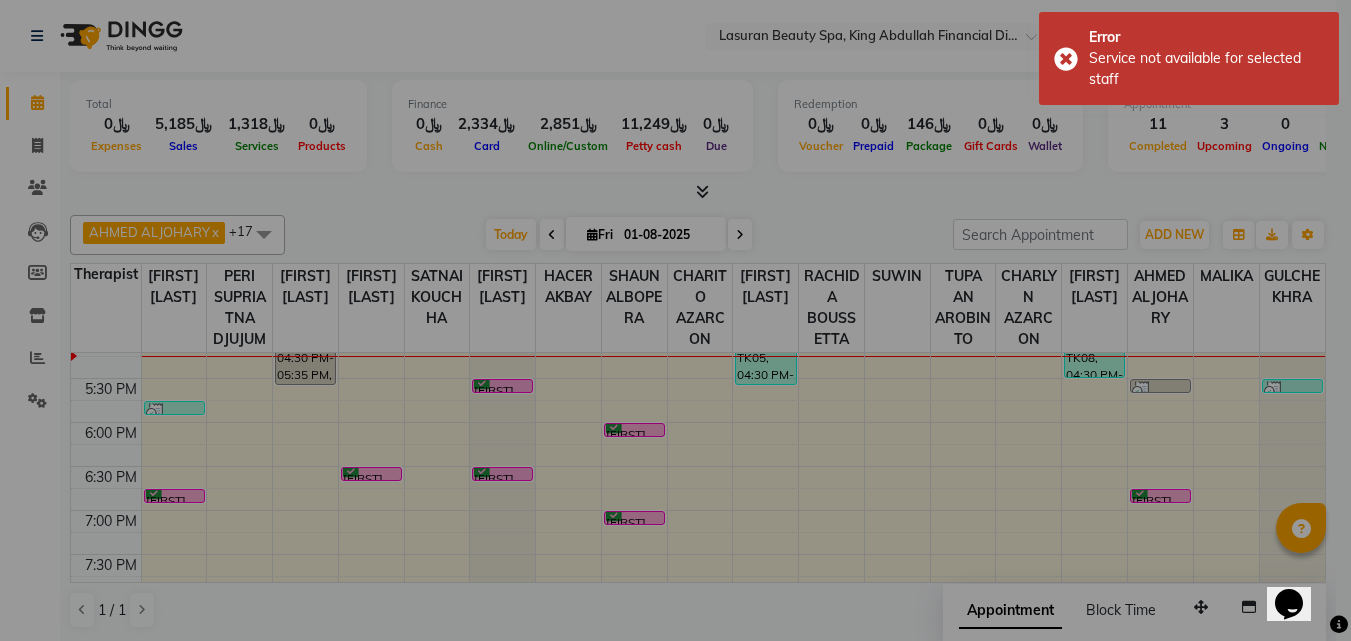 scroll, scrollTop: 372, scrollLeft: 0, axis: vertical 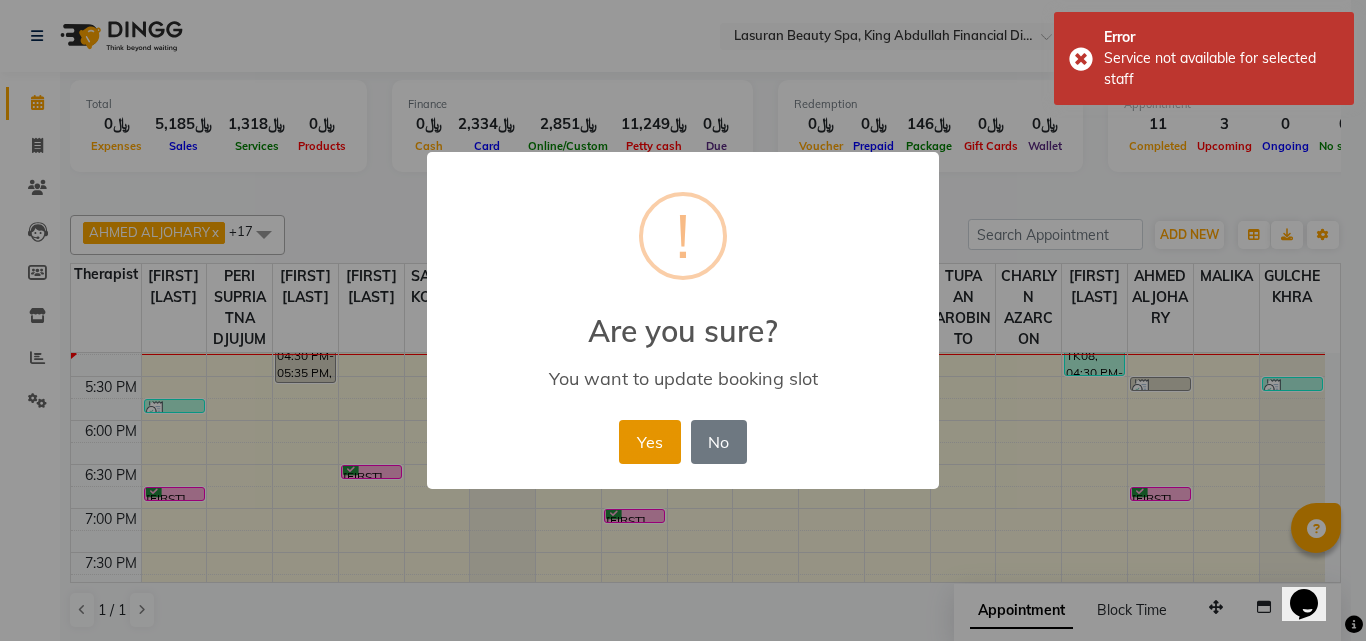 click on "Yes" at bounding box center (649, 442) 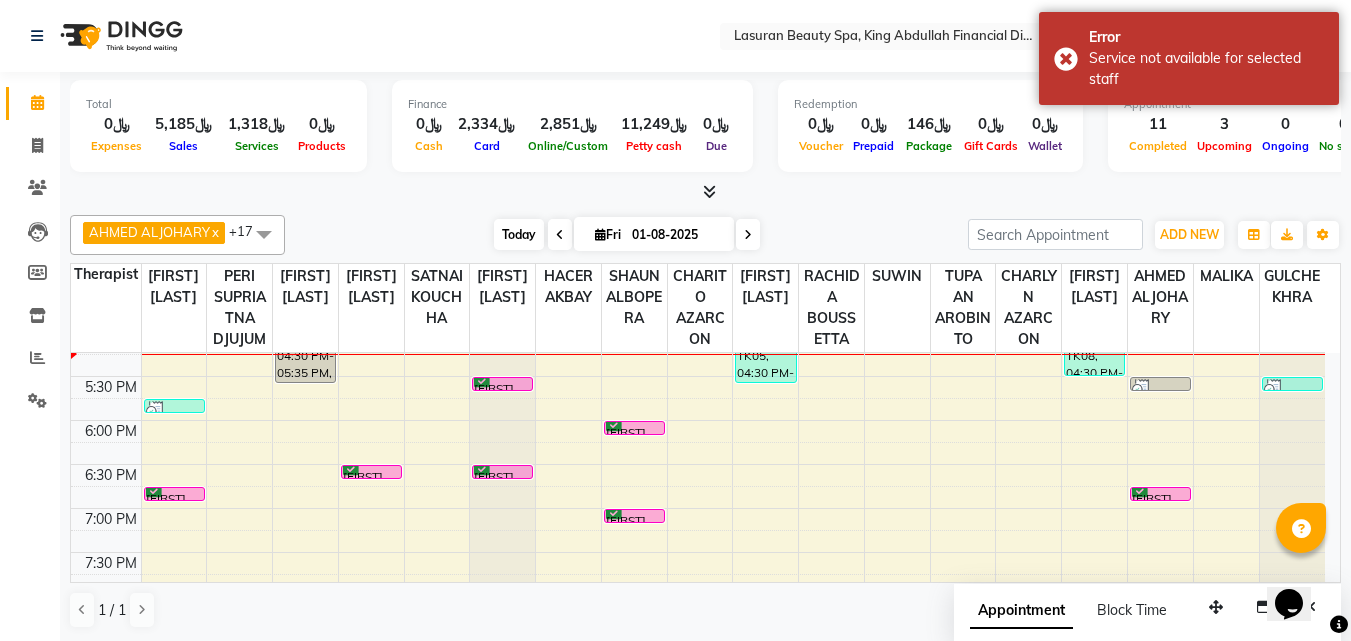 click on "Today" at bounding box center [519, 234] 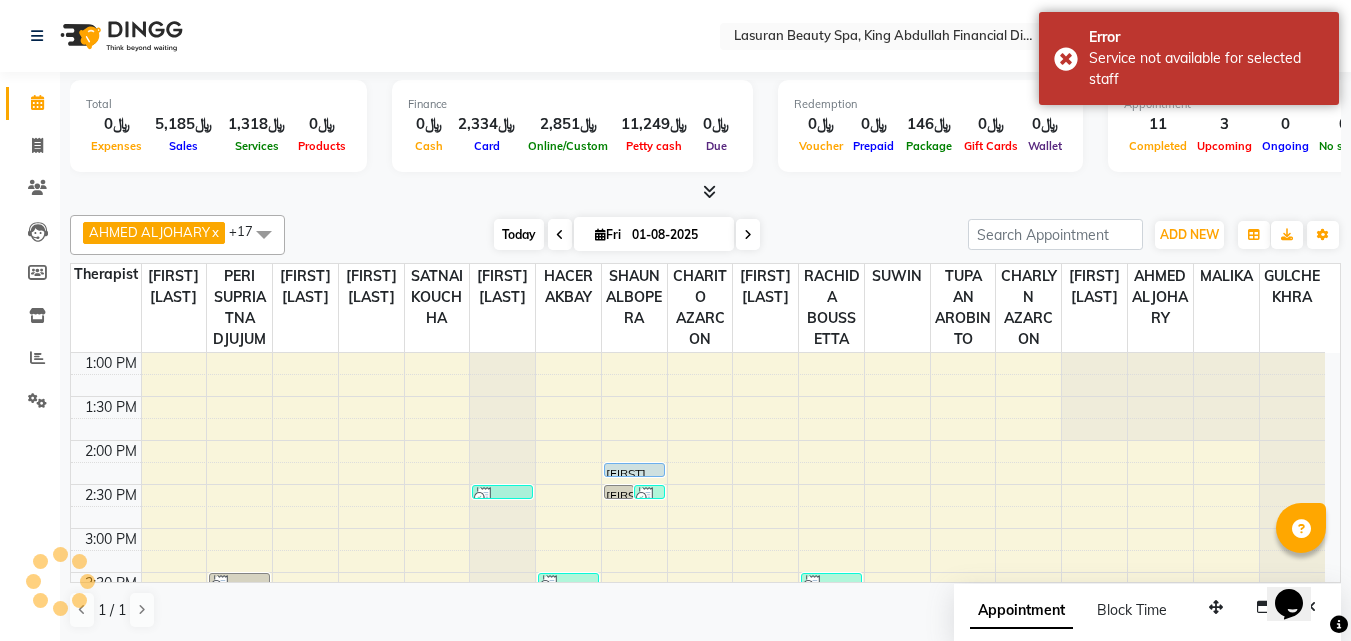 scroll, scrollTop: 353, scrollLeft: 0, axis: vertical 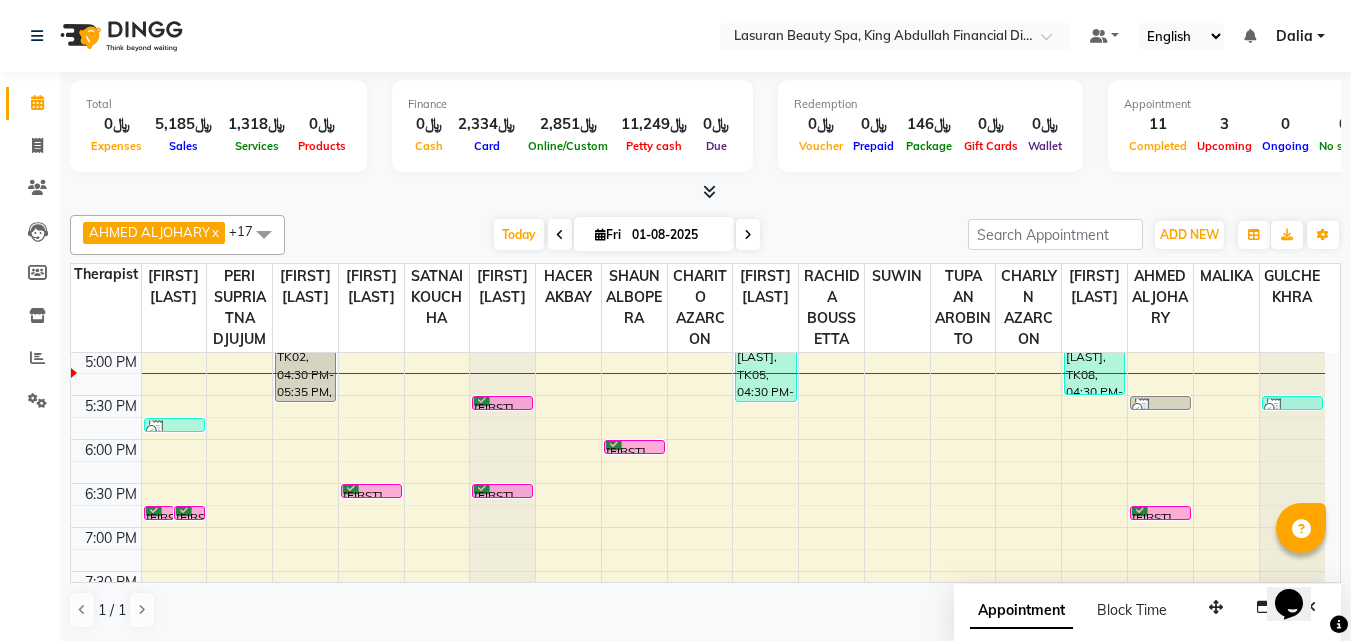 click on "[FIRST] [LAST] x [FIRST] [LAST] x [FIRST] [LAST] x BENJIE CABAHUG SUMANDO x CHAIMAE BALHAMIDIYA x CHARITO AZARCON x CHARLYN AZARCON x GULCHEKHRA x HACER AKBAY x Hiba Ramadan x MALIKA x PERI  SUPRIATNA DJUJUM x RACHIDA BOUSSETTA x SATNAI KOUCHHA x SHAUN ALBOPERA x SUWIN x TUPA AN AROBINTO x Liza Castro x +17 Select All [FIRST] [LAST] [FIRST] [LAST] [FIRST] [LAST] Angel BENJIE CABAHUG SUMANDO CHAIMAE BALHAMIDIYA CHARITO AZARCON CHARLYN AZARCON Dalia ELMA LAGRIMAS Fouad Nah GULCHEKHRA HACER AKBAY Hiba Ramadan Liza Castro MALIKA Mohsen Amaui PERI  SUPRIATNA DJUJUM Rachelle RACHIDA BOUSSETTA SATNAI KOUCHHA SHAUN ALBOPERA SUWIN Taha Hussien TUPA AN AROBINTO zainab Today  Fri 01-08-2025 Toggle Dropdown Add Appointment Add Invoice Add Attendance Add Client Add Transaction Toggle Dropdown Add Appointment Add Invoice Add Attendance Add Client ADD NEW Toggle Dropdown Add Appointment Add Invoice Add Attendance Add Client Add Transaction [FIRST] [LAST] x [FIRST] [LAST] x [FIRST] [LAST] x x" 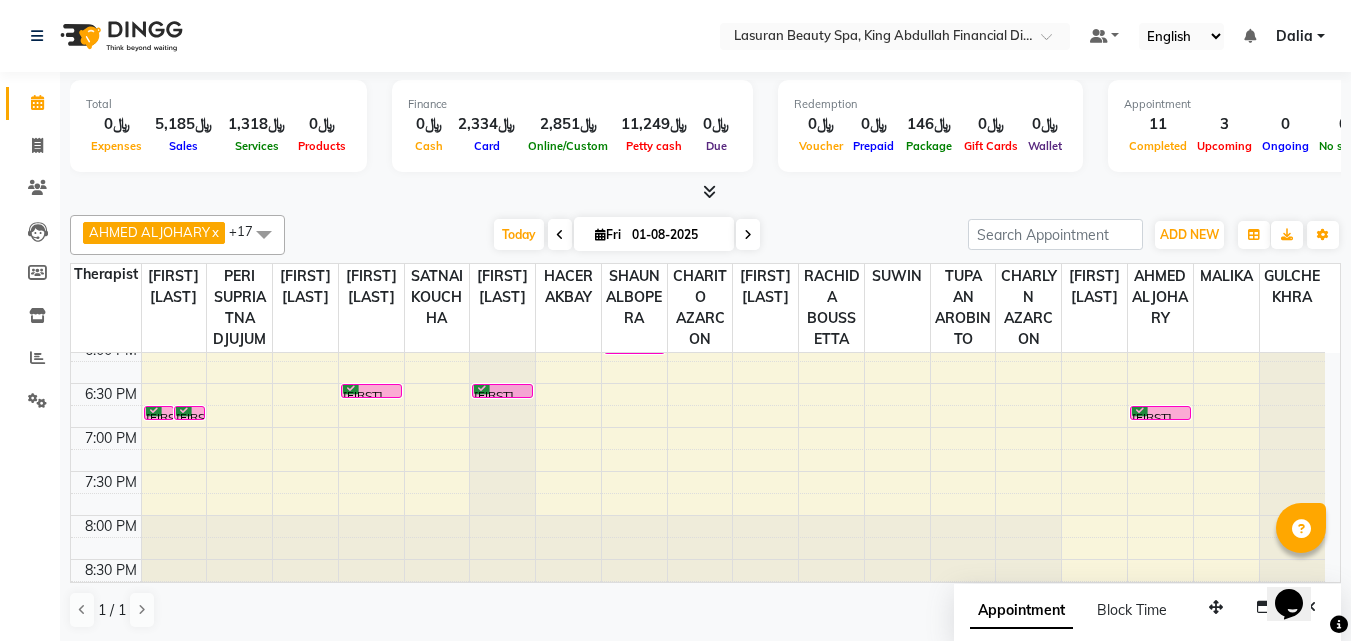 scroll, scrollTop: 353, scrollLeft: 0, axis: vertical 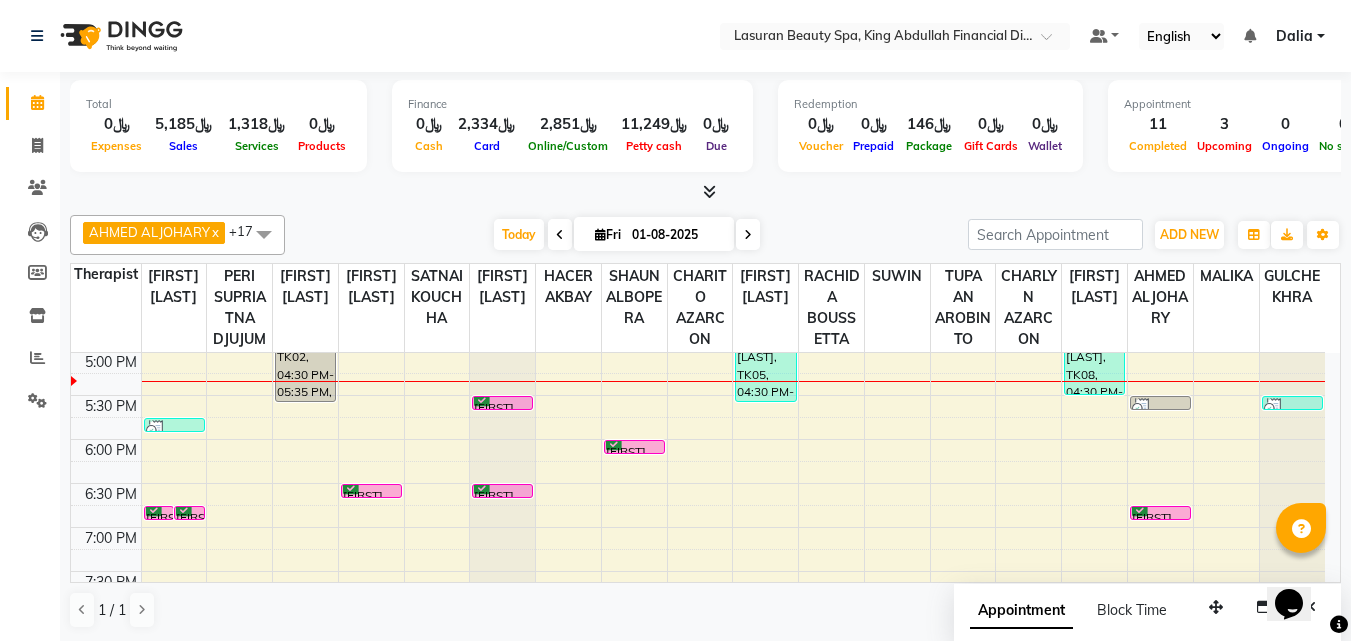click on "wasayef, TK12, 06:00 PM-06:01 PM, CLASSIC COMBO M&P | كومبو كلاسيك (باديكير+مانكير)" at bounding box center [634, 447] 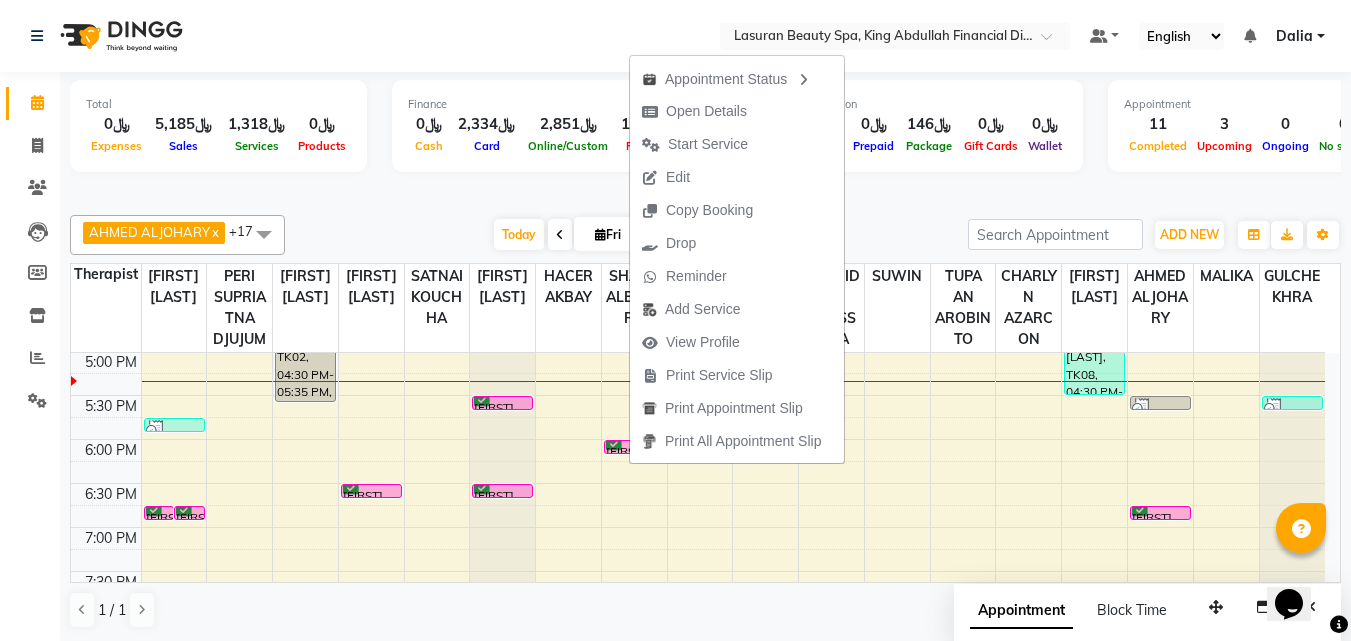 click on "Total  ﷼0  Expenses ﷼5,185  Sales ﷼1,318  Services ﷼0  Products Finance  ﷼0  Cash ﷼2,334  Card ﷼2,851  Online/Custom ﷼11,249 Petty cash ﷼0 Due  Redemption  ﷼0 Voucher ﷼0 Prepaid ﷼146 Package ﷼0  Gift Cards ﷼0  Wallet  Appointment  11 Completed 3 Upcoming 0 Ongoing 0 No show  Other sales  ﷼3,868  Packages ﷼0  Memberships ﷼0  Vouchers ﷼0  Prepaids ﷼0  Gift Cards AHMED ALJOHARY  x Ahmed Kouraichy  x Ali Marlea  x BENJIE CABAHUG SUMANDO  x CHAIMAE BALHAMIDIYA  x CHARITO AZARCON  x CHARLYN AZARCON  x GULCHEKHRA  x HACER AKBAY  x Hiba Ramadan  x MALIKA  x PERI  SUPRIATNA DJUJUM  x RACHIDA BOUSSETTA  x SATNAI KOUCHHA  x SHAUN ALBOPERA  x SUWIN  x TUPA AN AROBINTO  x Liza Castro  x +17 Select All AHMED ALJOHARY Ahmed Kouraichy Ali Marlea Angel BENJIE CABAHUG SUMANDO CHAIMAE BALHAMIDIYA CHARITO AZARCON CHARLYN AZARCON Dalia ELMA LAGRIMAS Fouad Nah GULCHEKHRA HACER AKBAY Hiba Ramadan Liza Castro MALIKA Mohsen Amaui PERI  SUPRIATNA DJUJUM Rachelle RACHIDA BOUSSETTA" 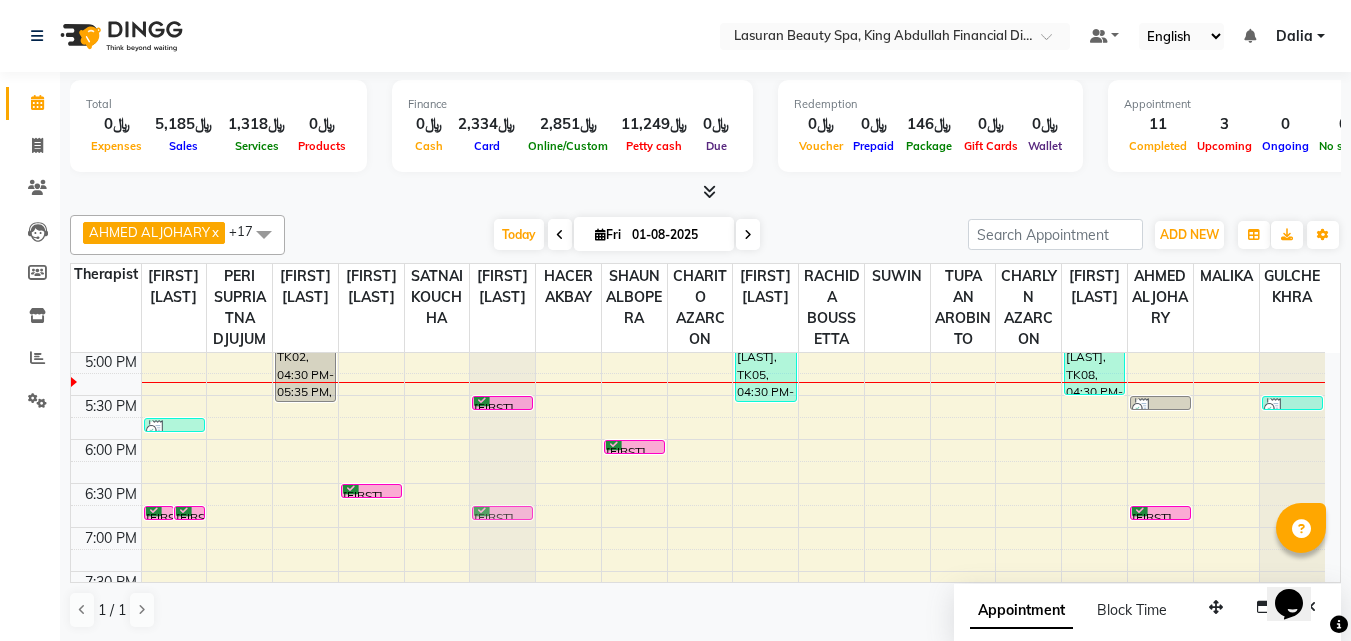 drag, startPoint x: 497, startPoint y: 512, endPoint x: 497, endPoint y: 529, distance: 17 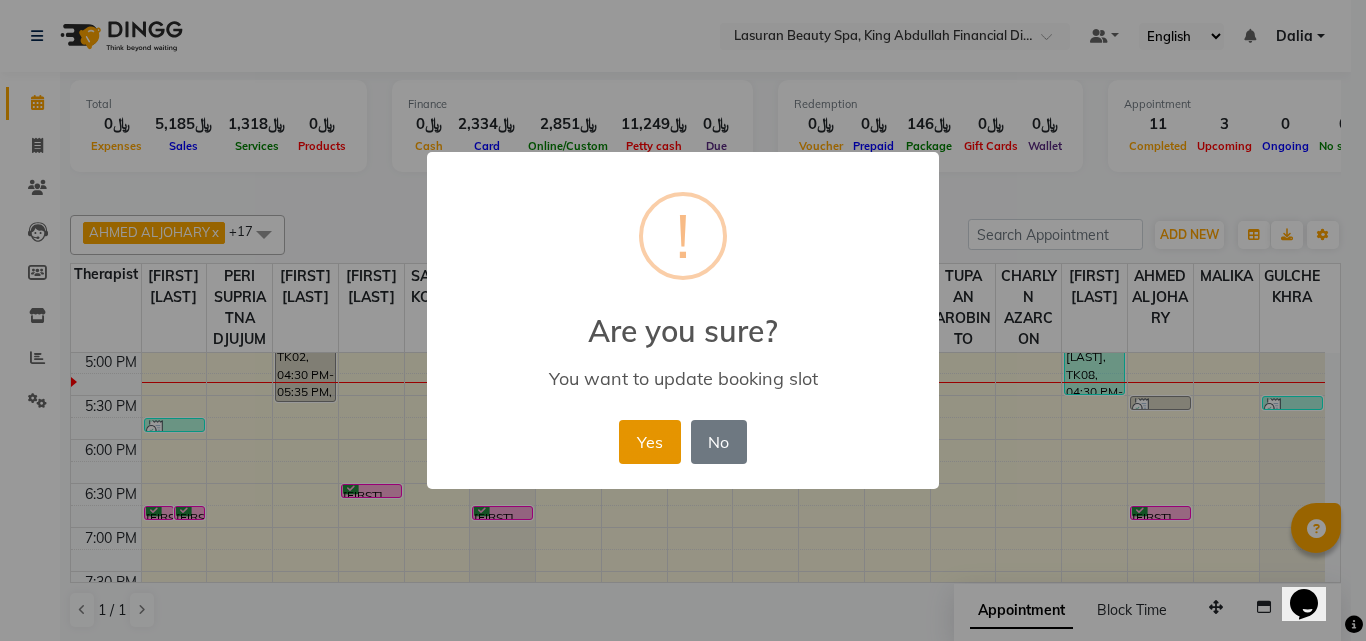 click on "Yes" at bounding box center (649, 442) 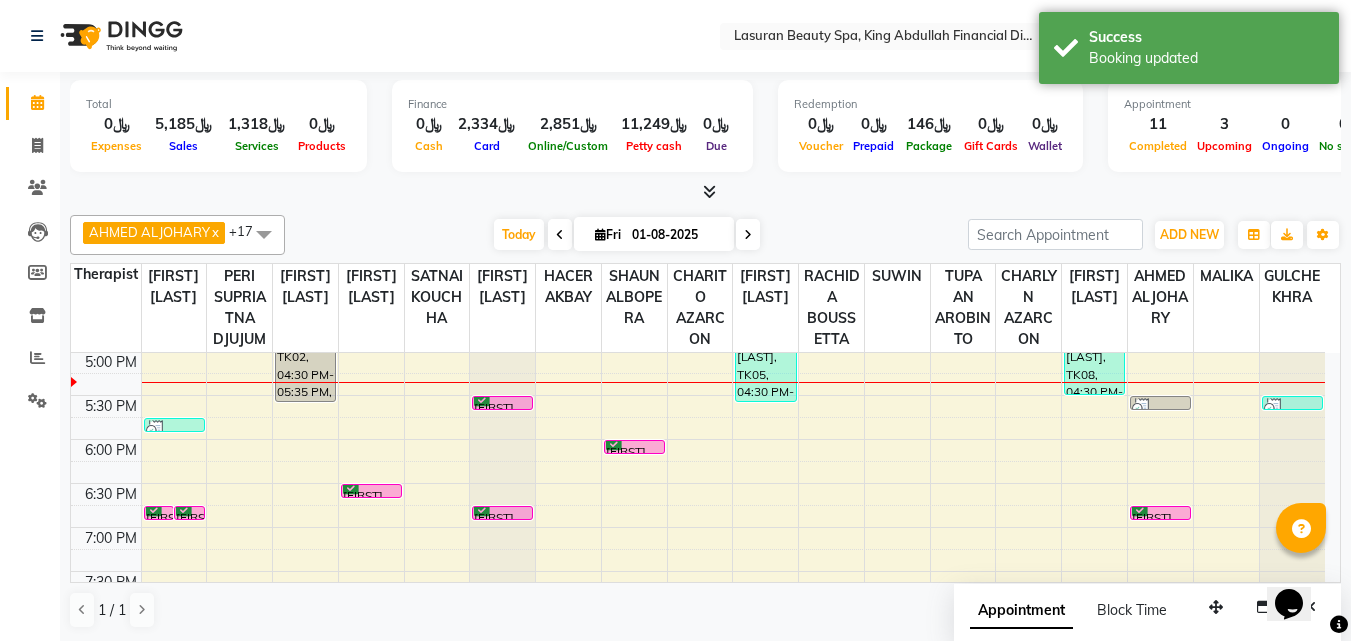 click on "Today  Fri 01-08-2025" at bounding box center (626, 235) 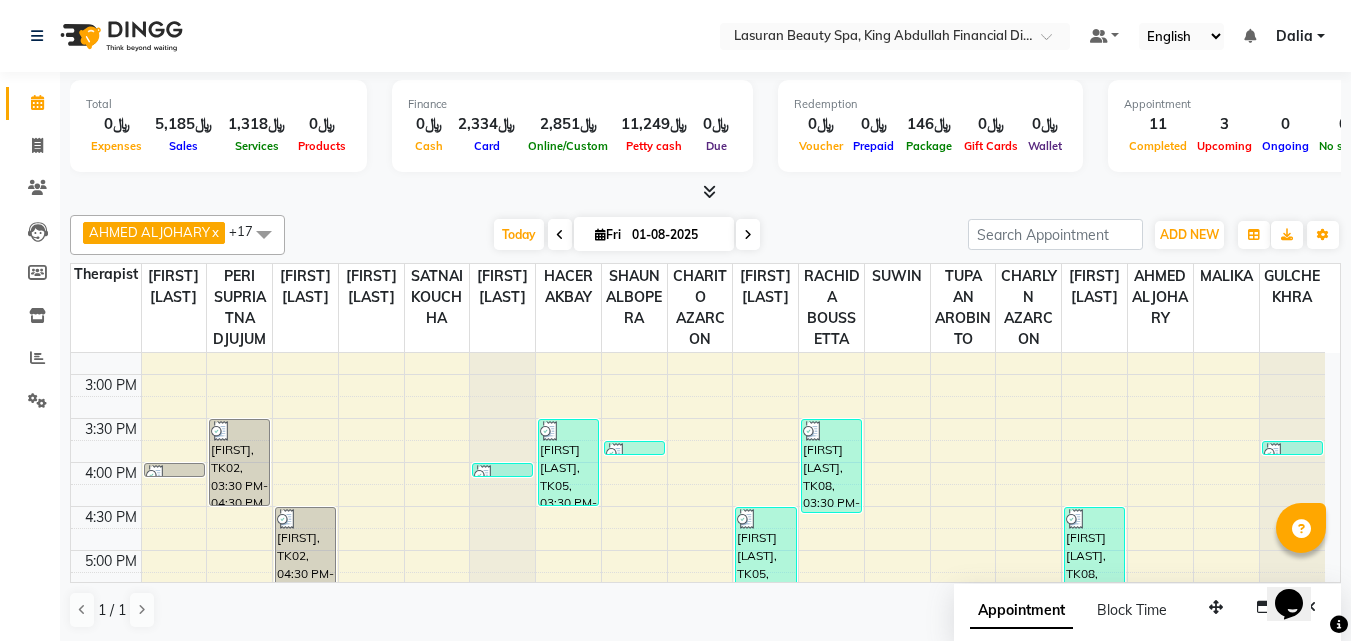 scroll, scrollTop: 153, scrollLeft: 0, axis: vertical 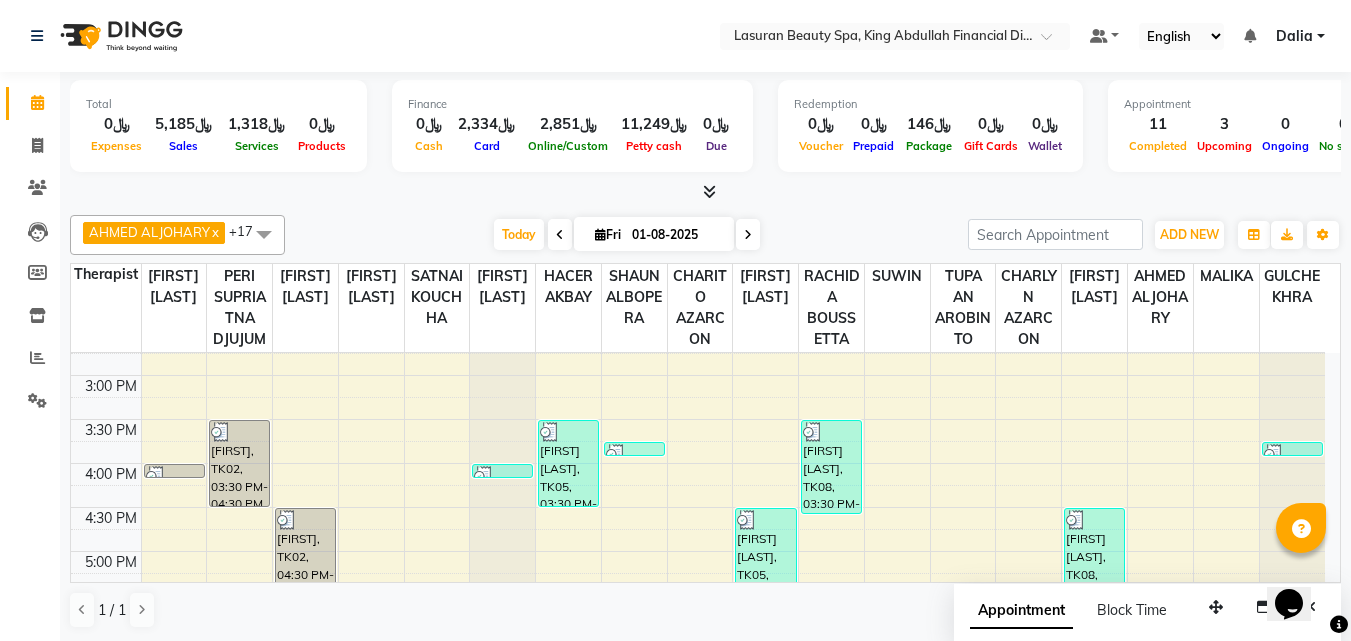click at bounding box center (705, 192) 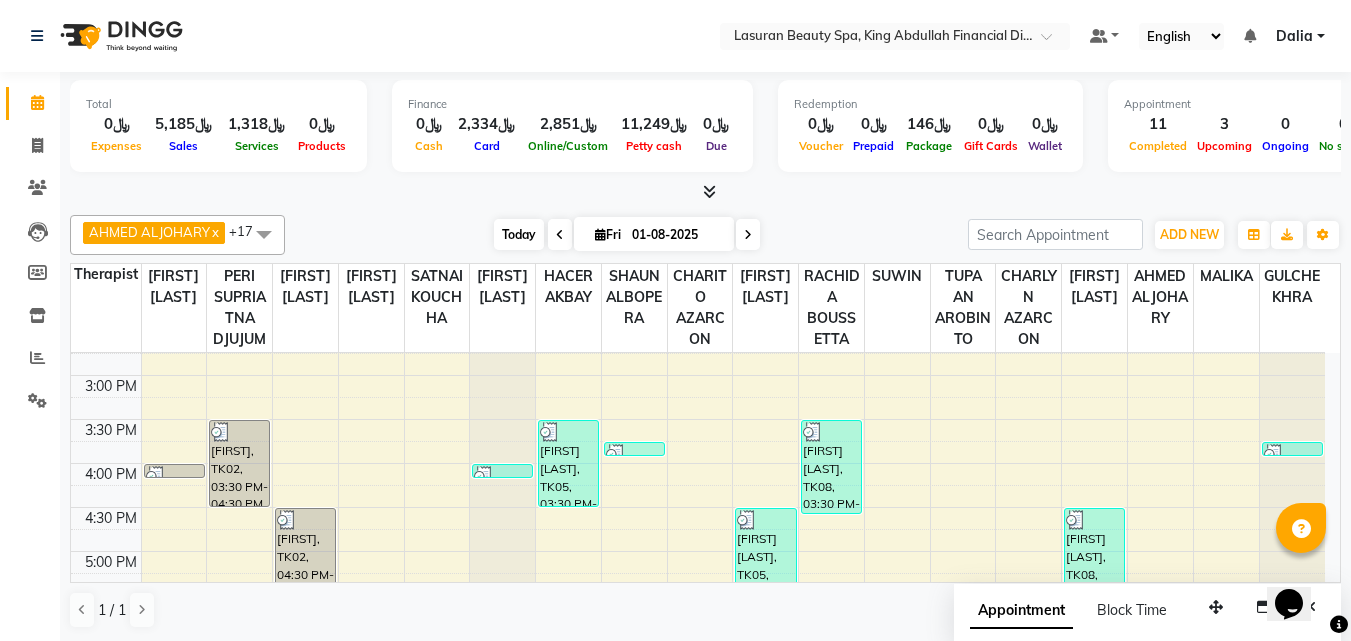 click on "Today" at bounding box center (519, 234) 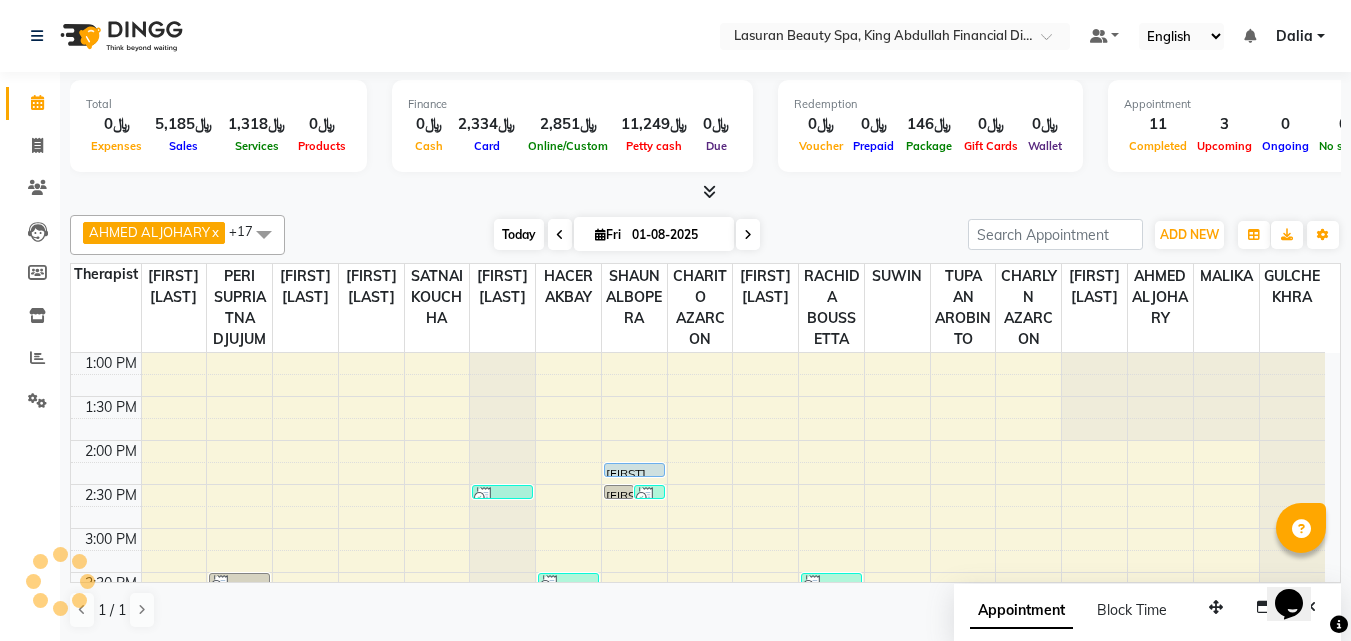 scroll, scrollTop: 353, scrollLeft: 0, axis: vertical 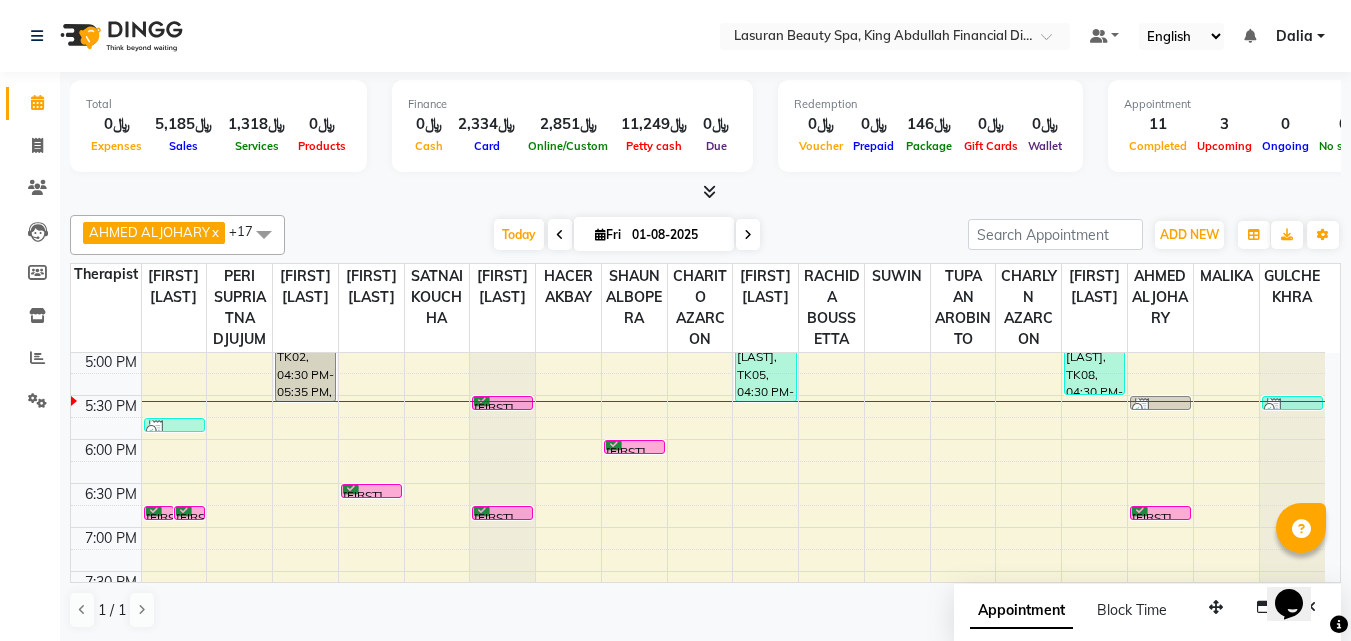click on "1:00 PM 1:30 PM 2:00 PM 2:30 PM 3:00 PM 3:30 PM 4:00 PM 4:30 PM 5:00 PM 5:30 PM 6:00 PM 6:30 PM 7:00 PM 7:30 PM 8:00 PM 8:30 PM 9:00 PM 9:30 PM 10:00 PM 10:30 PM 11:00 PM 11:30 PM     Mohmed alzamel, TK13, 06:45 PM-06:46 PM, Beard Shaping | تحديد الذقن     Mohmed alzamel, TK13, 06:45 PM-06:46 PM, NAILS  CLASSIC COMBO M&P | كومبو كلاسيك مانكير+باديكير     Mansour Al Hilaly, TK01, 04:00 PM-04:01 PM, NAILS  CLASSIC COMBO M&P | كومبو كلاسيك مانكير+باديكير     abdelaziz, TK02, 05:45 PM-05:46 PM, NAILS  CLASSIC COMBO M&P | كومبو كلاسيك مانكير+باديكير     abdelaziz, TK02, 03:30 PM-04:30 PM, SWEEDISH MASSAGE | جلسة تدليك سويدي     abdelaziz, TK02, 04:30 PM-05:35 PM, RITUAL BRIGHT BLUE ROCK | حمام الأحجار الزرقاء     Mashael Abdualziz, TK09, 06:30 PM-06:31 PM, BLOW DRY | تجفيف الشعر     John Wix, TK03, 02:30 PM-02:31 PM, HAIR CUT | قص الشعر" at bounding box center (698, 483) 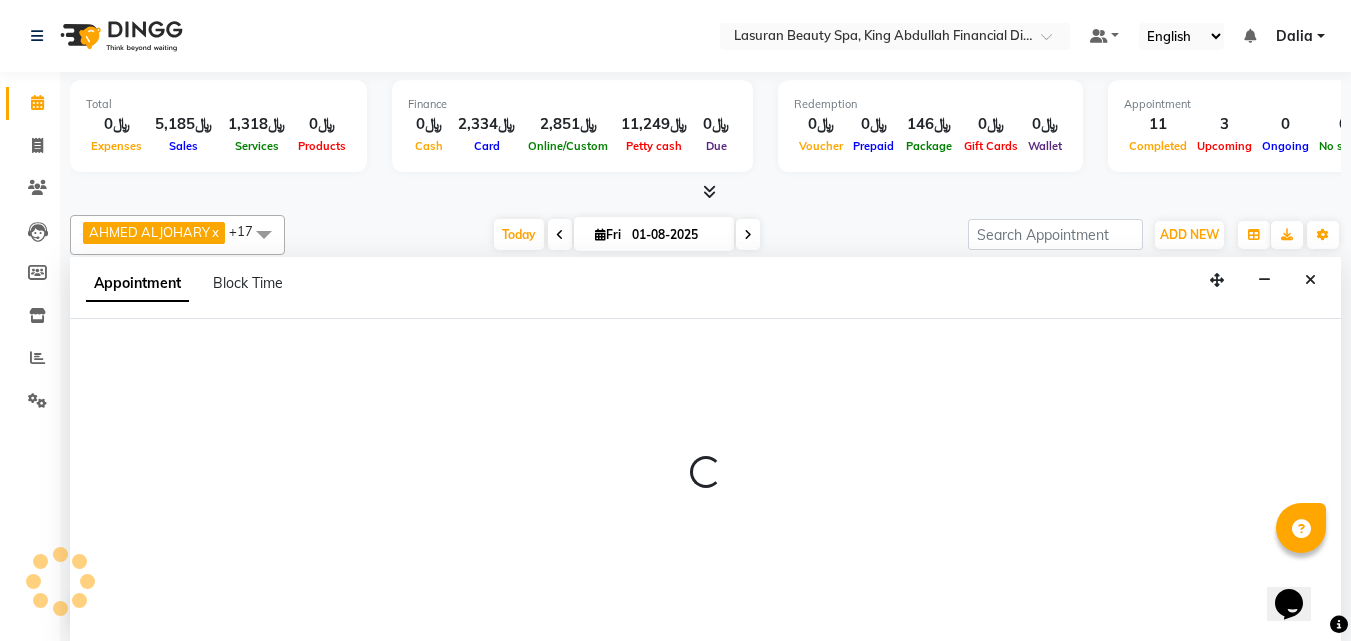 select on "54626" 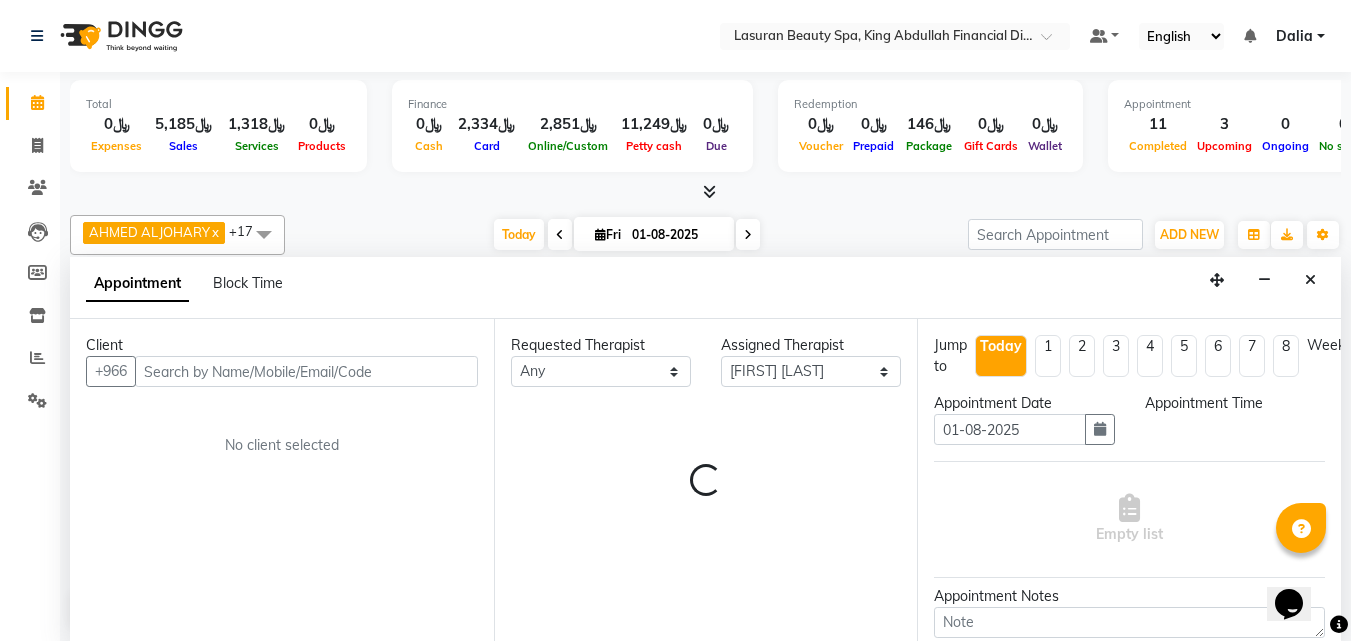 select on "1050" 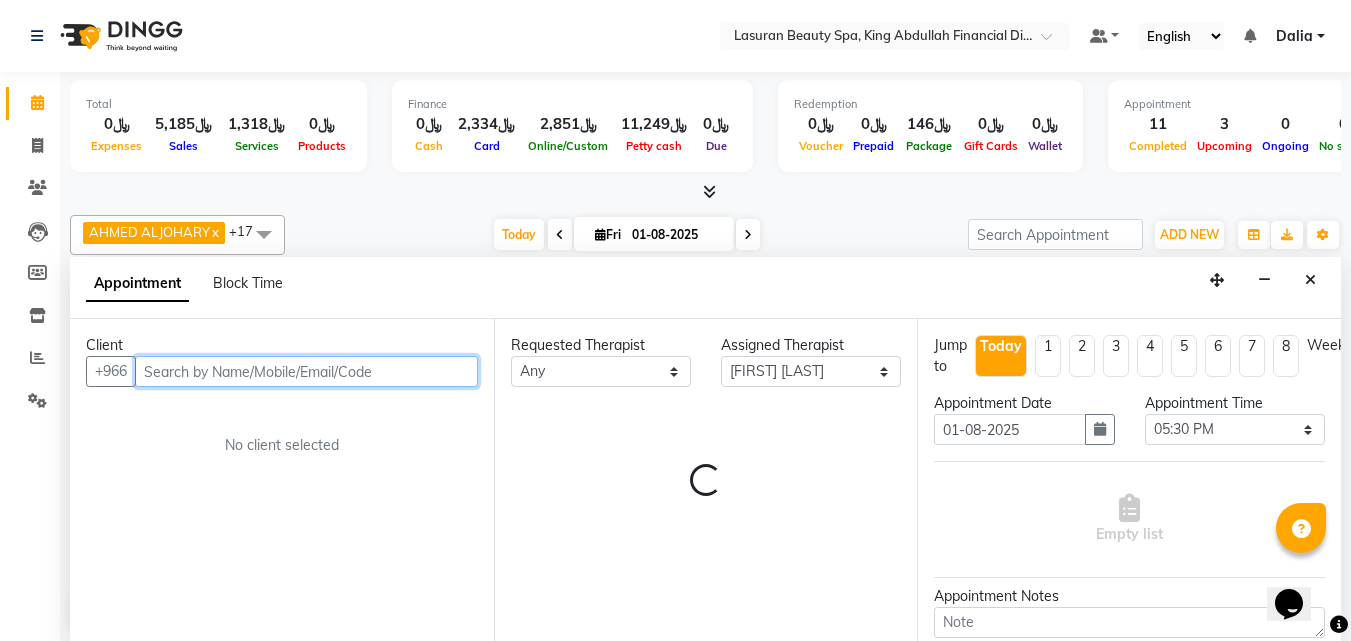 scroll, scrollTop: 1, scrollLeft: 0, axis: vertical 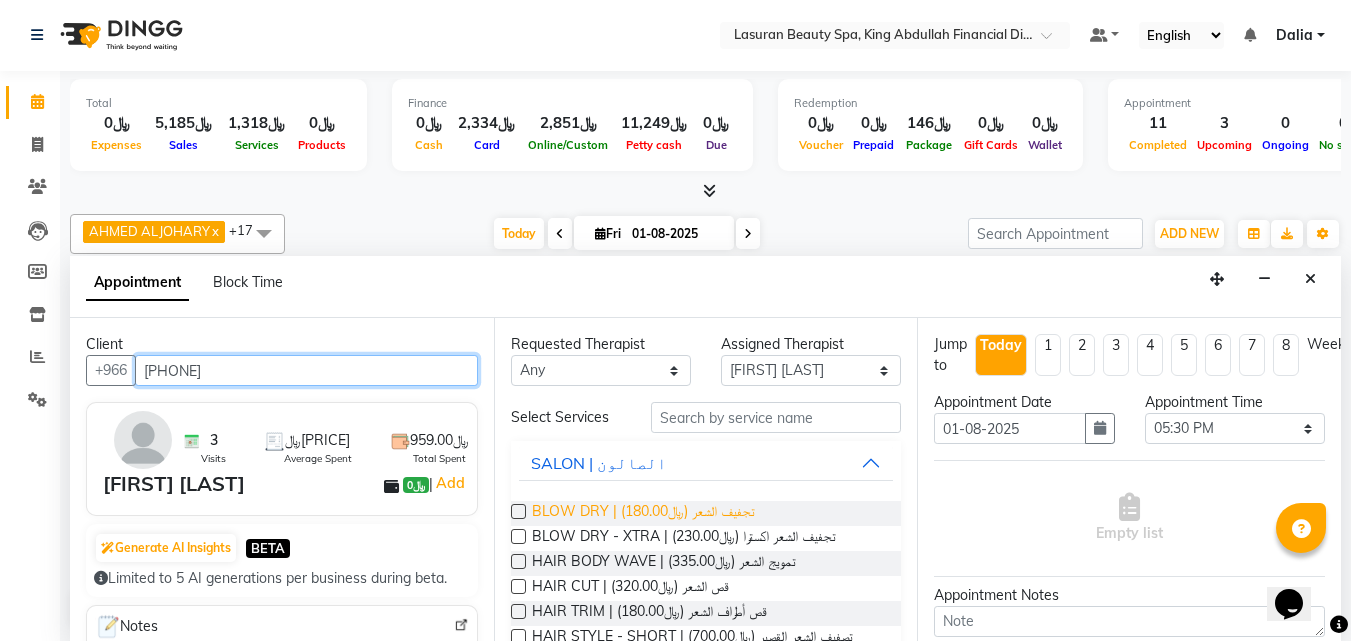type on "569677396" 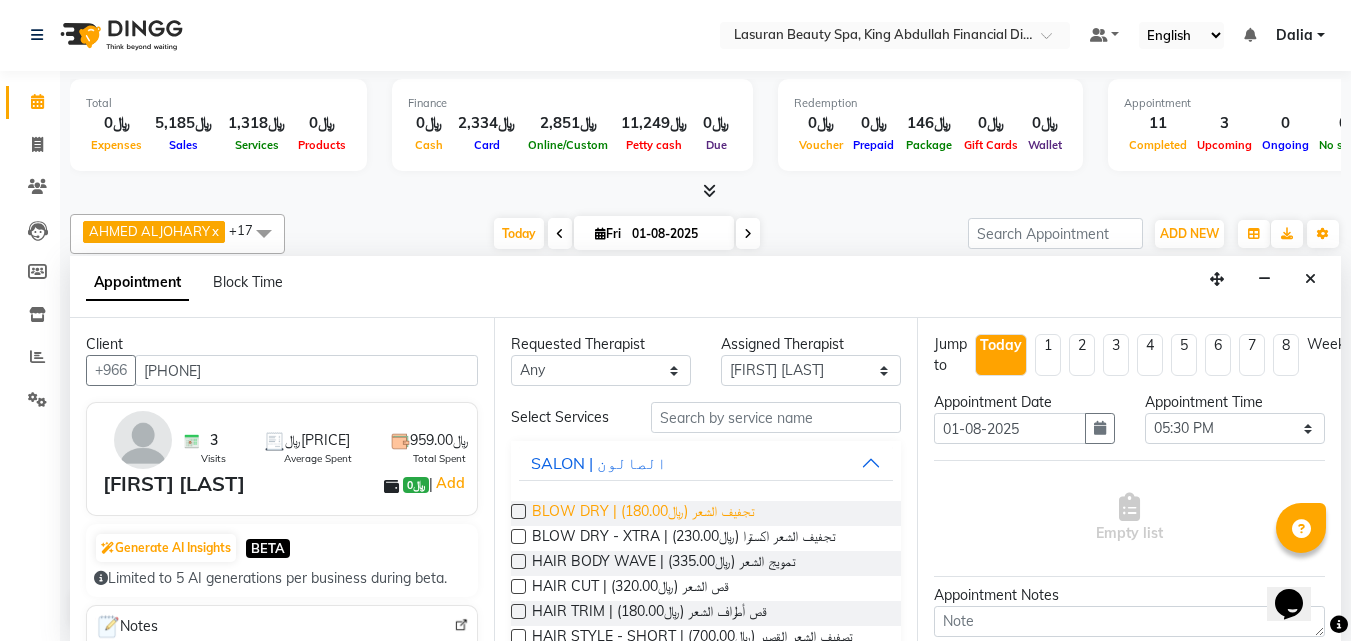 click on "BLOW DRY | تجفيف الشعر (﷼180.00)" at bounding box center (643, 513) 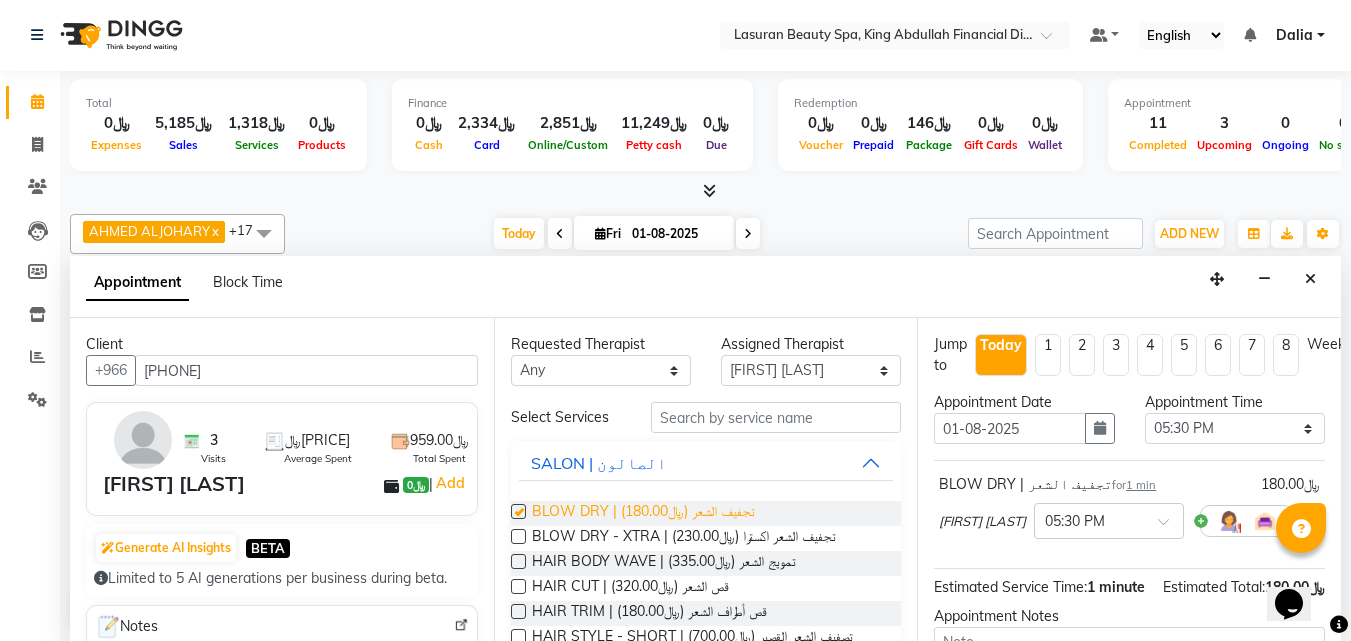 checkbox on "false" 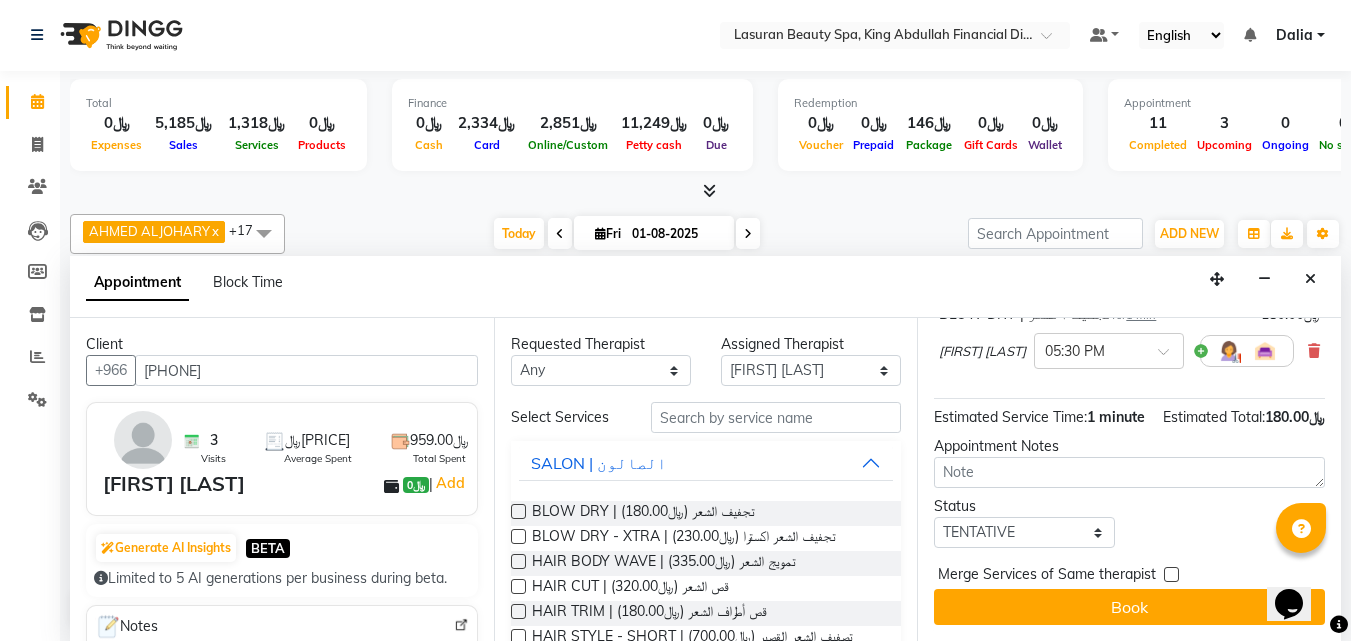 scroll, scrollTop: 209, scrollLeft: 0, axis: vertical 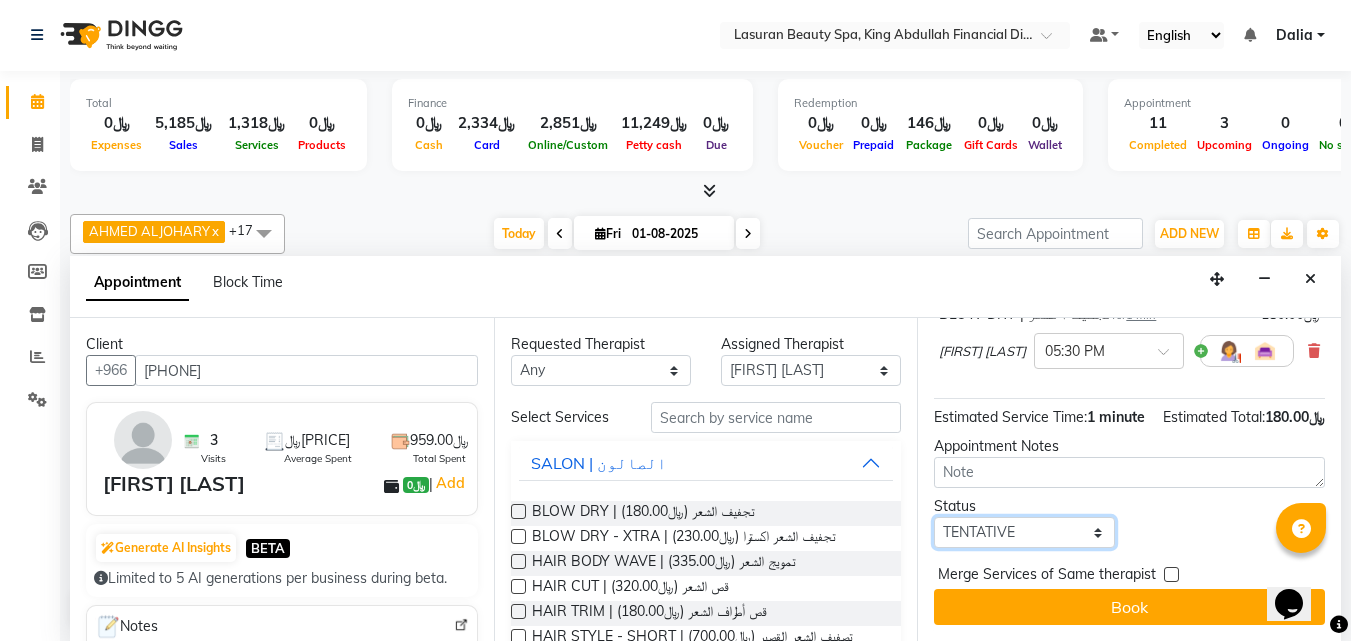 click on "Select TENTATIVE CONFIRM CHECK-IN UPCOMING" at bounding box center (1024, 532) 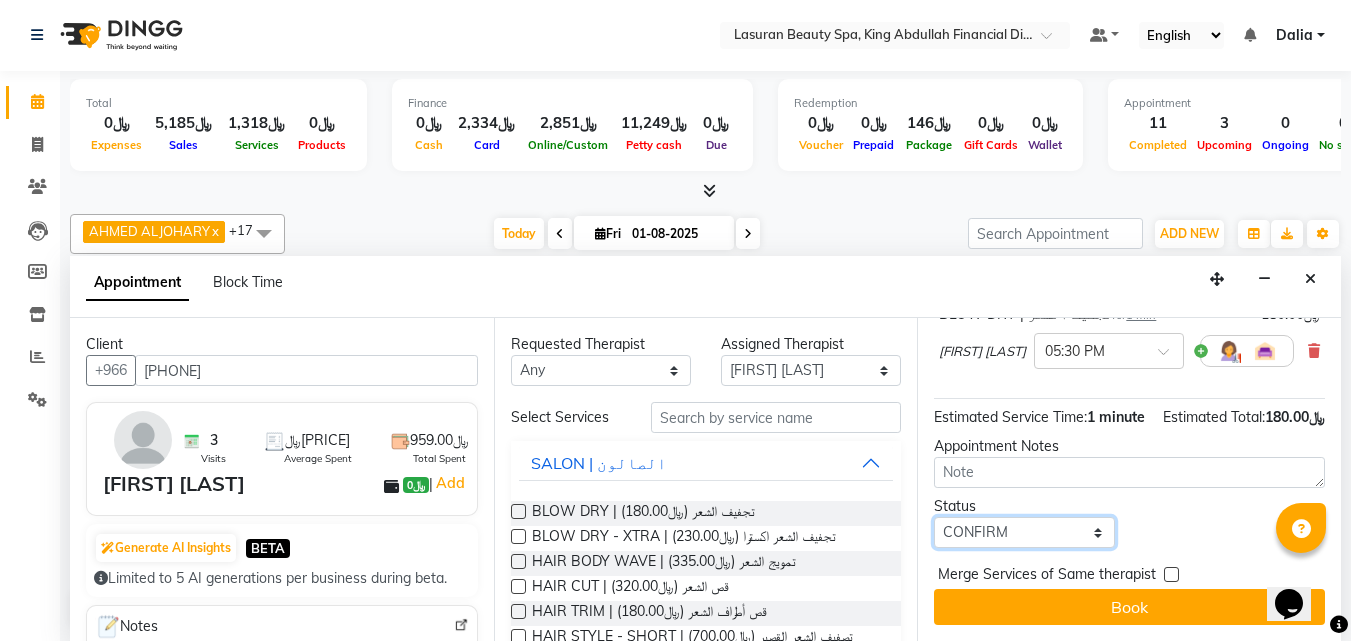 click on "Select TENTATIVE CONFIRM CHECK-IN UPCOMING" at bounding box center (1024, 532) 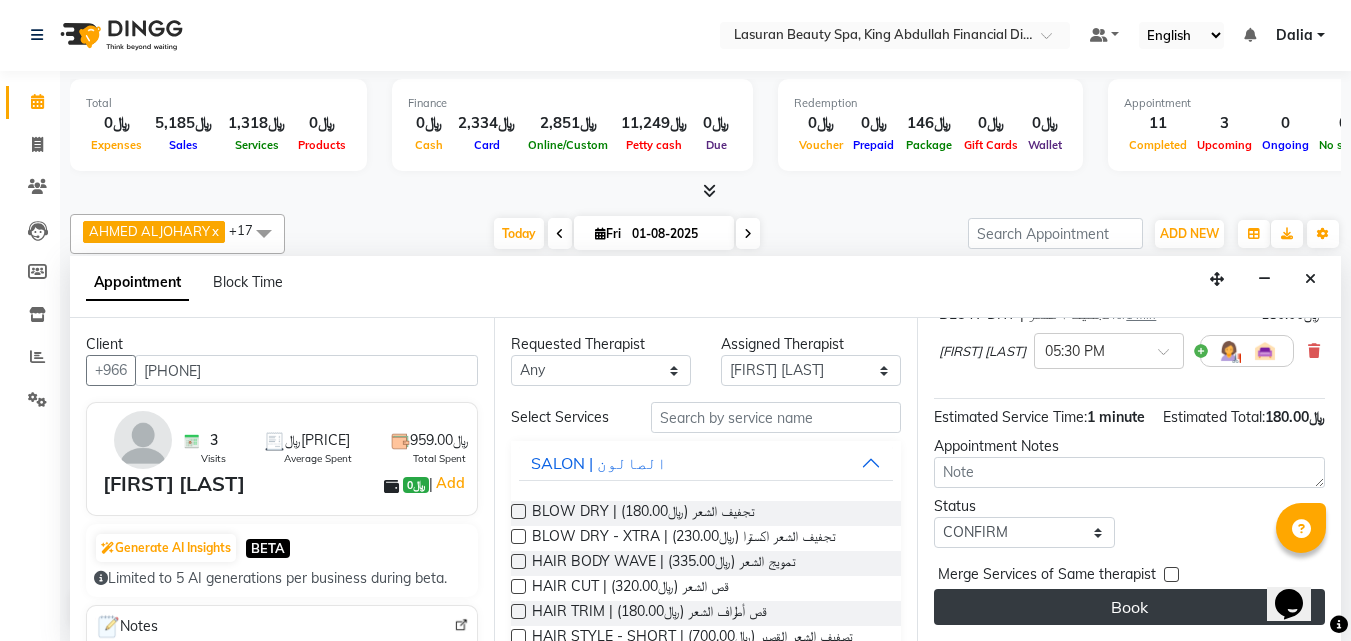 click on "Book" at bounding box center (1129, 607) 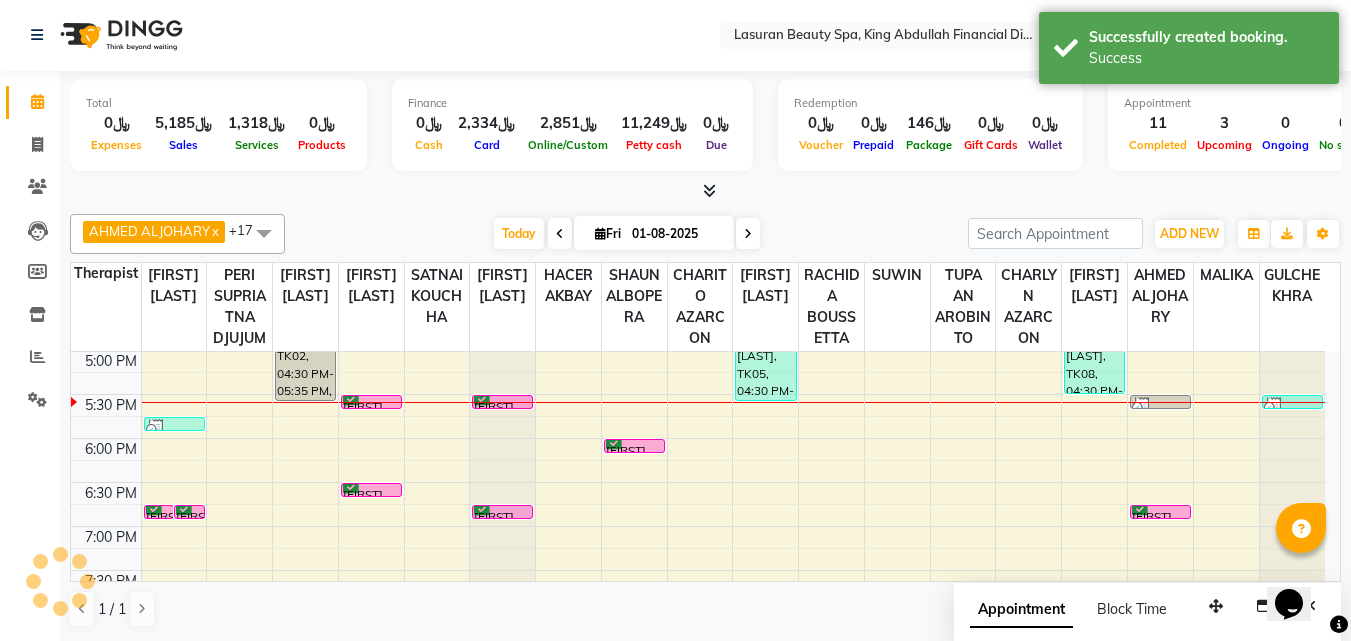 scroll, scrollTop: 0, scrollLeft: 0, axis: both 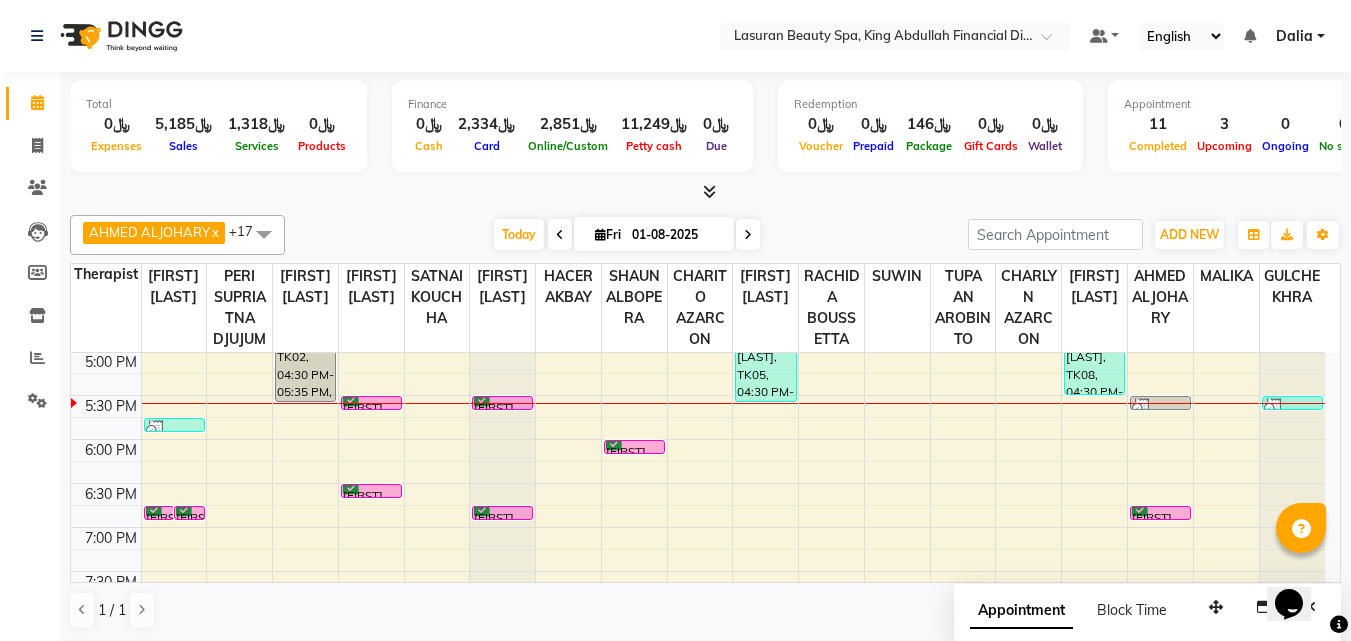 click on "Sheikha Al Otebi, TK14, 05:30 PM-05:31 PM, BLOW DRY | تجفيف الشعر" at bounding box center (371, 403) 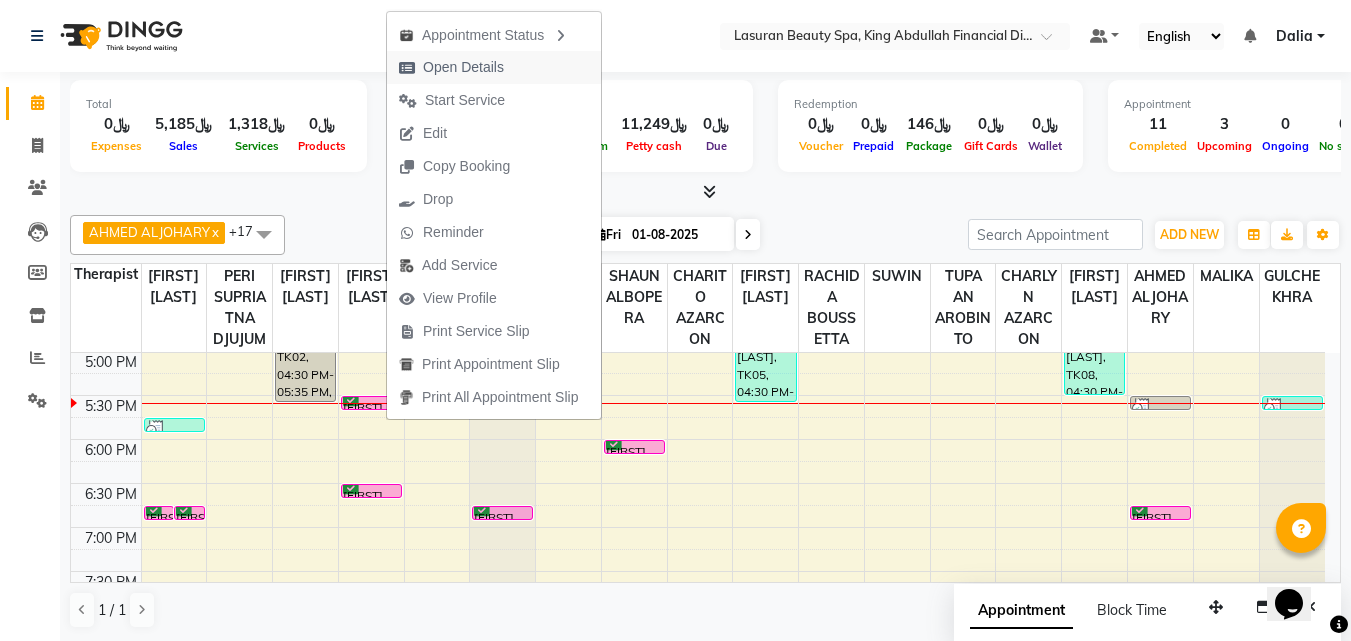 click on "Open Details" at bounding box center [463, 67] 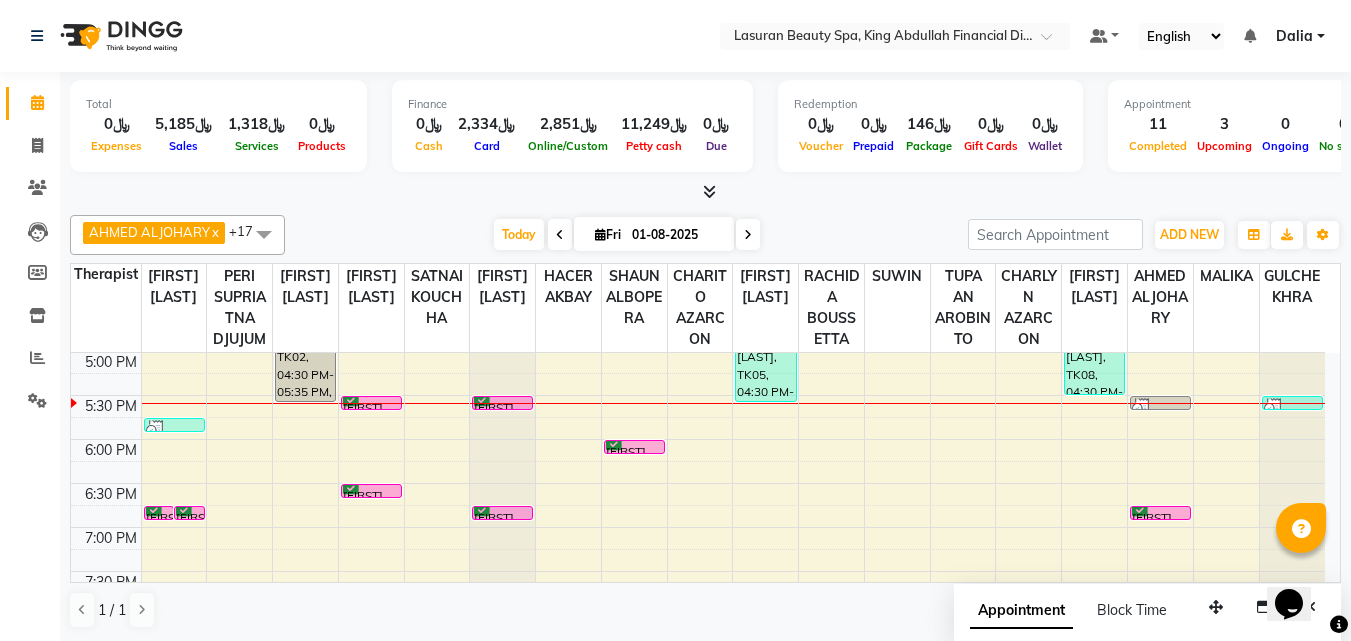 click on "Sheikha Al Otebi, TK14, 05:30 PM-05:31 PM, BLOW DRY | تجفيف الشعر" at bounding box center [371, 403] 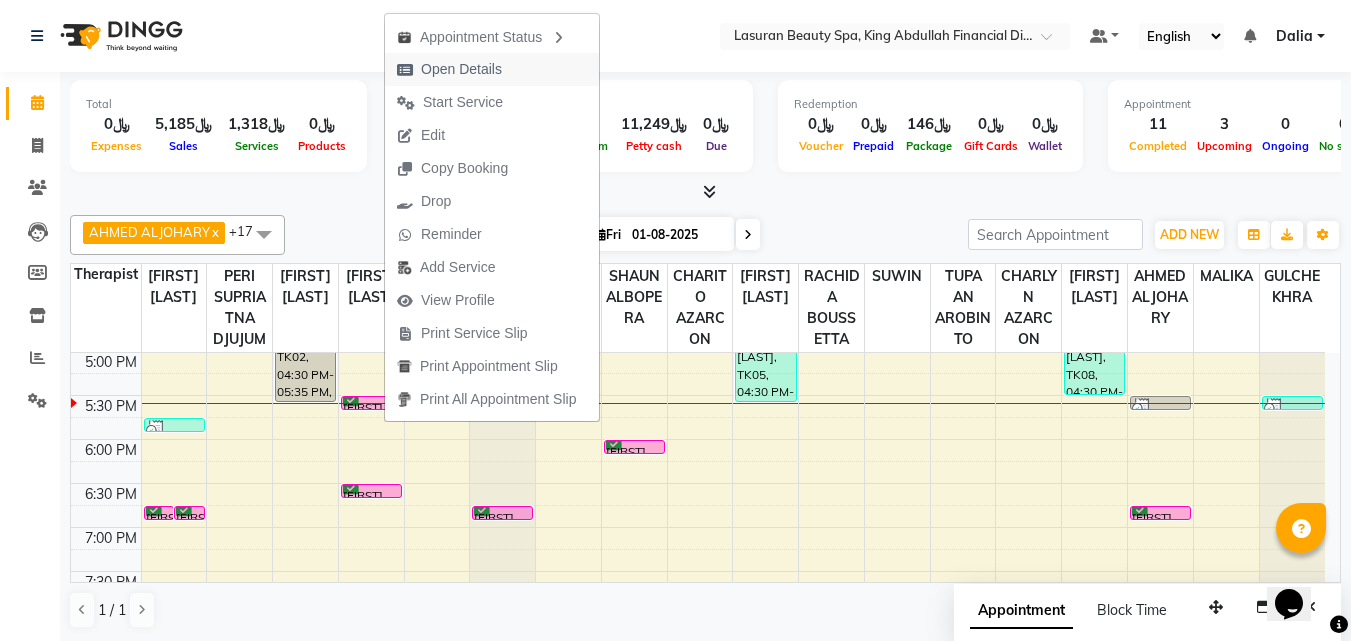 click on "Open Details" at bounding box center (461, 69) 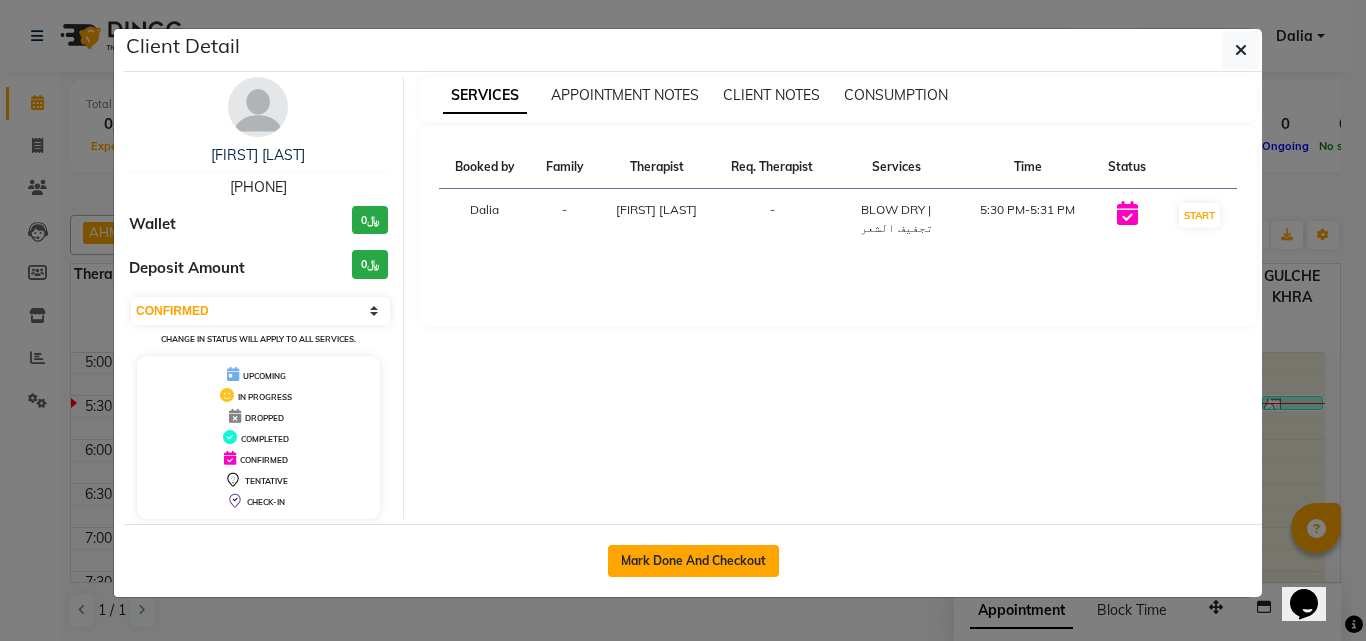 click on "Mark Done And Checkout" 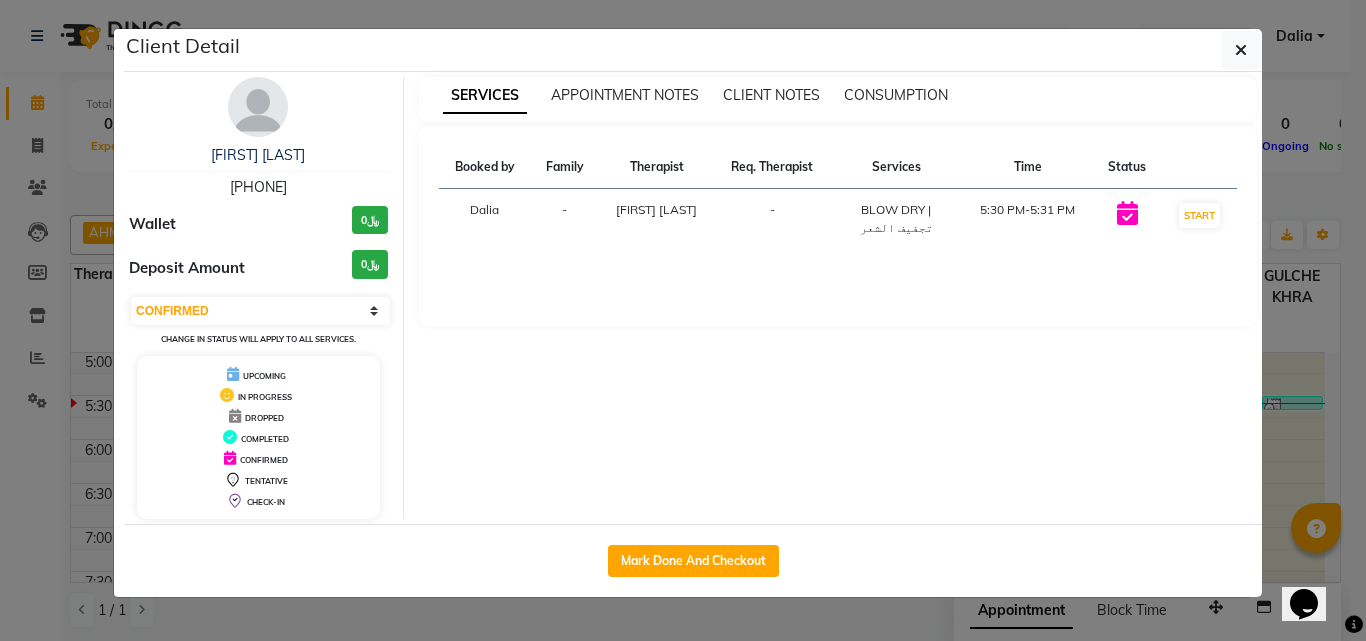 select on "service" 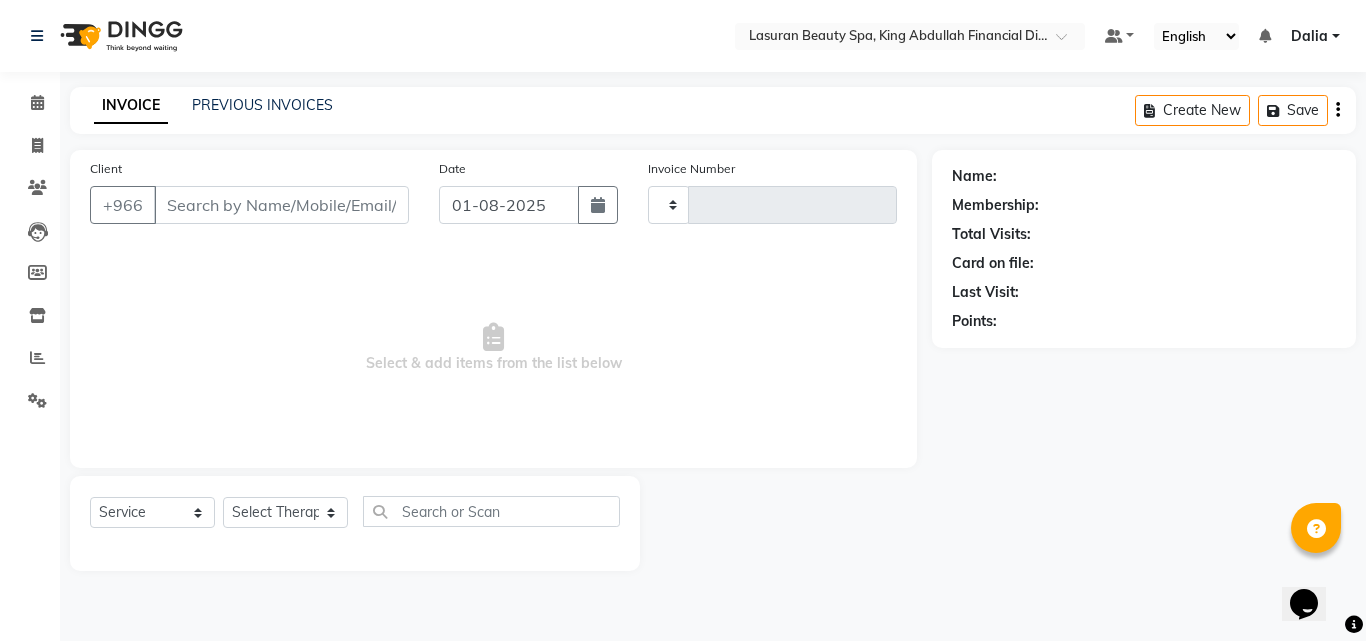 type on "1090" 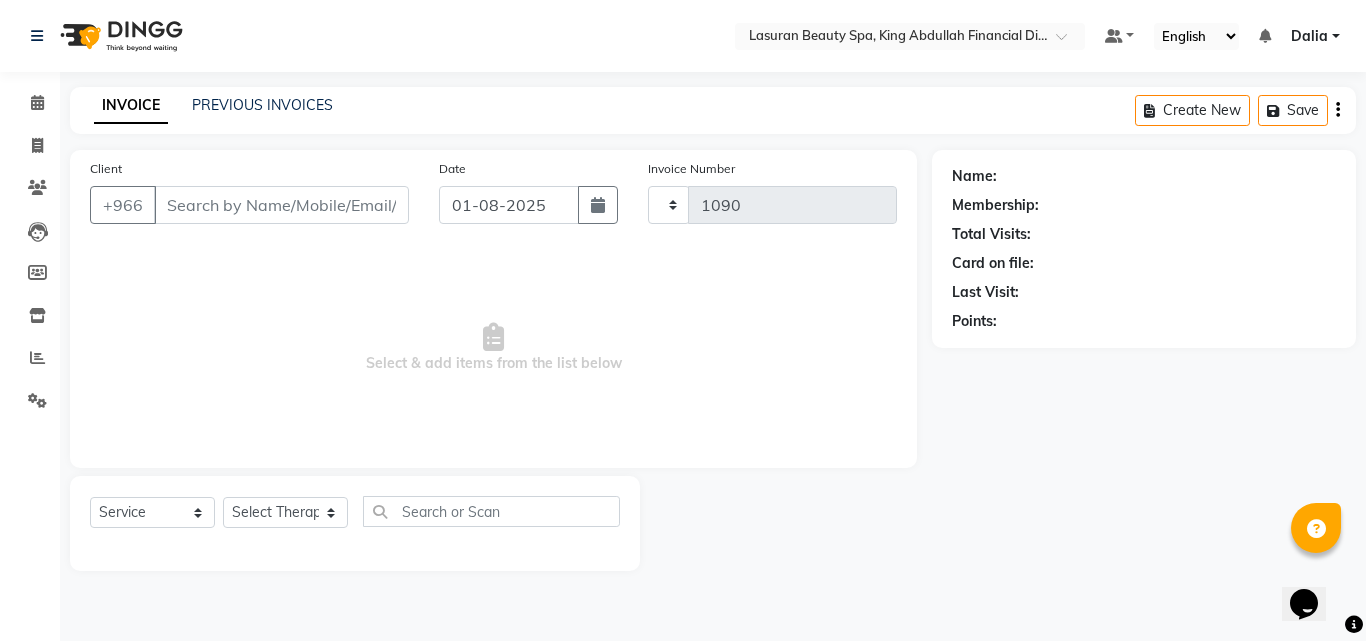 select on "6941" 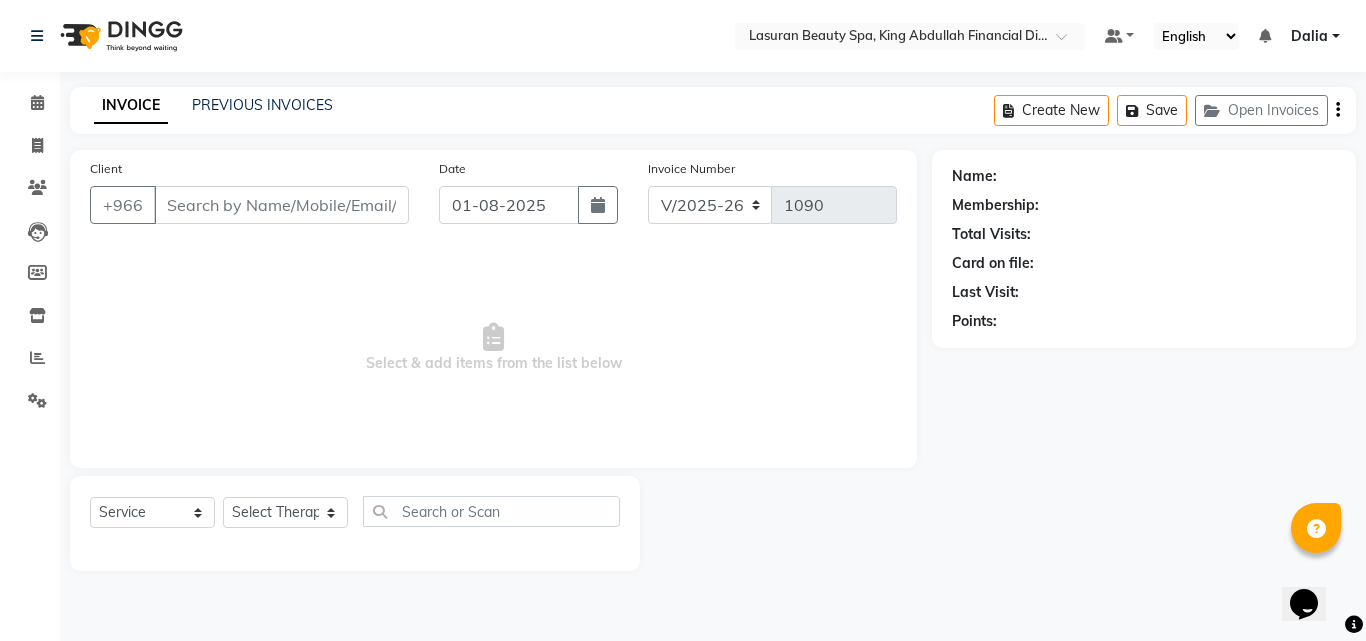 select on "V" 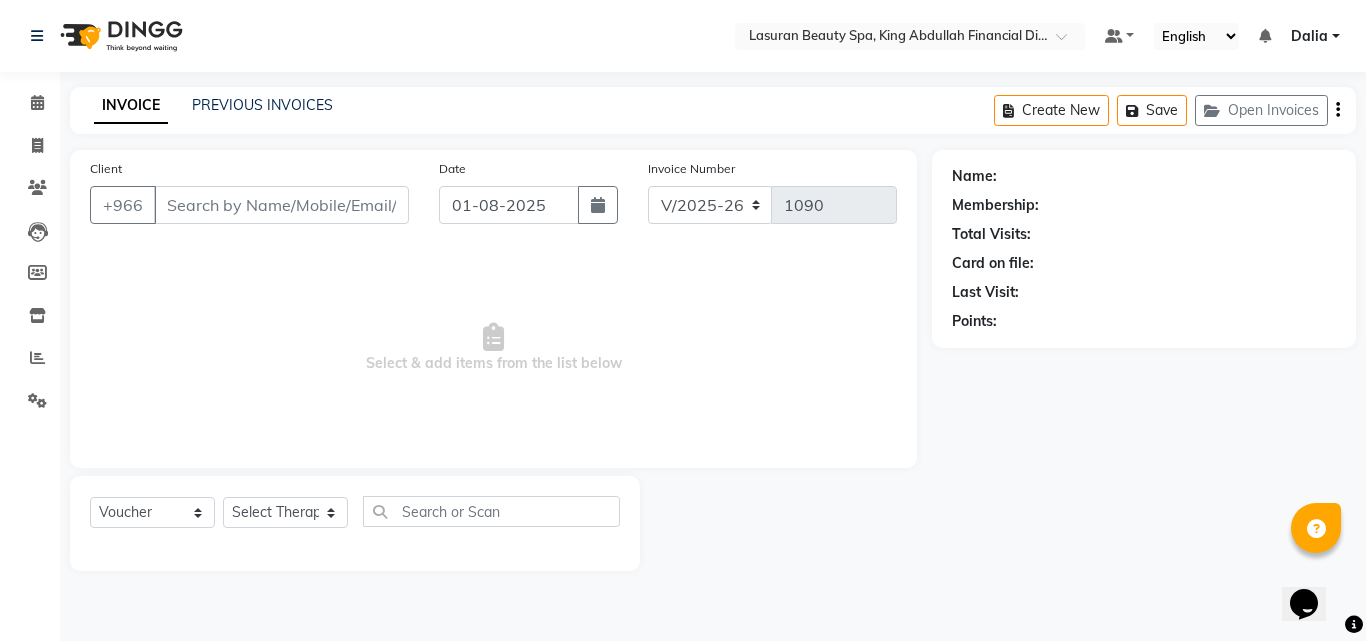 type on "569677396" 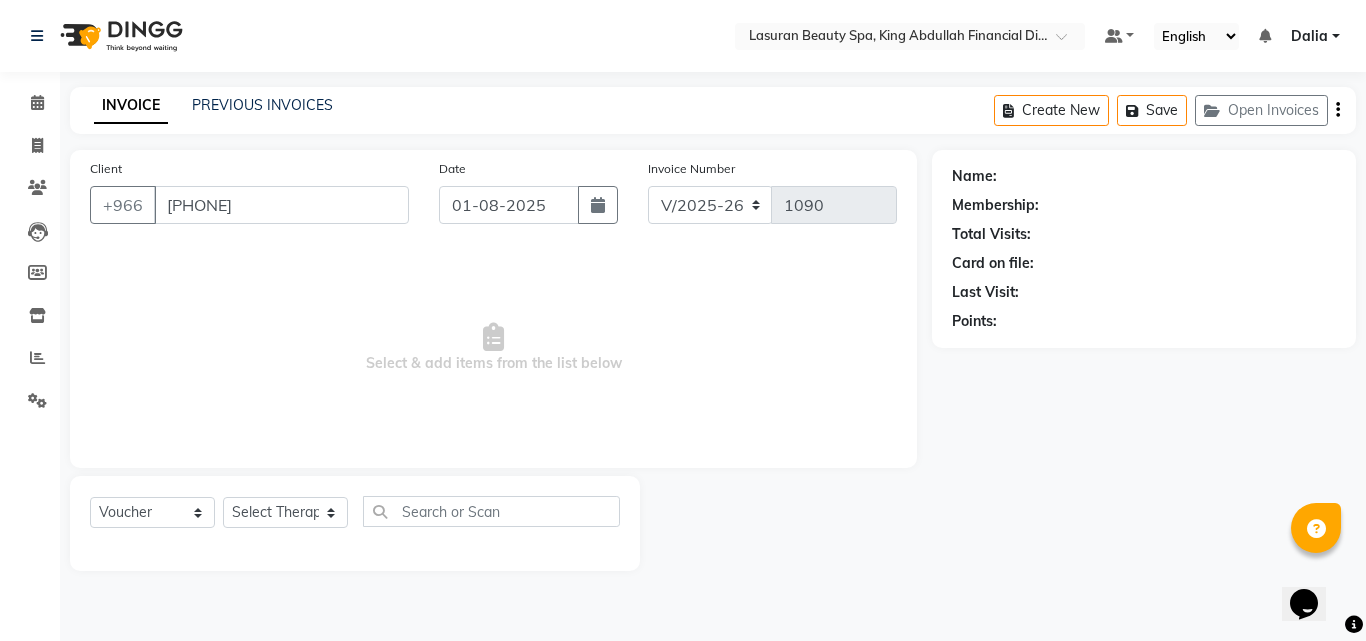 select on "66975" 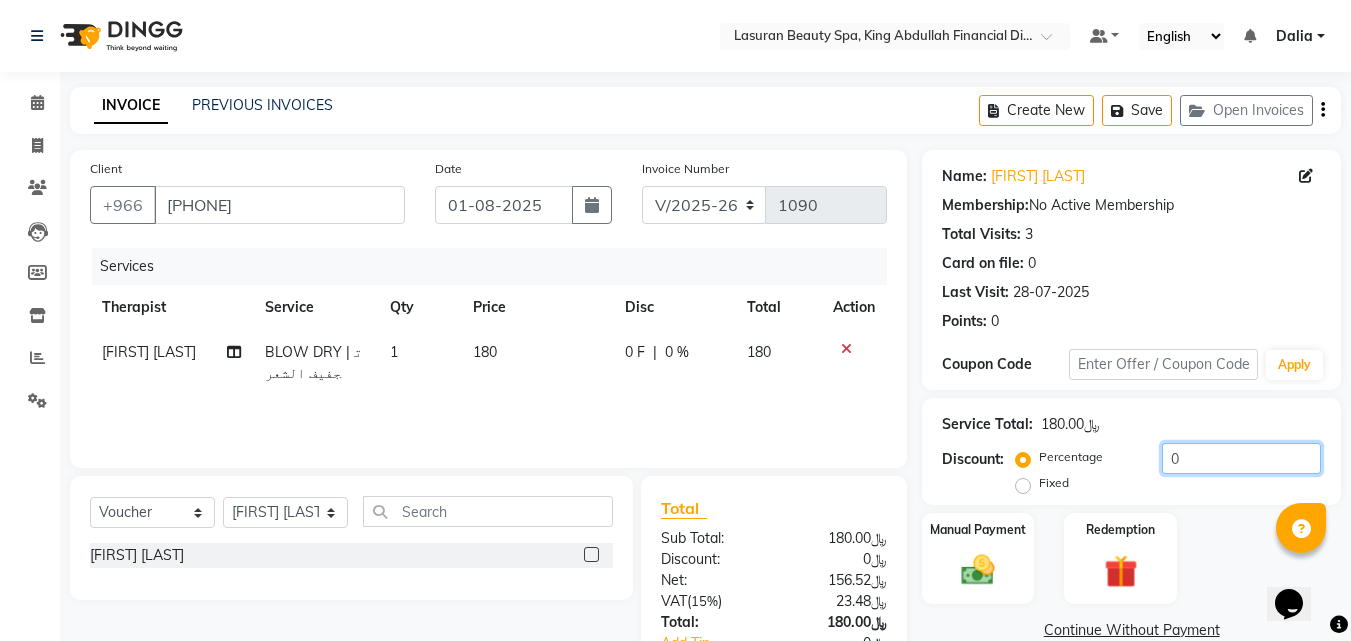 click on "0" 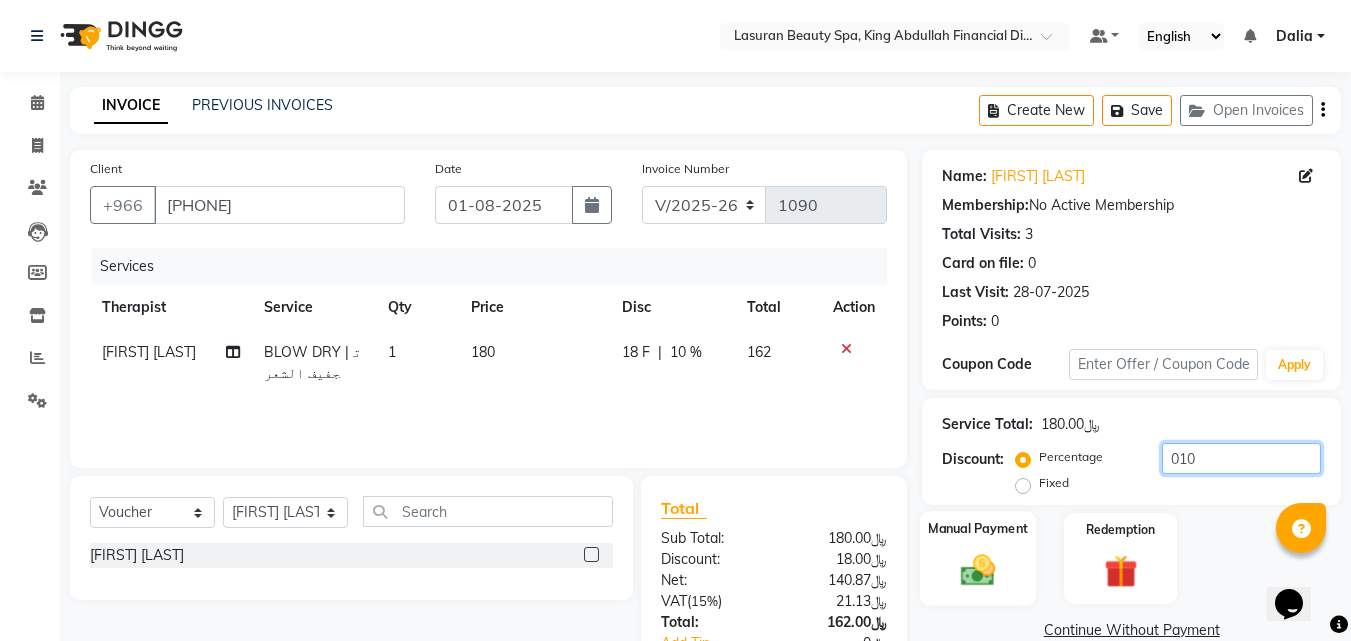 type on "010" 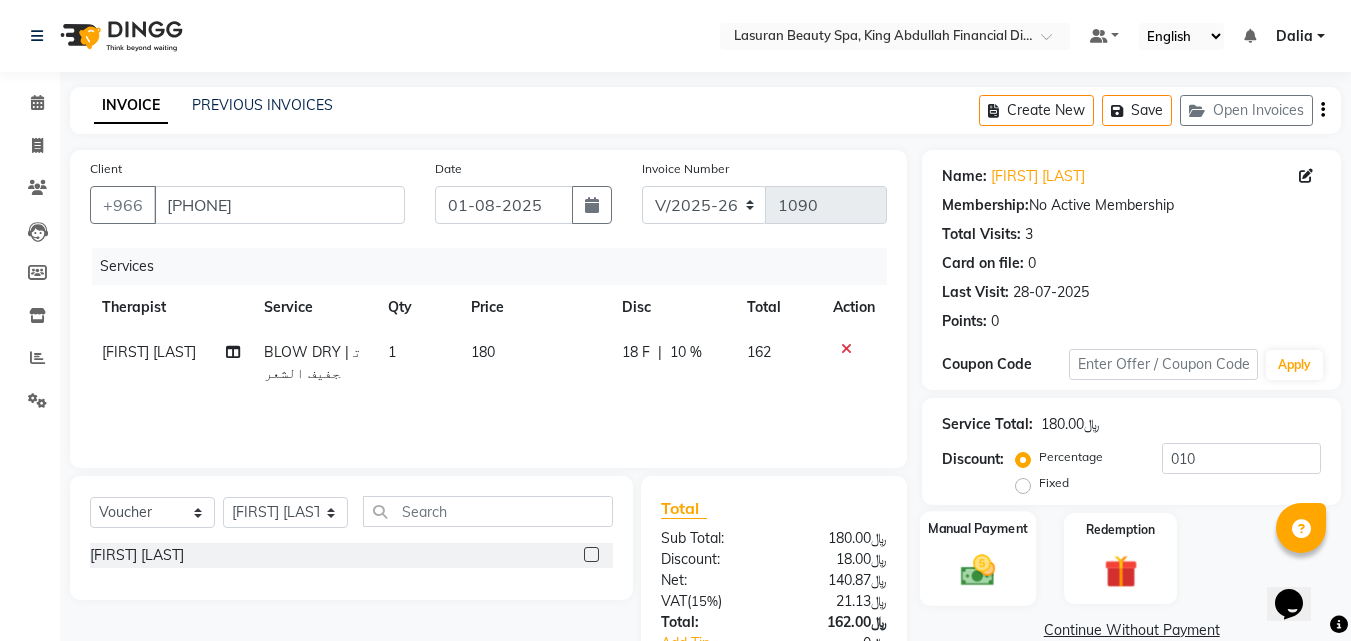 click on "Manual Payment" 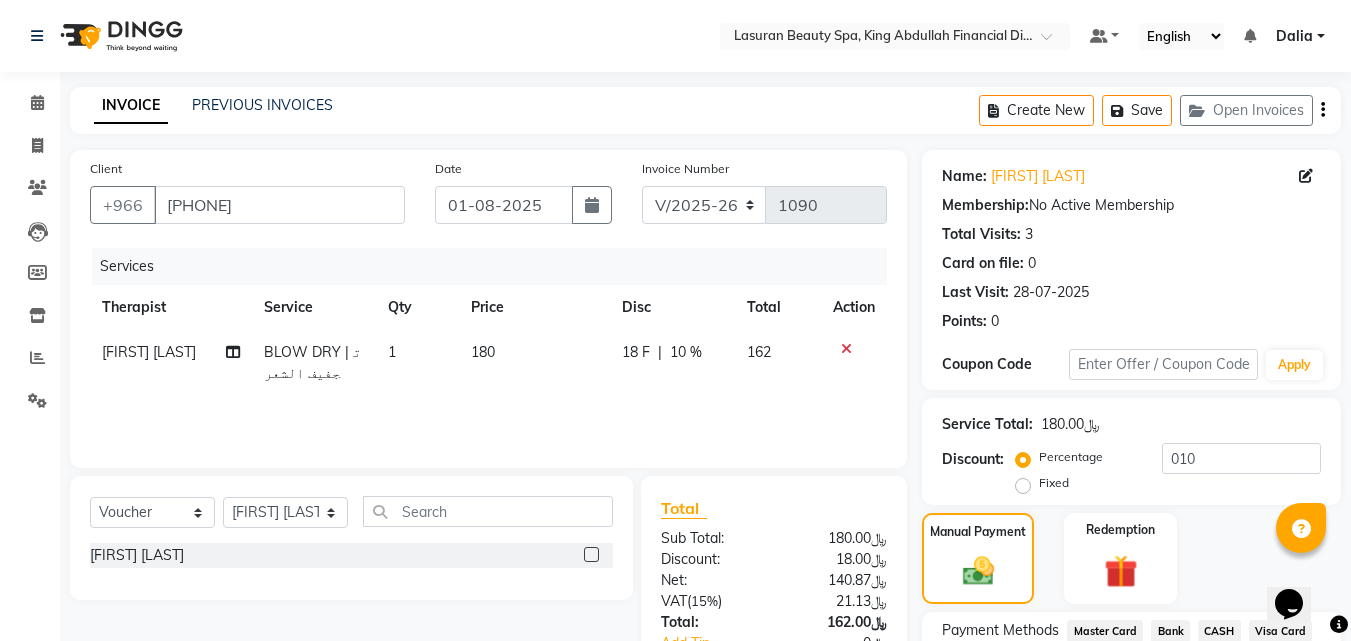 click on "Visa Card" 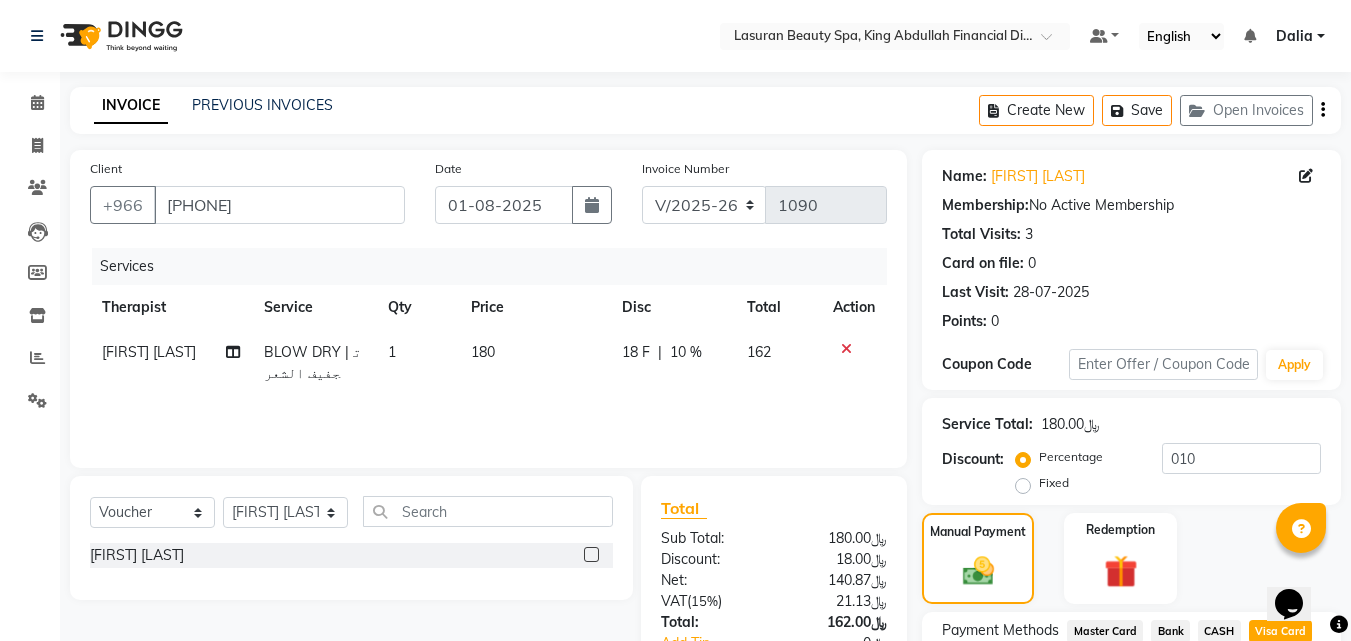 scroll, scrollTop: 162, scrollLeft: 0, axis: vertical 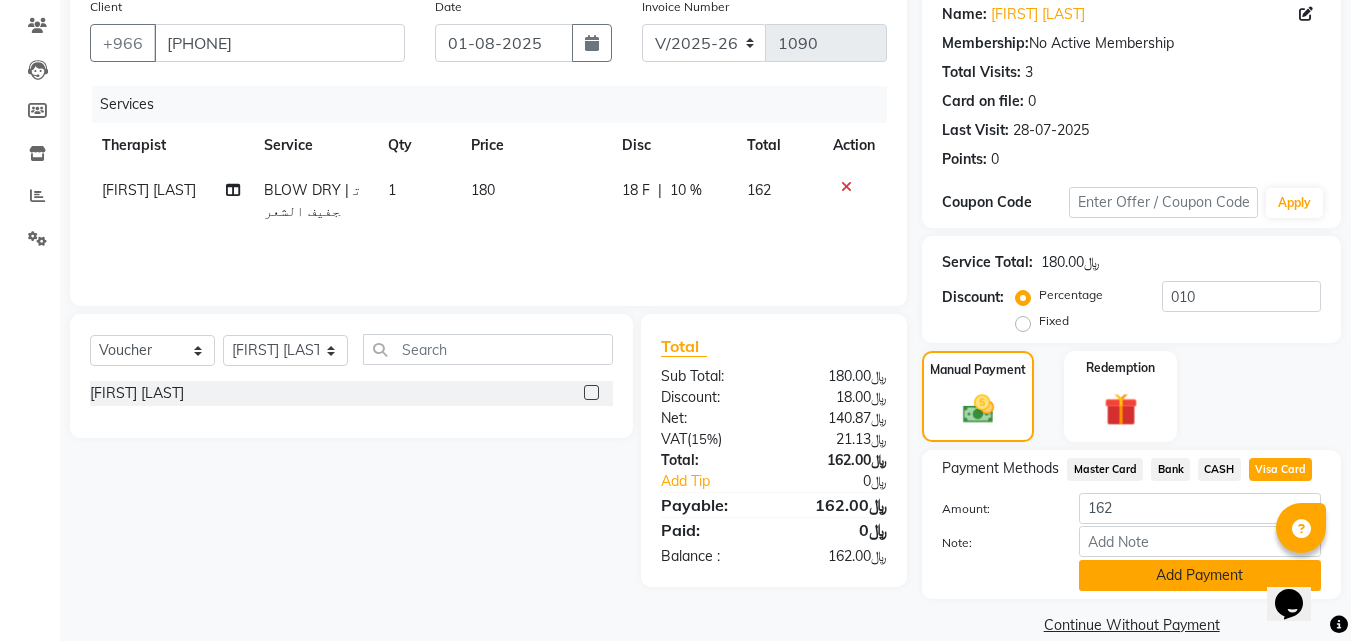 click on "Add Payment" 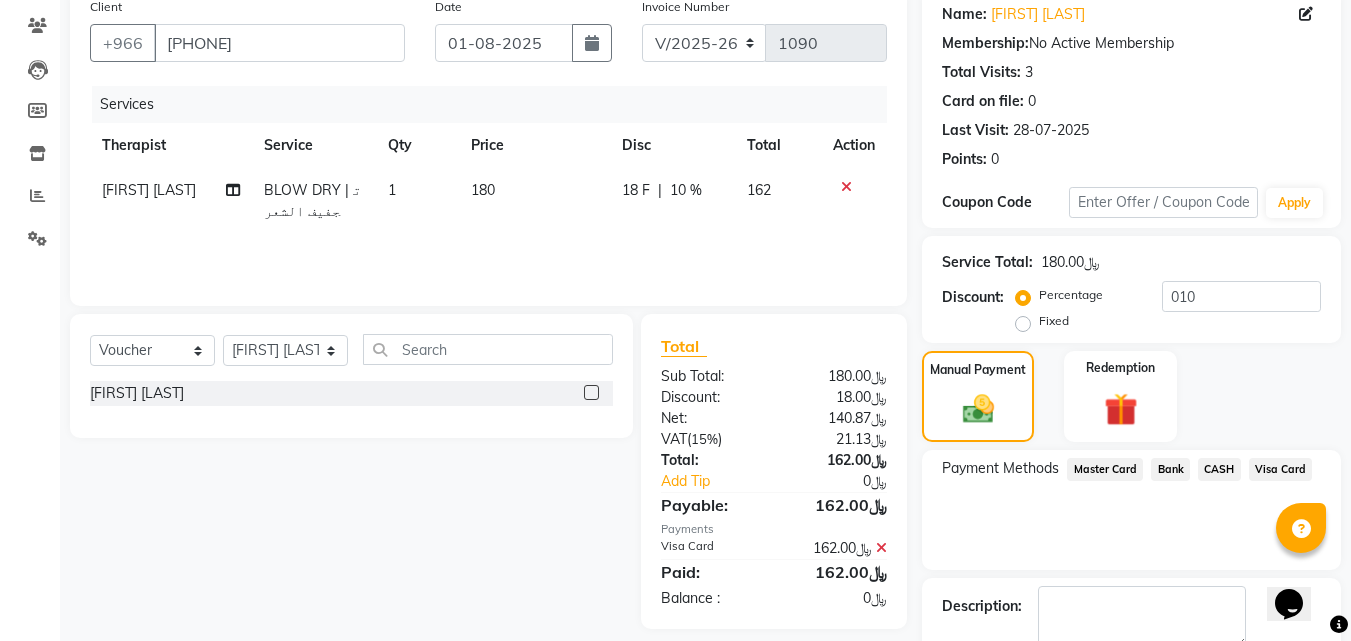 click on "Checkout" 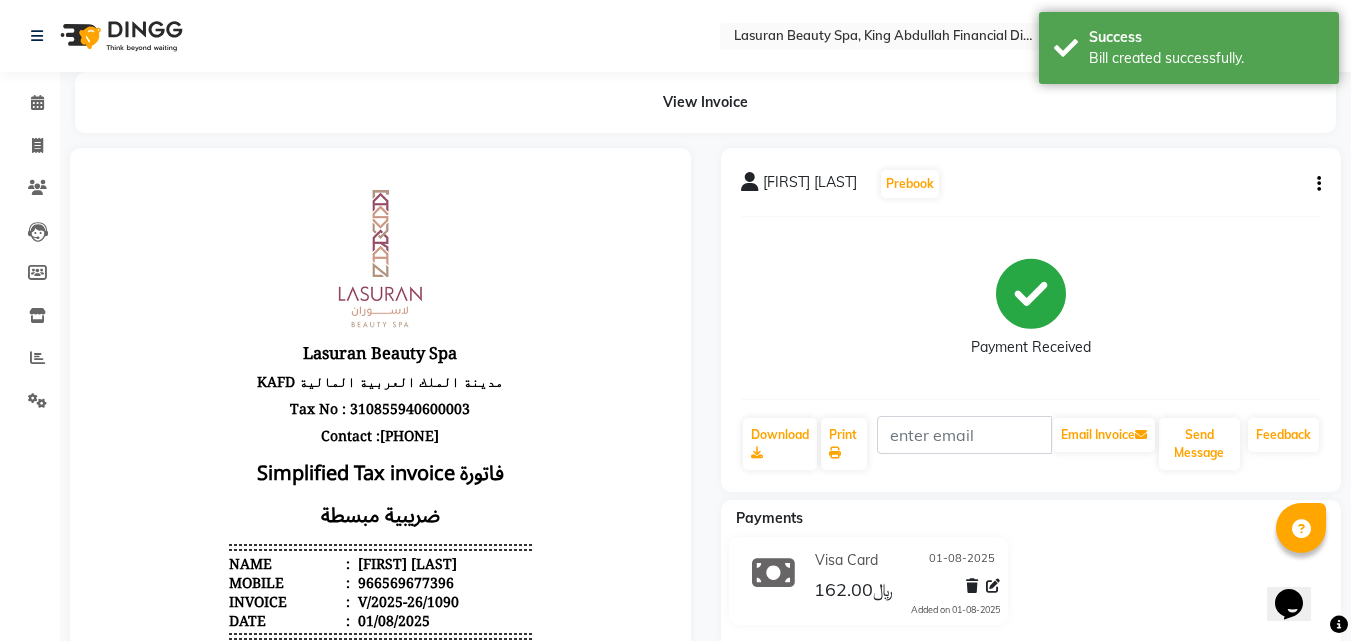 scroll, scrollTop: 0, scrollLeft: 0, axis: both 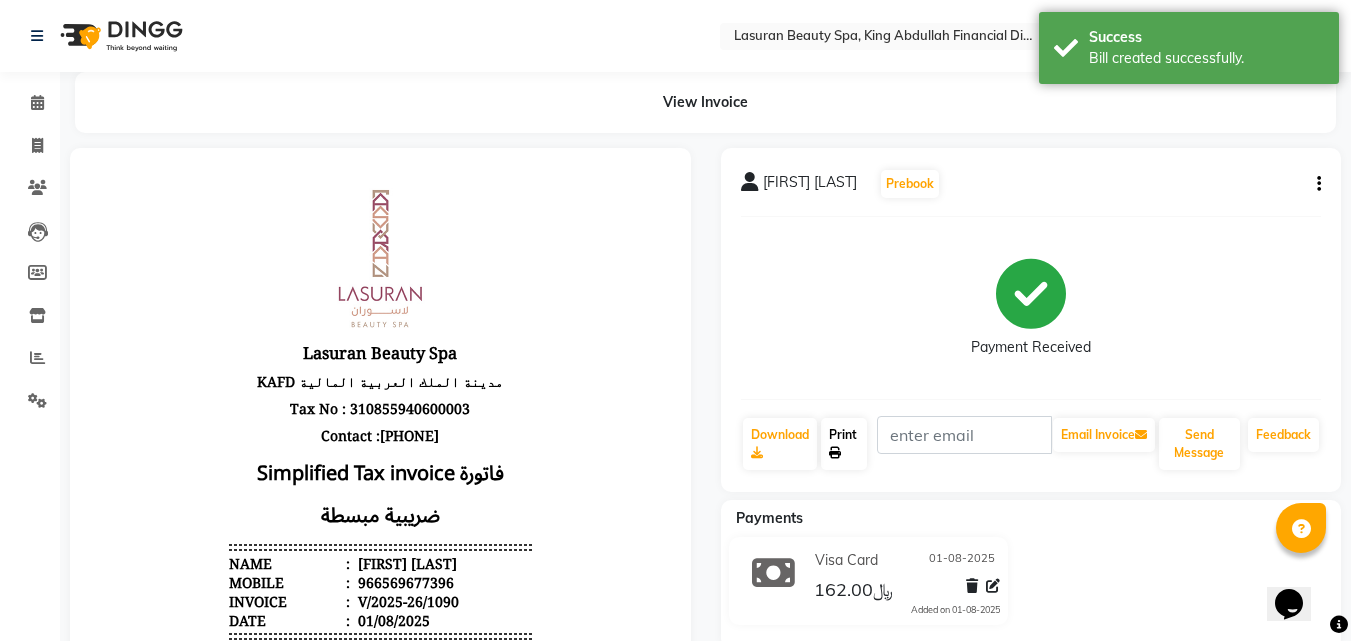 click on "Print" 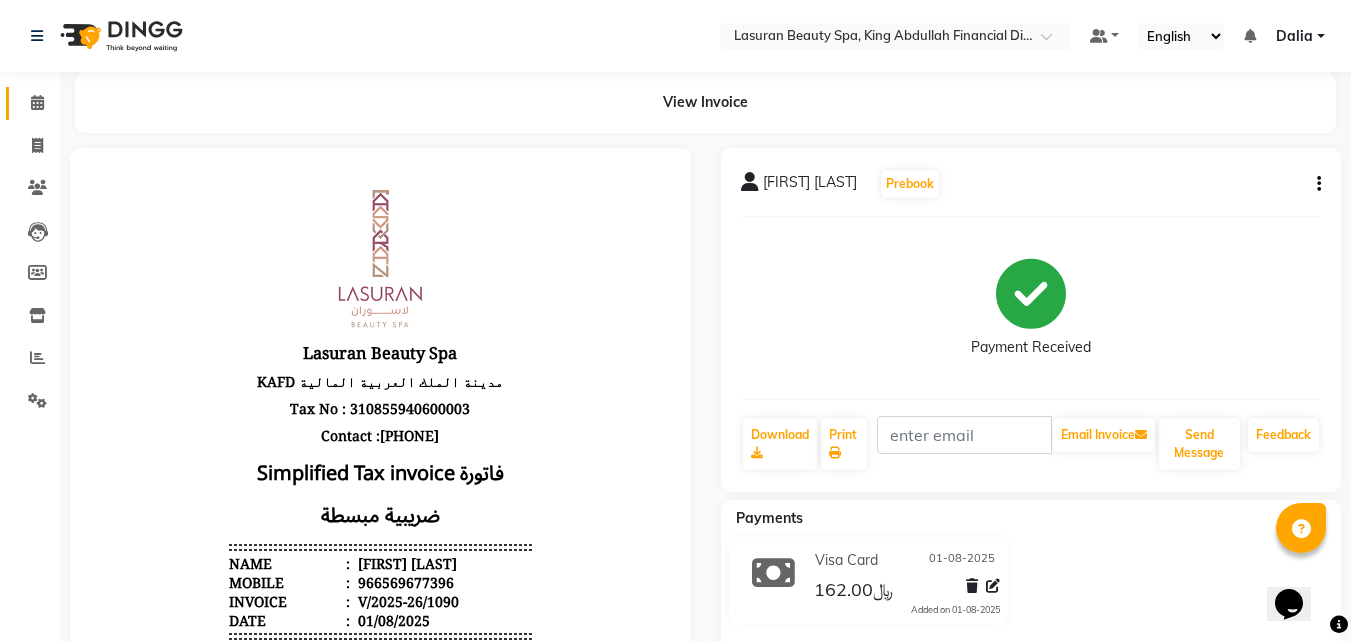 click 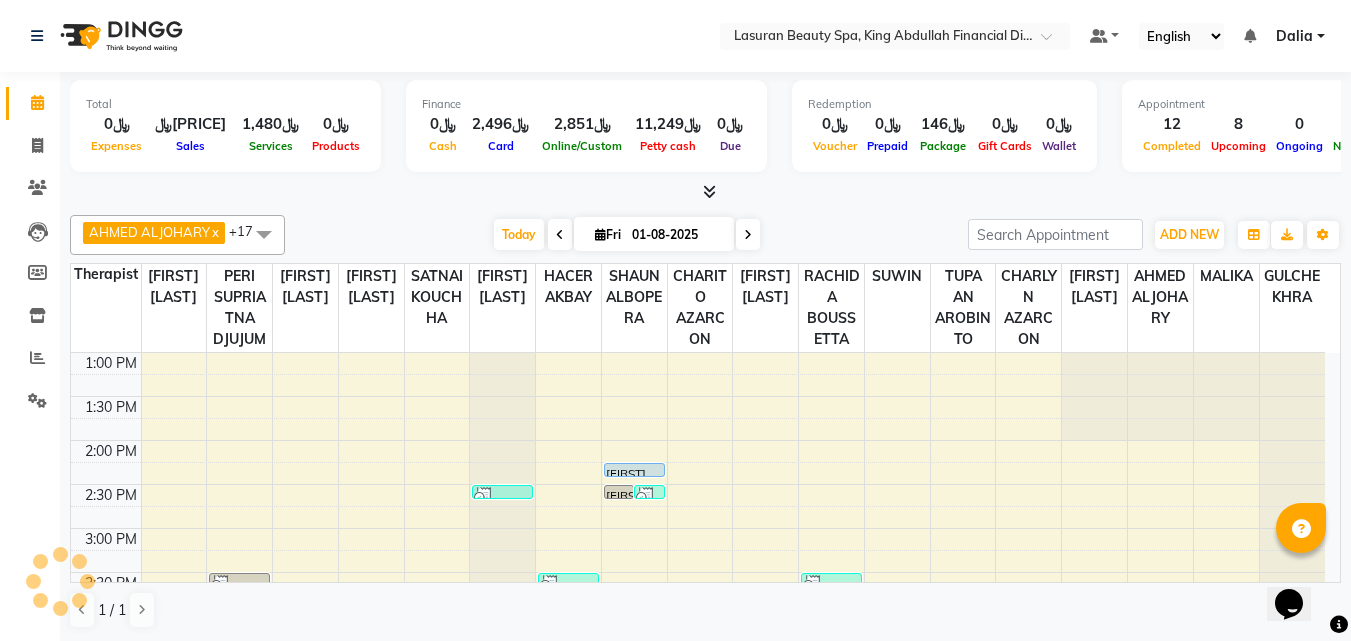 scroll, scrollTop: 0, scrollLeft: 0, axis: both 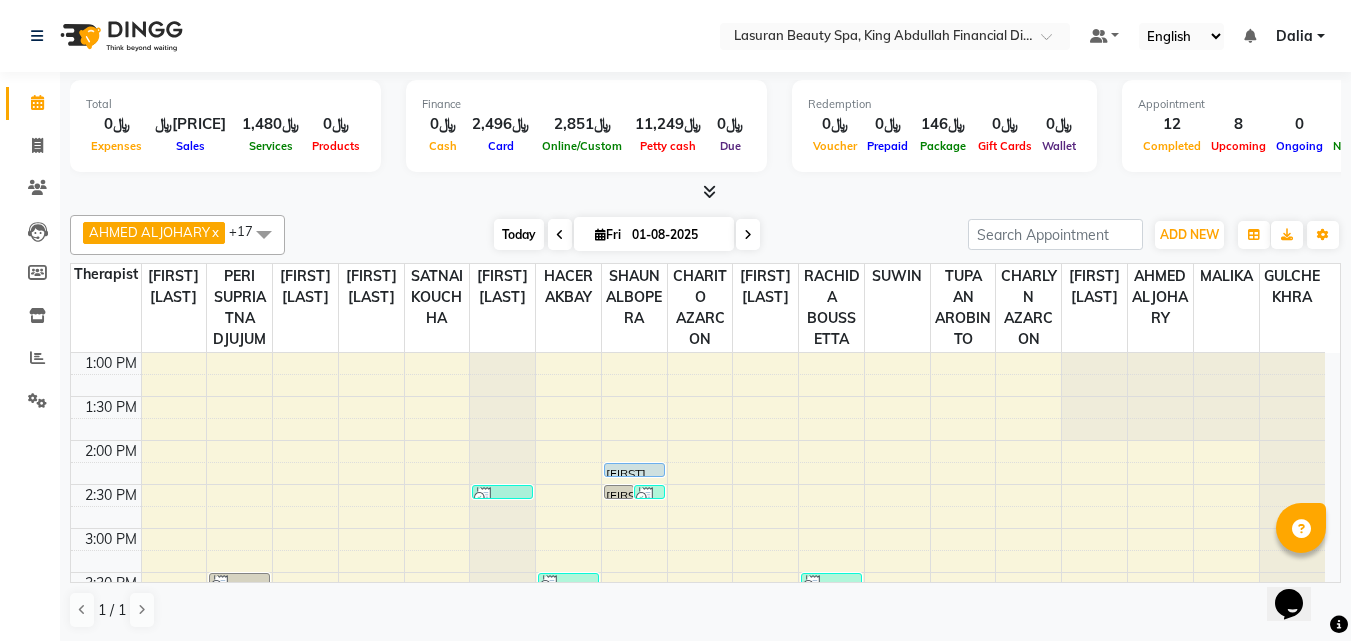 click on "Today" at bounding box center [519, 234] 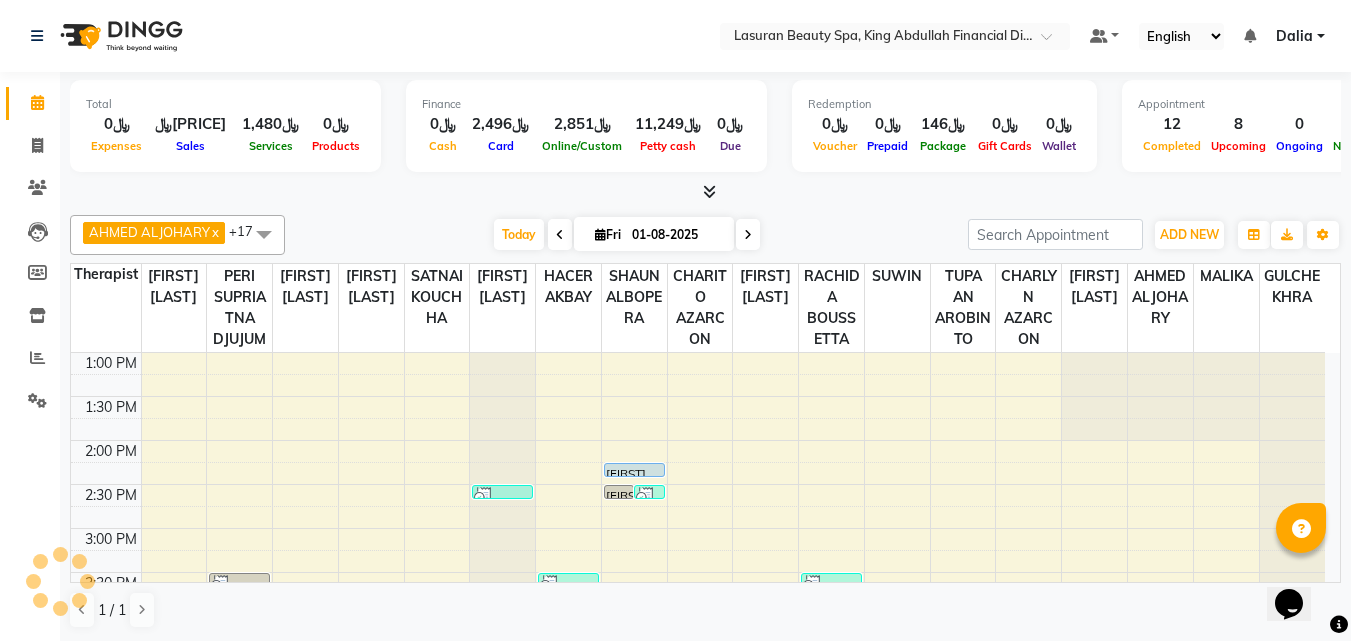scroll, scrollTop: 353, scrollLeft: 0, axis: vertical 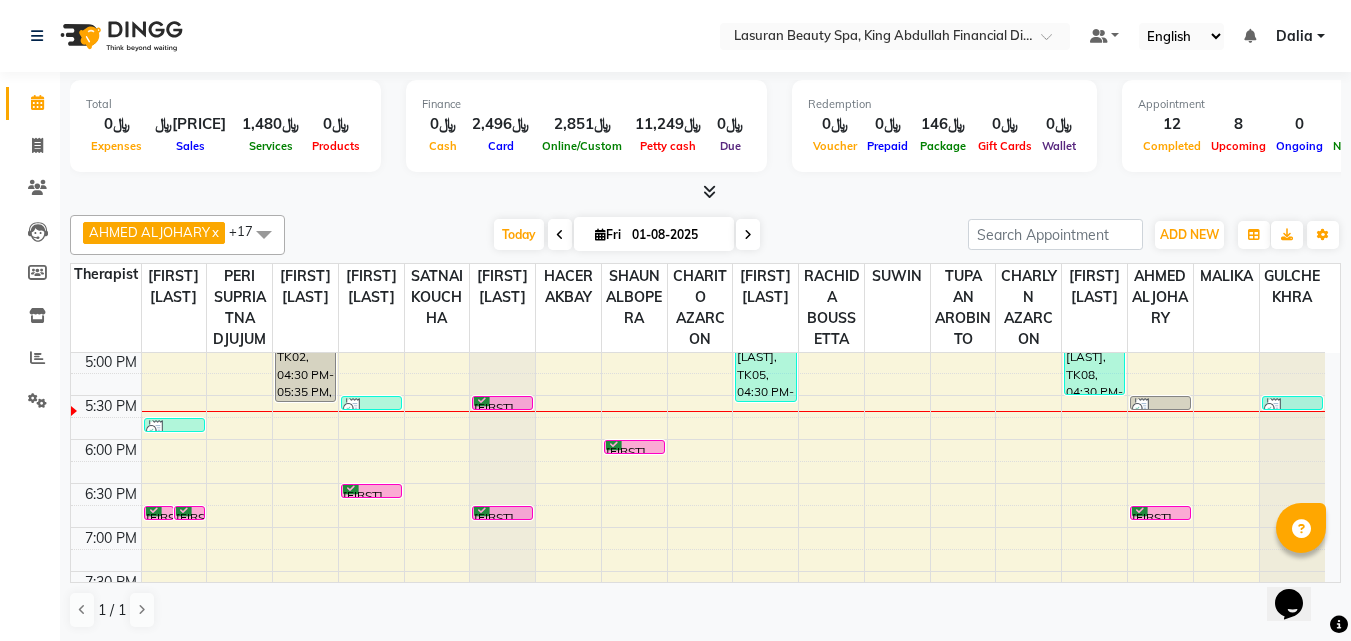 click on "[FIRST] [LAST] x [FIRST] [LAST] x [FIRST] [LAST] x BENJIE CABAHUG SUMANDO x CHAIMAE BALHAMIDIYA x CHARITO AZARCON x CHARLYN AZARCON x GULCHEKHRA x HACER AKBAY x Hiba Ramadan x MALIKA x PERI  SUPRIATNA DJUJUM x RACHIDA BOUSSETTA x SATNAI KOUCHHA x SHAUN ALBOPERA x SUWIN x TUPA AN AROBINTO x Liza Castro x +17 Select All [FIRST] [LAST] [FIRST] [LAST] [FIRST] [LAST] Angel BENJIE CABAHUG SUMANDO CHAIMAE BALHAMIDIYA CHARITO AZARCON CHARLYN AZARCON Dalia ELMA LAGRIMAS Fouad Nah GULCHEKHRA HACER AKBAY Hiba Ramadan Liza Castro MALIKA Mohsen Amaui PERI  SUPRIATNA DJUJUM Rachelle RACHIDA BOUSSETTA SATNAI KOUCHHA SHAUN ALBOPERA SUWIN Taha Hussien TUPA AN AROBINTO zainab Today  Fri 01-08-2025 Toggle Dropdown Add Appointment Add Invoice Add Attendance Add Client Add Transaction Toggle Dropdown Add Appointment Add Invoice Add Attendance Add Client ADD NEW Toggle Dropdown Add Appointment Add Invoice Add Attendance Add Client Add Transaction [FIRST] [LAST] x [FIRST] [LAST] x [FIRST] [LAST] x x" at bounding box center [705, 235] 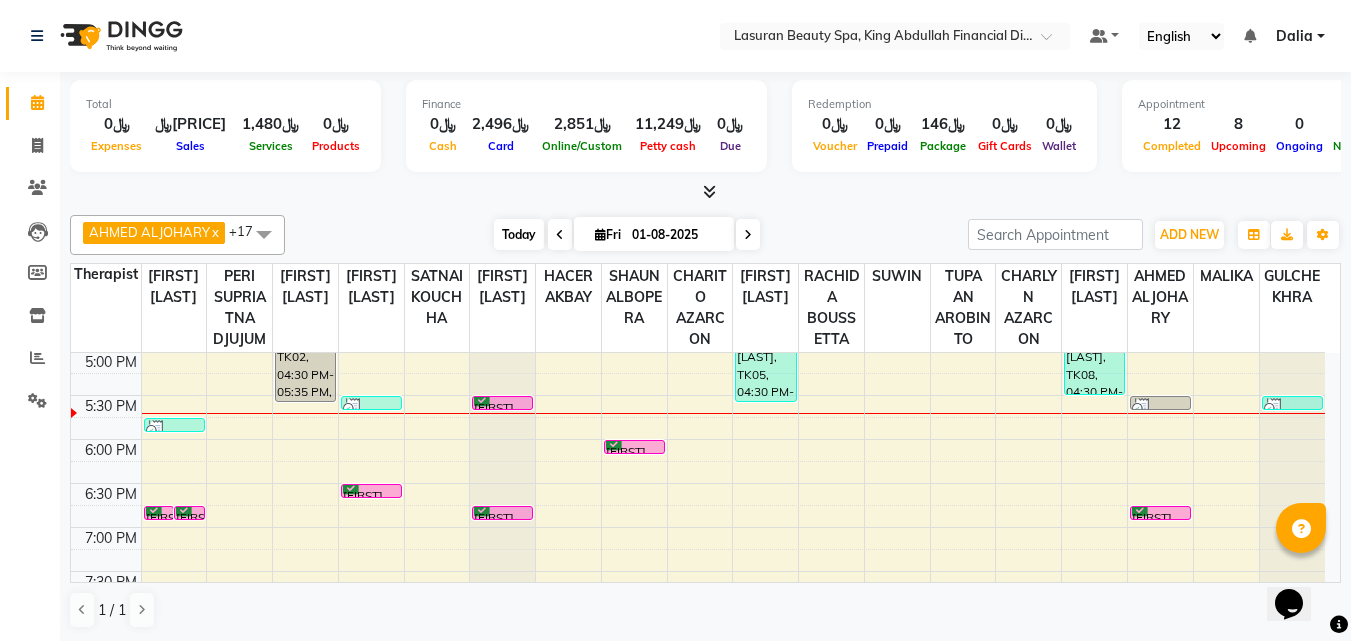 click on "Today" at bounding box center (519, 234) 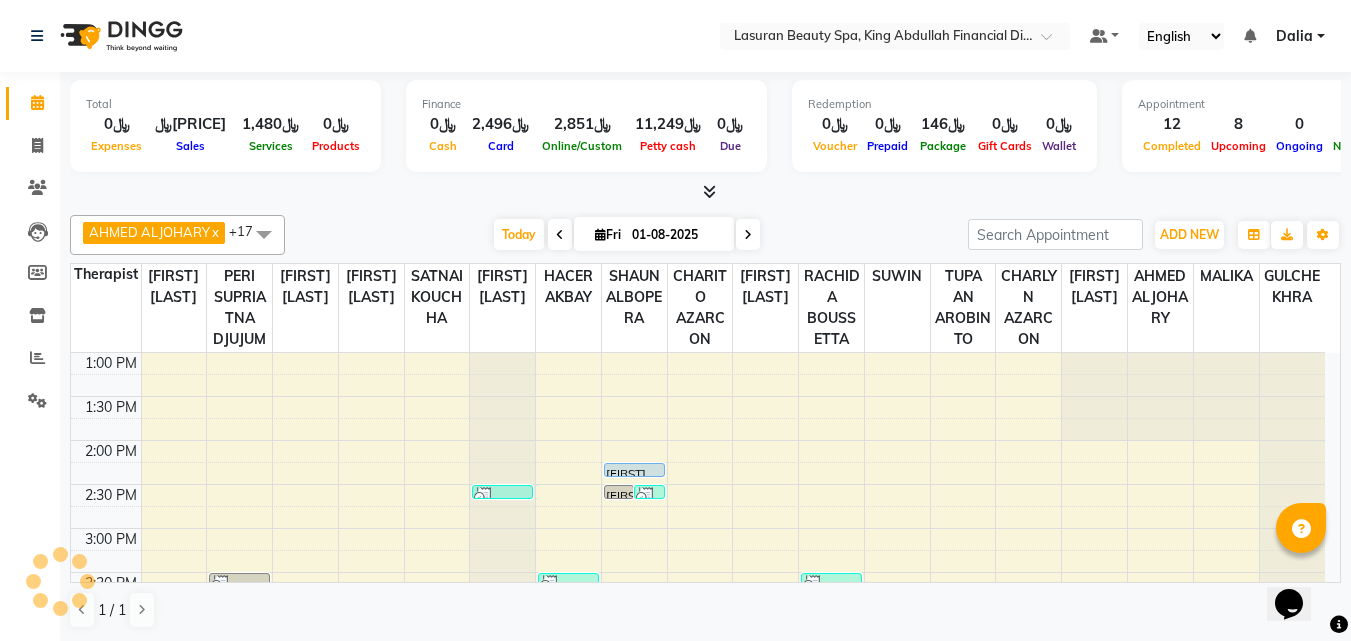 scroll, scrollTop: 353, scrollLeft: 0, axis: vertical 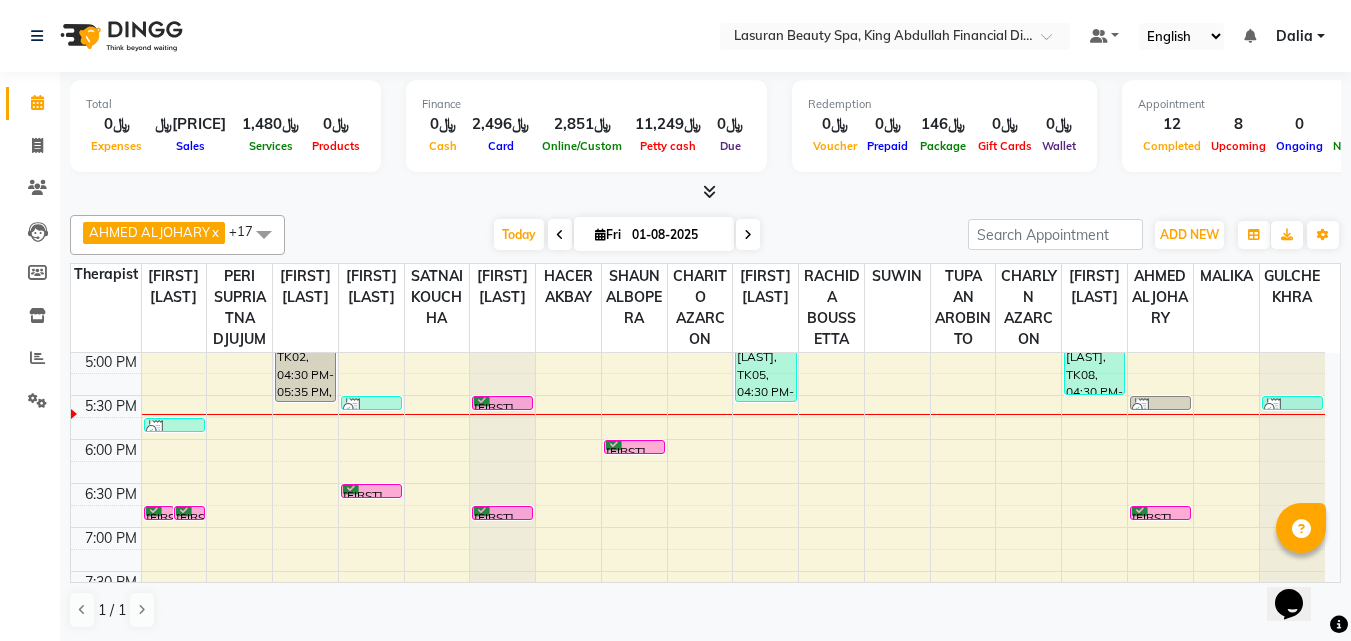 click on "wasayef, TK12, 06:00 PM-06:01 PM, CLASSIC COMBO M&P | كومبو كلاسيك (باديكير+مانكير)" at bounding box center (634, 447) 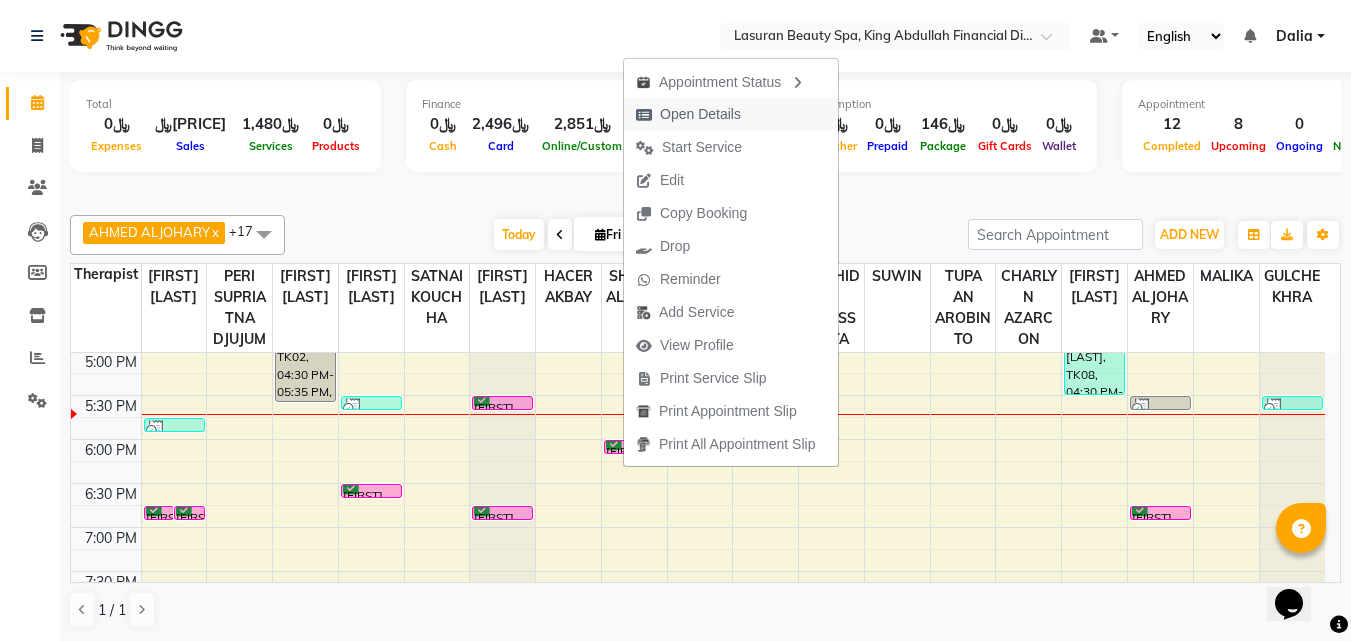 click on "Open Details" at bounding box center [700, 114] 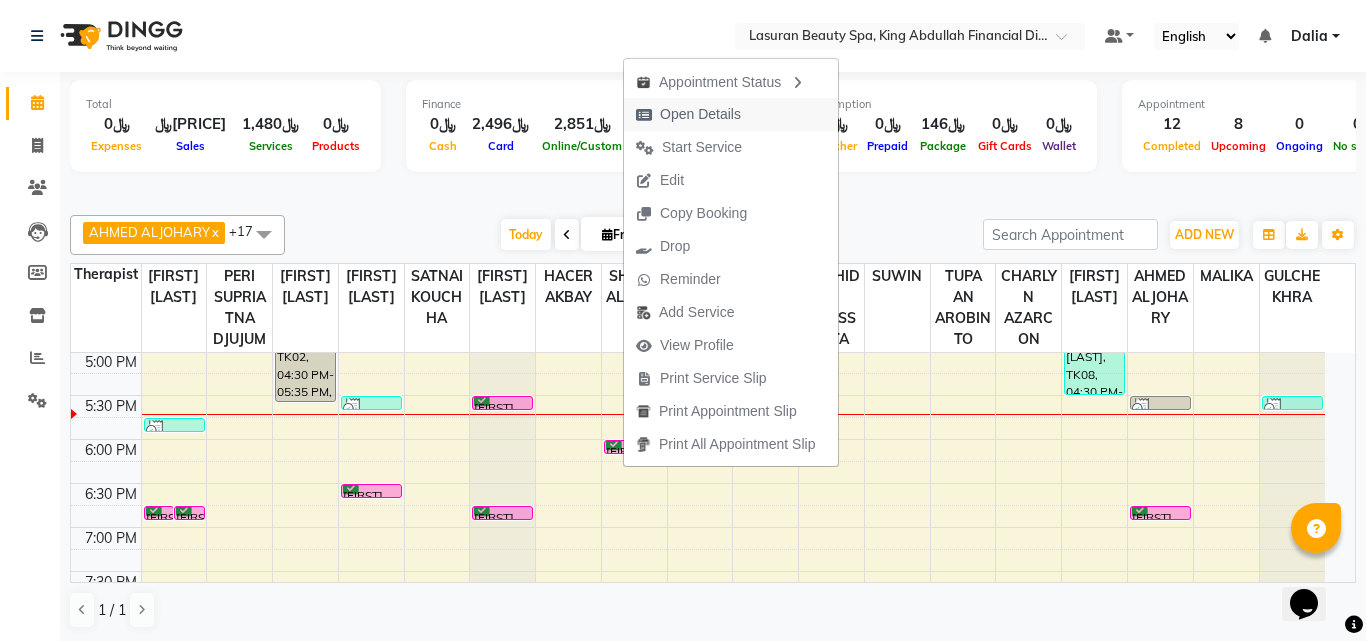 select on "6" 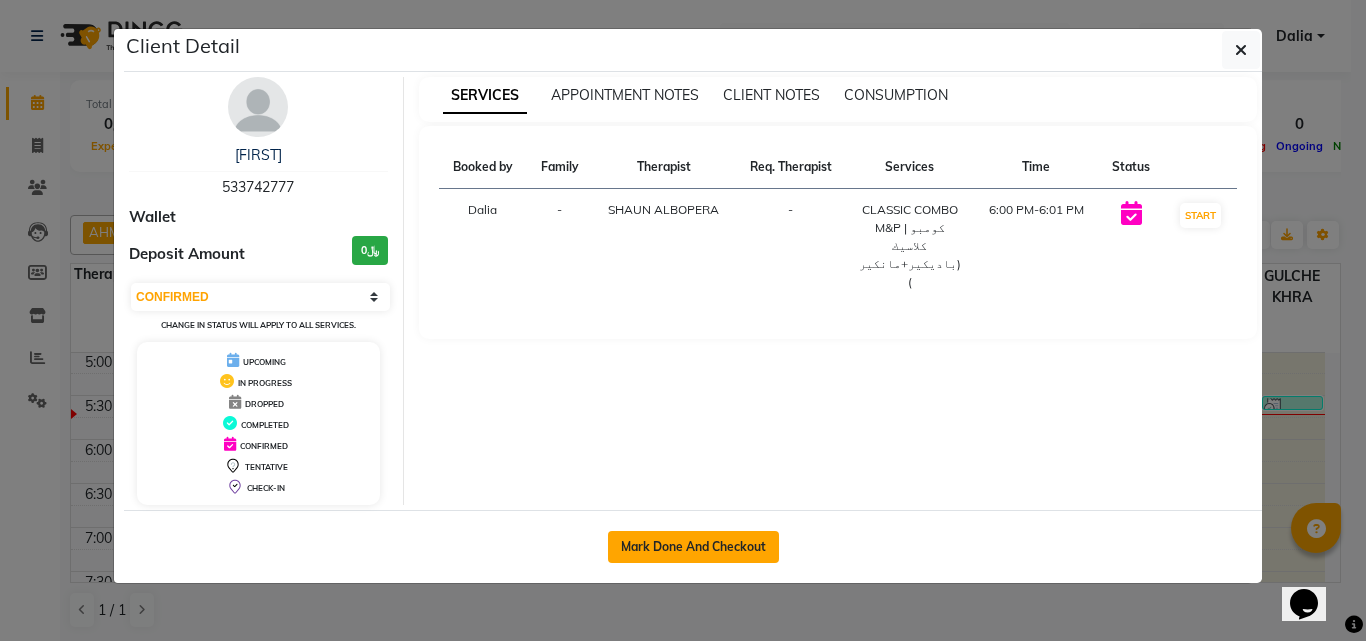 click on "Mark Done And Checkout" 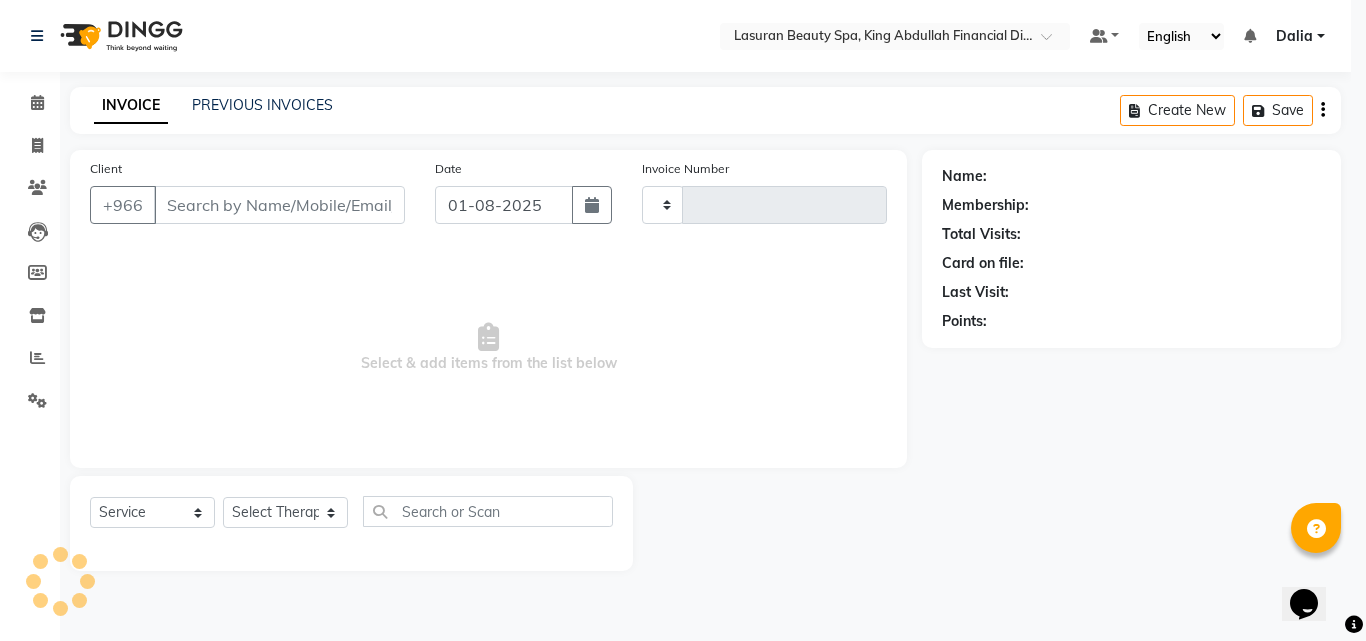 type on "1091" 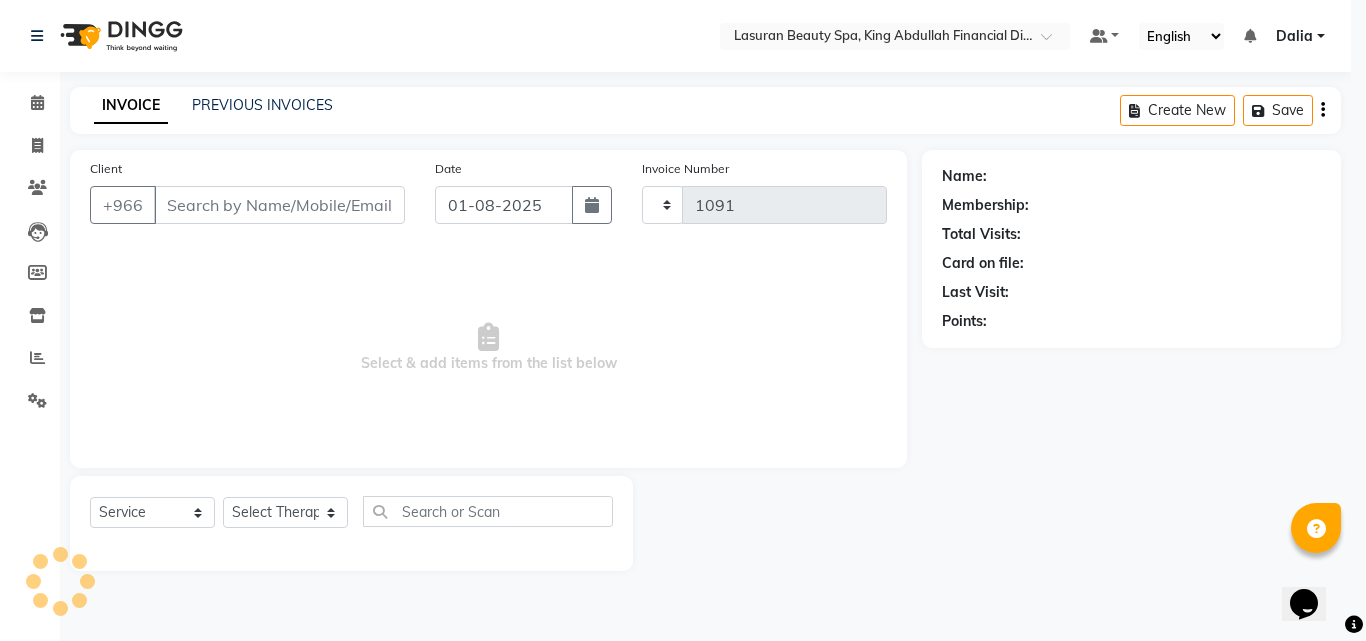 select on "6941" 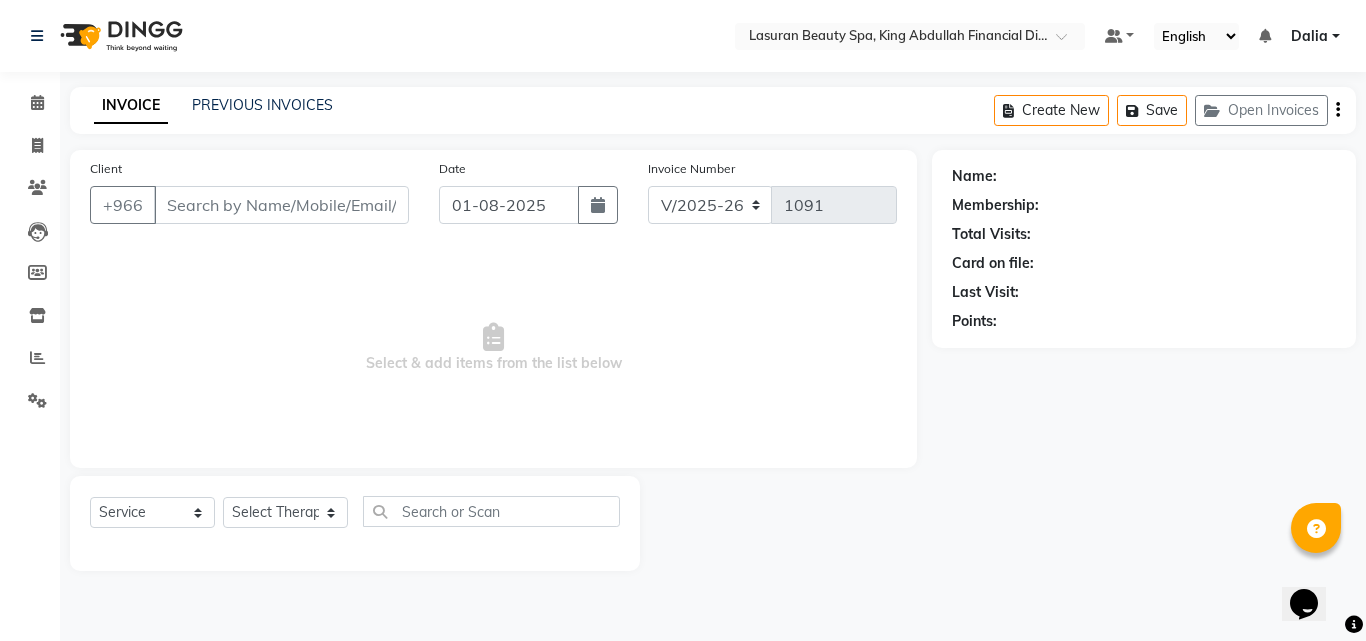 select on "V" 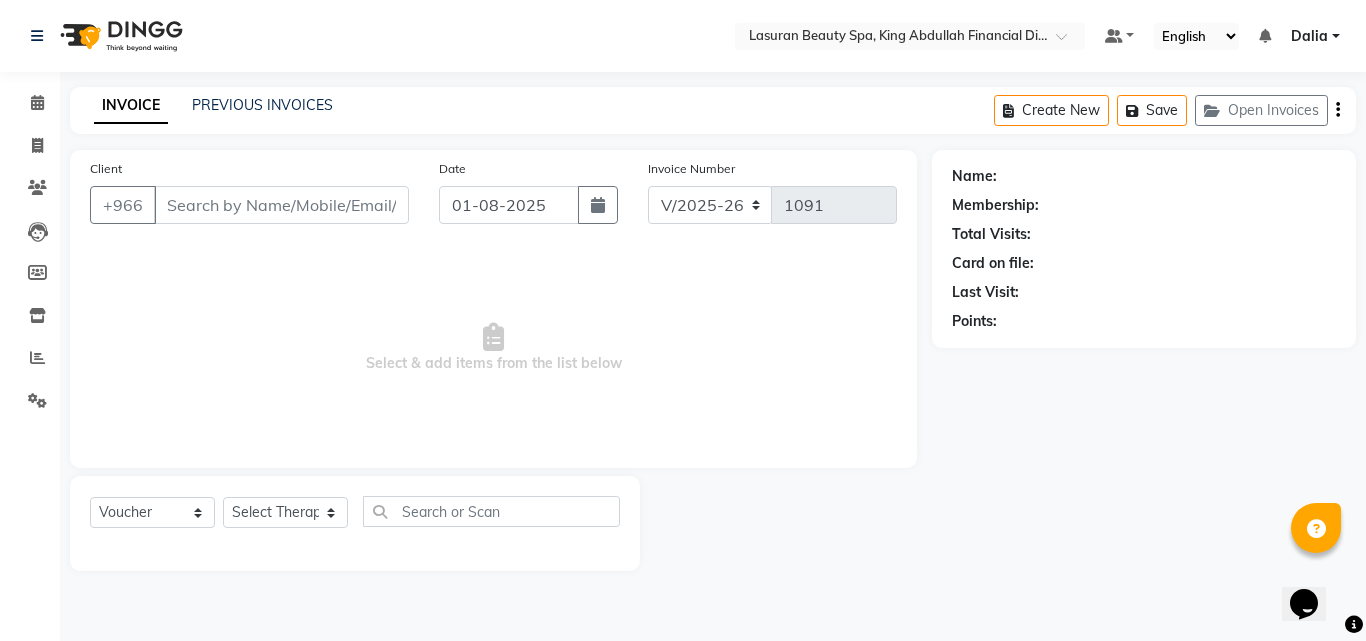 select on "66975" 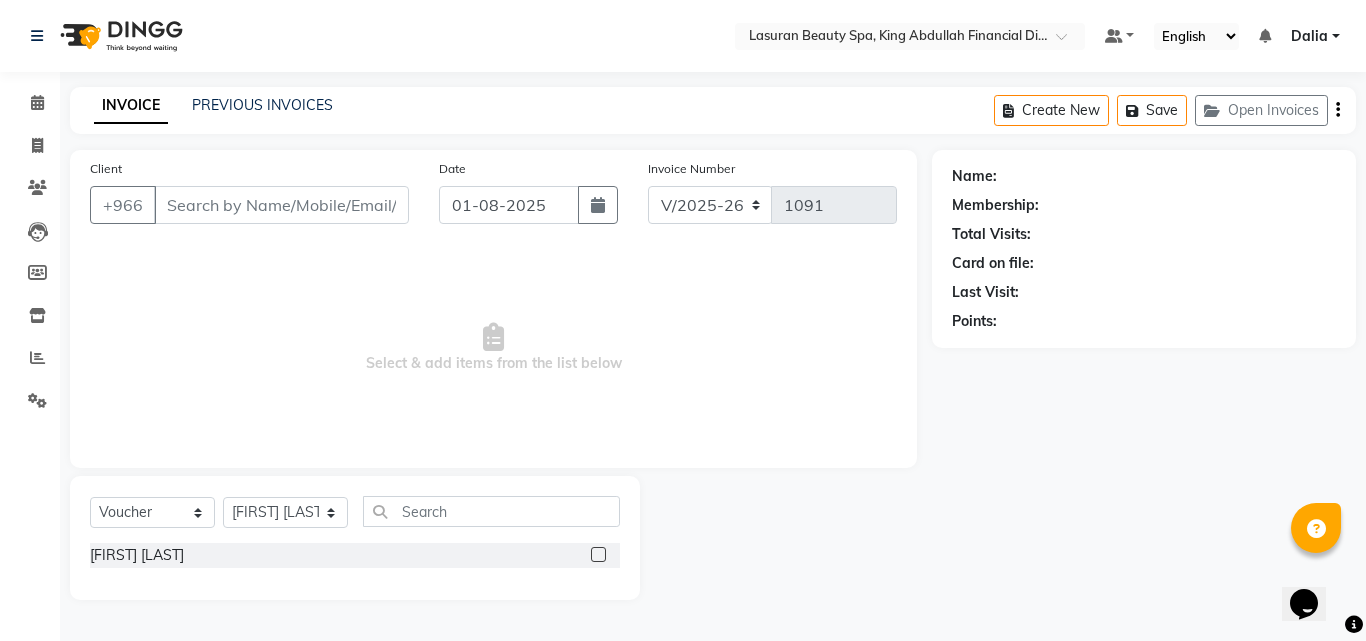 type on "533742777" 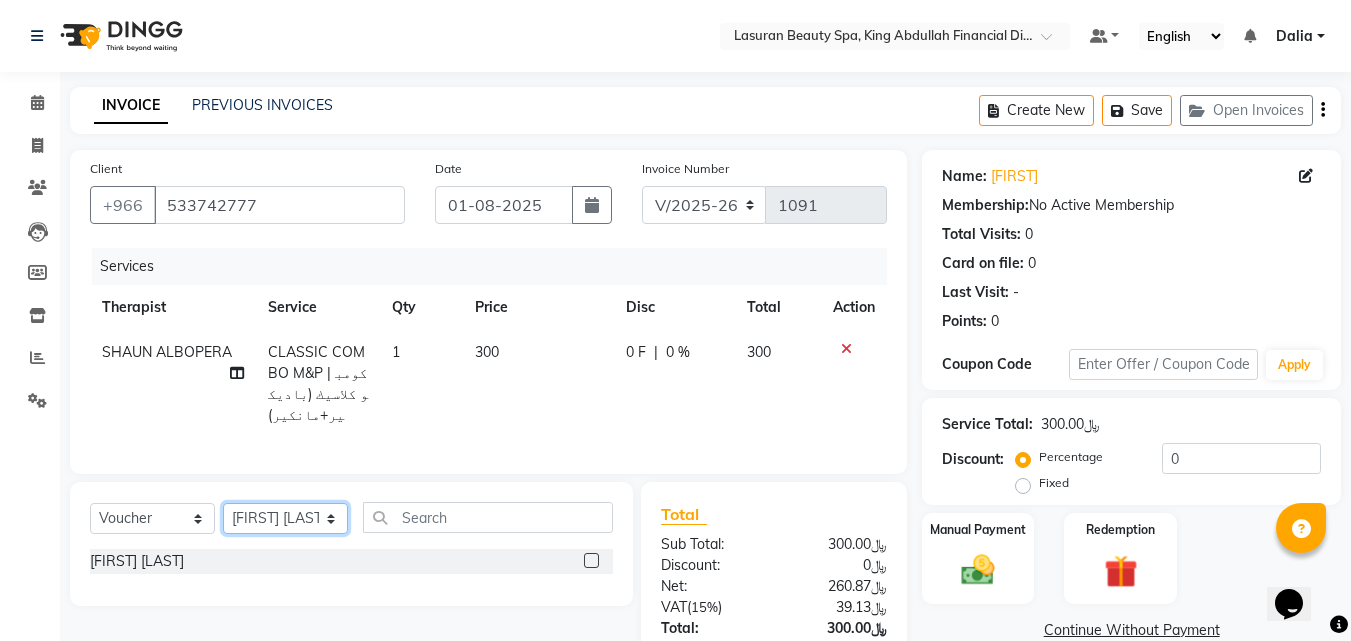 click on "Select Therapist Abdulellah [FIRST] [LAST] [FIRST] [LAST] [FIRST] [LAST] Angel ASHISH TAMANG BENJIE CABAHUG SUMANDO BIBEK TAMANG BISHAL THAPA BISHUN DEV MANDAL CHAIMAE BALHAMIDIYA CHARITO AZARCON CHARLYN AZARCON Dalia ELMA LAGRIMAS Fouad Nah Ghada Yaseen GULCHEKHRA HACER AKBAY Hiba Ramadan Liza Castro MABELL BORCELIS MALIKA Mariam Barakat MARIFE MASTE Mohamed ELfarargy MOHAMED JAMAL Mohsen Amaui NABI KADDUS PERI  SUPRIATNA DJUJUM Rachelle RACHIDA BOUSSETTA Ranim Al Hasnaoui SATNAI KOUCHHA SHAUN ALBOPERA SUWIN Taha Hussien TUPA AN AROBINTO zainab عمرو" 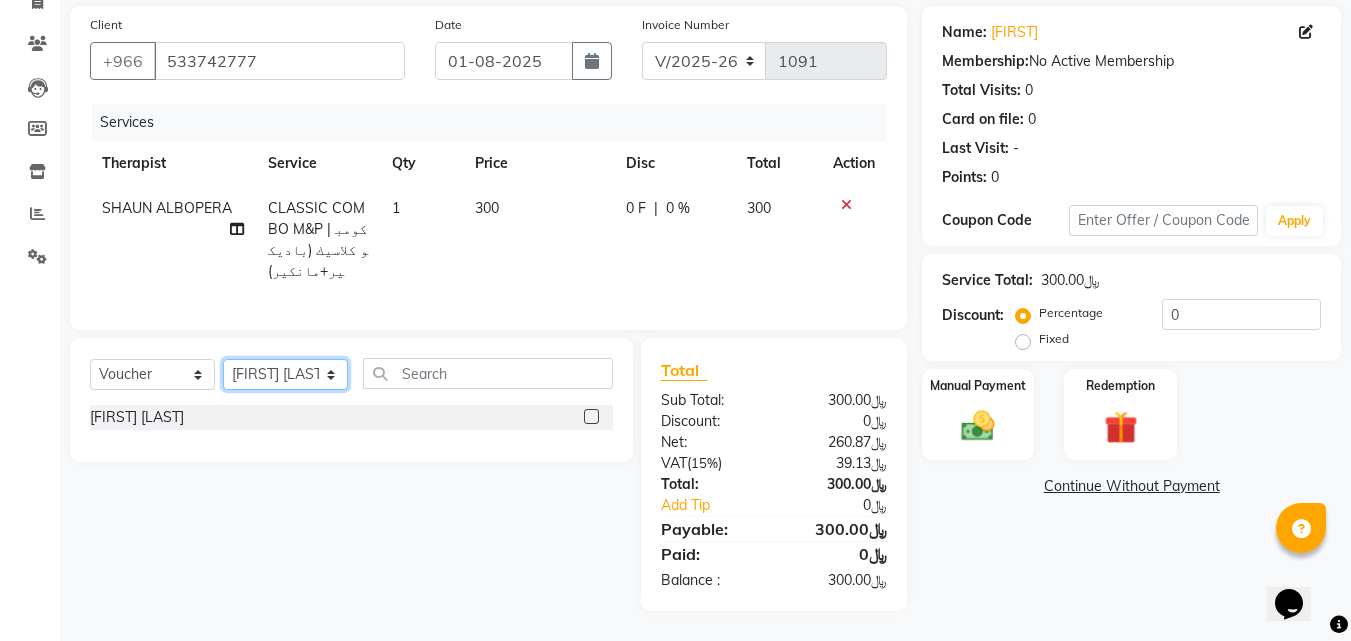 select on "54632" 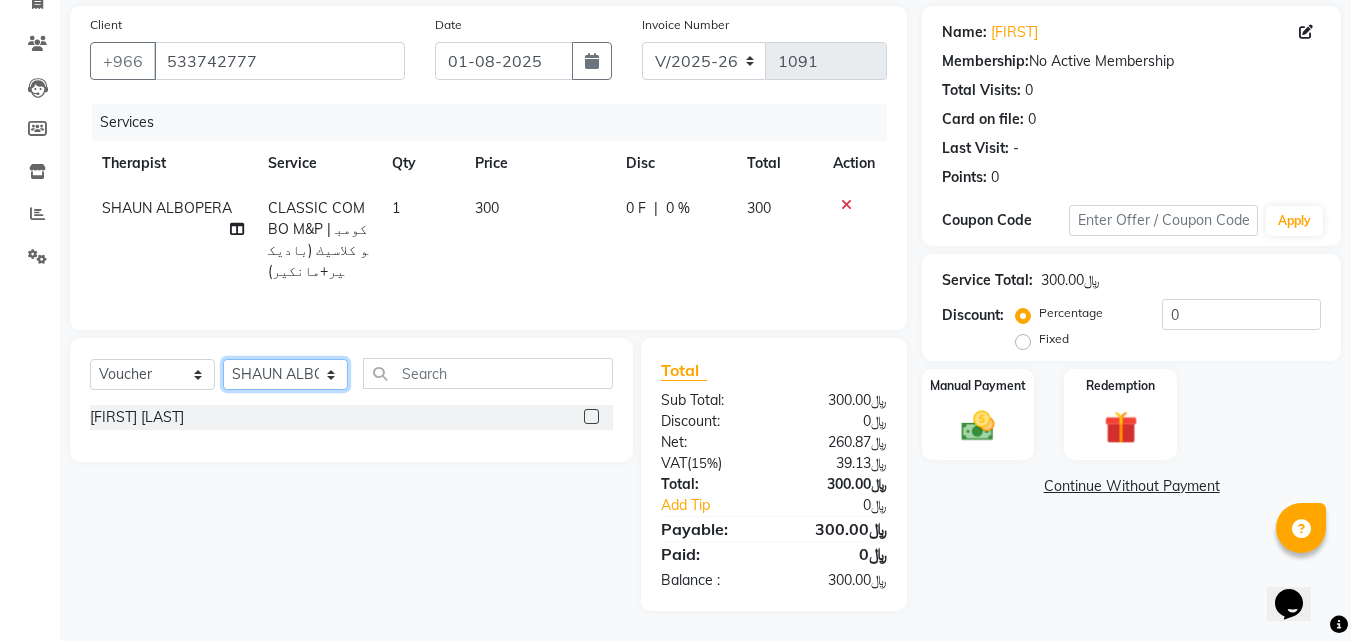 click on "Select Therapist Abdulellah [FIRST] [LAST] [FIRST] [LAST] [FIRST] [LAST] Angel ASHISH TAMANG BENJIE CABAHUG SUMANDO BIBEK TAMANG BISHAL THAPA BISHUN DEV MANDAL CHAIMAE BALHAMIDIYA CHARITO AZARCON CHARLYN AZARCON Dalia ELMA LAGRIMAS Fouad Nah Ghada Yaseen GULCHEKHRA HACER AKBAY Hiba Ramadan Liza Castro MABELL BORCELIS MALIKA Mariam Barakat MARIFE MASTE Mohamed ELfarargy MOHAMED JAMAL Mohsen Amaui NABI KADDUS PERI  SUPRIATNA DJUJUM Rachelle RACHIDA BOUSSETTA Ranim Al Hasnaoui SATNAI KOUCHHA SHAUN ALBOPERA SUWIN Taha Hussien TUPA AN AROBINTO zainab عمرو" 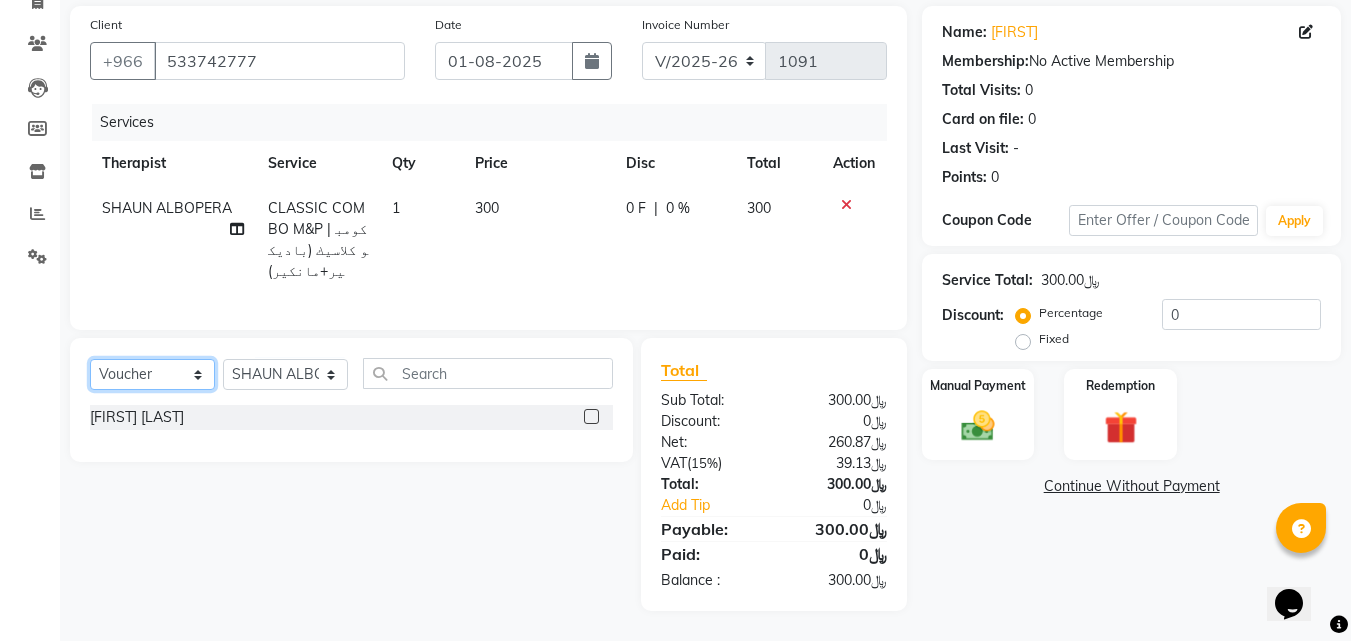 click on "Select  Service  Product  Membership  Package Voucher Prepaid Gift Card" 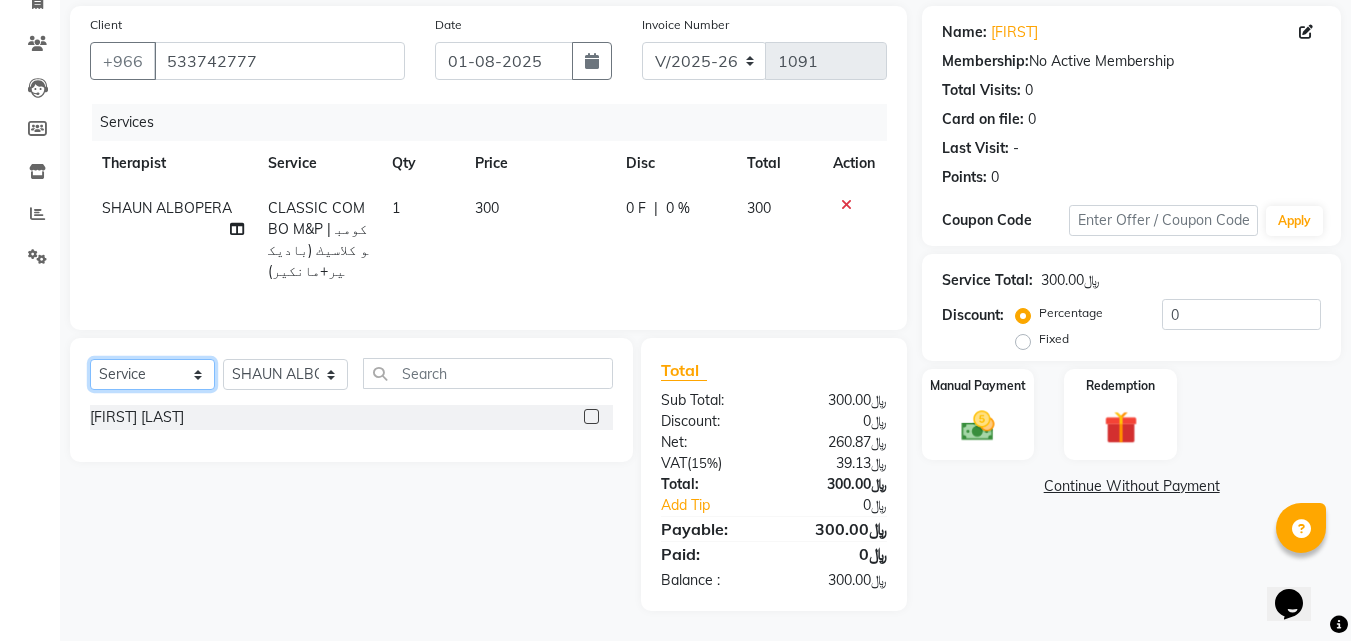 click on "Select  Service  Product  Membership  Package Voucher Prepaid Gift Card" 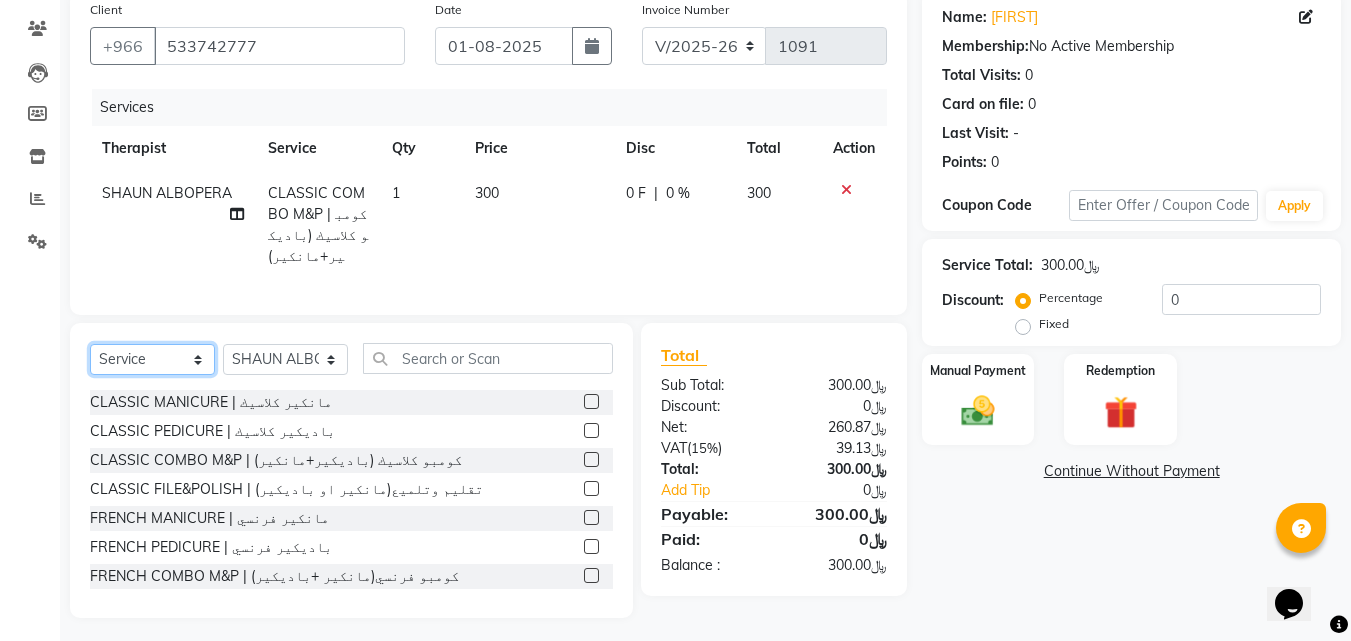 click on "Select  Service  Product  Membership  Package Voucher Prepaid Gift Card" 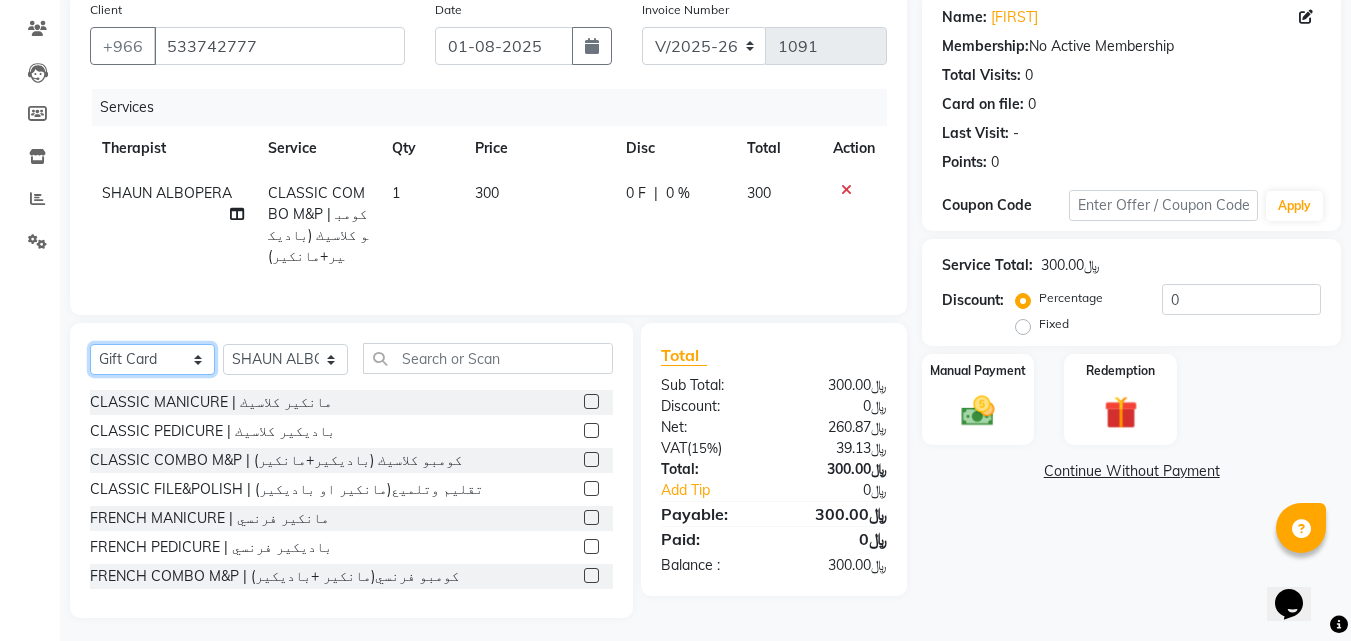 click on "Select  Service  Product  Membership  Package Voucher Prepaid Gift Card" 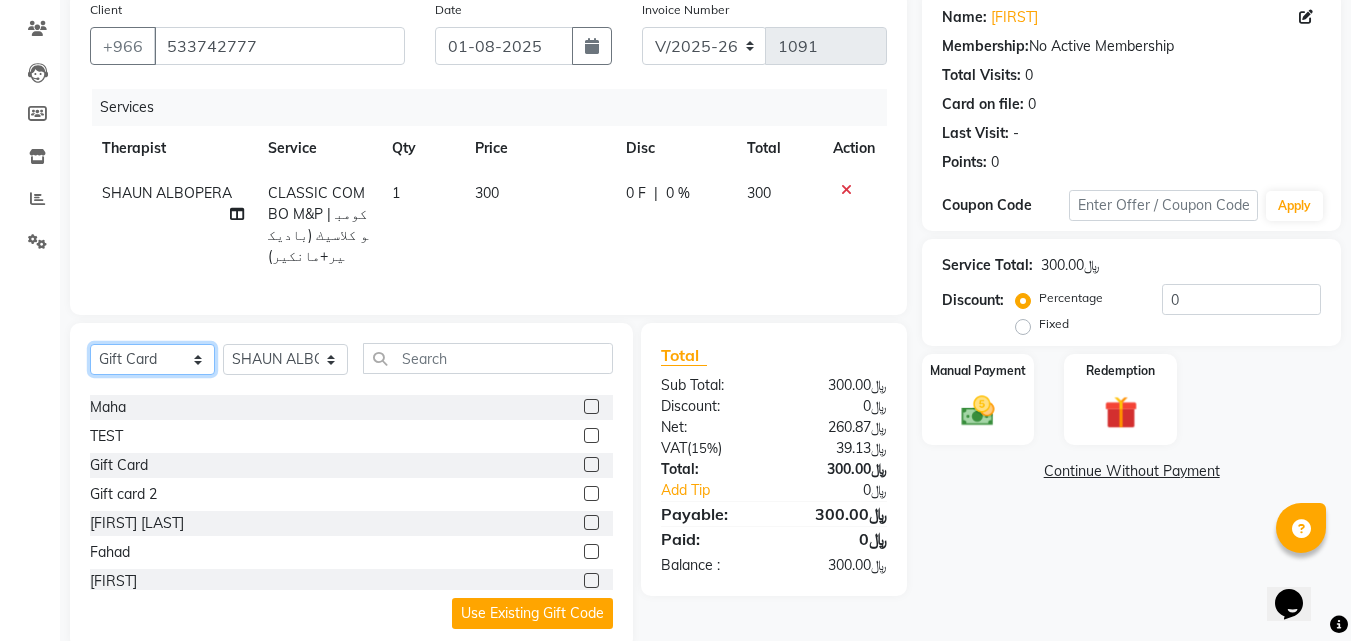 scroll, scrollTop: 235, scrollLeft: 0, axis: vertical 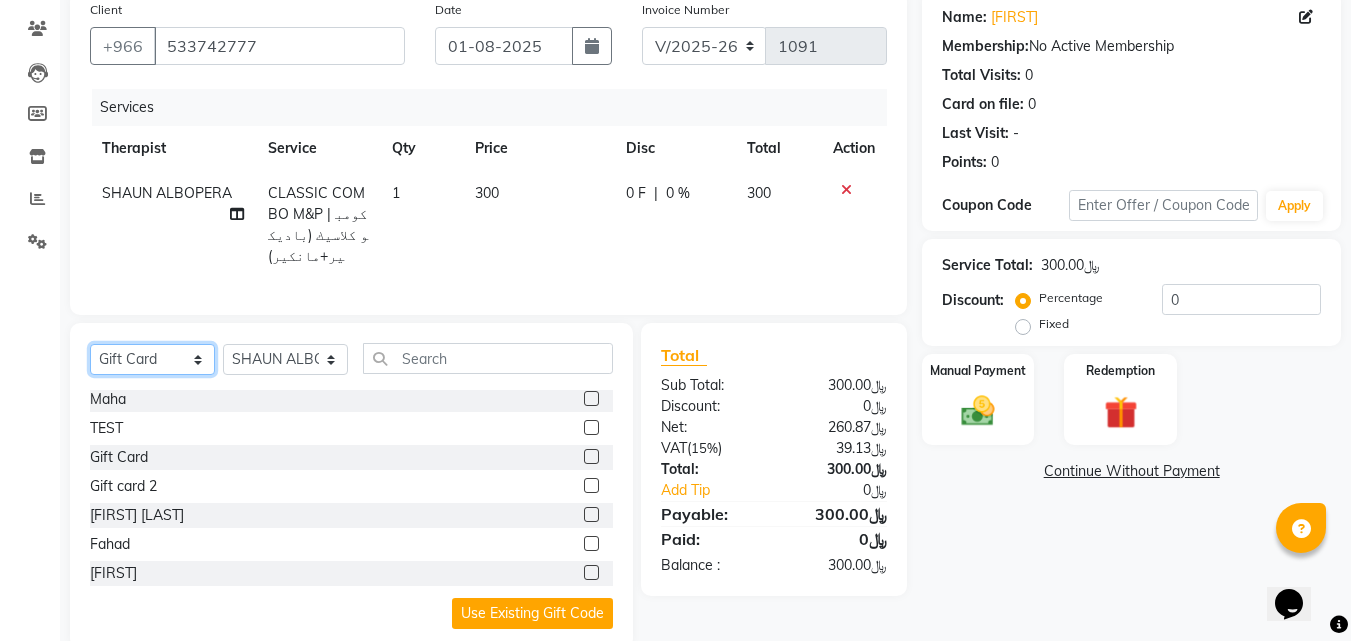 click on "Select  Service  Product  Membership  Package Voucher Prepaid Gift Card" 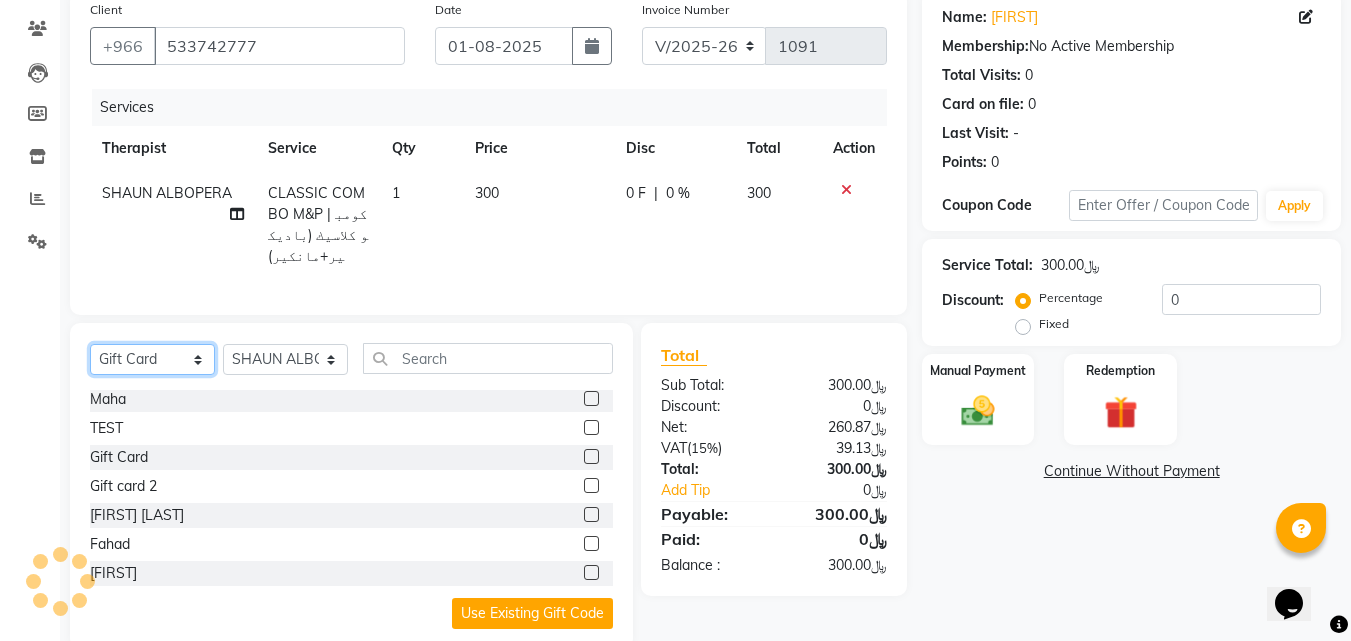 select on "package" 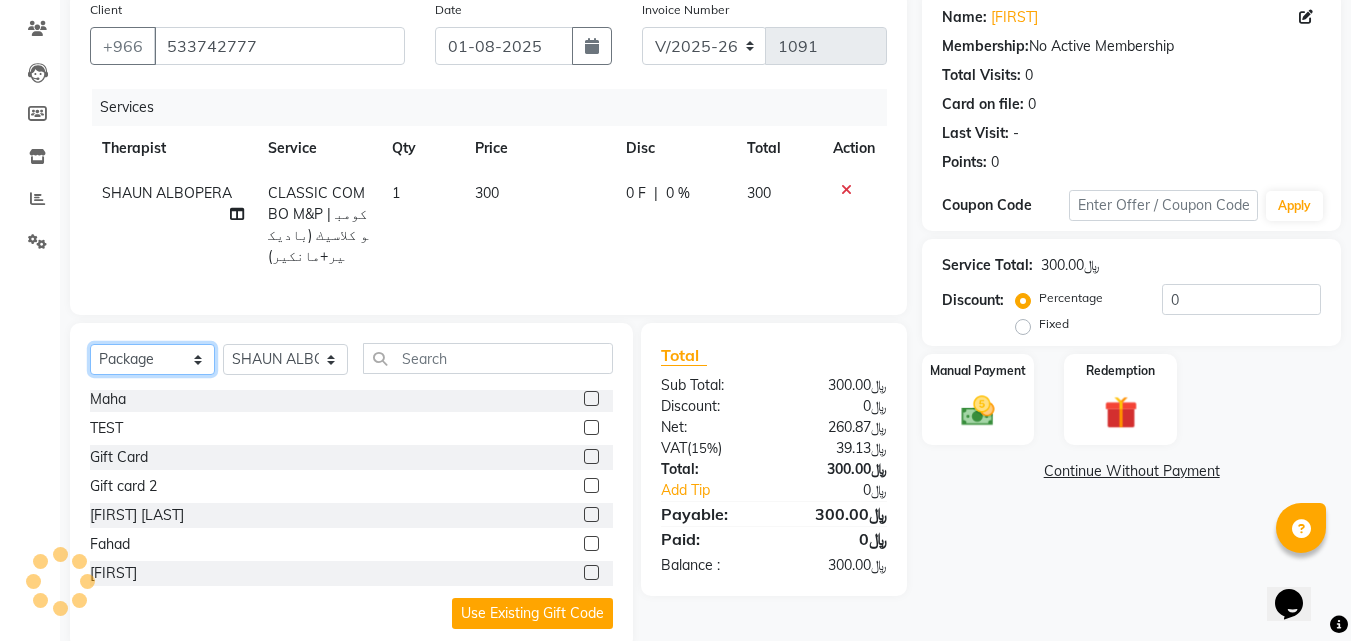 click on "Select  Service  Product  Membership  Package Voucher Prepaid Gift Card" 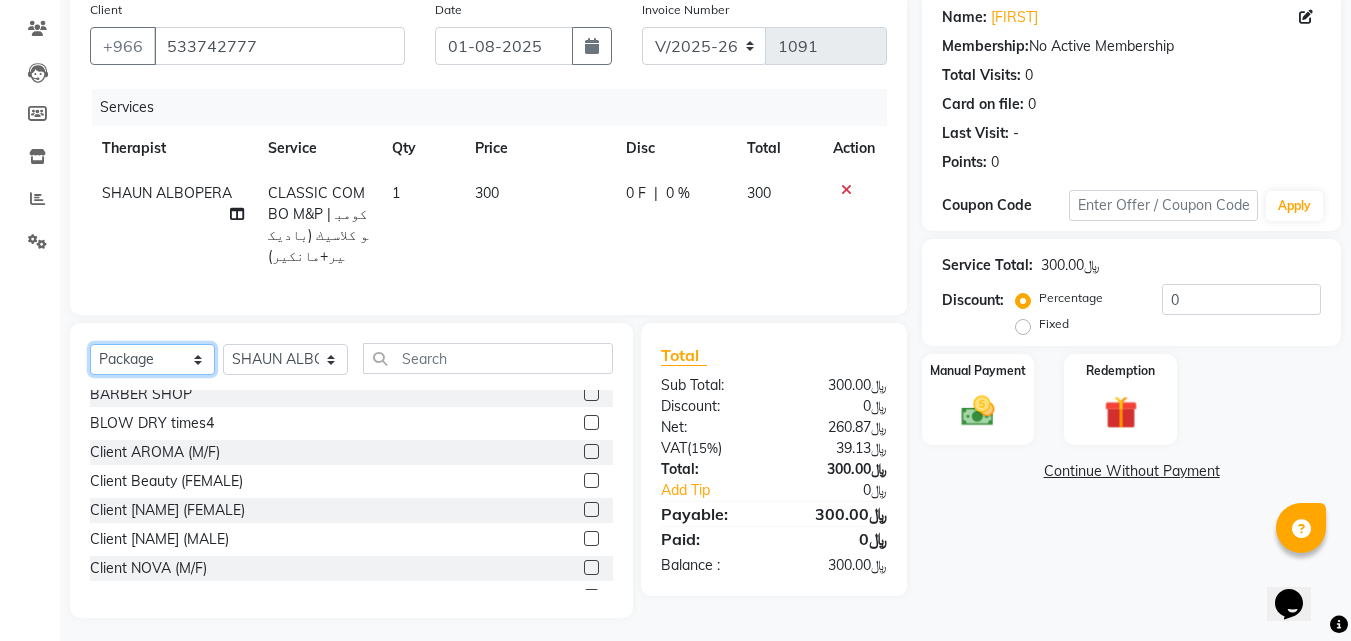 scroll, scrollTop: 0, scrollLeft: 0, axis: both 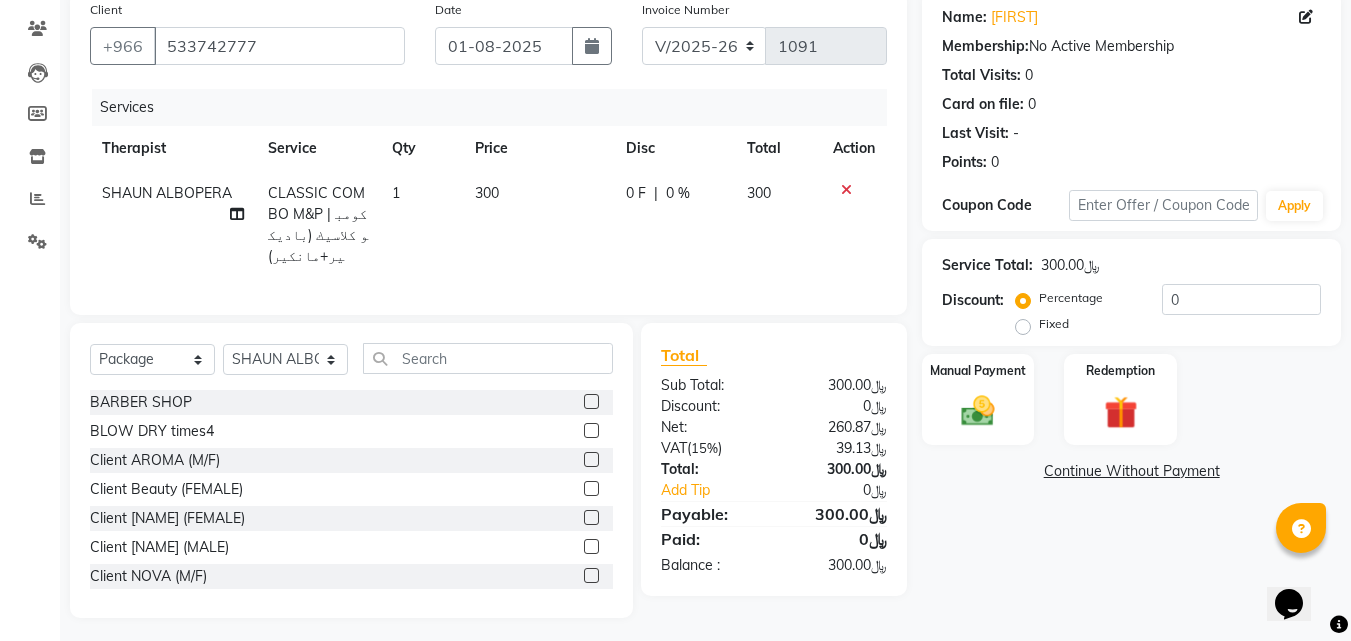 click 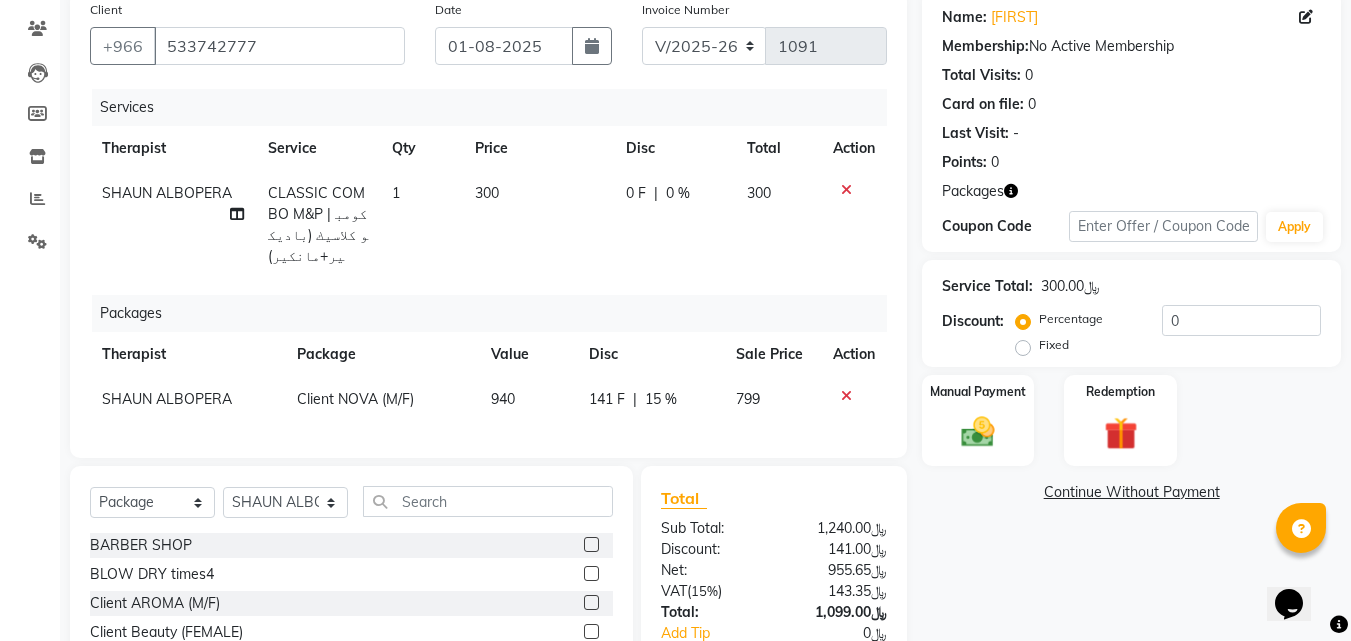 checkbox on "false" 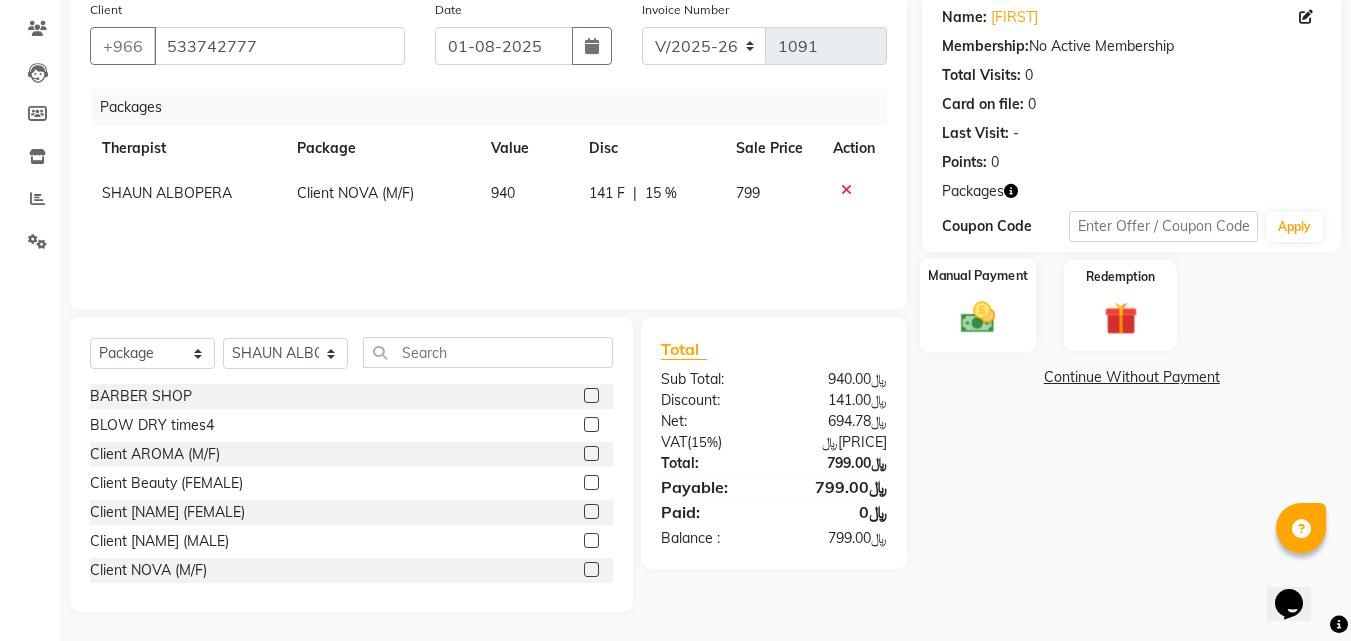 click 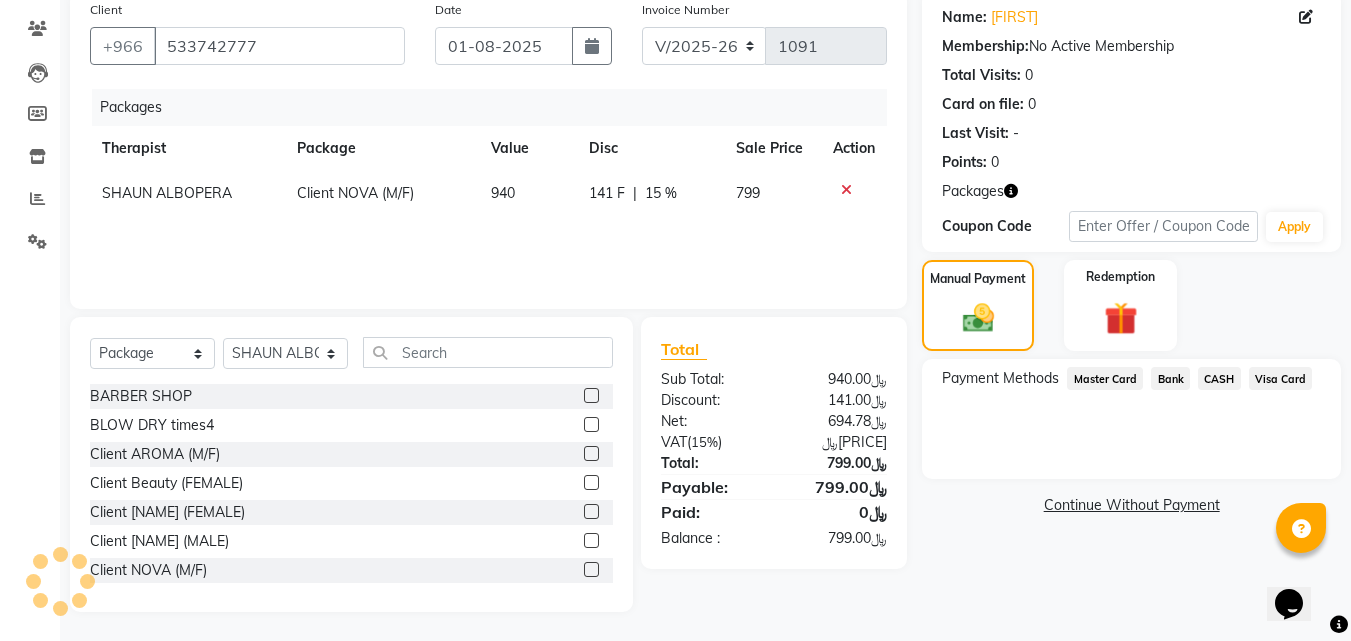 click on "Bank" 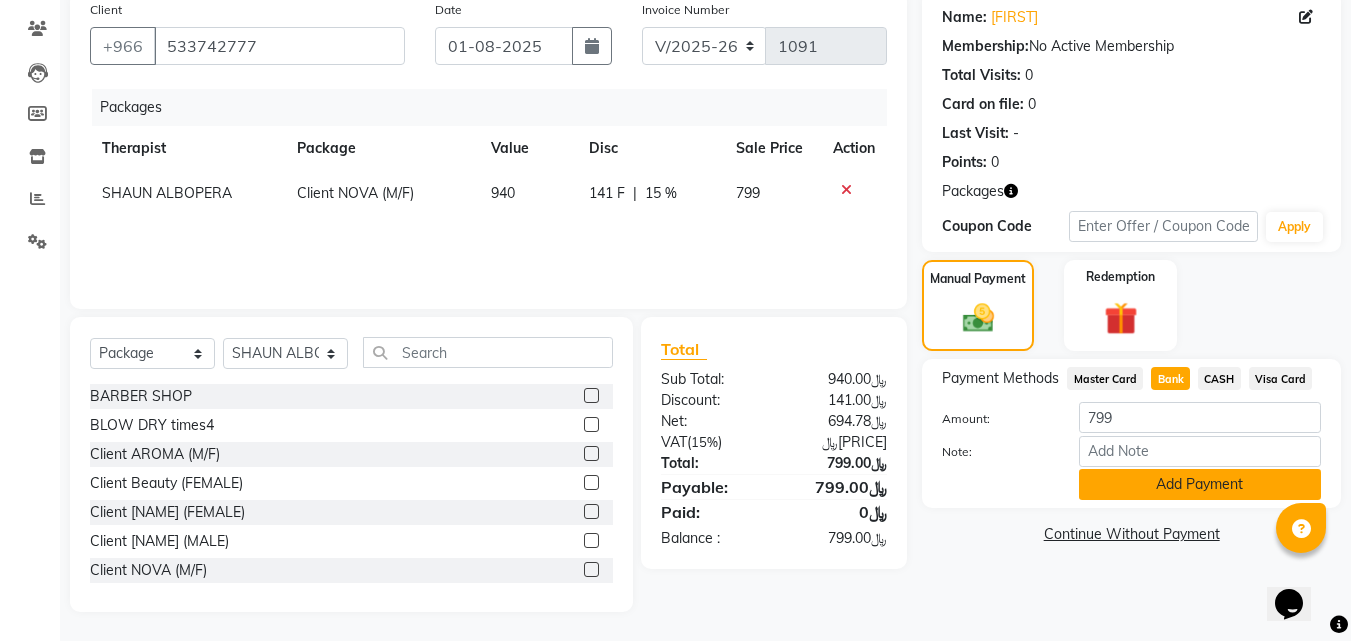 click on "Add Payment" 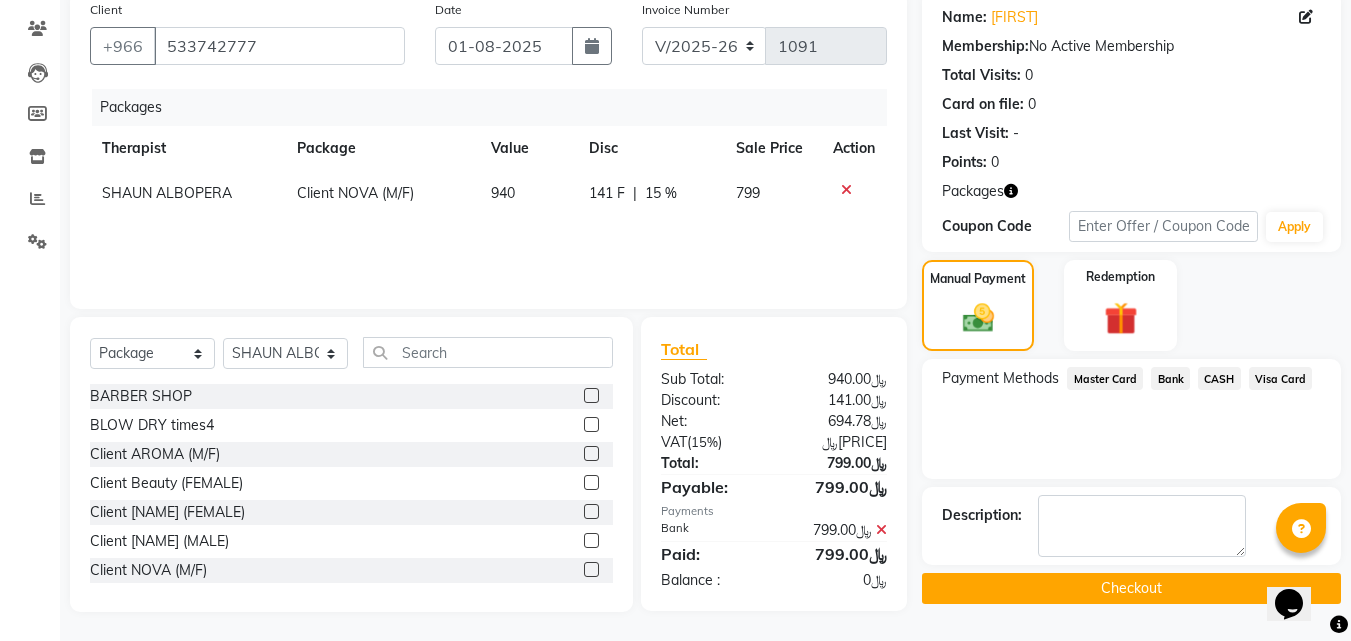 click on "Checkout" 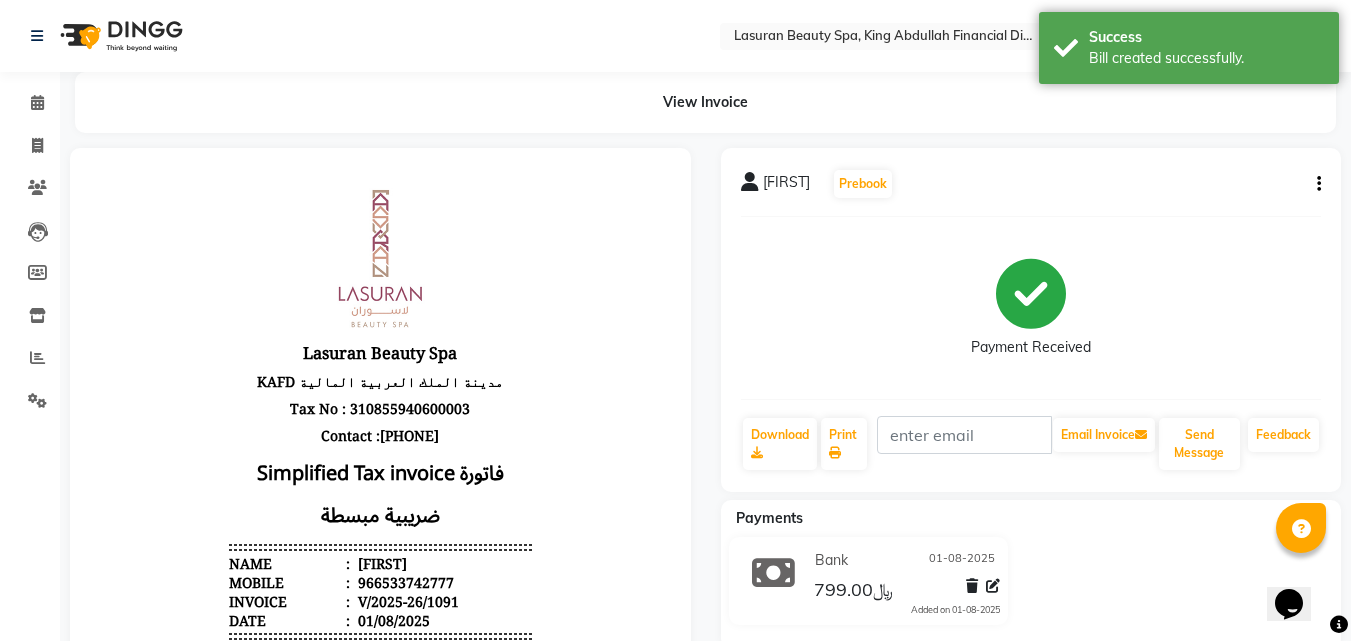 scroll, scrollTop: 0, scrollLeft: 0, axis: both 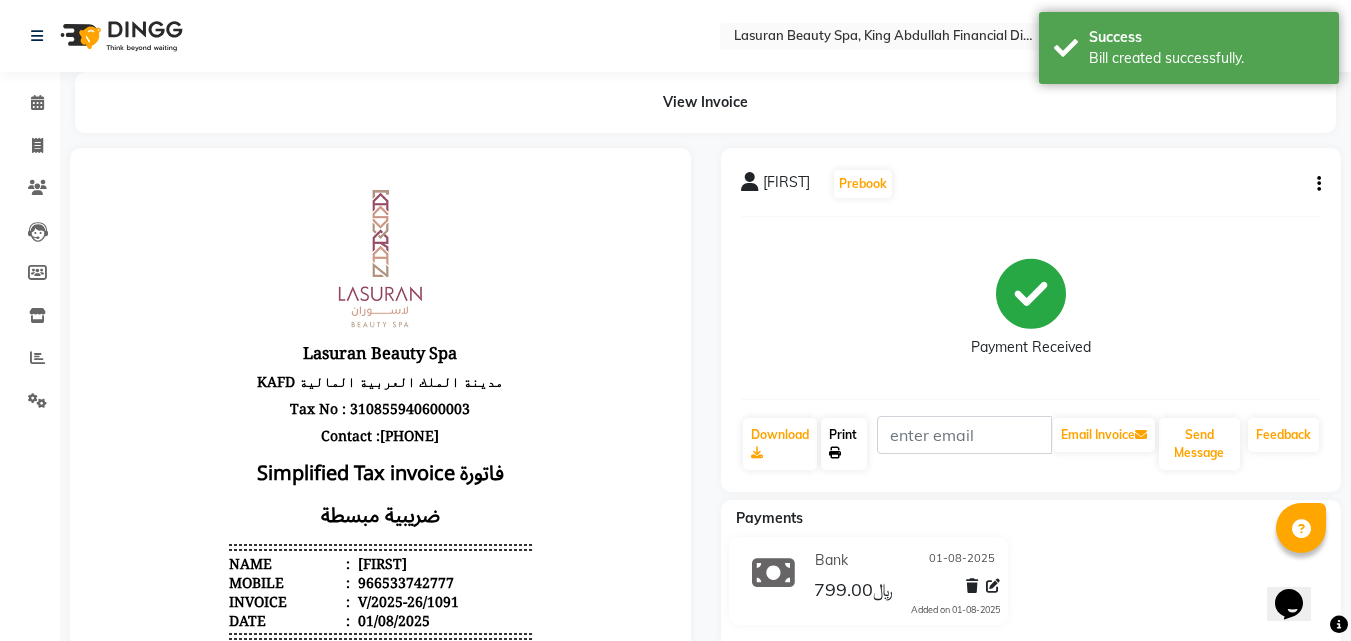 click 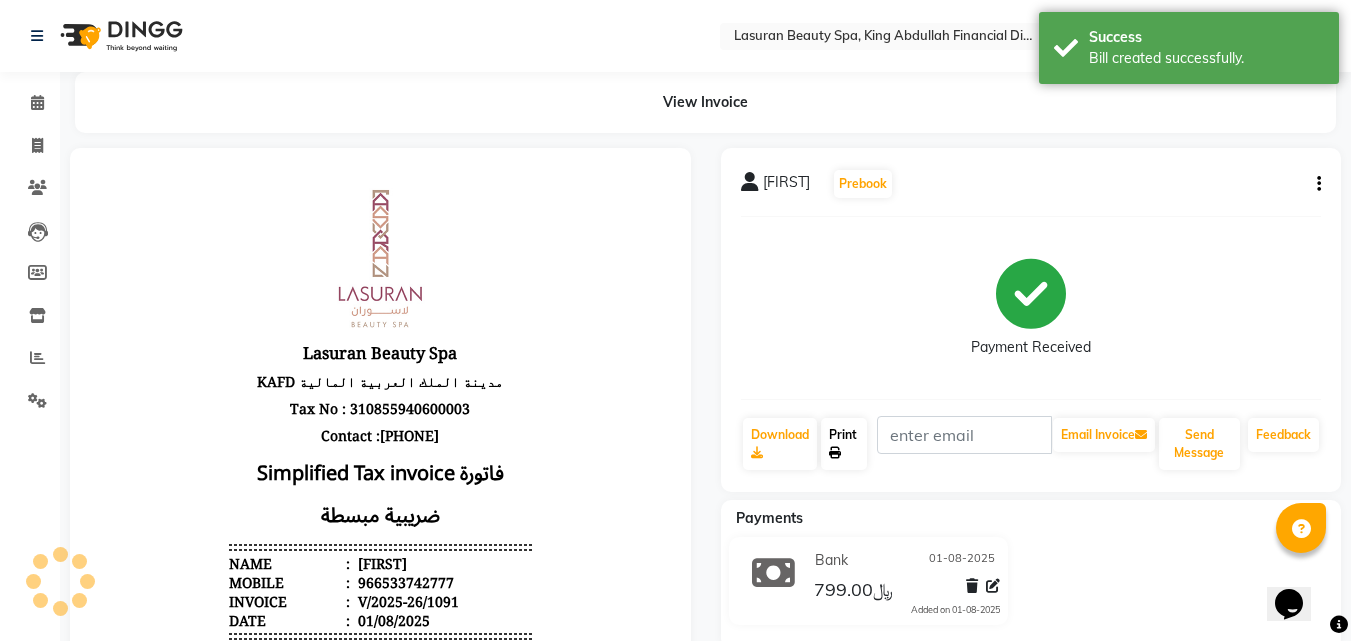 click on "Print" 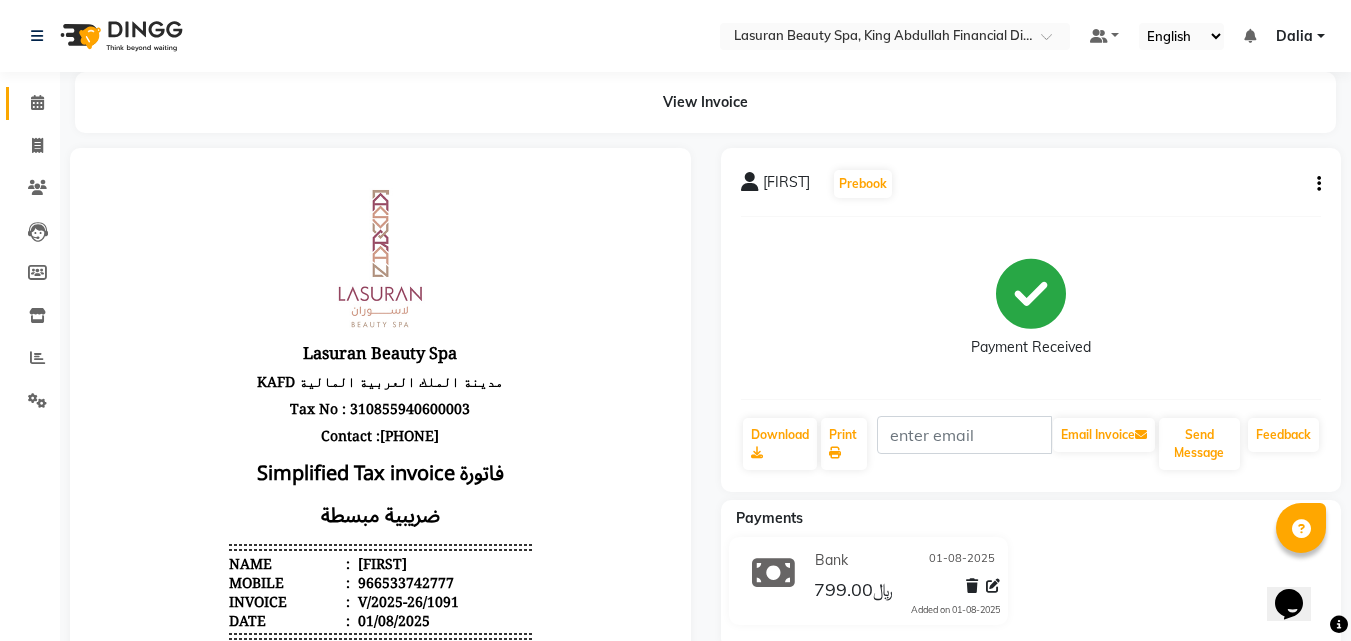 click 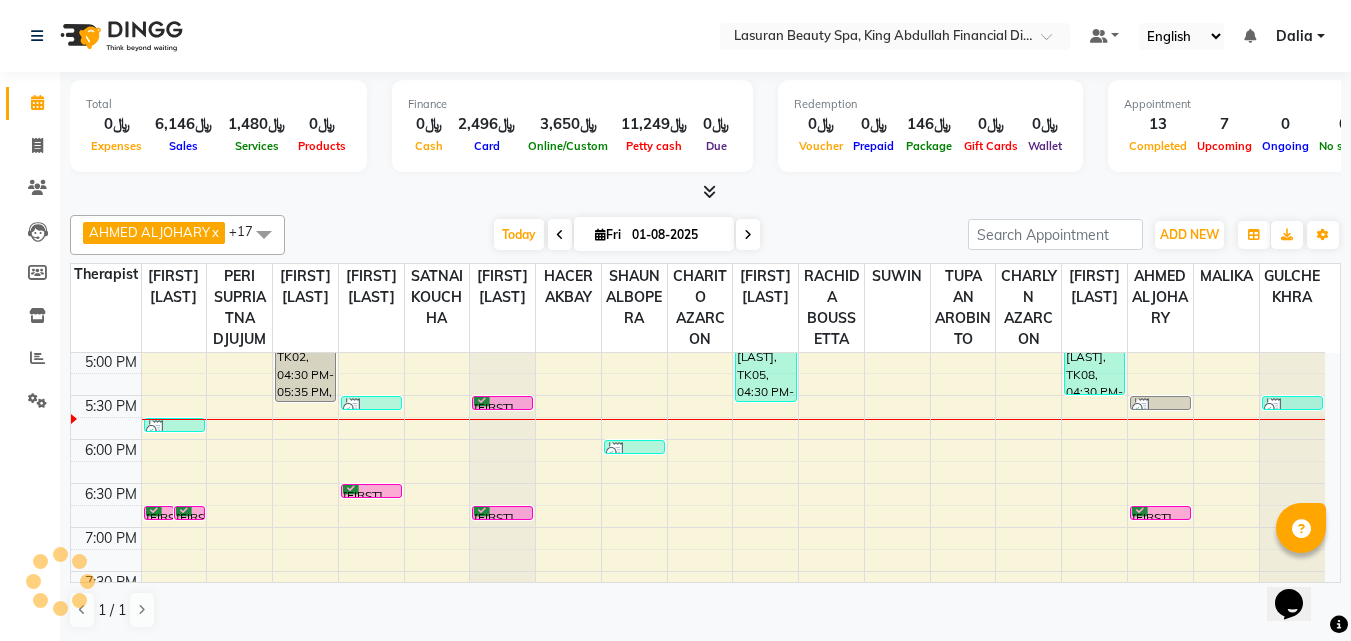 scroll, scrollTop: 0, scrollLeft: 0, axis: both 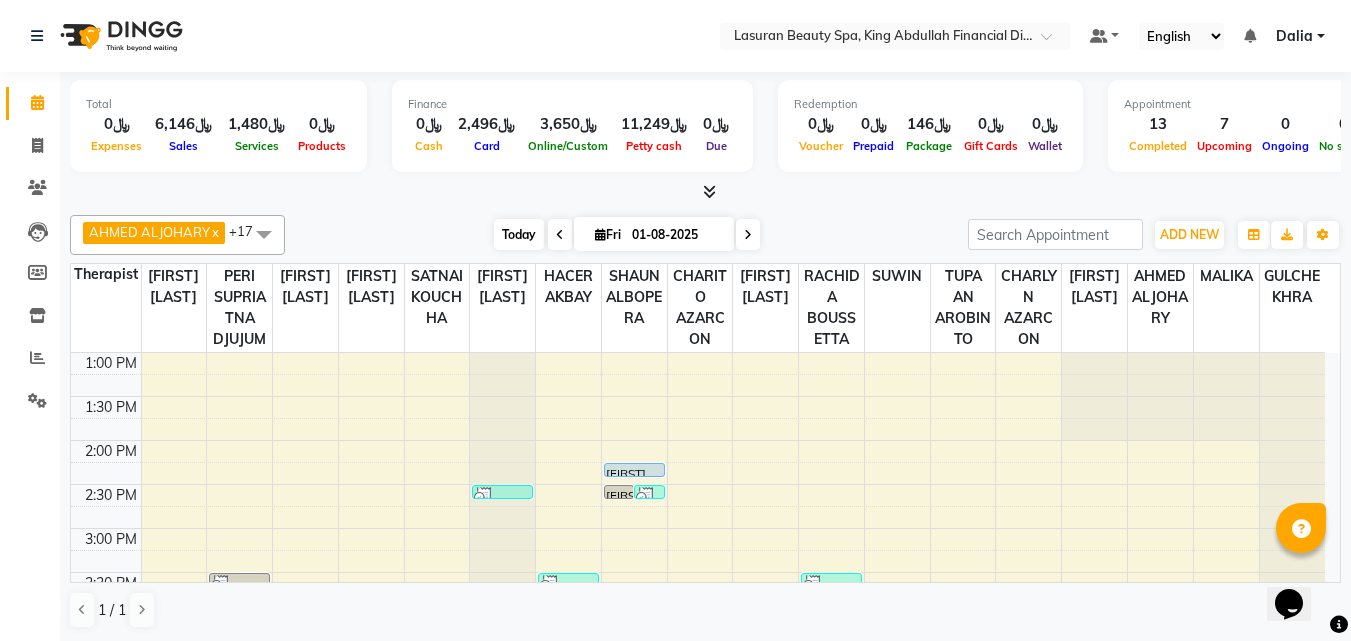 click on "Today" at bounding box center [519, 234] 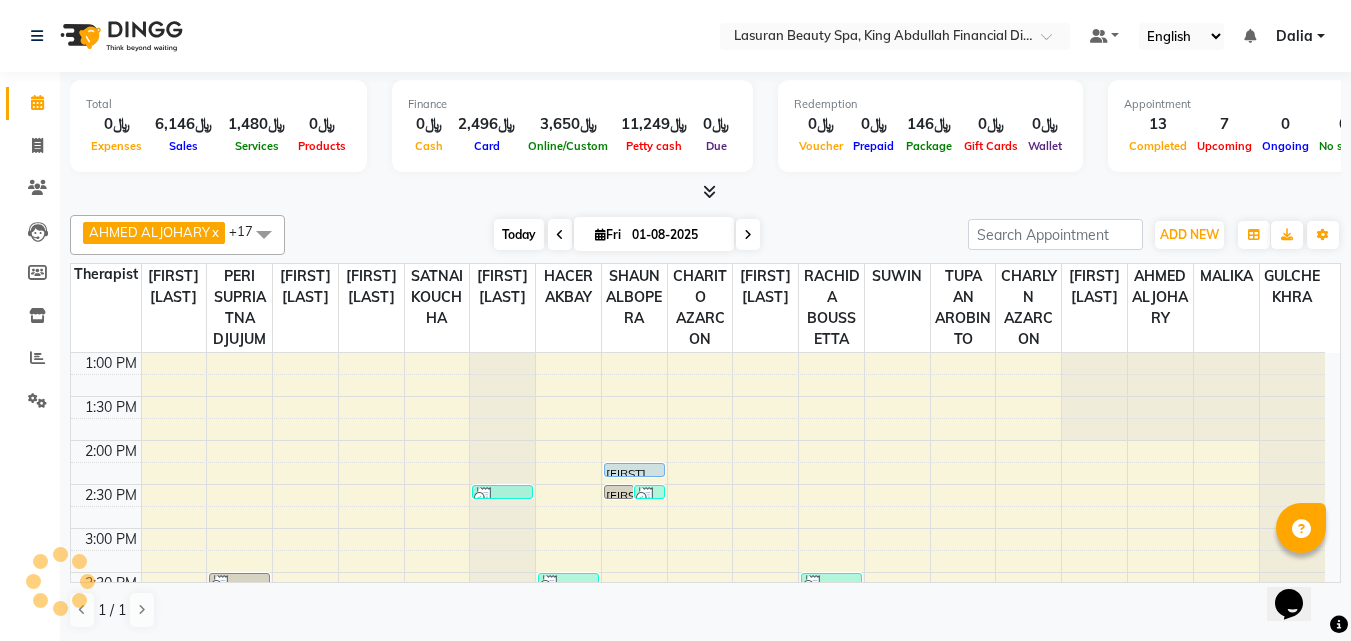 scroll, scrollTop: 353, scrollLeft: 0, axis: vertical 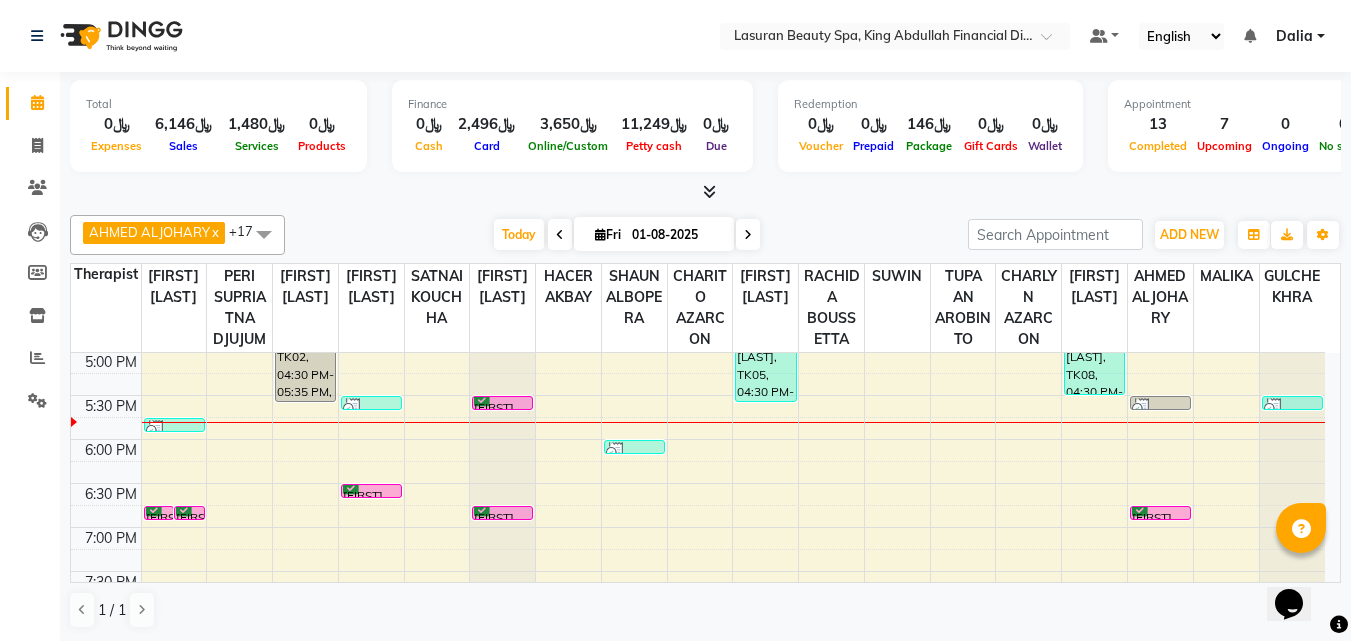 drag, startPoint x: 625, startPoint y: 468, endPoint x: 620, endPoint y: 458, distance: 11.18034 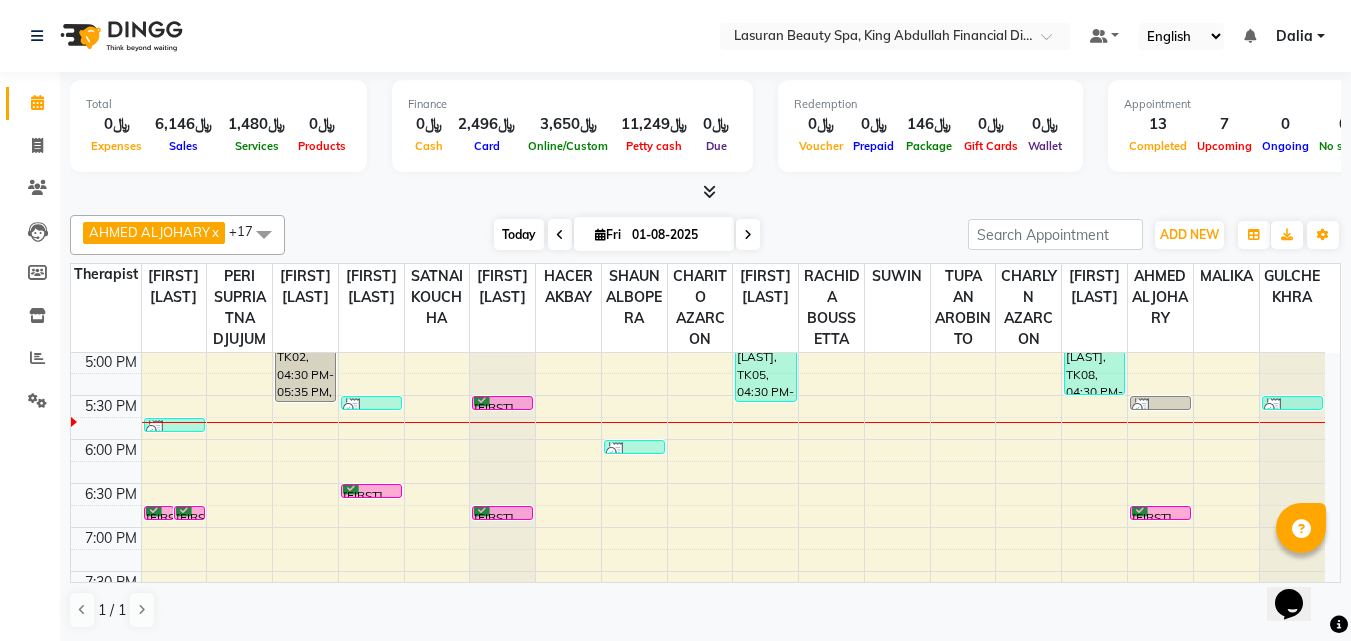 click on "Today" at bounding box center [519, 234] 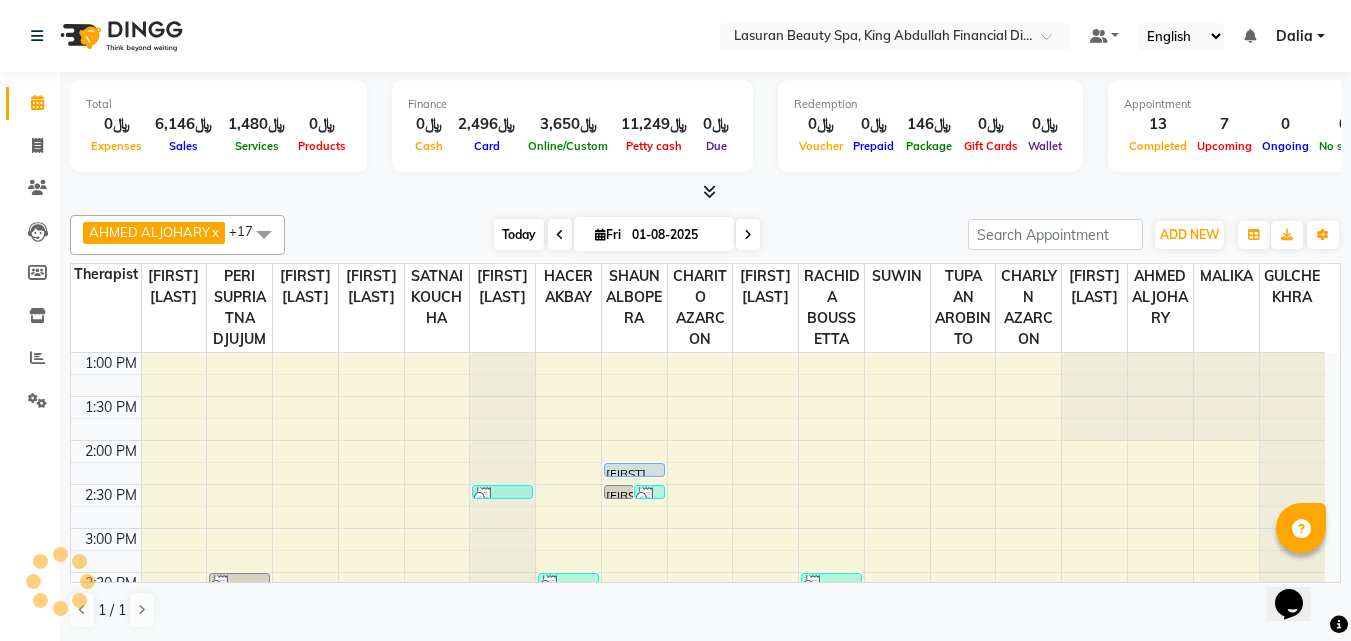 scroll, scrollTop: 353, scrollLeft: 0, axis: vertical 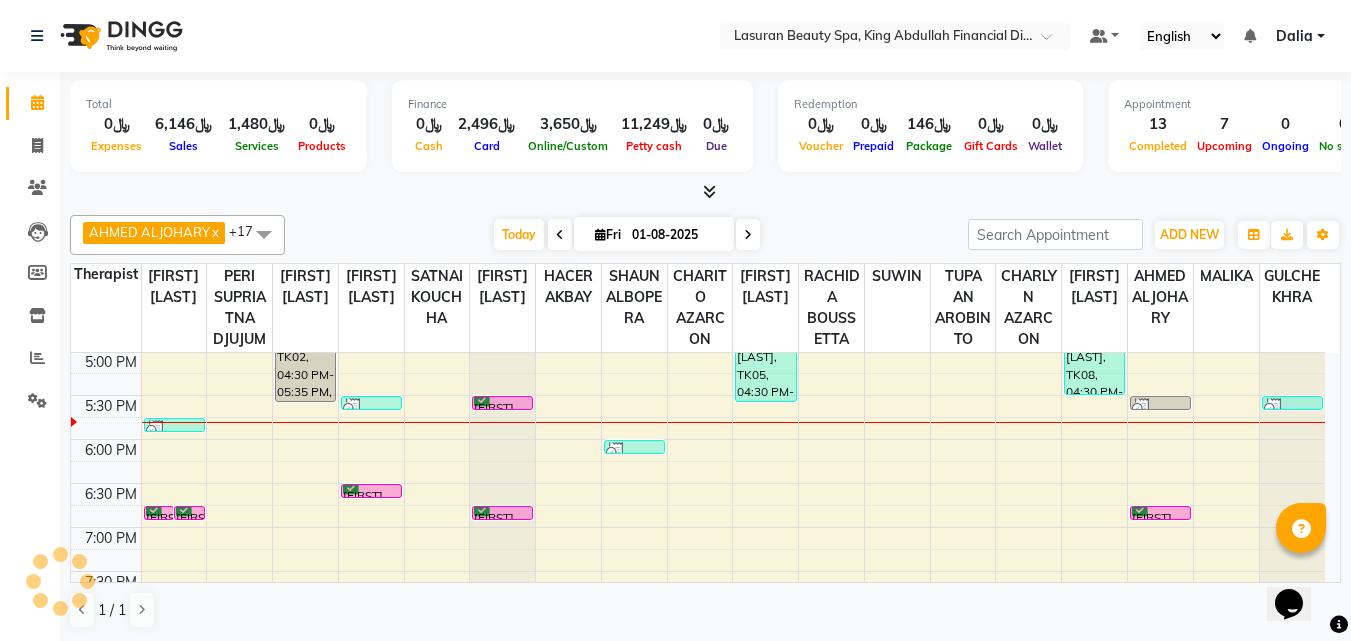 click at bounding box center [371, 408] 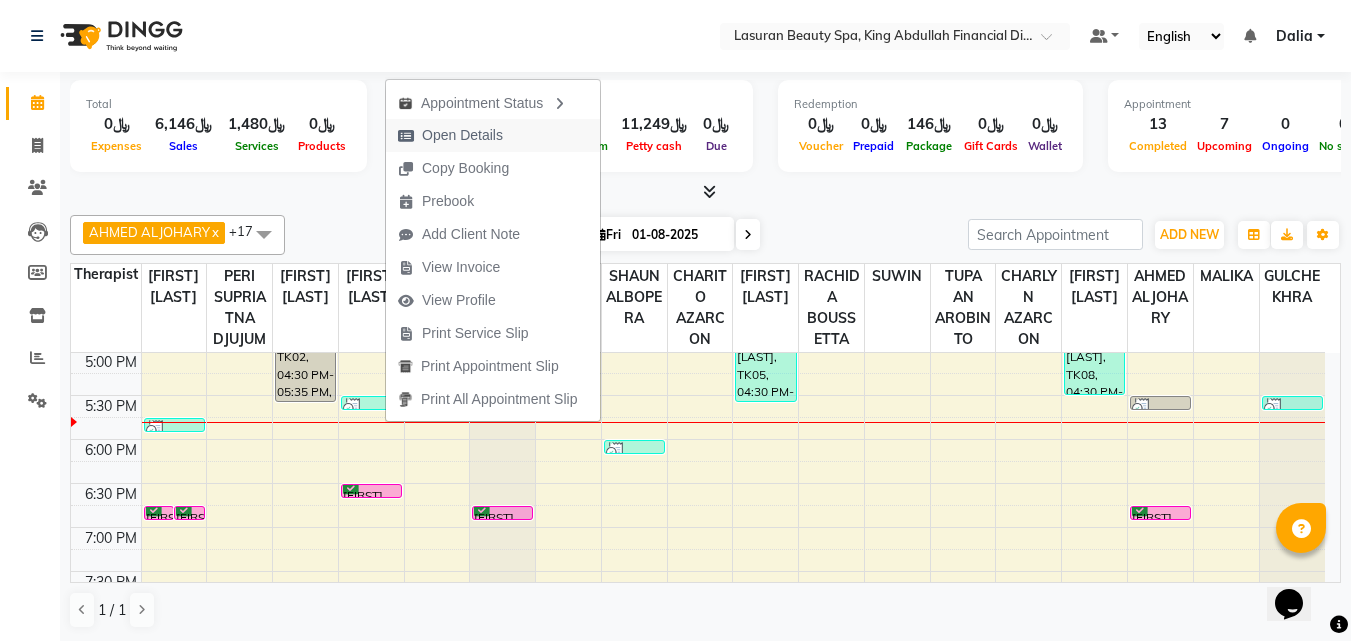 click on "Open Details" at bounding box center (450, 135) 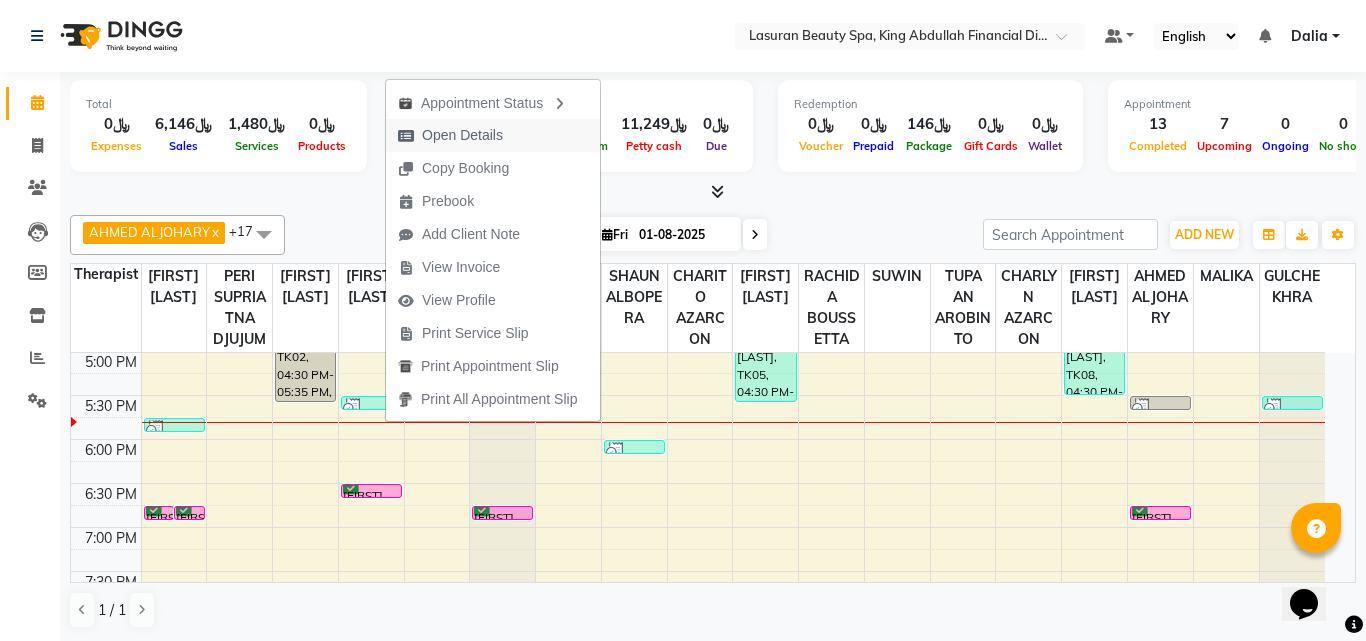 select on "3" 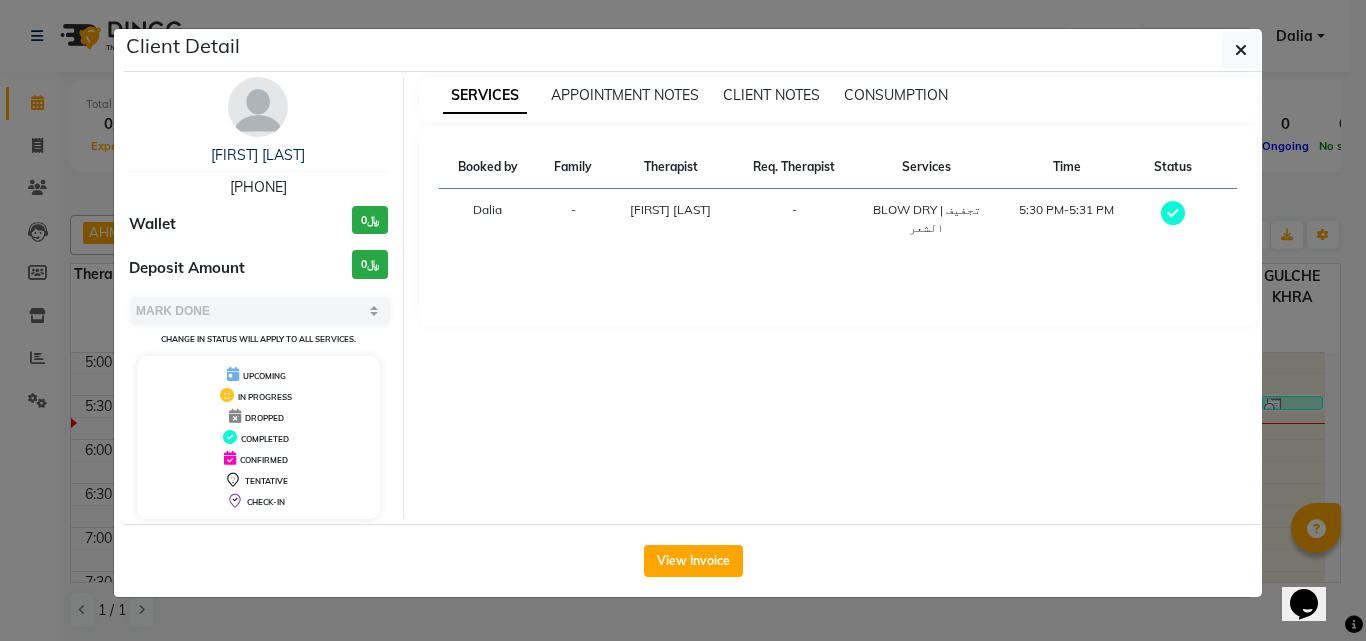 click on "569677396" at bounding box center (258, 187) 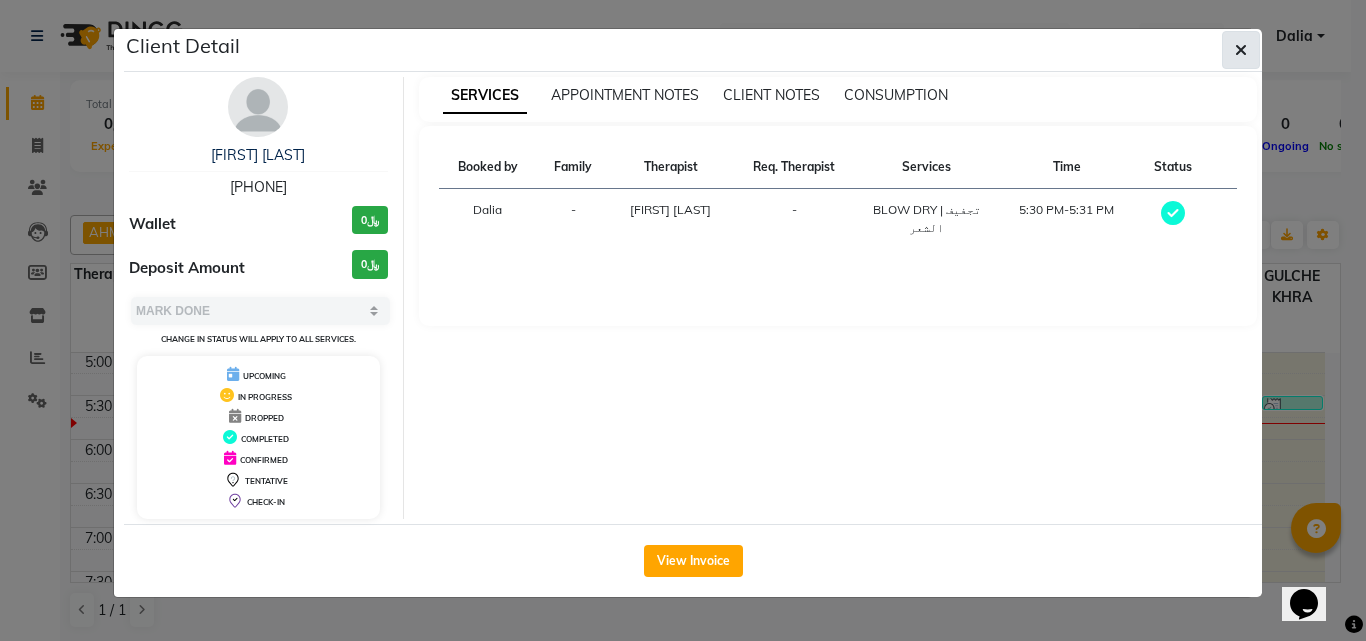 click 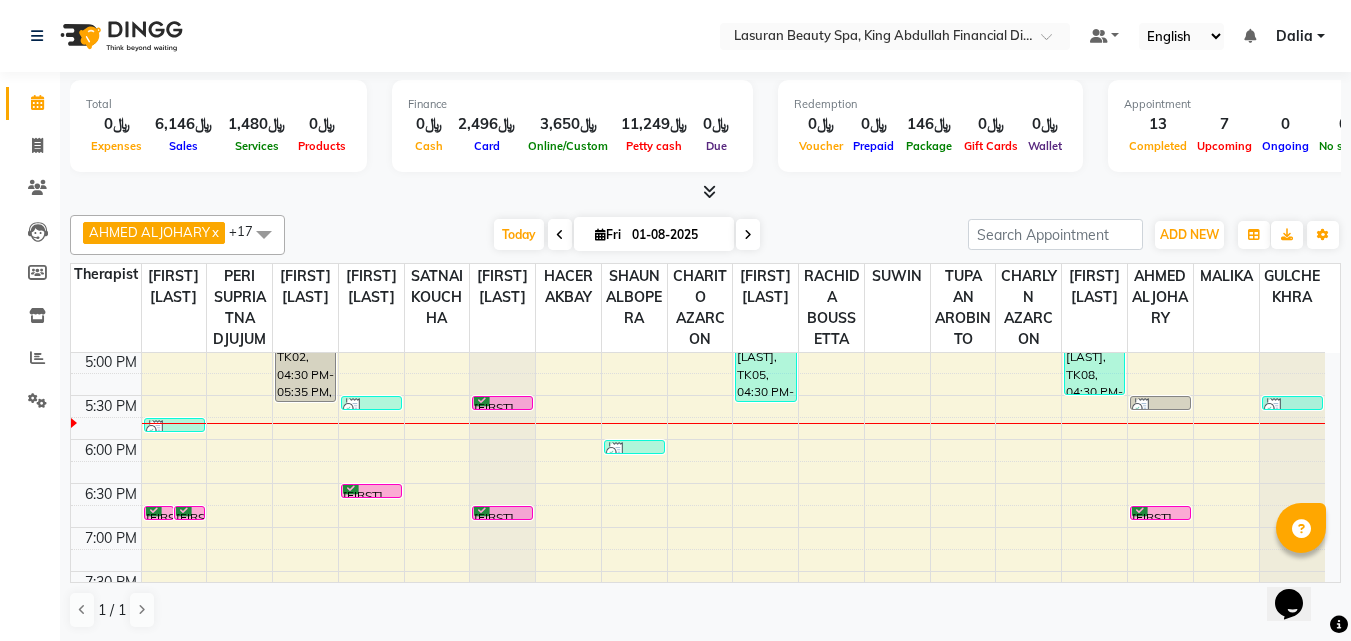 click on "1:00 PM 1:30 PM 2:00 PM 2:30 PM 3:00 PM 3:30 PM 4:00 PM 4:30 PM 5:00 PM 5:30 PM 6:00 PM 6:30 PM 7:00 PM 7:30 PM 8:00 PM 8:30 PM 9:00 PM 9:30 PM 10:00 PM 10:30 PM 11:00 PM 11:30 PM     Mohmed alzamel, TK13, 06:45 PM-06:46 PM, Beard Shaping | تحديد الذقن     Mohmed alzamel, TK13, 06:45 PM-06:46 PM, NAILS  CLASSIC COMBO M&P | كومبو كلاسيك مانكير+باديكير     Mansour Al Hilaly, TK01, 04:00 PM-04:01 PM, NAILS  CLASSIC COMBO M&P | كومبو كلاسيك مانكير+باديكير     abdelaziz, TK02, 05:45 PM-05:46 PM, NAILS  CLASSIC COMBO M&P | كومبو كلاسيك مانكير+باديكير     abdelaziz, TK02, 03:30 PM-04:30 PM, SWEEDISH MASSAGE | جلسة تدليك سويدي     abdelaziz, TK02, 04:30 PM-05:35 PM, RITUAL BRIGHT BLUE ROCK | حمام الأحجار الزرقاء     Sheikha Al Otebi, TK14, 05:30 PM-05:31 PM, BLOW DRY | تجفيف الشعر     Mashael Abdualziz, TK09, 06:30 PM-06:31 PM, BLOW DRY | تجفيف الشعر" at bounding box center [698, 483] 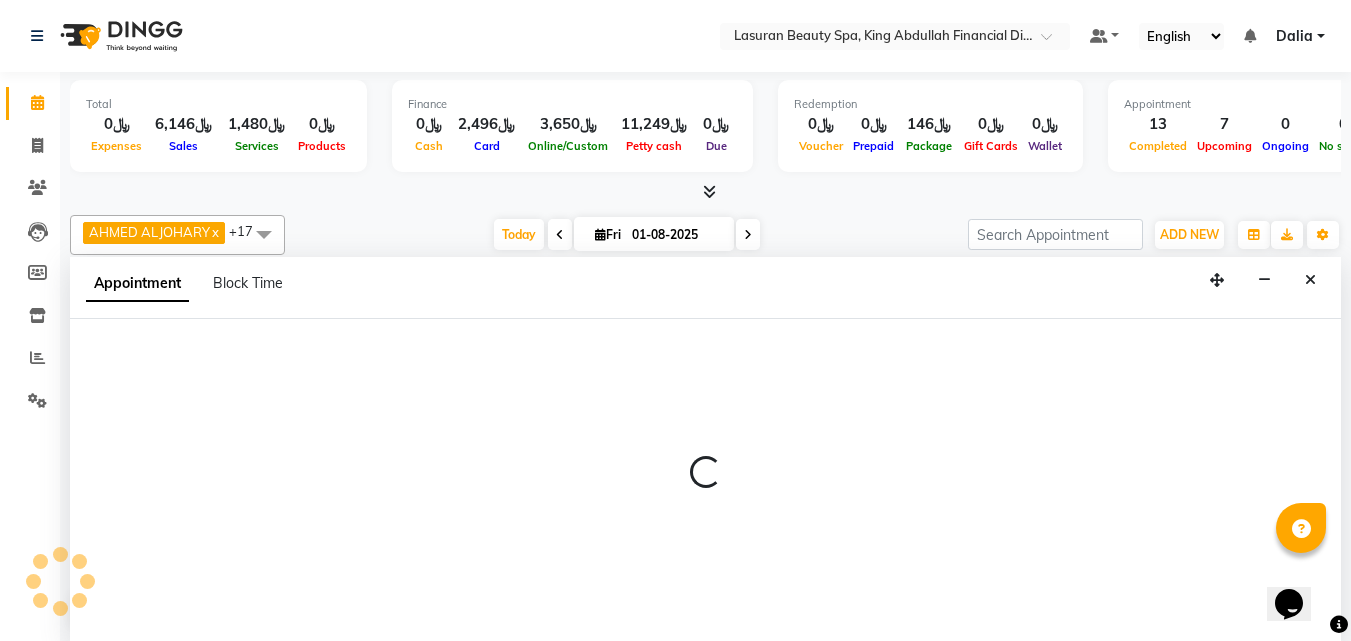 scroll, scrollTop: 1, scrollLeft: 0, axis: vertical 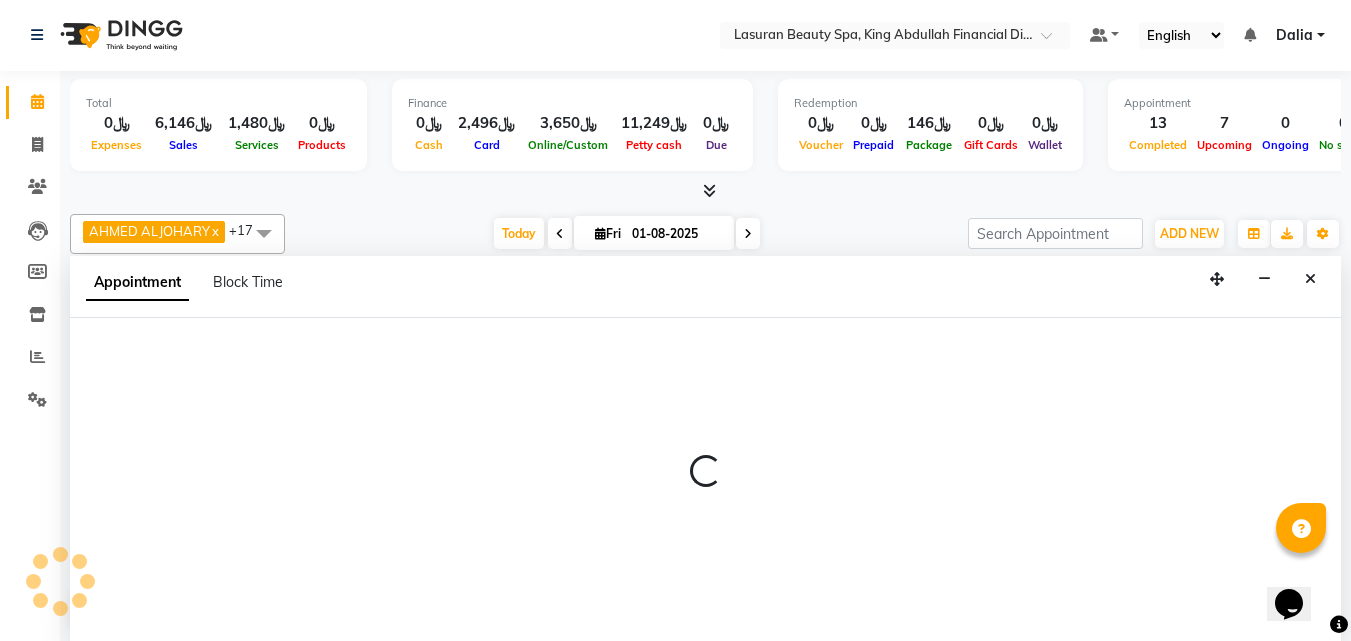 select on "54626" 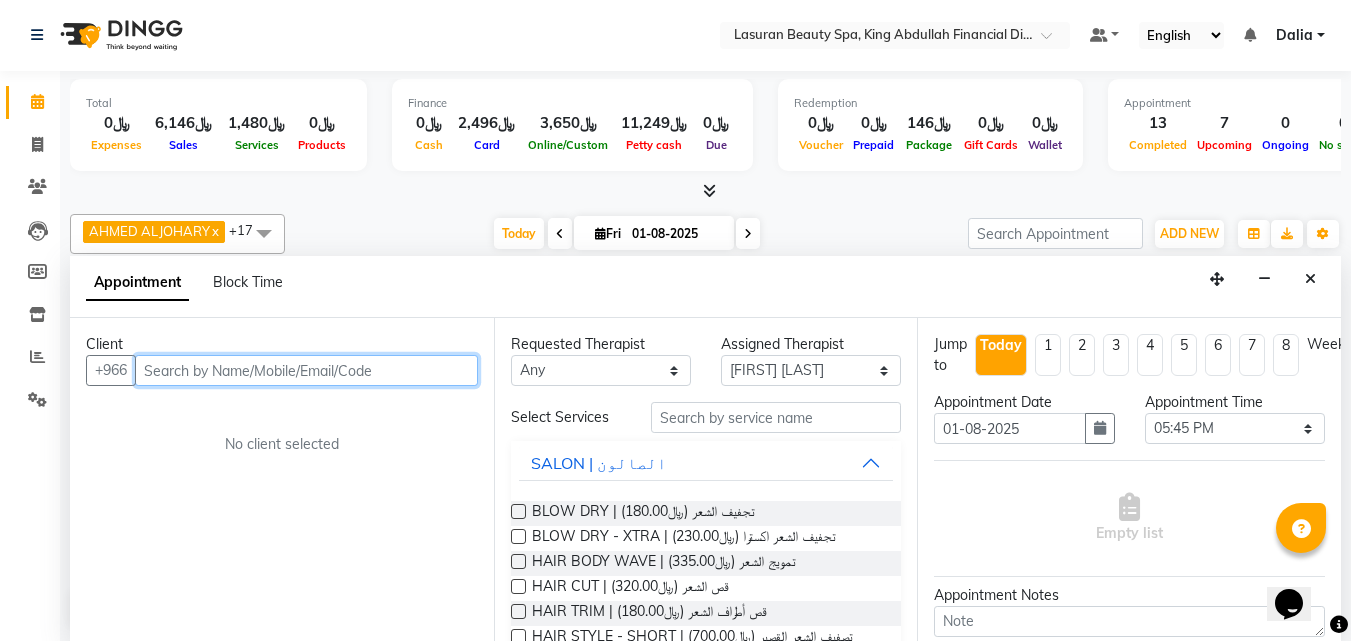 paste on "569677396" 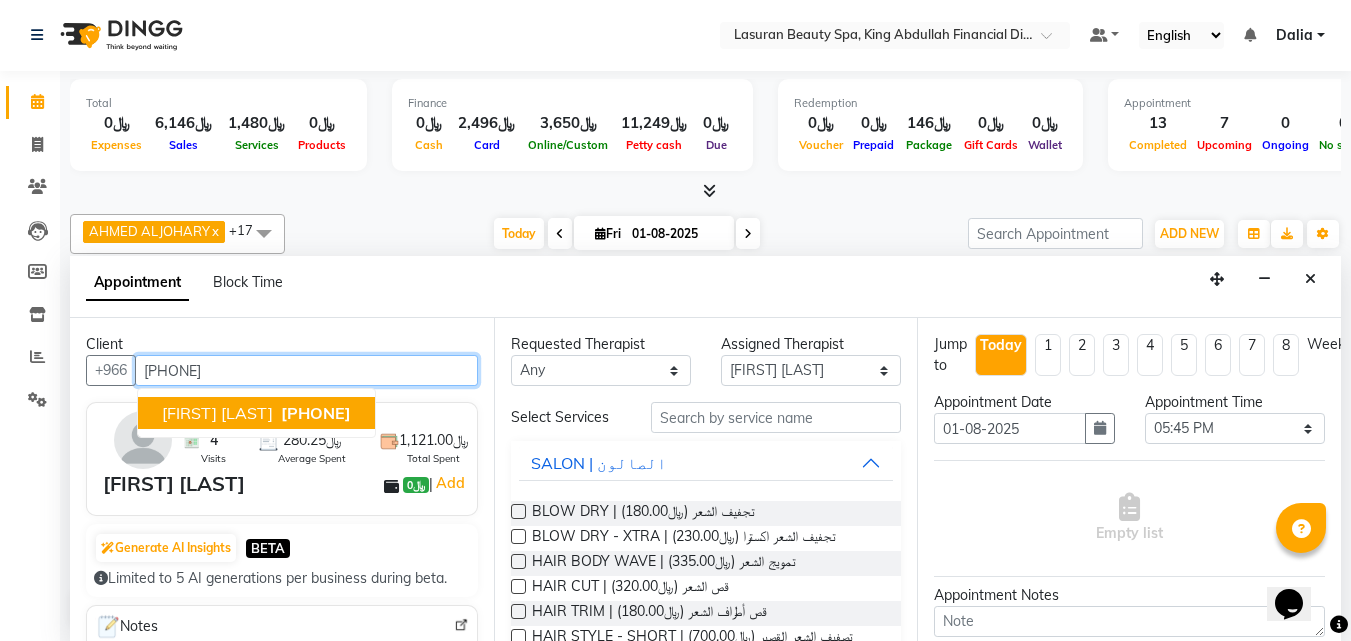 click on "569677396" at bounding box center (314, 413) 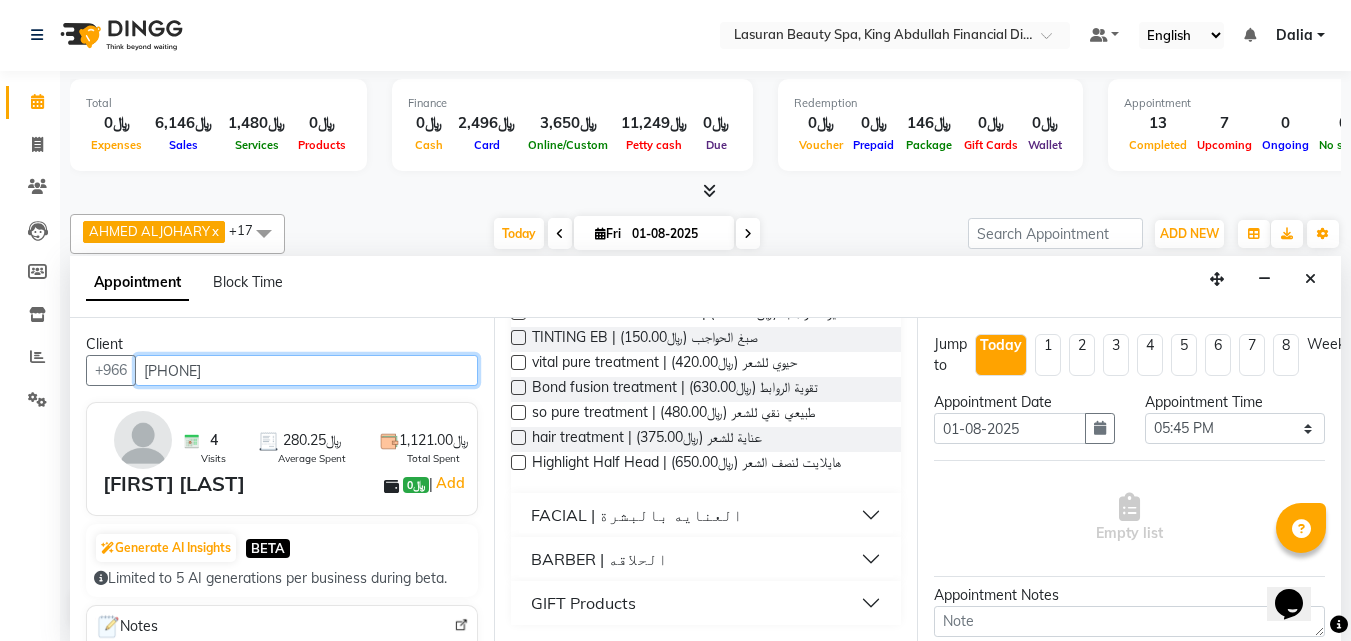 scroll, scrollTop: 1381, scrollLeft: 0, axis: vertical 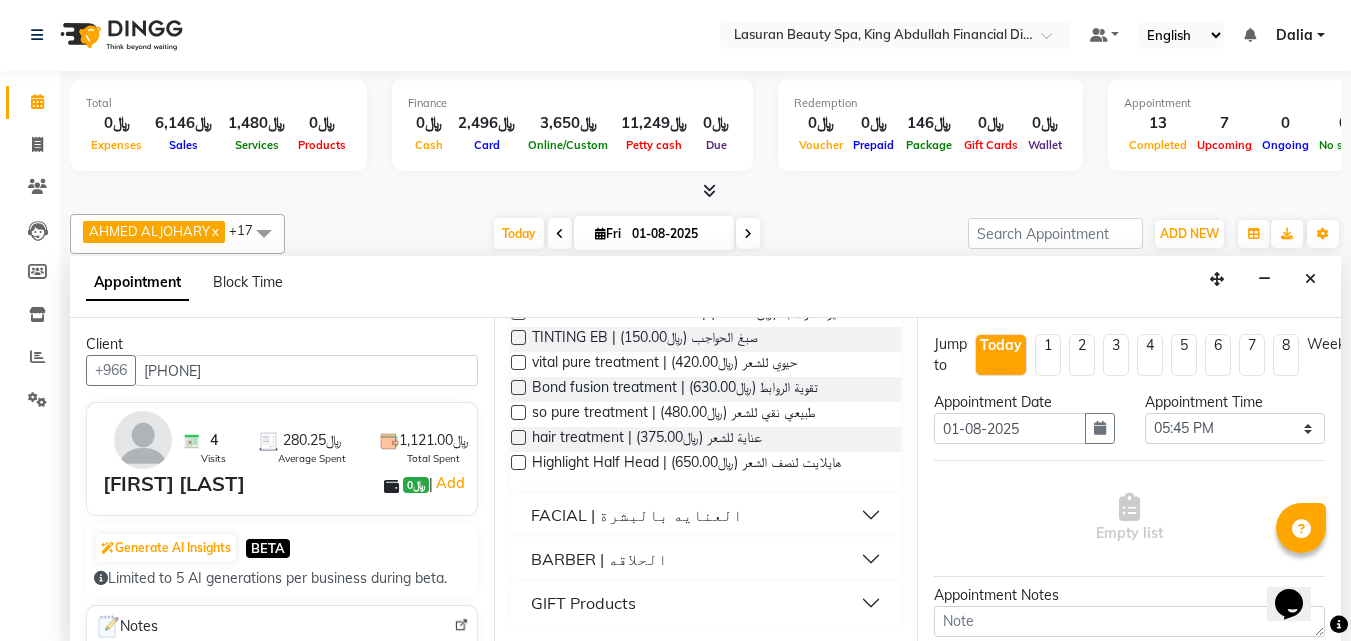 click at bounding box center [518, 387] 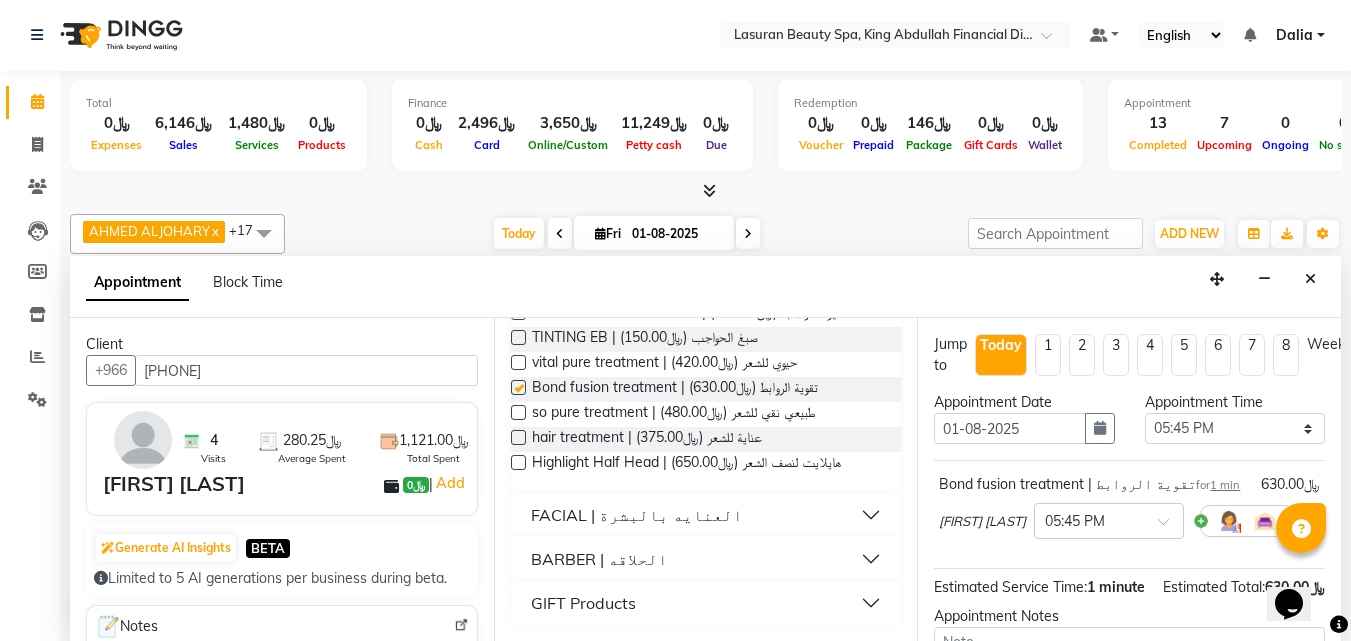checkbox on "false" 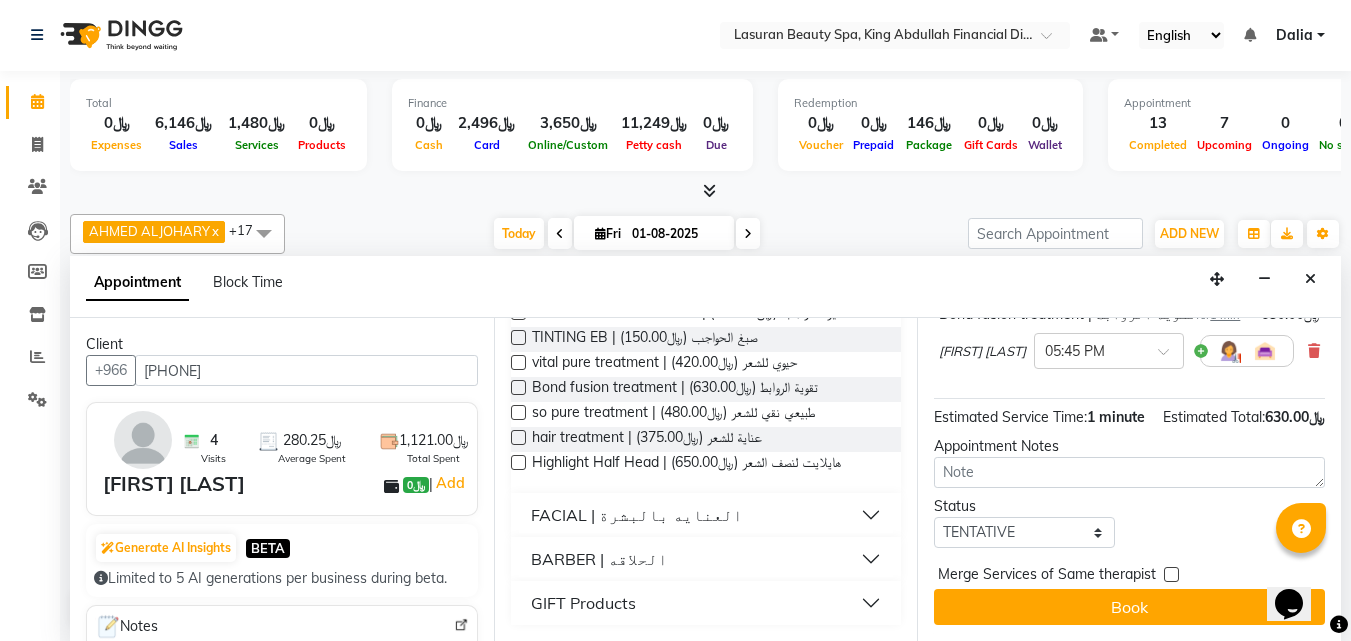 scroll, scrollTop: 209, scrollLeft: 0, axis: vertical 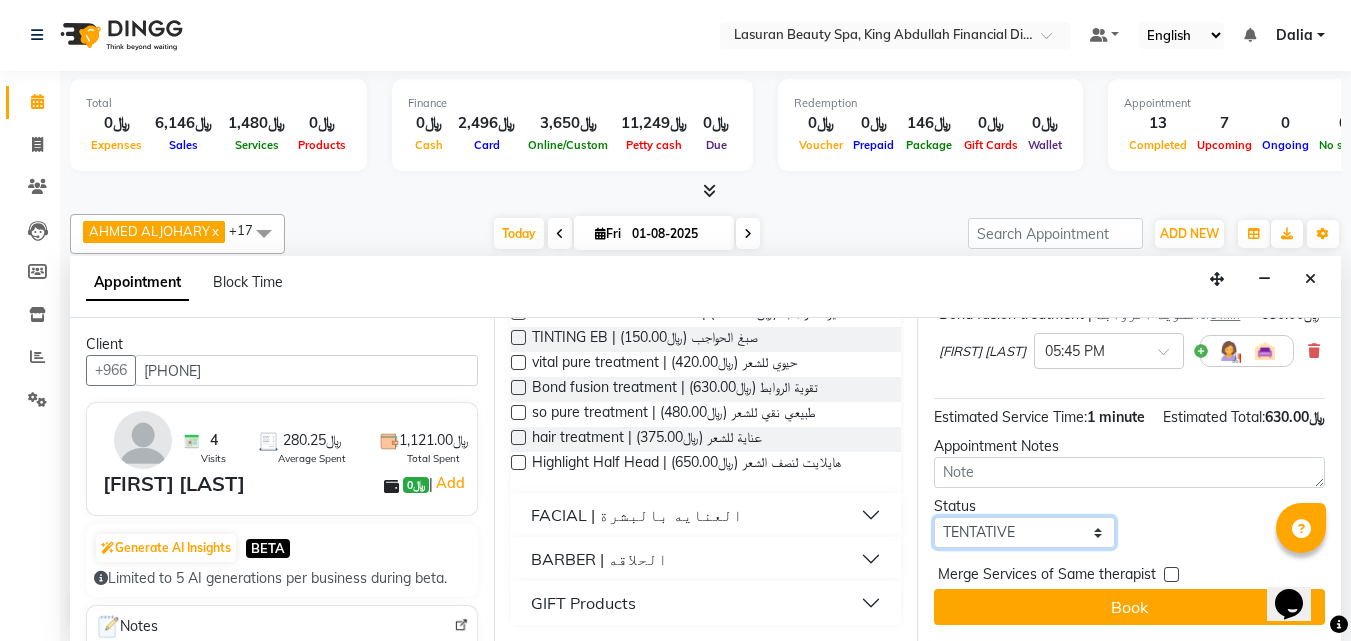 click on "Select TENTATIVE CONFIRM CHECK-IN UPCOMING" at bounding box center [1024, 532] 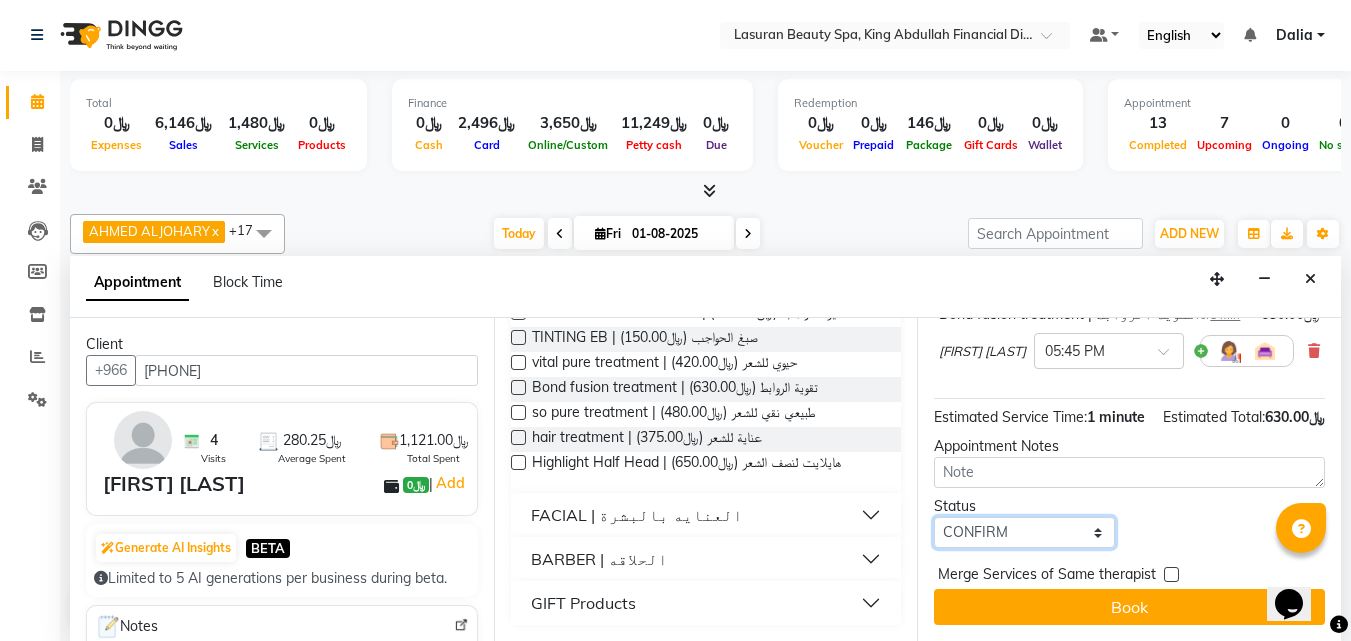 click on "Select TENTATIVE CONFIRM CHECK-IN UPCOMING" at bounding box center [1024, 532] 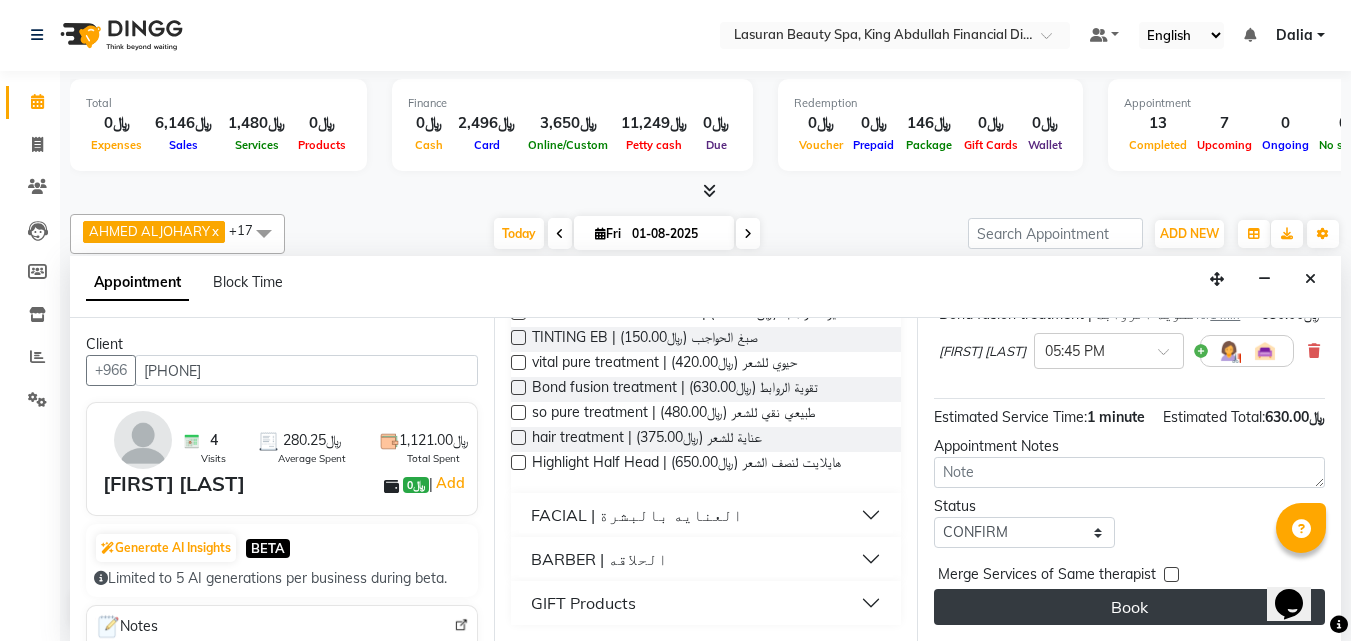 click on "Book" at bounding box center (1129, 607) 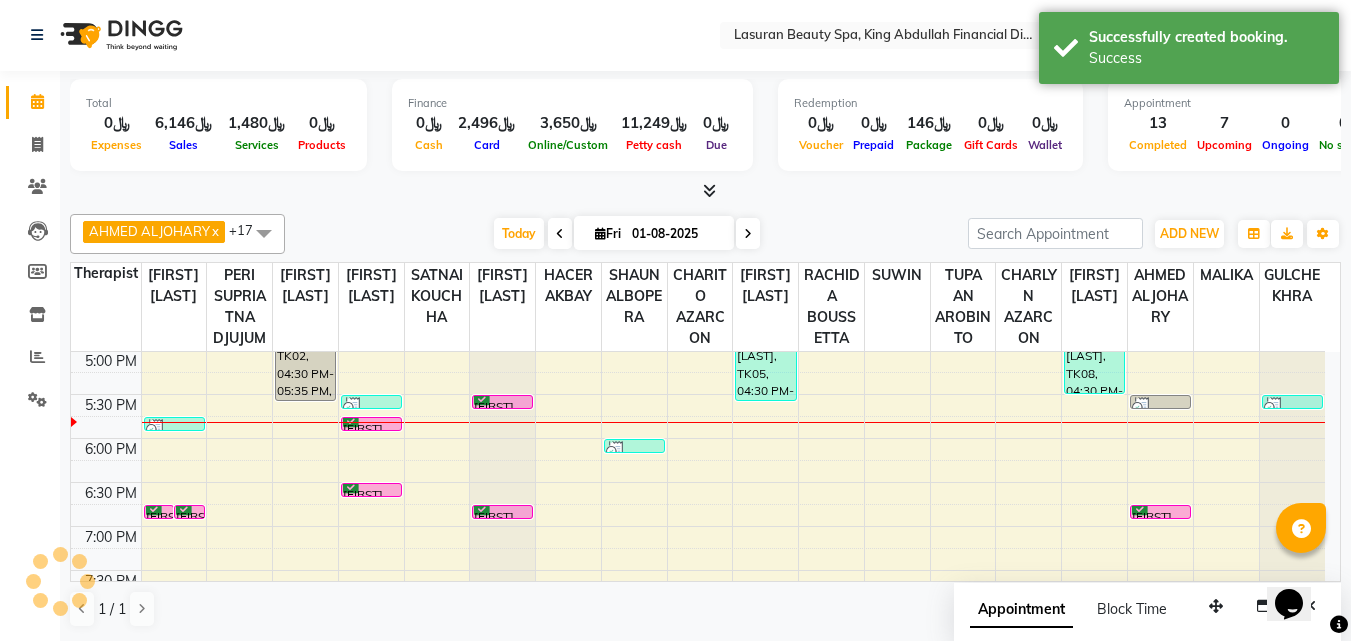 scroll, scrollTop: 0, scrollLeft: 0, axis: both 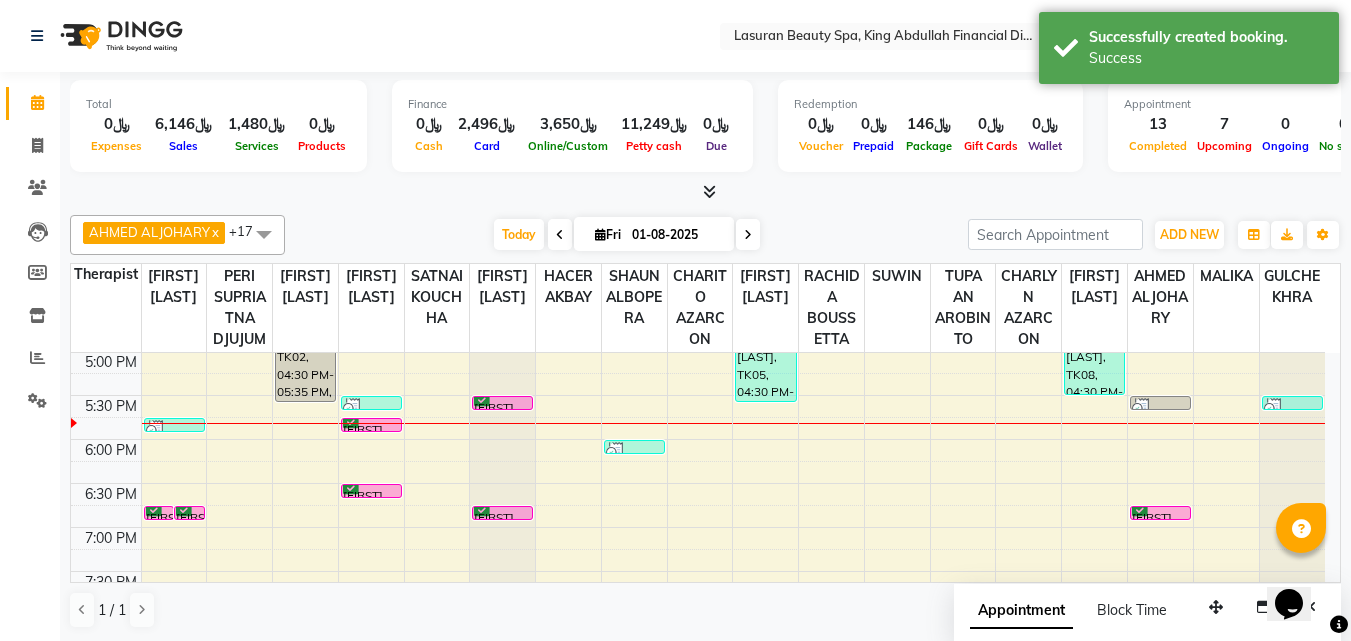 click on "Sheikha Al Otebi, TK15, 05:45 PM-05:46 PM, Bond fusion treatment | تقوية الروابط" at bounding box center (371, 425) 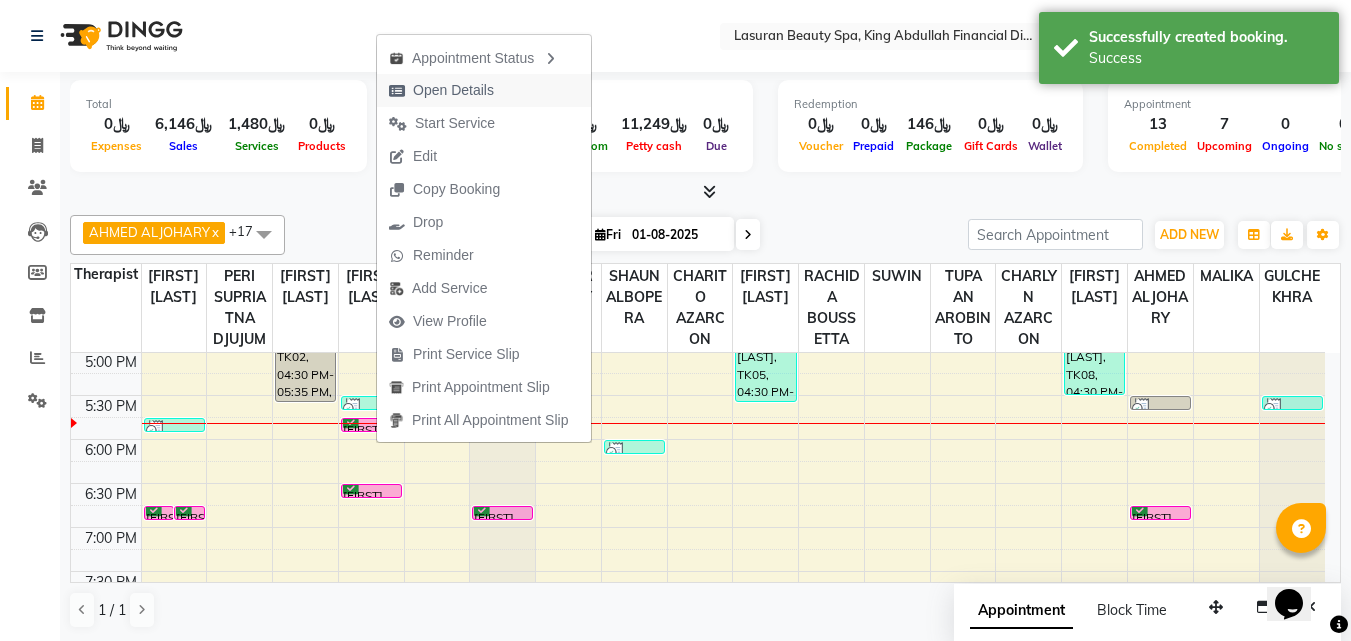 click on "Open Details" at bounding box center [453, 90] 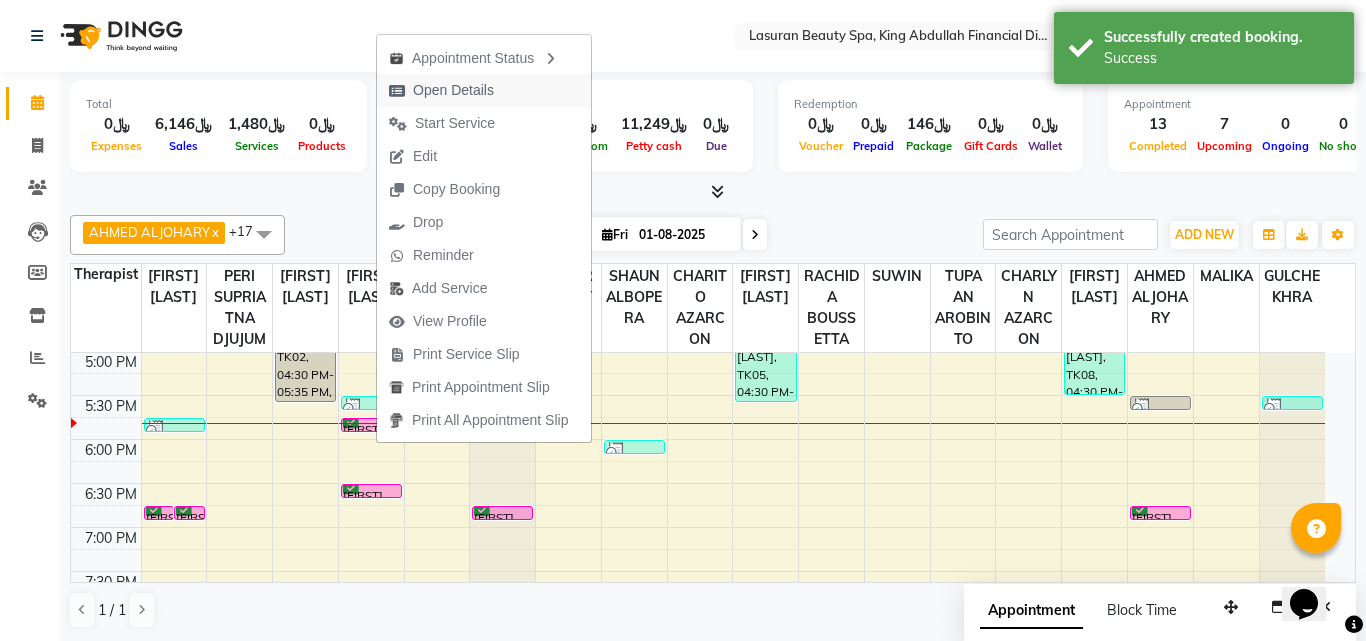 select on "6" 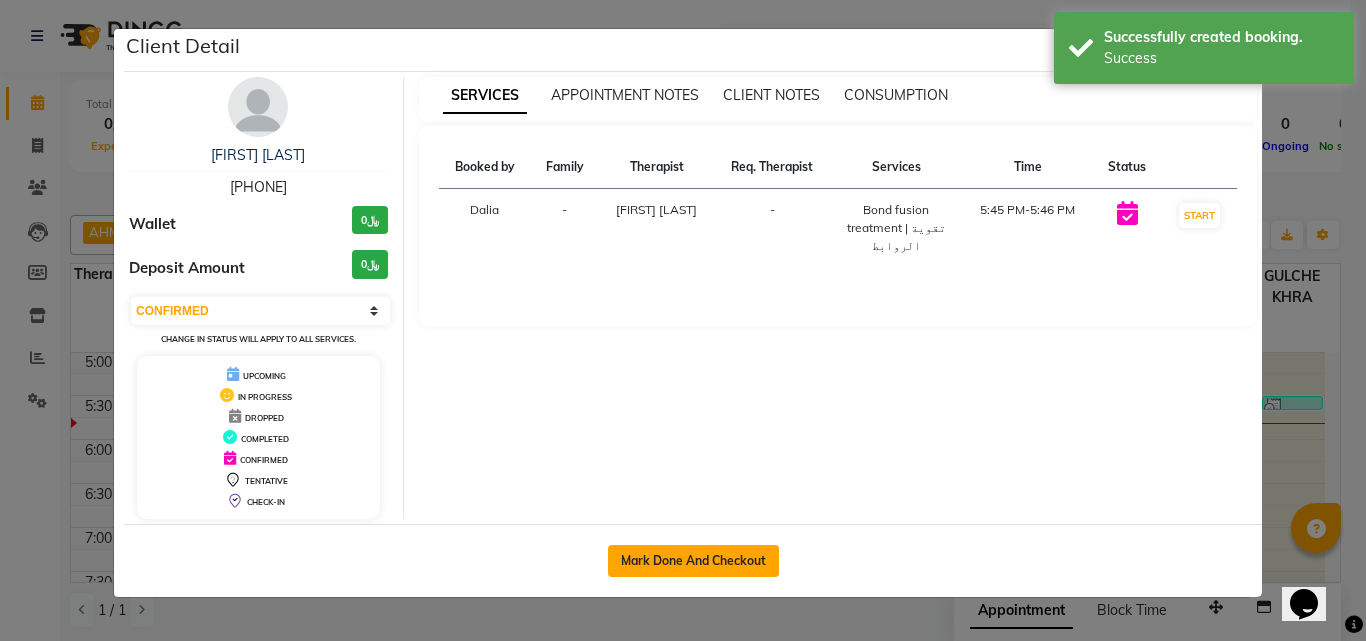 click on "Mark Done And Checkout" 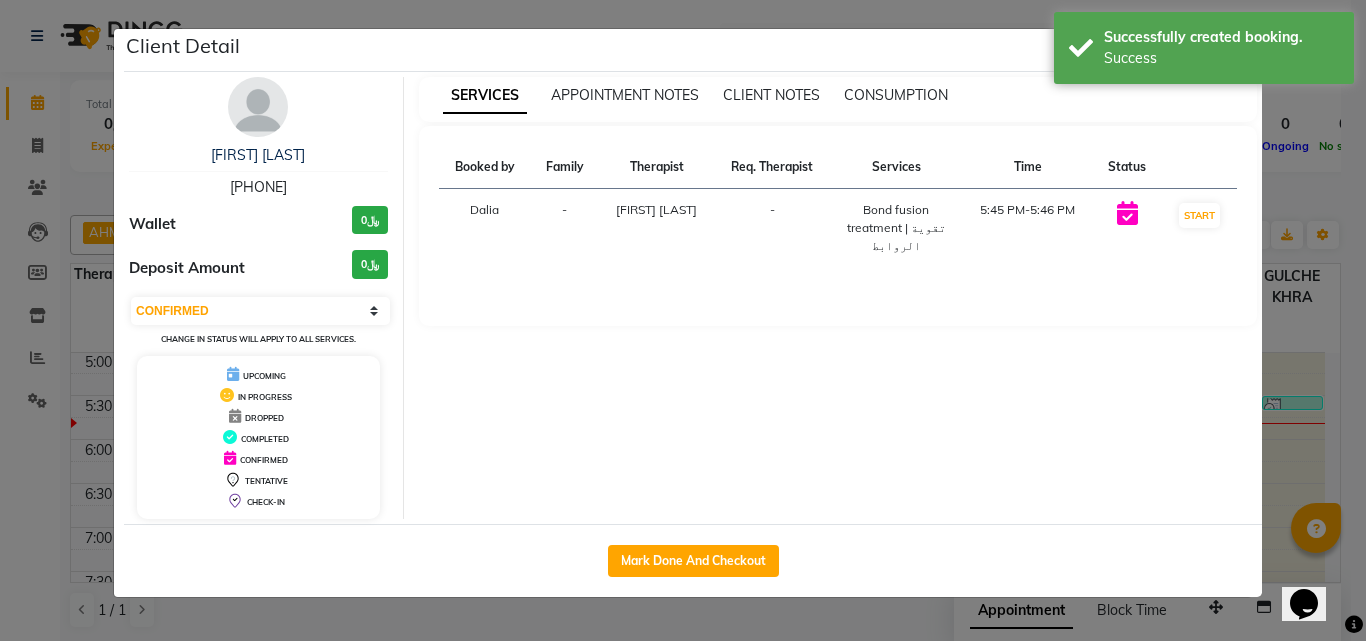 select on "service" 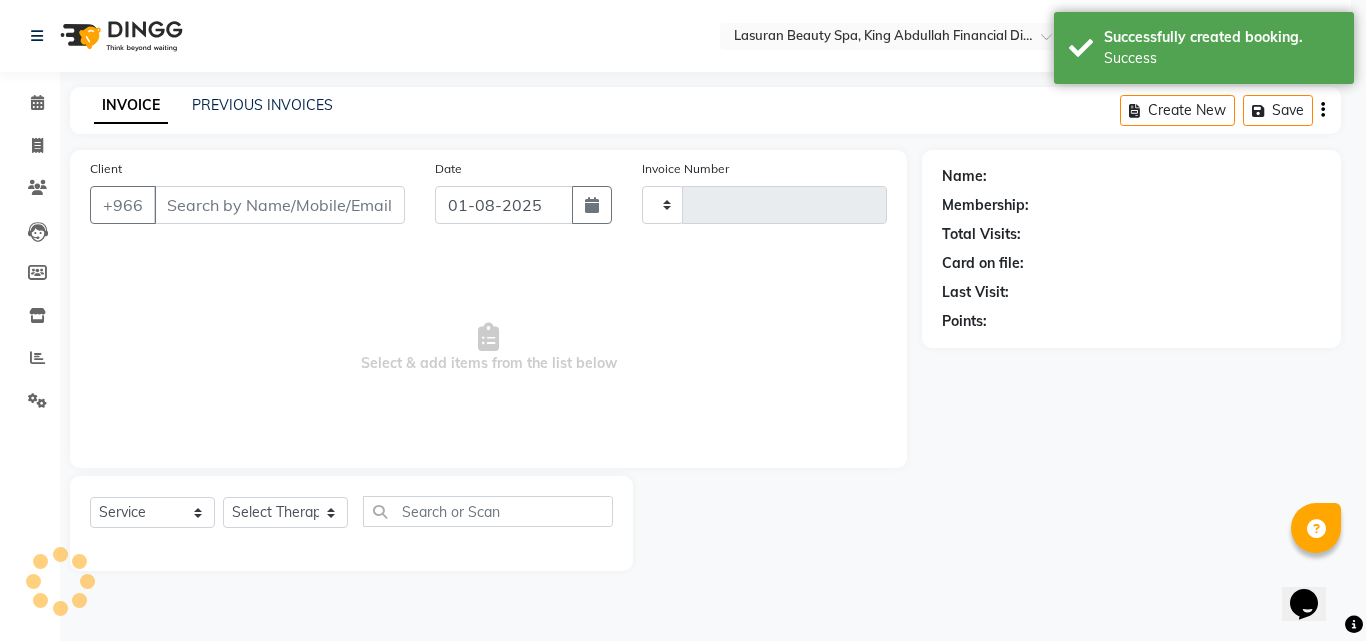 type on "1092" 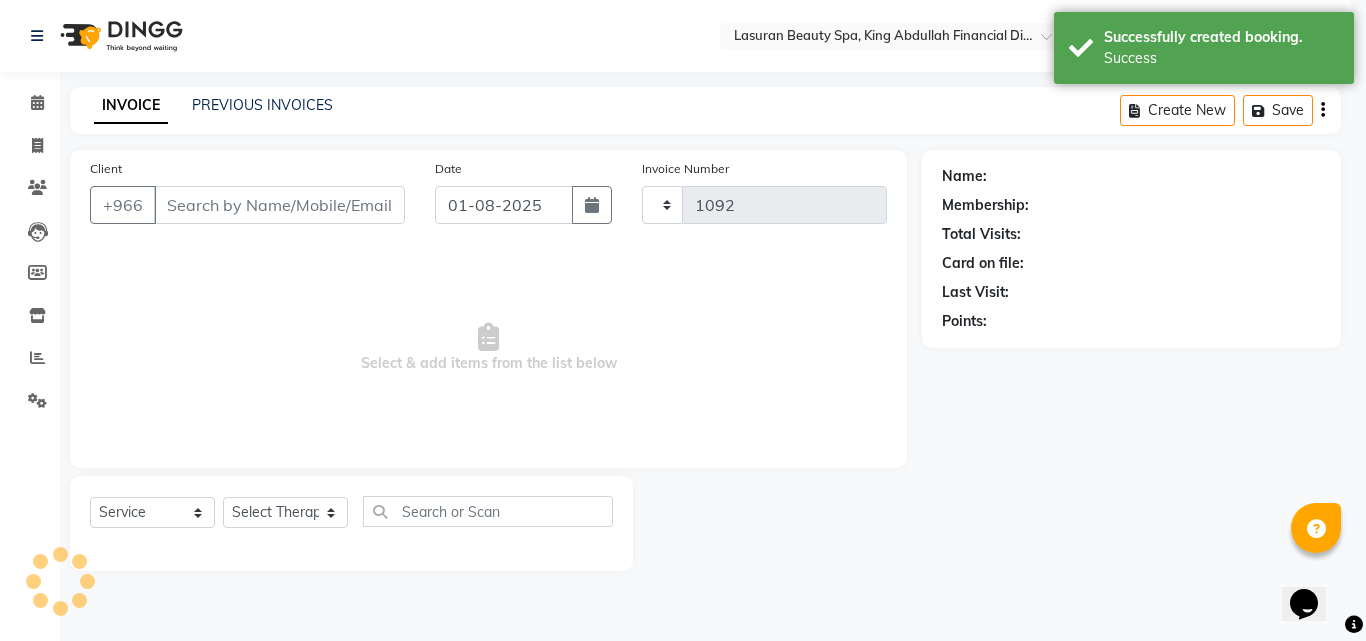 select on "6941" 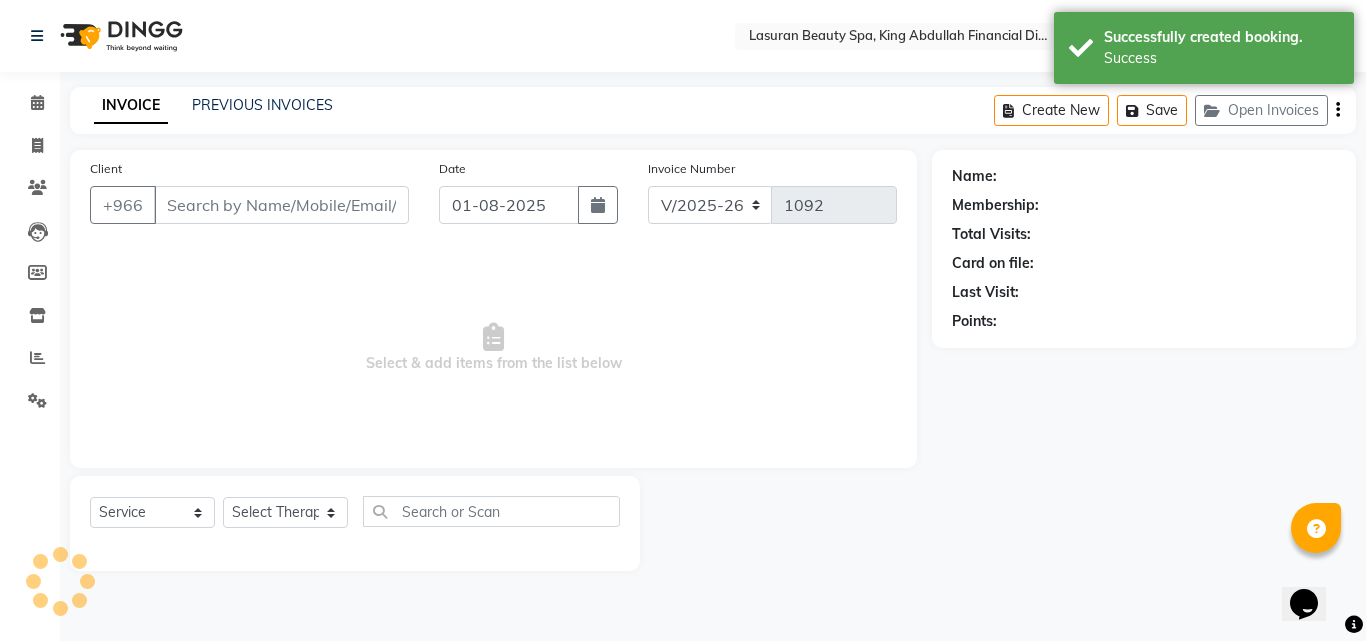 select on "V" 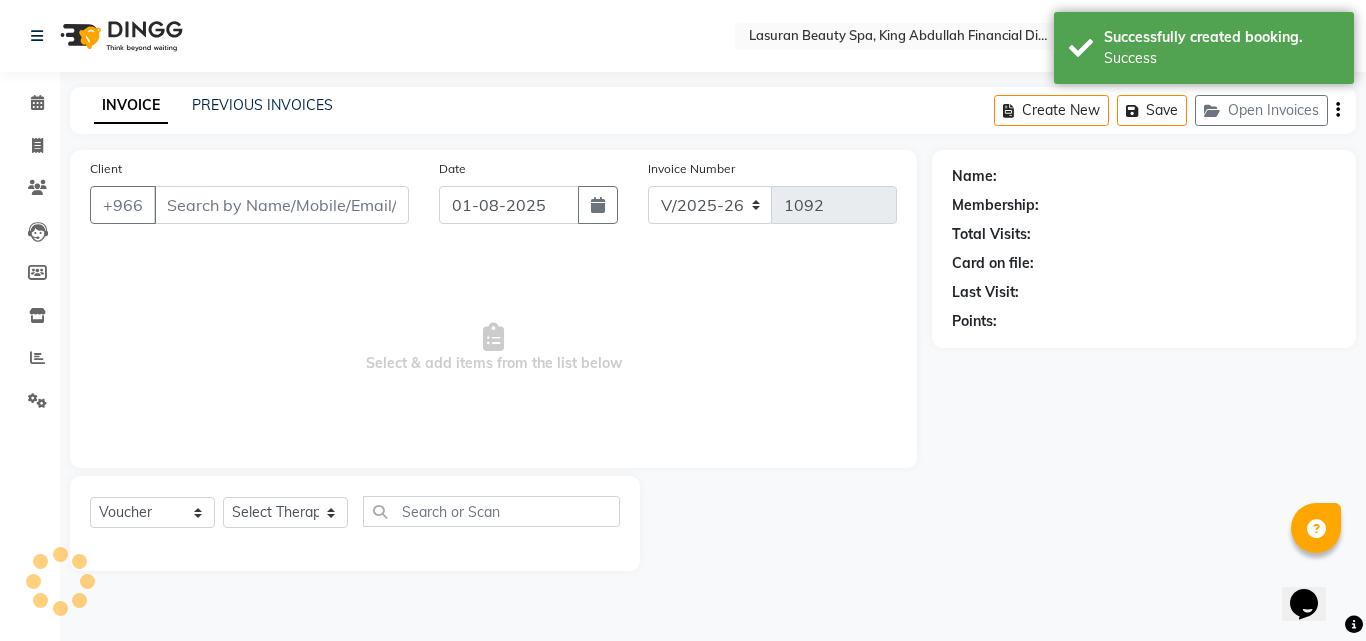 type on "569677396" 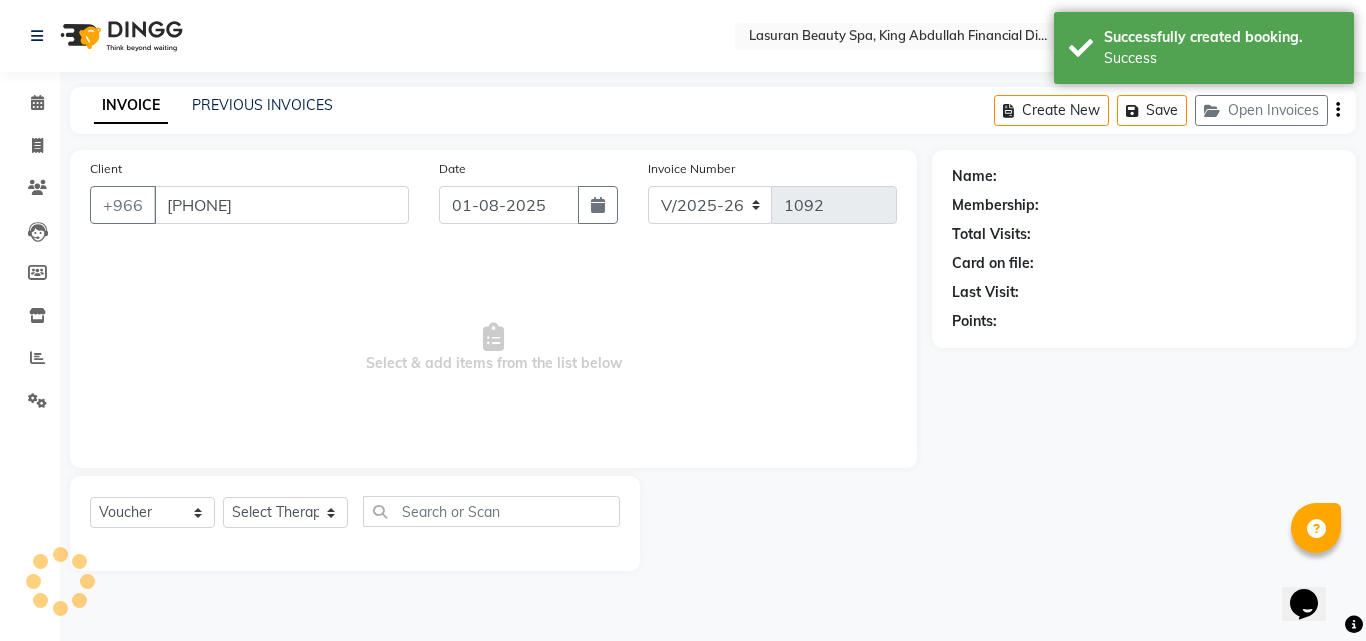 select on "66975" 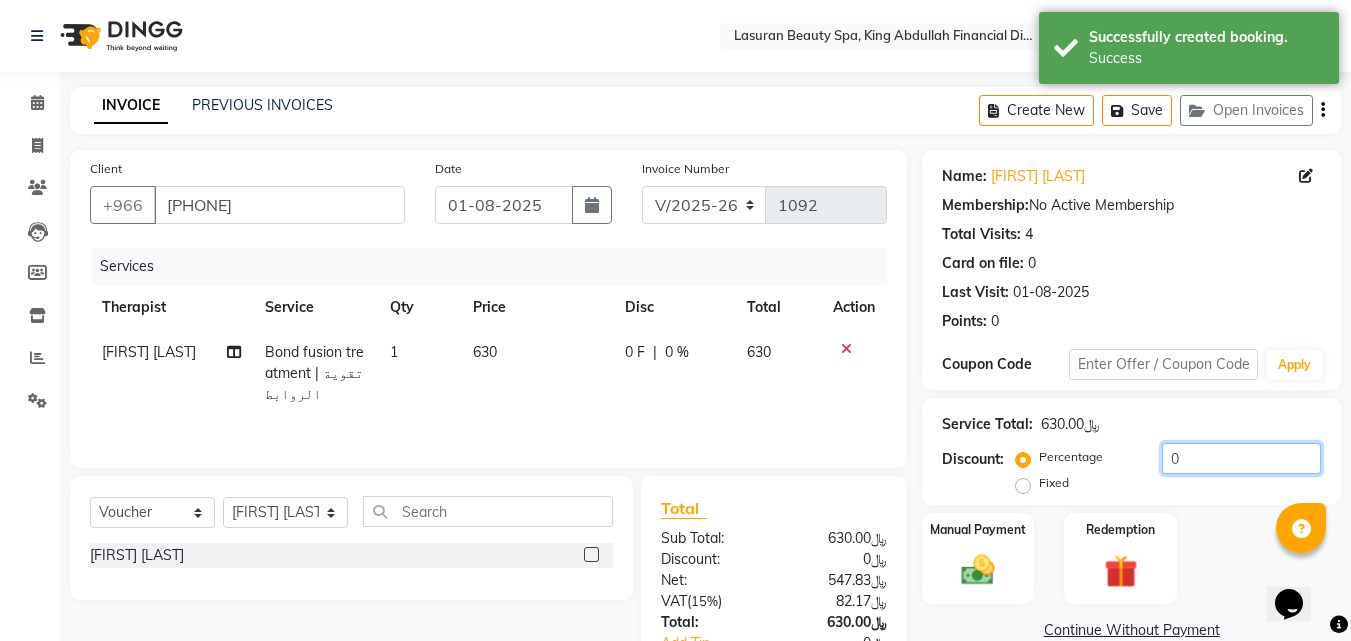 click on "0" 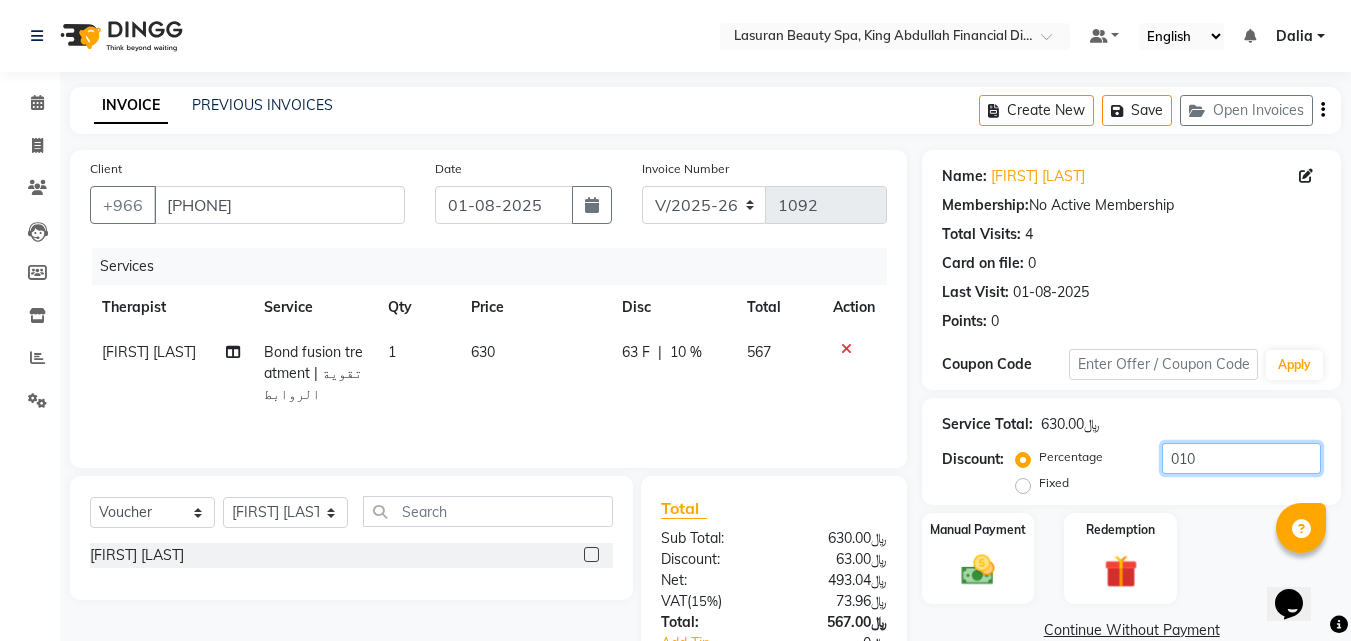scroll, scrollTop: 138, scrollLeft: 0, axis: vertical 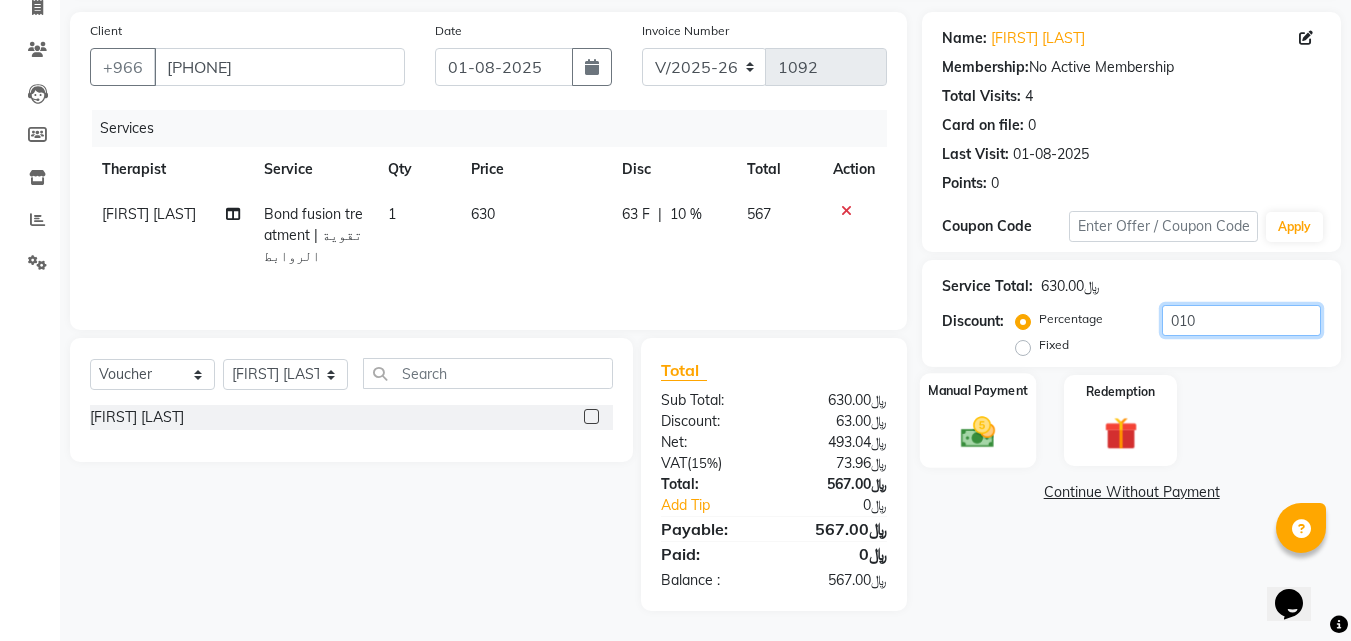 type on "010" 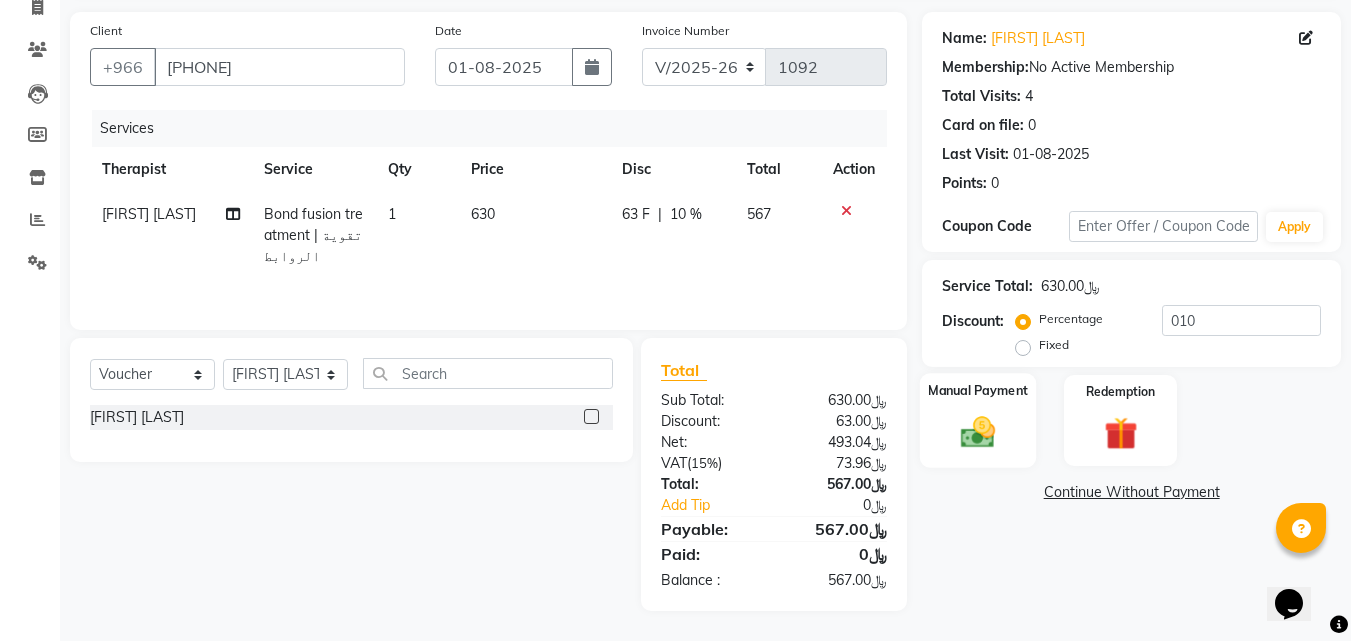 click 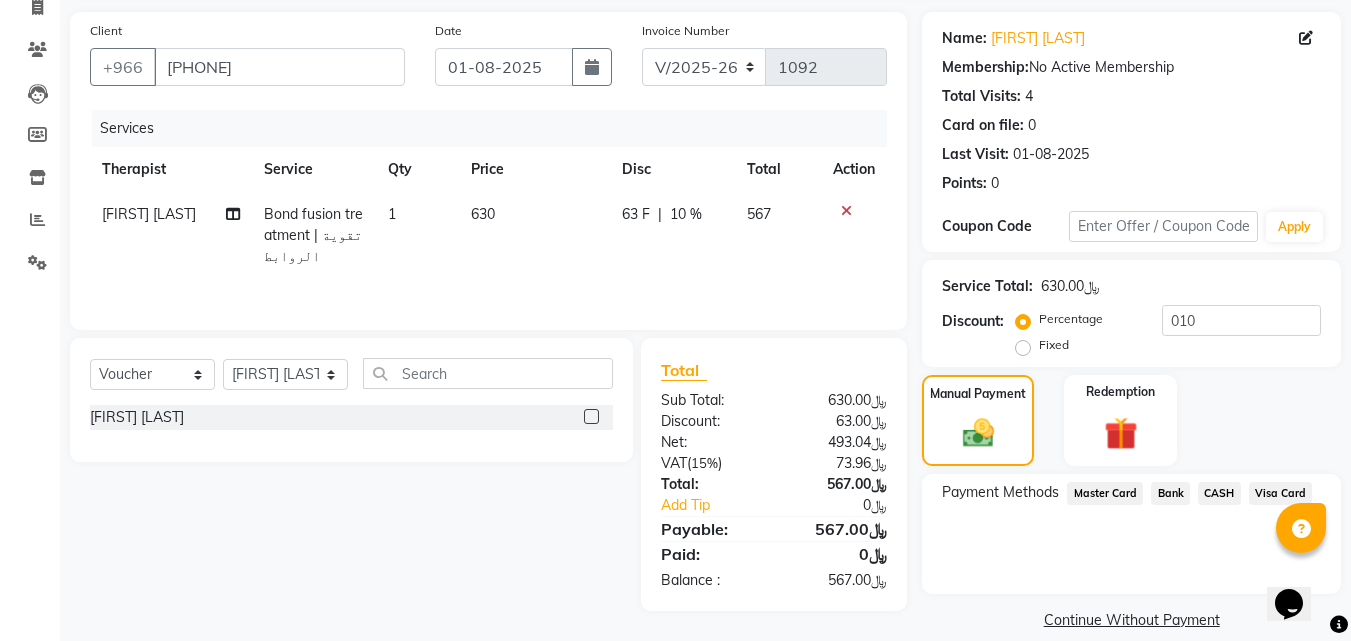 click on "Visa Card" 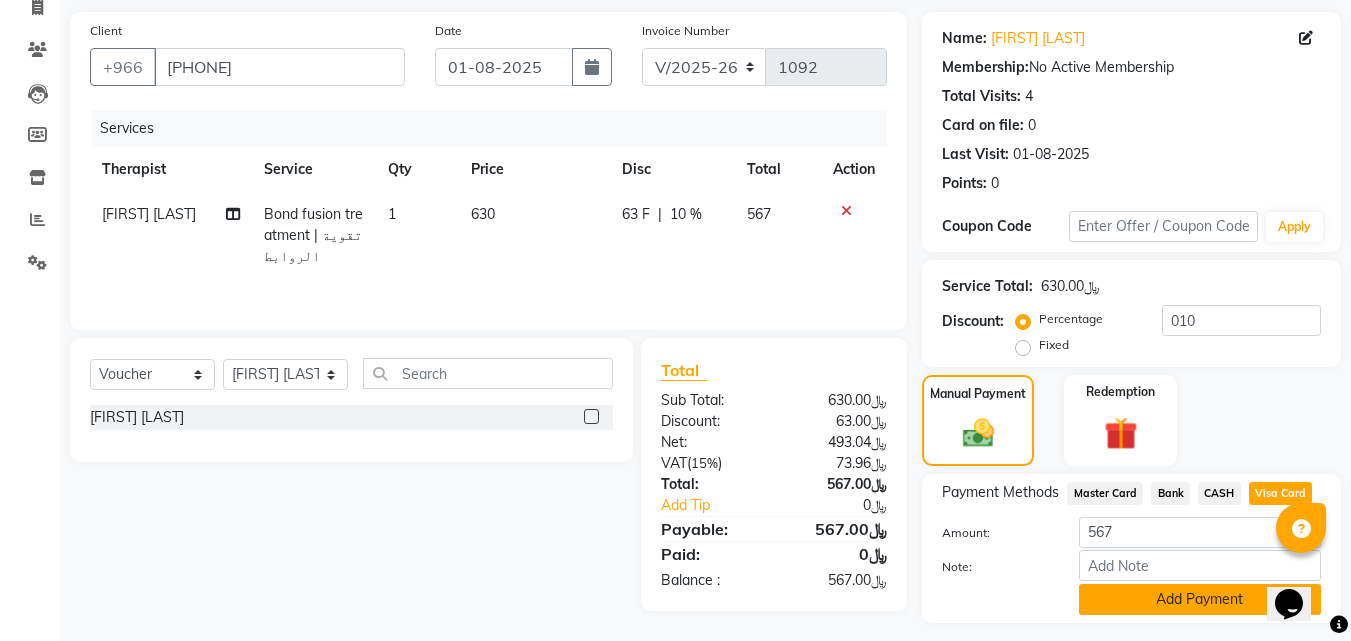 click on "Add Payment" 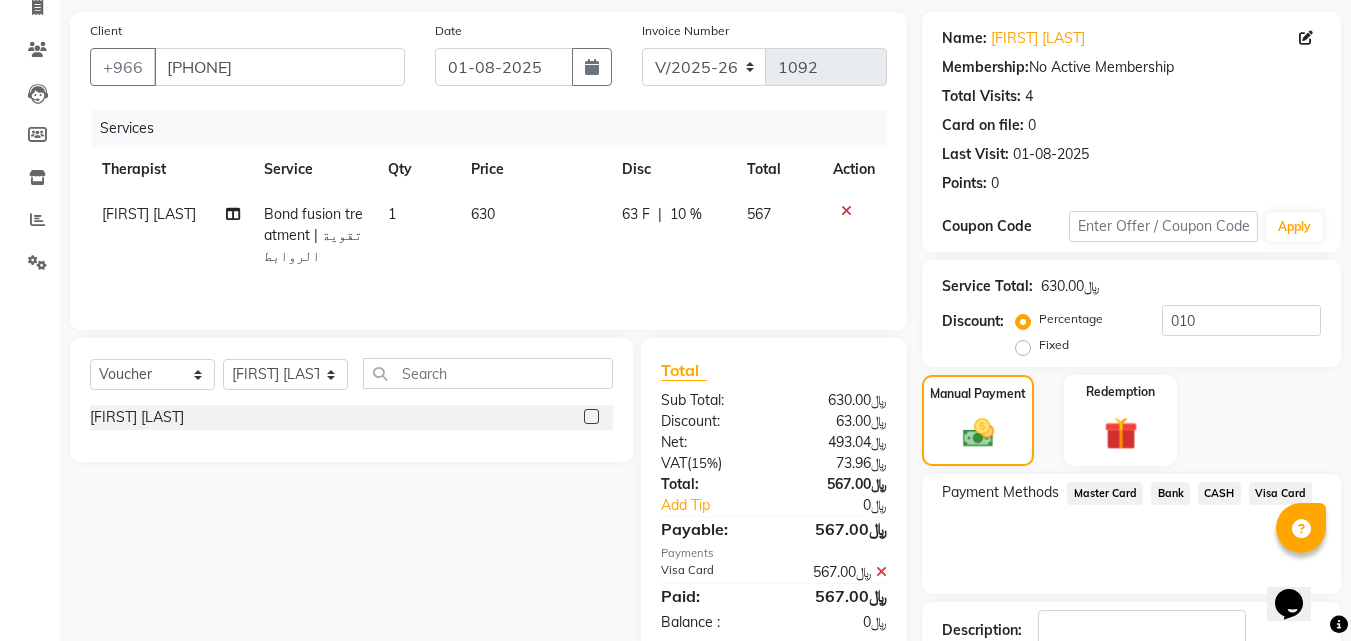 click on "INVOICE PREVIOUS INVOICES Create New   Save   Open Invoices  Client +966 569677396 Date 01-08-2025 Invoice Number V/2025 V/2025-26 1092 Services Therapist Service Qty Price Disc Total Action Hiba Ramadan Bond fusion treatment | تقوية الروابط 1 630 63 F | 10 % 567 Select  Service  Product  Membership  Package Voucher Prepaid Gift Card  Select Therapist Abdulellah AHMED ALJOHARY Ahmed Kouraichy Albara Alghanem Ali Marlea Angel ASHISH TAMANG BENJIE CABAHUG SUMANDO BIBEK TAMANG BISHAL THAPA BISHUN DEV MANDAL CHAIMAE BALHAMIDIYA CHARITO AZARCON CHARLYN AZARCON Dalia ELMA LAGRIMAS Fouad Nah Ghada Yaseen GULCHEKHRA HACER AKBAY Hiba Ramadan Liza Castro MABELL BORCELIS MALIKA Mariam Barakat MARIFE MASTE Mohamed ELfarargy MOHAMED JAMAL Mohsen Amaui NABI KADDUS PERI  SUPRIATNA DJUJUM Rachelle RACHIDA BOUSSETTA Ranim Al Hasnaoui SATNAI KOUCHHA SHAUN ALBOPERA SUWIN Taha Hussien TUPA AN AROBINTO zainab عمرو Omar Al-sultan  Total Sub Total: ﷼630.00 Discount: ﷼63.00 Net: ﷼493.04 Vat  ( 15% ) ﷼73.96  :" 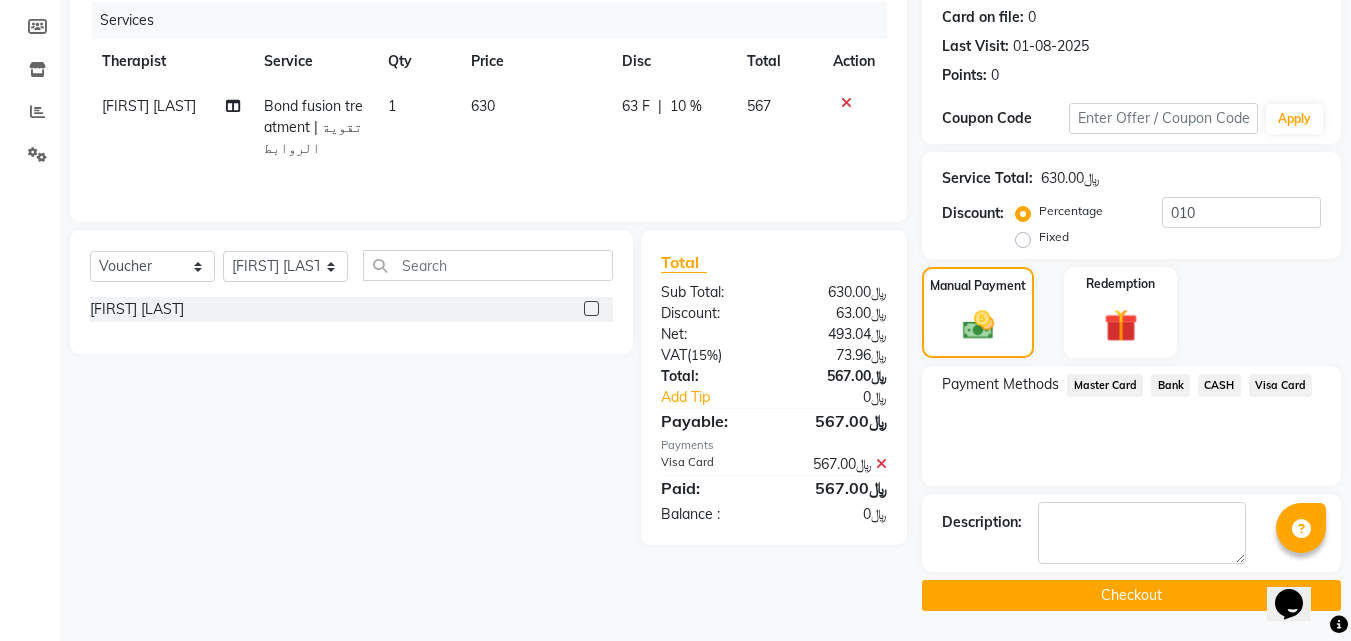 click on "Checkout" 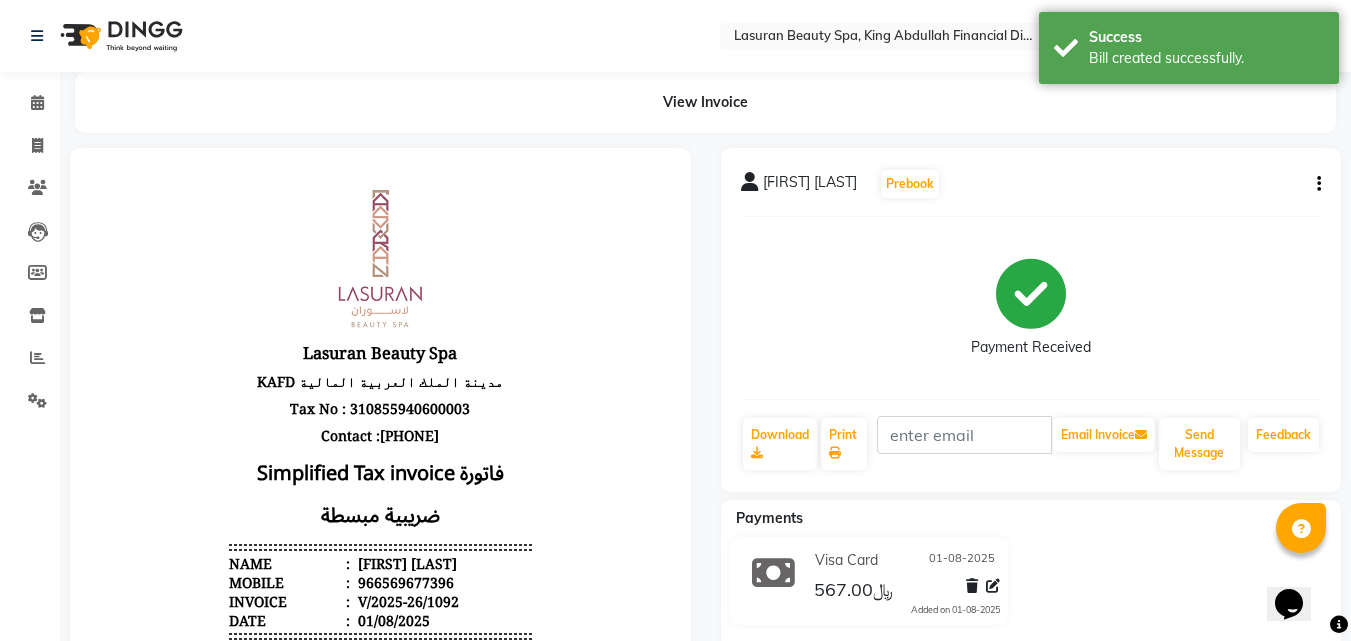 scroll, scrollTop: 0, scrollLeft: 0, axis: both 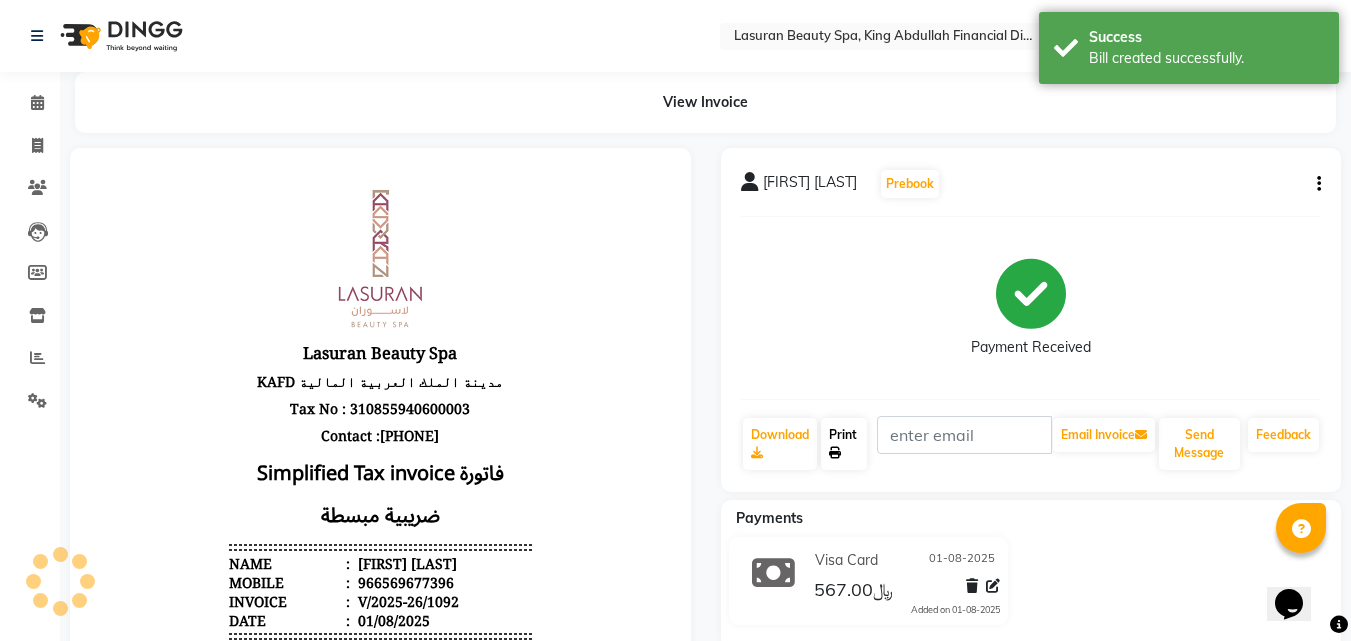 click on "Print" 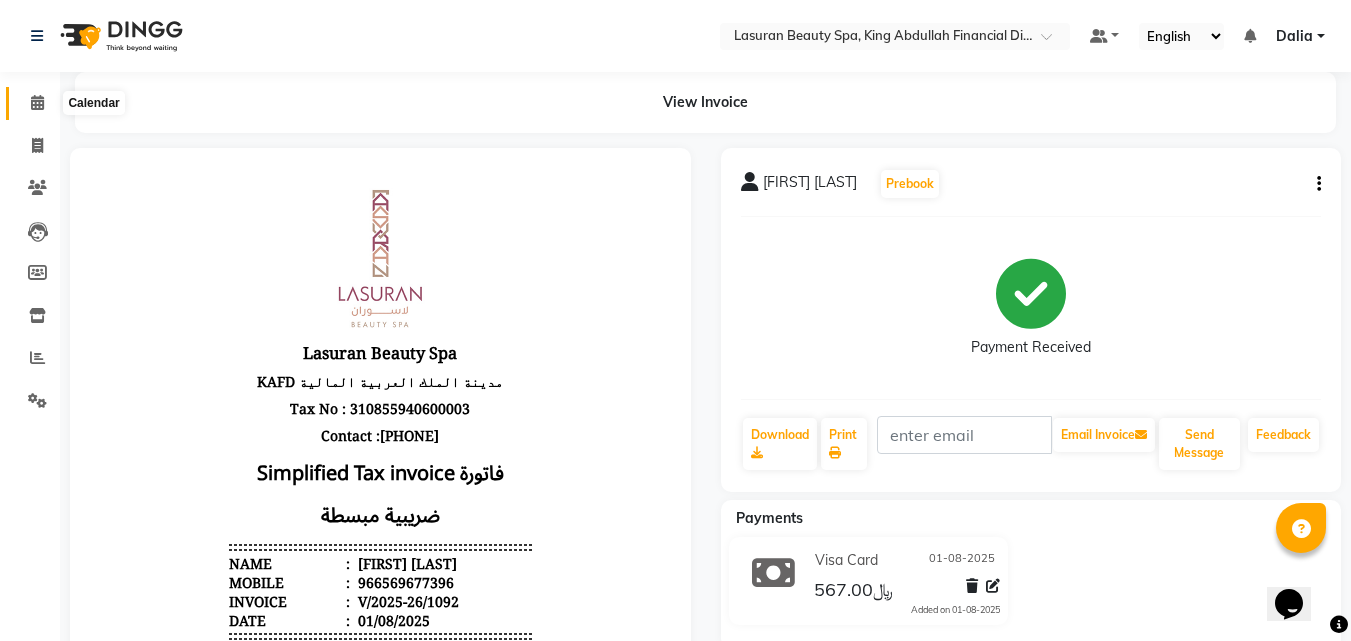 click 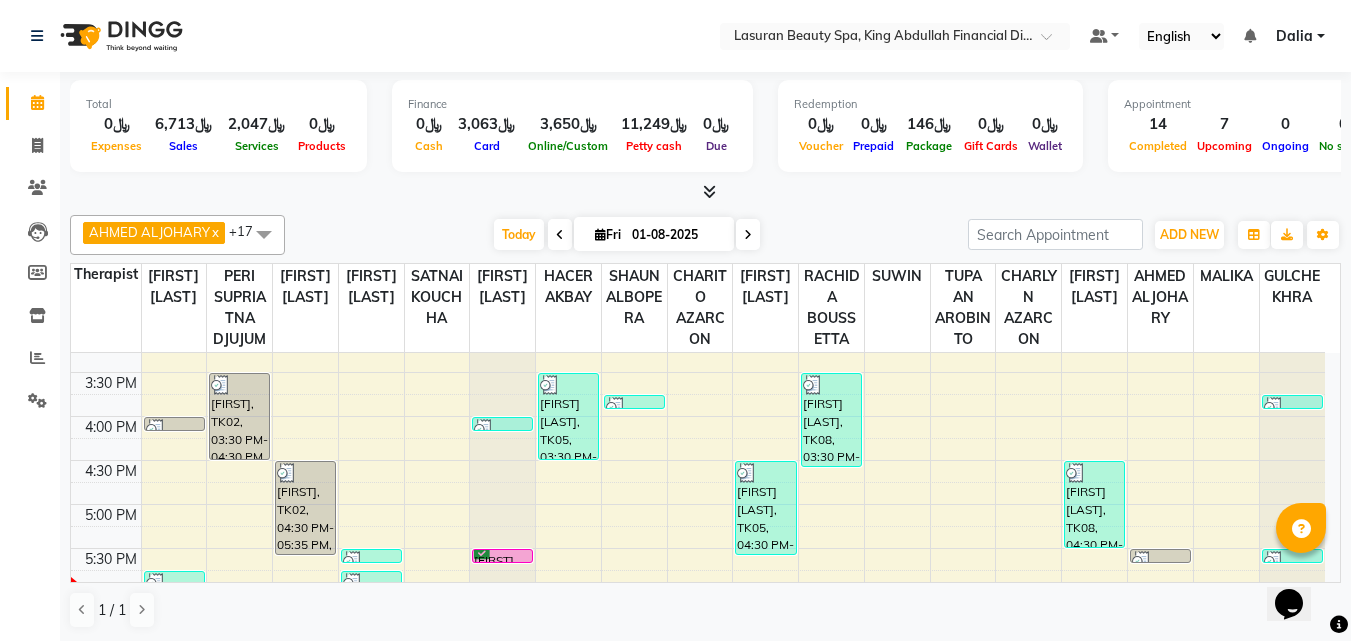 scroll, scrollTop: 300, scrollLeft: 0, axis: vertical 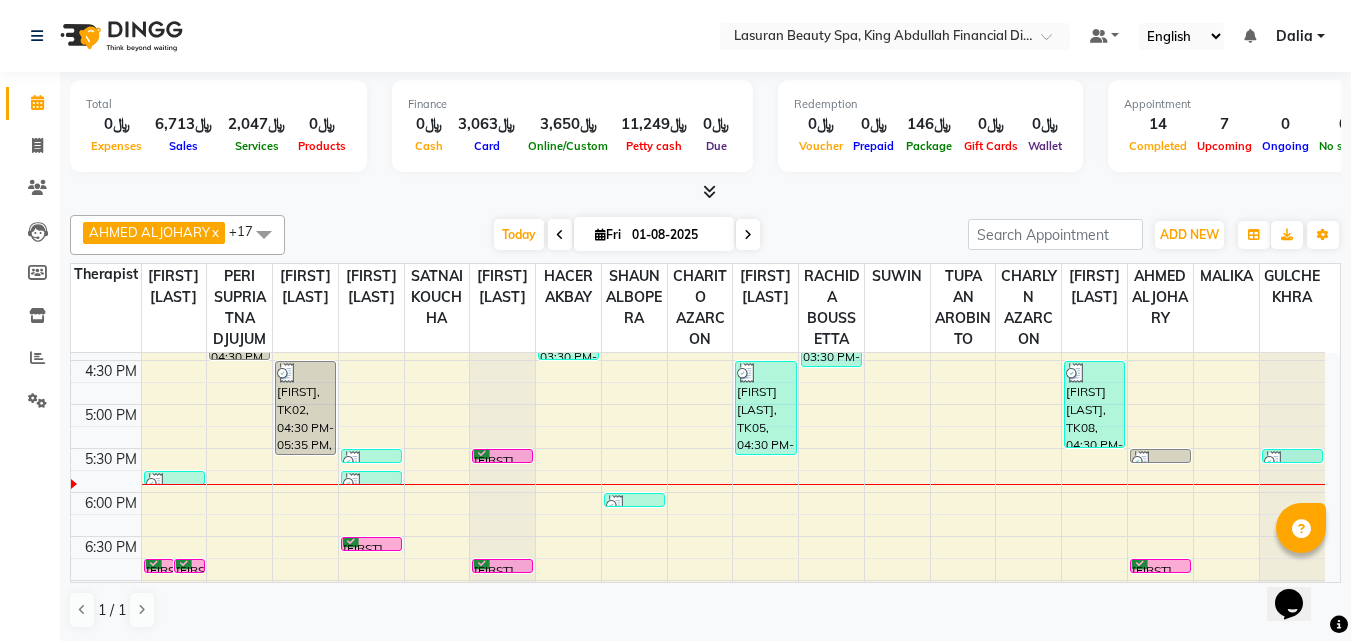 click on "[FIRST] [LAST], [CODE], [TIME]-[TIME], [SERVICE]" at bounding box center [502, 456] 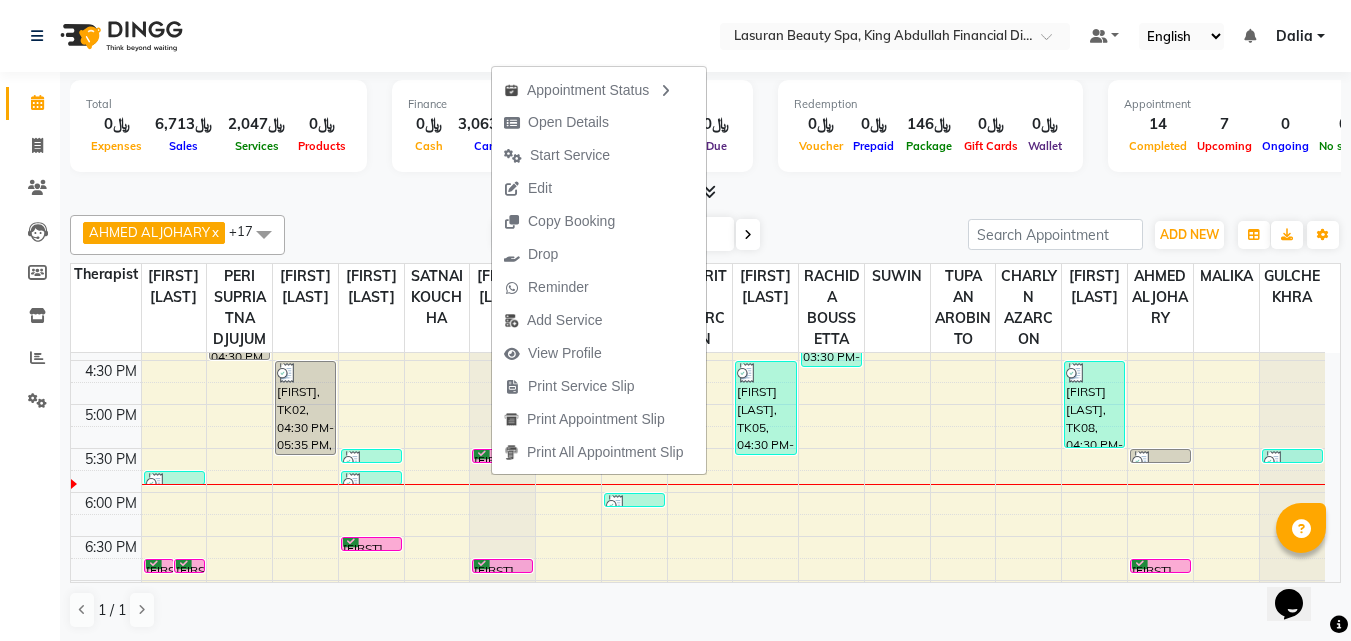 click on "Total  ﷼0  Expenses ﷼6,713  Sales ﷼2,047  Services ﷼0  Products Finance  ﷼0  Cash ﷼3,063  Card ﷼3,650  Online/Custom ﷼11,249 Petty cash ﷼0 Due  Redemption  ﷼0 Voucher ﷼0 Prepaid ﷼146 Package ﷼0  Gift Cards ﷼0  Wallet  Appointment  14 Completed 7 Upcoming 0 Ongoing 0 No show  Other sales  ﷼4,667  Packages ﷼0  Memberships ﷼0  Vouchers ﷼0  Prepaids ﷼0  Gift Cards AHMED ALJOHARY  x Ahmed Kouraichy  x Ali Marlea  x BENJIE CABAHUG SUMANDO  x CHAIMAE BALHAMIDIYA  x CHARITO AZARCON  x CHARLYN AZARCON  x GULCHEKHRA  x HACER AKBAY  x Hiba Ramadan  x MALIKA  x PERI  SUPRIATNA DJUJUM  x RACHIDA BOUSSETTA  x SATNAI KOUCHHA  x SHAUN ALBOPERA  x SUWIN  x TUPA AN AROBINTO  x Liza Castro  x +17 Select All AHMED ALJOHARY Ahmed Kouraichy Ali Marlea Angel BENJIE CABAHUG SUMANDO CHAIMAE BALHAMIDIYA CHARITO AZARCON CHARLYN AZARCON Dalia ELMA LAGRIMAS Fouad Nah GULCHEKHRA HACER AKBAY Hiba Ramadan Liza Castro MALIKA Mohsen Amaui PERI  SUPRIATNA DJUJUM Rachelle RACHIDA BOUSSETTA" 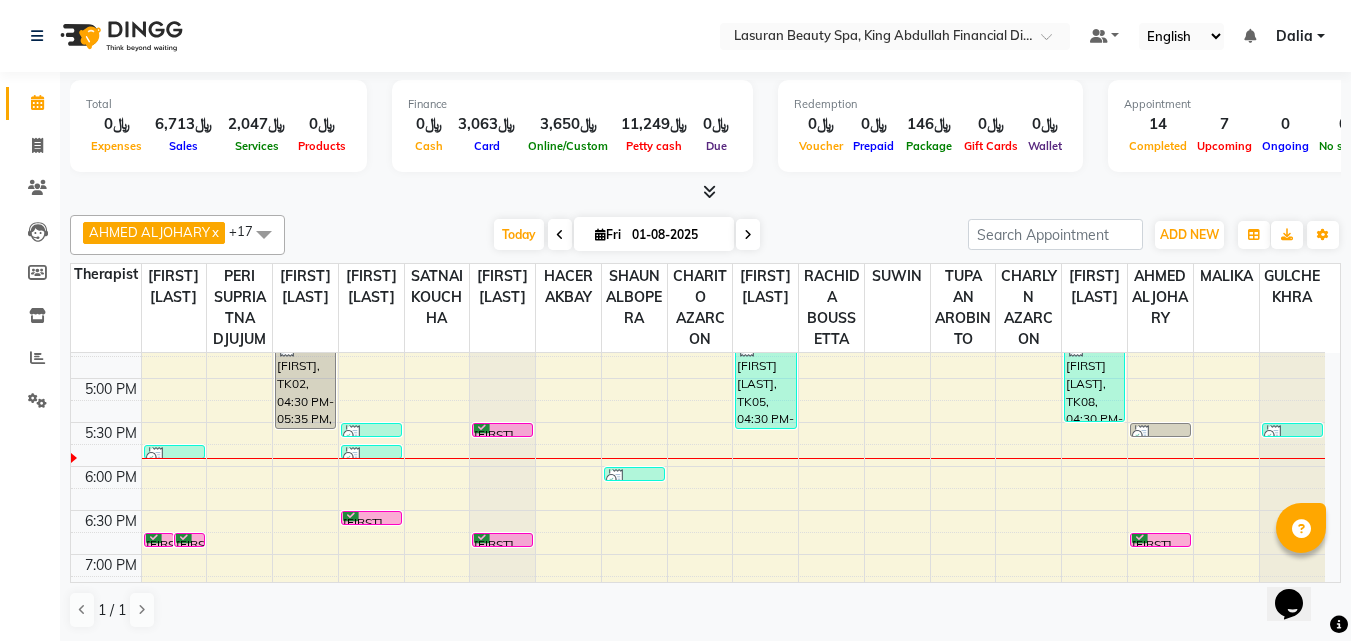 scroll, scrollTop: 400, scrollLeft: 0, axis: vertical 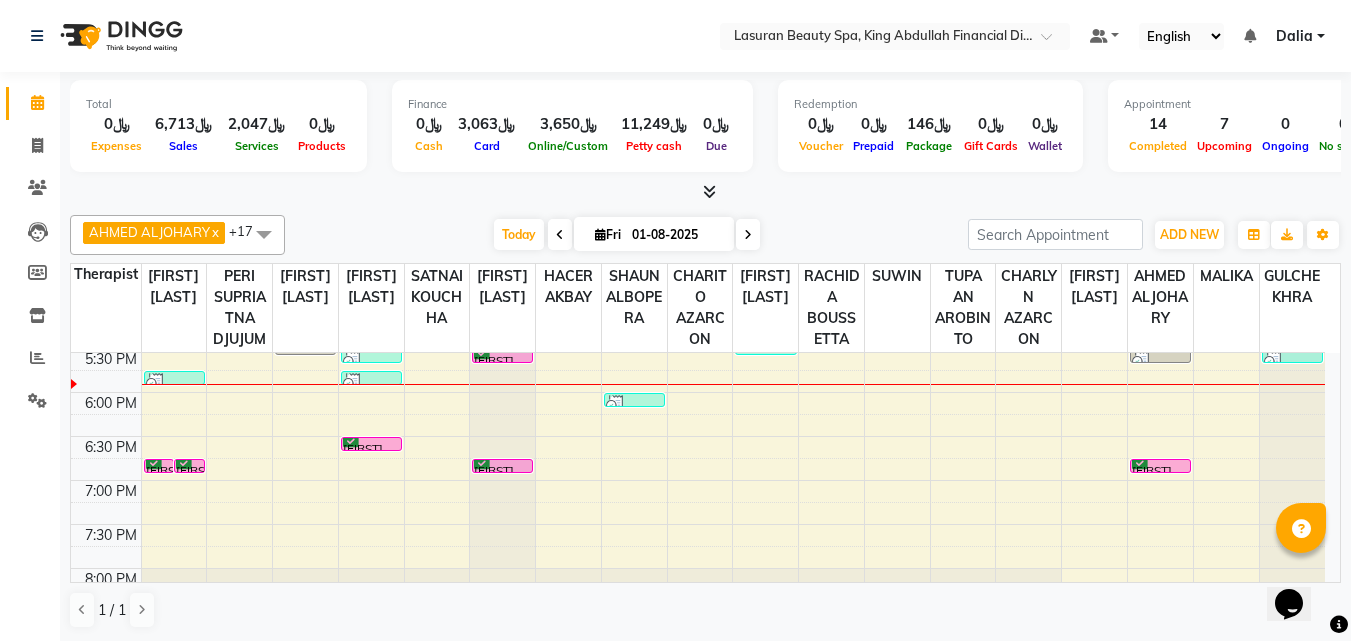 click on "Today  Fri 01-08-2025" at bounding box center [626, 235] 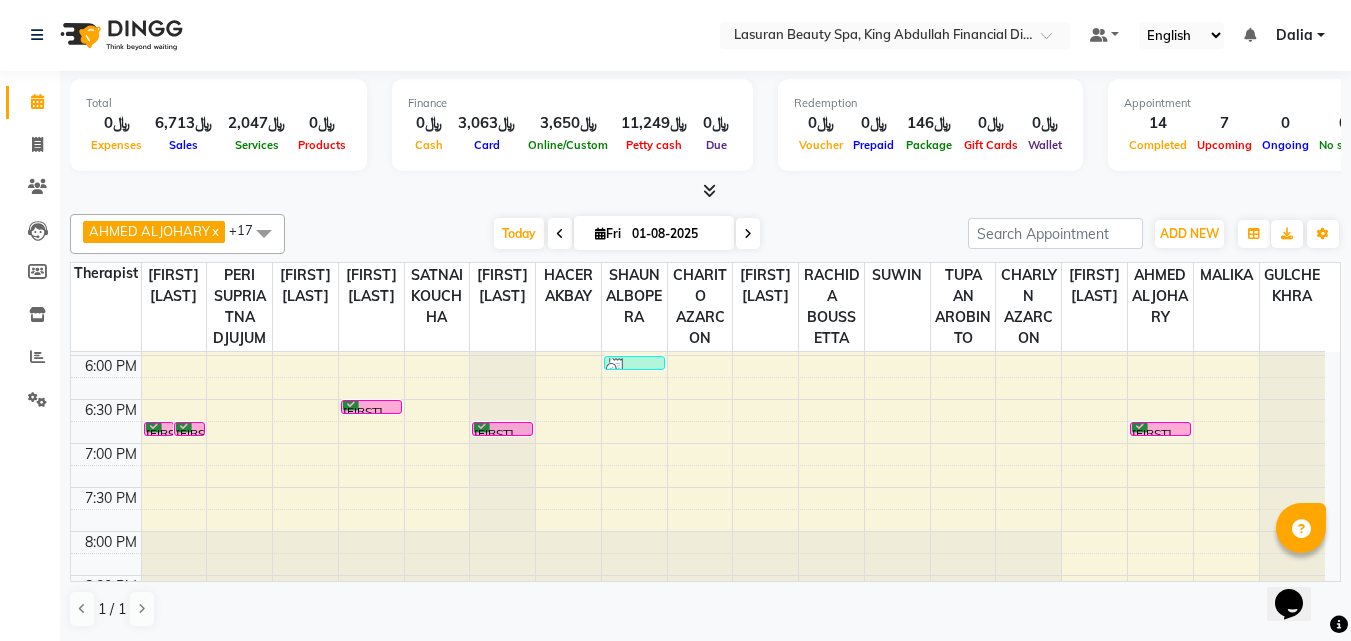 scroll, scrollTop: 400, scrollLeft: 0, axis: vertical 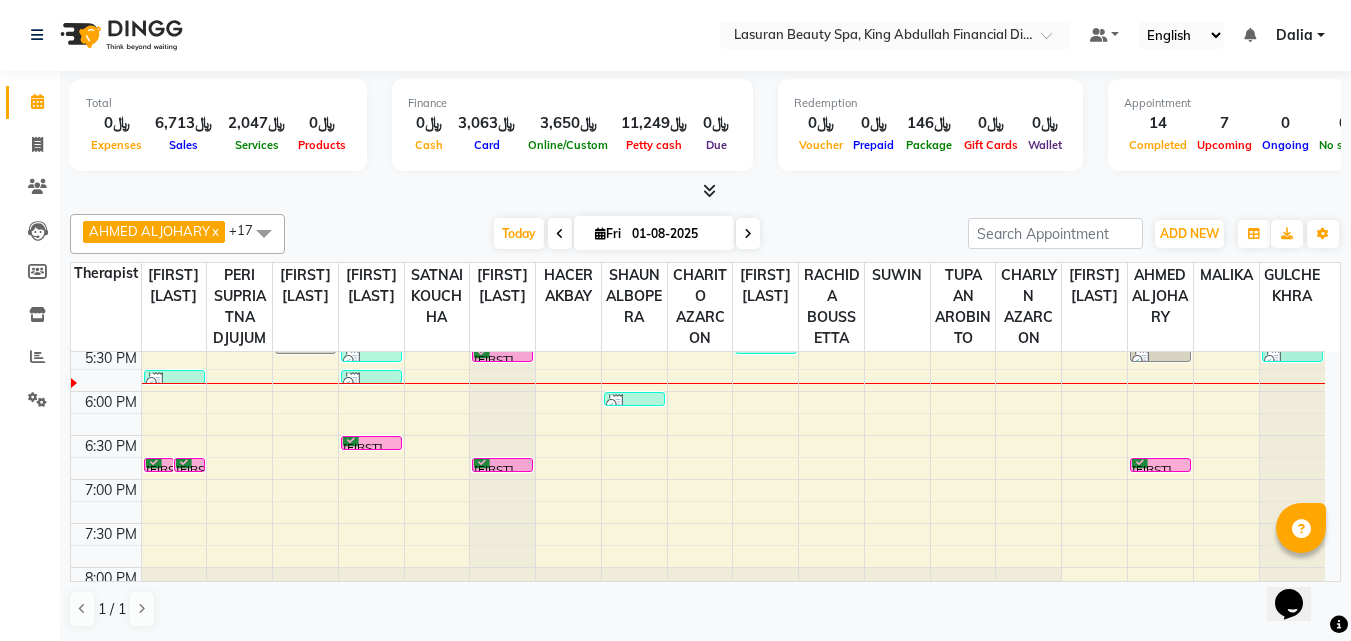 click at bounding box center [1292, -48] 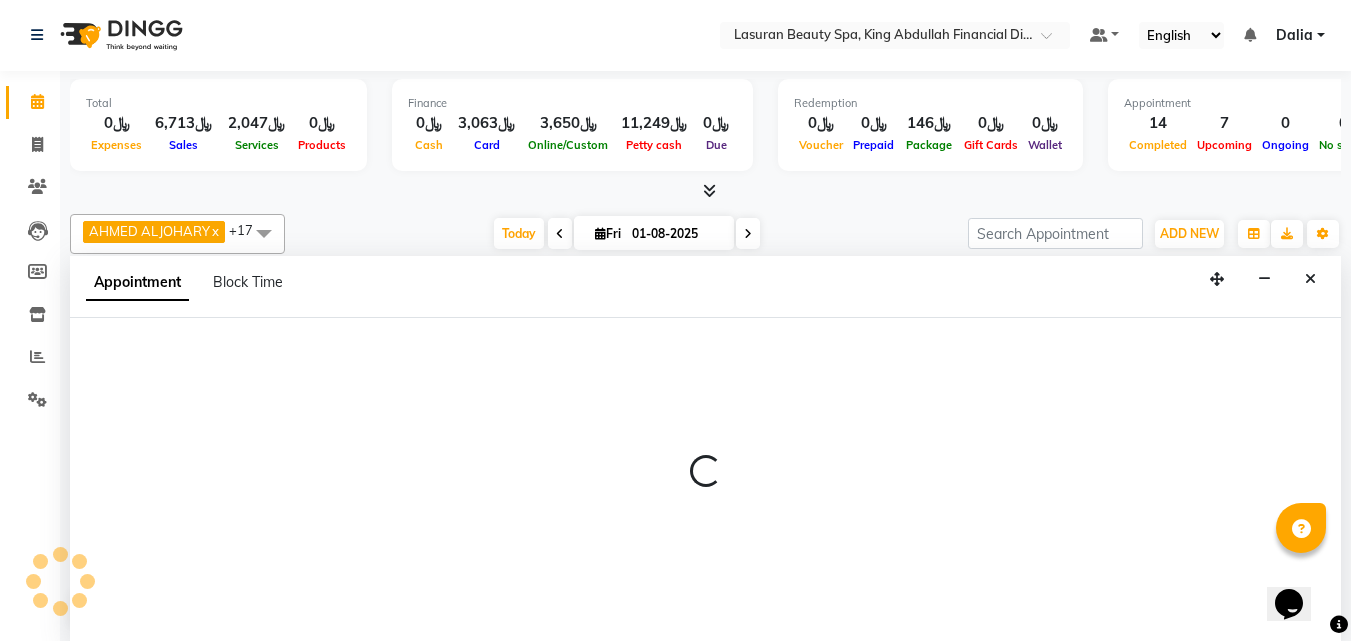 select on "[NUMBER]" 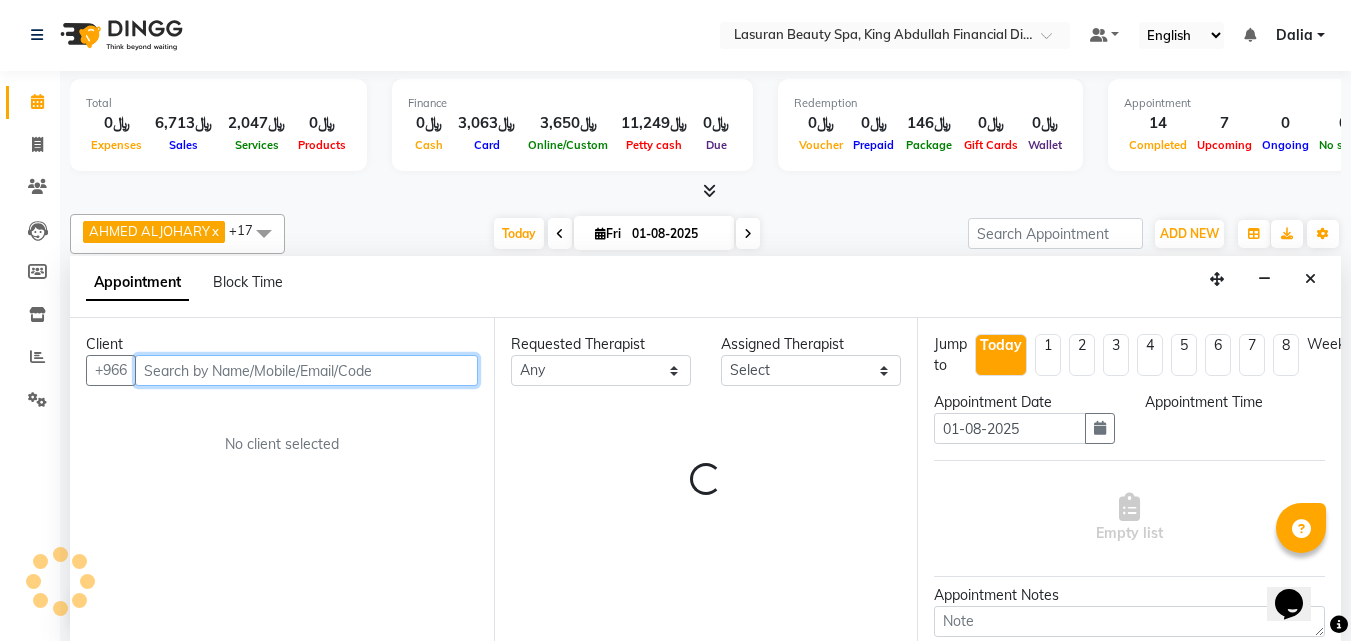 select on "1080" 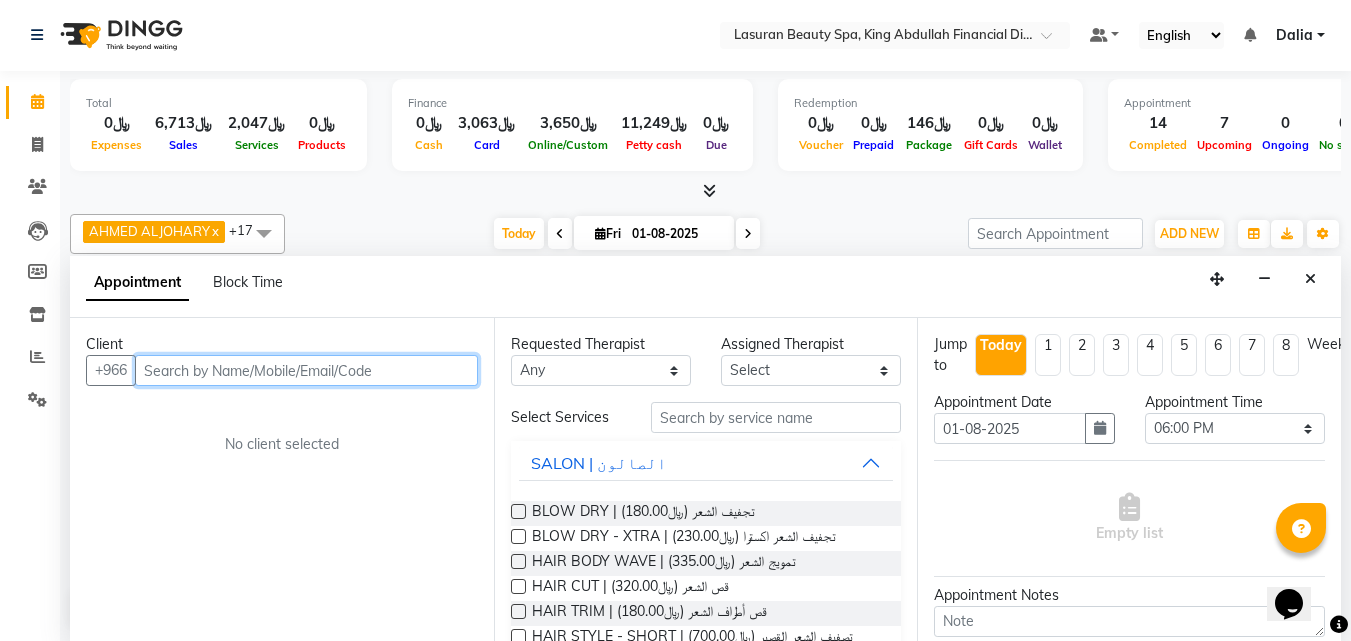 click at bounding box center [306, 370] 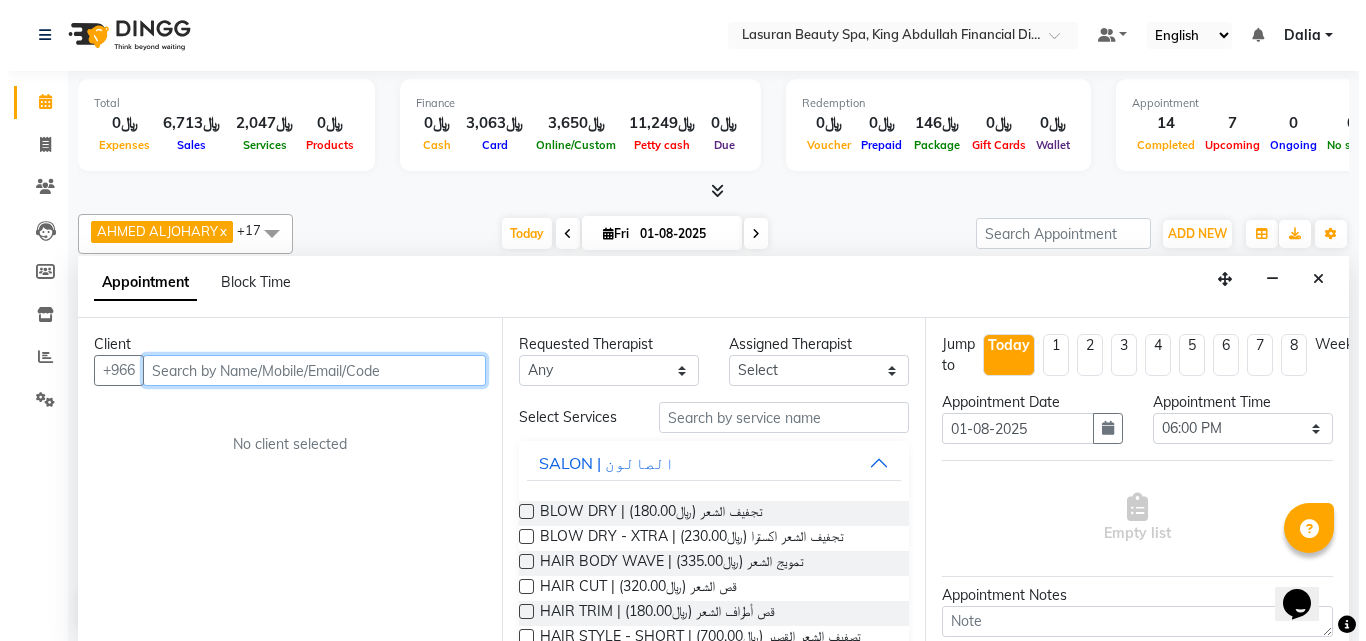 scroll, scrollTop: 12, scrollLeft: 0, axis: vertical 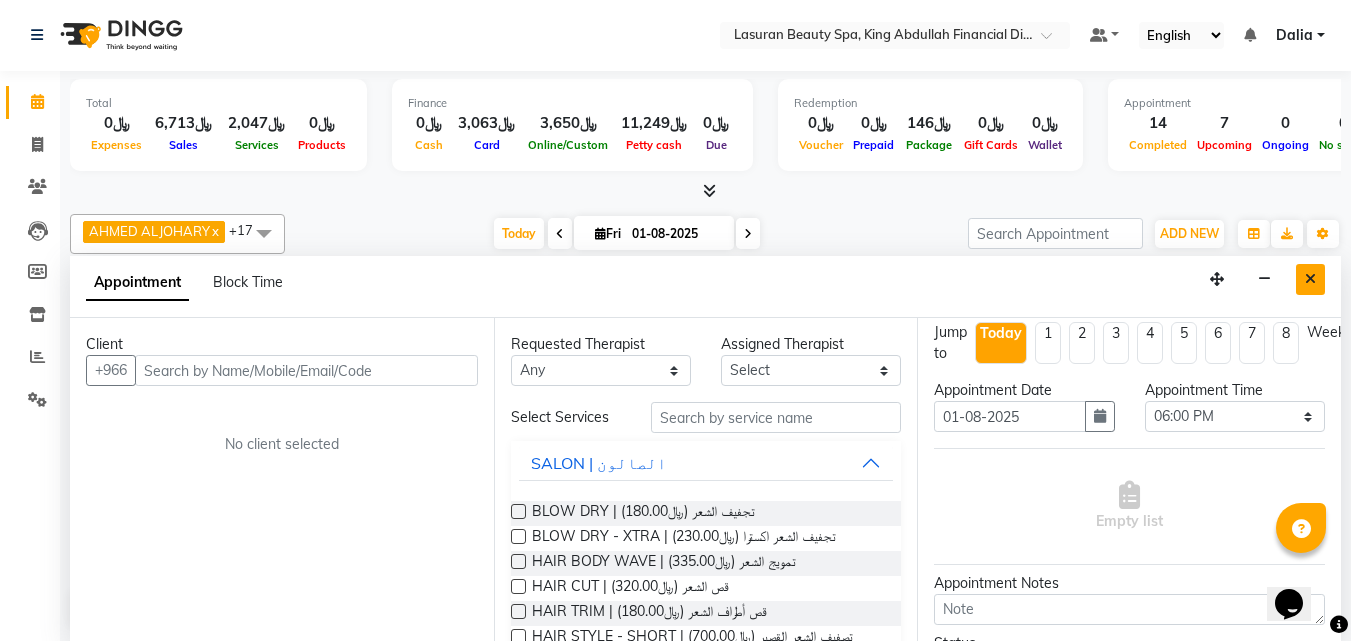 click at bounding box center [1310, 279] 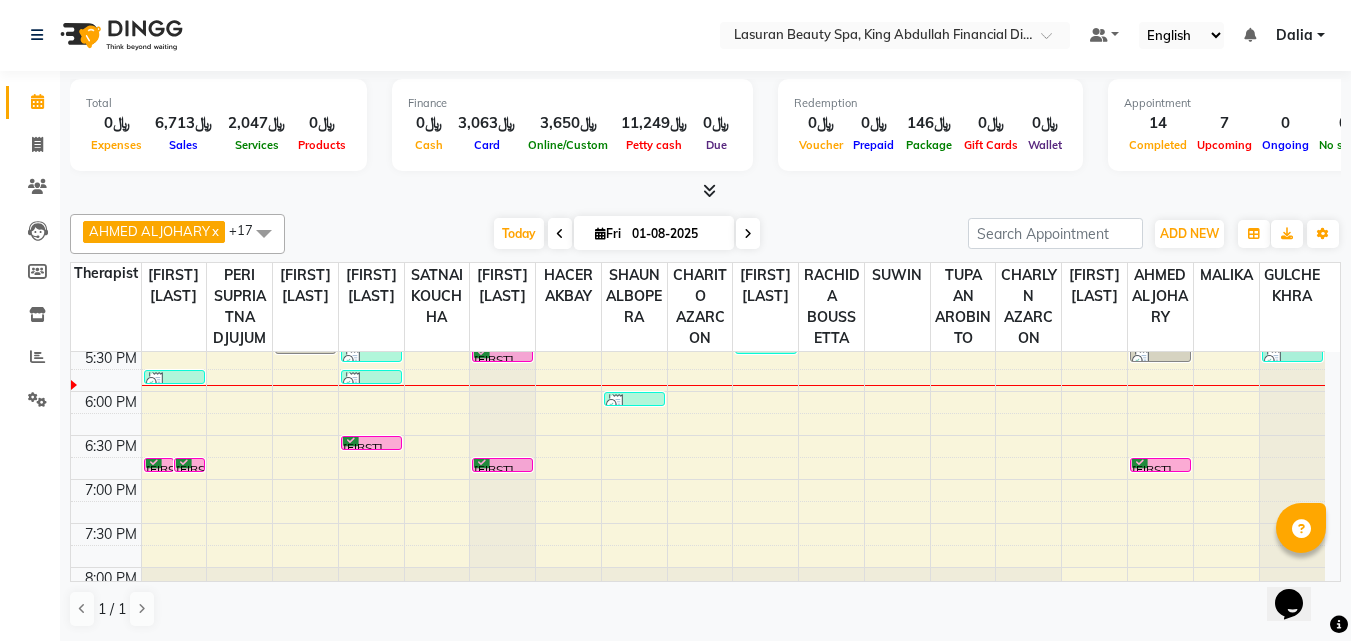 click on "Today  Fri 01-08-2025" at bounding box center [626, 234] 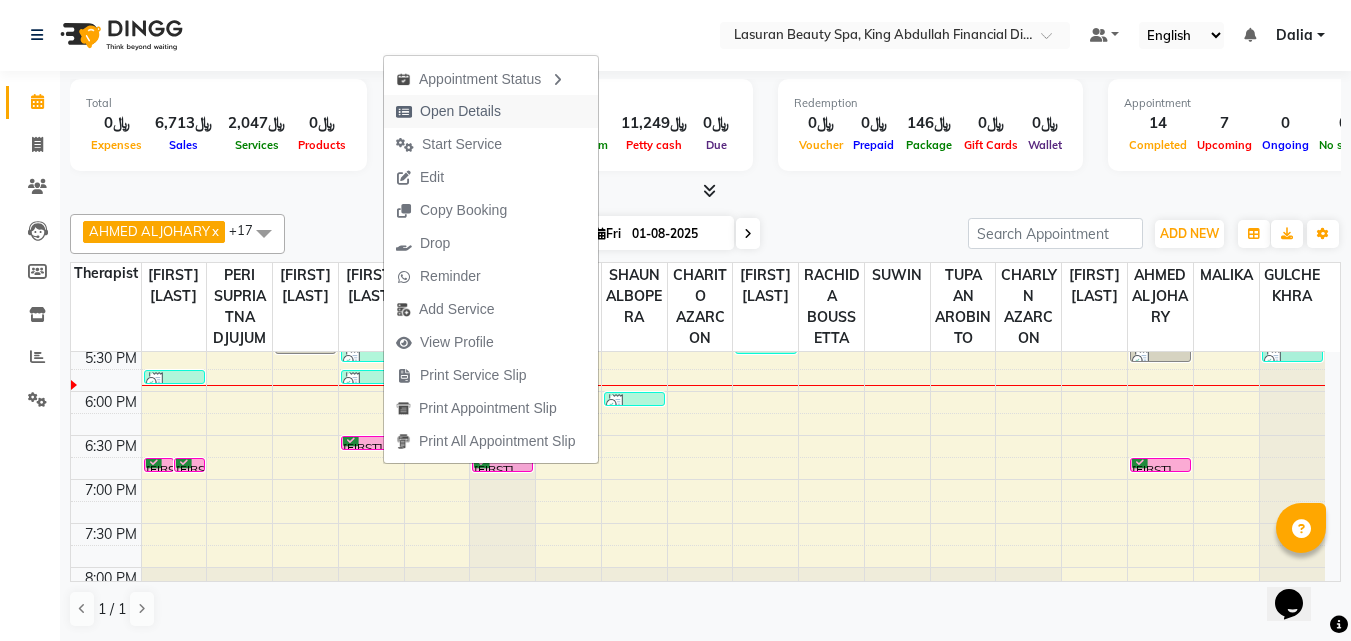 click on "Open Details" at bounding box center (460, 111) 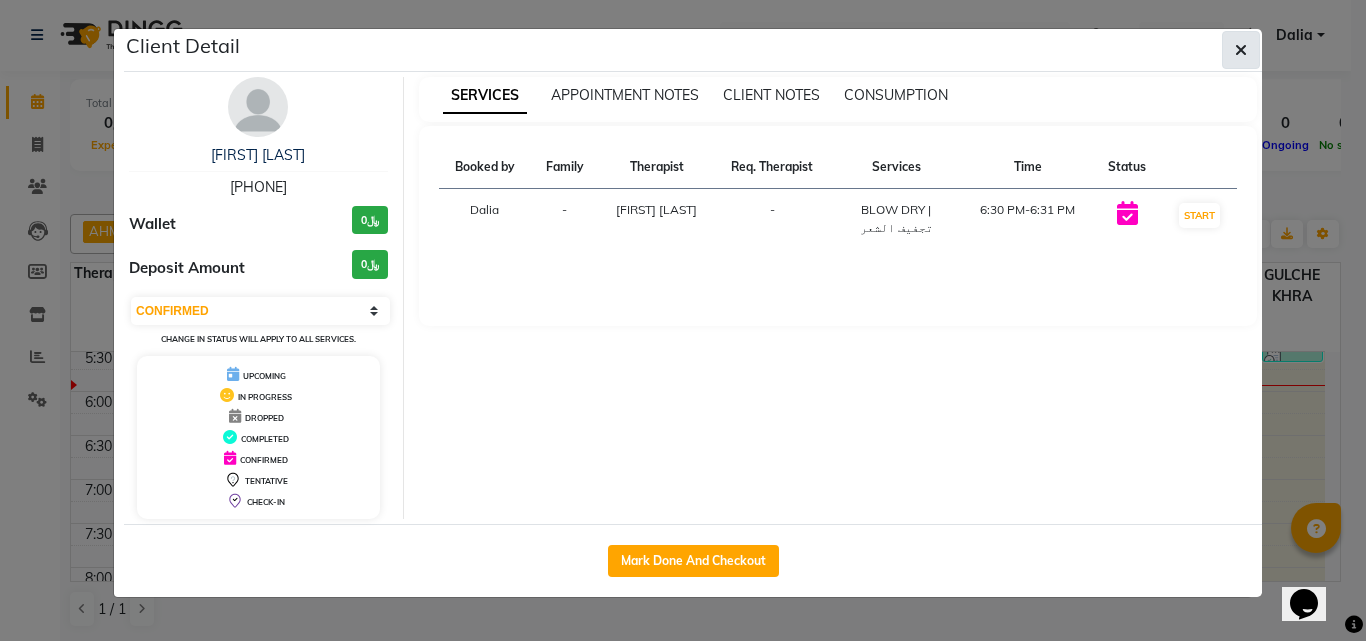 click 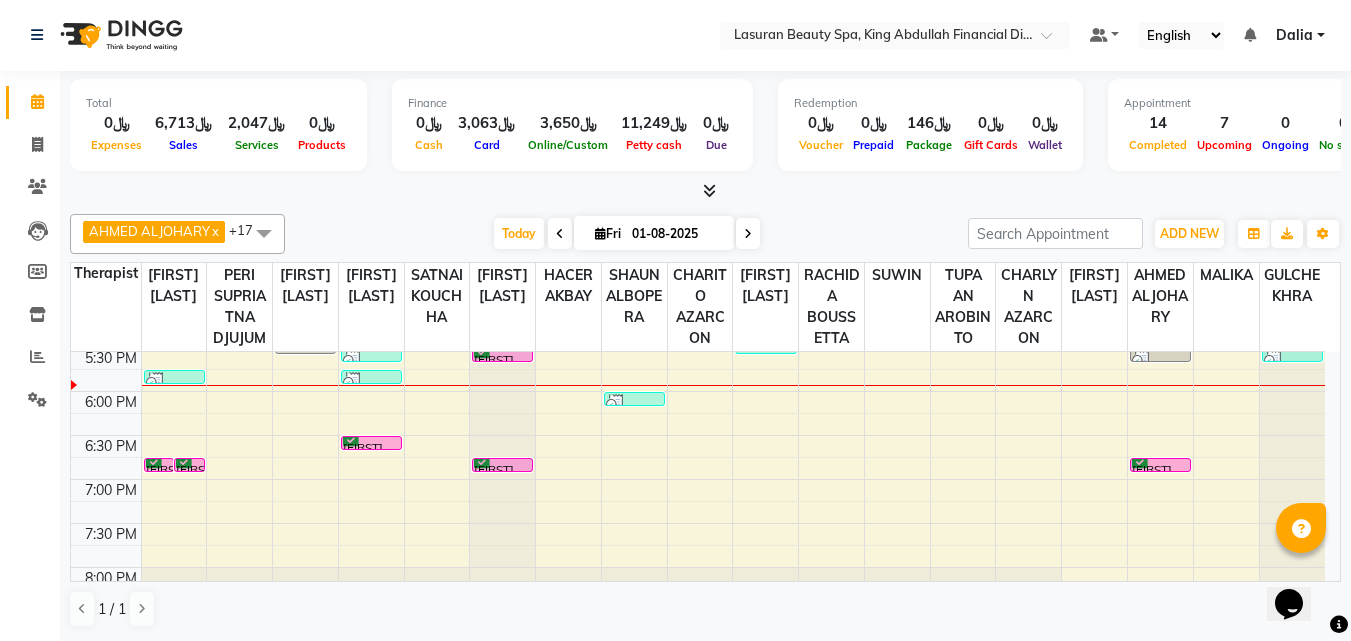 click on "Total  ﷼0  Expenses ﷼6,713  Sales ﷼2,047  Services ﷼0  Products Finance  ﷼0  Cash ﷼3,063  Card ﷼3,650  Online/Custom ﷼11,249 Petty cash ﷼0 Due  Redemption  ﷼0 Voucher ﷼0 Prepaid ﷼146 Package ﷼0  Gift Cards ﷼0  Wallet  Appointment  14 Completed 7 Upcoming 0 Ongoing 0 No show  Other sales  ﷼4,667  Packages ﷼0  Memberships ﷼0  Vouchers ﷼0  Prepaids ﷼0  Gift Cards AHMED ALJOHARY  x Ahmed Kouraichy  x Ali Marlea  x BENJIE CABAHUG SUMANDO  x CHAIMAE BALHAMIDIYA  x CHARITO AZARCON  x CHARLYN AZARCON  x GULCHEKHRA  x HACER AKBAY  x Hiba Ramadan  x MALIKA  x PERI  SUPRIATNA DJUJUM  x RACHIDA BOUSSETTA  x SATNAI KOUCHHA  x SHAUN ALBOPERA  x SUWIN  x TUPA AN AROBINTO  x Liza Castro  x +17 Select All AHMED ALJOHARY Ahmed Kouraichy Ali Marlea Angel BENJIE CABAHUG SUMANDO CHAIMAE BALHAMIDIYA CHARITO AZARCON CHARLYN AZARCON Dalia ELMA LAGRIMAS Fouad Nah GULCHEKHRA HACER AKBAY Hiba Ramadan Liza Castro MALIKA Mohsen Amaui PERI  SUPRIATNA DJUJUM Rachelle RACHIDA BOUSSETTA" 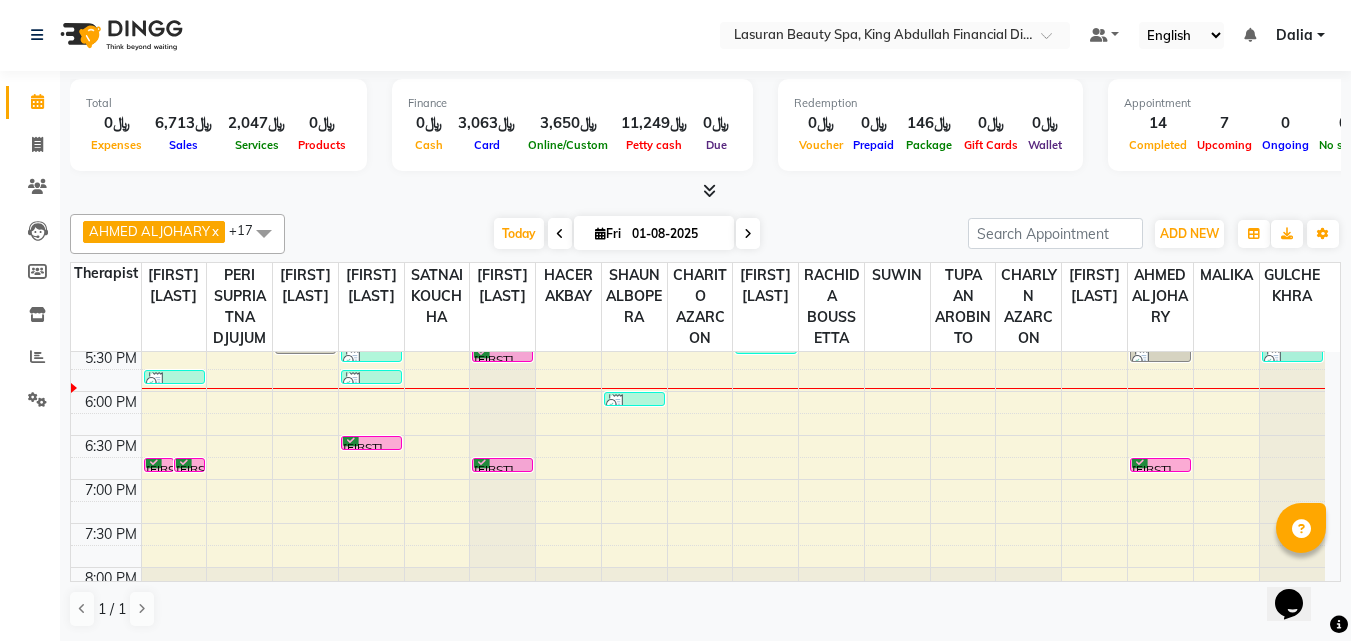 click on "[FIRST] [LAST] x [FIRST] [LAST] x [FIRST] [LAST] x BENJIE CABAHUG SUMANDO x CHAIMAE BALHAMIDIYA x CHARITO AZARCON x CHARLYN AZARCON x GULCHEKHRA x HACER AKBAY x Hiba Ramadan x MALIKA x PERI  SUPRIATNA DJUJUM x RACHIDA BOUSSETTA x SATNAI KOUCHHA x SHAUN ALBOPERA x SUWIN x TUPA AN AROBINTO x Liza Castro x +17 Select All [FIRST] [LAST] [FIRST] [LAST] [FIRST] [LAST] Angel BENJIE CABAHUG SUMANDO CHAIMAE BALHAMIDIYA CHARITO AZARCON CHARLYN AZARCON Dalia ELMA LAGRIMAS Fouad Nah GULCHEKHRA HACER AKBAY Hiba Ramadan Liza Castro MALIKA Mohsen Amaui PERI  SUPRIATNA DJUJUM Rachelle RACHIDA BOUSSETTA SATNAI KOUCHHA SHAUN ALBOPERA SUWIN Taha Hussien TUPA AN AROBINTO zainab Today  Fri 01-08-2025 Toggle Dropdown Add Appointment Add Invoice Add Attendance Add Client Add Transaction Toggle Dropdown Add Appointment Add Invoice Add Attendance Add Client ADD NEW Toggle Dropdown Add Appointment Add Invoice Add Attendance Add Client Add Transaction [FIRST] [LAST] x [FIRST] [LAST] x [FIRST] [LAST] x x" 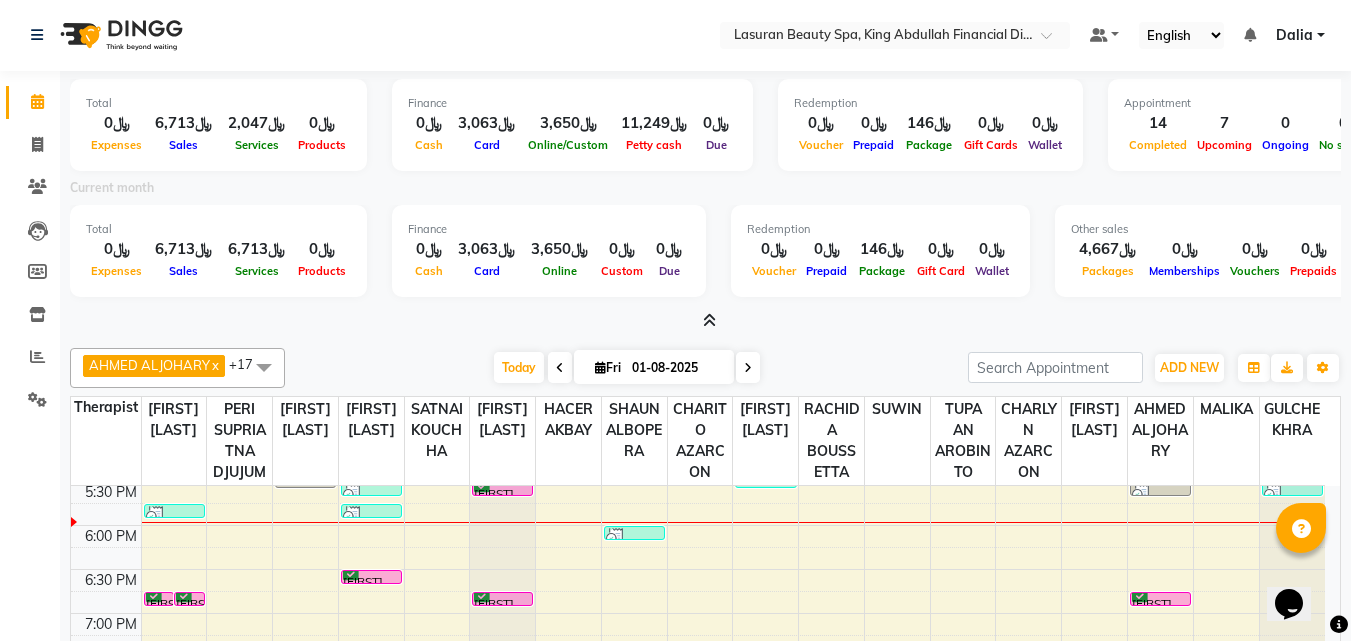 click at bounding box center [705, 321] 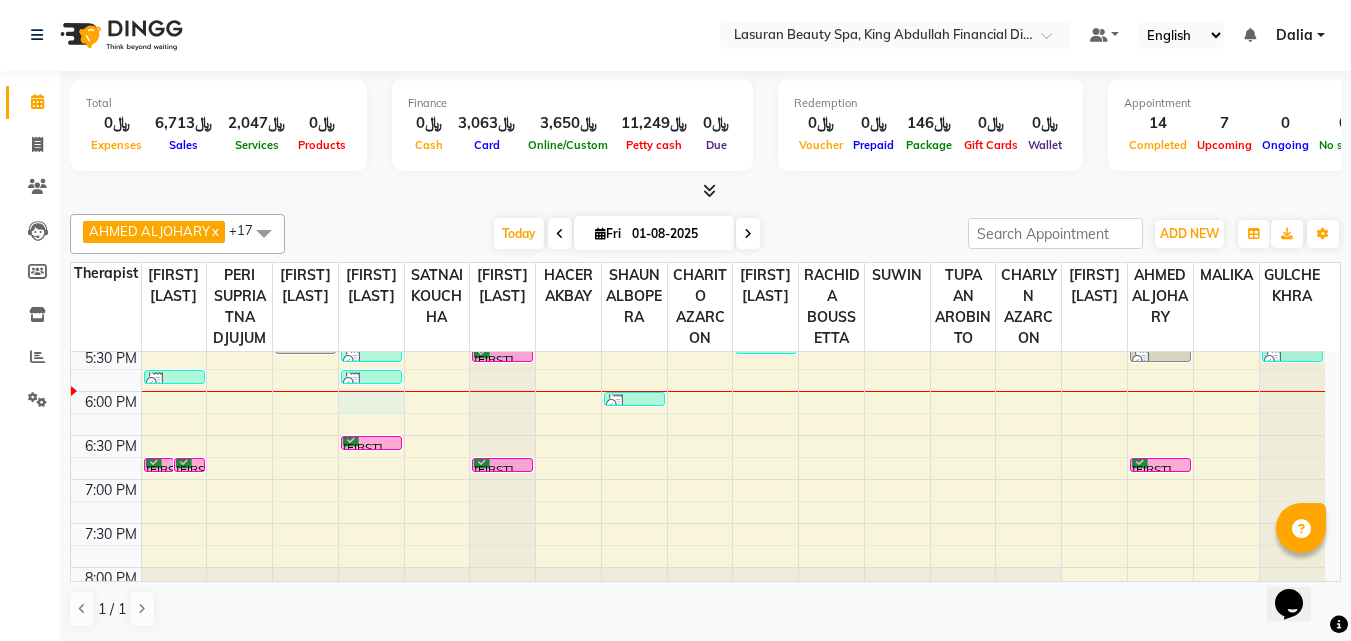 click on "1:00 PM 1:30 PM 2:00 PM 2:30 PM 3:00 PM 3:30 PM 4:00 PM 4:30 PM 5:00 PM 5:30 PM 6:00 PM 6:30 PM 7:00 PM 7:30 PM 8:00 PM 8:30 PM 9:00 PM 9:30 PM 10:00 PM 10:30 PM 11:00 PM 11:30 PM     Mohmed alzamel, TK13, 06:45 PM-06:46 PM, Beard Shaping | تحديد الذقن     Mohmed alzamel, TK13, 06:45 PM-06:46 PM, NAILS  CLASSIC COMBO M&P | كومبو كلاسيك مانكير+باديكير     Mansour Al Hilaly, TK01, 04:00 PM-04:01 PM, NAILS  CLASSIC COMBO M&P | كومبو كلاسيك مانكير+باديكير     abdelaziz, TK02, 05:45 PM-05:46 PM, NAILS  CLASSIC COMBO M&P | كومبو كلاسيك مانكير+باديكير     abdelaziz, TK02, 03:30 PM-04:30 PM, SWEEDISH MASSAGE | جلسة تدليك سويدي     abdelaziz, TK02, 04:30 PM-05:35 PM, RITUAL BRIGHT BLUE ROCK | حمام الأحجار الزرقاء     Sheikha Al Otebi, TK14, 05:30 PM-05:31 PM, BLOW DRY | تجفيف الشعر     Sheikha Al Otebi, TK15, 05:45 PM-05:46 PM, Bond fusion treatment | تقوية الروابط" at bounding box center (698, 435) 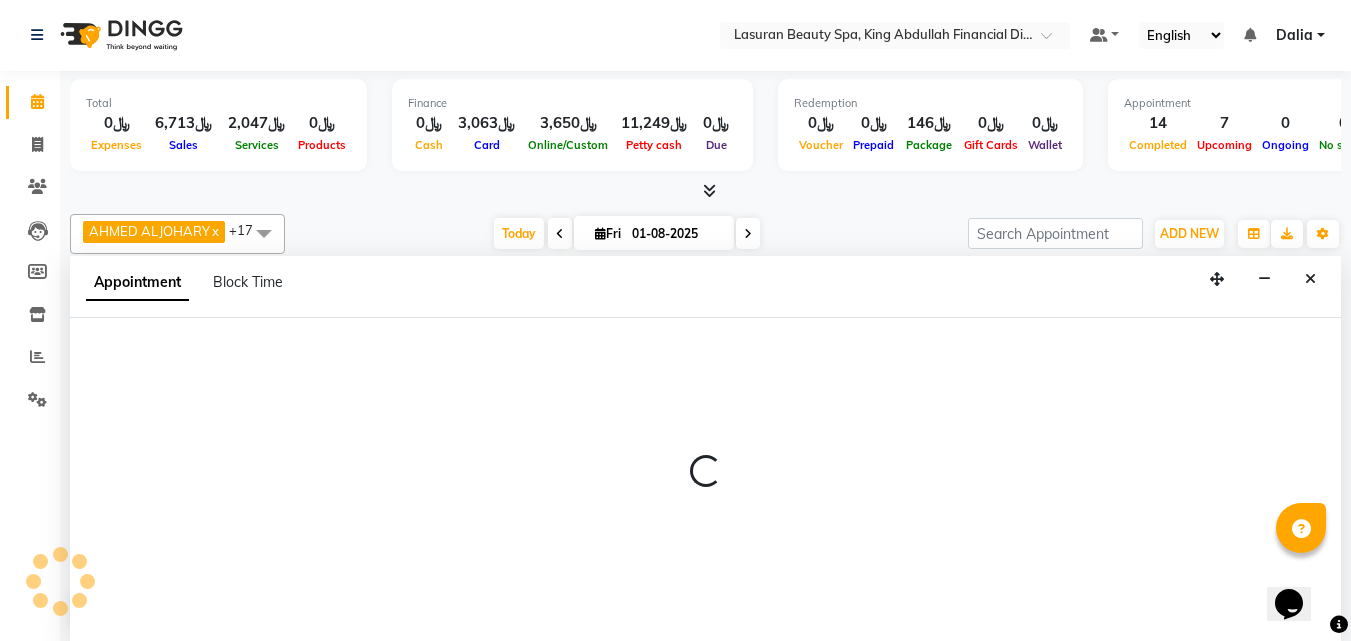 select on "54626" 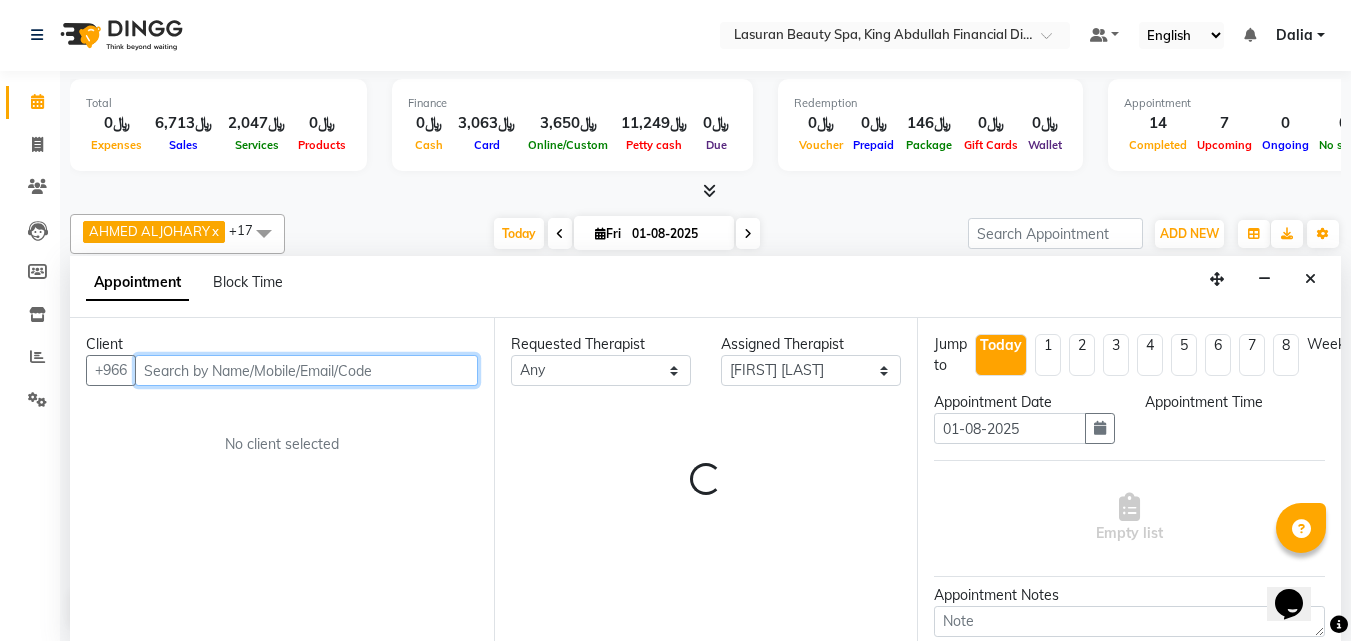 select on "1080" 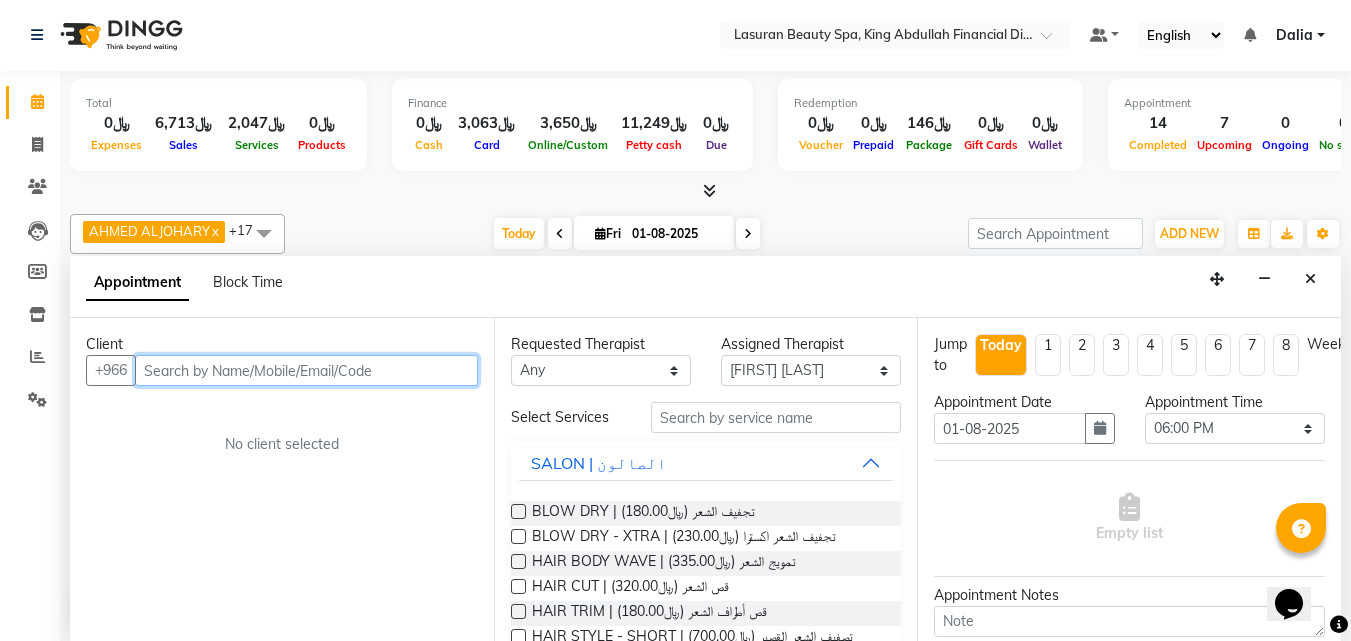 click at bounding box center (306, 370) 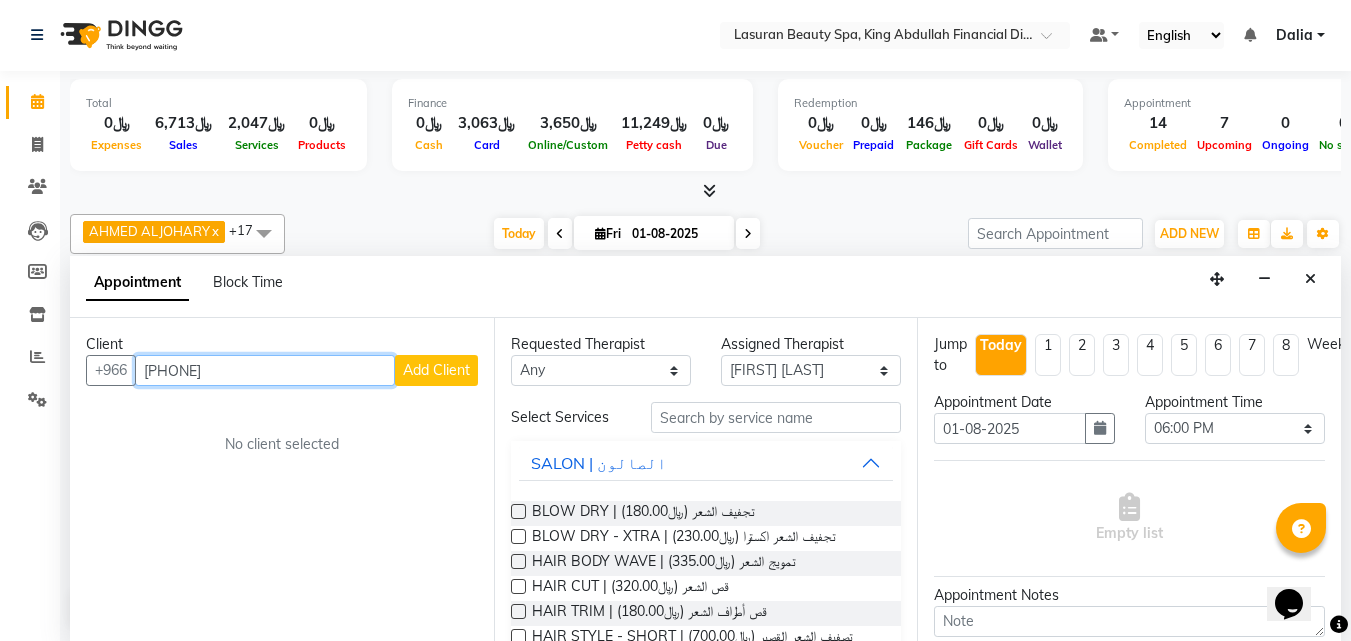 type on "554499696" 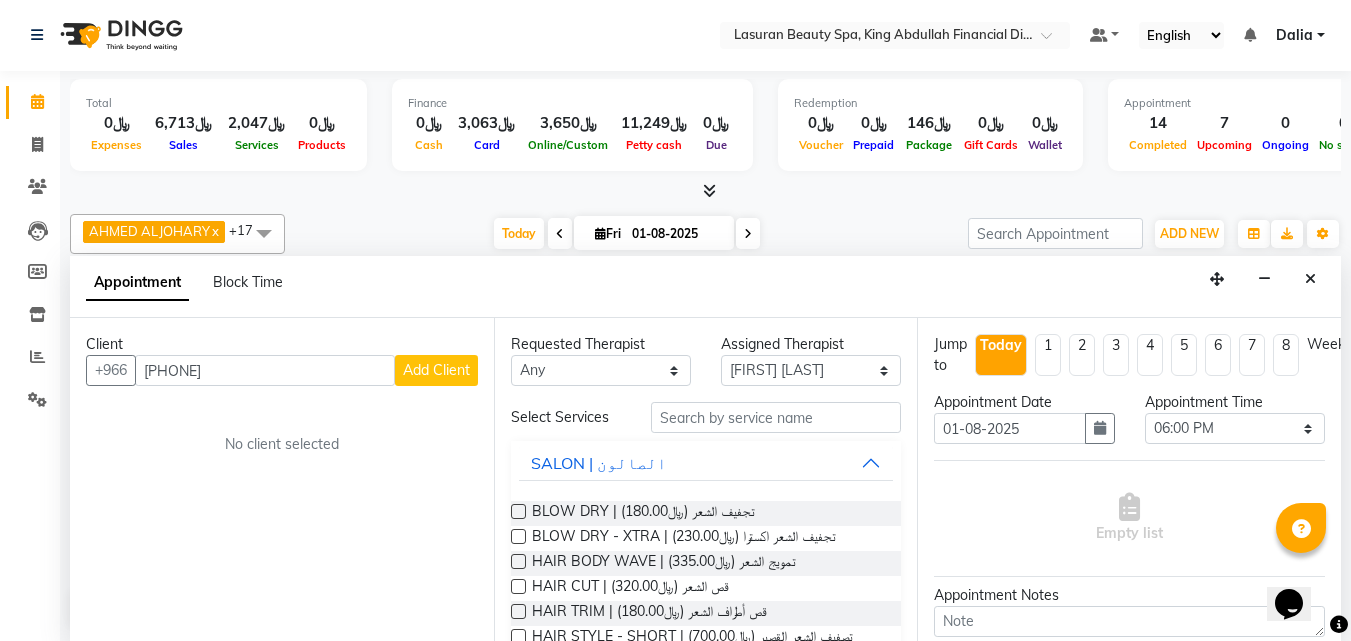 click on "Add Client" at bounding box center [436, 370] 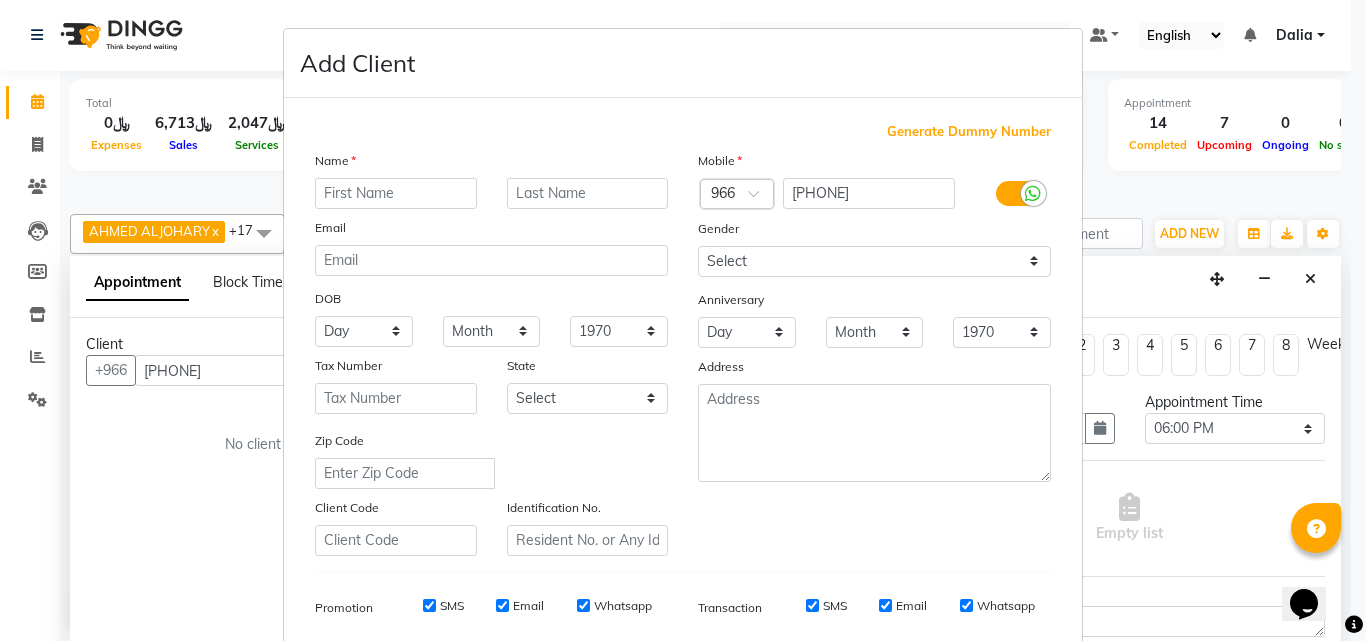 click at bounding box center (396, 193) 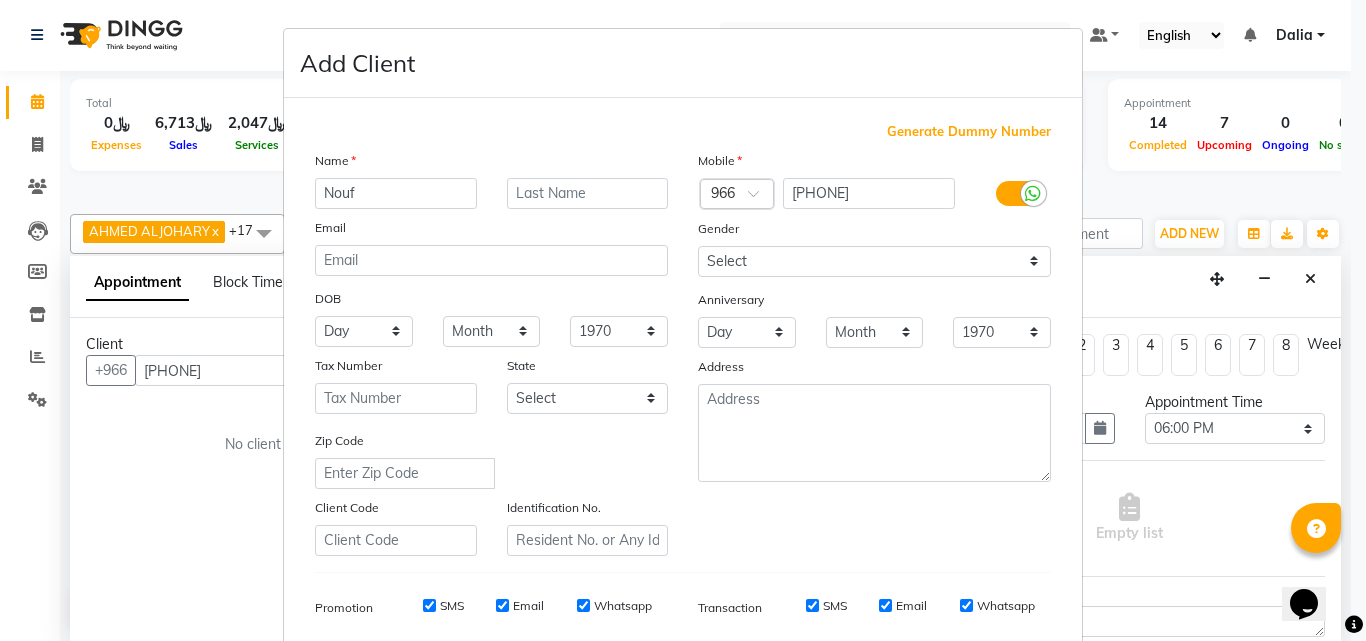 type on "Nouf" 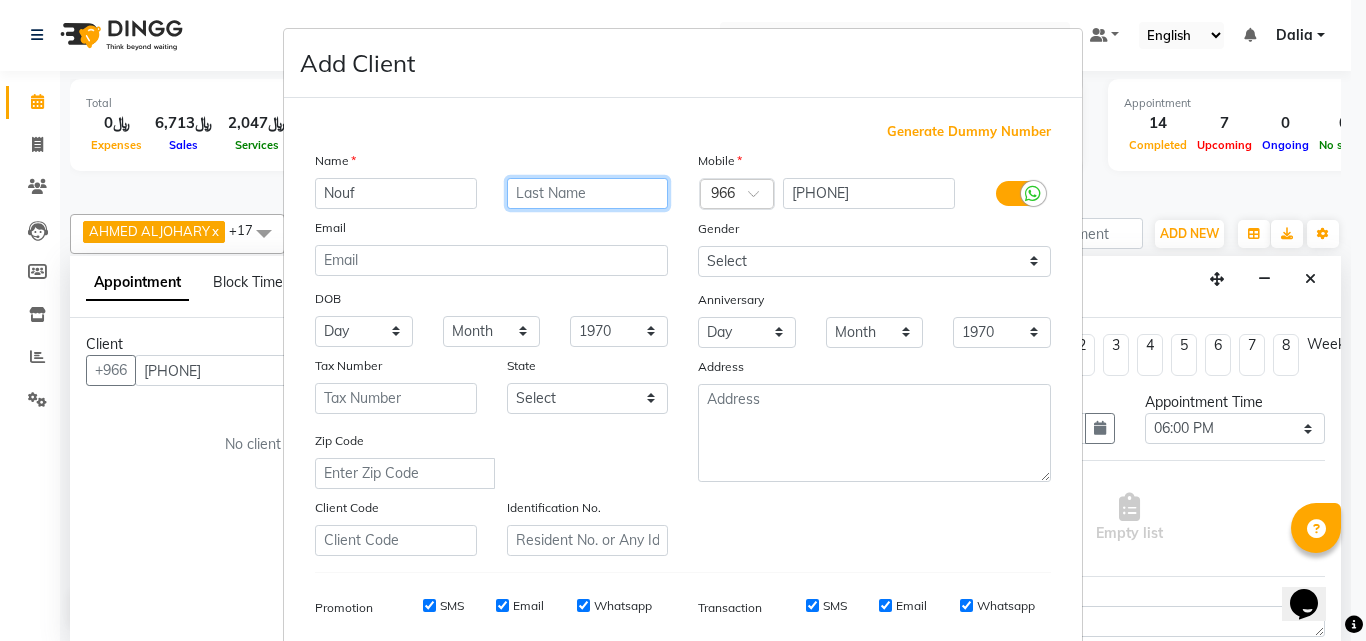 click at bounding box center [588, 193] 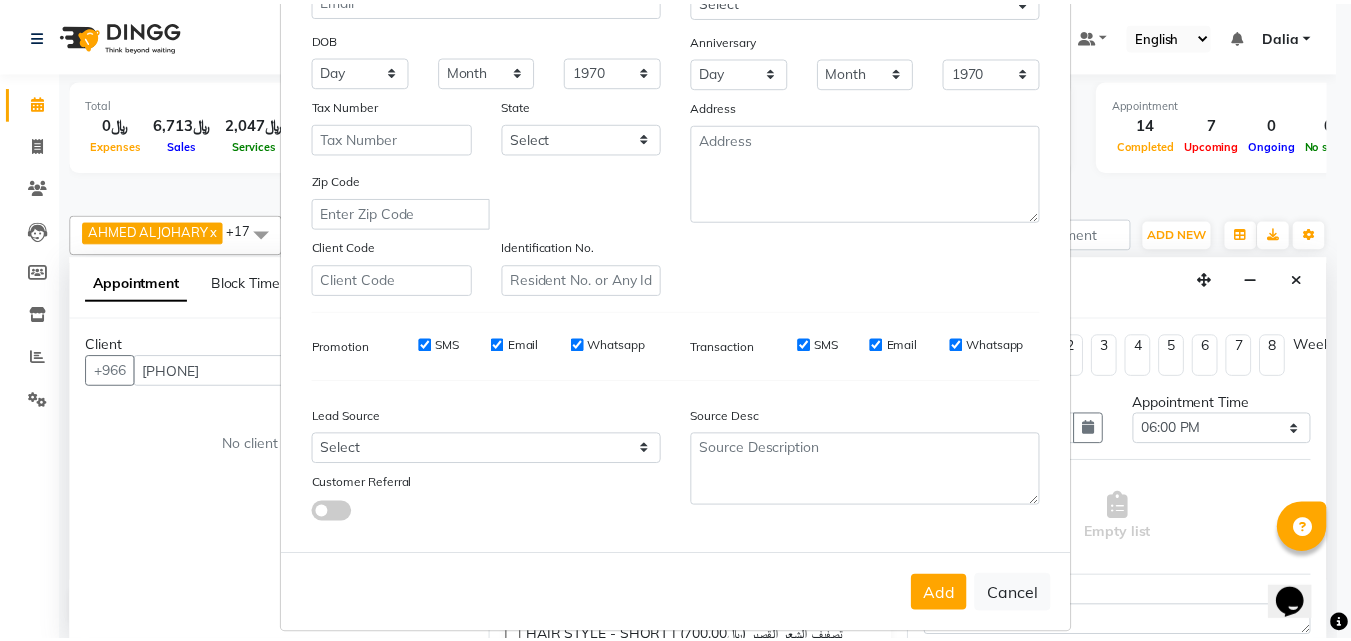scroll, scrollTop: 265, scrollLeft: 0, axis: vertical 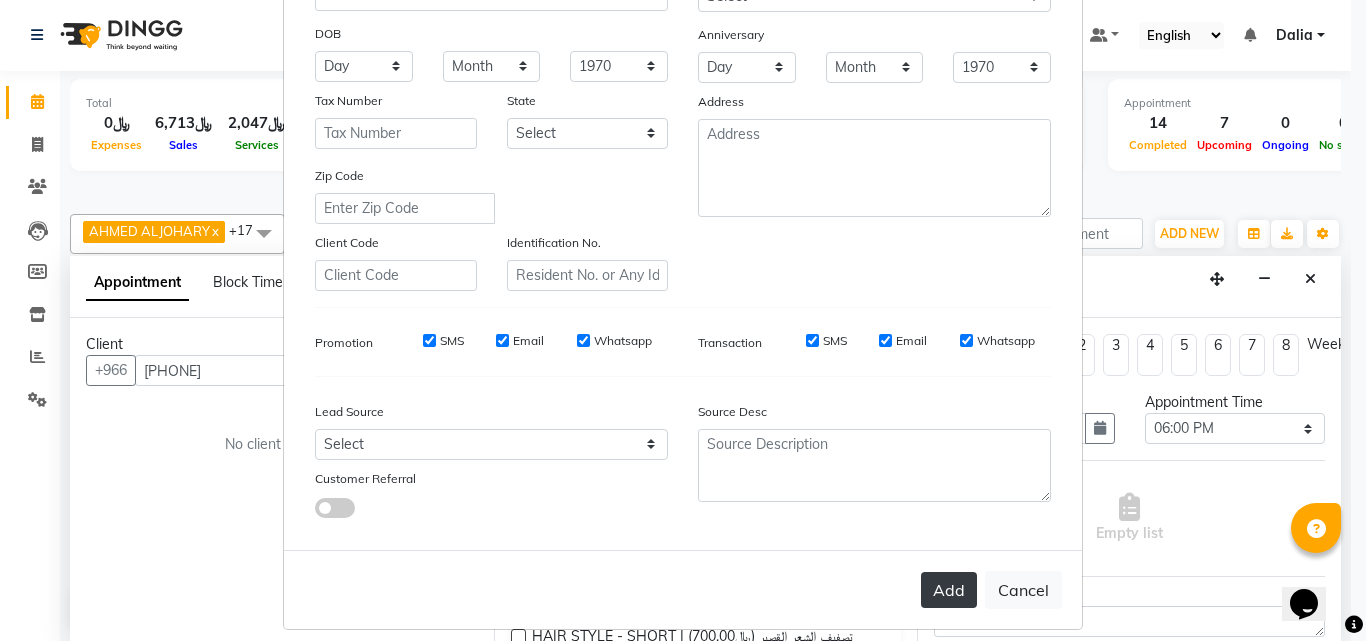 type on "saad" 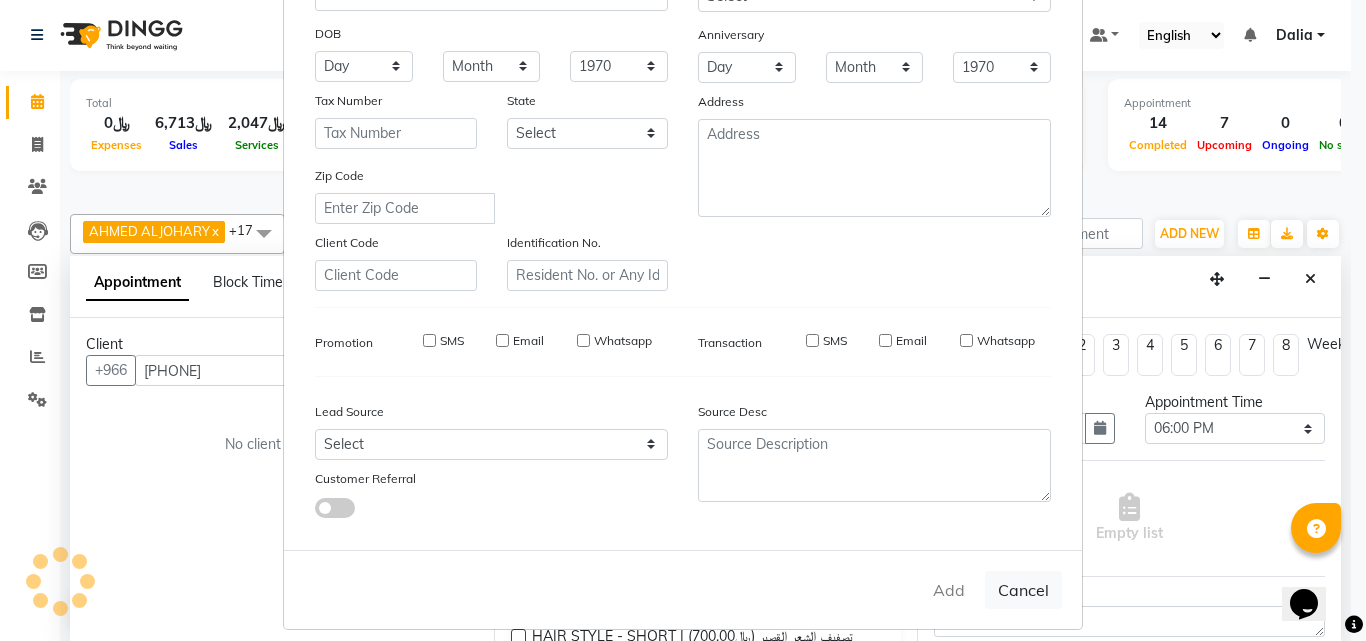 type 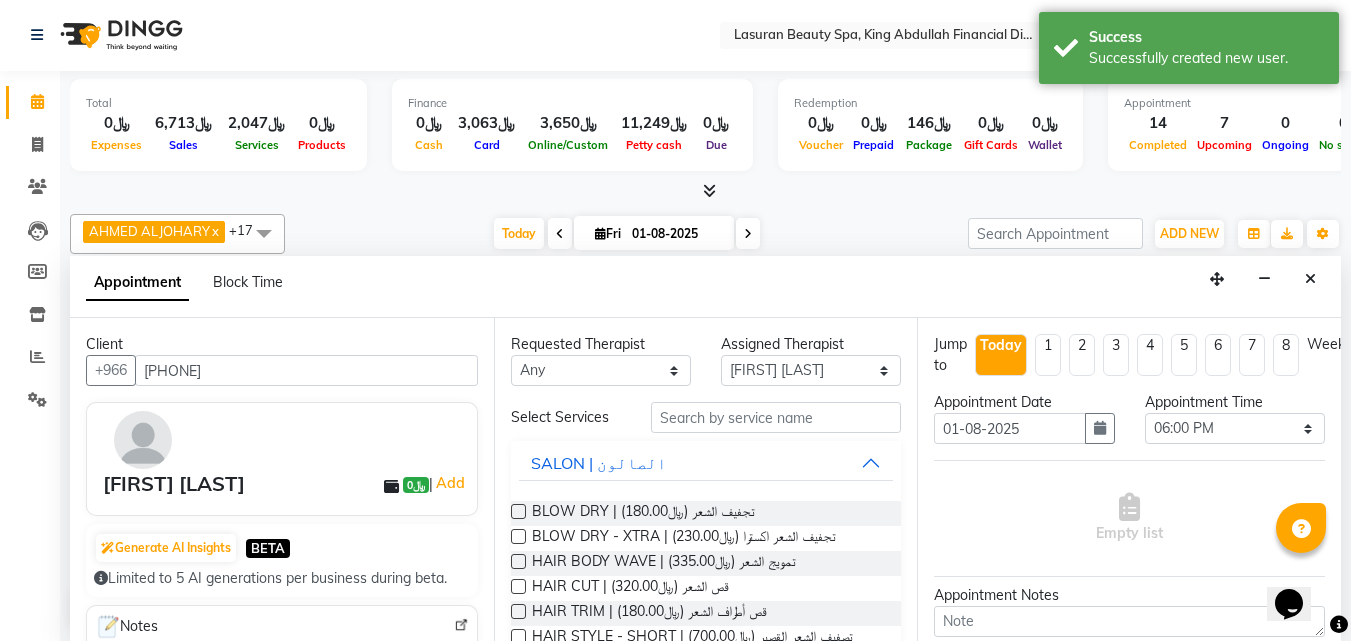 click on "BLOW DRY | تجفيف الشعر (﷼180.00) BLOW DRY - XTRA | تجفيف الشعر اكسترا (﷼230.00) HAIR BODY WAVE | تمويج الشعر (﷼335.00) HAIR CUT | قص الشعر (﷼320.00) HAIR TRIM | قص أطراف الشعر (﷼180.00) HAIR STYLE - SHORT | تصفيف الشعر القصير (﷼700.00) HAIR STYLE - LONG | تصفيف الشعر الطويل (﷼1,500.00) HAIR COLOR FULL COLOR SHORT | صبغة الشعر بالكامل للشعر القصير (﷼680.00) HAIR COLOR FULL COLOR MEDUIM | صبغة الشعر بالكامل للشعرالمتوسط (﷼1,100.00) HAIR COLOR FULL COLOR LONG | صبغة الشعر بالكامل للشعر الطويل (﷼1,420.00) HAIR COLOR FULL COLOR X LONG | صبغة الشعر بالكامل للشعرالطويل جدا (﷼1,620.00) HAIR COLOR FULL COLOR ROOT | صبغة الشعر بالكامل للشعر الجذور (﷼430.00) HAIR COLOR TONER SHORT | تونر للشعر القصير (﷼485.00) MAKE UP DAILY | مكياج يومي (﷼450.00)" at bounding box center (706, 1162) 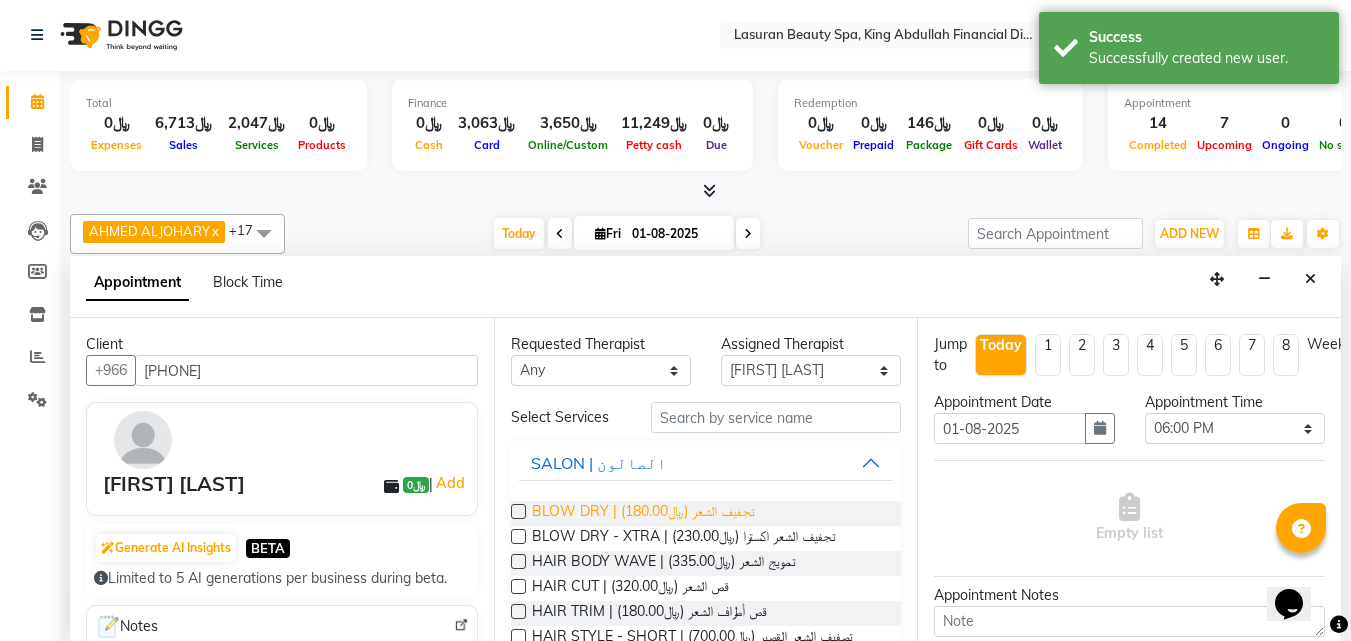click on "BLOW DRY | تجفيف الشعر (﷼180.00)" at bounding box center (643, 513) 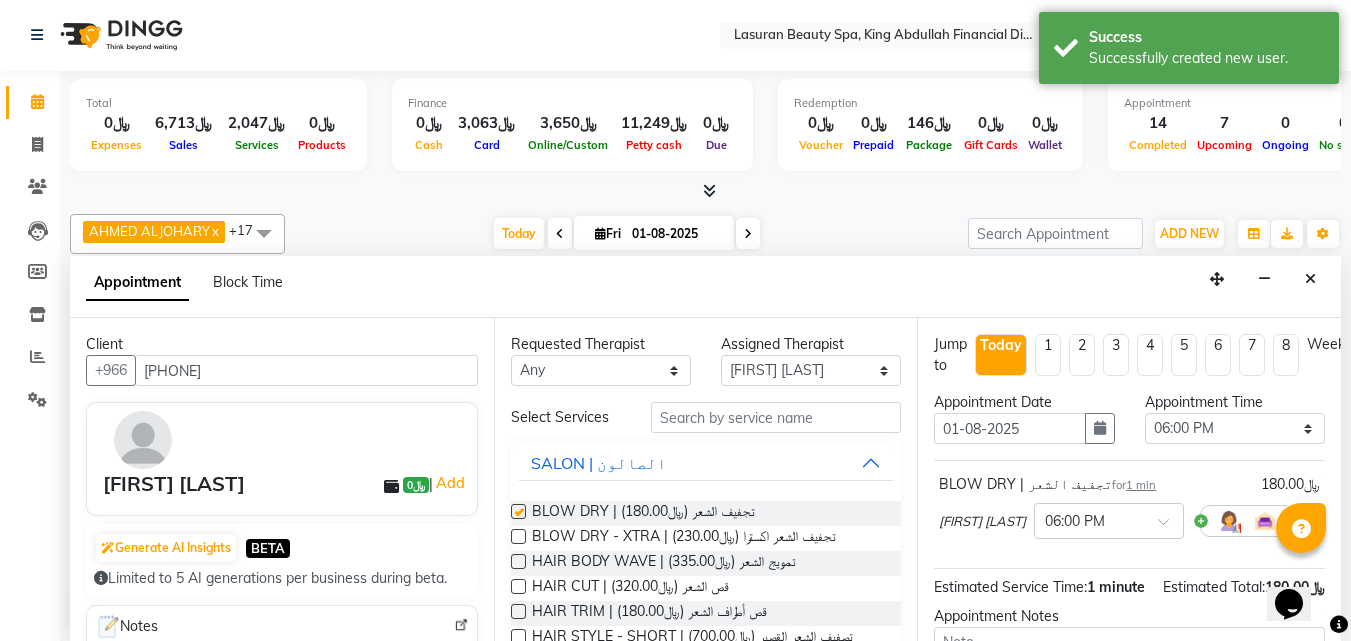 checkbox on "false" 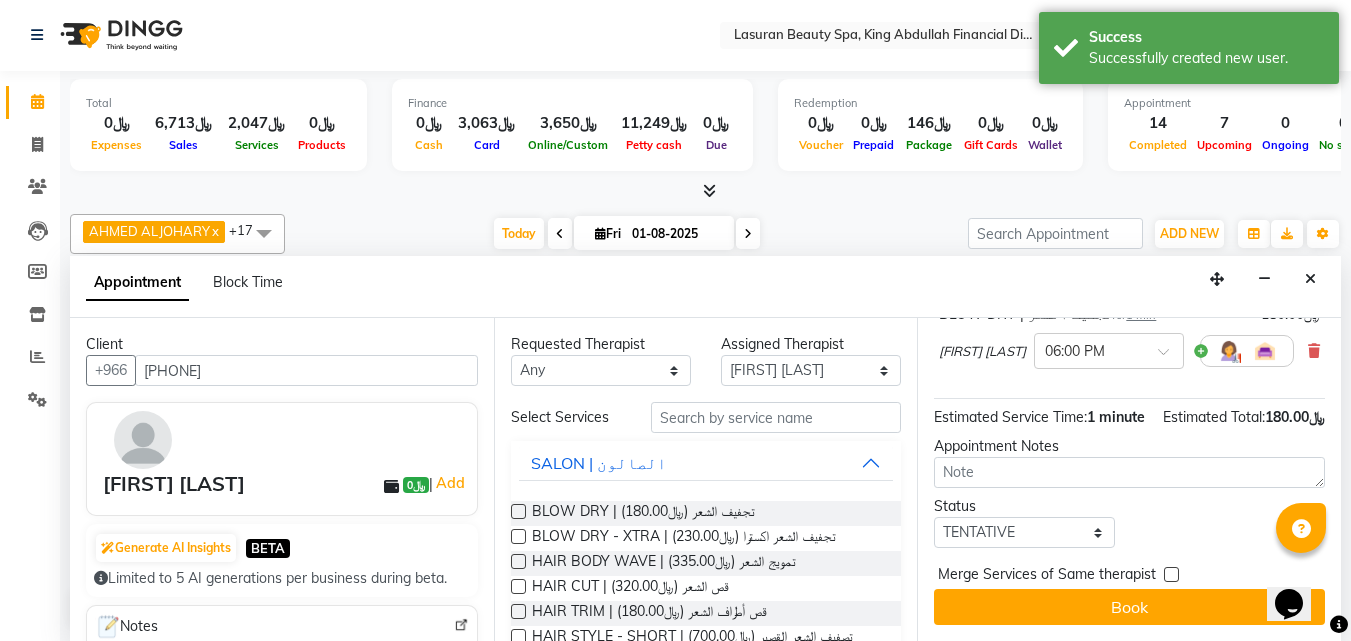 scroll, scrollTop: 209, scrollLeft: 0, axis: vertical 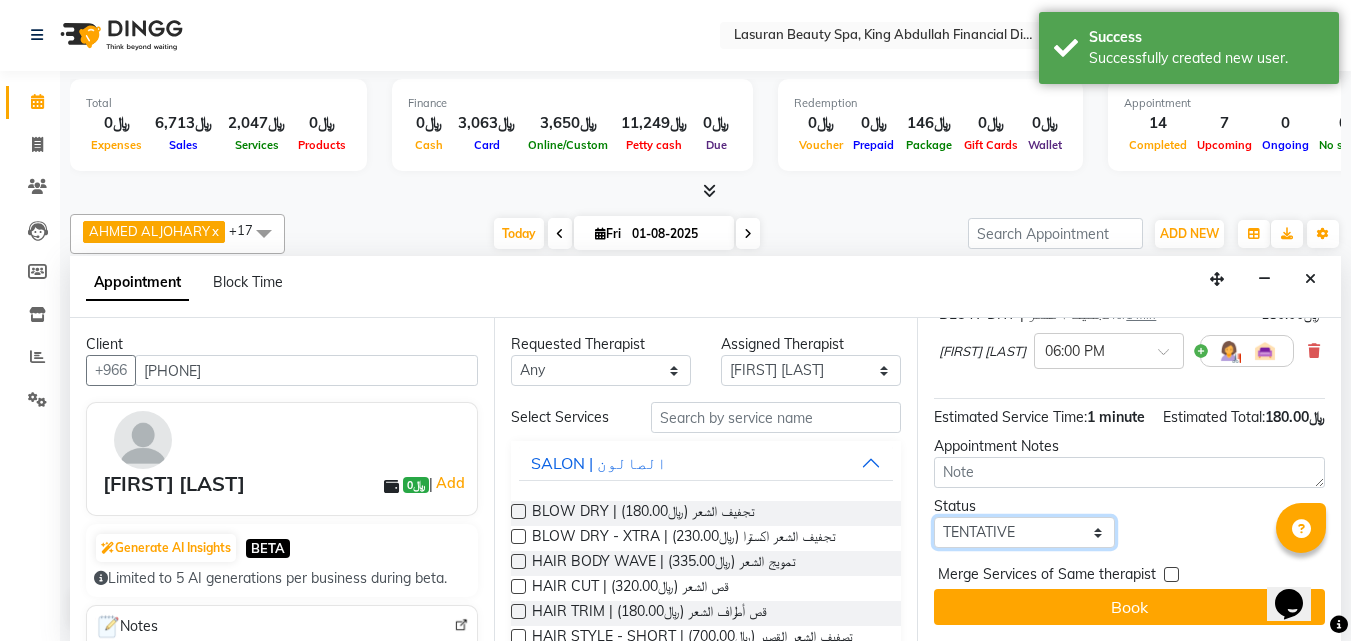 click on "Select TENTATIVE CONFIRM CHECK-IN UPCOMING" at bounding box center [1024, 532] 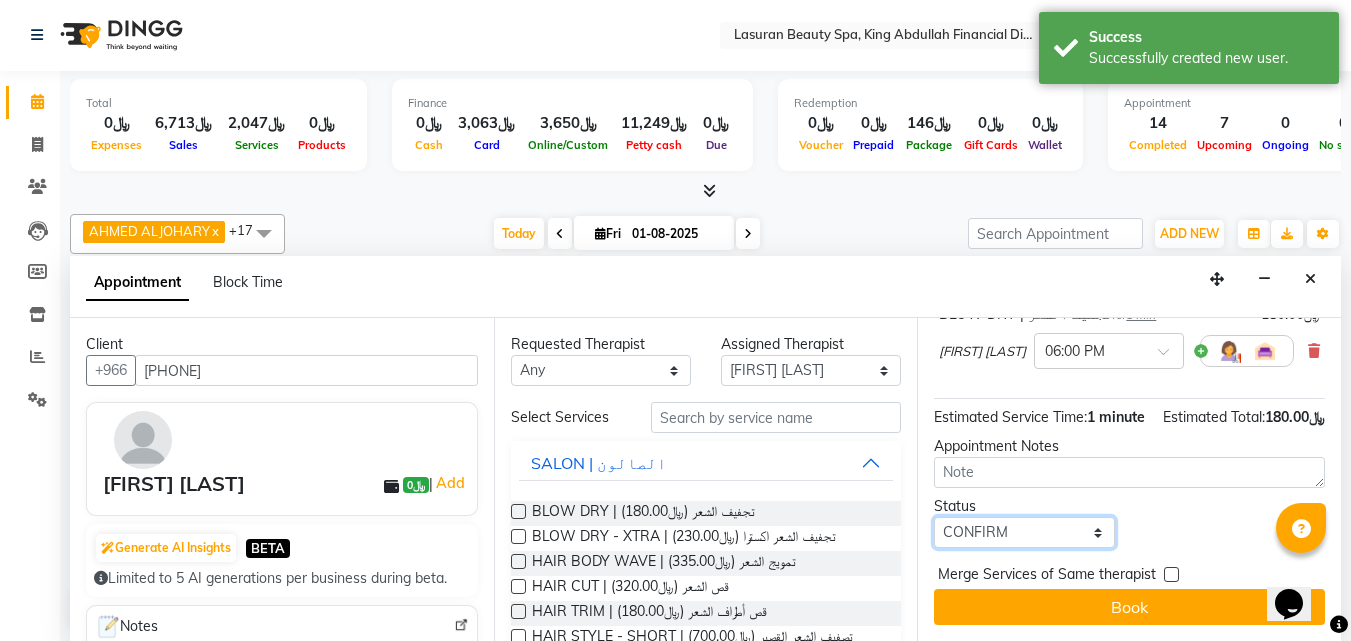 click on "Select TENTATIVE CONFIRM CHECK-IN UPCOMING" at bounding box center [1024, 532] 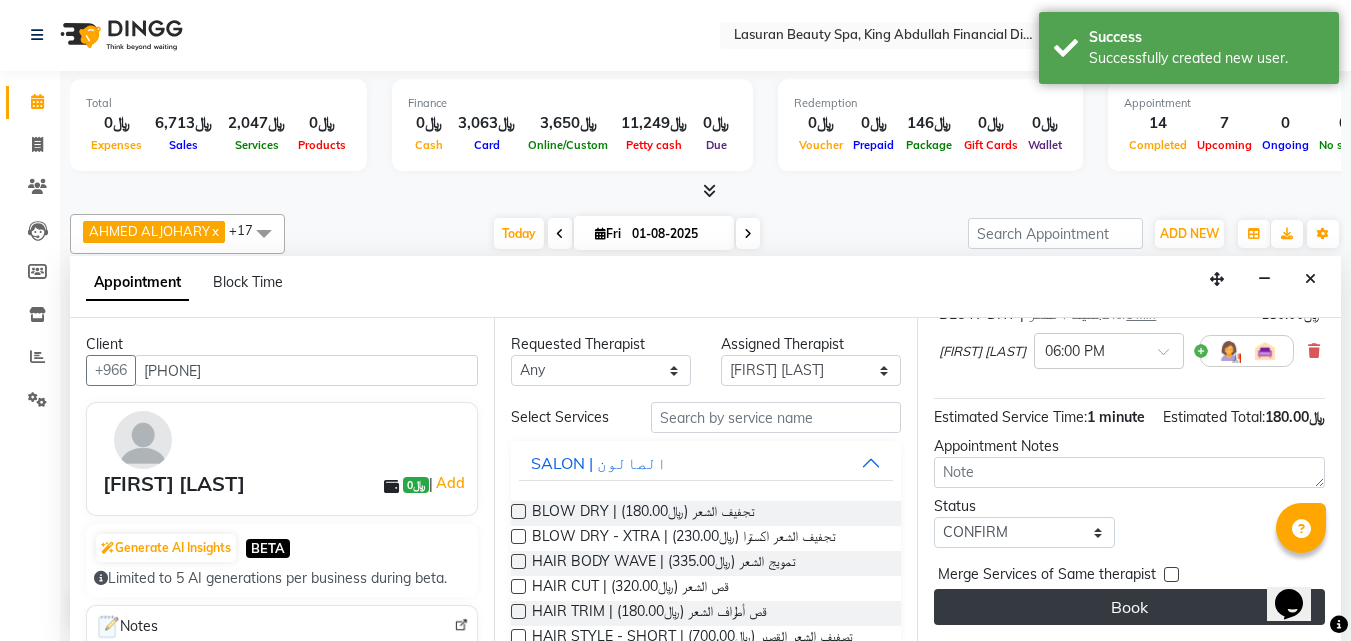 click on "Book" at bounding box center (1129, 607) 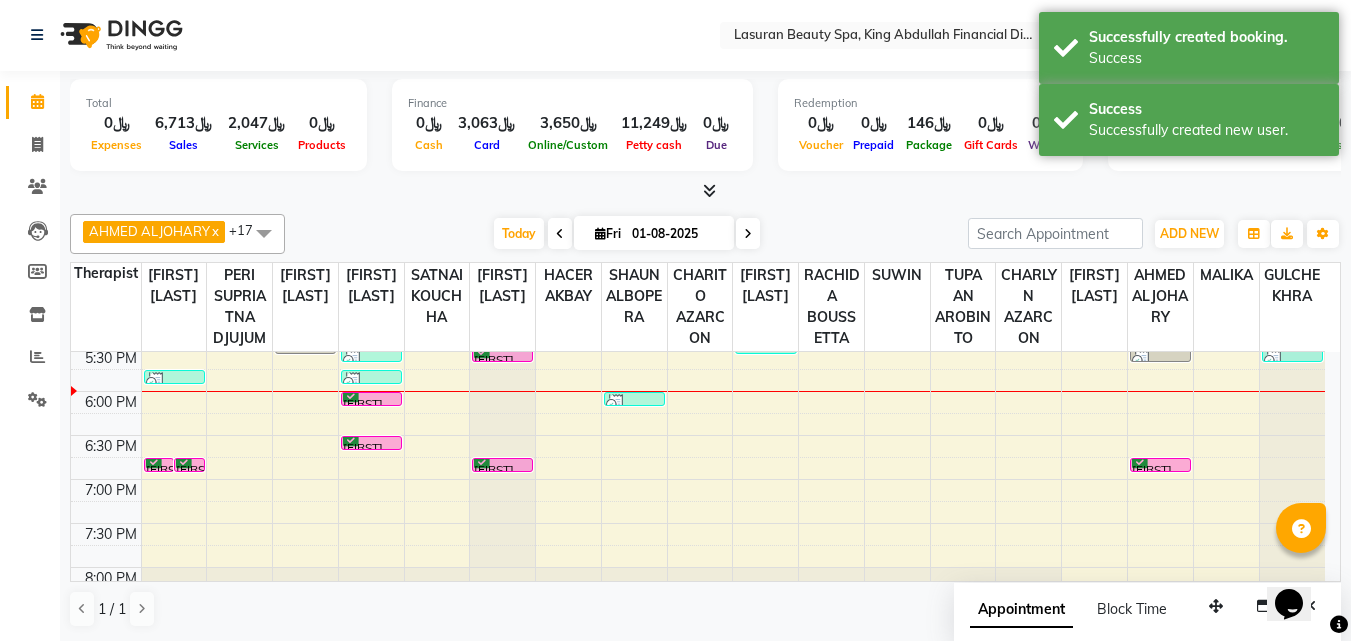 scroll, scrollTop: 0, scrollLeft: 0, axis: both 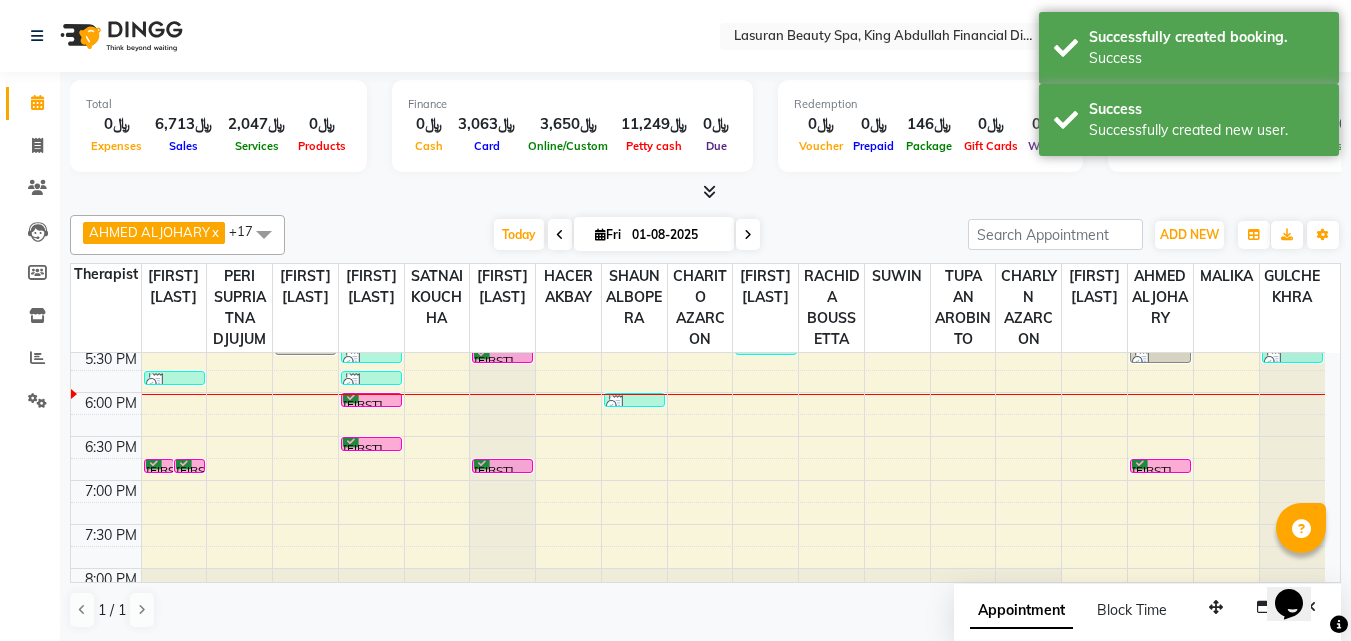 click on "Nouf saad, TK16, 06:00 PM-06:01 PM, BLOW DRY | تجفيف الشعر" at bounding box center (371, 400) 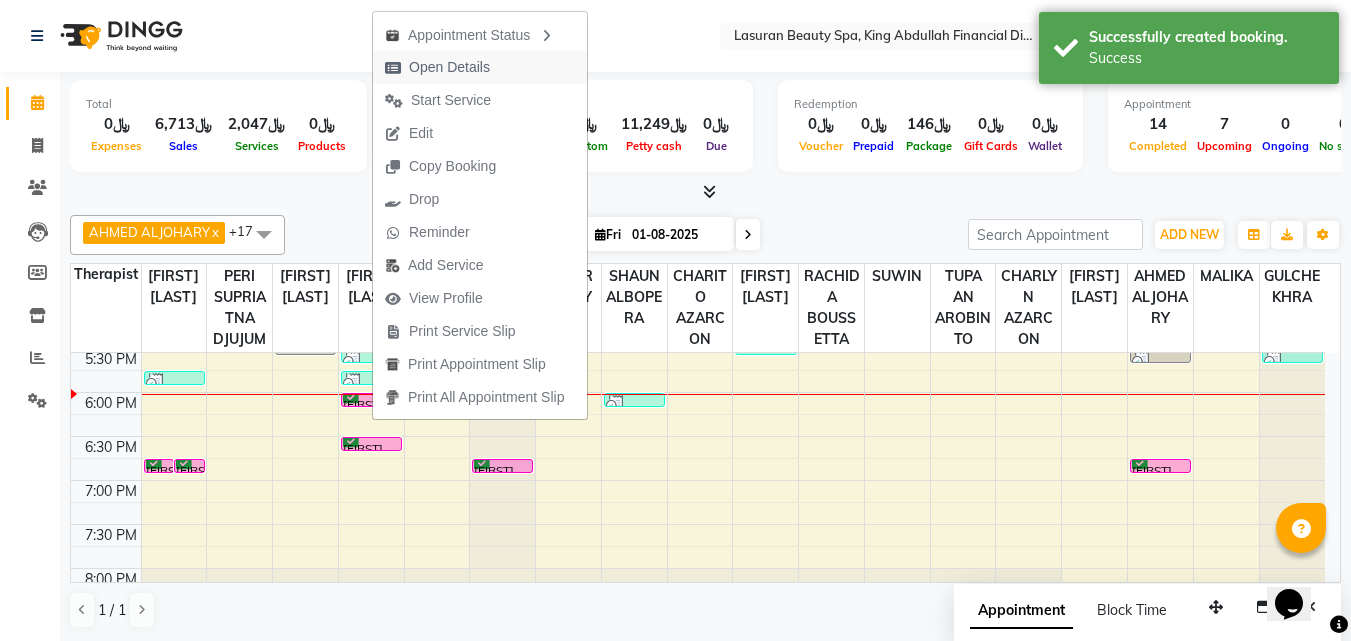 click on "Open Details" at bounding box center [449, 67] 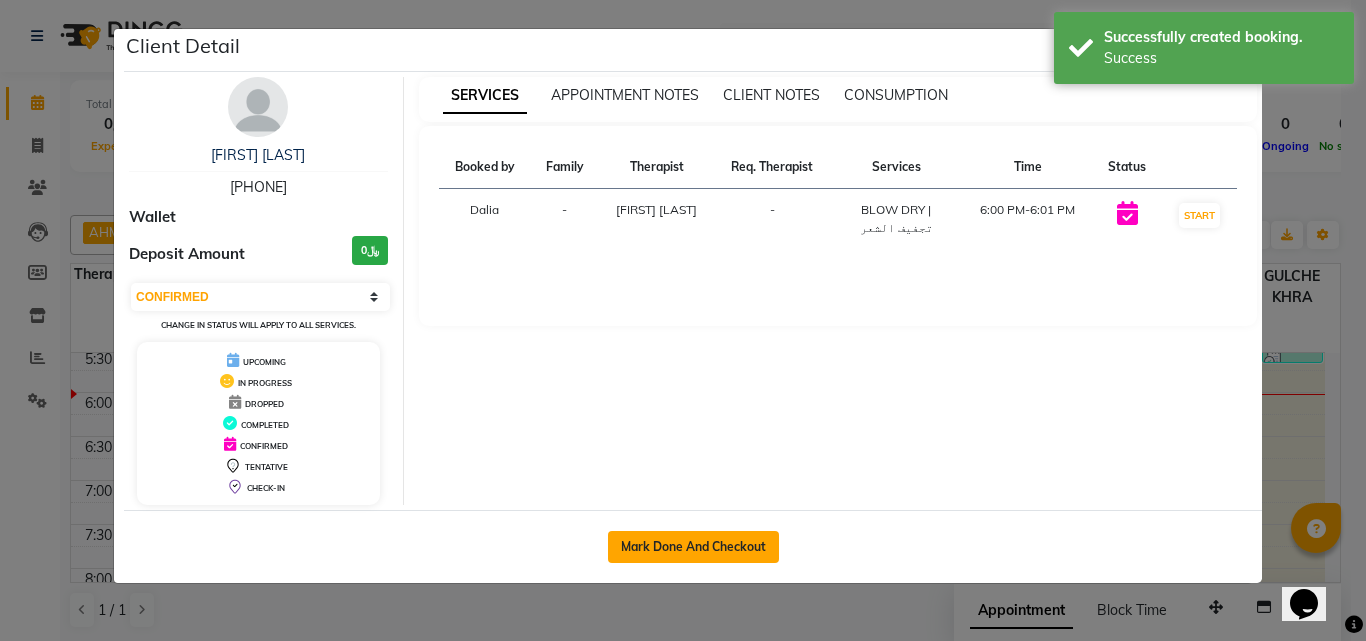click on "Mark Done And Checkout" 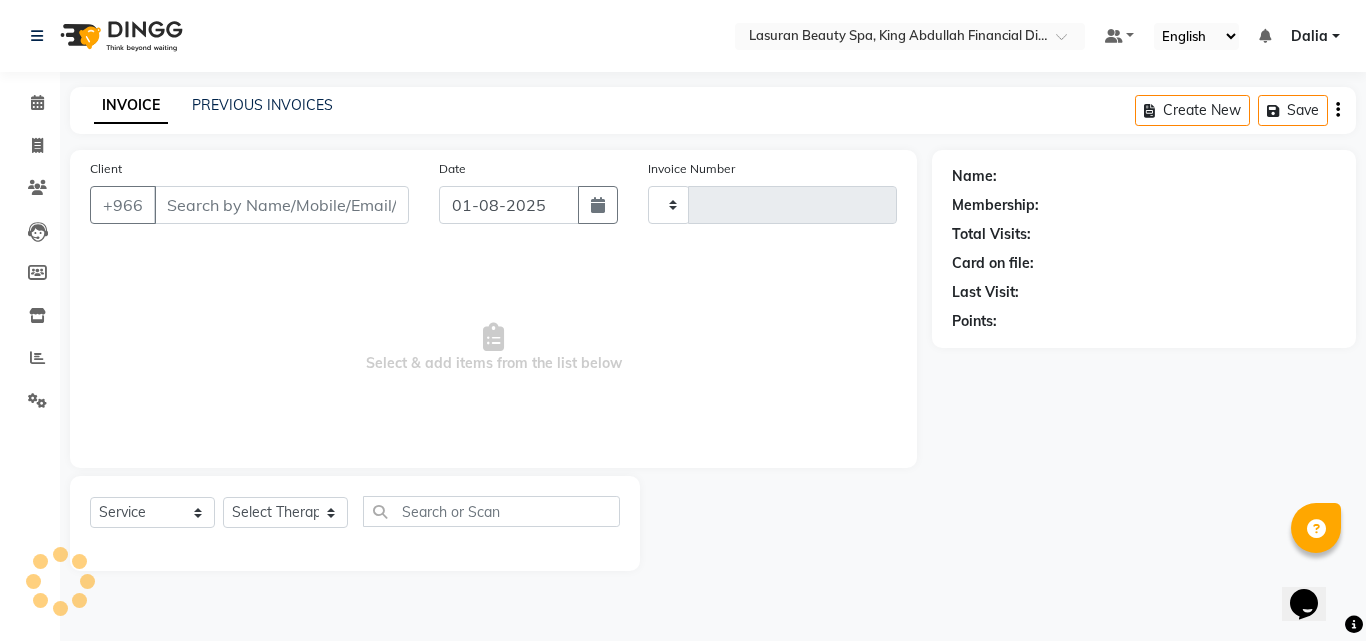 type on "1093" 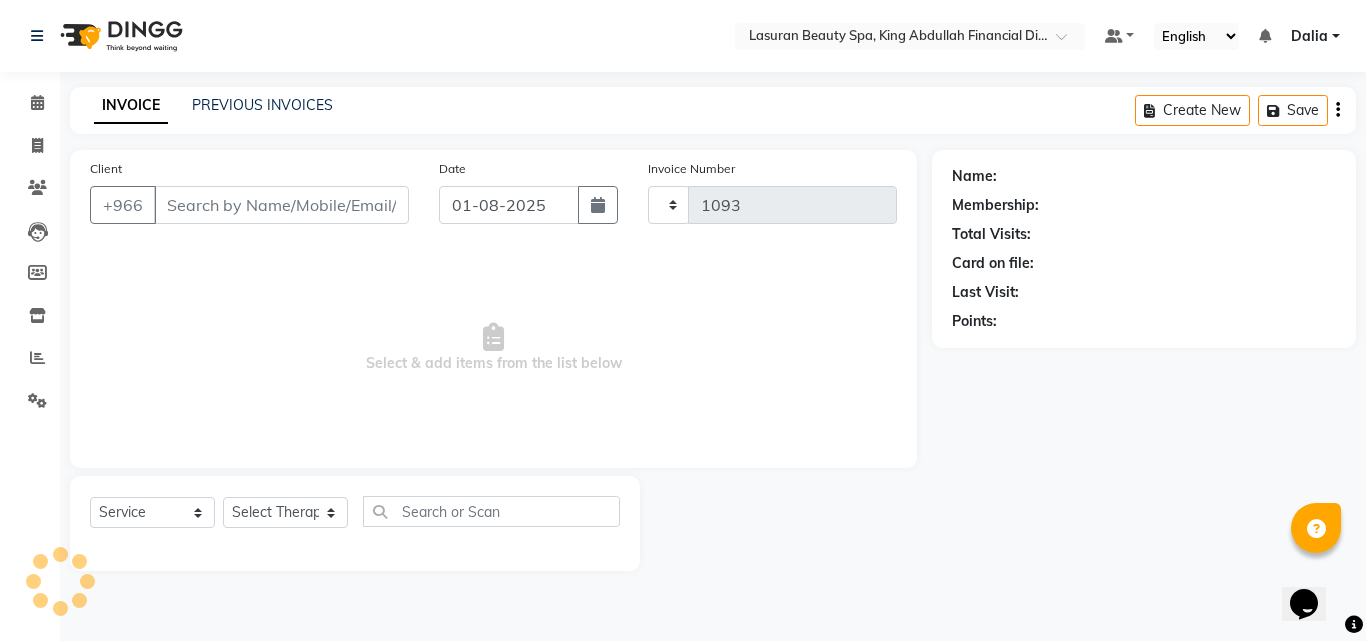 select on "6941" 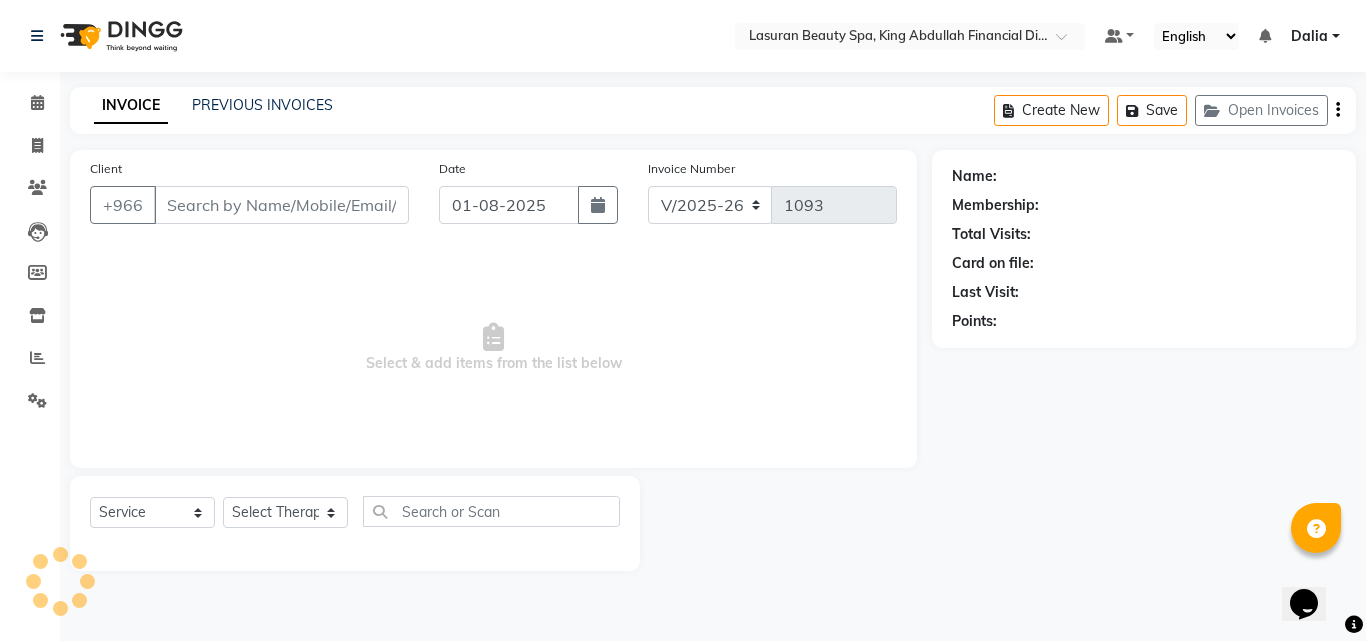 select on "V" 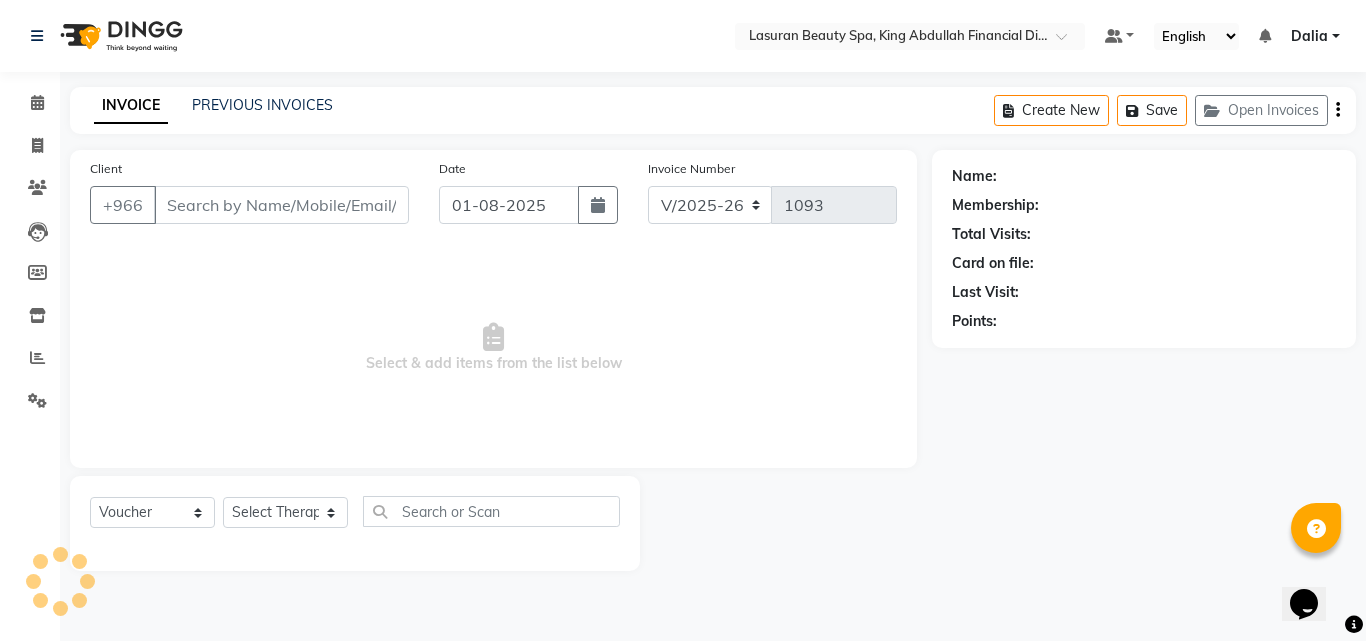 select on "66975" 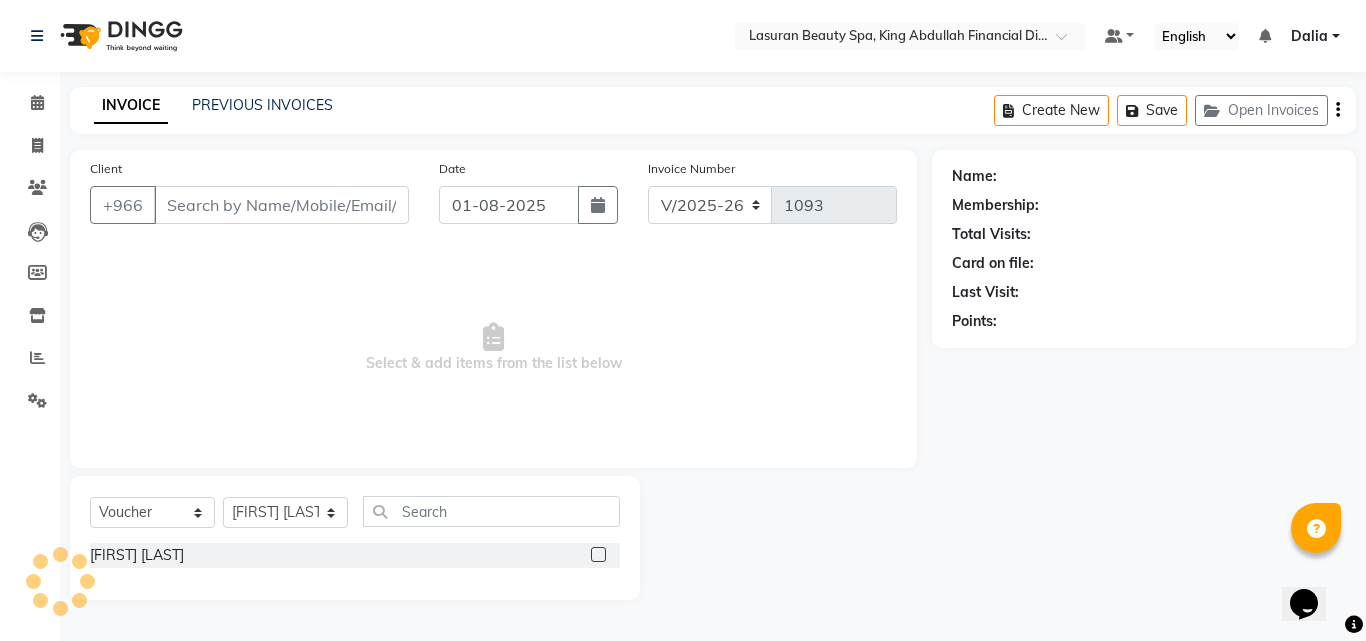 type on "554499696" 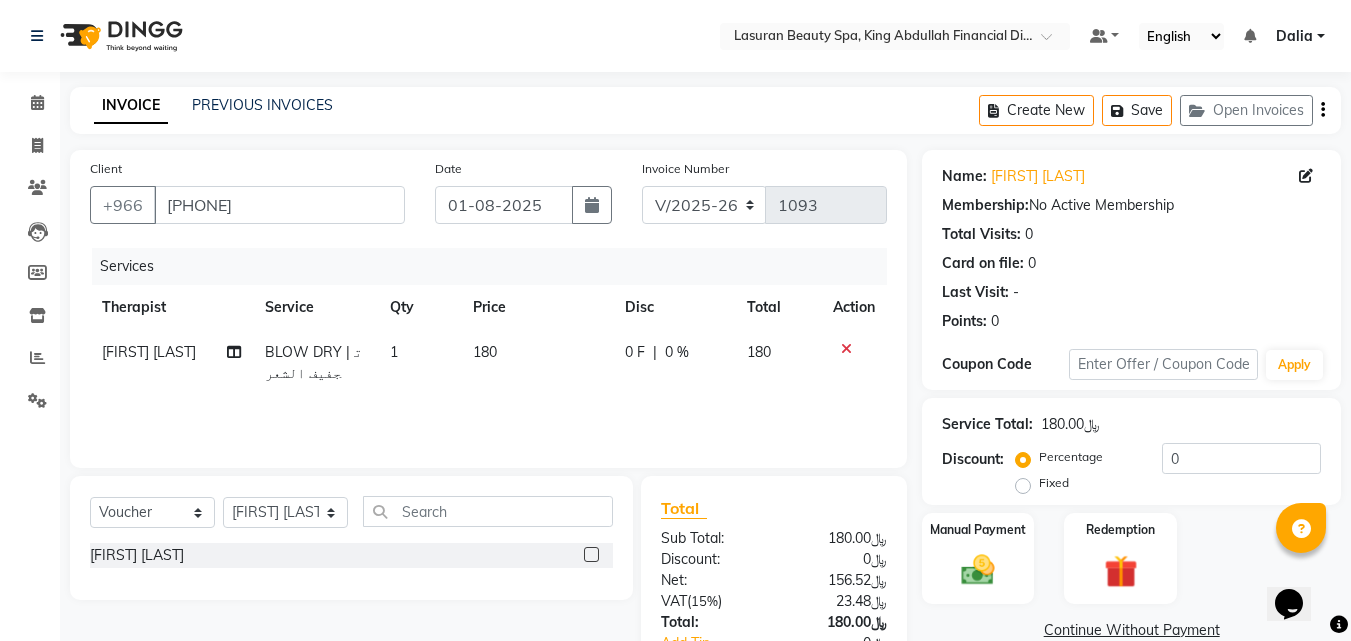 click on "Percentage   Fixed  0" 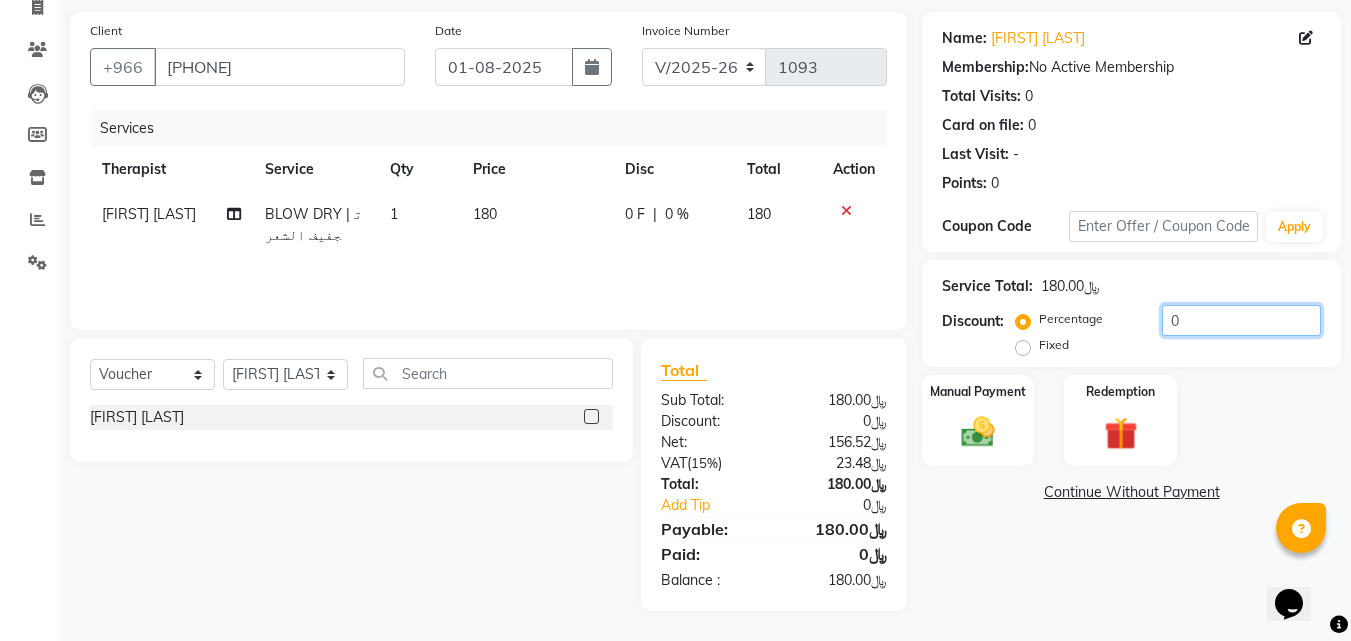 click on "0" 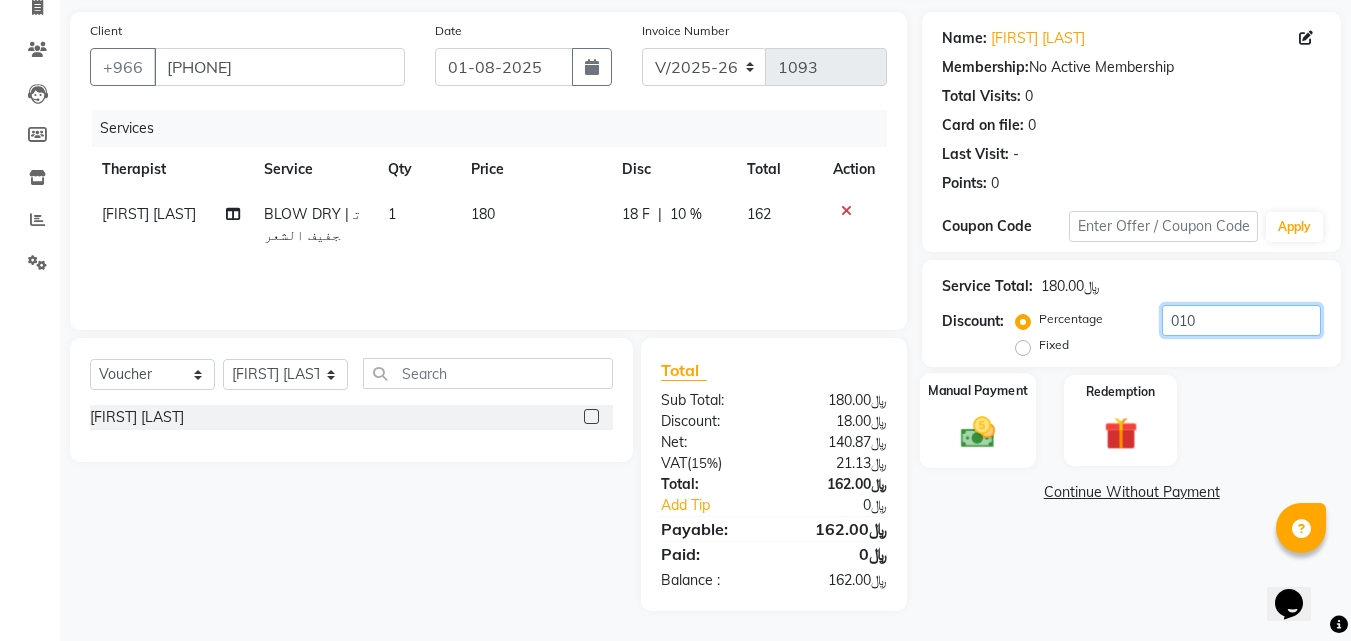 type on "010" 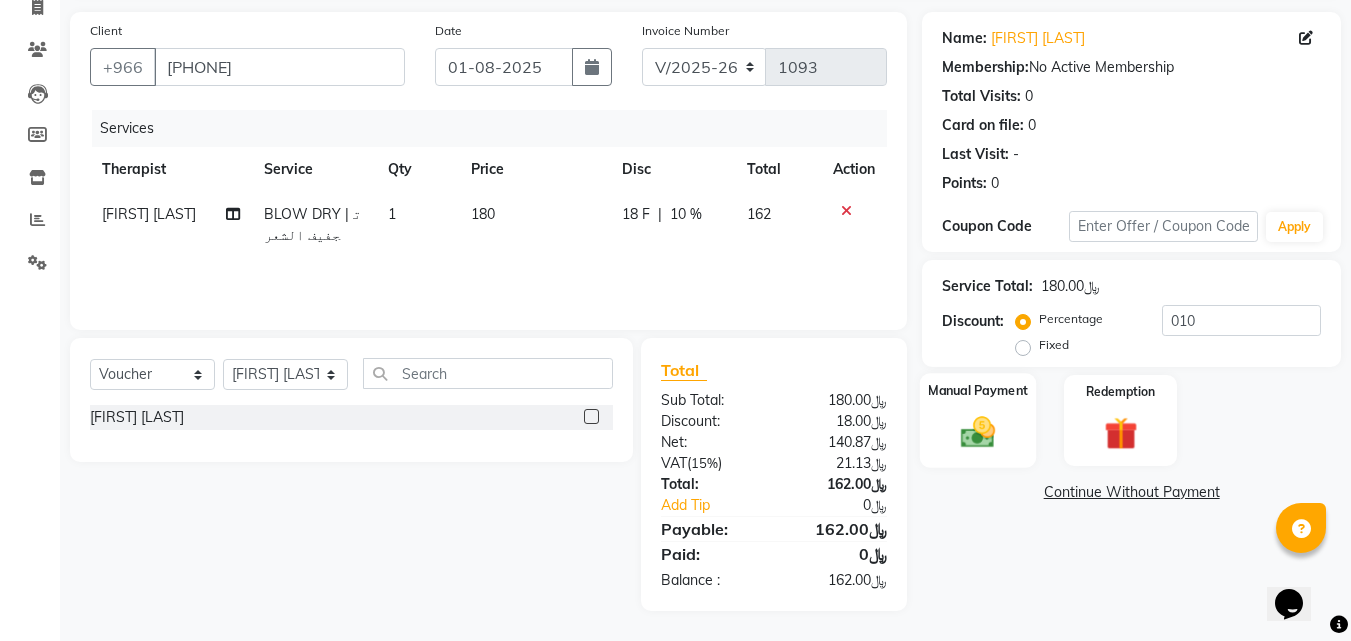 click 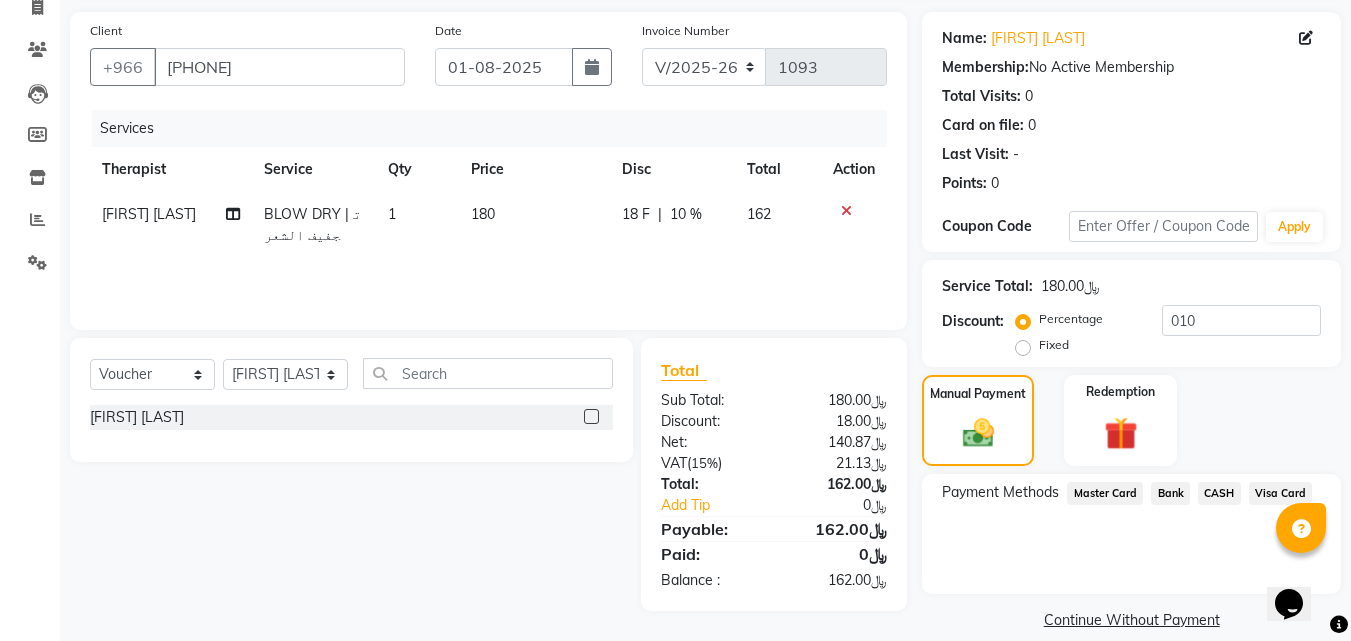 click on "Visa Card" 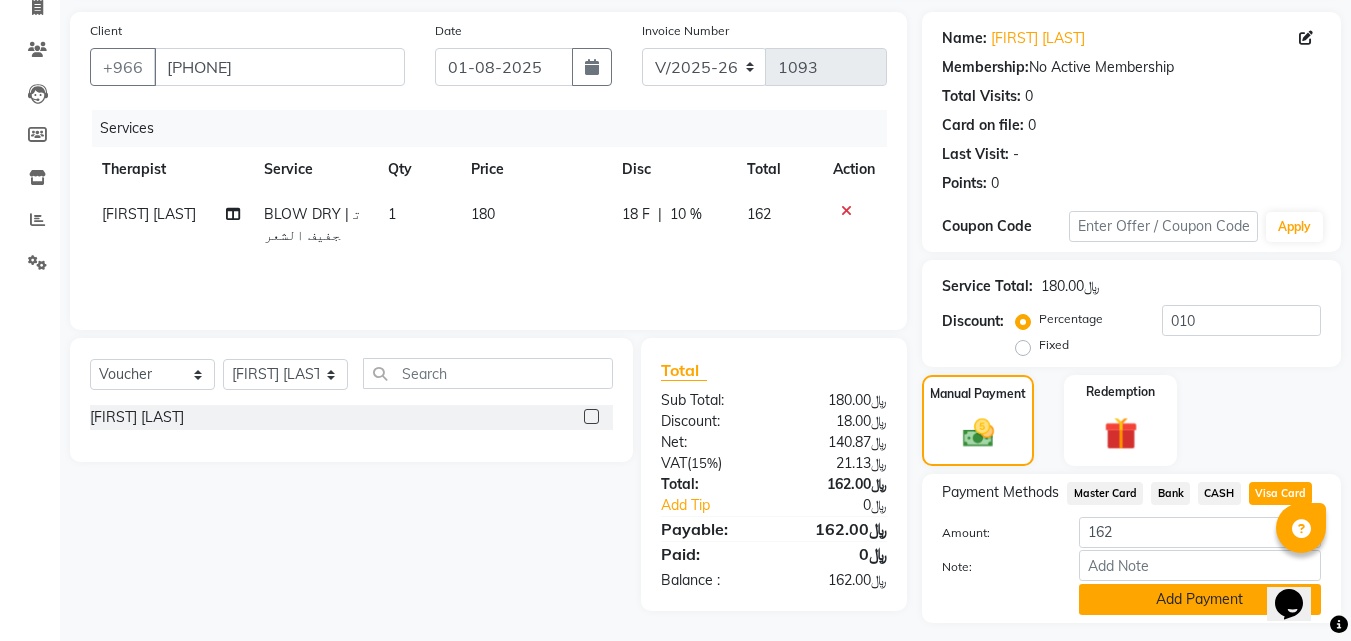 click on "Add Payment" 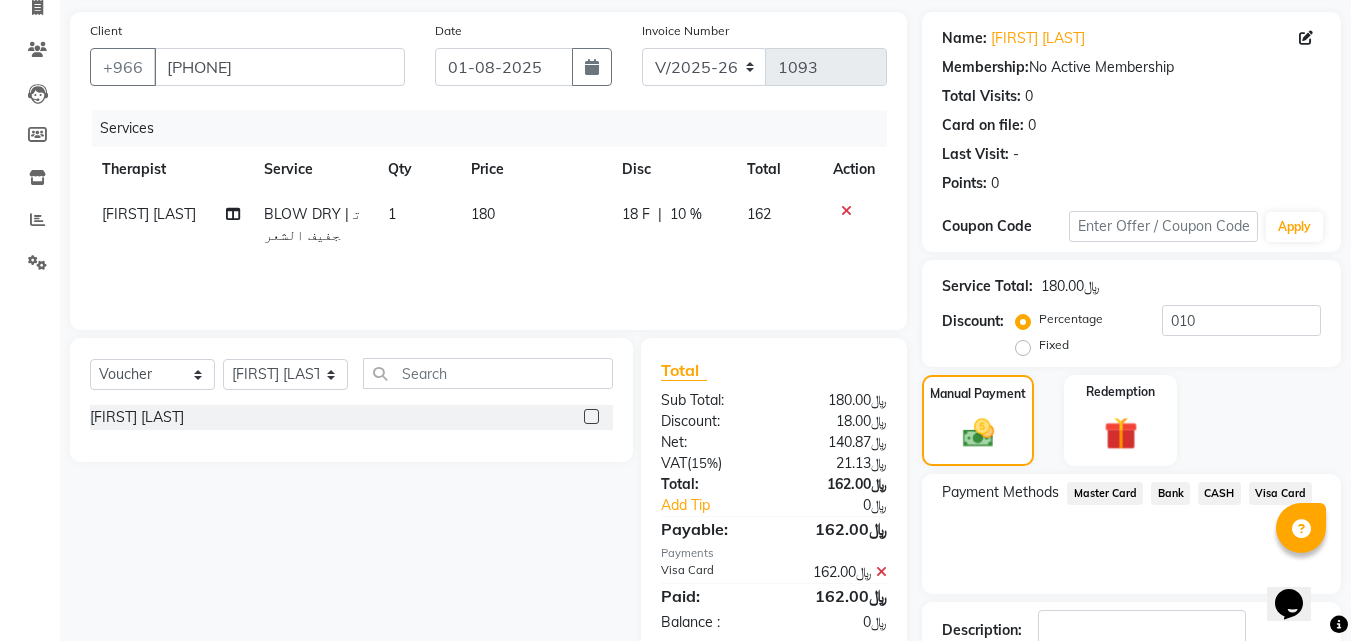 click on "Visa Card" 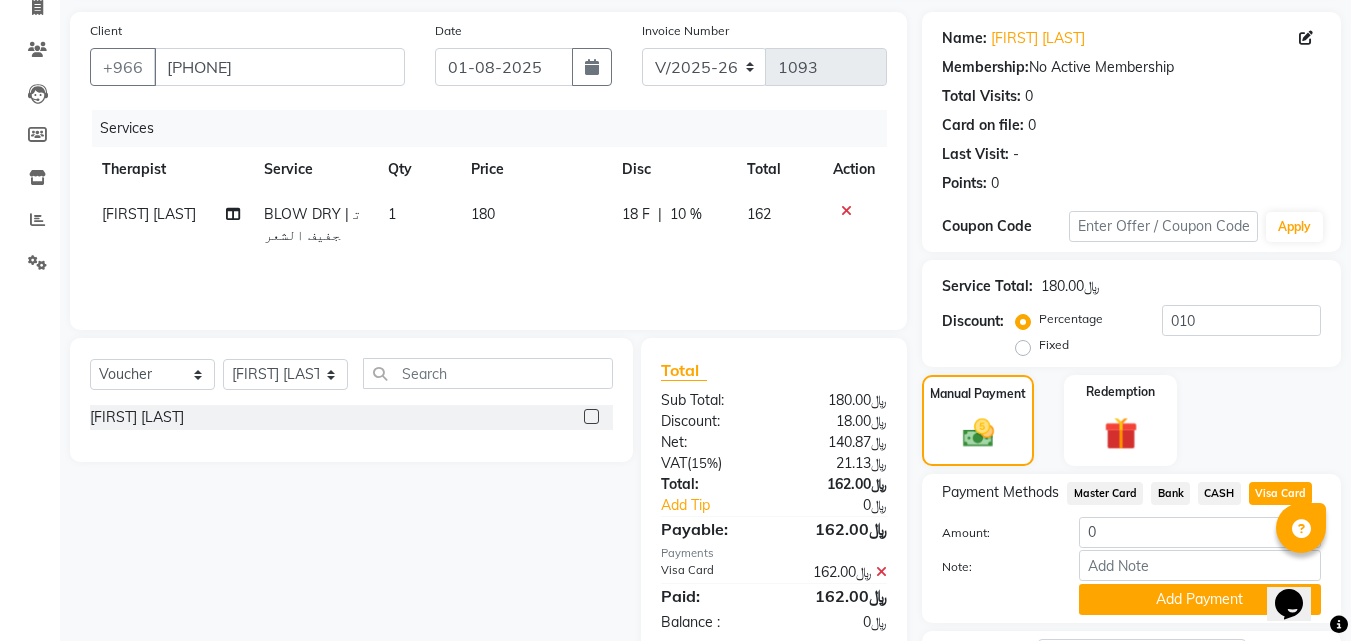 click on "Checkout" 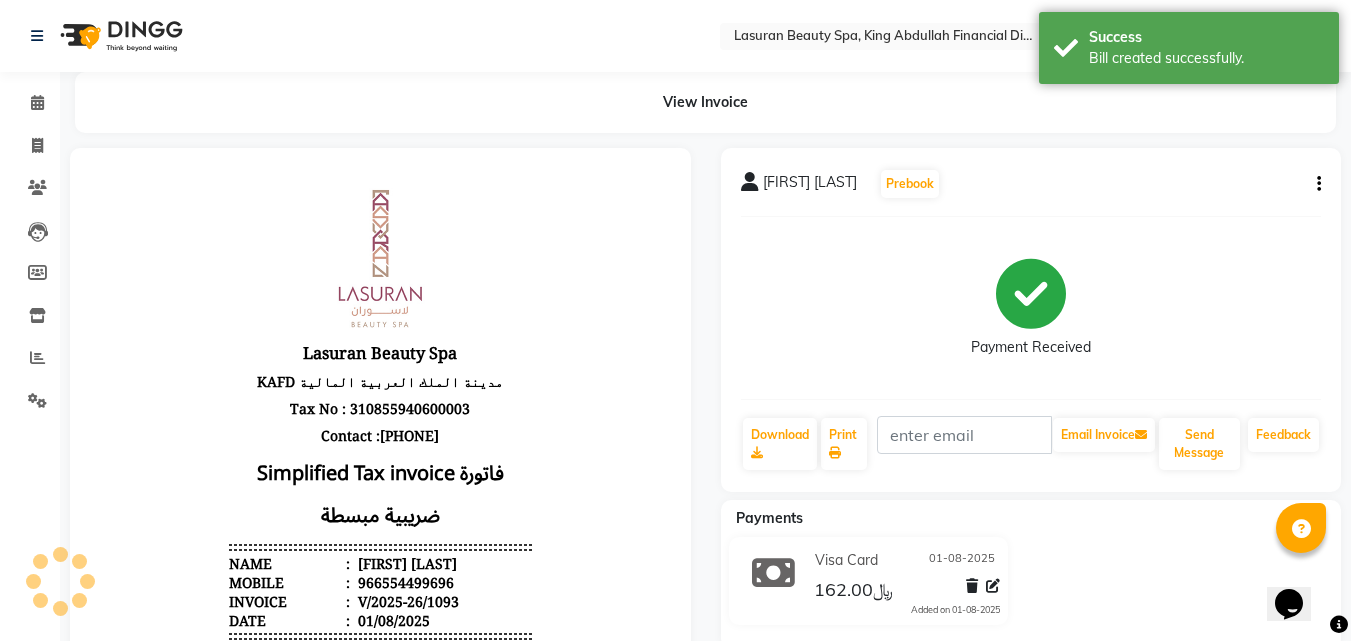 scroll, scrollTop: 0, scrollLeft: 0, axis: both 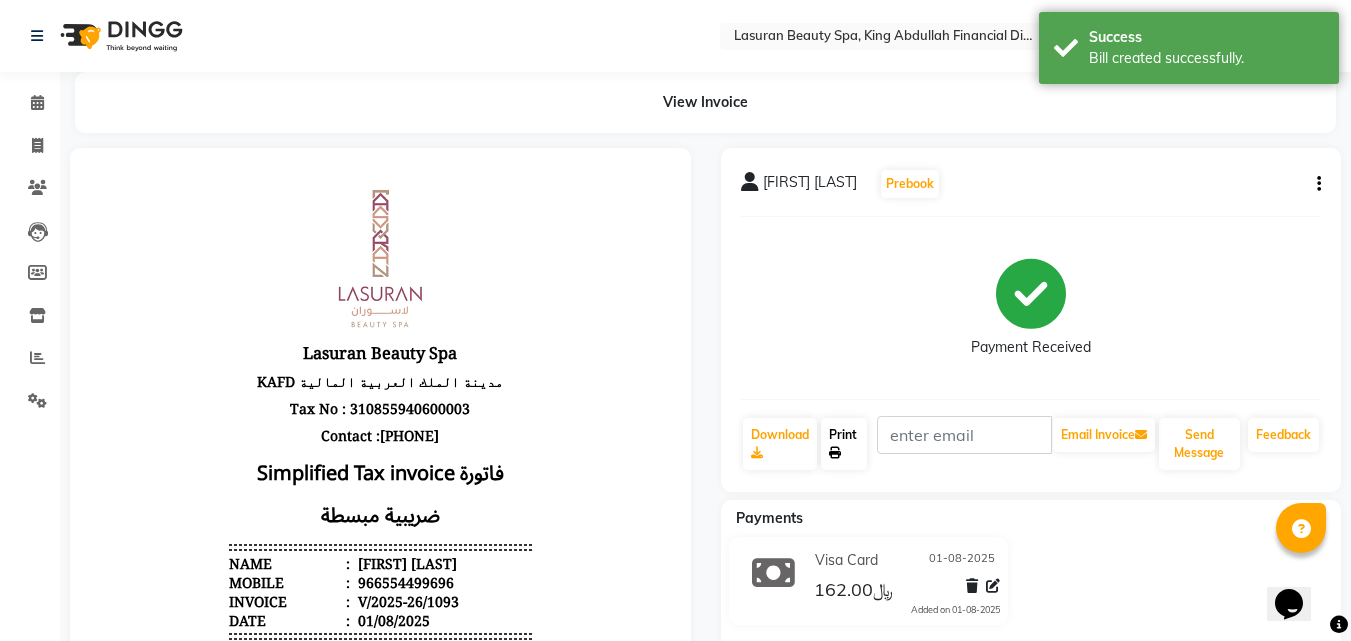 click 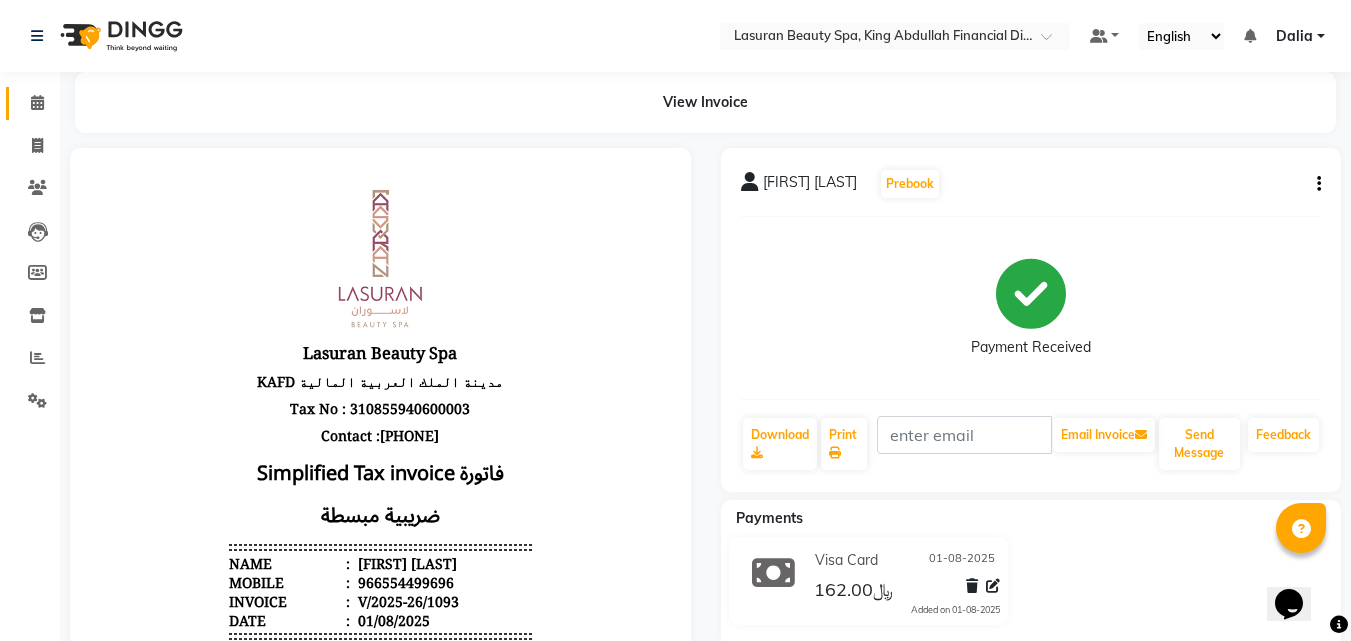 click 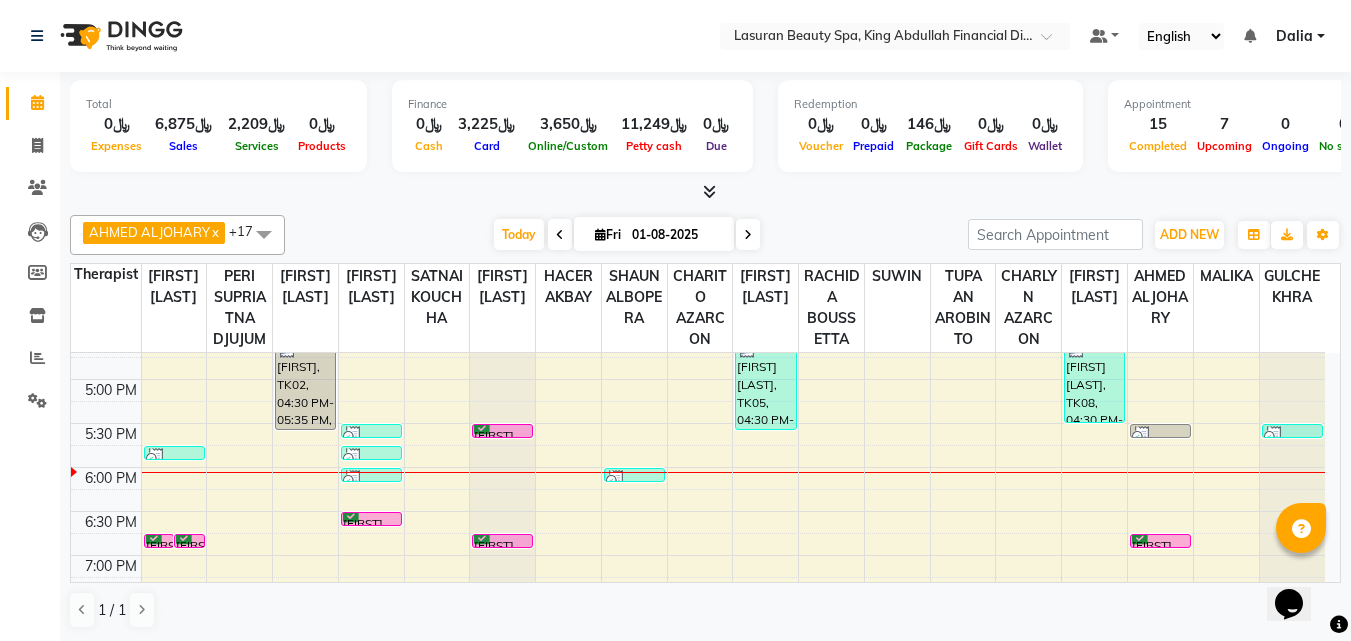 scroll, scrollTop: 400, scrollLeft: 0, axis: vertical 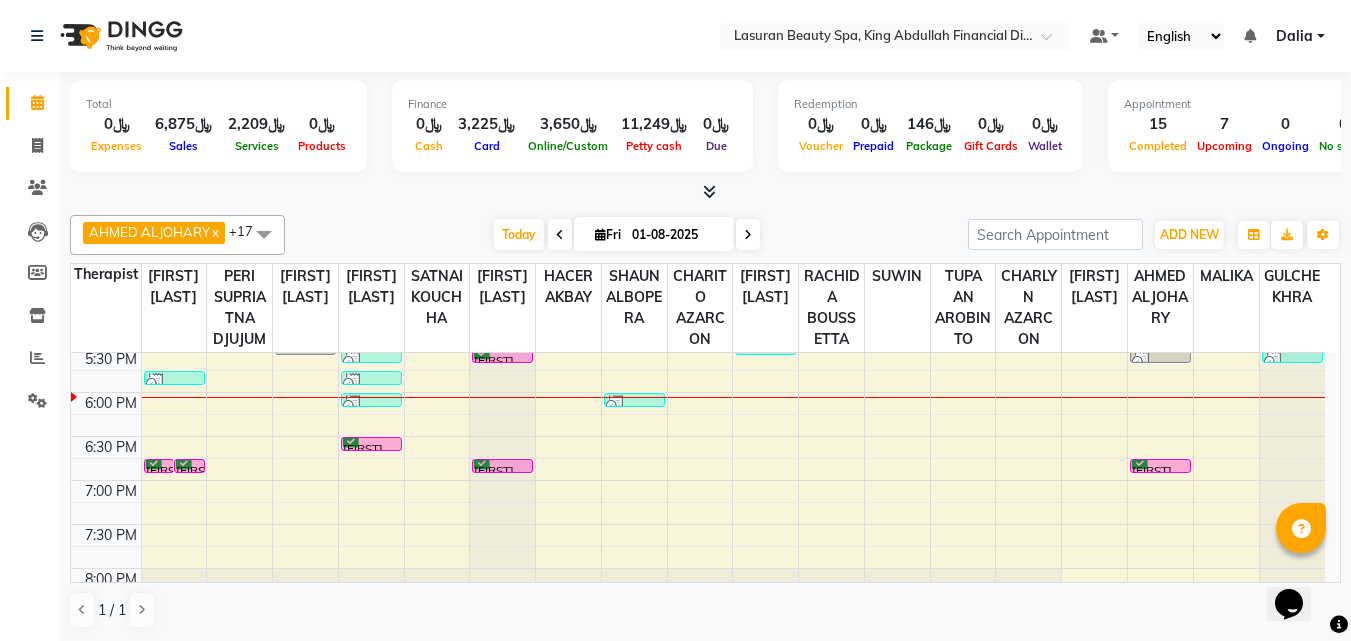 click on "Today  Fri 01-08-2025" at bounding box center [626, 235] 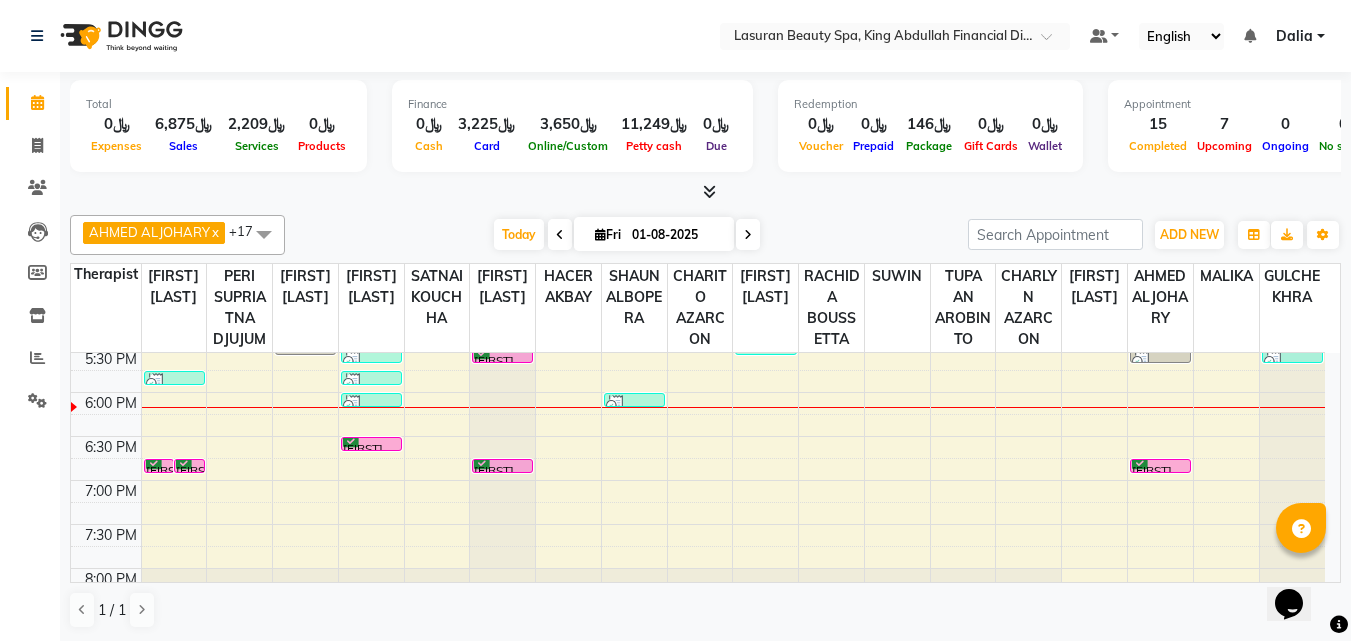 click at bounding box center [709, 191] 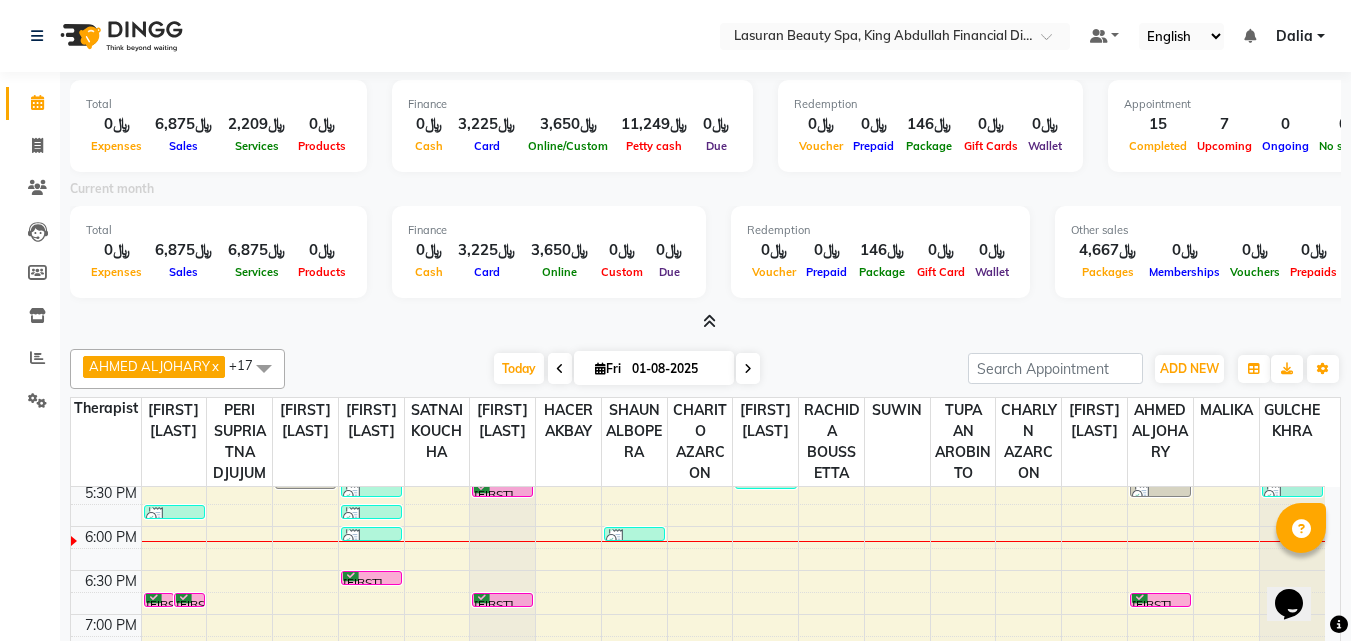 click at bounding box center (709, 321) 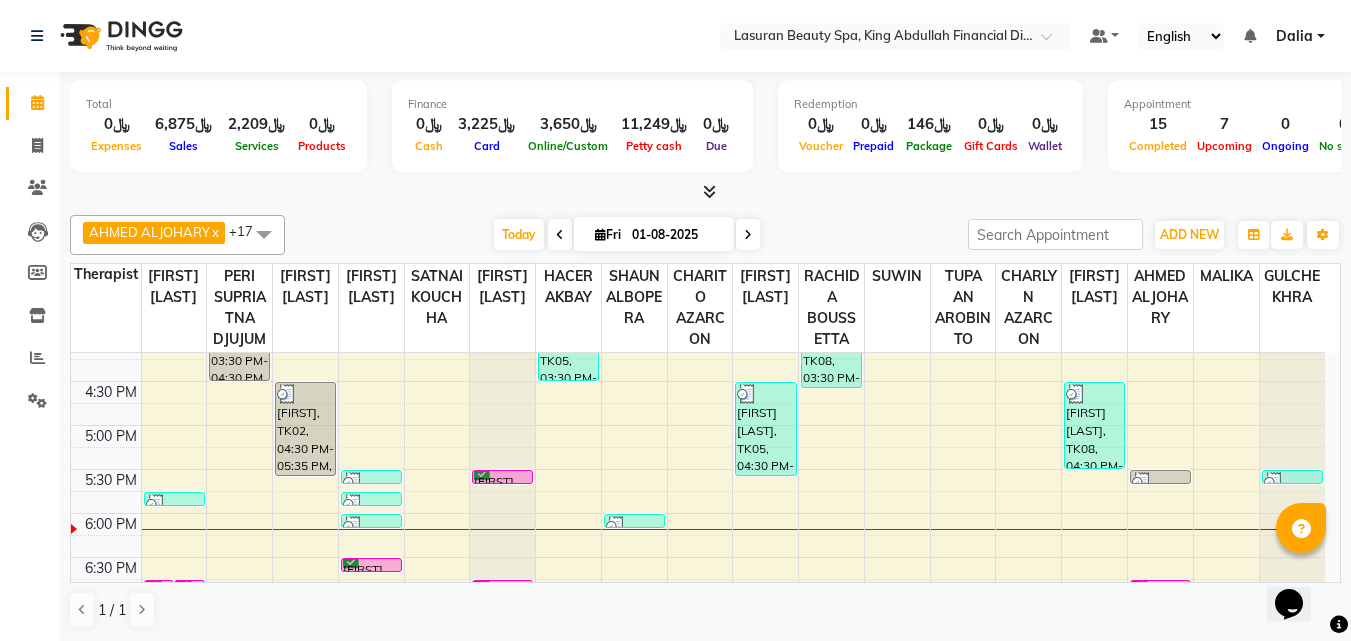 scroll, scrollTop: 300, scrollLeft: 0, axis: vertical 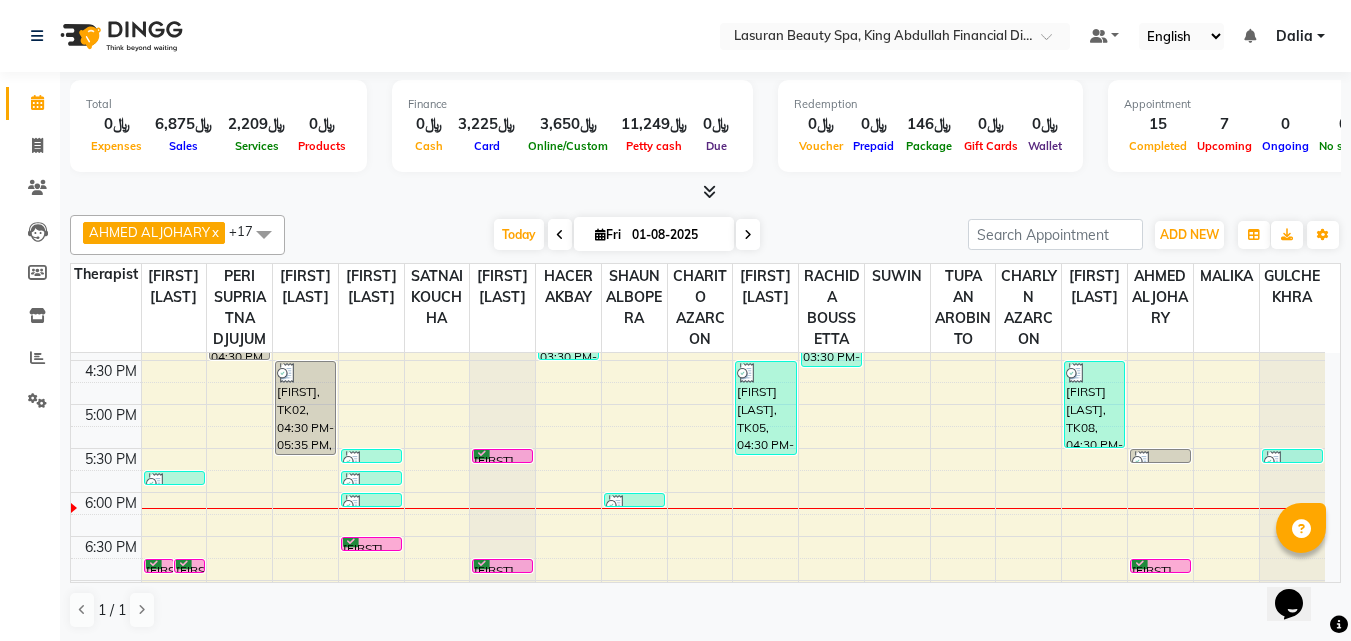 click on "[FIRST] [LAST], [CODE], [TIME]-[TIME], [SERVICE]" at bounding box center (502, 456) 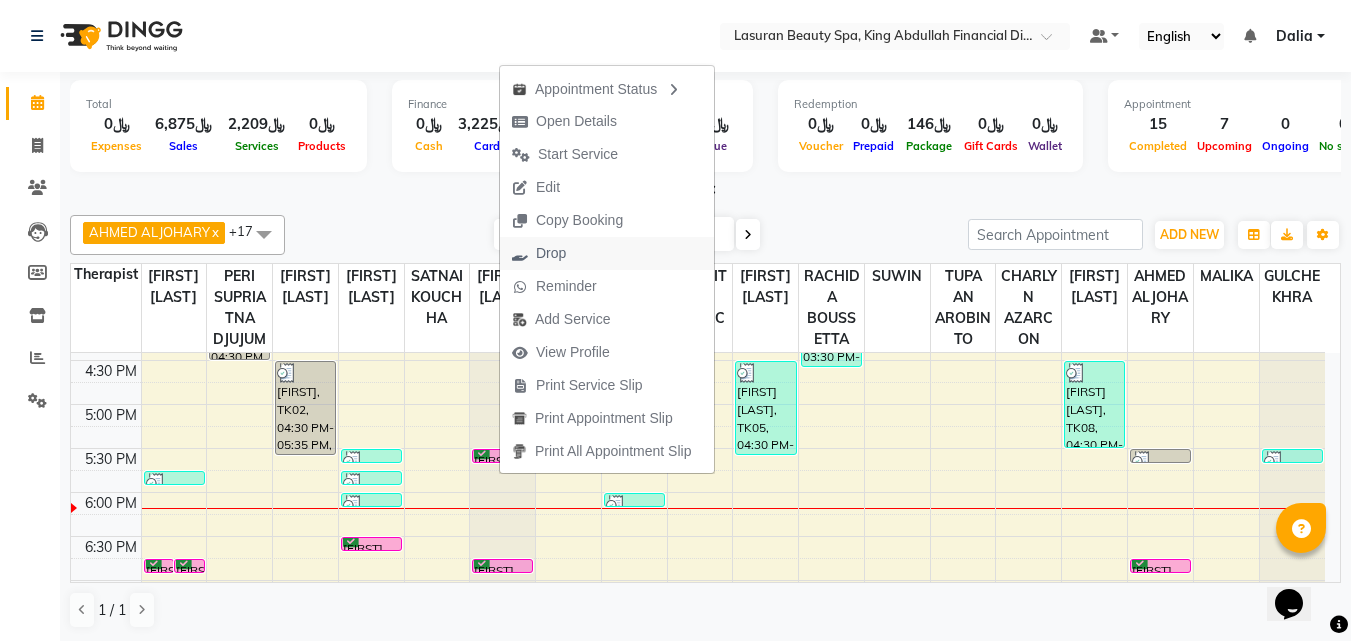 click on "Drop" at bounding box center [551, 253] 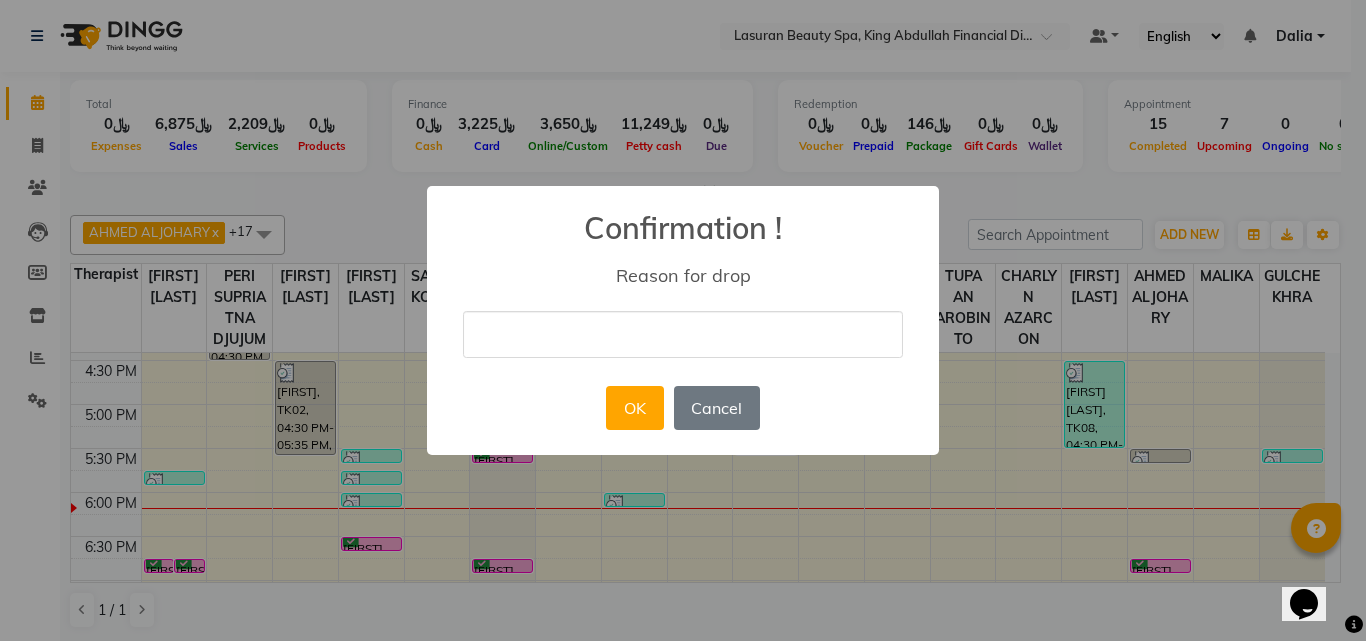 click at bounding box center (683, 334) 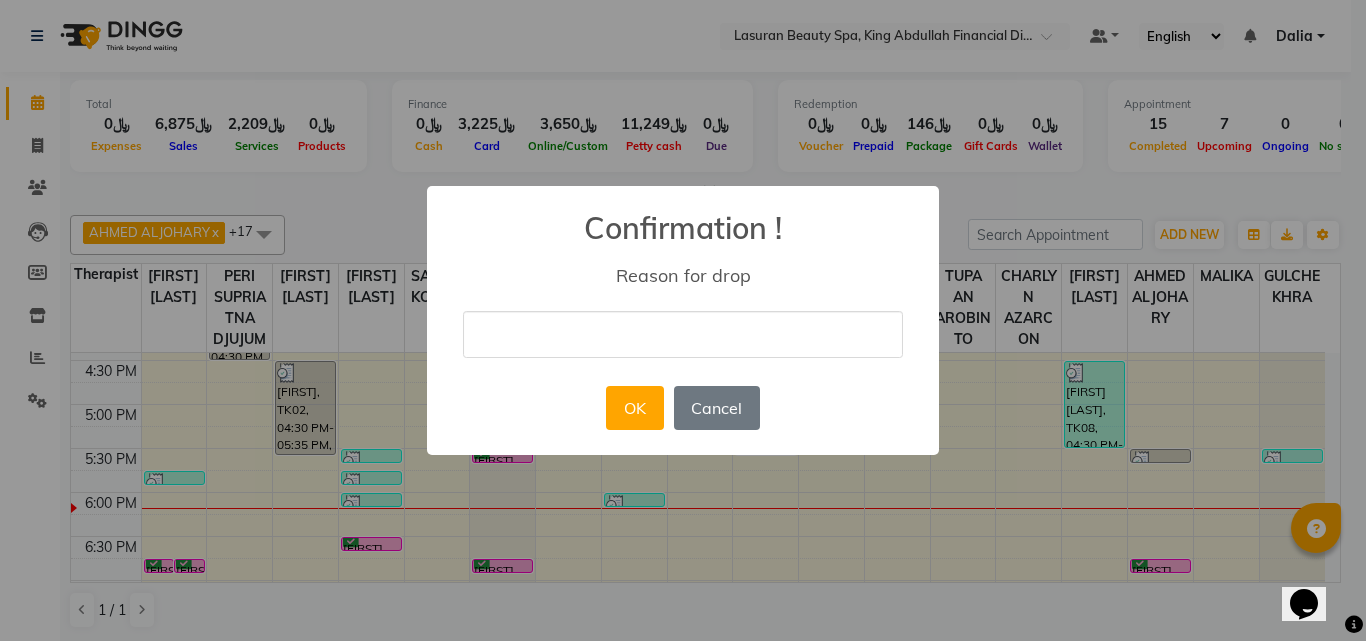 type on "No show" 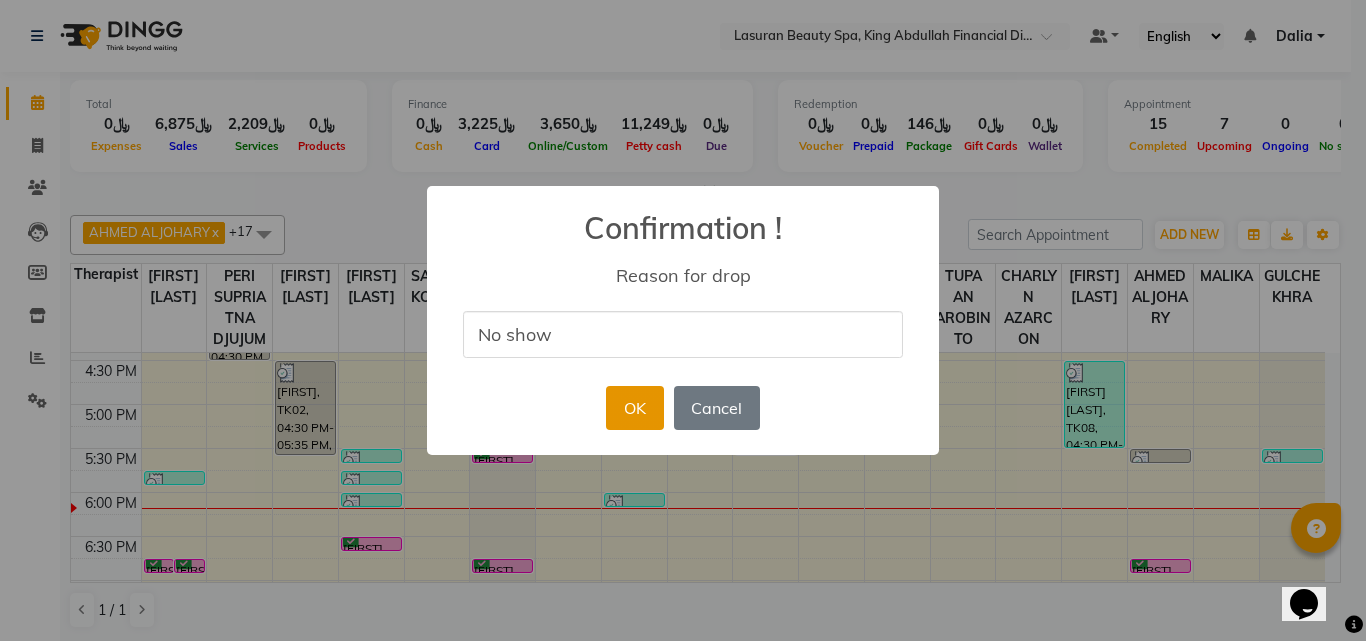 click on "OK" at bounding box center [634, 408] 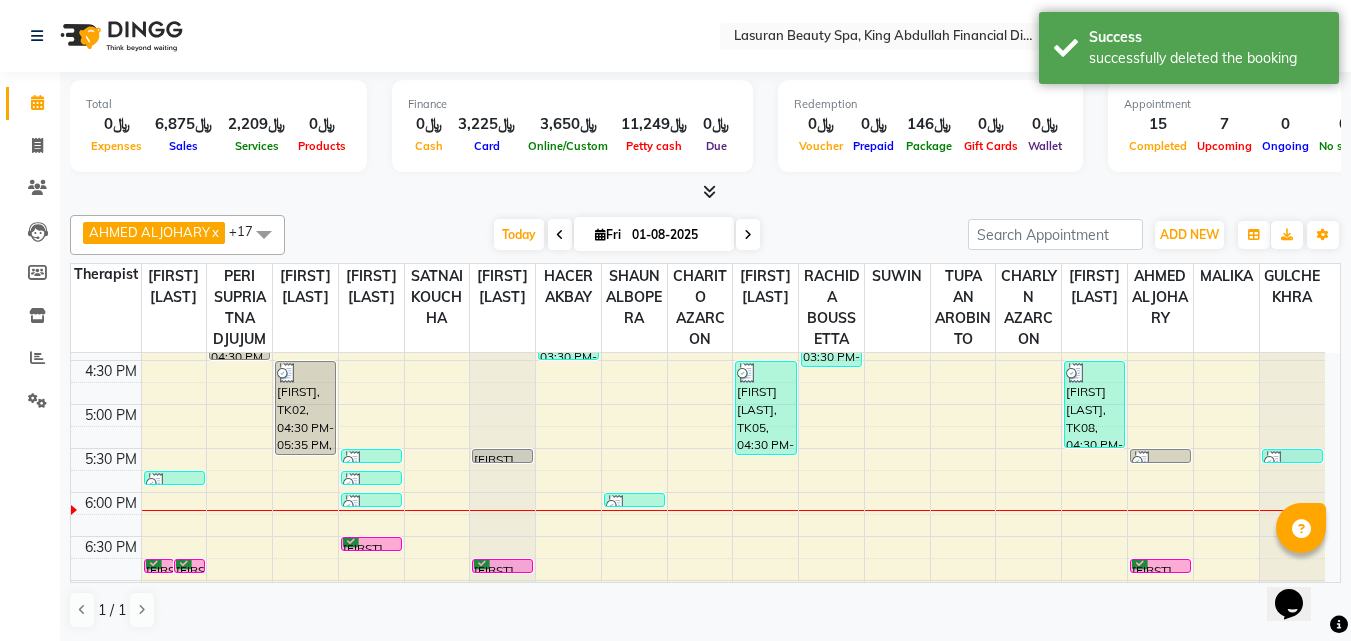 scroll, scrollTop: 400, scrollLeft: 0, axis: vertical 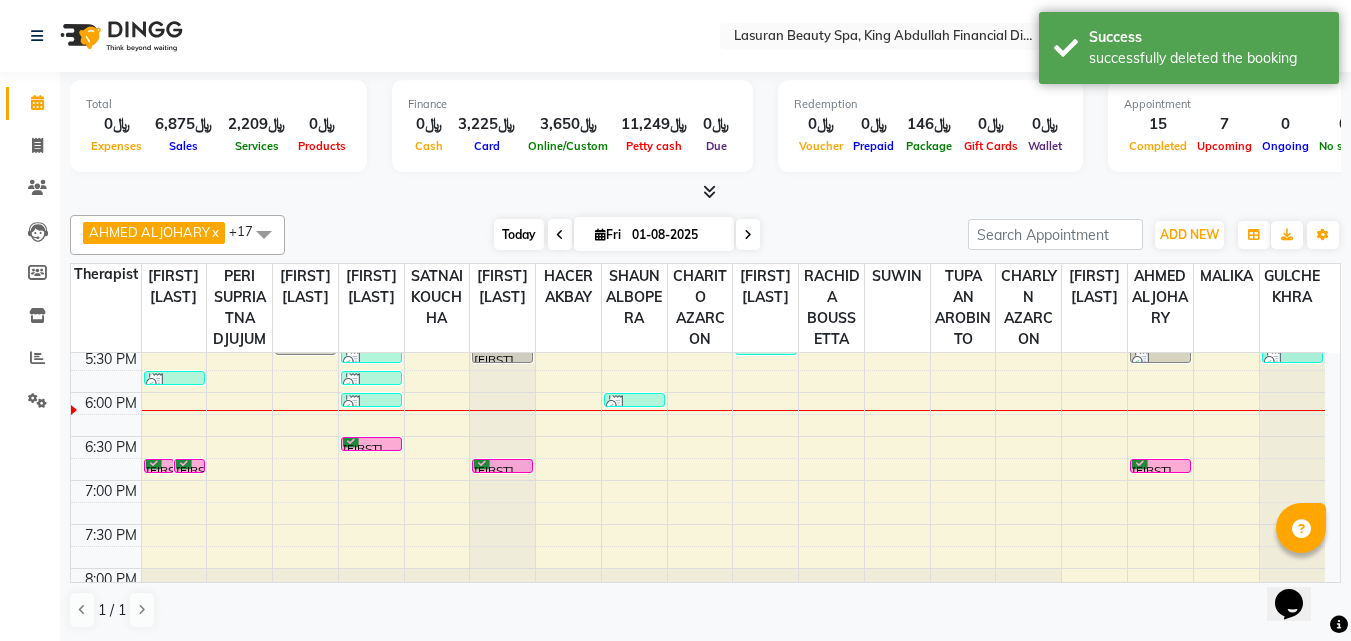click on "Today" at bounding box center (519, 234) 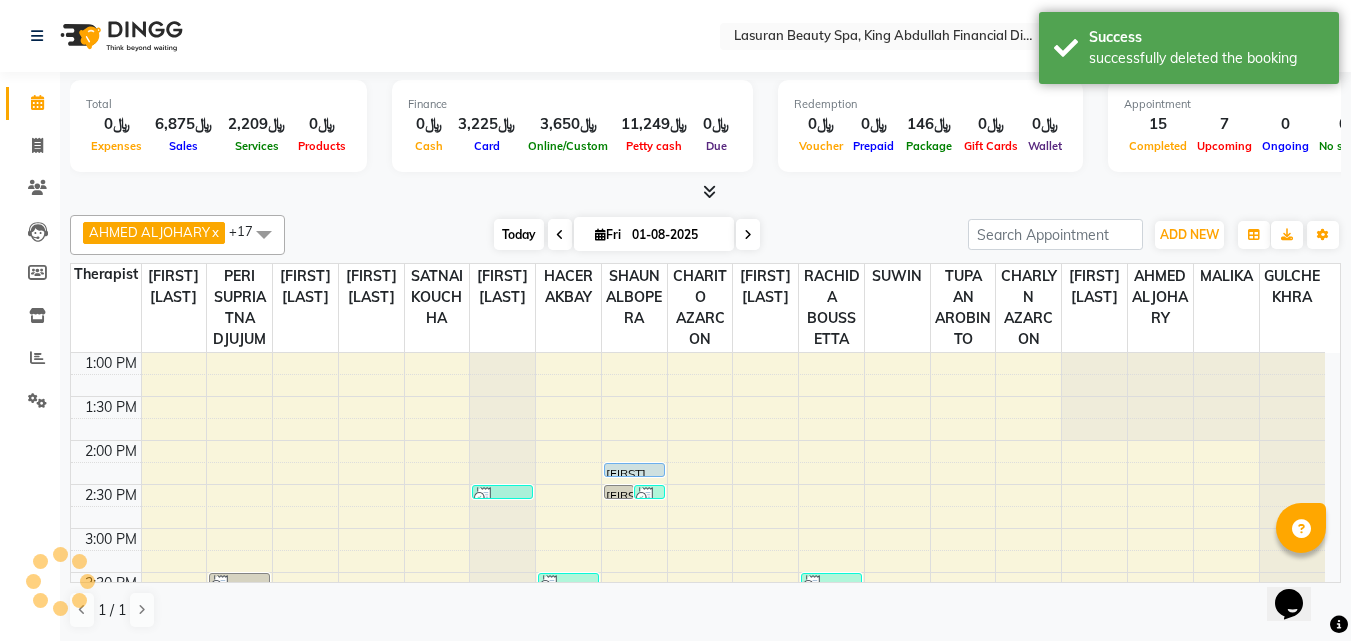 scroll, scrollTop: 441, scrollLeft: 0, axis: vertical 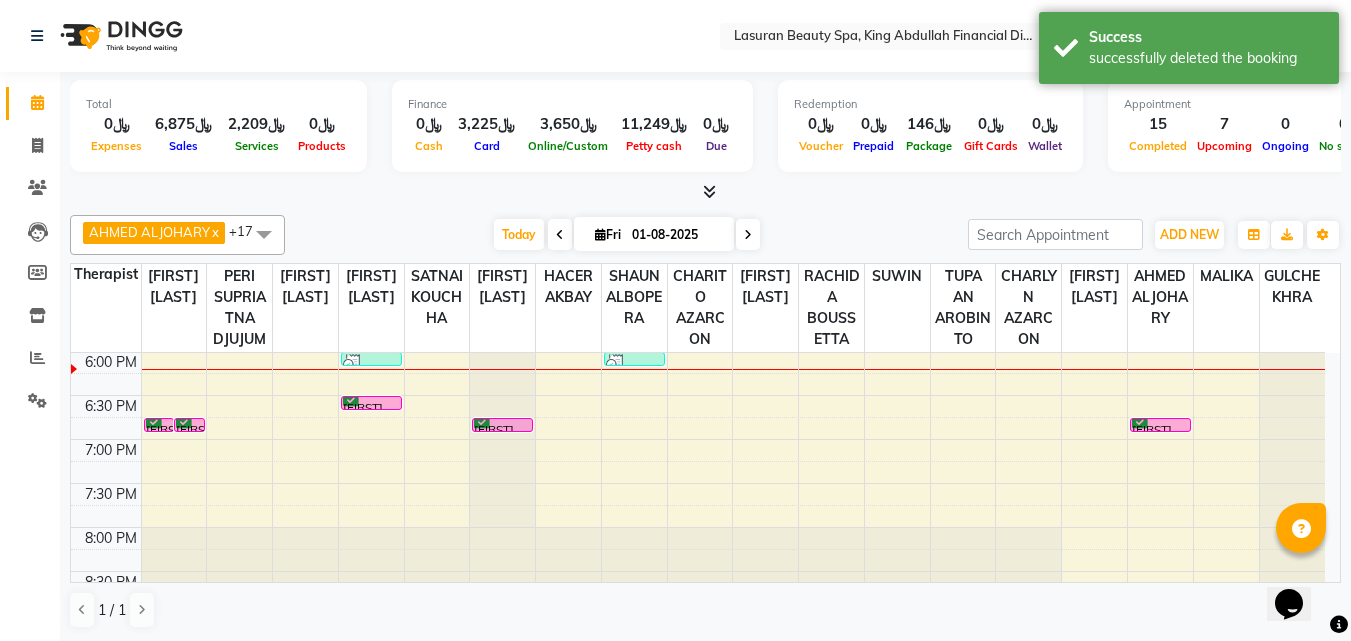 click at bounding box center [705, 192] 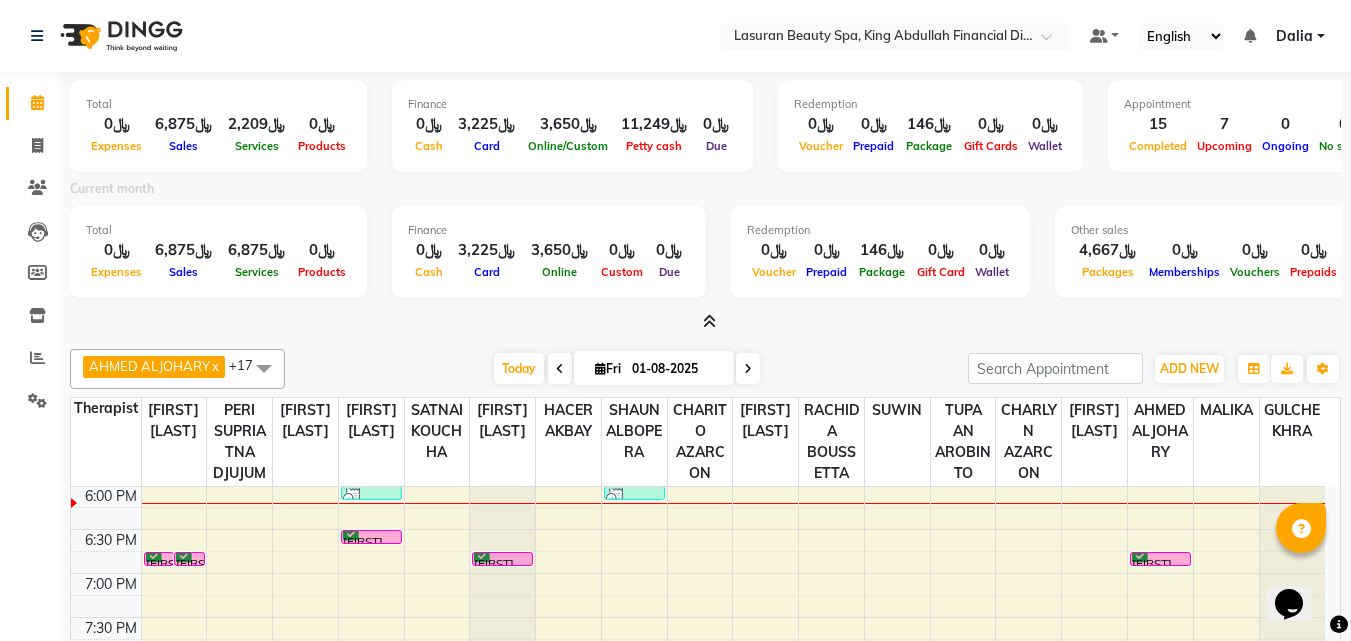 click on "Total  ﷼0  Expenses ﷼6,875  Sales ﷼2,209  Services ﷼0  Products Finance  ﷼0  Cash ﷼3,225  Card ﷼3,650  Online/Custom ﷼11,249 Petty cash ﷼0 Due  Redemption  ﷼0 Voucher ﷼0 Prepaid ﷼146 Package ﷼0  Gift Cards ﷼0  Wallet  Appointment  15 Completed 7 Upcoming 0 Ongoing 0 No show  Other sales  ﷼4,667  Packages ﷼0  Memberships ﷼0  Vouchers ﷼0  Prepaids ﷼0  Gift Cards Current month Total  ﷼0  Expenses ﷼6,875  Sales ﷼6,875 Services ﷼0 Products  Finance  ﷼0  Cash ﷼3,225  Card ﷼3,650 Online ﷼0 Custom ﷼0 Due  Redemption  ﷼0 Voucher ﷼0 Prepaid ﷼146 Package ﷼0 Gift Card ﷼0 Wallet Other sales  ﷼4,667  Packages ﷼0  Memberships ﷼0  Vouchers ﷼0  Prepaids ﷼0  Gift Cards AHMED ALJOHARY  x Ahmed Kouraichy  x Ali Marlea  x BENJIE CABAHUG SUMANDO  x CHAIMAE BALHAMIDIYA  x CHARITO AZARCON  x CHARLYN AZARCON  x GULCHEKHRA  x HACER AKBAY  x Hiba Ramadan  x MALIKA  x PERI  SUPRIATNA DJUJUM  x RACHIDA BOUSSETTA  x SATNAI KOUCHHA  x SHAUN ALBOPERA" 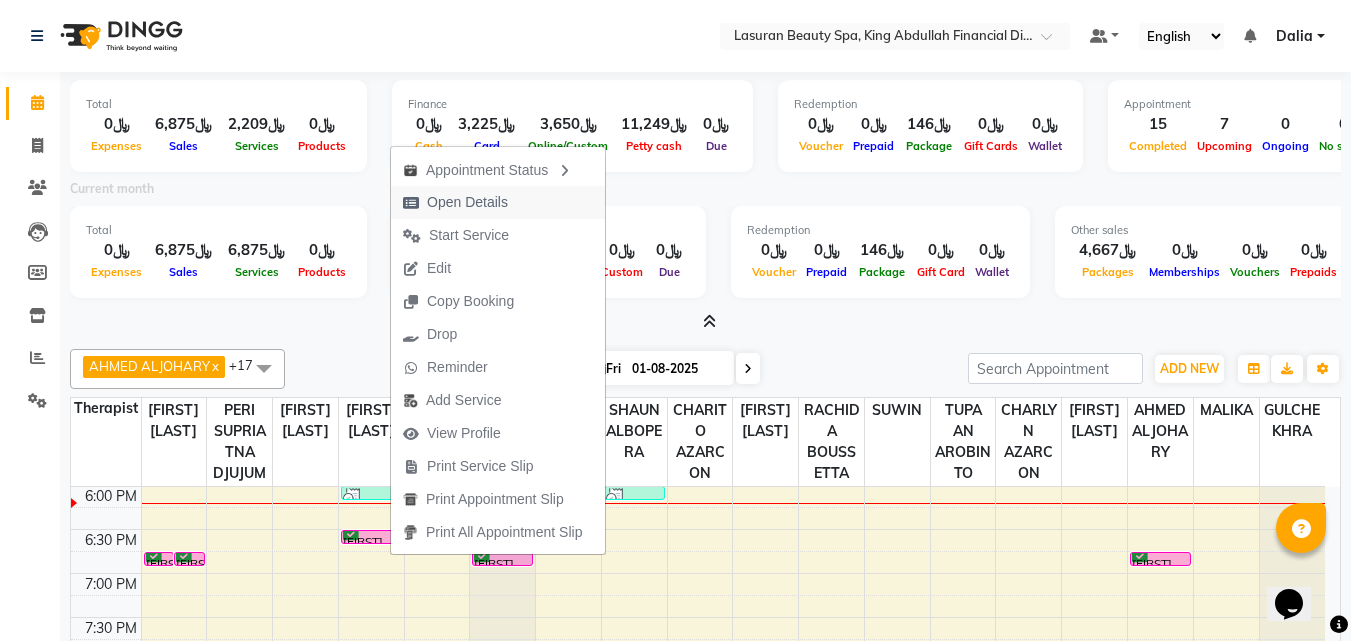 click on "Open Details" at bounding box center (467, 202) 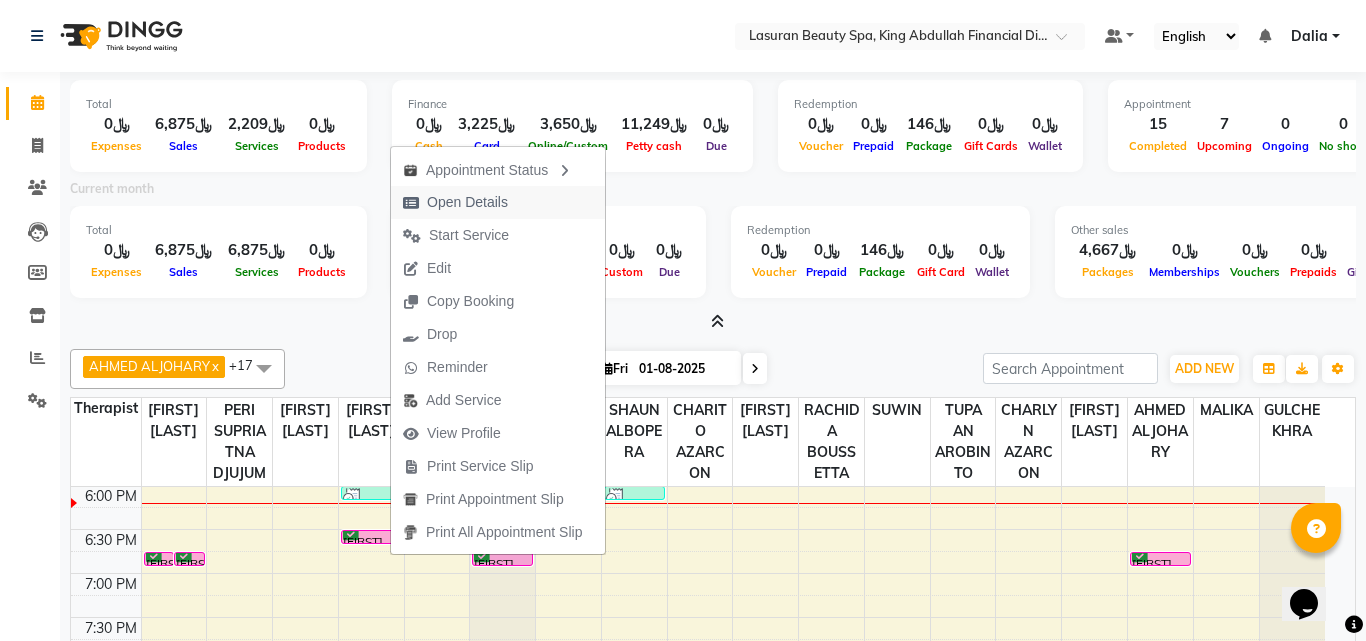 select on "6" 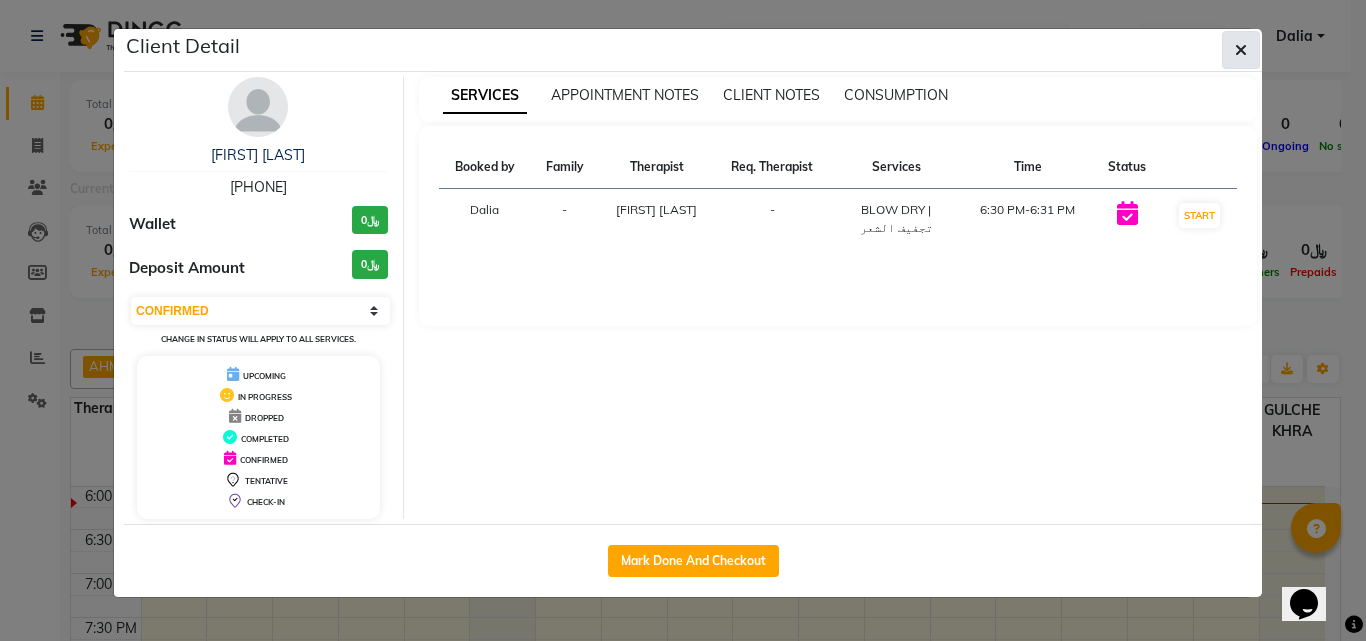 click 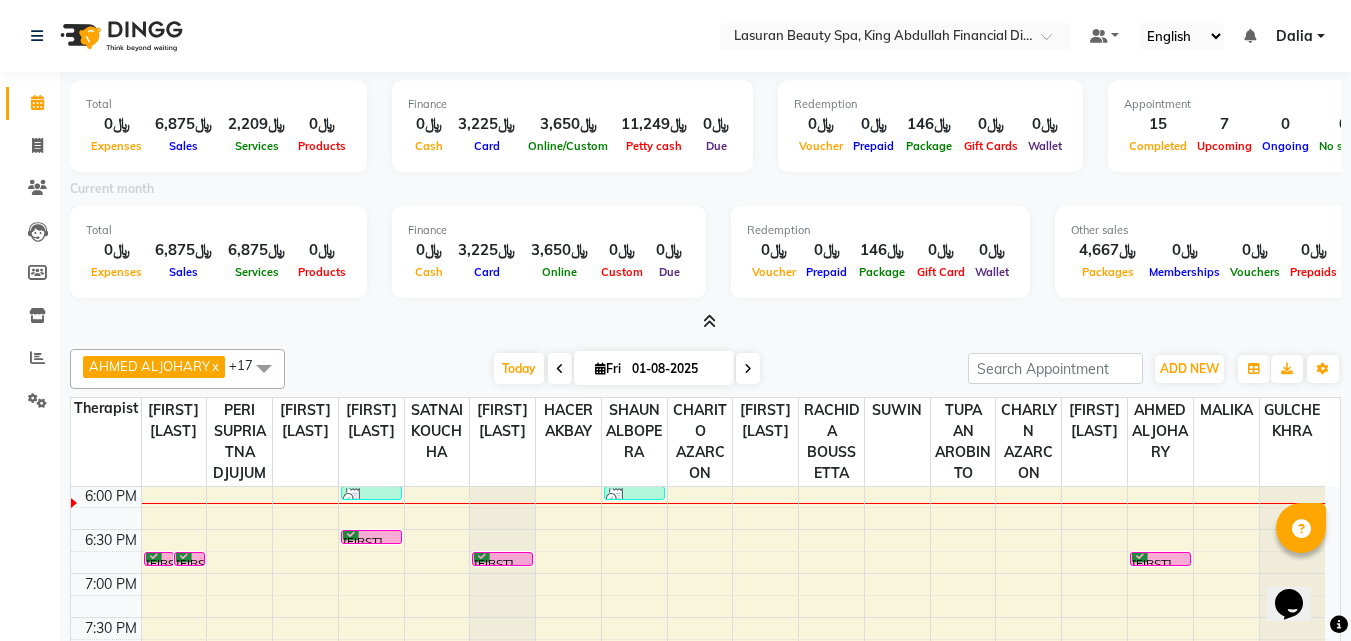click on "[FIRST] [LAST] x [FIRST] [LAST] x [FIRST] [LAST] x BENJIE CABAHUG SUMANDO x CHAIMAE BALHAMIDIYA x CHARITO AZARCON x CHARLYN AZARCON x GULCHEKHRA x HACER AKBAY x Hiba Ramadan x MALIKA x PERI  SUPRIATNA DJUJUM x RACHIDA BOUSSETTA x SATNAI KOUCHHA x SHAUN ALBOPERA x SUWIN x TUPA AN AROBINTO x Liza Castro x +17 Select All [FIRST] [LAST] [FIRST] [LAST] [FIRST] [LAST] Angel BENJIE CABAHUG SUMANDO CHAIMAE BALHAMIDIYA CHARITO AZARCON CHARLYN AZARCON Dalia ELMA LAGRIMAS Fouad Nah GULCHEKHRA HACER AKBAY Hiba Ramadan Liza Castro MALIKA Mohsen Amaui PERI  SUPRIATNA DJUJUM Rachelle RACHIDA BOUSSETTA SATNAI KOUCHHA SHAUN ALBOPERA SUWIN Taha Hussien TUPA AN AROBINTO zainab Today  Fri 01-08-2025 Toggle Dropdown Add Appointment Add Invoice Add Attendance Add Client Add Transaction Toggle Dropdown Add Appointment Add Invoice Add Attendance Add Client ADD NEW Toggle Dropdown Add Appointment Add Invoice Add Attendance Add Client Add Transaction [FIRST] [LAST] x [FIRST] [LAST] x [FIRST] [LAST] x x" at bounding box center (705, 369) 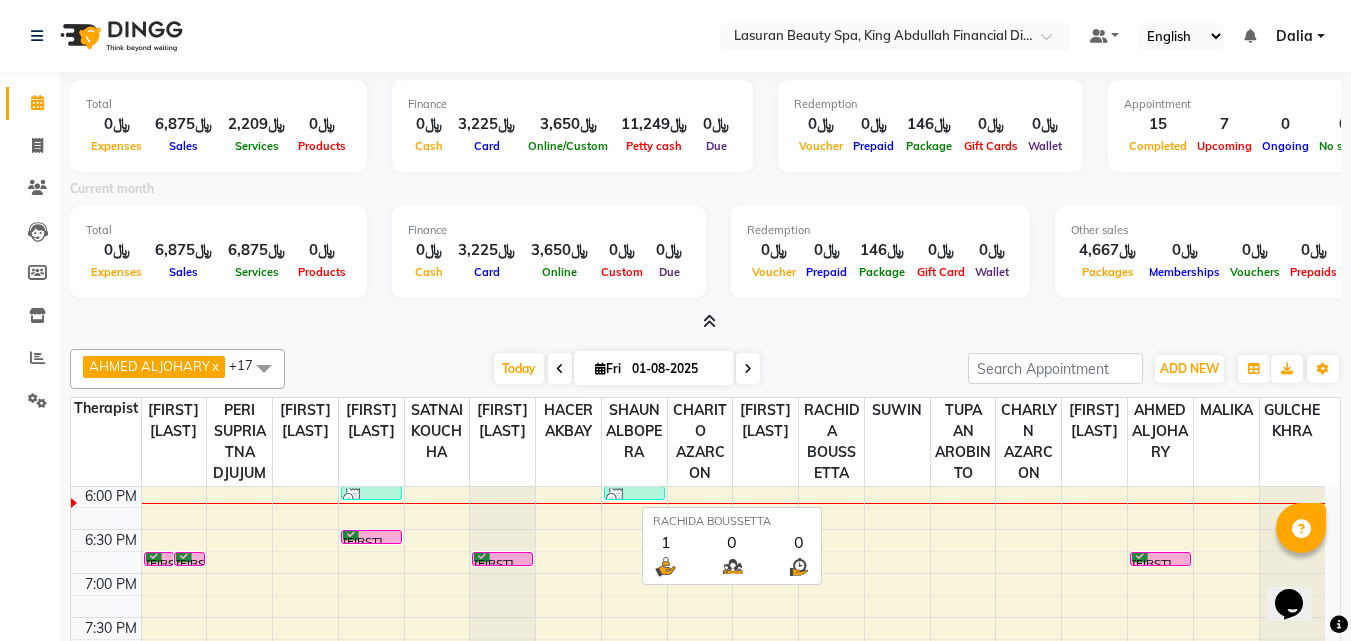 scroll, scrollTop: 100, scrollLeft: 0, axis: vertical 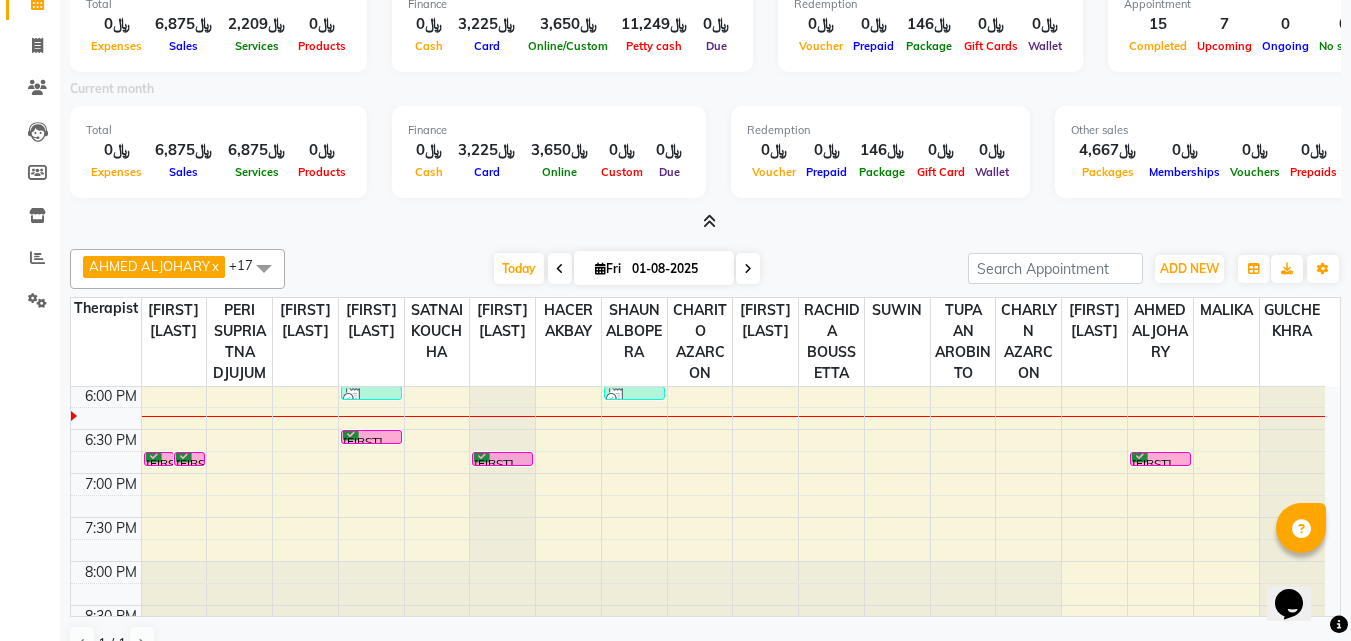 click at bounding box center (748, 268) 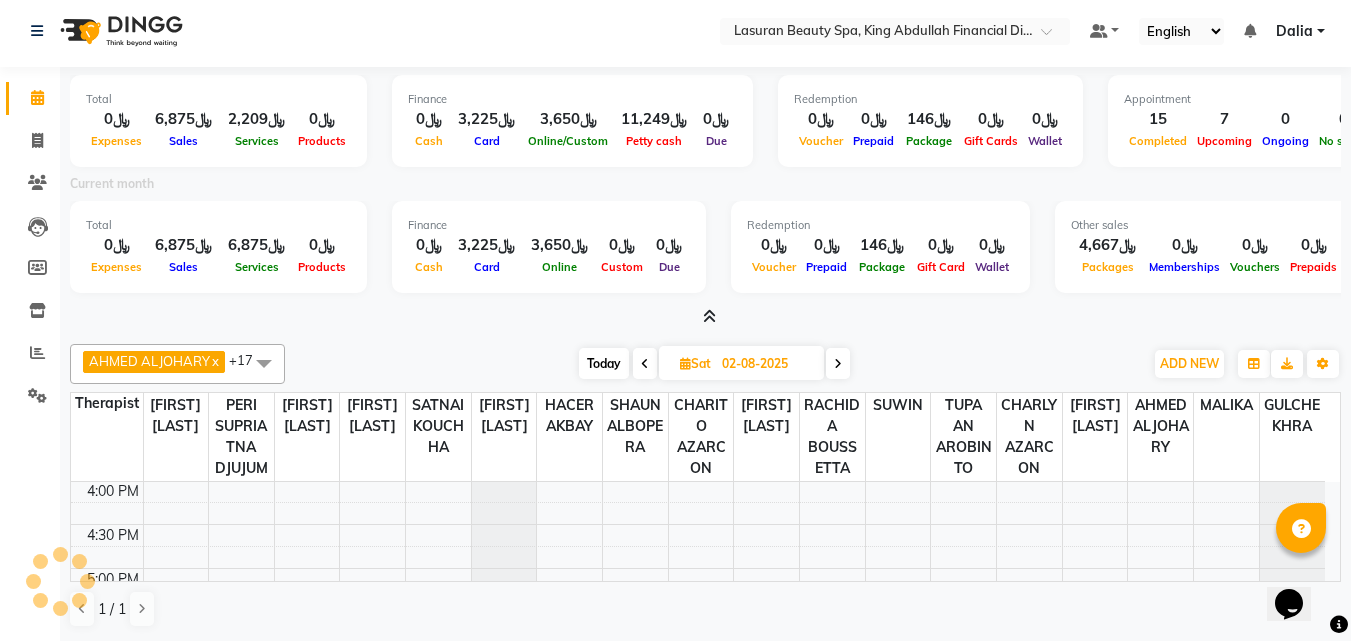 scroll, scrollTop: 617, scrollLeft: 0, axis: vertical 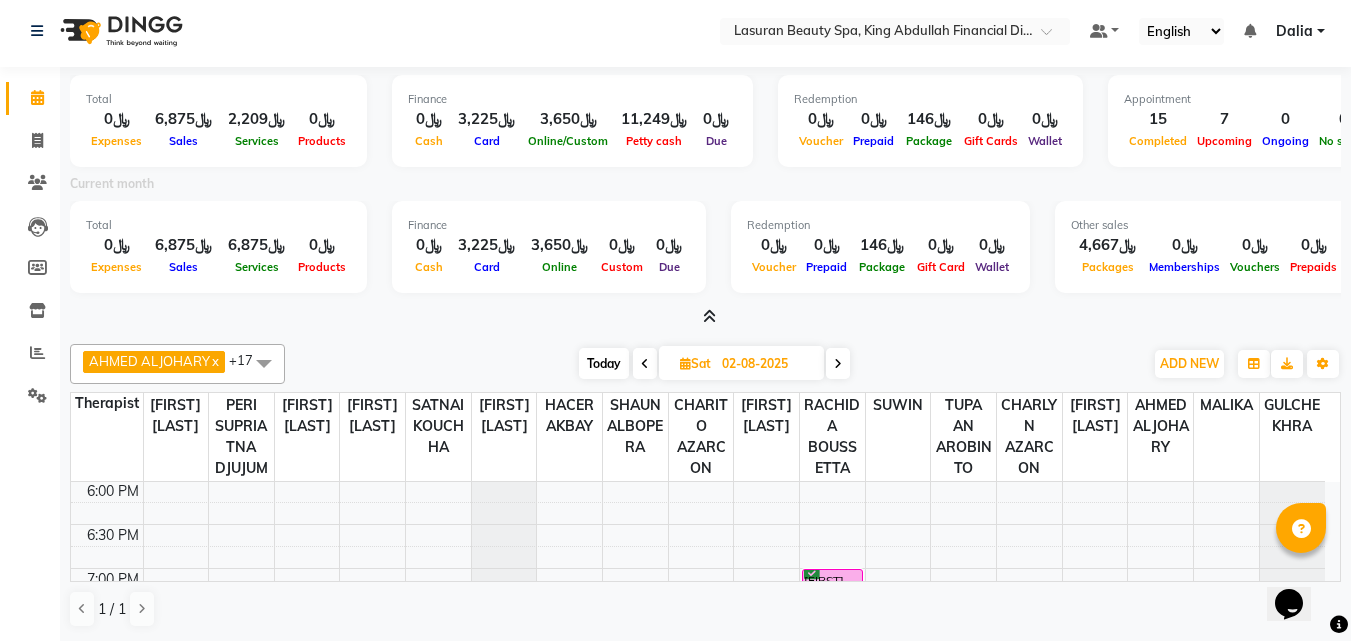 click at bounding box center (838, 363) 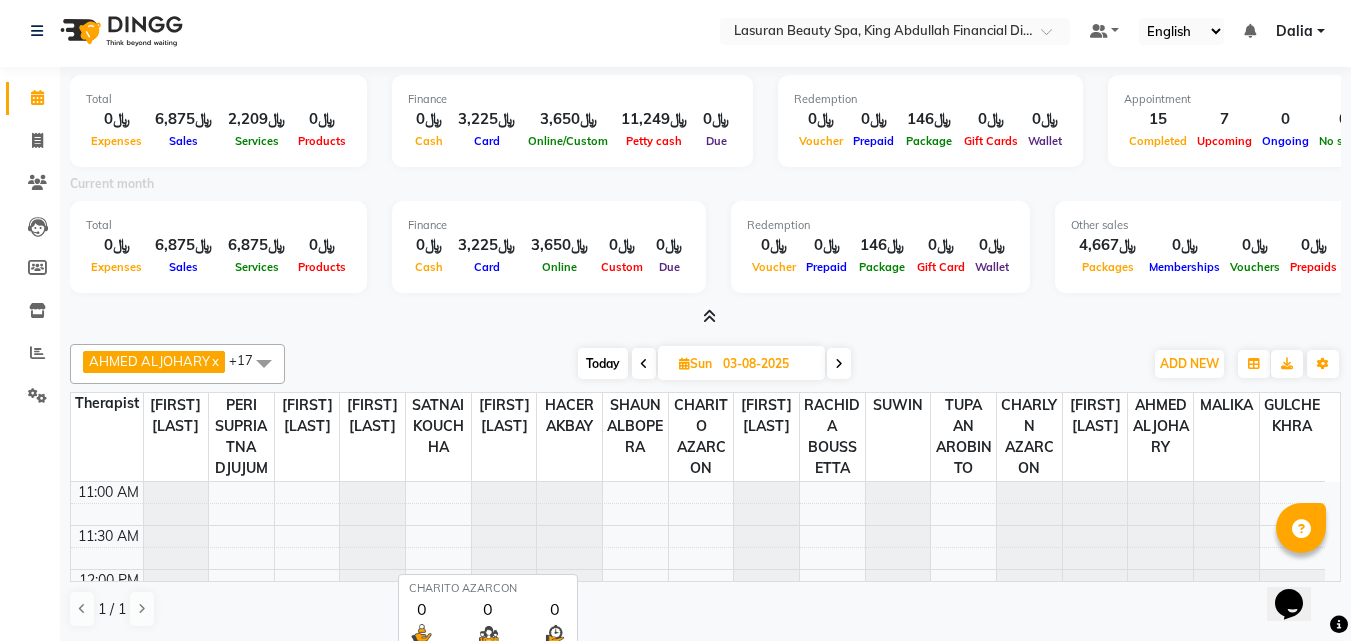 scroll, scrollTop: 617, scrollLeft: 0, axis: vertical 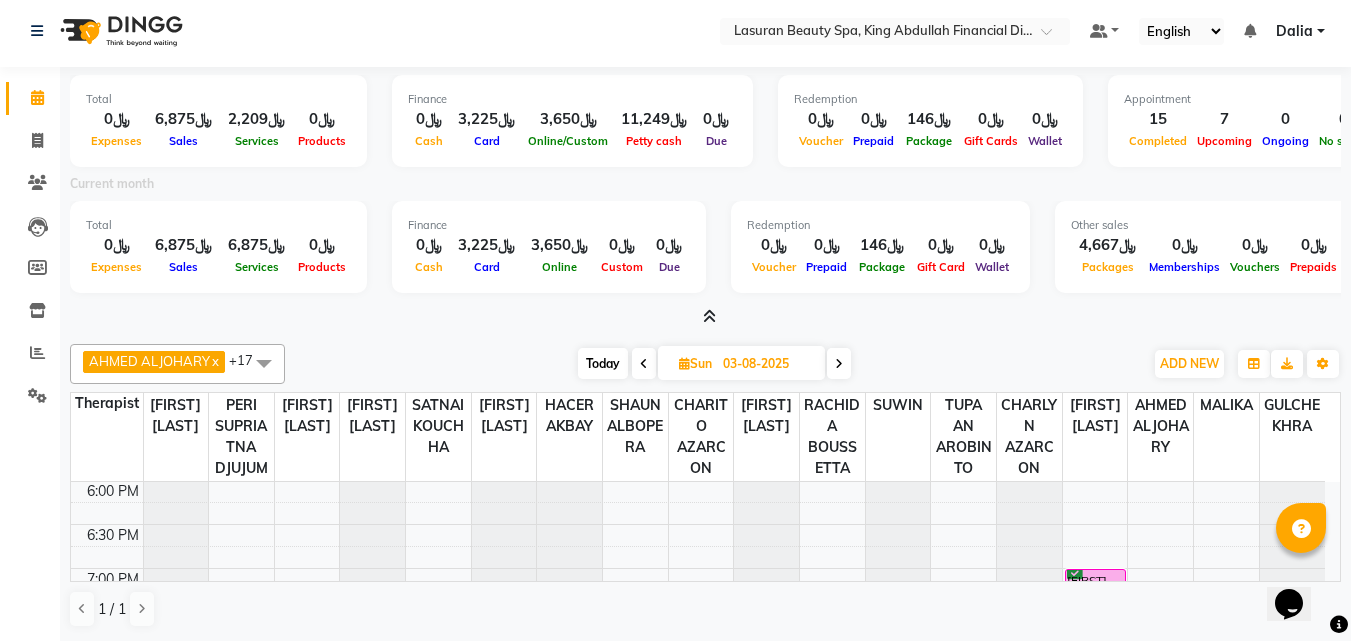 click at bounding box center (705, 317) 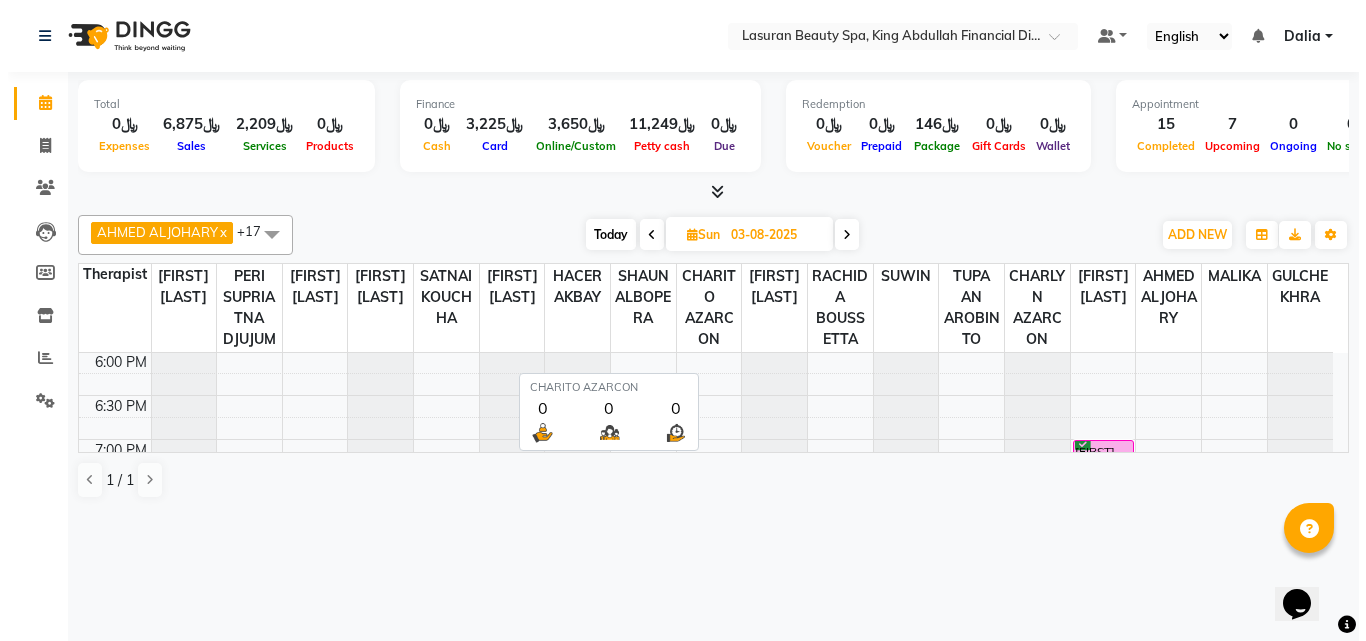 scroll, scrollTop: 0, scrollLeft: 0, axis: both 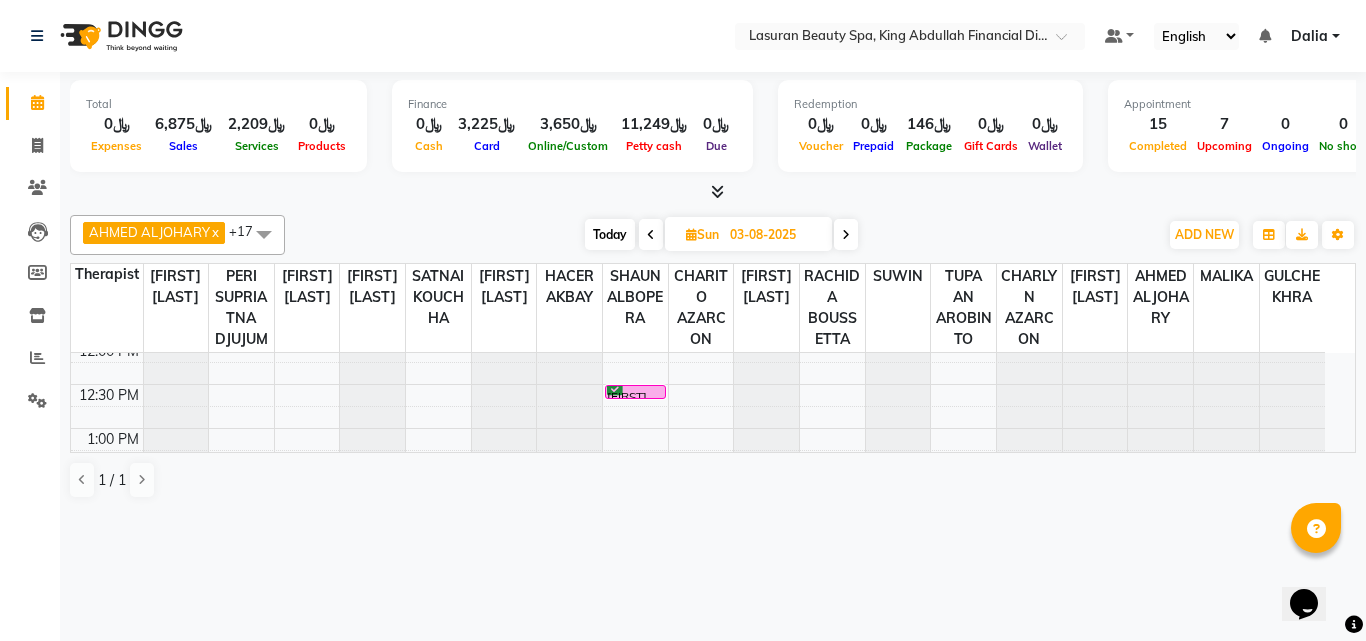 click on "Nida Osama, 12:30 PM-12:31 PM, NAIL ENHANCEMENT FAKE NAIL FULL SET W POLISH  | كومبو أظافر صناعيه مع تلميع(لون فقط)" at bounding box center (635, 392) 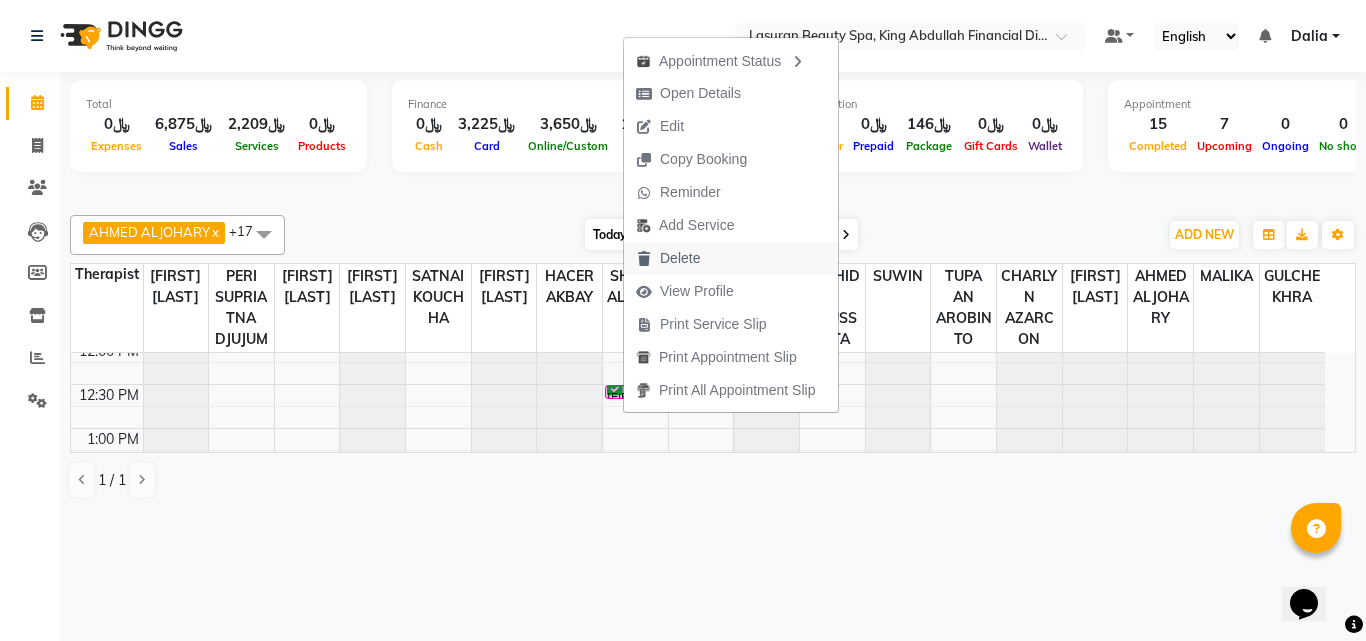 click on "Delete" at bounding box center (680, 258) 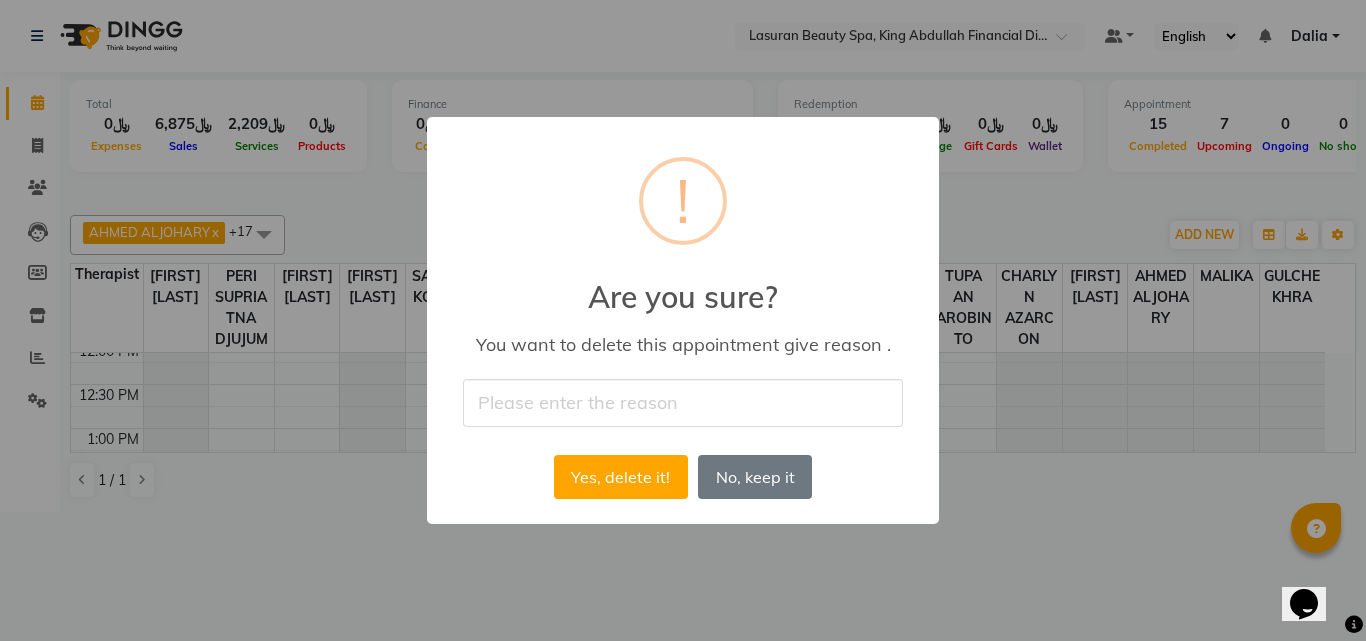 click at bounding box center (683, 402) 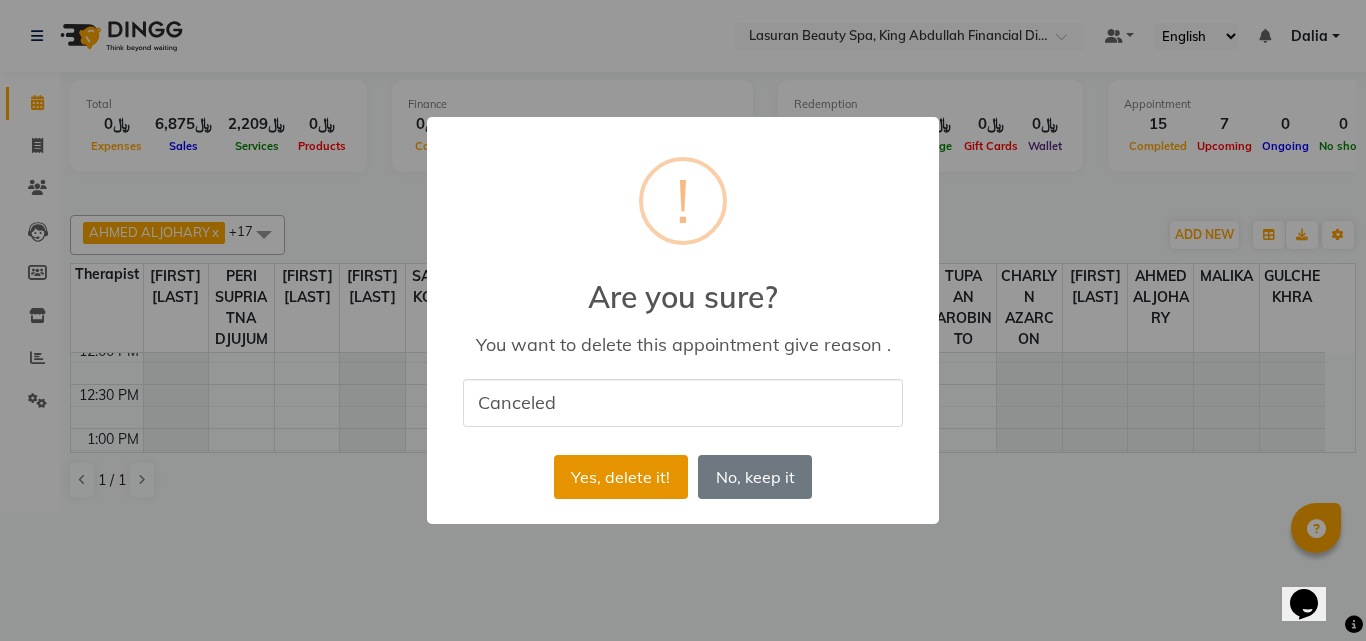 click on "Yes, delete it!" at bounding box center [621, 477] 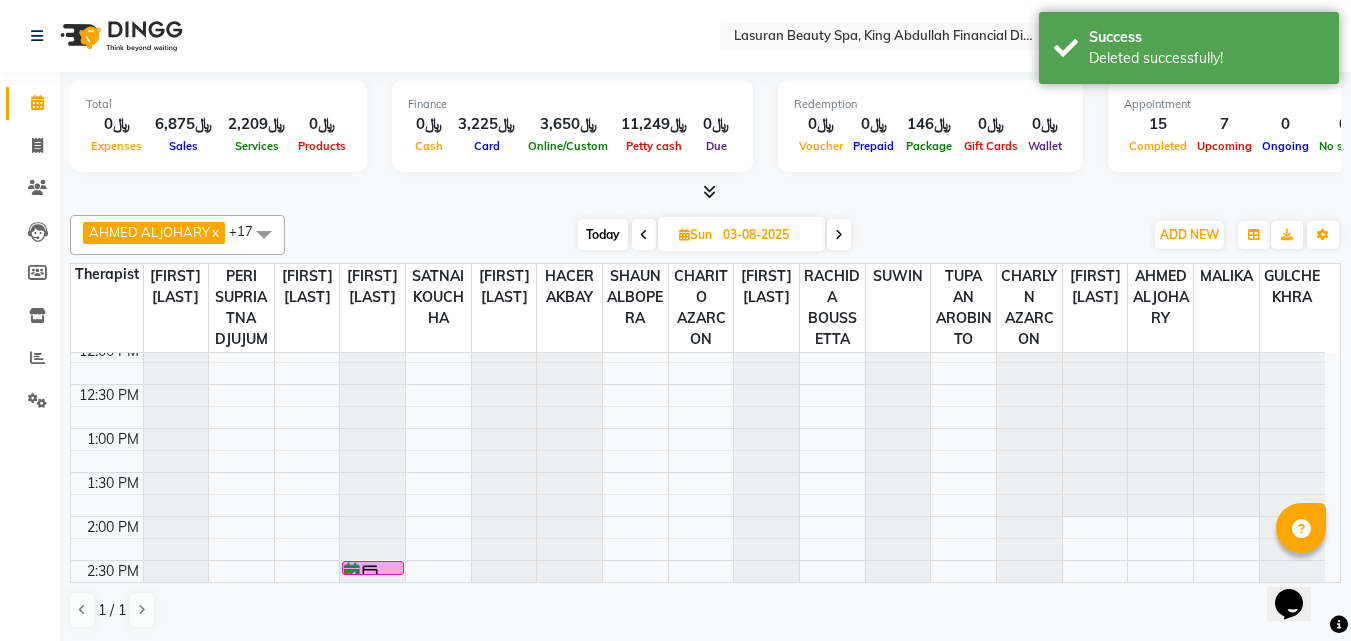 click on "Today" at bounding box center [603, 234] 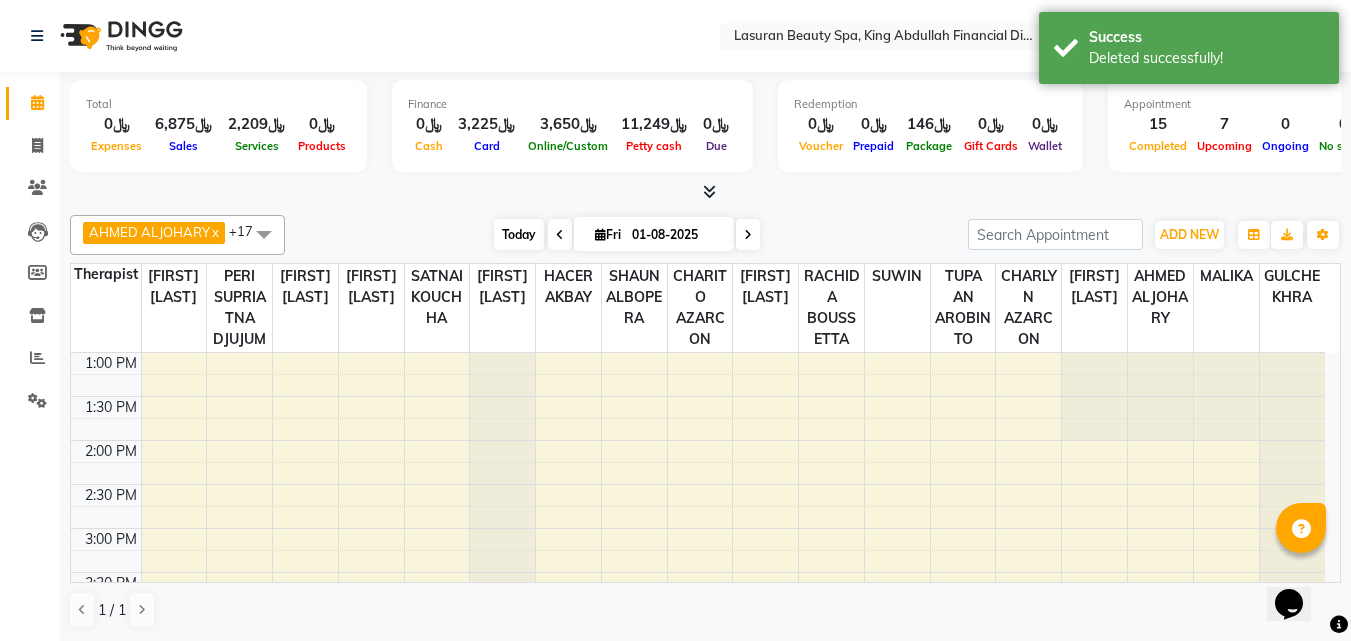scroll, scrollTop: 441, scrollLeft: 0, axis: vertical 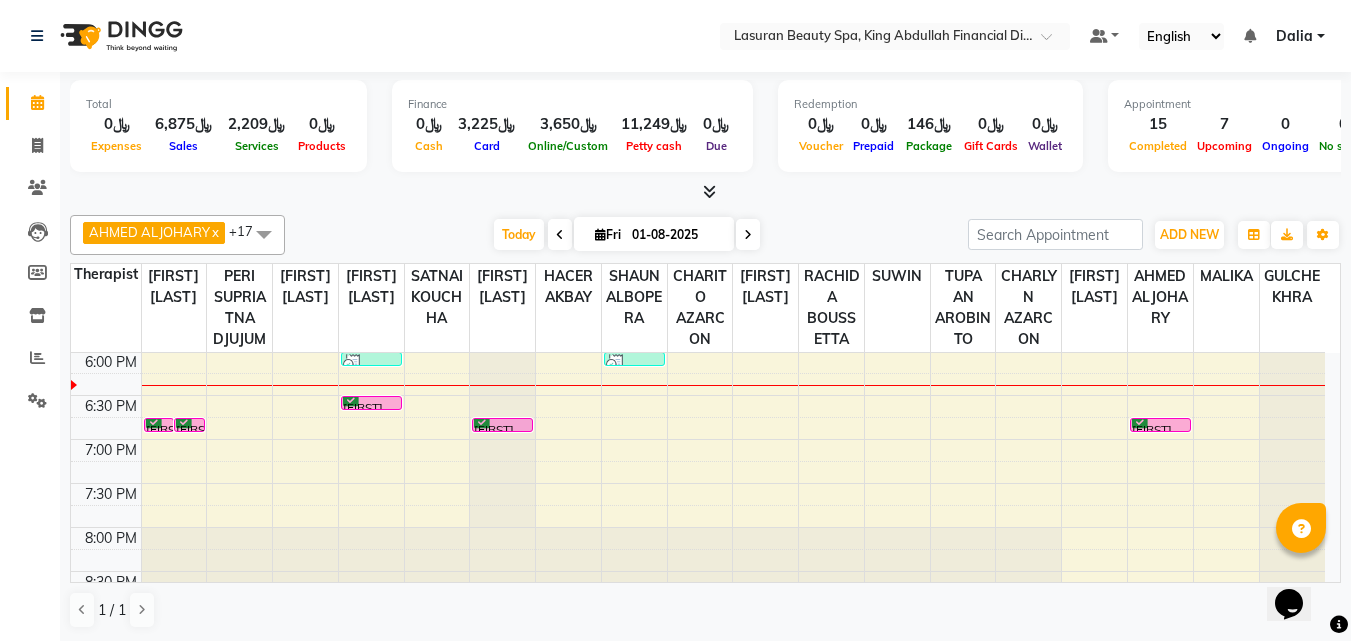 click on "[FIRST] [LAST], TK09, 06:30 PM-06:31 PM, BLOW DRY | تجفيف الشعر" at bounding box center [371, 403] 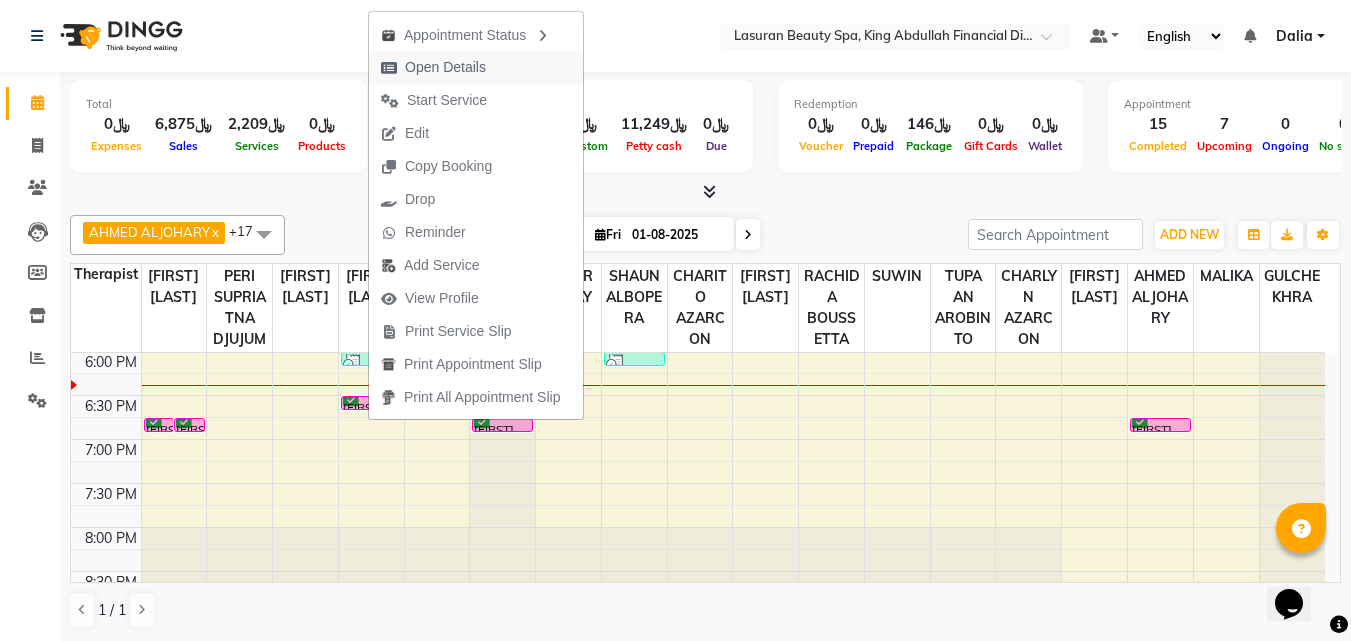 click on "Open Details" at bounding box center [476, 67] 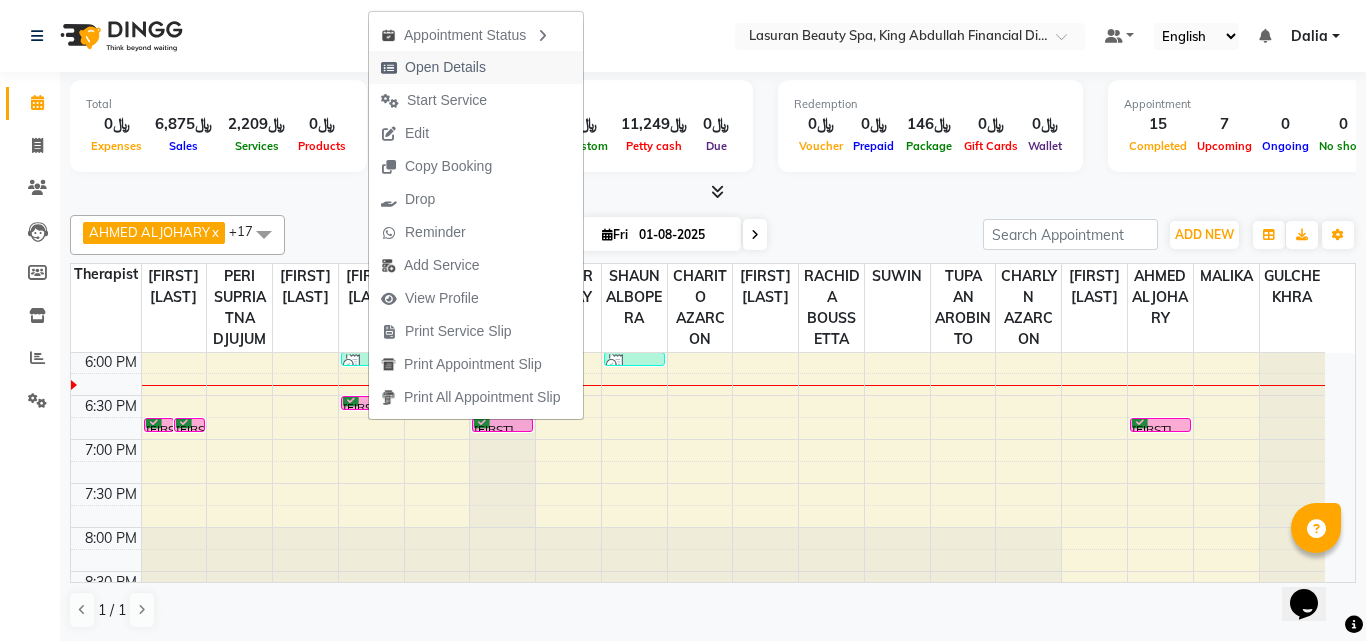 select on "6" 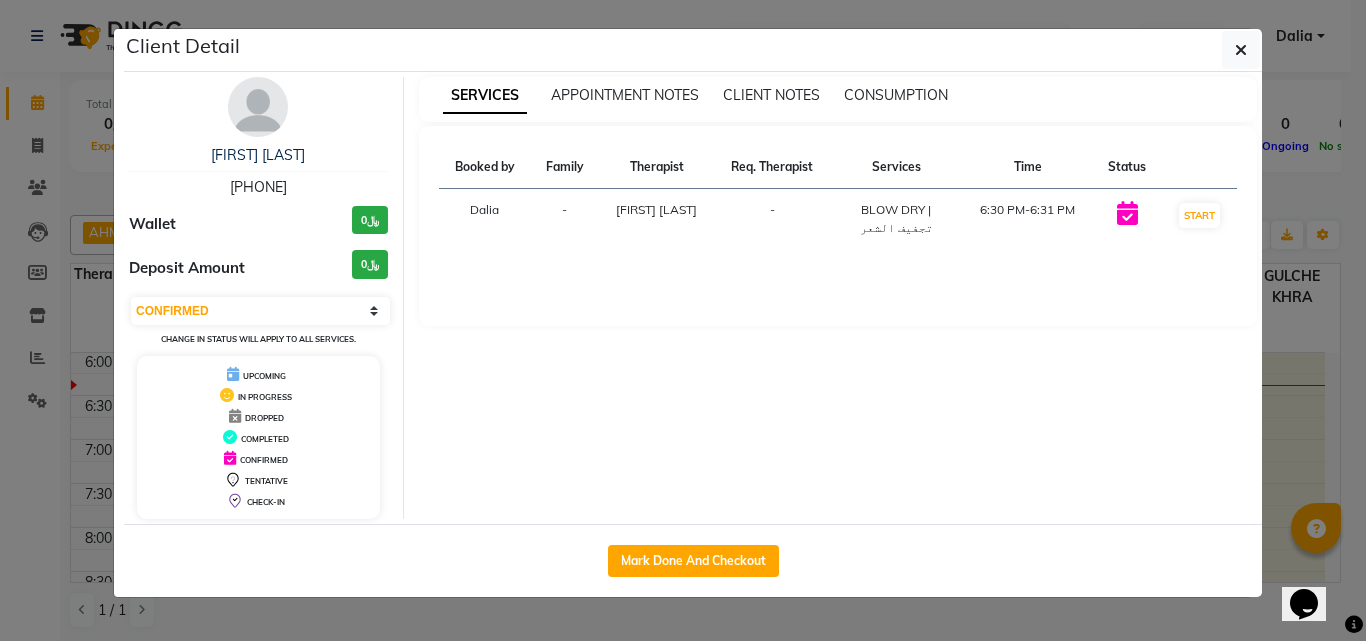click on "Client Detail  Mashael Abdualziz   505384027 Wallet ﷼0 Deposit Amount  ﷼0  Select IN SERVICE CONFIRMED TENTATIVE CHECK IN MARK DONE DROPPED UPCOMING Change in status will apply to all services. UPCOMING IN PROGRESS DROPPED COMPLETED CONFIRMED TENTATIVE CHECK-IN SERVICES APPOINTMENT NOTES CLIENT NOTES CONSUMPTION Booked by Family Therapist Req. Therapist Services Time Status  Dalia  - Hiba Ramadan -  BLOW DRY | تجفيف الشعر   6:30 PM-6:31 PM   START   Mark Done And Checkout" 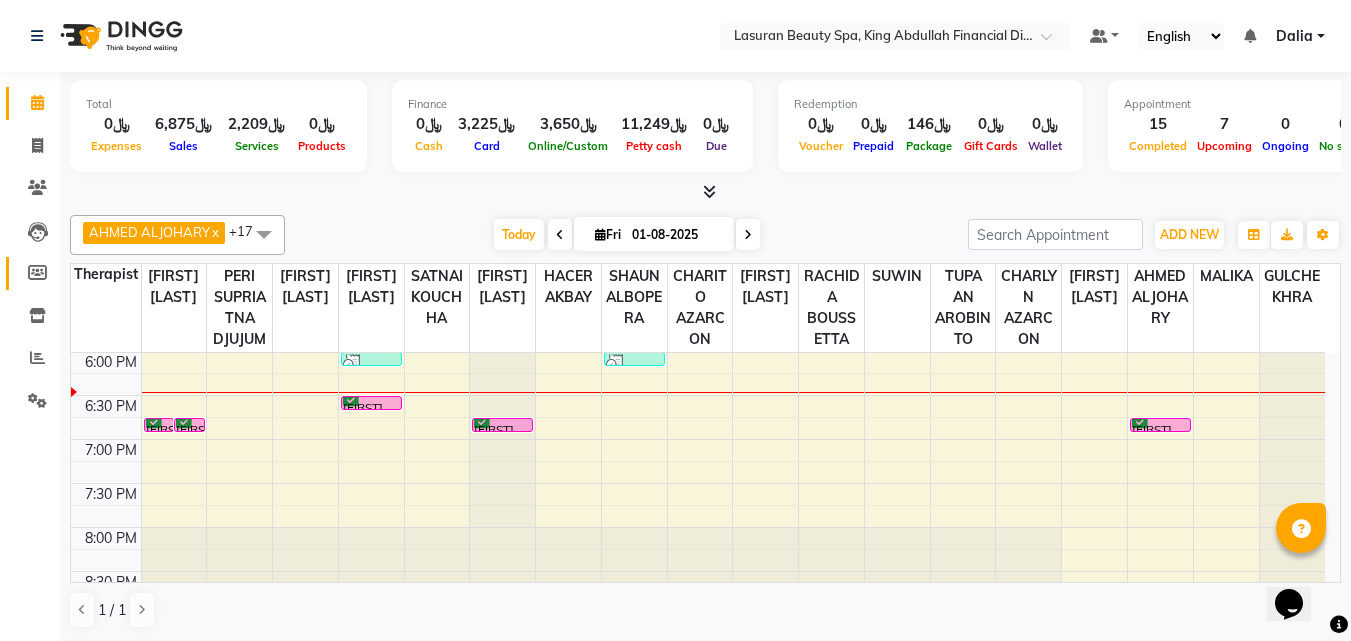 click on "Members" 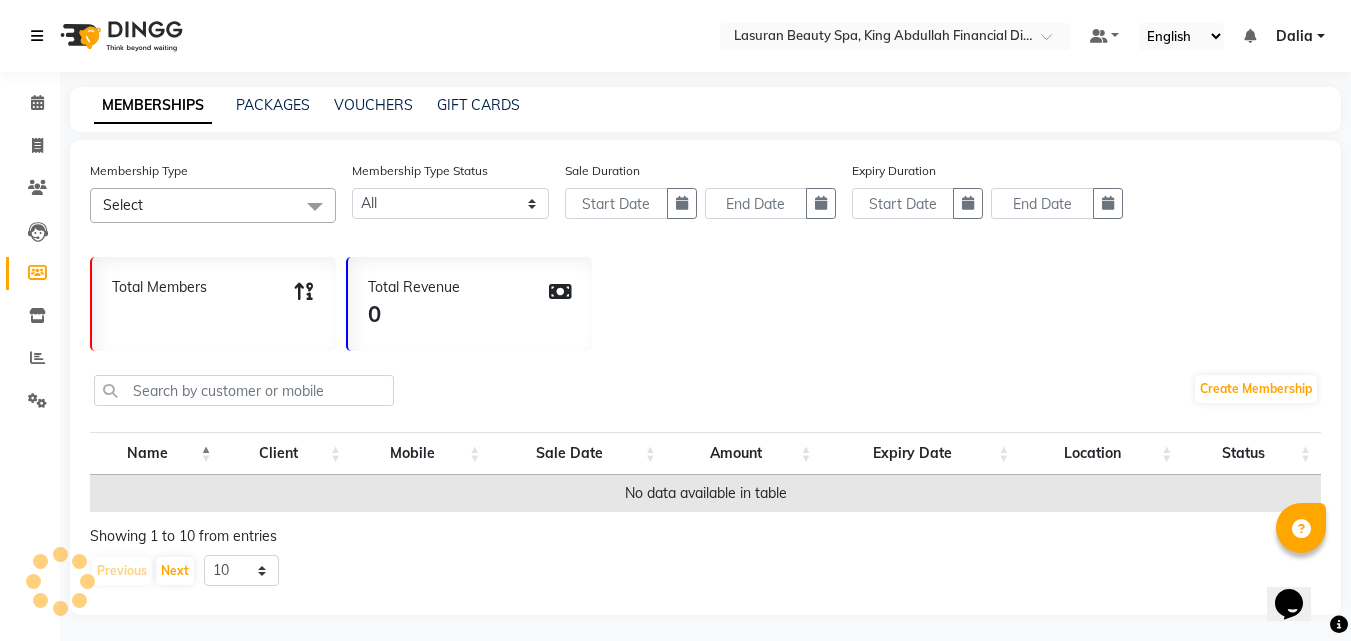 click at bounding box center (41, 36) 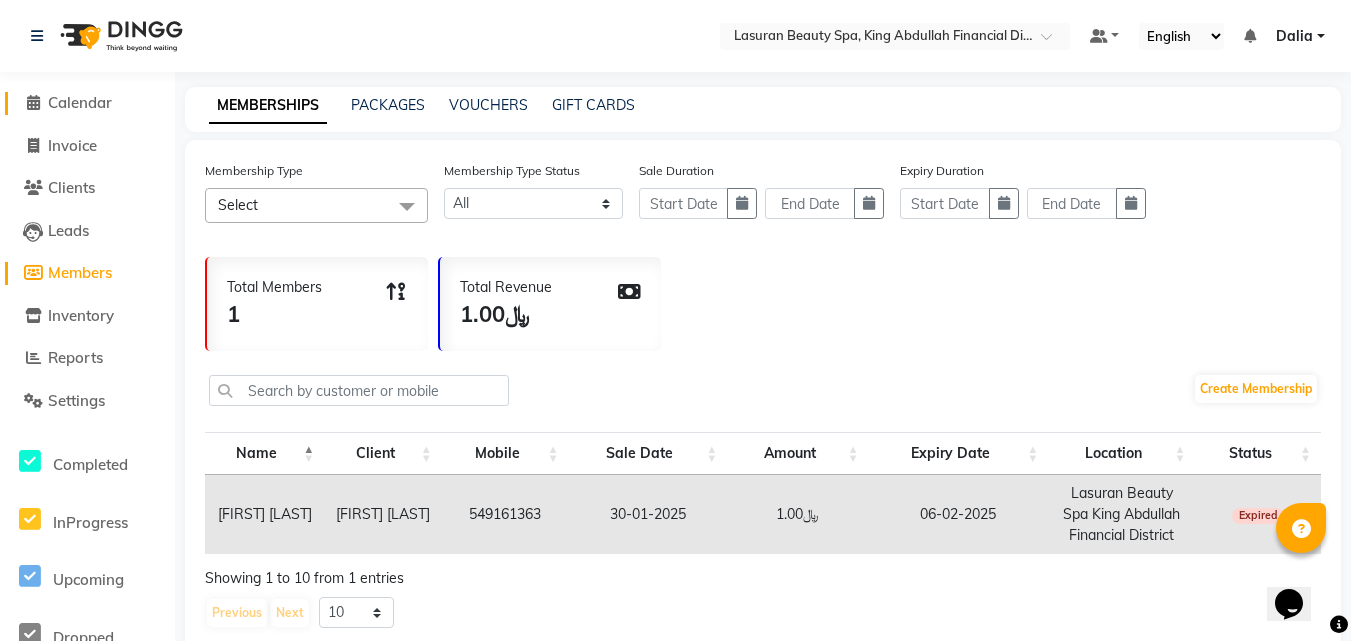 click 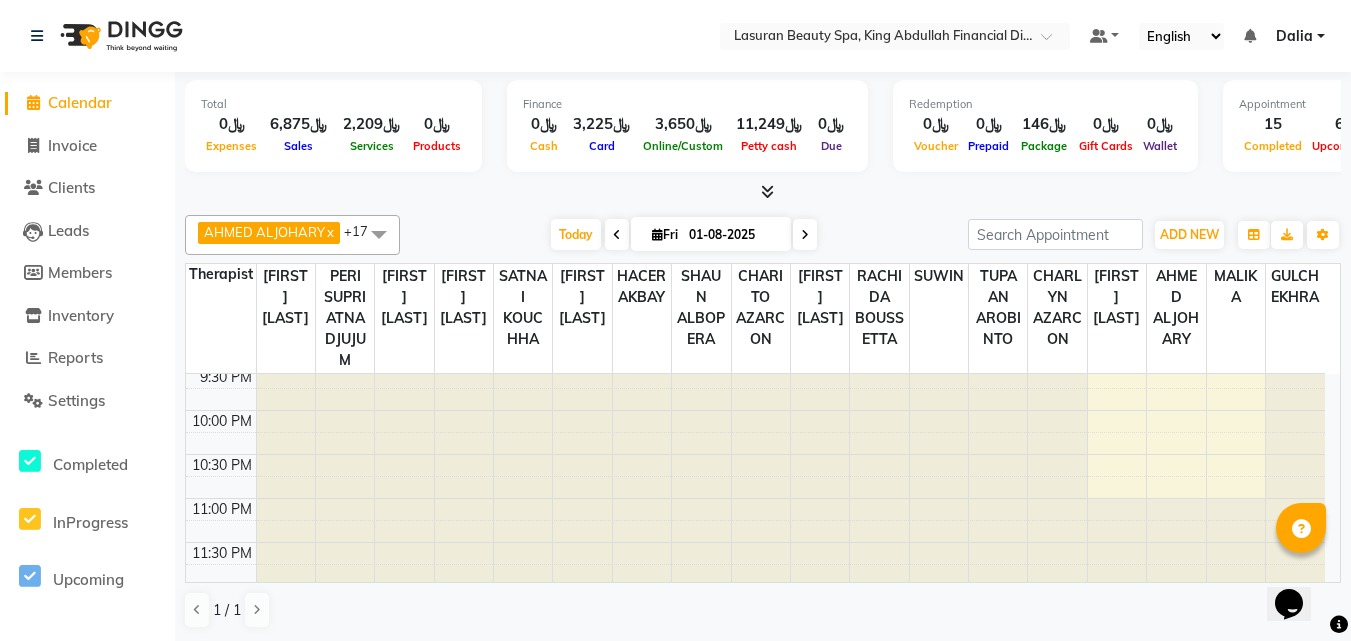 scroll, scrollTop: 759, scrollLeft: 0, axis: vertical 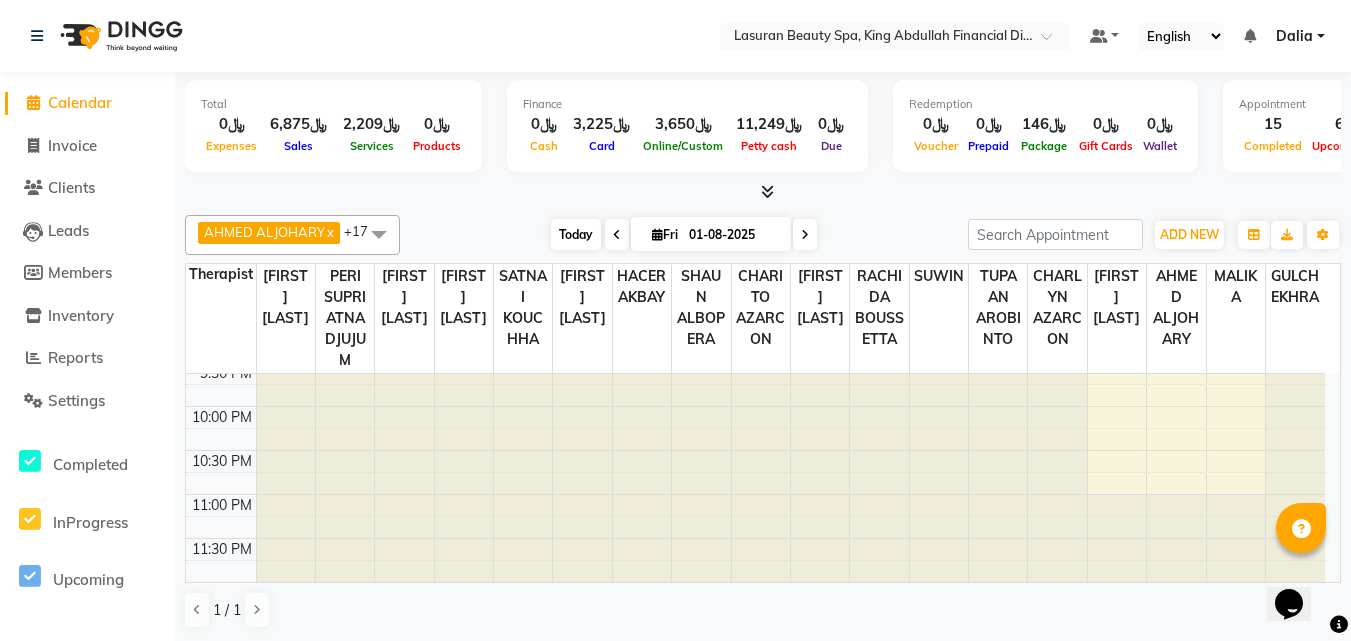 click on "Today" at bounding box center [576, 234] 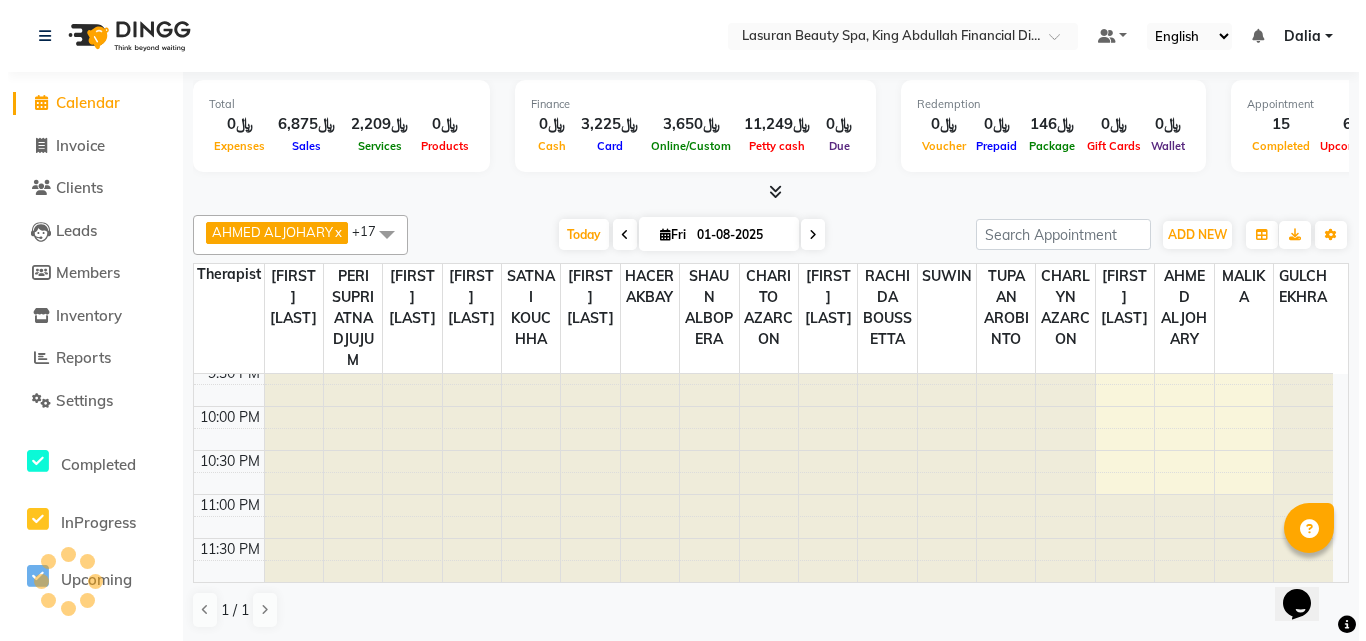scroll, scrollTop: 441, scrollLeft: 0, axis: vertical 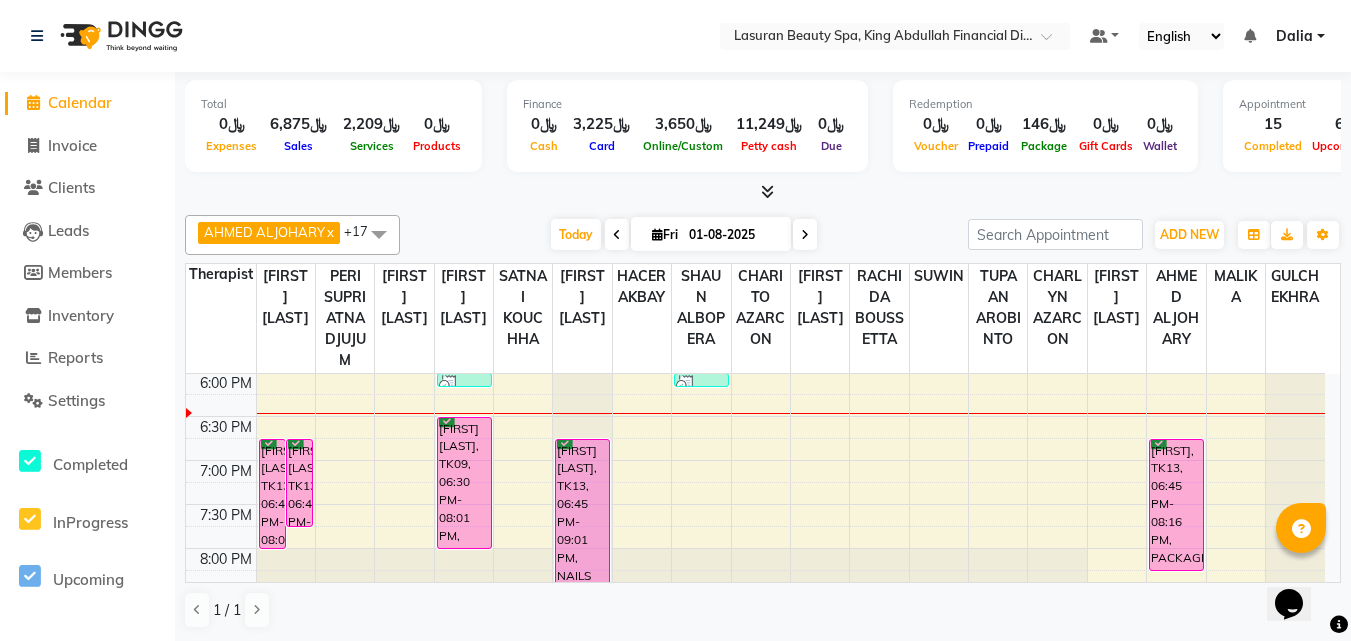 click on "Mohmed alzamel, TK13, 06:45 PM-09:01 PM, NAILS  CLASSIC COMBO M&P | كومبو كلاسيك مانكير+باديكير" at bounding box center [582, 538] 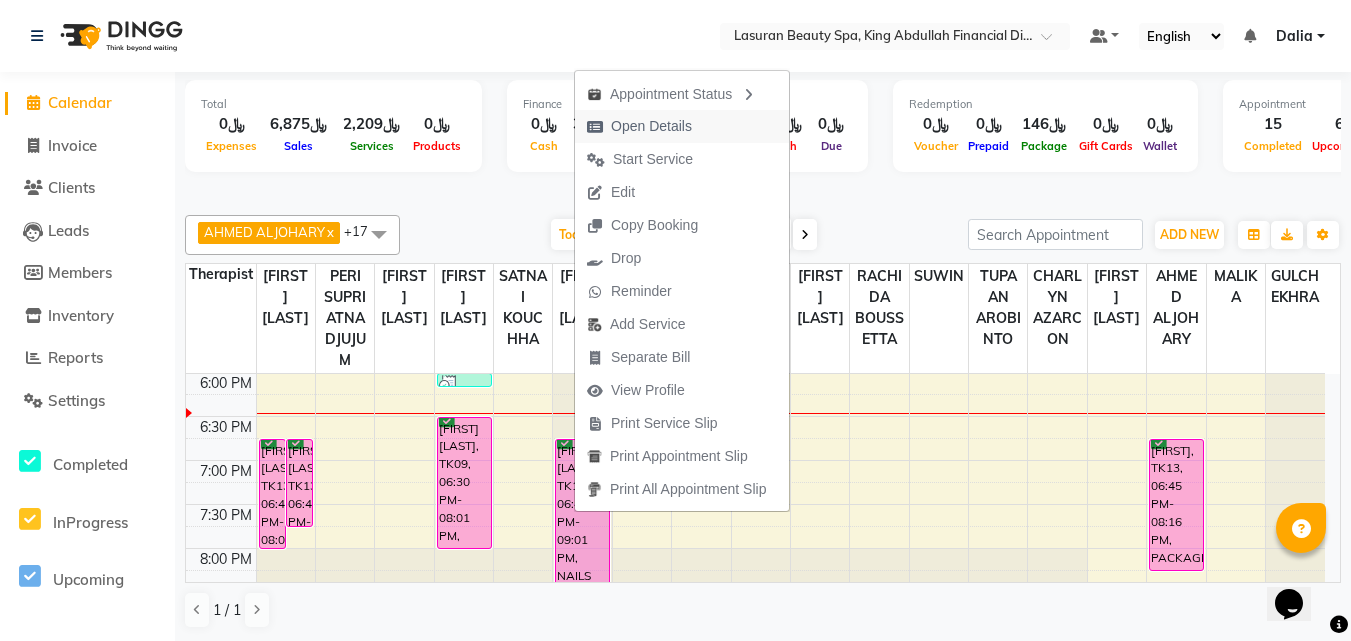 click on "Open Details" at bounding box center [682, 126] 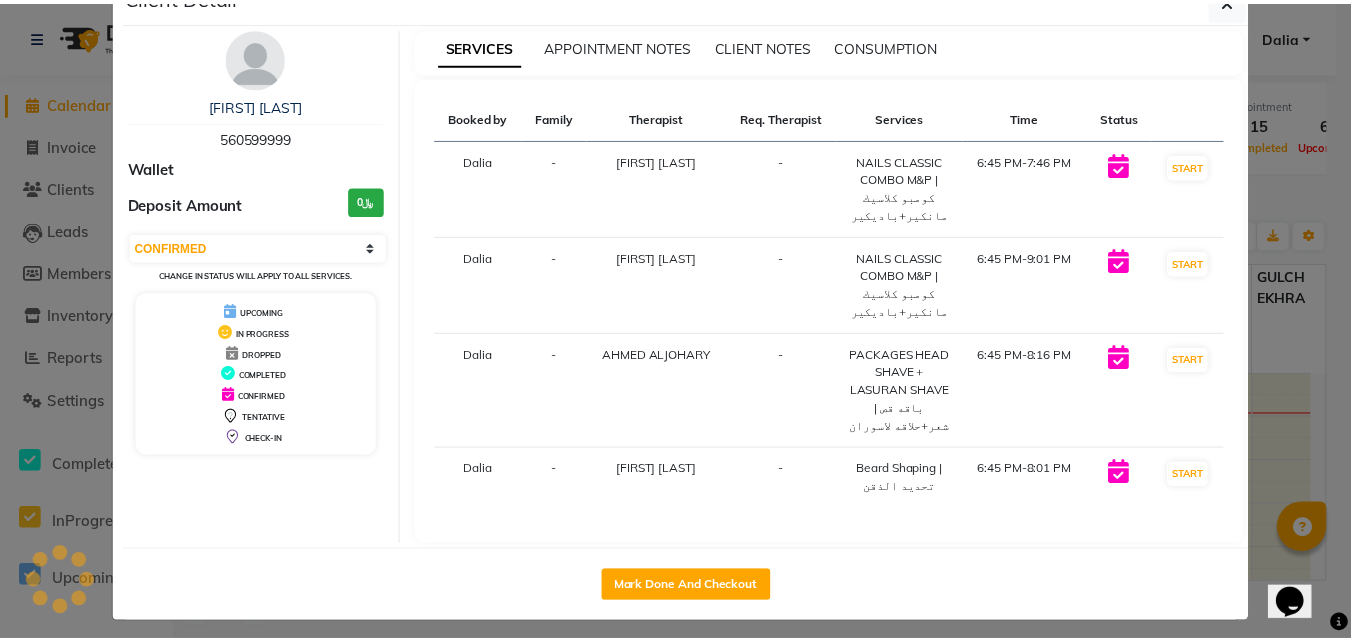 scroll, scrollTop: 78, scrollLeft: 0, axis: vertical 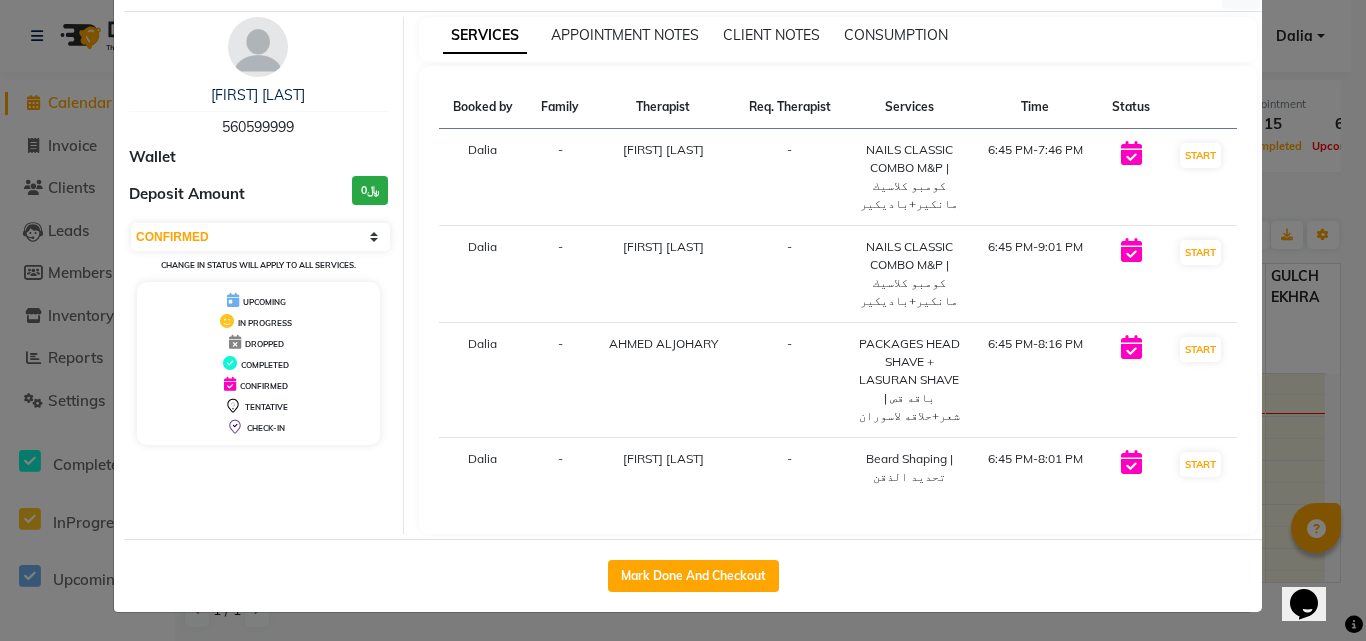 click on "SERVICES APPOINTMENT NOTES CLIENT NOTES CONSUMPTION Booked by Family Therapist Req. Therapist Services Time Status  Dalia  - BENJIE CABAHUG SUMANDO -  NAILS  CLASSIC COMBO M&P | كومبو كلاسيك مانكير+باديكير   6:45 PM-7:46 PM   START   Dalia  - Ali Marlea -  NAILS  CLASSIC COMBO M&P | كومبو كلاسيك مانكير+باديكير   6:45 PM-9:01 PM   START   Dalia  - AHMED ALJOHARY -  PACKAGES HEAD SHAVE + LASURAN SHAVE | باقه قص شعر+حلاقه لاسوران   6:45 PM-8:16 PM   START   Dalia  - BENJIE CABAHUG SUMANDO -  Beard Shaping | تحديد الذقن   6:45 PM-8:01 PM   START" at bounding box center [838, 275] 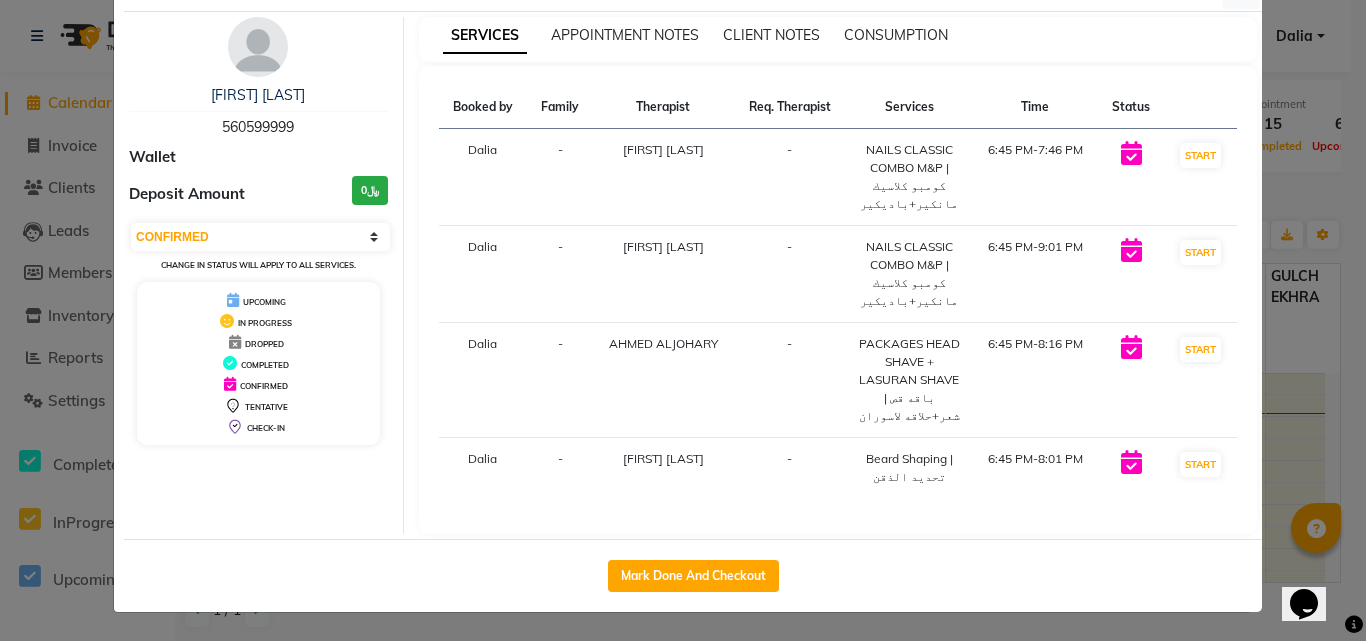 click on "Client Detail  Mohmed alzamel   560599999 Wallet Deposit Amount  ﷼0  Select IN SERVICE CONFIRMED TENTATIVE CHECK IN MARK DONE DROPPED UPCOMING Change in status will apply to all services. UPCOMING IN PROGRESS DROPPED COMPLETED CONFIRMED TENTATIVE CHECK-IN SERVICES APPOINTMENT NOTES CLIENT NOTES CONSUMPTION Booked by Family Therapist Req. Therapist Services Time Status  Dalia  - BENJIE CABAHUG SUMANDO -  NAILS  CLASSIC COMBO M&P | كومبو كلاسيك مانكير+باديكير   6:45 PM-7:46 PM   START   Dalia  - Ali Marlea -  NAILS  CLASSIC COMBO M&P | كومبو كلاسيك مانكير+باديكير   6:45 PM-9:01 PM   START   Dalia  - AHMED ALJOHARY -  PACKAGES HEAD SHAVE + LASURAN SHAVE | باقه قص شعر+حلاقه لاسوران   6:45 PM-8:16 PM   START   Dalia  - BENJIE CABAHUG SUMANDO -  Beard Shaping | تحديد الذقن   6:45 PM-8:01 PM   START   Mark Done And Checkout" 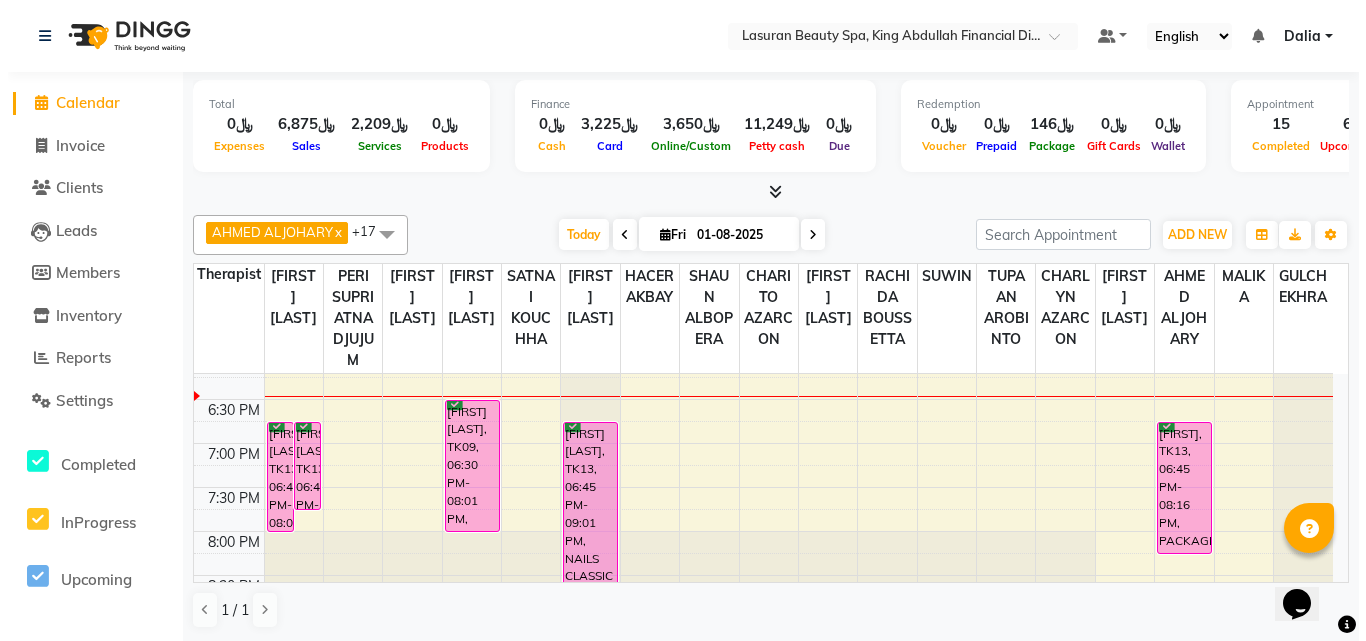 scroll, scrollTop: 441, scrollLeft: 0, axis: vertical 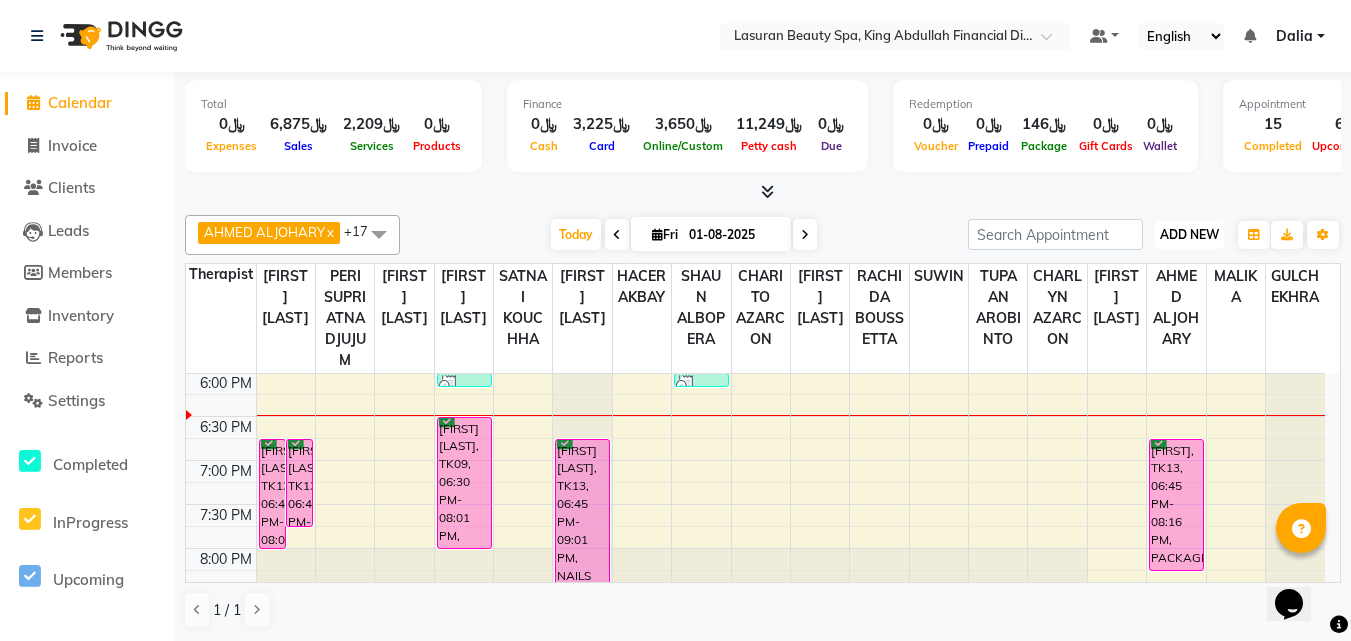 click on "ADD NEW" at bounding box center [1189, 234] 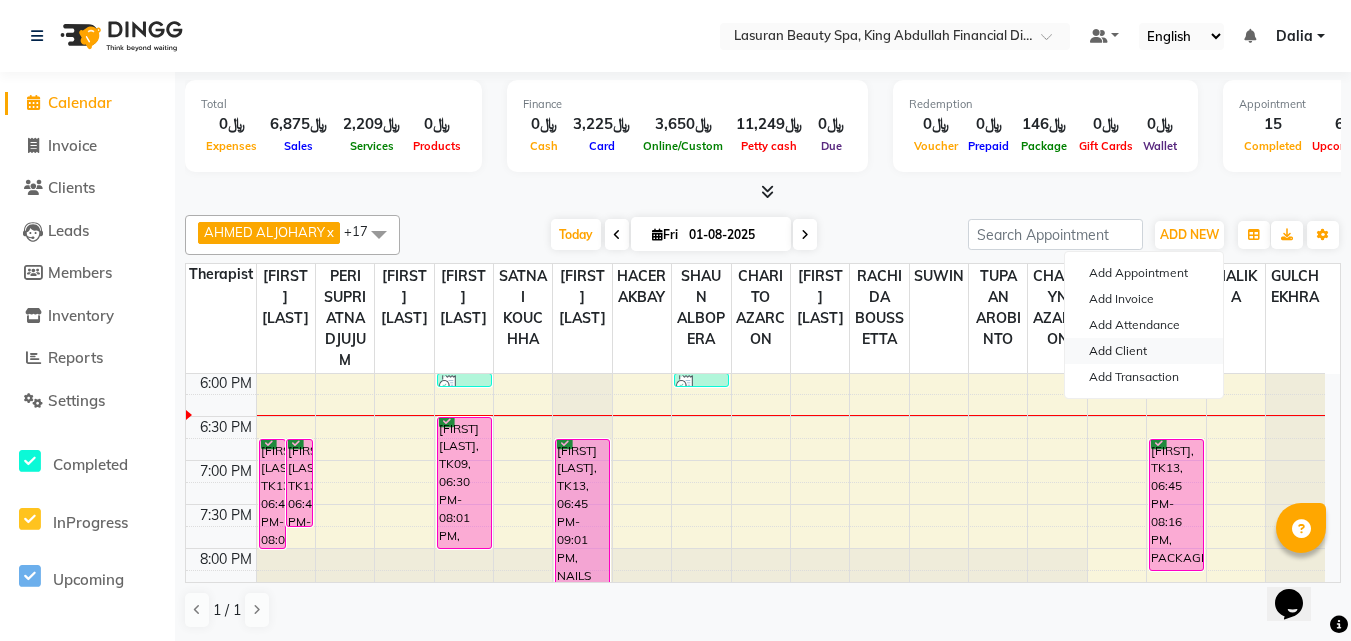 click on "Add Client" at bounding box center (1144, 351) 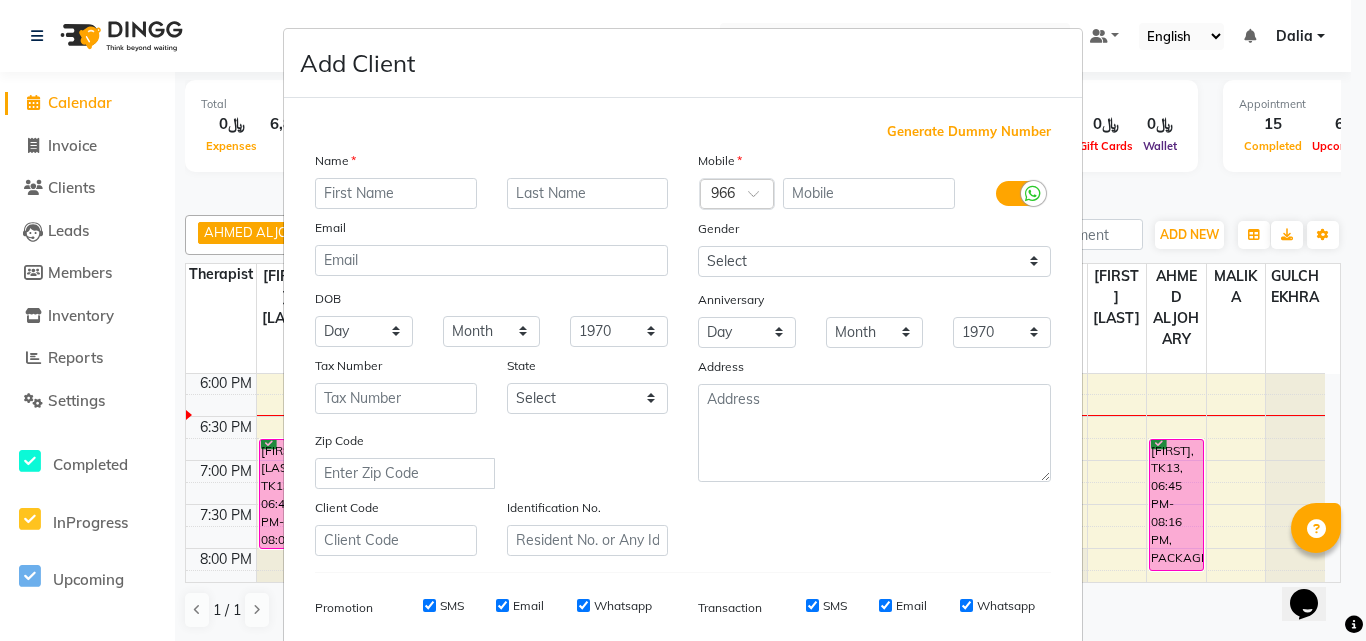 click at bounding box center (396, 193) 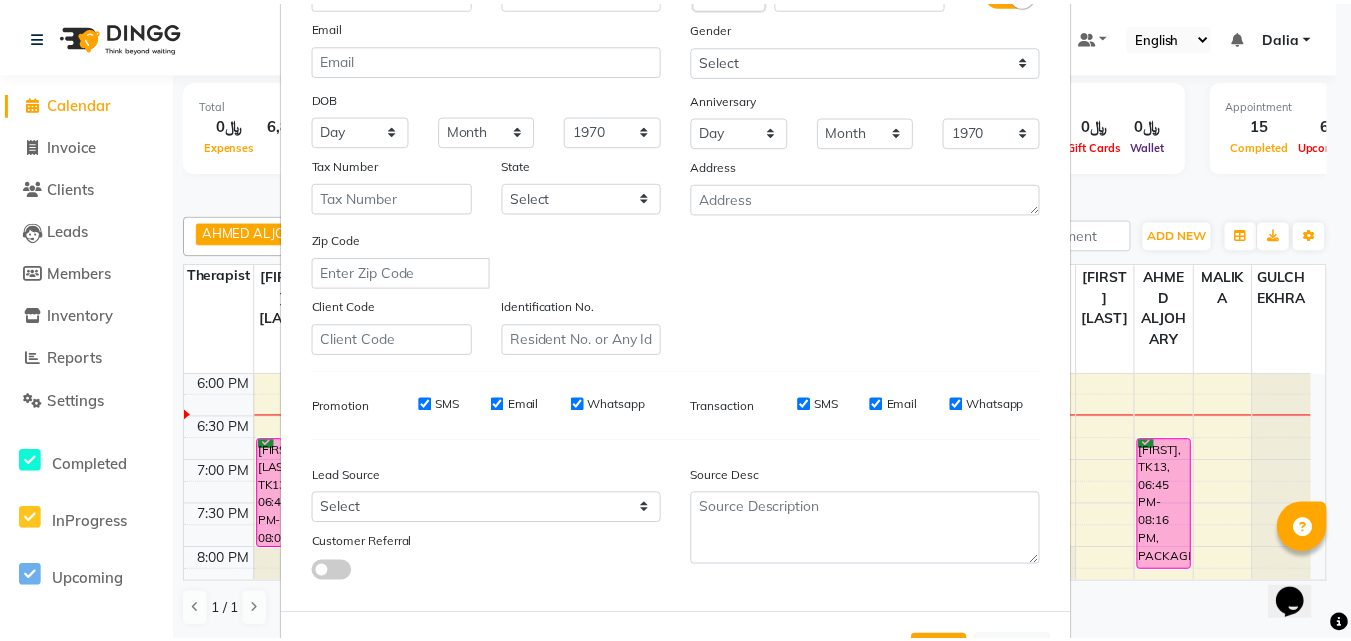 scroll, scrollTop: 282, scrollLeft: 0, axis: vertical 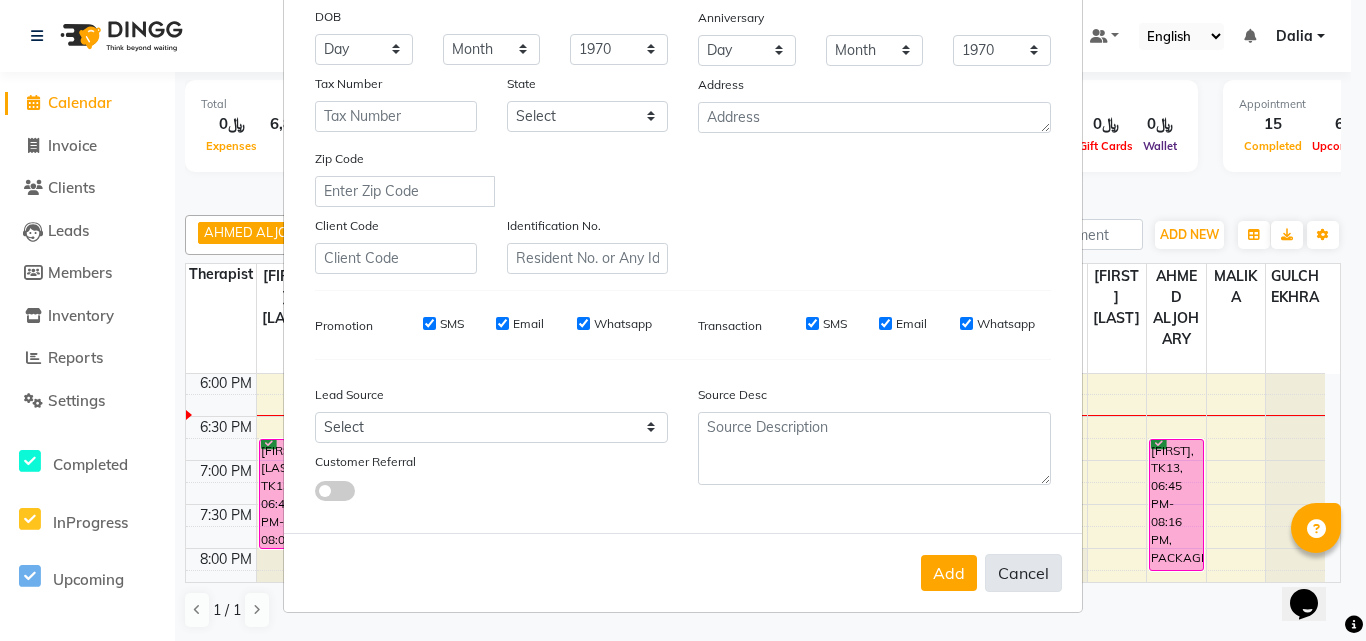 type on "Khaled" 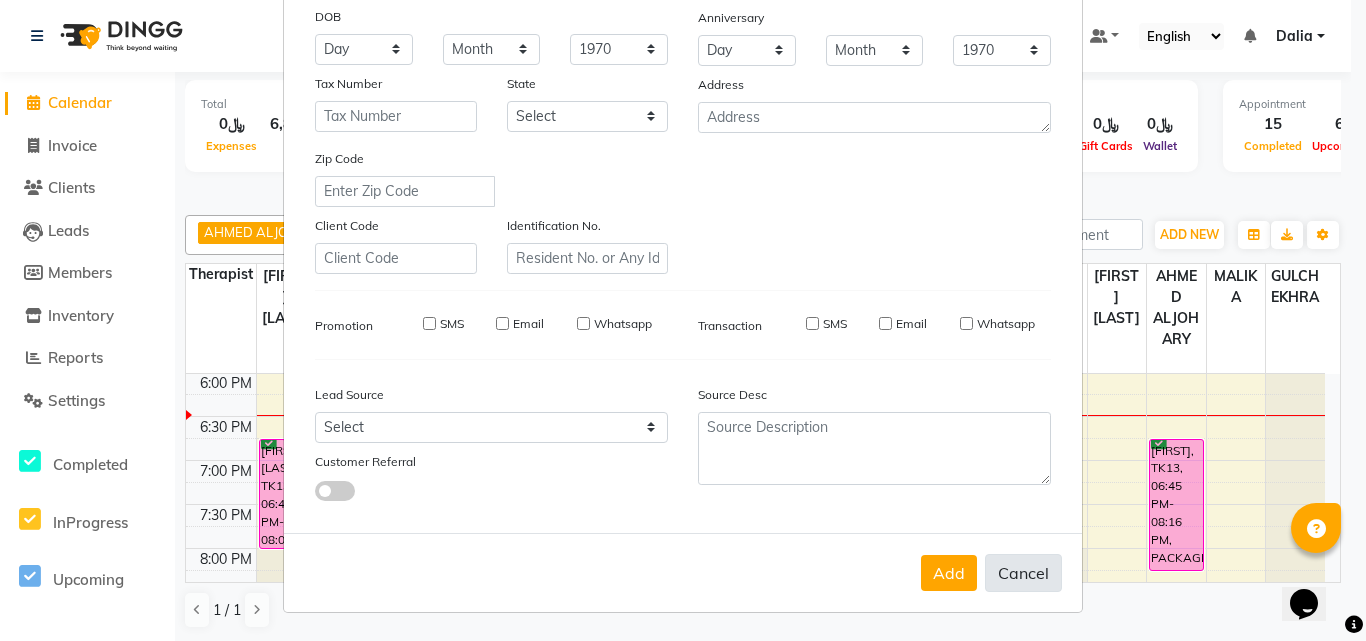 type 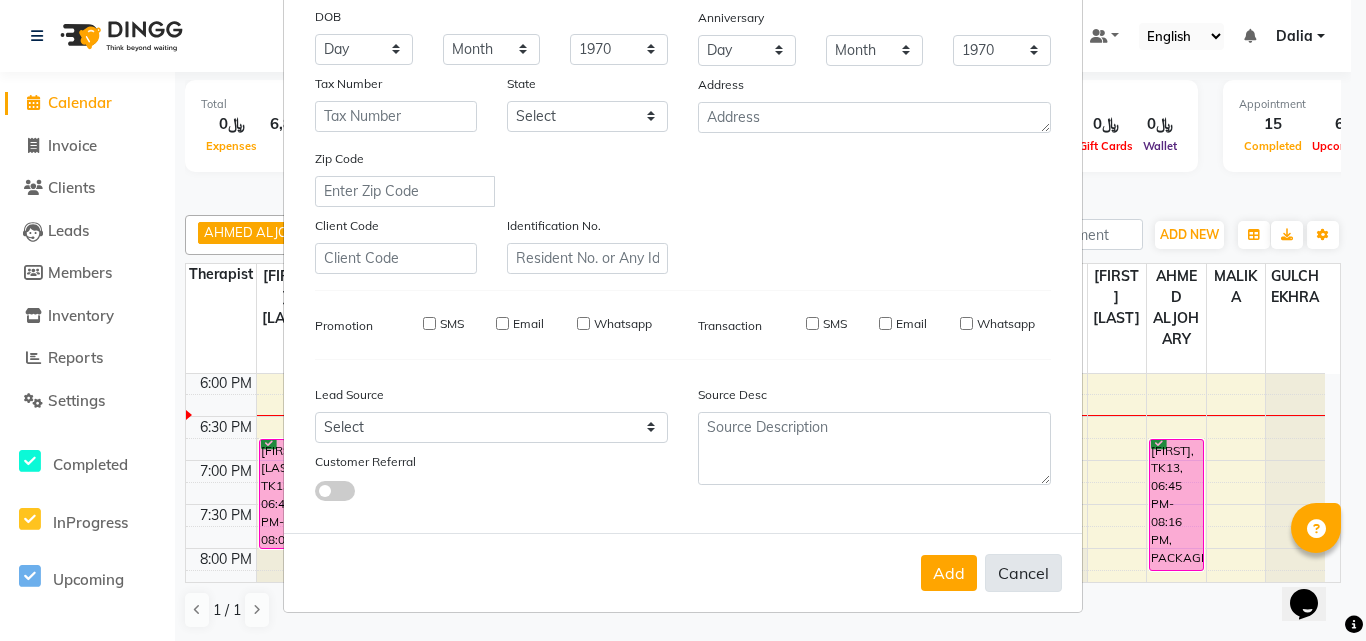 select 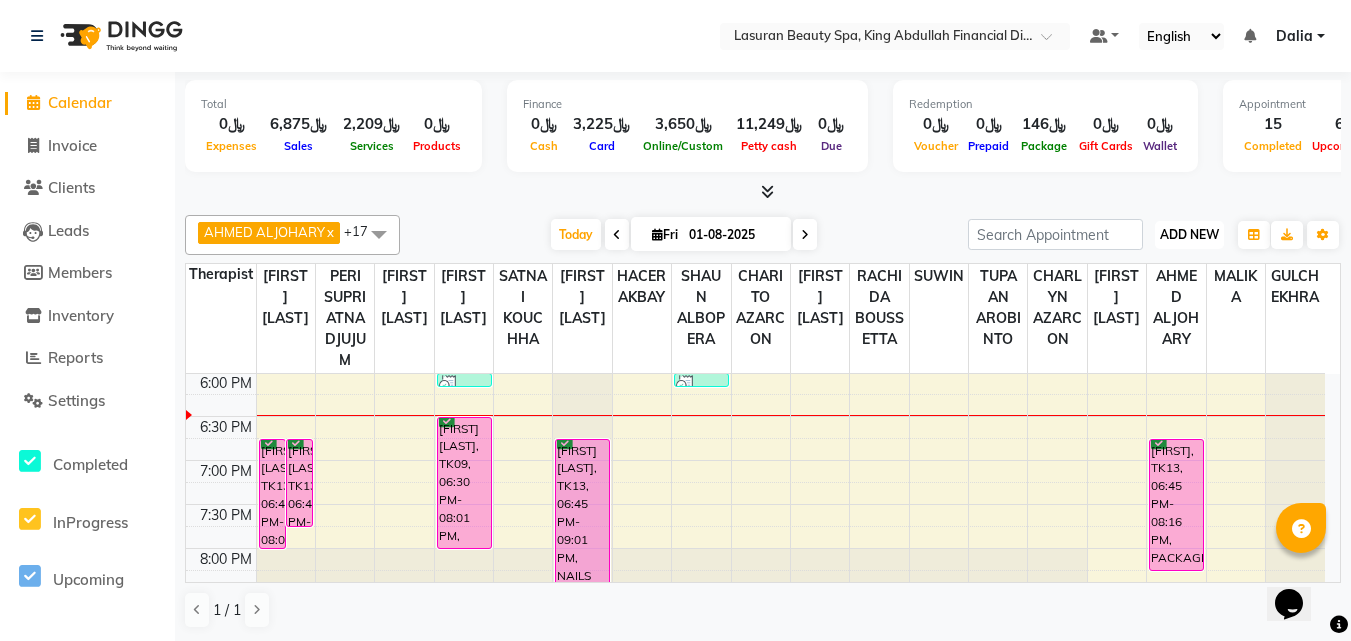 click on "ADD NEW" at bounding box center (1189, 234) 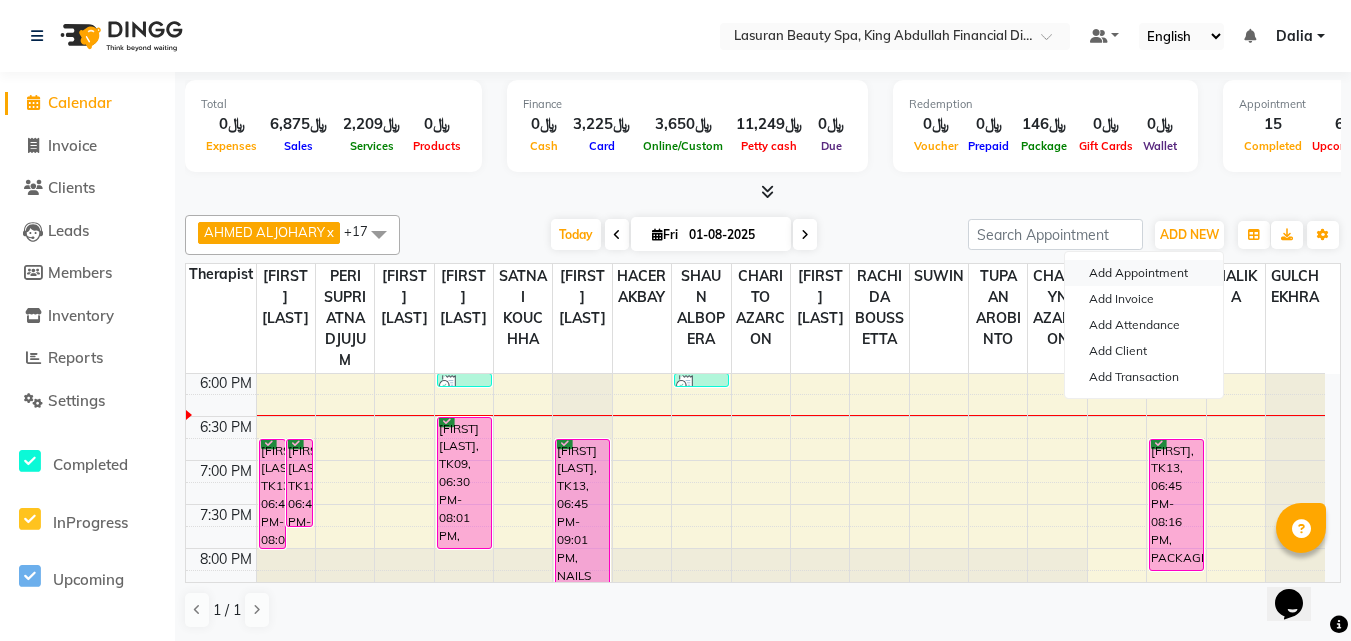 click on "Add Appointment" at bounding box center [1144, 273] 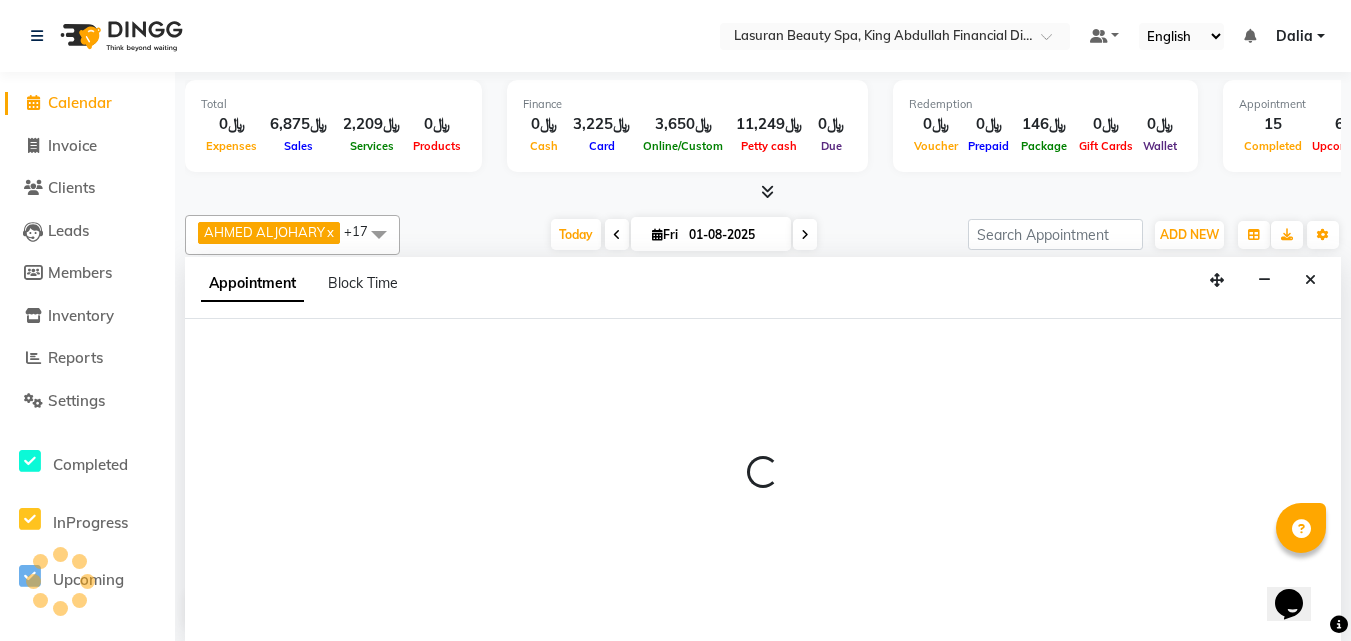 select on "tentative" 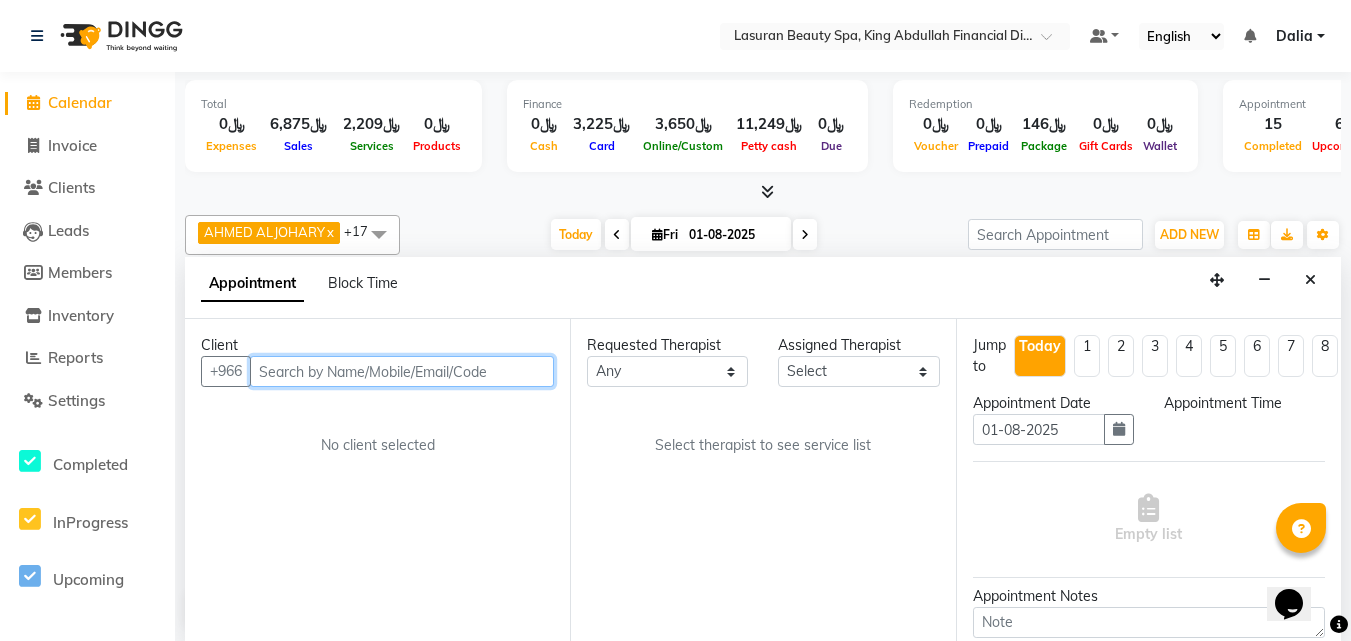 select on "840" 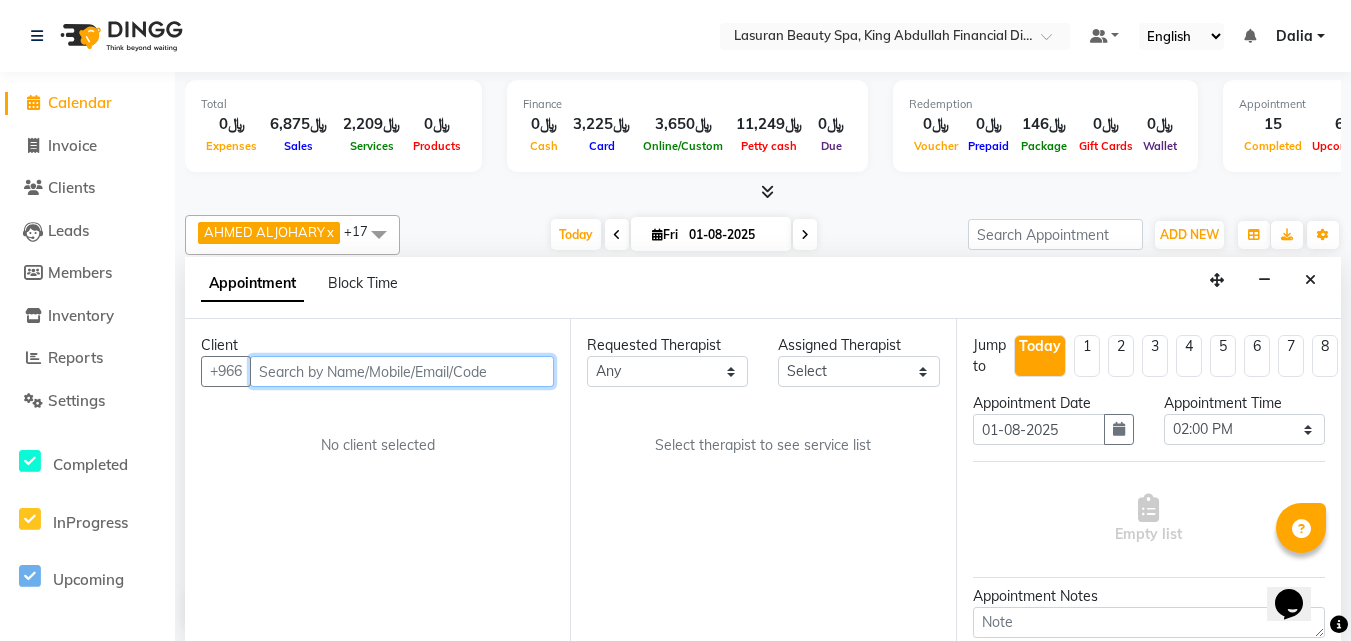 scroll, scrollTop: 1, scrollLeft: 0, axis: vertical 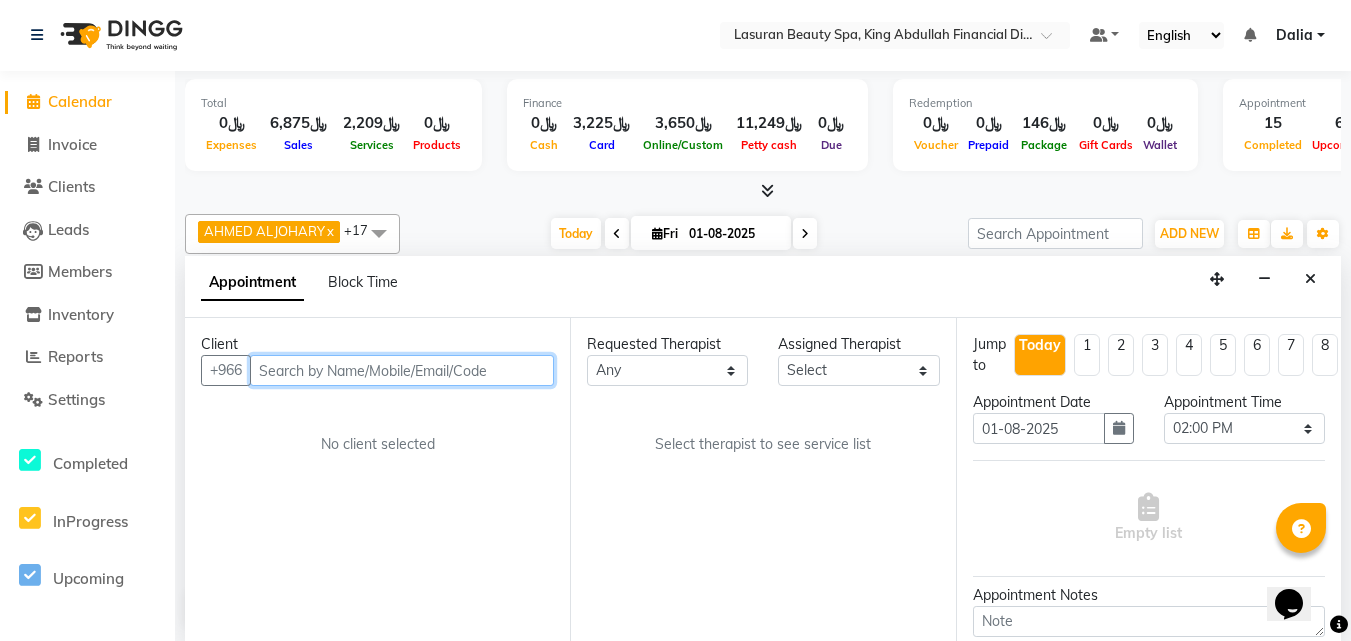click at bounding box center [402, 370] 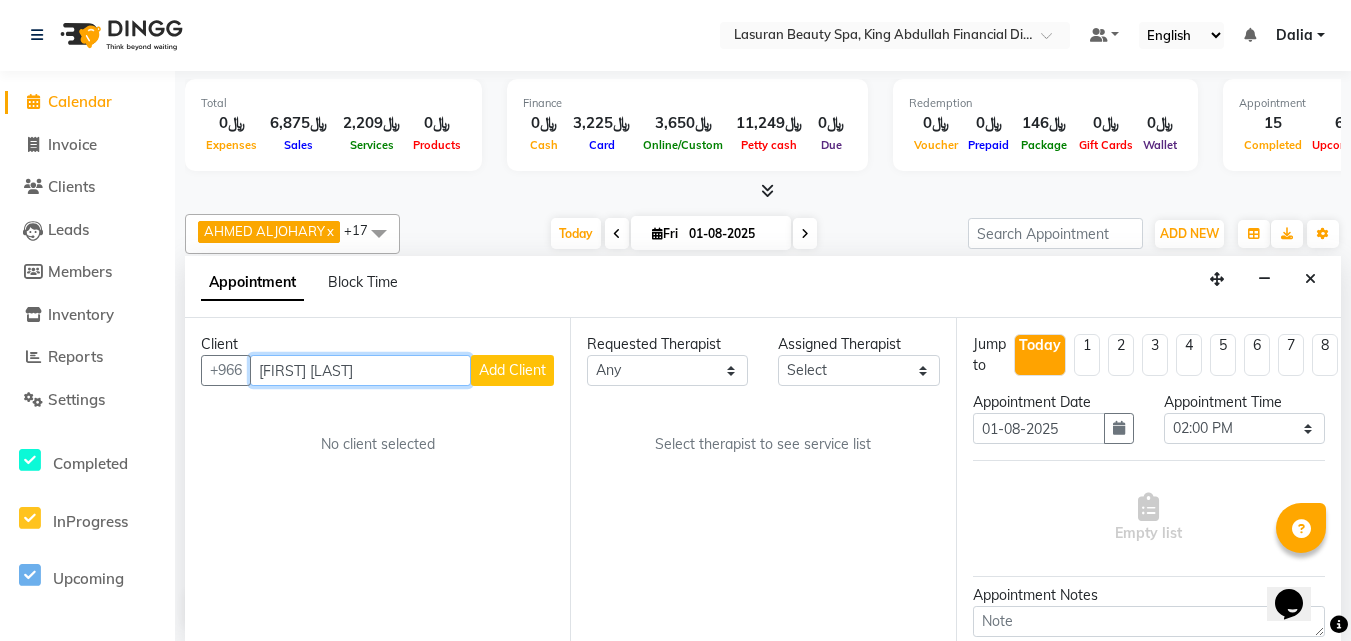 scroll, scrollTop: 166, scrollLeft: 0, axis: vertical 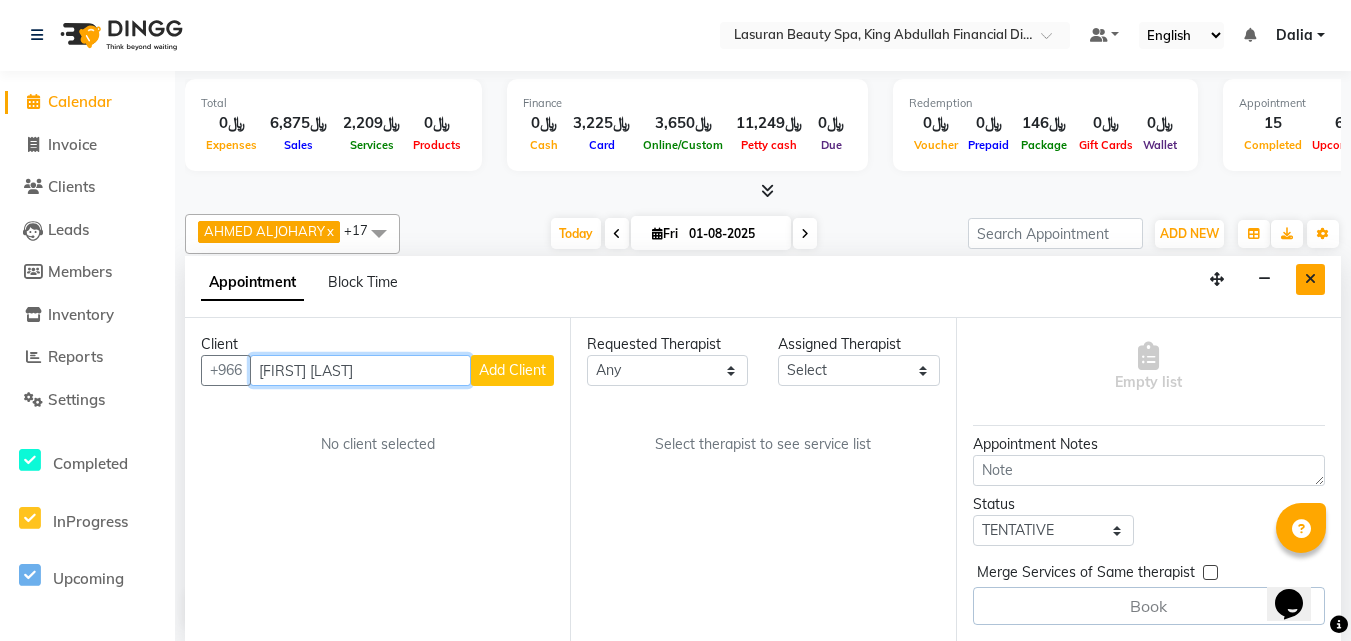 type on "Khaled almelham" 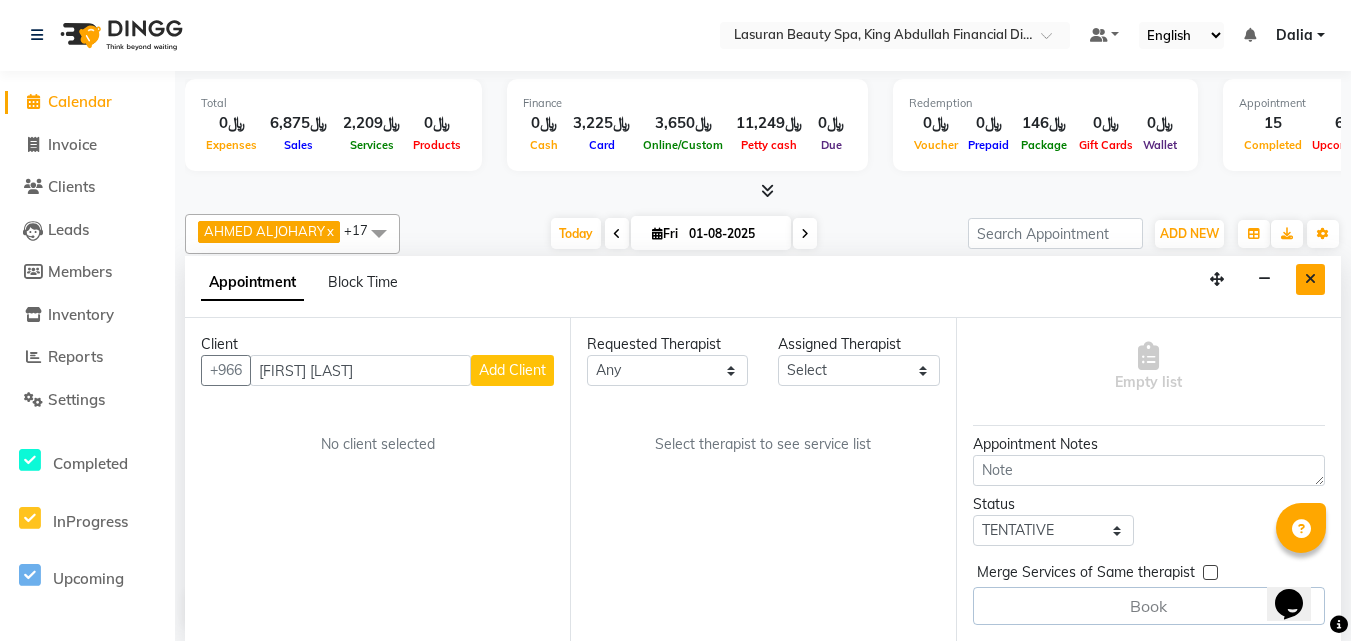 click at bounding box center [1310, 279] 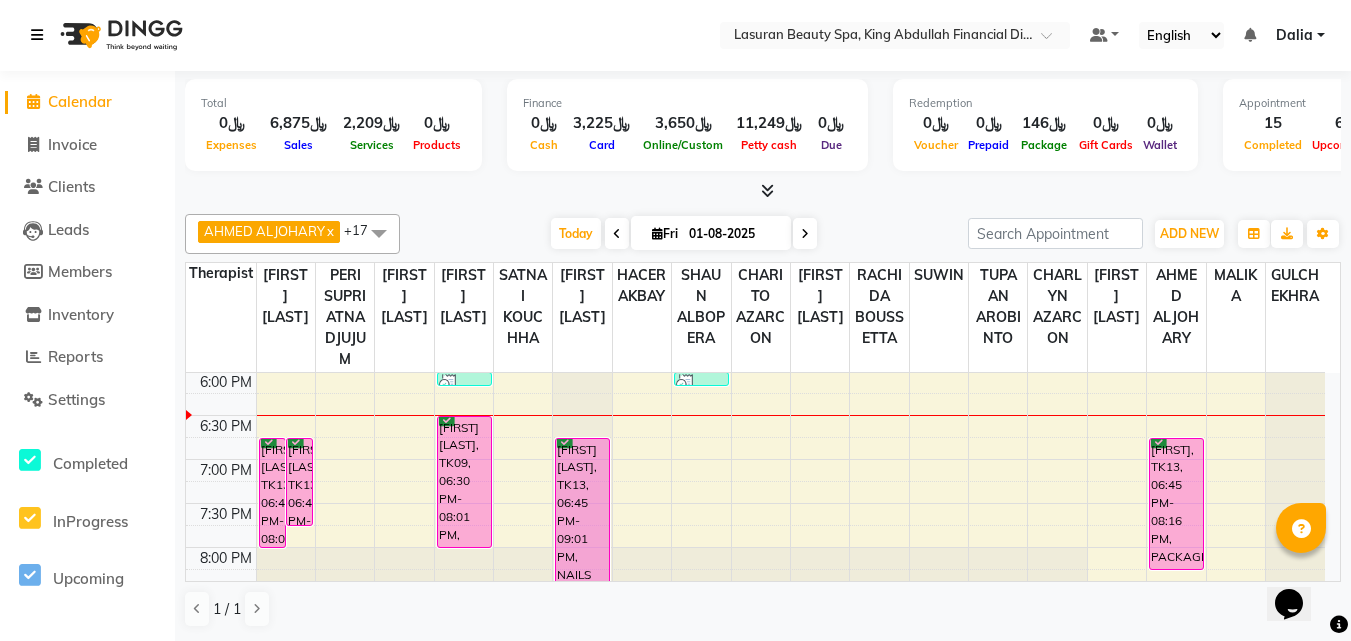 click at bounding box center [37, 35] 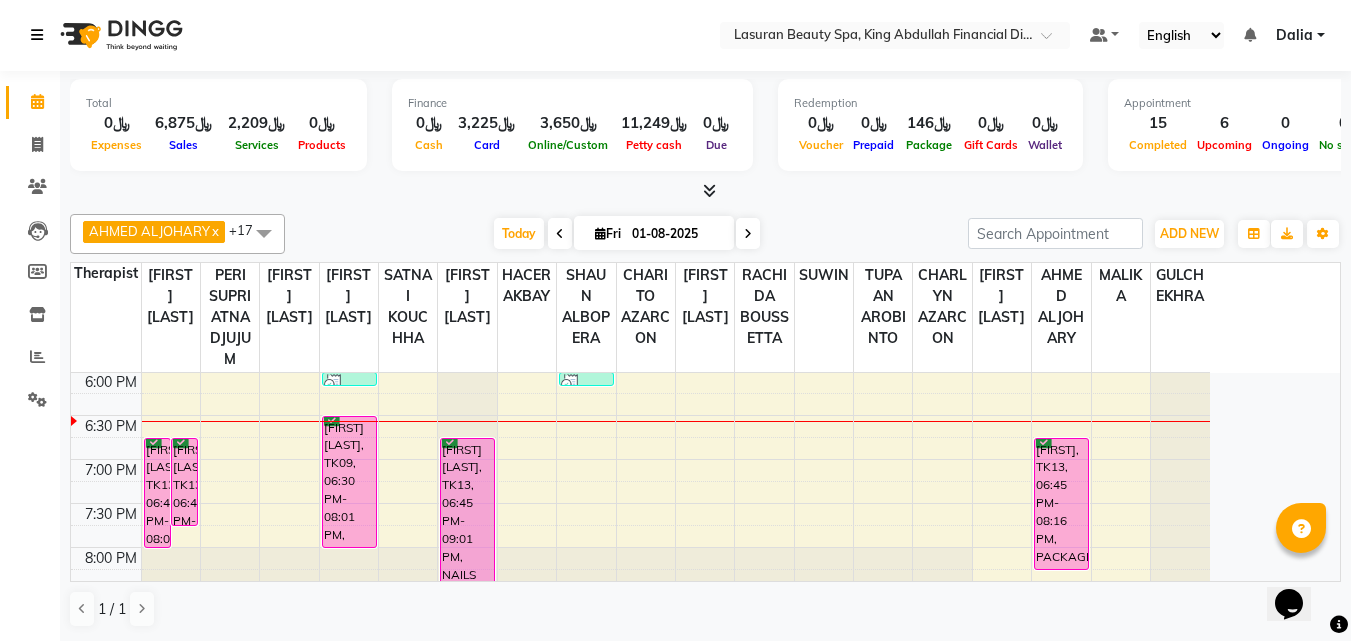 click on "Mohmed alzamel, TK13, 06:45 PM-08:01 PM, Beard Shaping | تحديد الذقن" at bounding box center [157, 493] 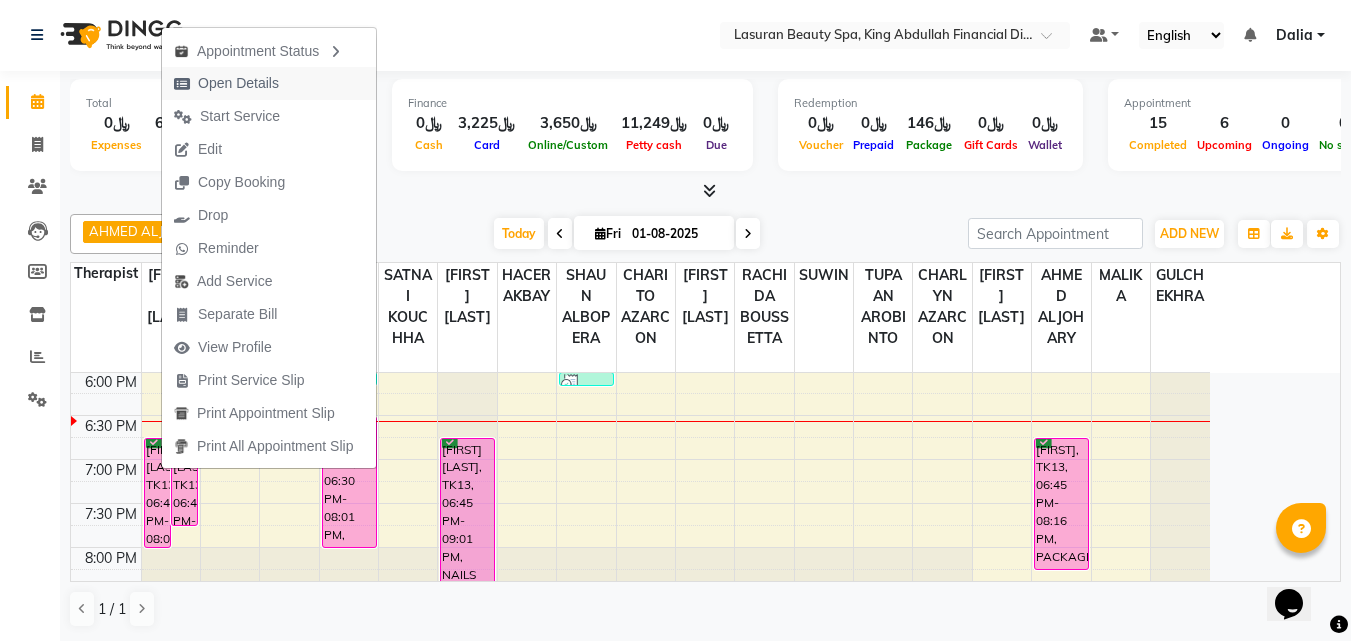 click on "Open Details" at bounding box center (226, 83) 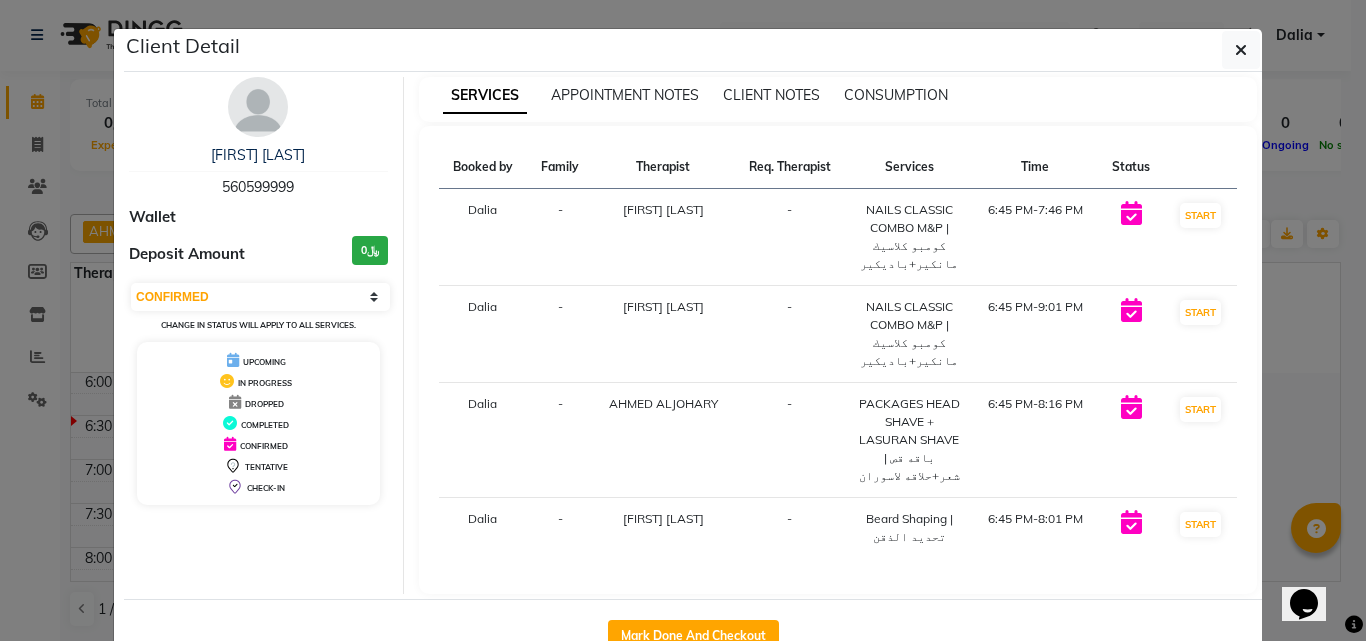 click on "Client Detail  Mohmed alzamel   560599999 Wallet Deposit Amount  ﷼0  Select IN SERVICE CONFIRMED TENTATIVE CHECK IN MARK DONE DROPPED UPCOMING Change in status will apply to all services. UPCOMING IN PROGRESS DROPPED COMPLETED CONFIRMED TENTATIVE CHECK-IN SERVICES APPOINTMENT NOTES CLIENT NOTES CONSUMPTION Booked by Family Therapist Req. Therapist Services Time Status  Dalia  - BENJIE CABAHUG SUMANDO -  NAILS  CLASSIC COMBO M&P | كومبو كلاسيك مانكير+باديكير   6:45 PM-7:46 PM   START   Dalia  - Ali Marlea -  NAILS  CLASSIC COMBO M&P | كومبو كلاسيك مانكير+باديكير   6:45 PM-9:01 PM   START   Dalia  - AHMED ALJOHARY -  PACKAGES HEAD SHAVE + LASURAN SHAVE | باقه قص شعر+حلاقه لاسوران   6:45 PM-8:16 PM   START   Dalia  - BENJIE CABAHUG SUMANDO -  Beard Shaping | تحديد الذقن   6:45 PM-8:01 PM   START   Mark Done And Checkout" 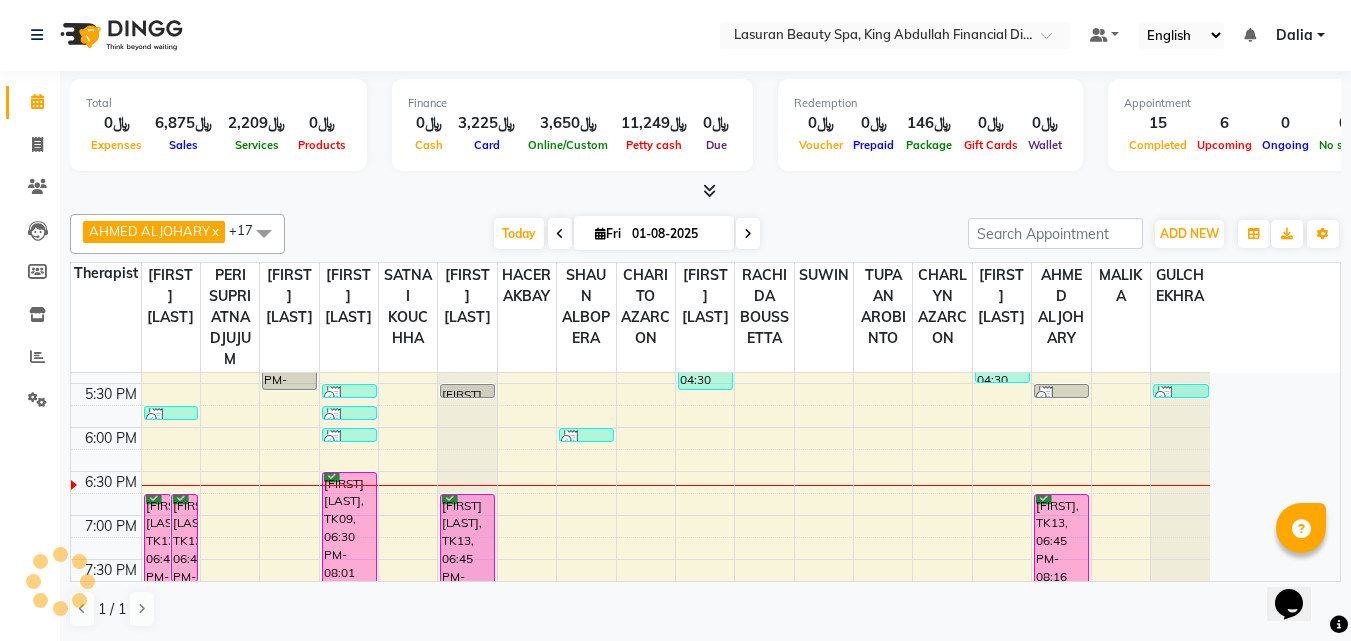 scroll, scrollTop: 341, scrollLeft: 0, axis: vertical 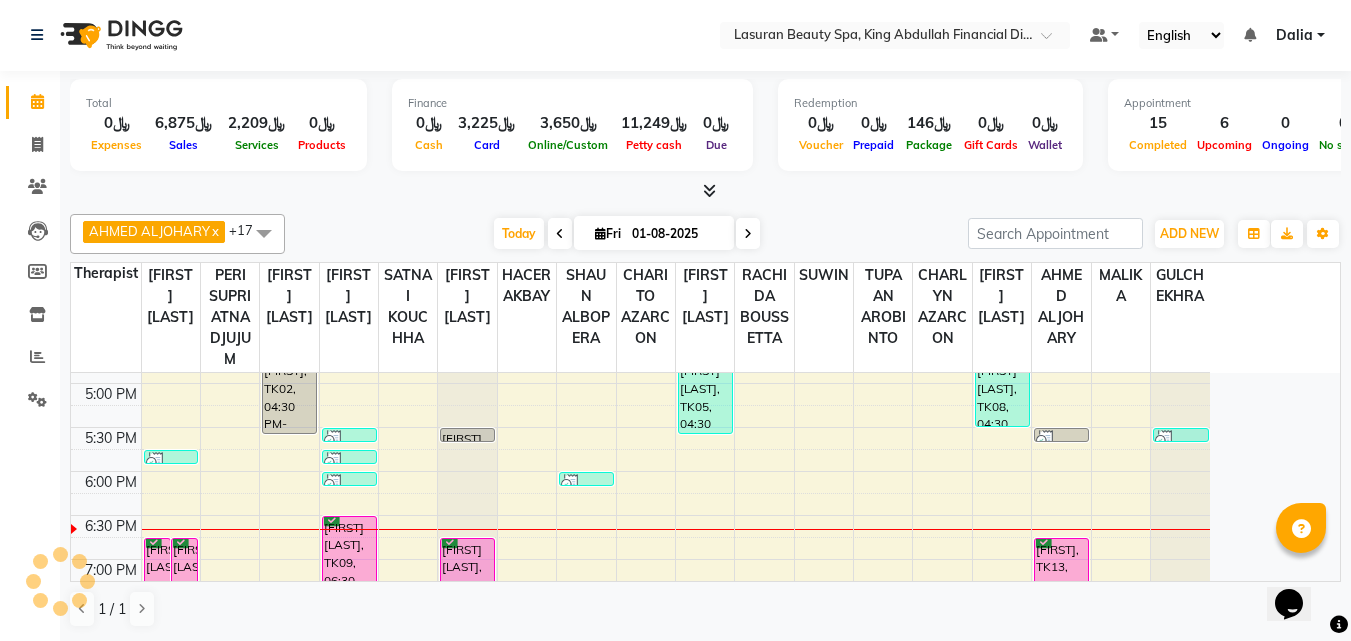 click at bounding box center [349, 484] 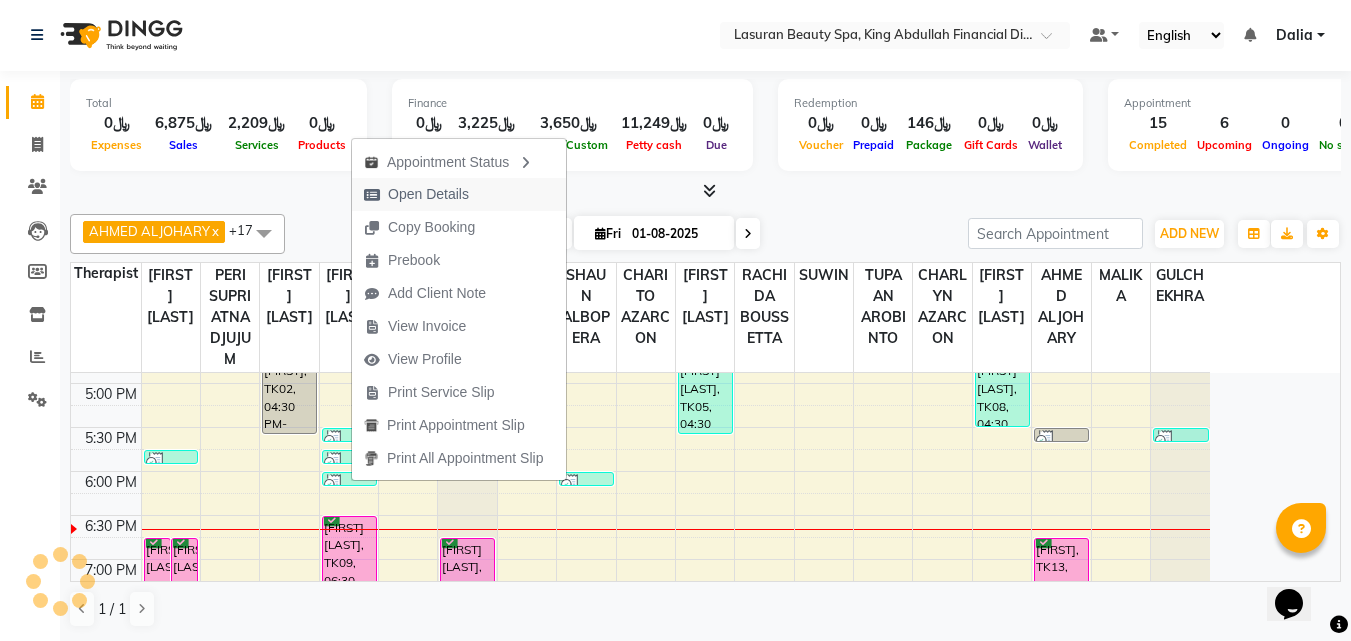 click on "Open Details" at bounding box center (416, 194) 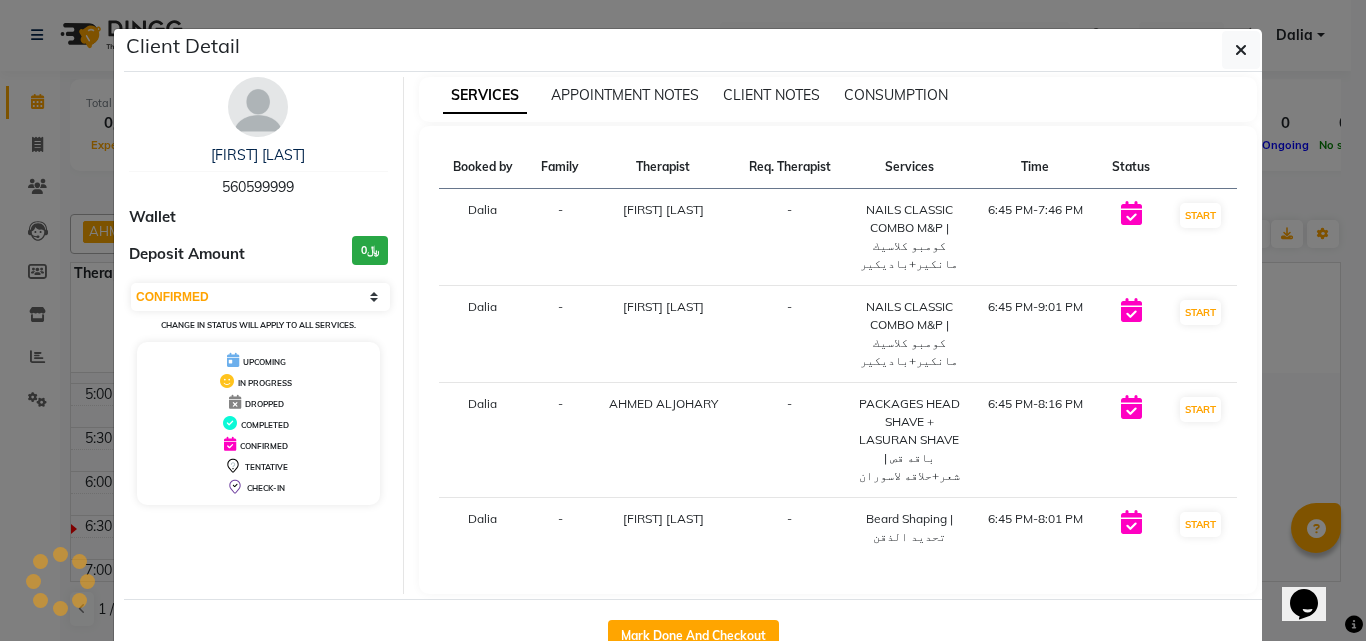 select on "3" 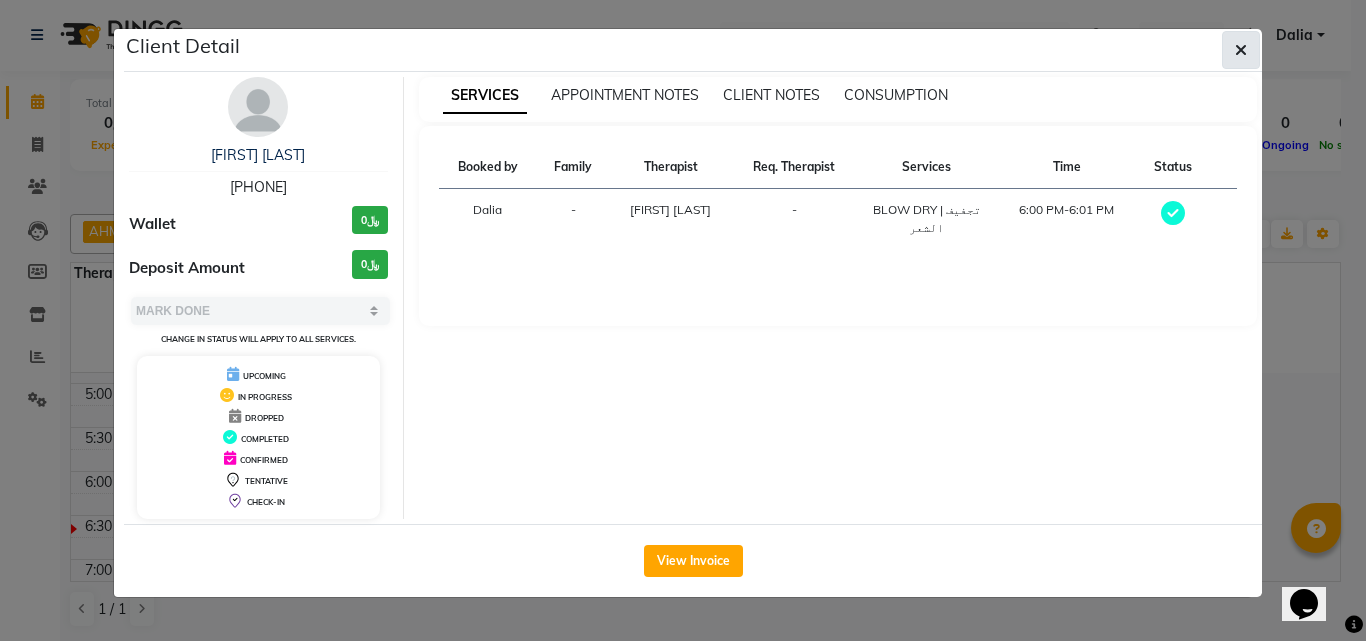 click 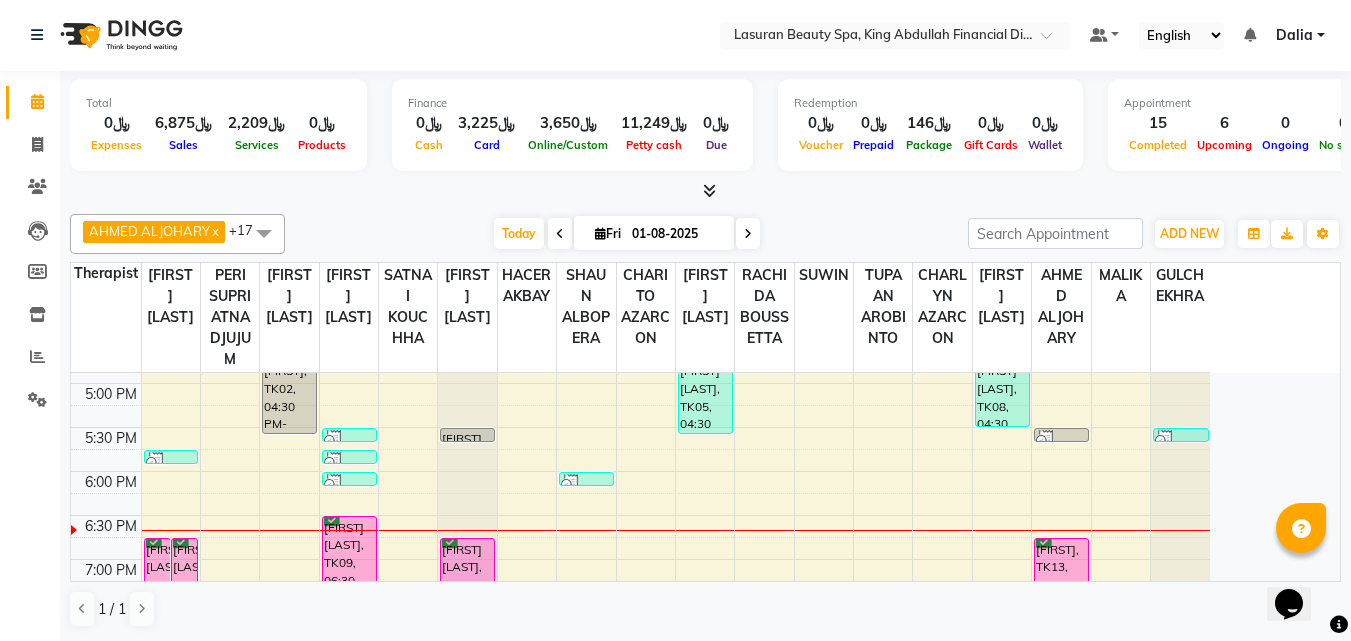 scroll, scrollTop: 441, scrollLeft: 0, axis: vertical 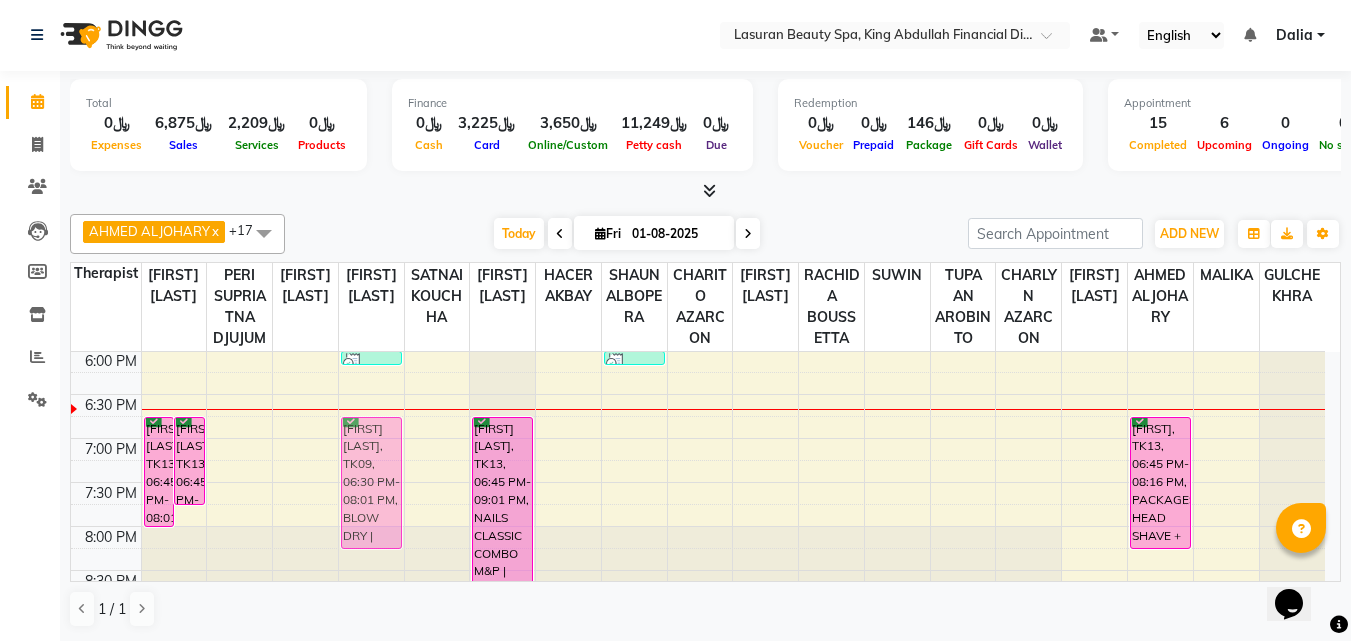 click on "Sheikha Al Otebi, TK14, 05:30 PM-05:31 PM, BLOW DRY | تجفيف الشعر     Sheikha Al Otebi, TK15, 05:45 PM-05:46 PM, Bond fusion treatment | تقوية الروابط     Nouf saad, TK16, 06:00 PM-06:01 PM, BLOW DRY | تجفيف الشعر     Mashael Abdualziz, TK09, 06:30 PM-08:01 PM, BLOW DRY | تجفيف الشعر     Mashael Abdualziz, TK09, 06:30 PM-08:01 PM, BLOW DRY | تجفيف الشعر" at bounding box center (371, 394) 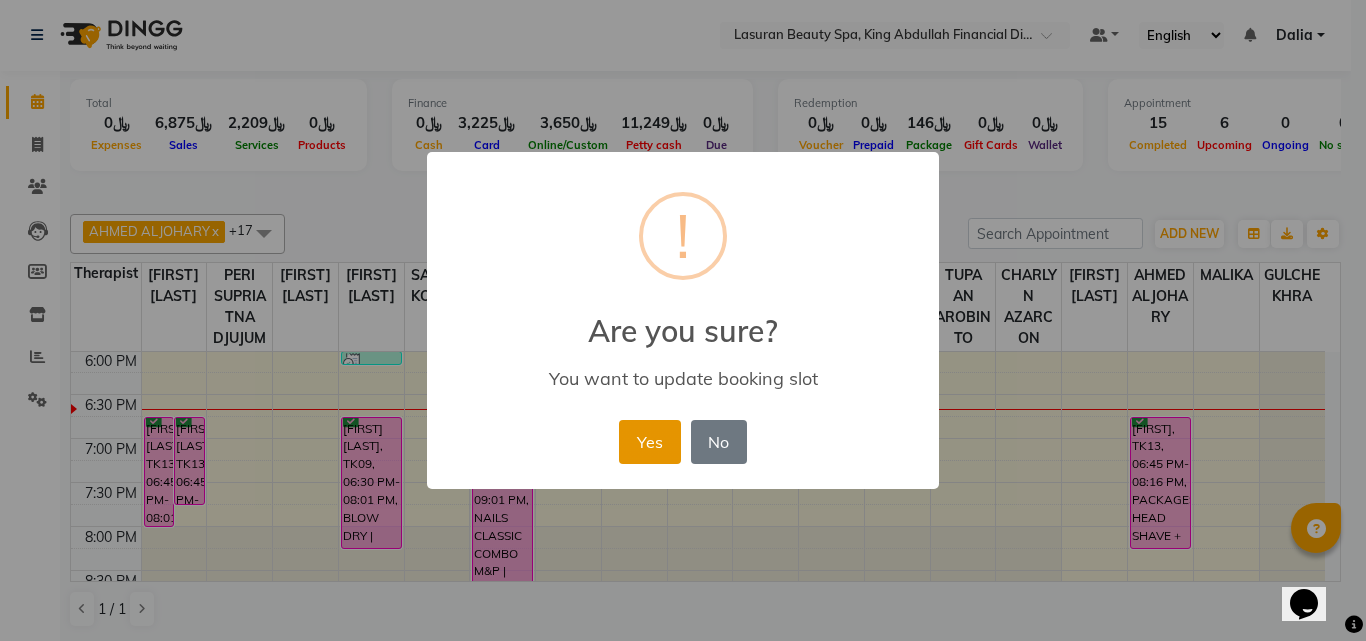 click on "Yes" at bounding box center [649, 442] 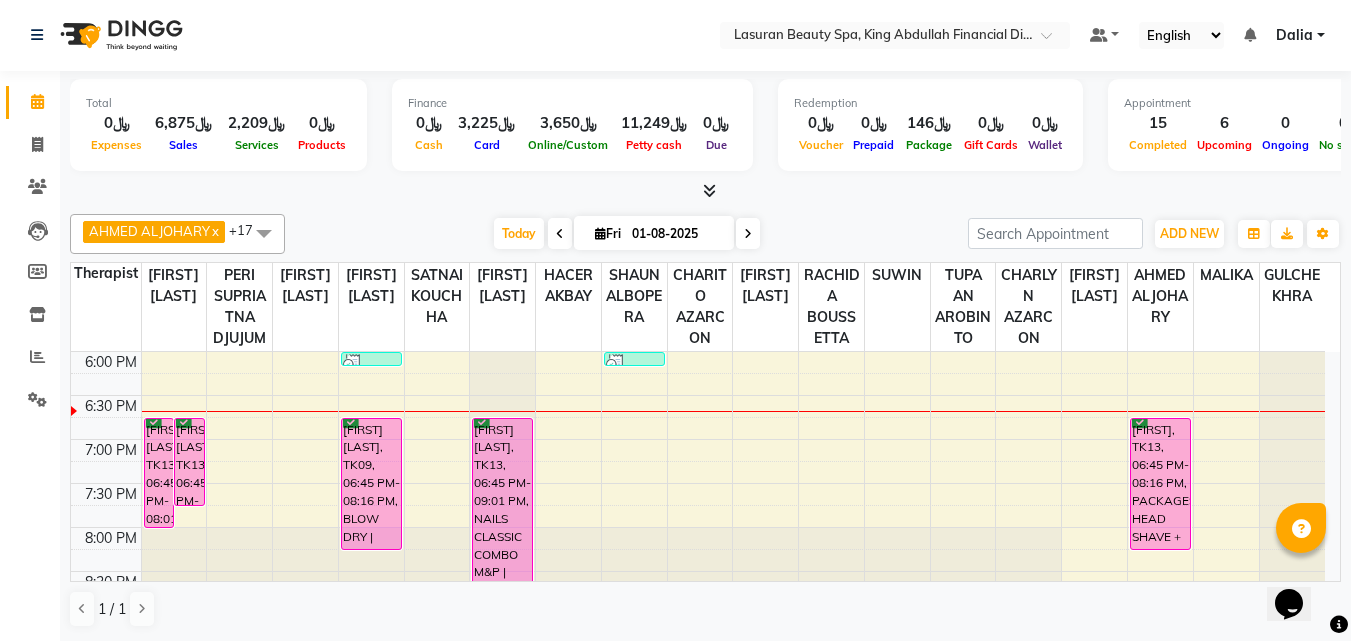 scroll, scrollTop: 441, scrollLeft: 0, axis: vertical 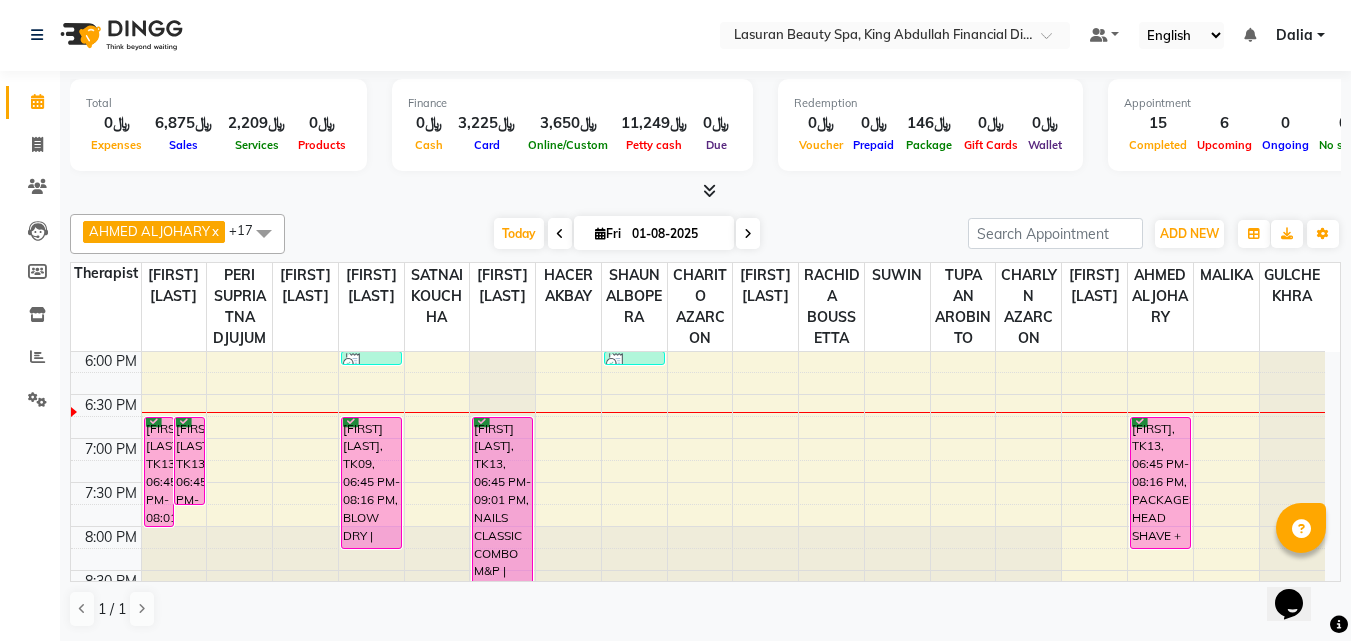 click on "Mohmed alzamel, TK13, 06:45 PM-07:46 PM, NAILS  CLASSIC COMBO M&P | كومبو كلاسيك مانكير+باديكير" at bounding box center (189, 461) 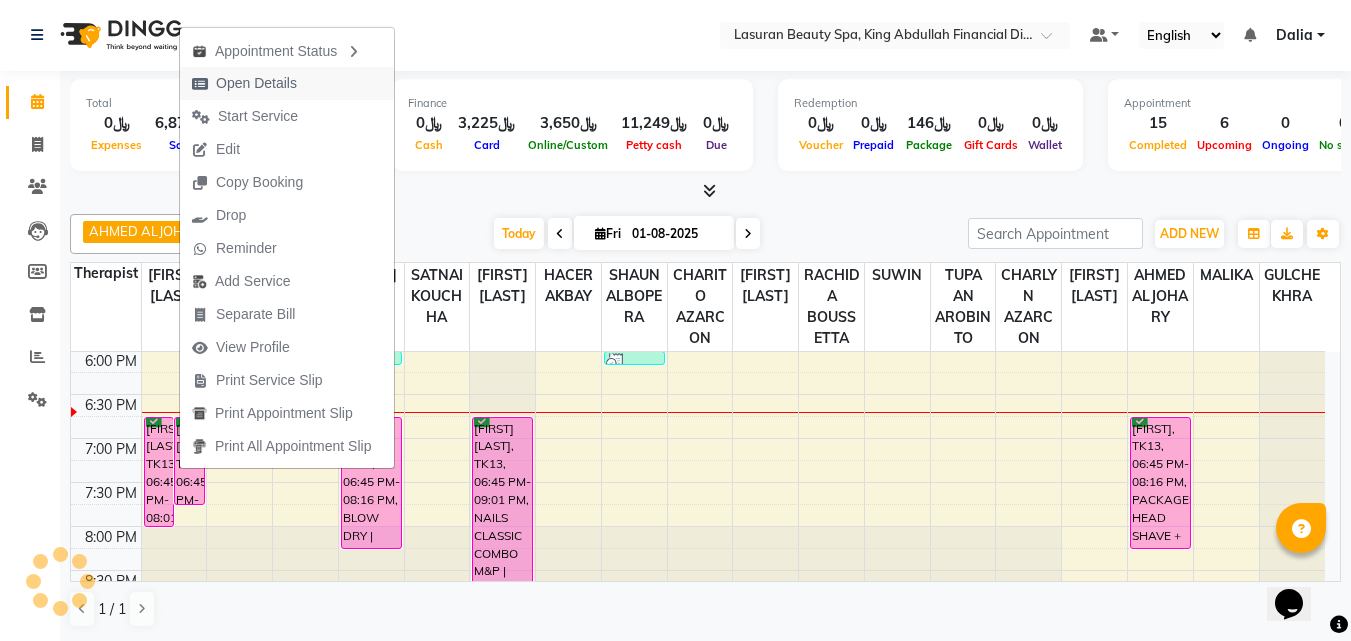 click on "Open Details" at bounding box center [256, 83] 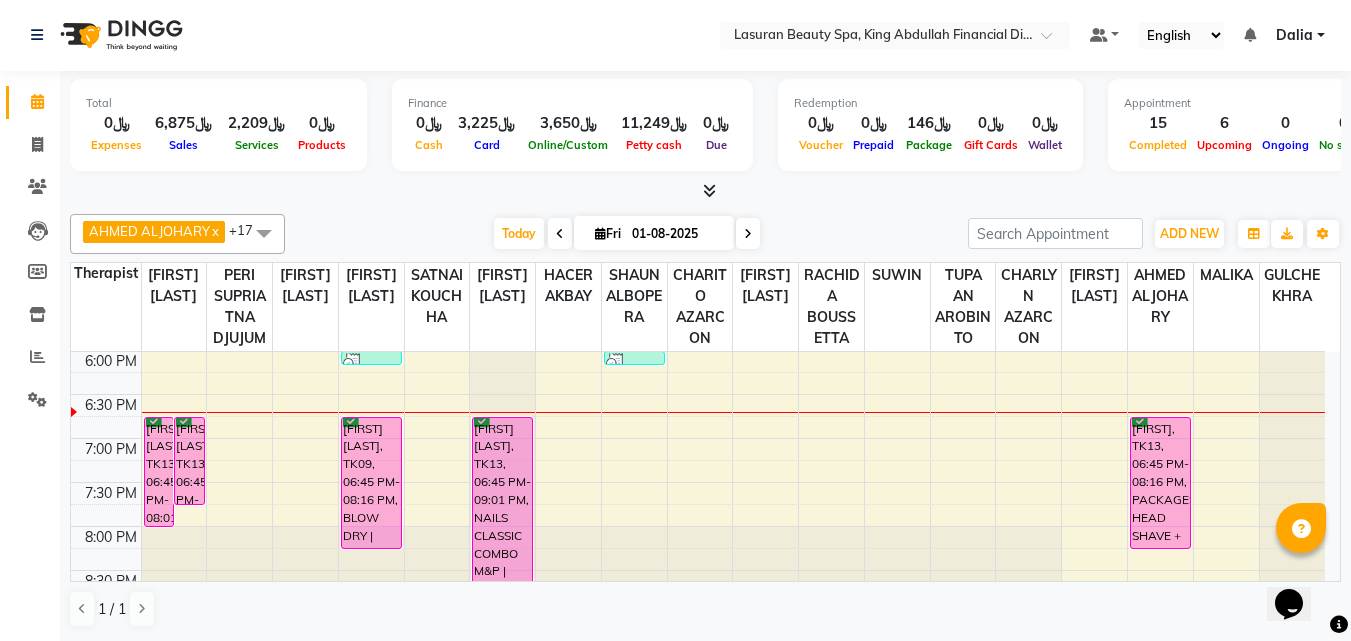 click on "Mohmed alzamel, TK13, 06:45 PM-07:46 PM, NAILS  CLASSIC COMBO M&P | كومبو كلاسيك مانكير+باديكير" at bounding box center [189, 461] 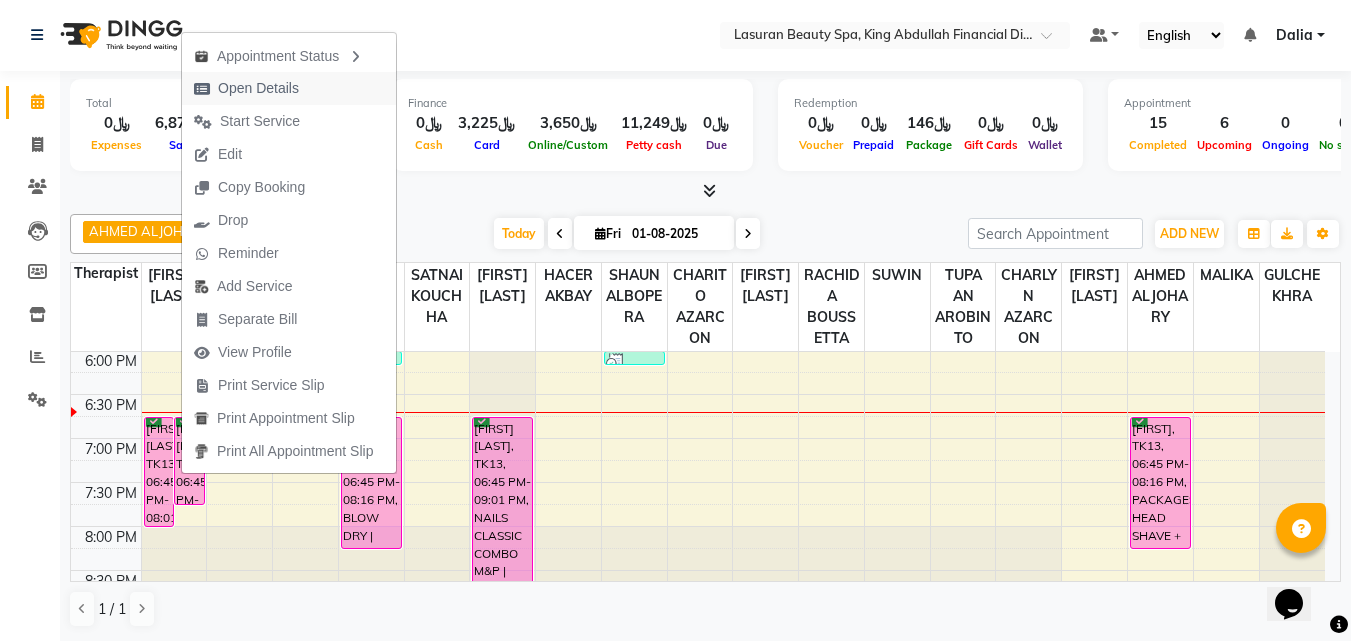 click on "Open Details" at bounding box center [258, 88] 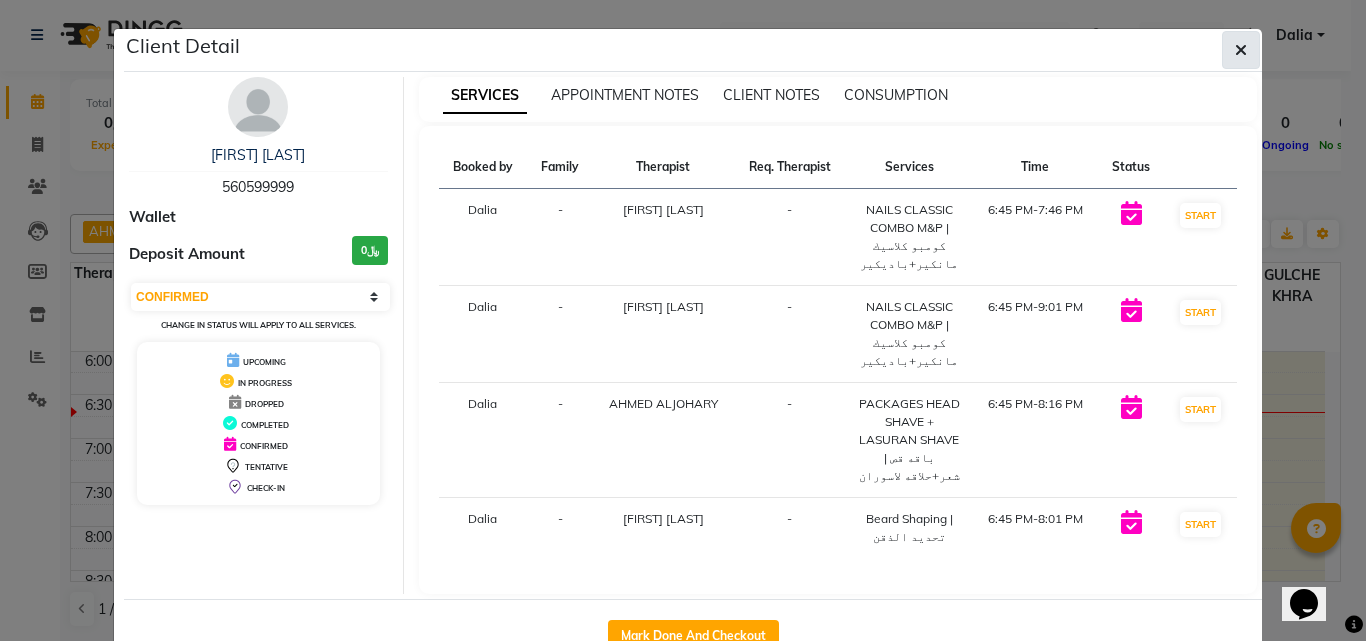 click 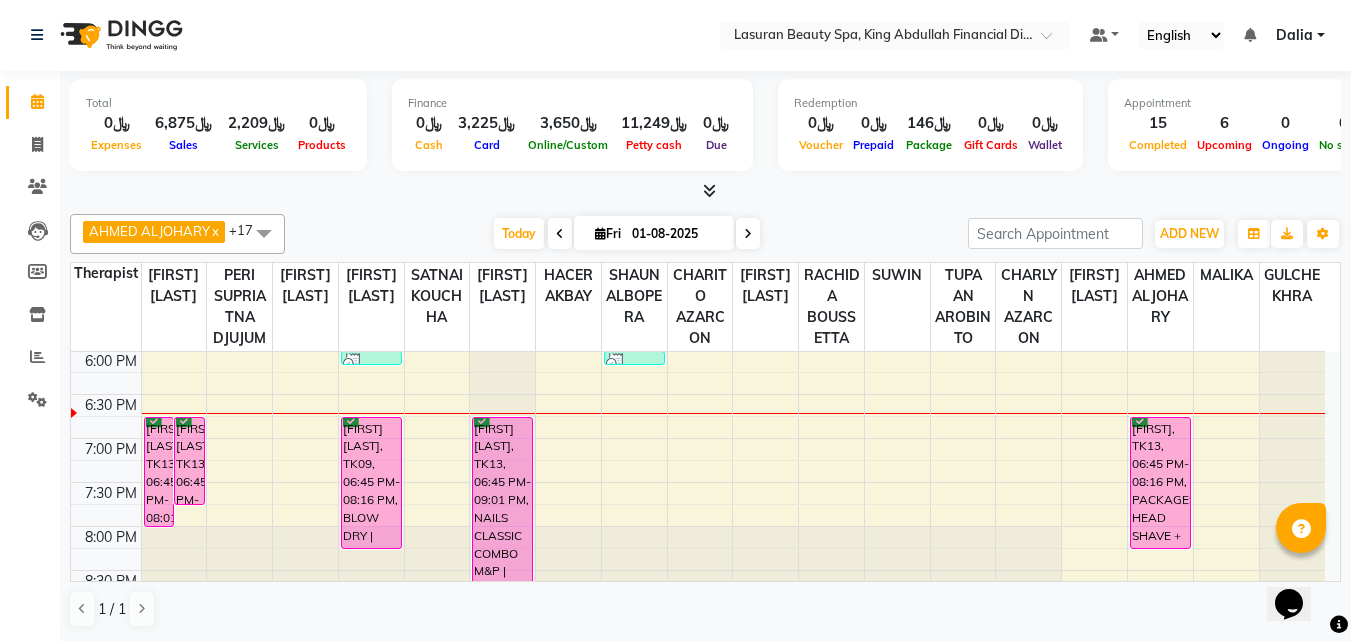 click on "Mashael Abdualziz, TK09, 06:45 PM-08:16 PM, BLOW DRY | تجفيف الشعر" at bounding box center (371, 483) 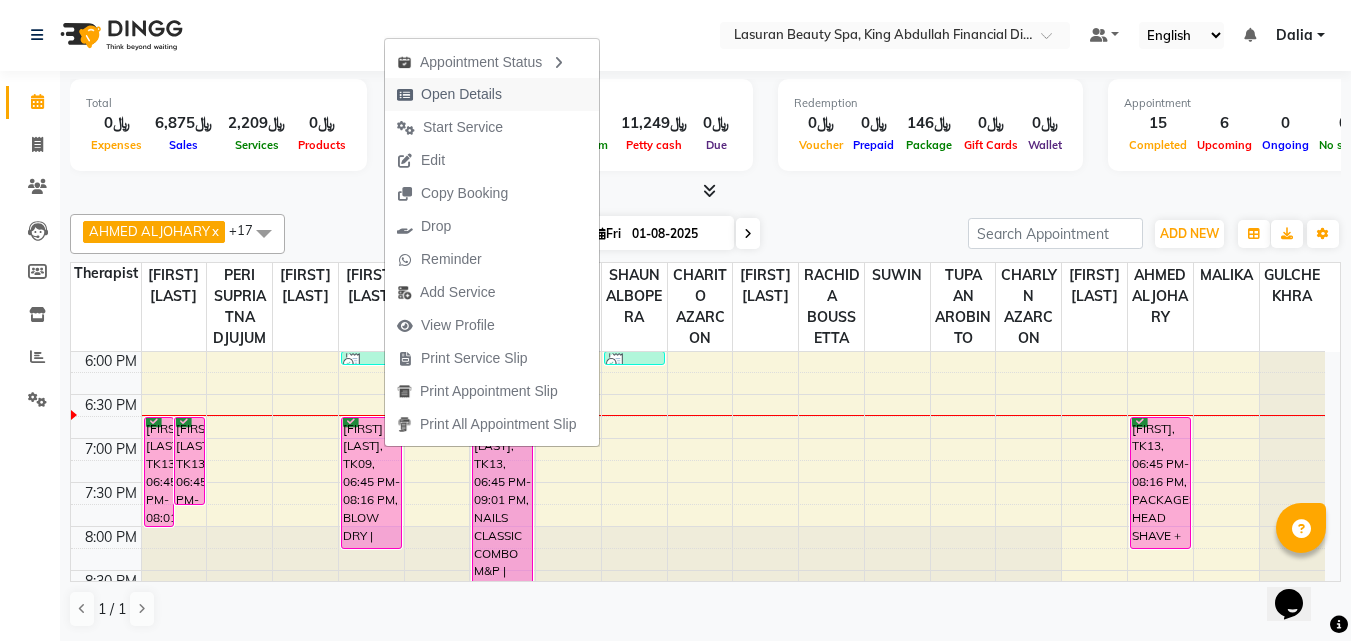 click on "Open Details" at bounding box center (461, 94) 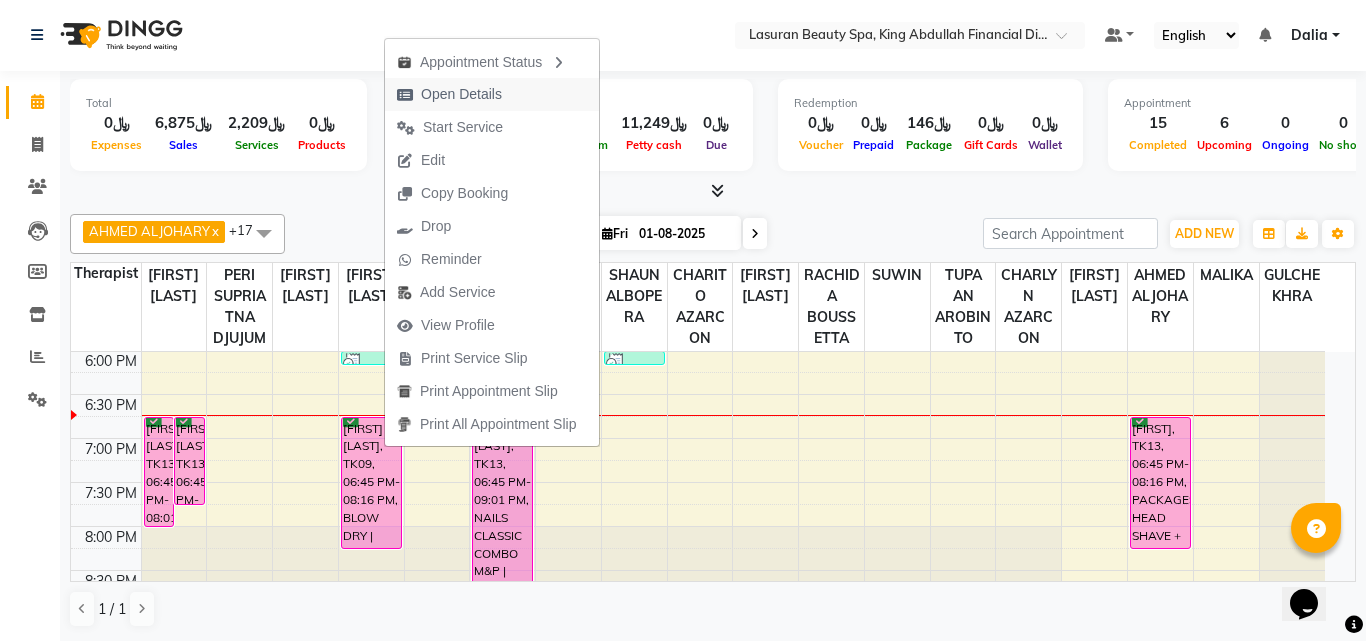 select on "6" 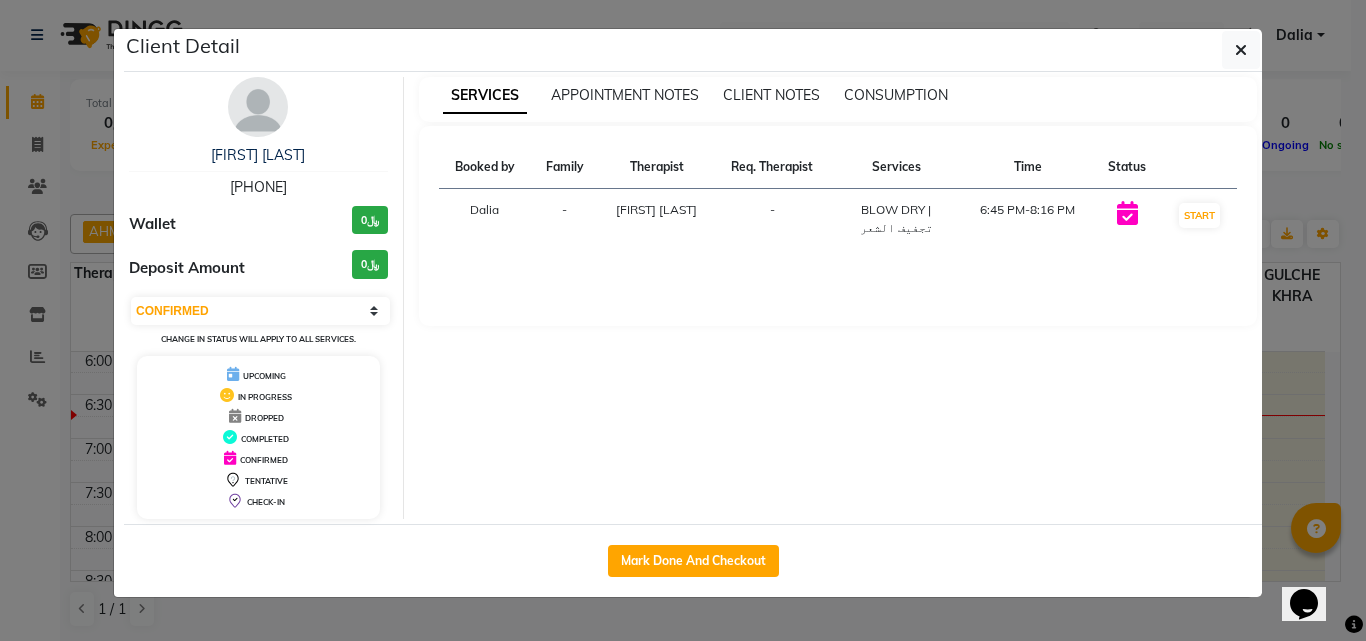 click on "[PHONE]" at bounding box center [258, 187] 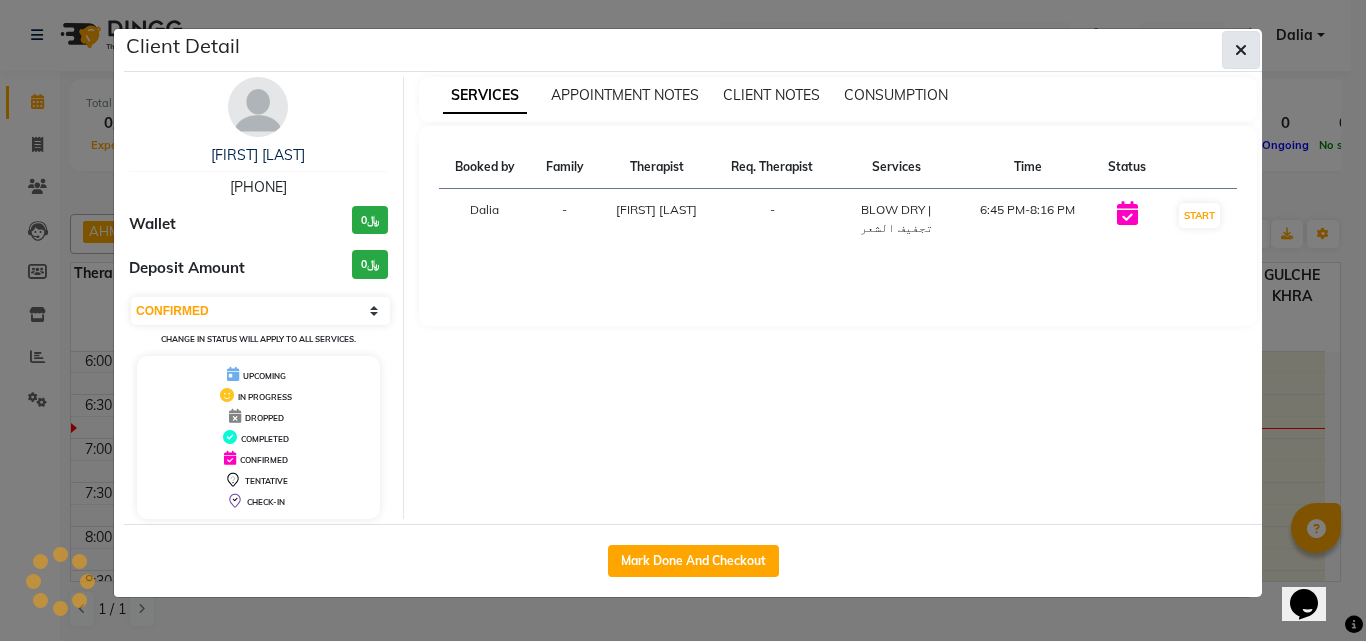 click 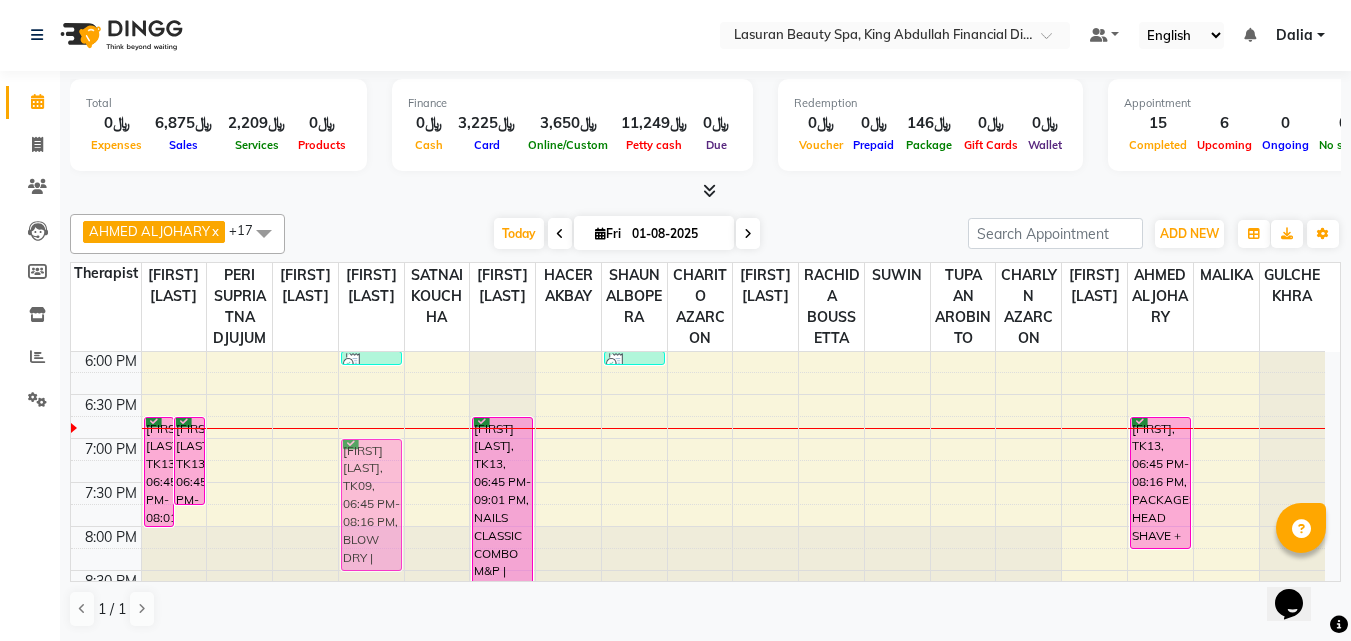 drag, startPoint x: 377, startPoint y: 494, endPoint x: 378, endPoint y: 507, distance: 13.038404 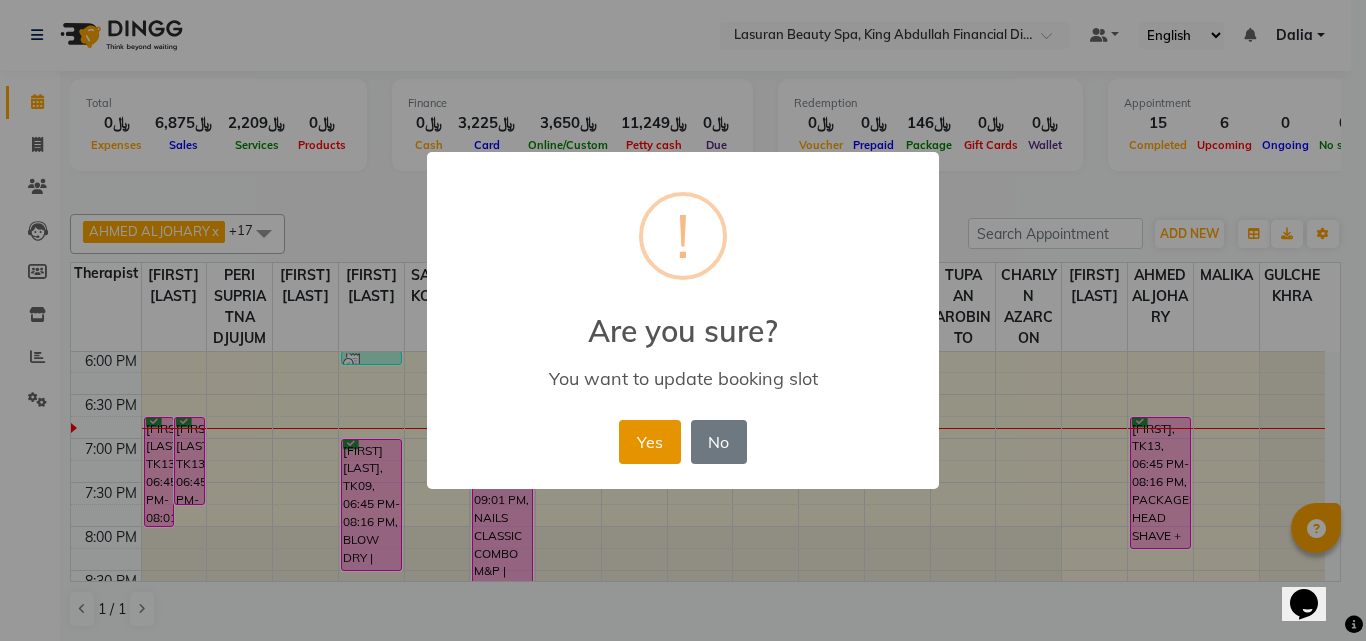click on "Yes" at bounding box center (649, 442) 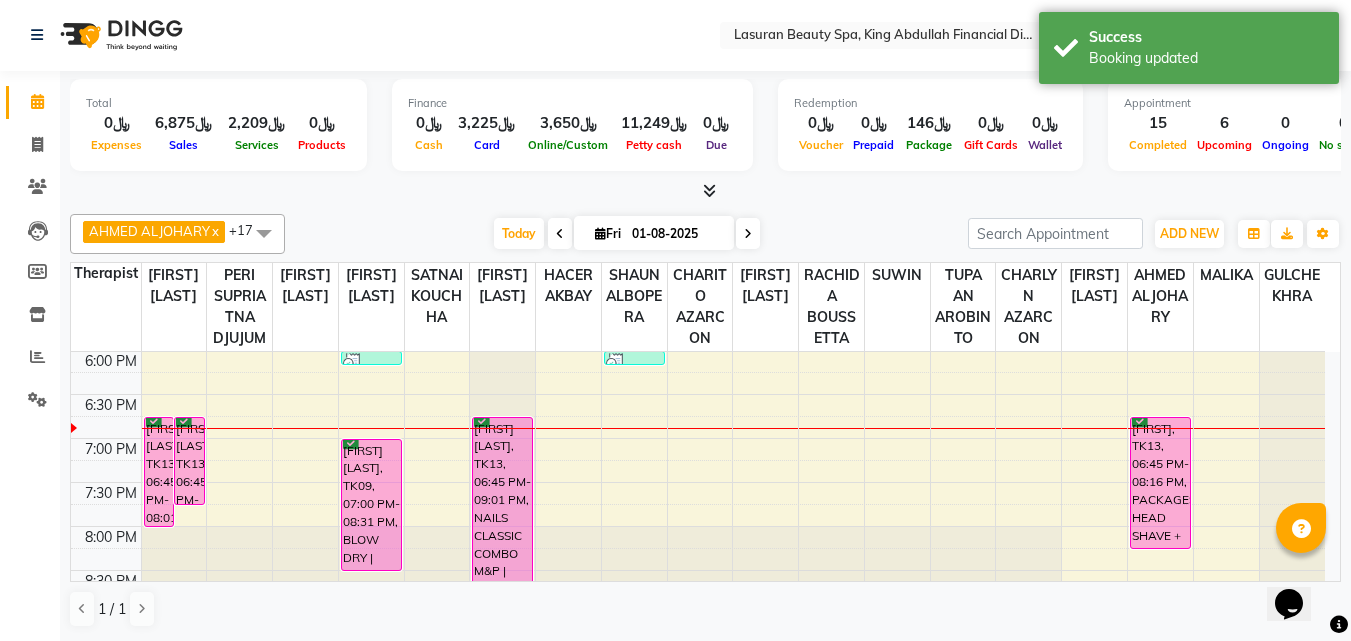 click on "Mohmed alzamel, TK13, 06:45 PM-09:01 PM, NAILS  CLASSIC COMBO M&P | كومبو كلاسيك مانكير+باديكير" at bounding box center (502, 516) 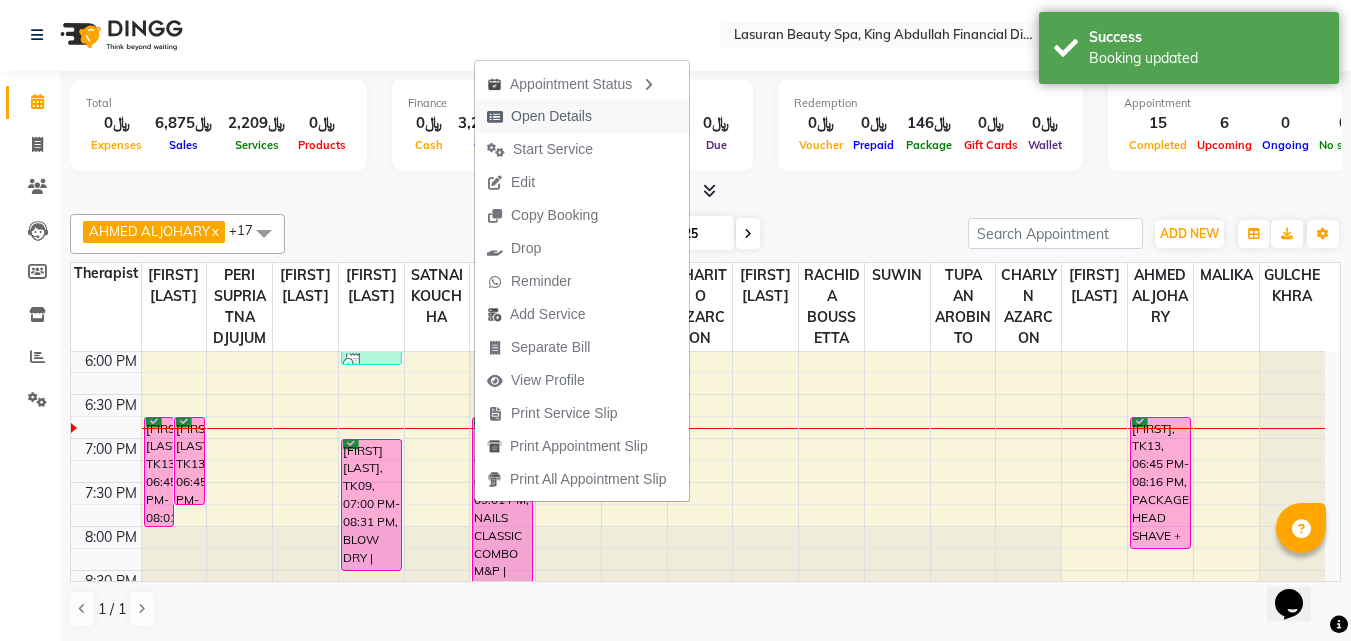 click on "Open Details" at bounding box center (551, 116) 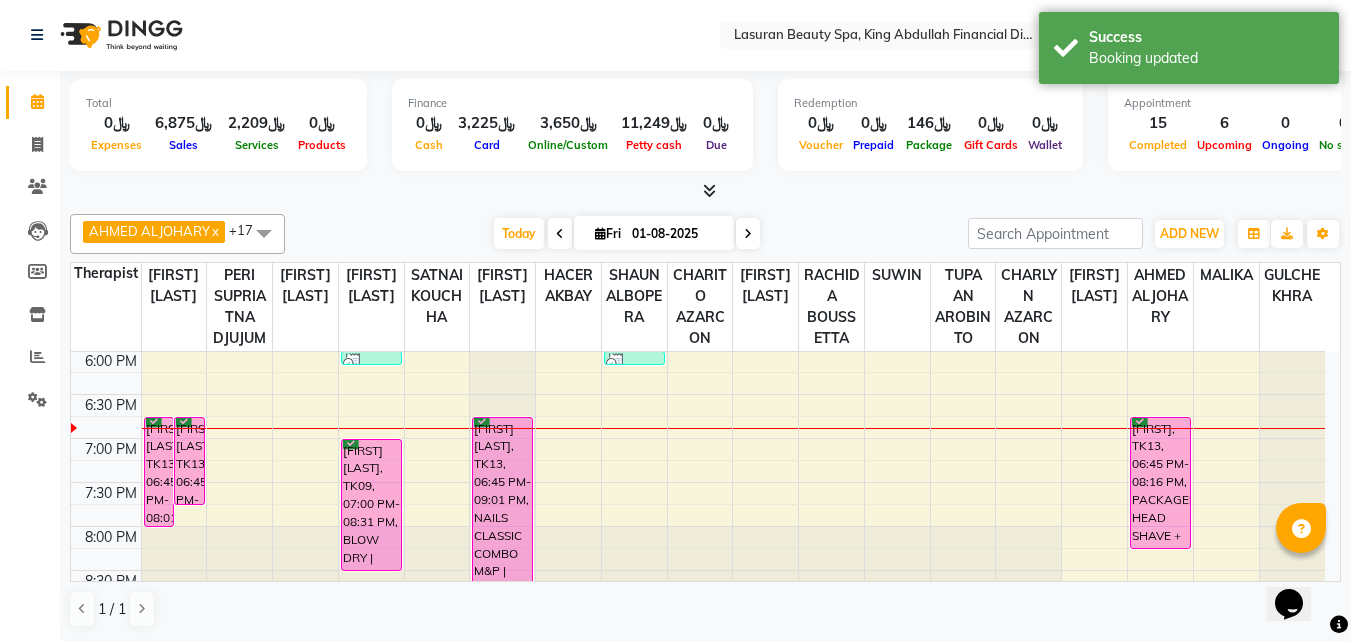 click on "Mohmed alzamel, TK13, 06:45 PM-09:01 PM, NAILS  CLASSIC COMBO M&P | كومبو كلاسيك مانكير+باديكير" at bounding box center [502, 516] 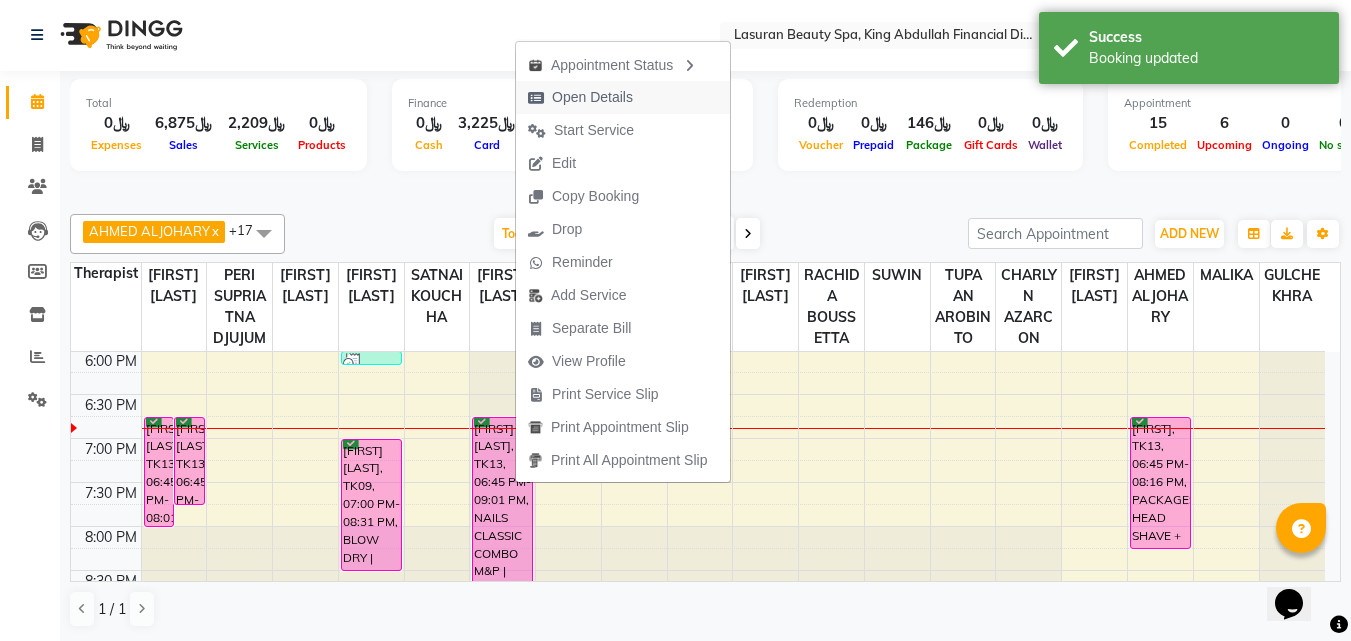 click on "Open Details" at bounding box center [592, 97] 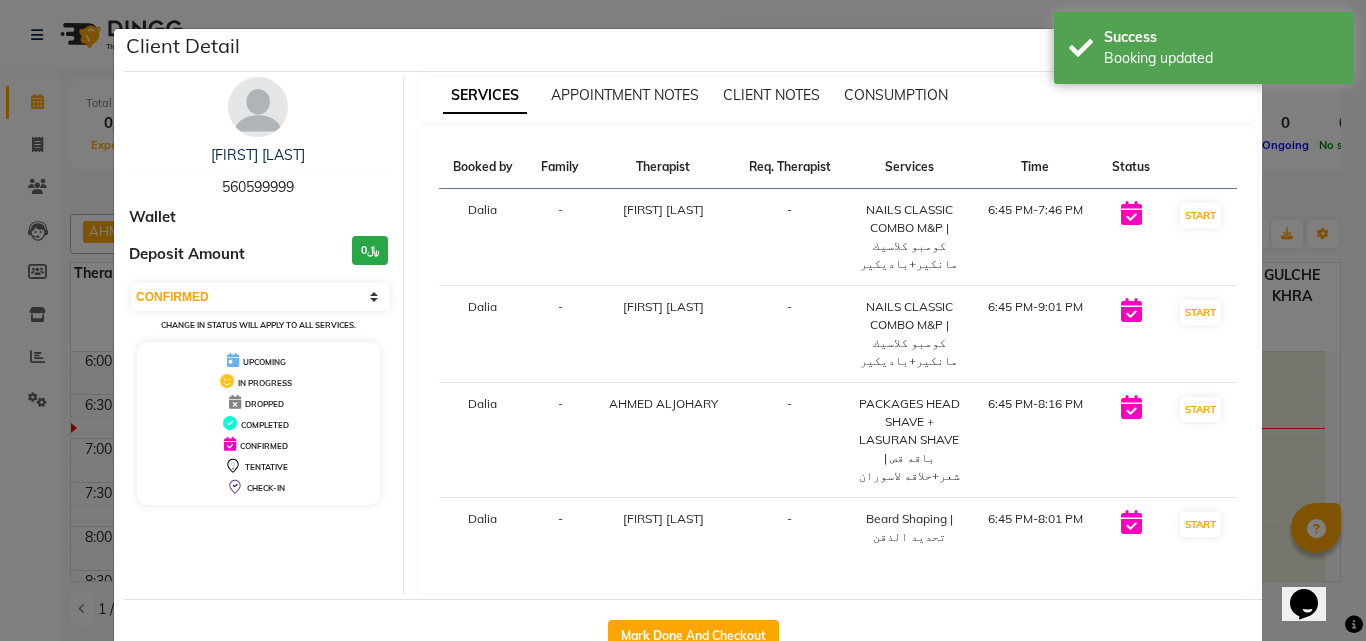 click on "560599999" at bounding box center [258, 187] 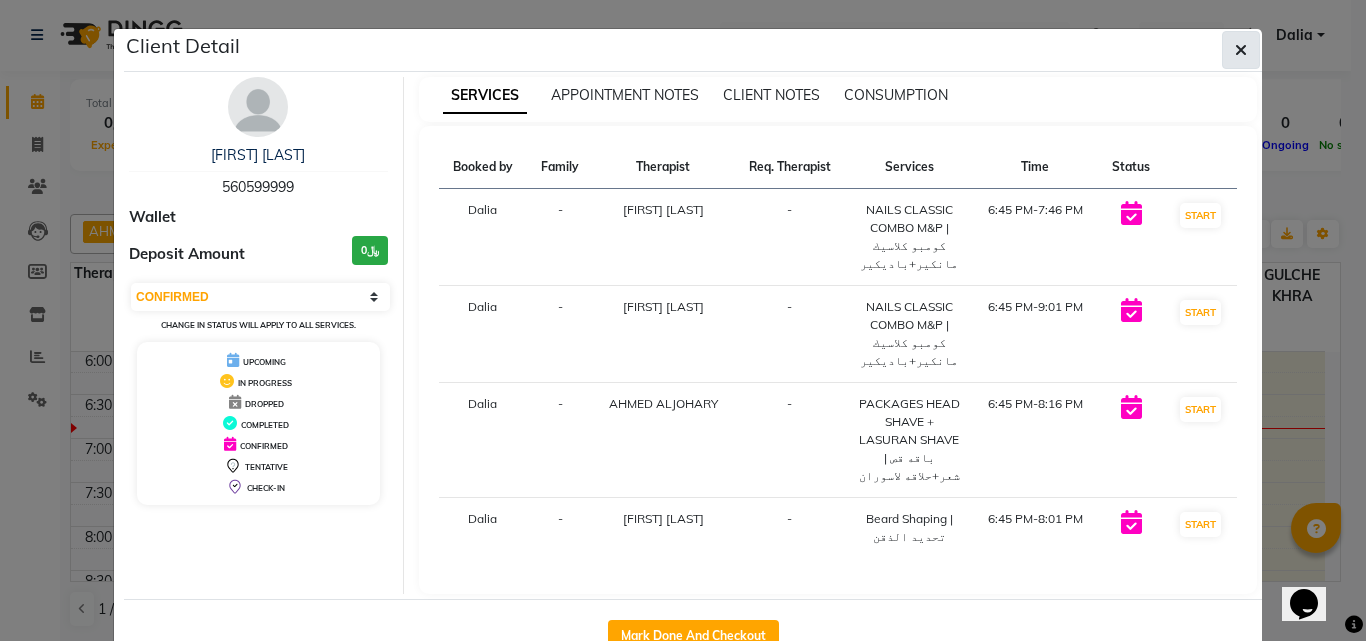click 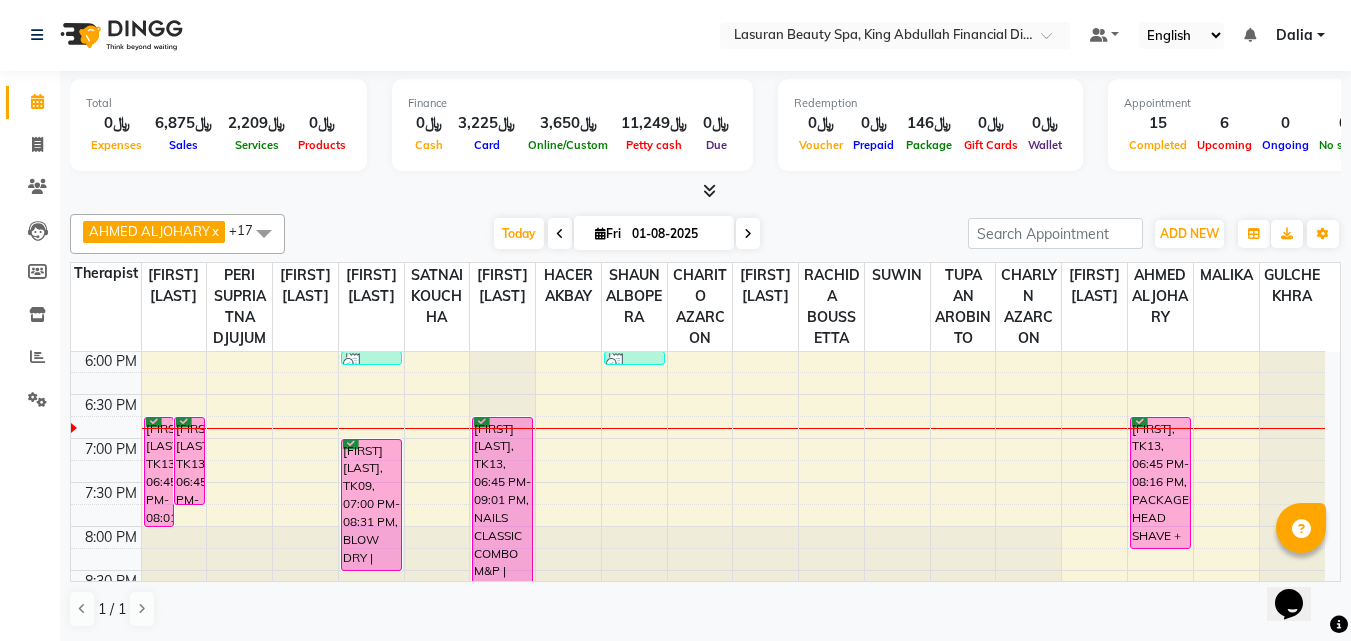 click on "Mohmed alzamel, TK13, 06:45 PM-08:01 PM, Beard Shaping | تحديد الذقن" at bounding box center (159, 472) 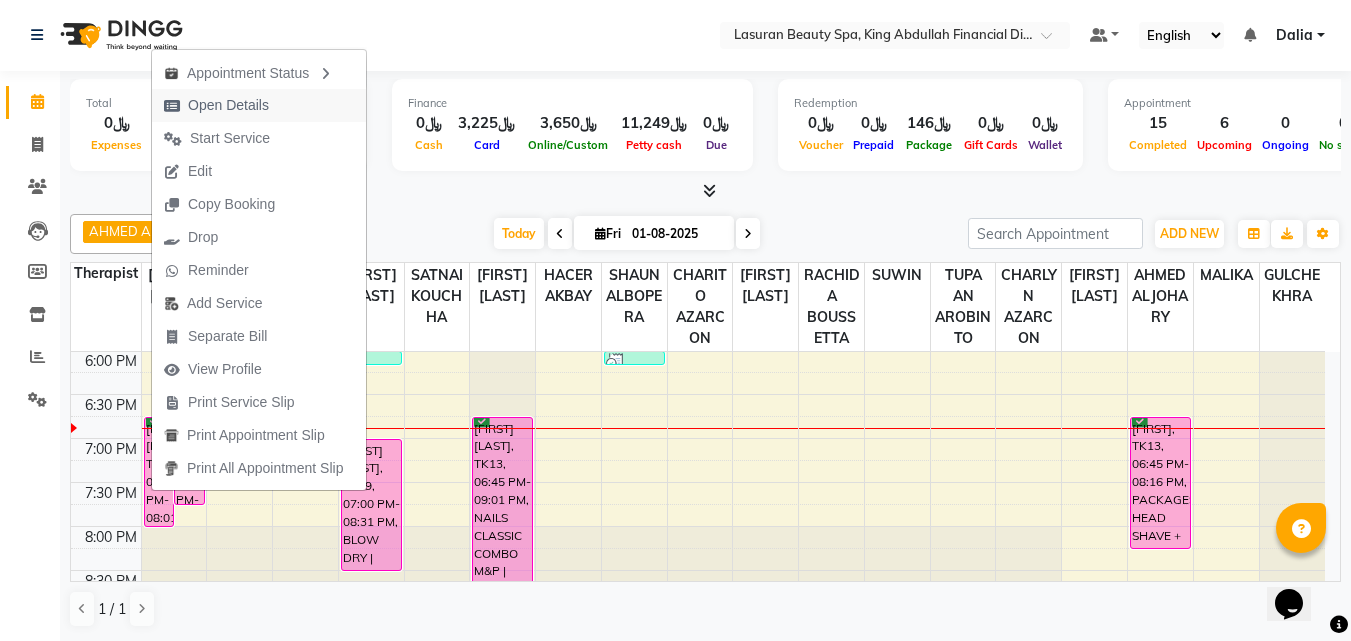 click on "Open Details" at bounding box center (228, 105) 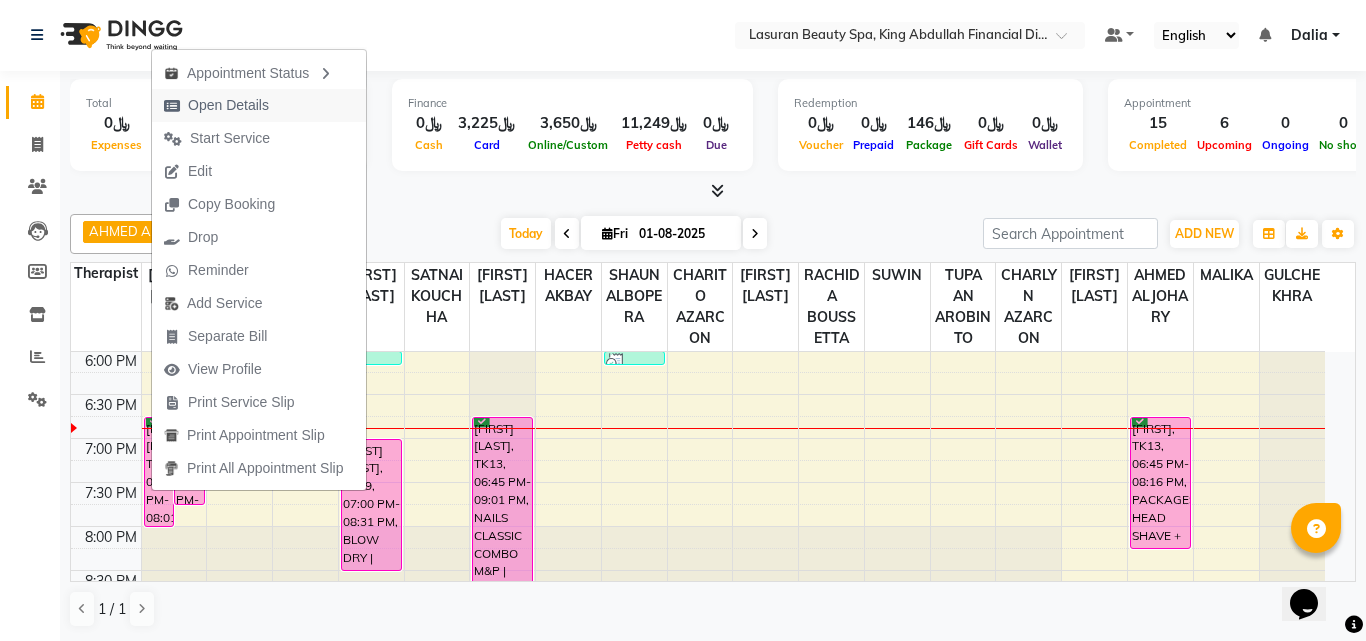 select on "6" 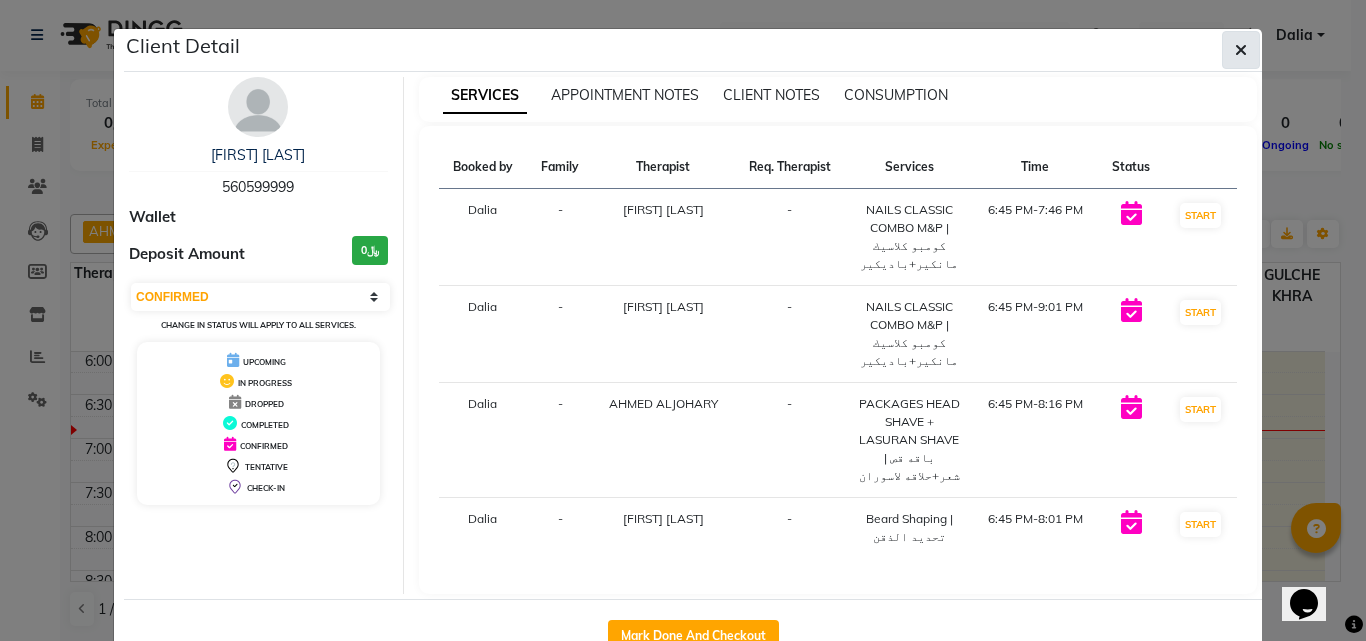 click 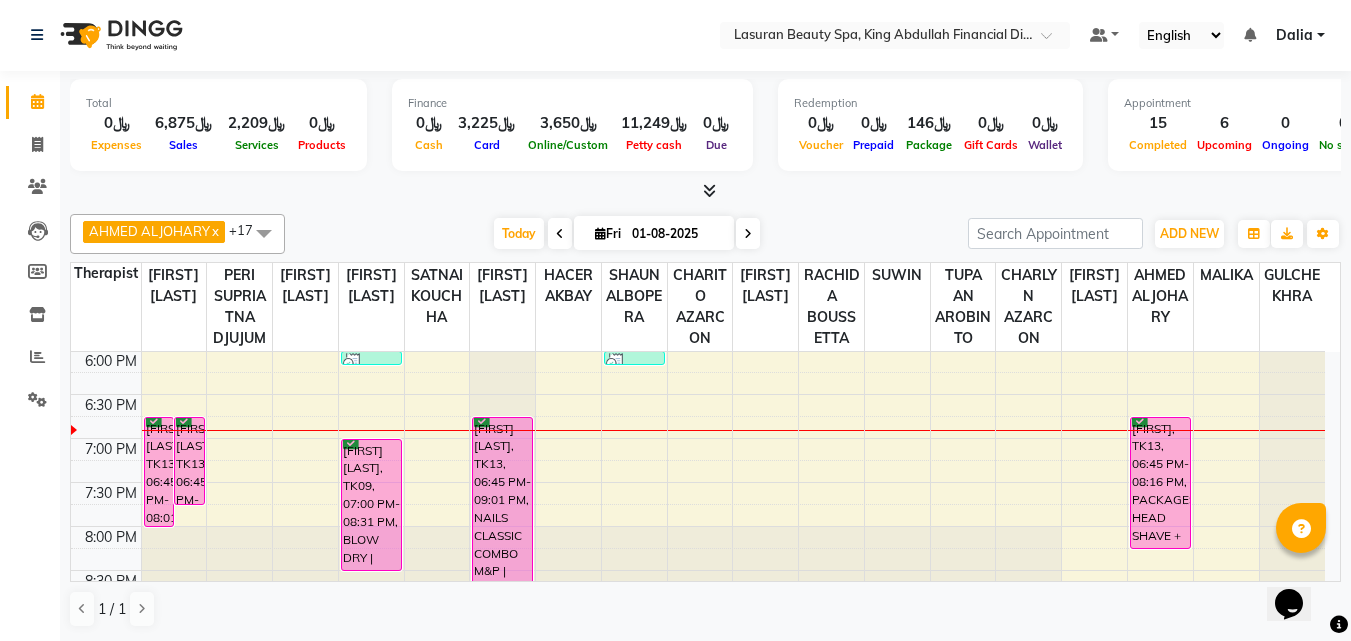 click on "Dalia" at bounding box center (1294, 35) 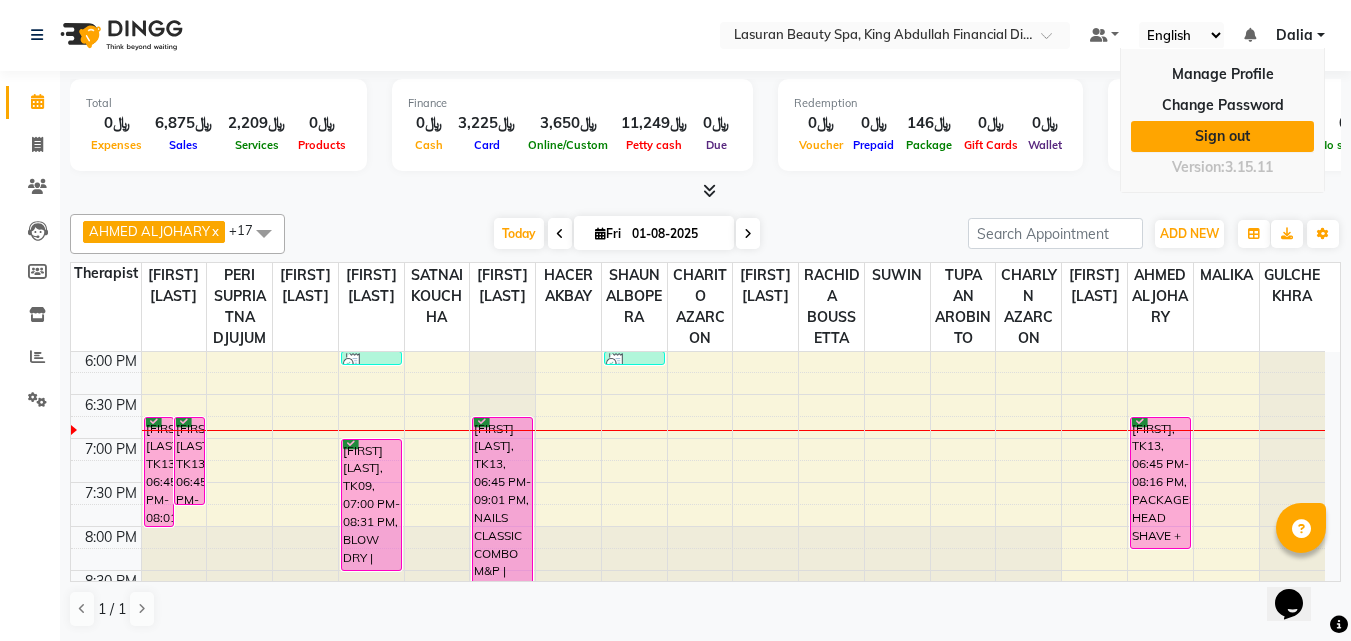 click on "Sign out" at bounding box center [1222, 136] 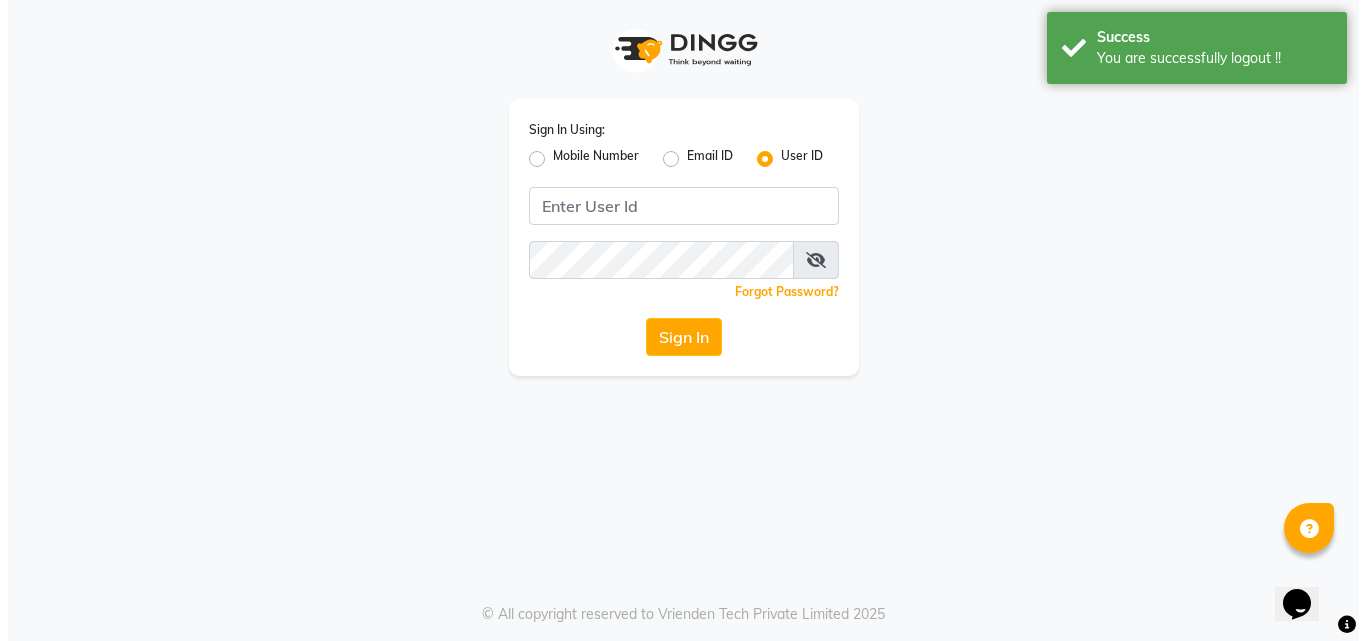 scroll, scrollTop: 0, scrollLeft: 0, axis: both 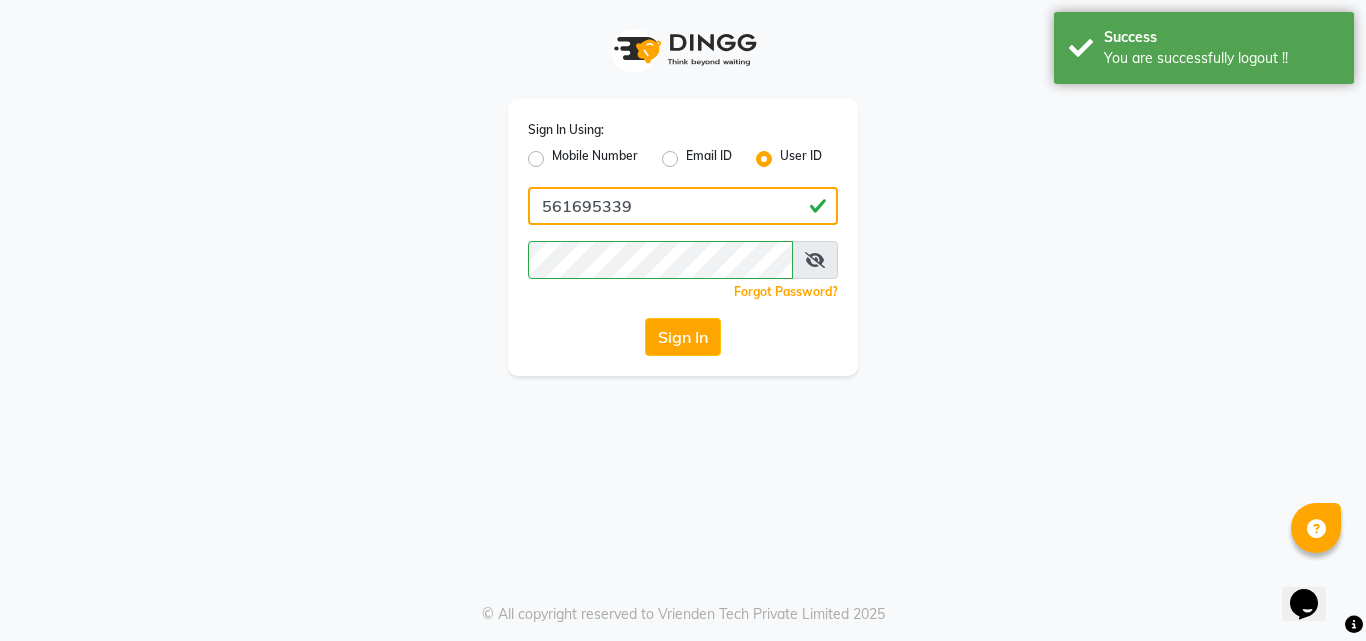 click on "561695339" 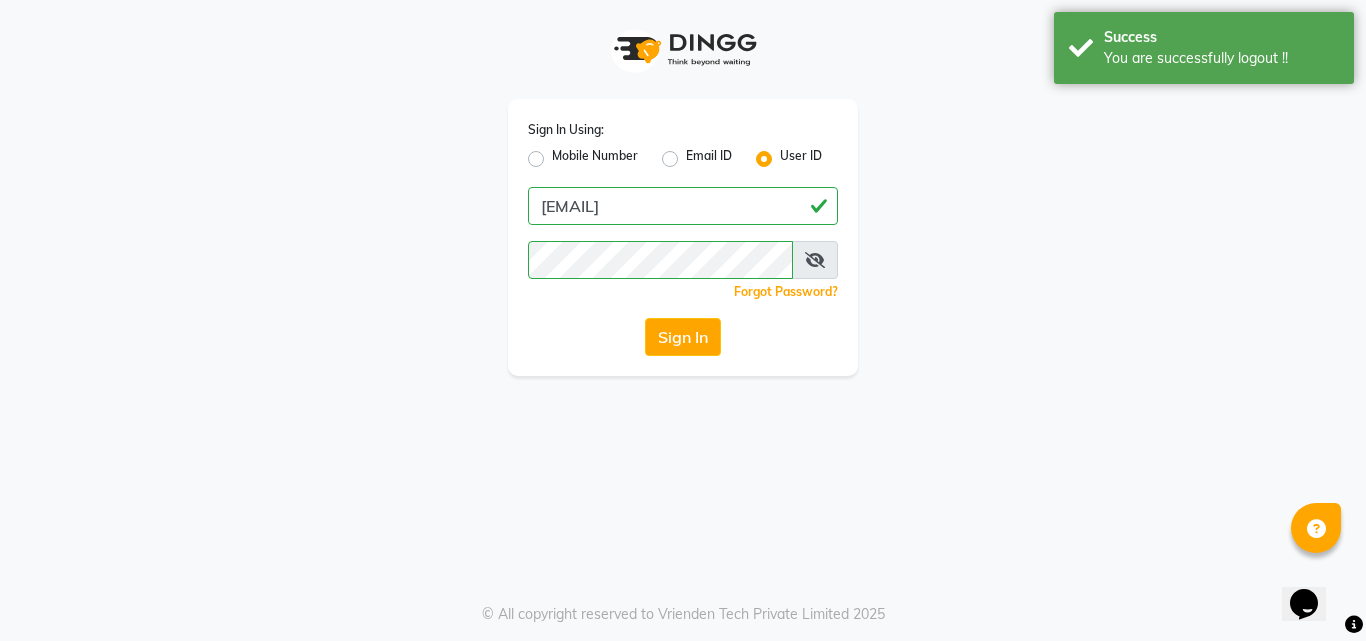 click on "Sign In Using: Mobile Number Email ID User ID" 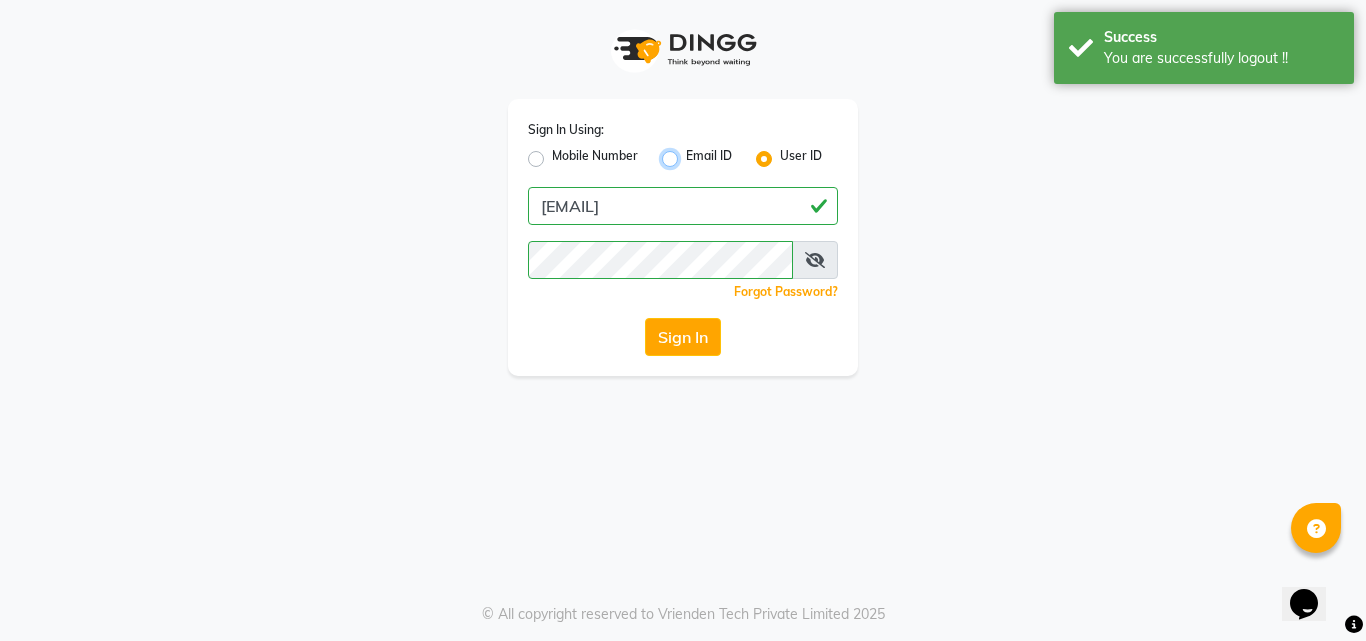 click on "Email ID" at bounding box center (692, 153) 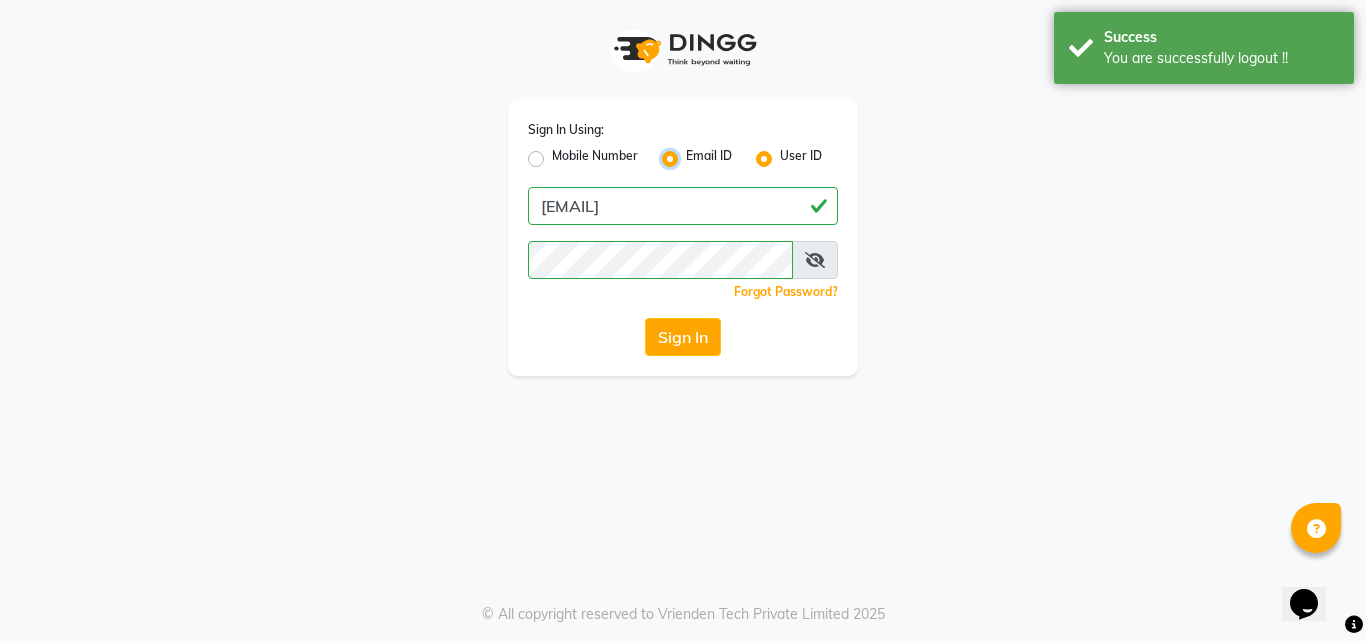 radio on "false" 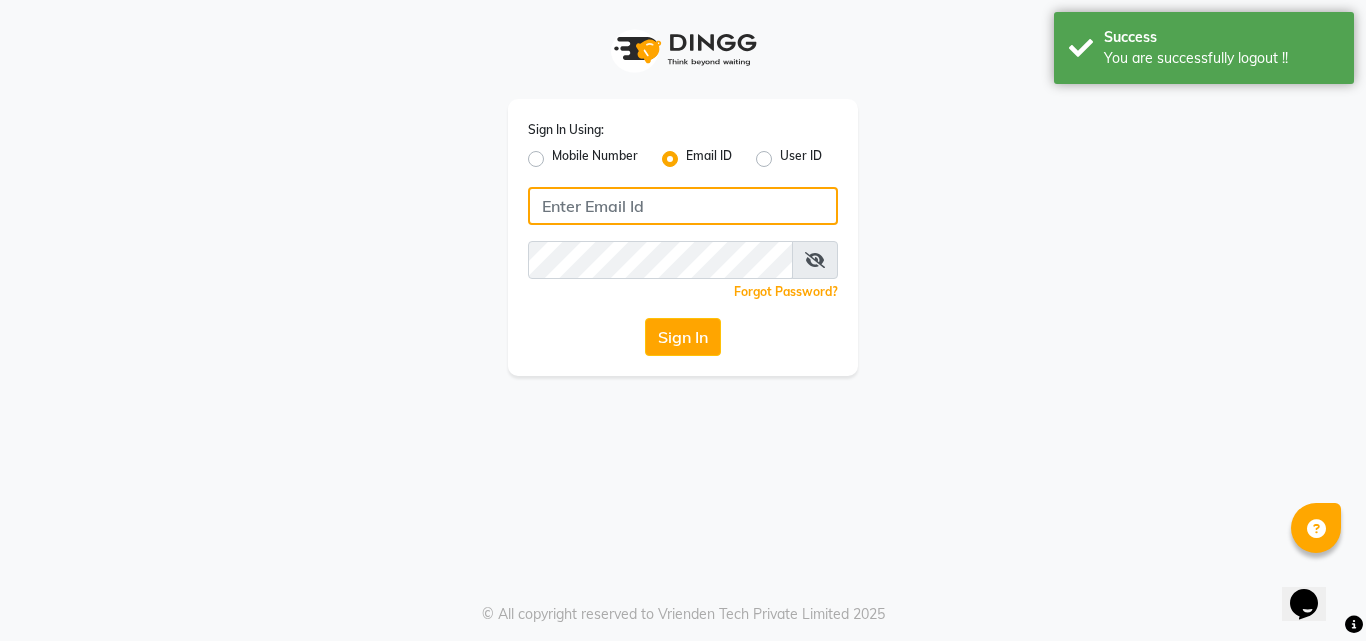 click 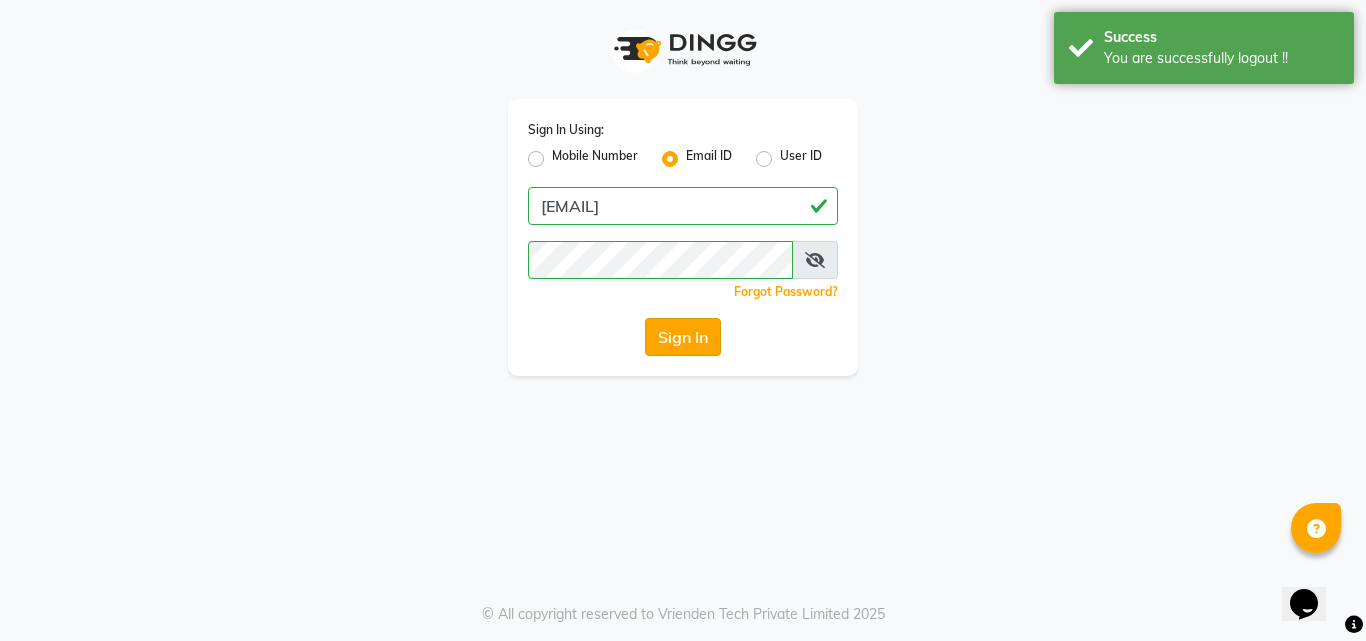 click on "Sign In" 